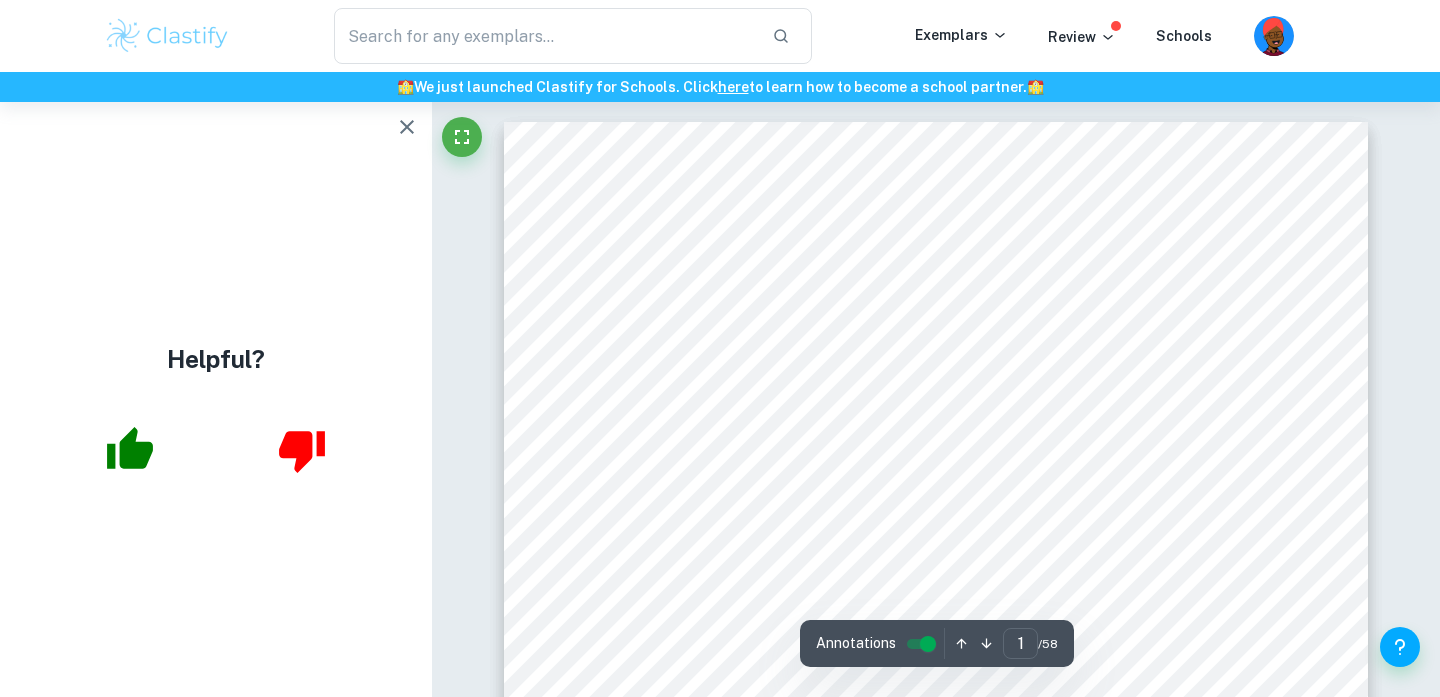 scroll, scrollTop: 0, scrollLeft: 0, axis: both 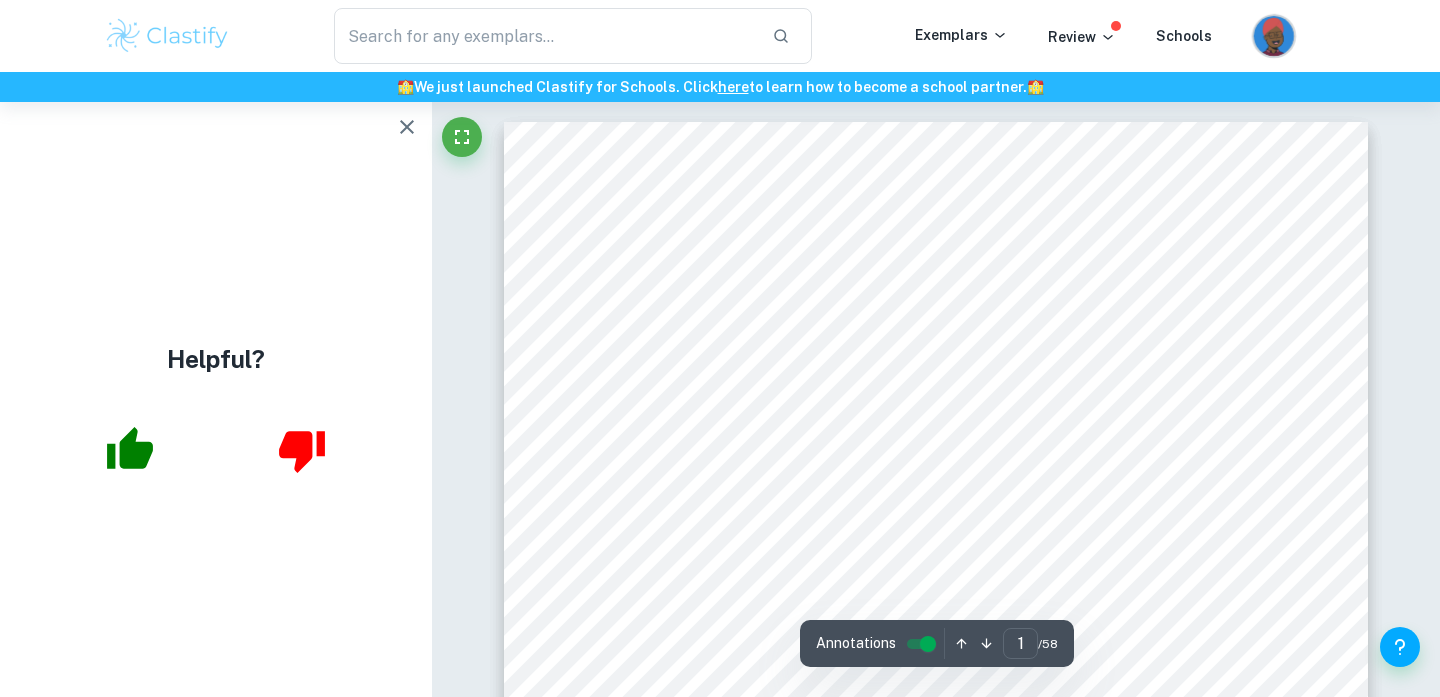 click at bounding box center [1275, 49] 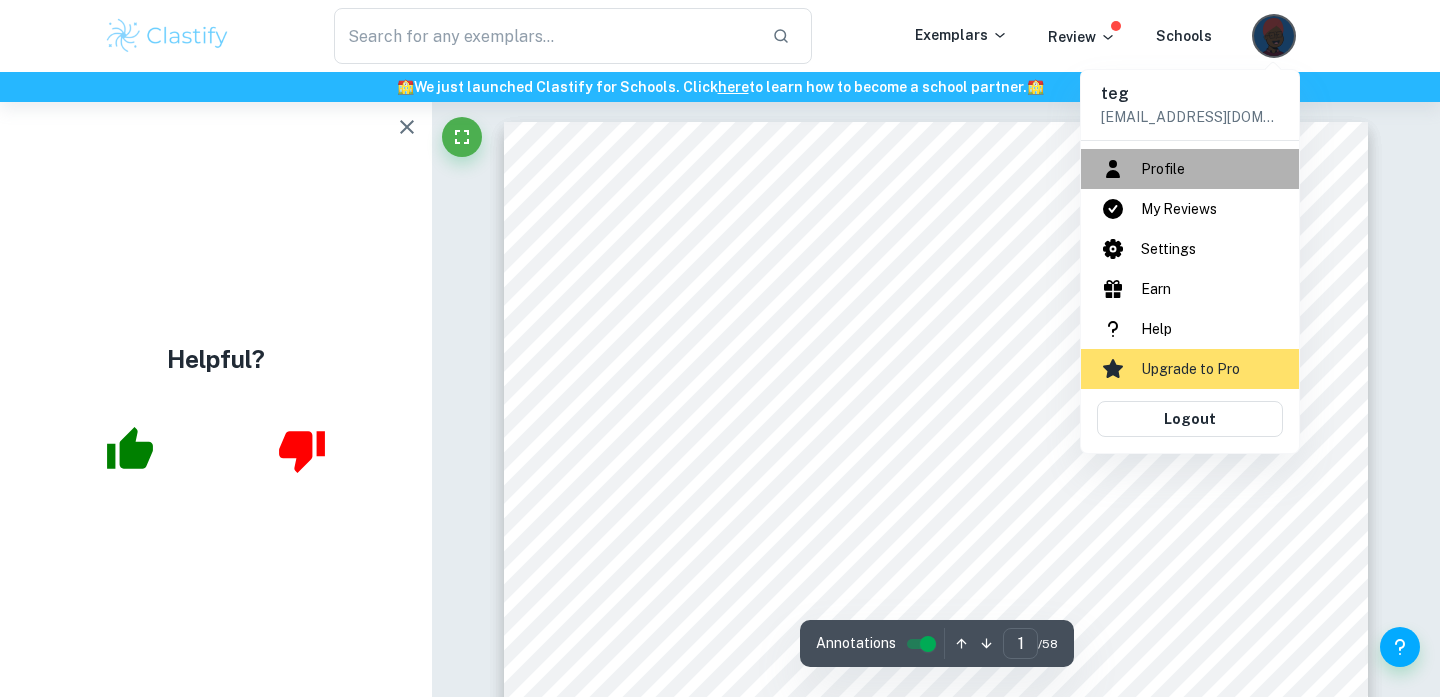 click on "Profile" at bounding box center (1190, 169) 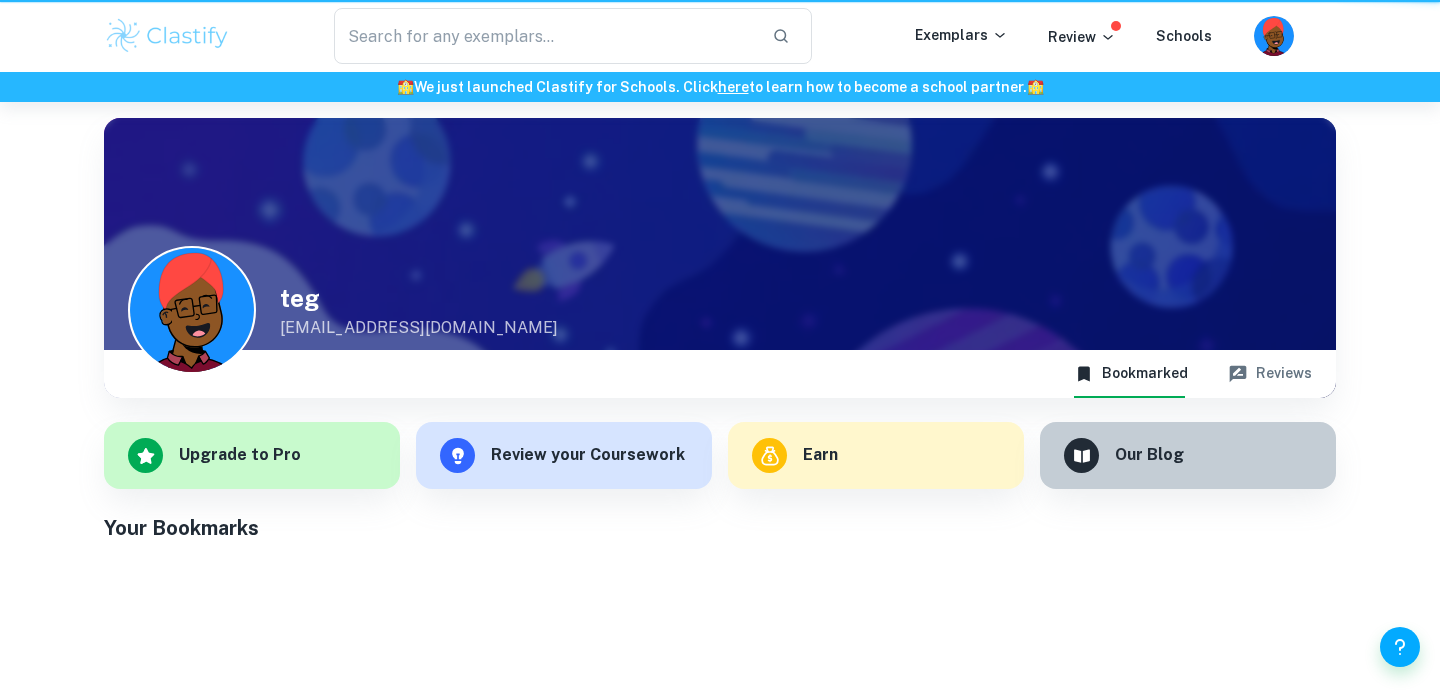 click on "​ Exemplars Review Schools" at bounding box center [720, 36] 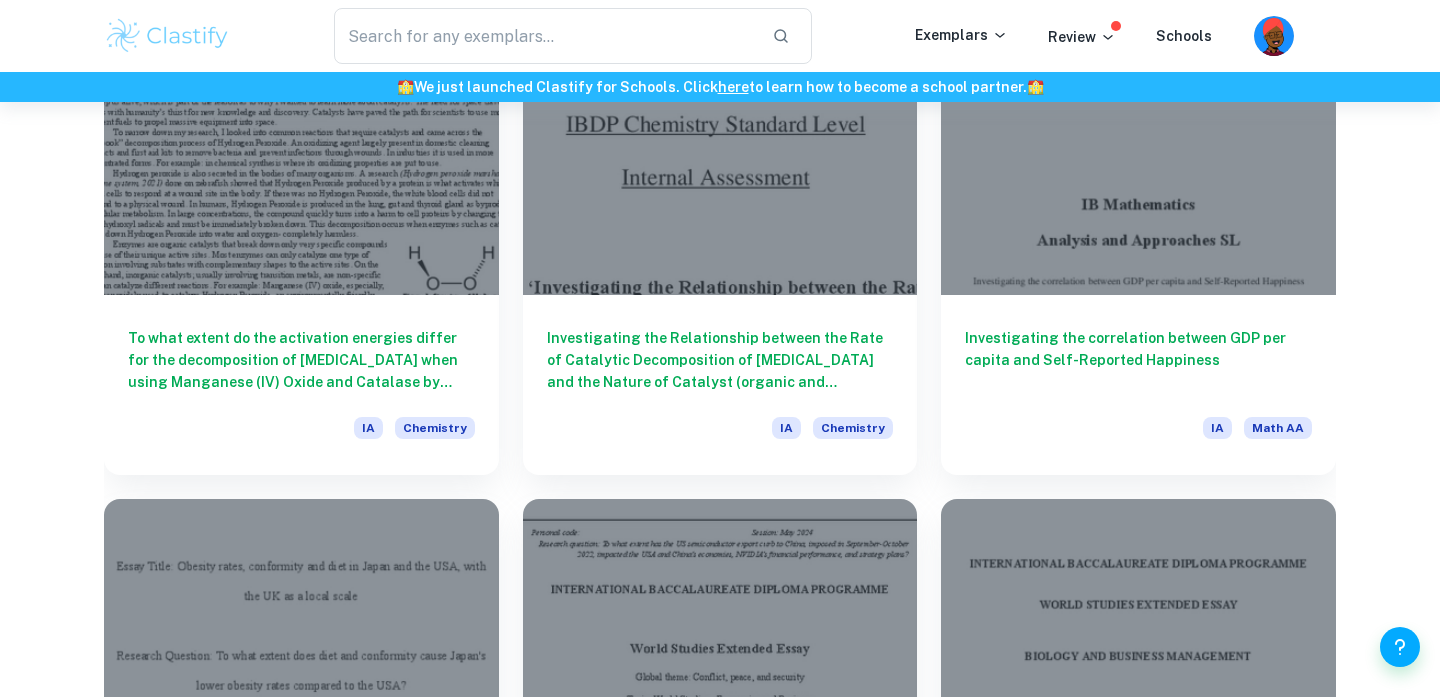scroll, scrollTop: 2584, scrollLeft: 0, axis: vertical 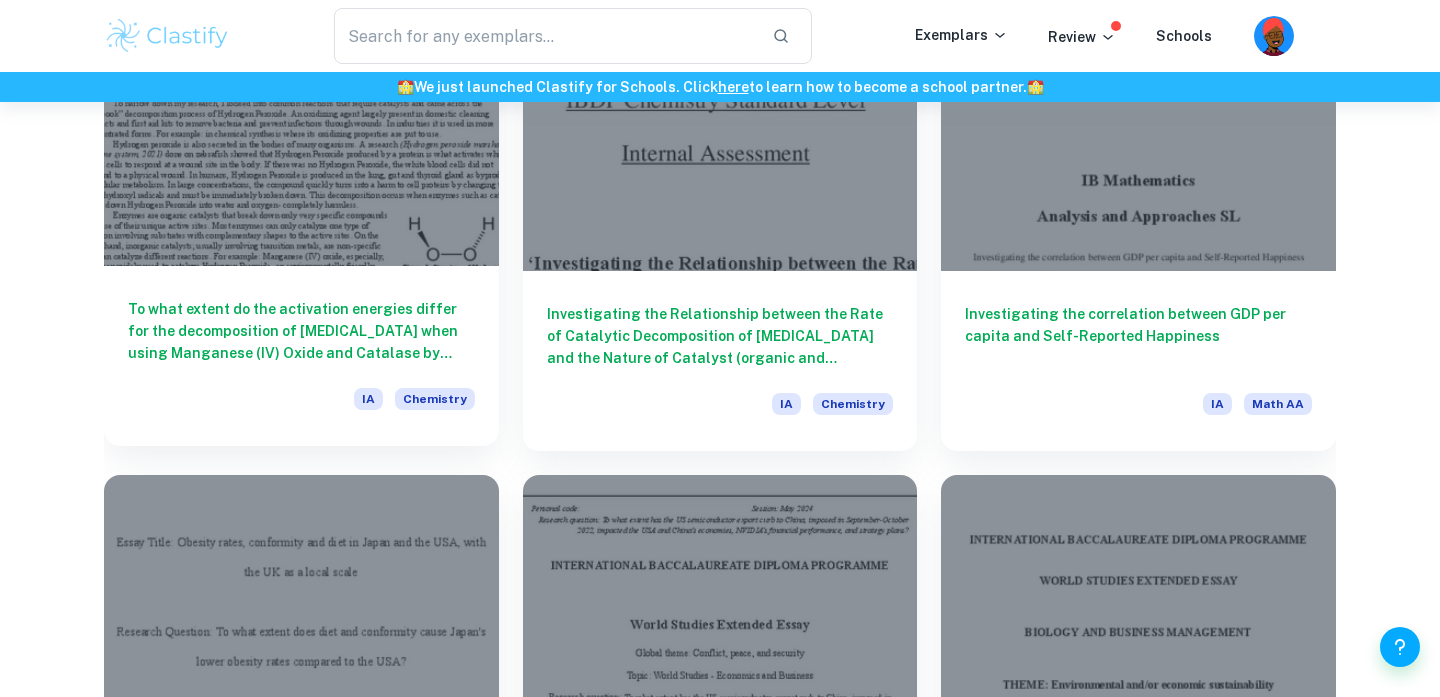 click at bounding box center [301, 118] 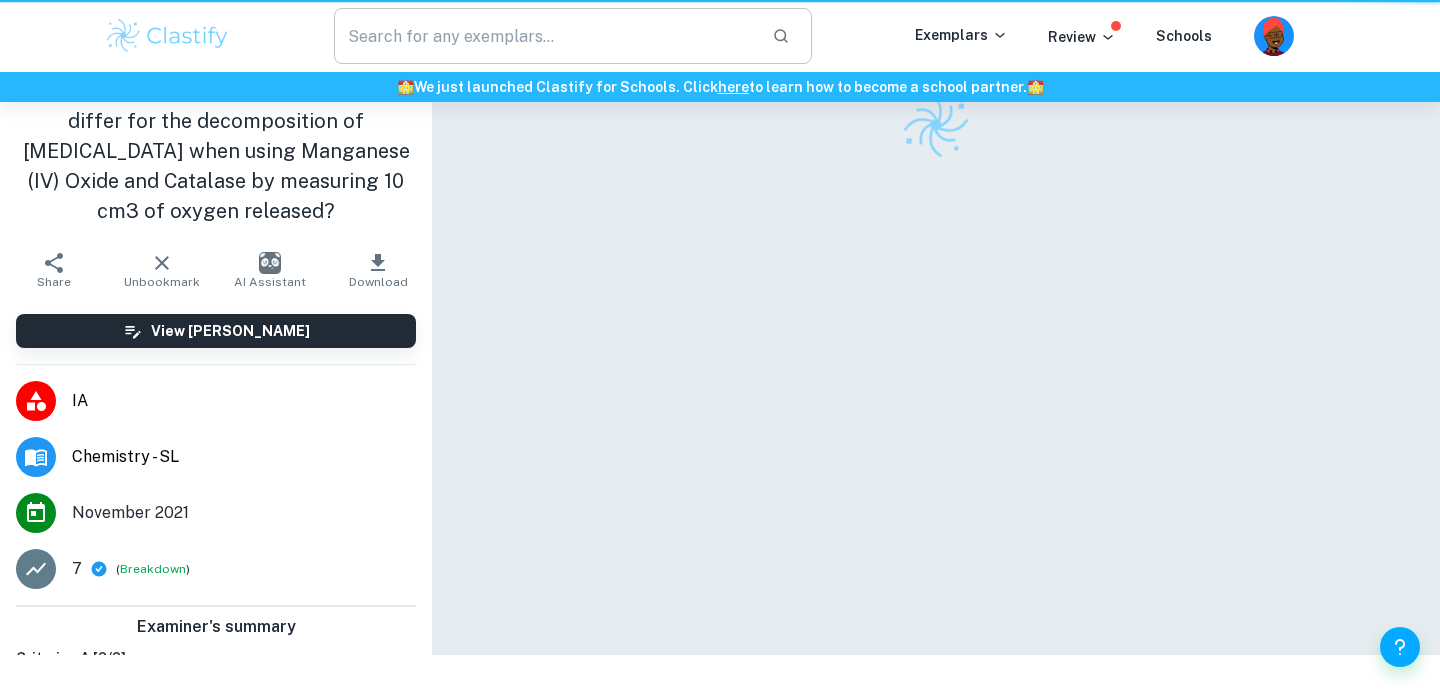 scroll, scrollTop: 0, scrollLeft: 0, axis: both 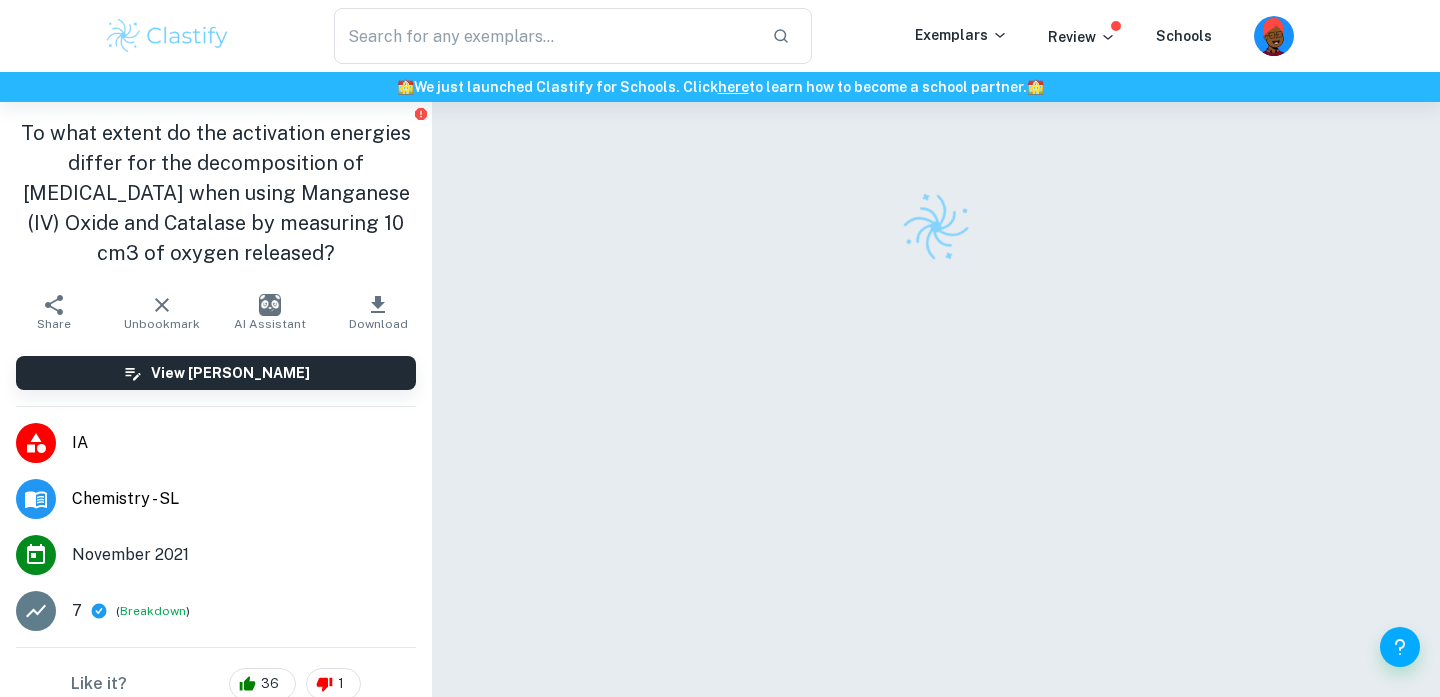 click on "​" at bounding box center (573, 36) 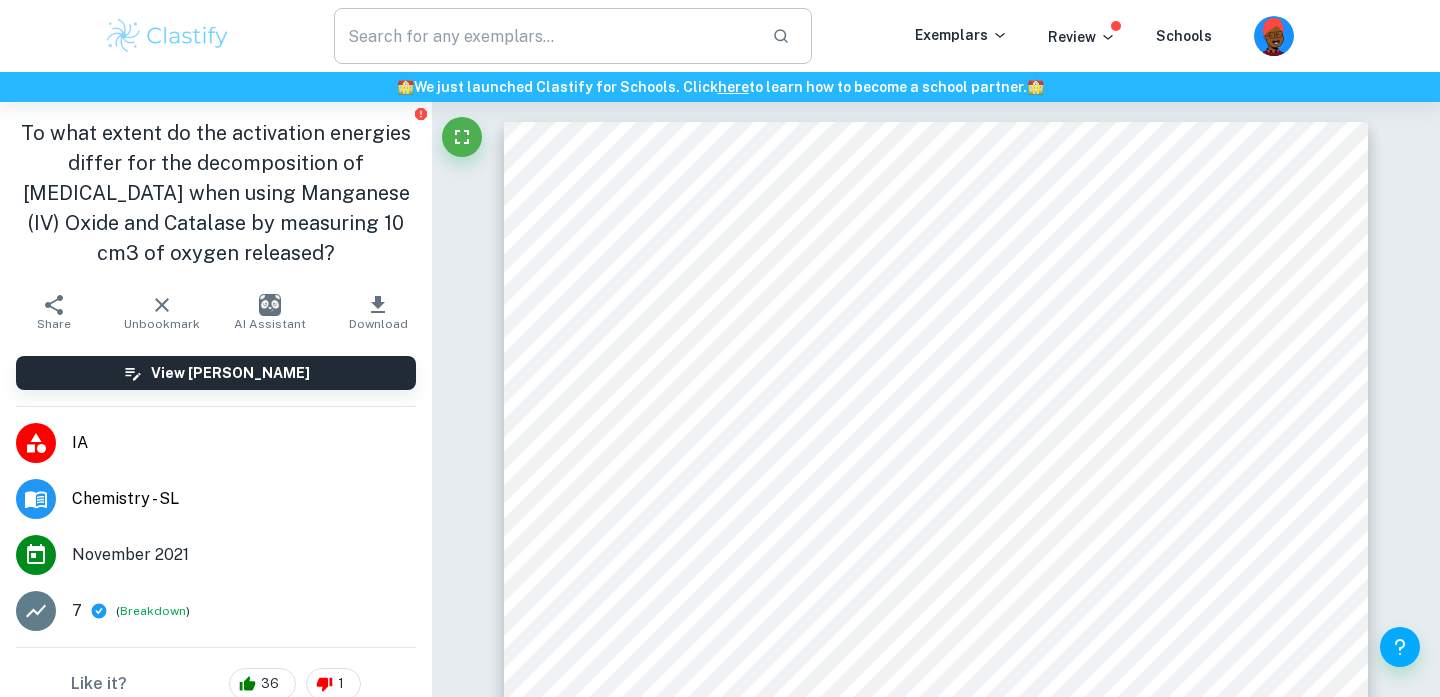 click at bounding box center [545, 36] 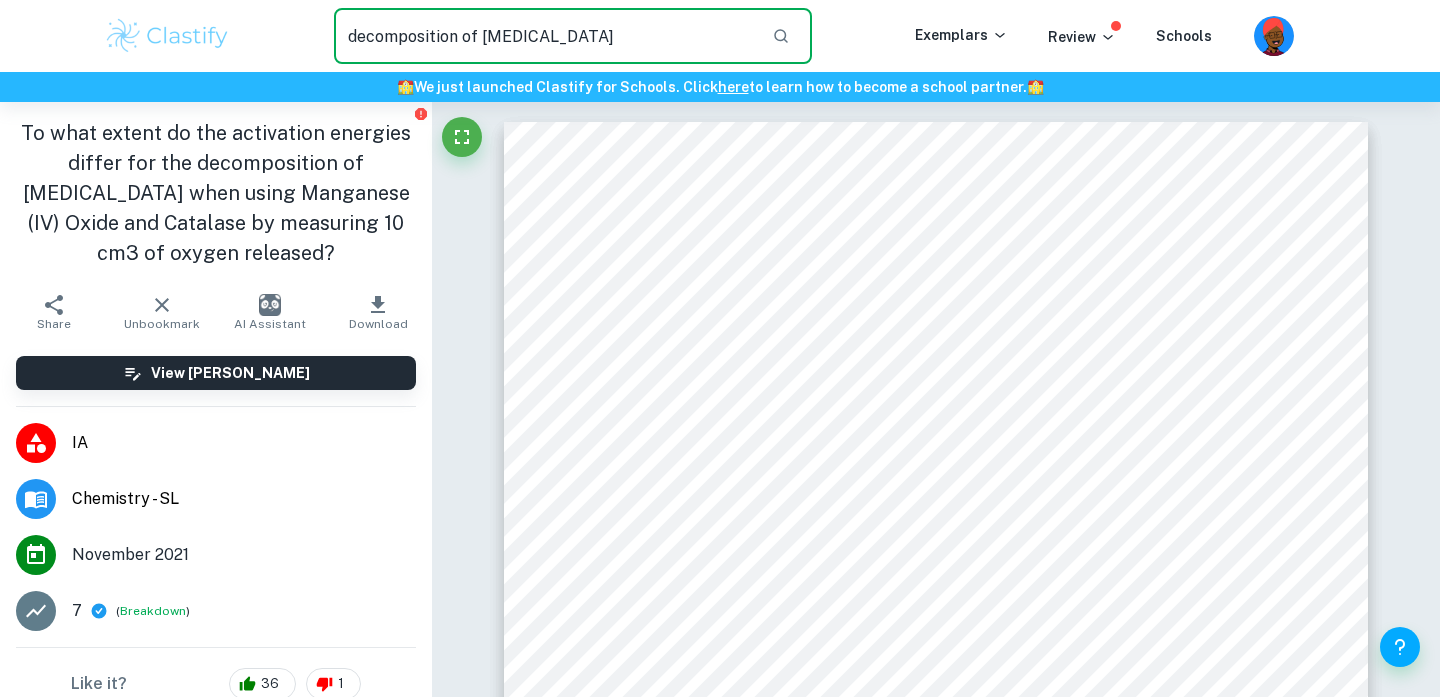 type on "decomposition of hydrogen peroxide" 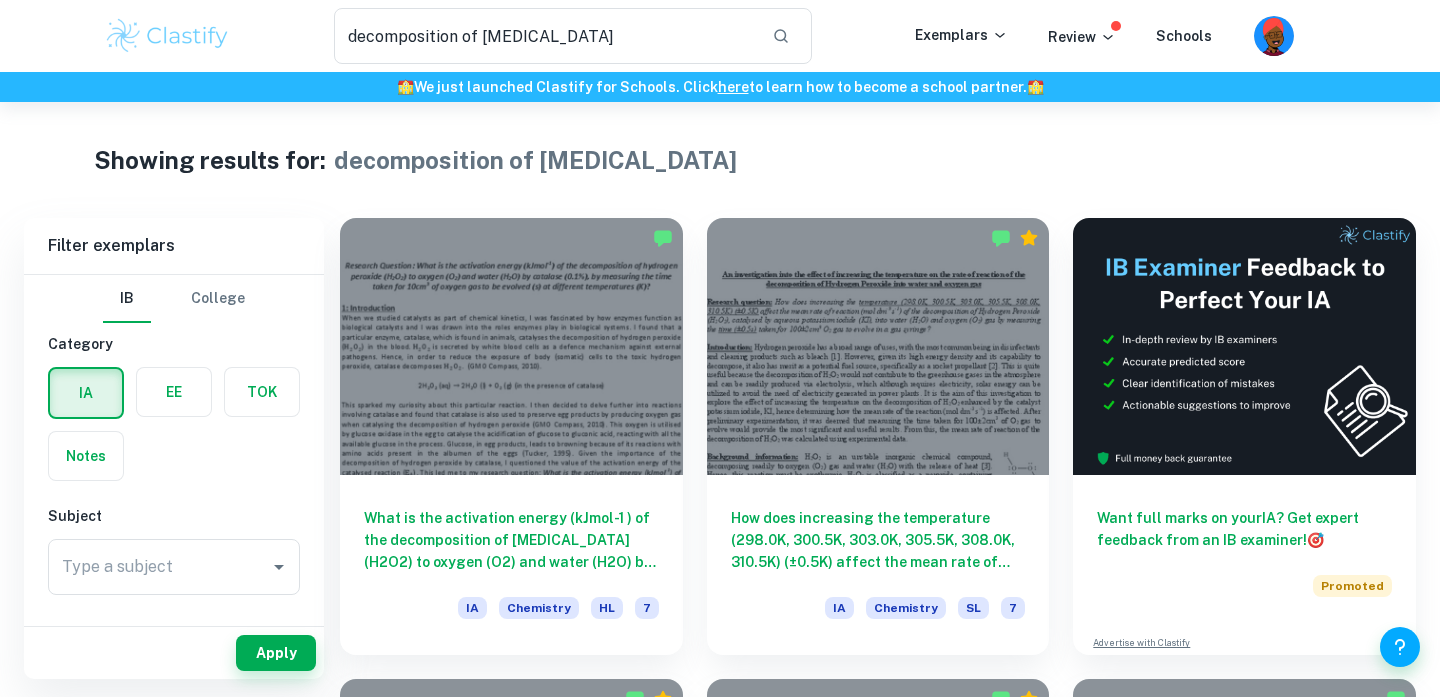 click on "Showing results for: decomposition of hydrogen peroxide Filter Filter exemplars IB College Category IA EE TOK Notes Subject Type a subject Type a subject Grade 7 6 5 4 3 2 1 A B C D E Level HL SL Session May 2026 May 2025 November 2024 May 2024 November 2023 May 2023 November 2022 May 2022 November 2021 May 2021 Other   Apply Filter exemplars IB College Category IA EE TOK Notes Subject Type a subject Type a subject Grade 7 6 5 4 3 2 1 A B C D E Level HL SL Session May 2026 May 2025 November 2024 May 2024 November 2023 May 2023 November 2022 May 2022 November 2021 May 2021 Other   Apply   What	is	the	activation	energy	(kJmol-1 )	of	the	decomposition	of	hydrogen	 peroxide	(H2O2)	to	oxygen	(O2)	and	water	(H2O)	by	catalase	(0.1%),	by	measuring	the	time	 taken	for	10cm3 of	oxygen	gasto	be	evolved	(s)	at	different	temperatures	(K)? IA Chemistry HL 7 IA Chemistry SL 7 Want full marks on your  IA ? Get expert feedback from an IB examiner!  🎯 Promoted Advertise with Clastify IA Chemistry HL 7 IA Chemistry SL 7 IA 6" at bounding box center (720, 1300) 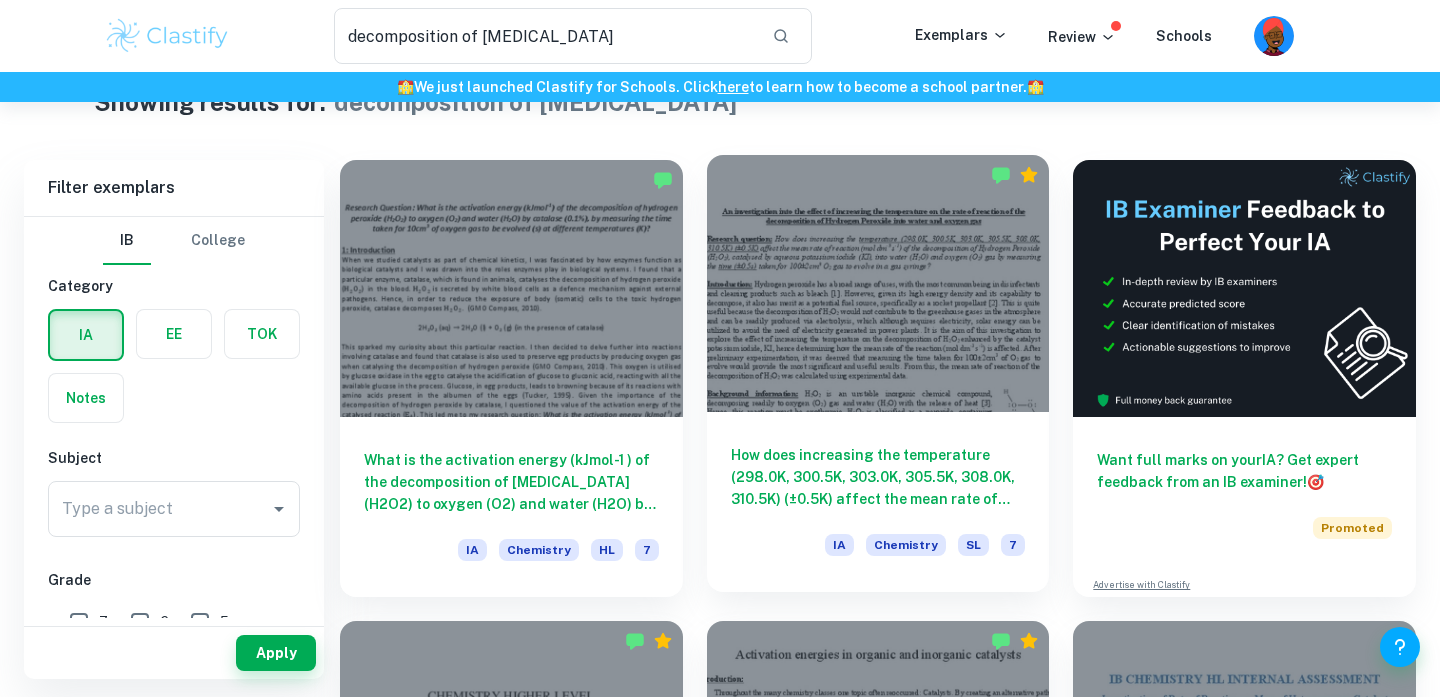 scroll, scrollTop: 59, scrollLeft: 0, axis: vertical 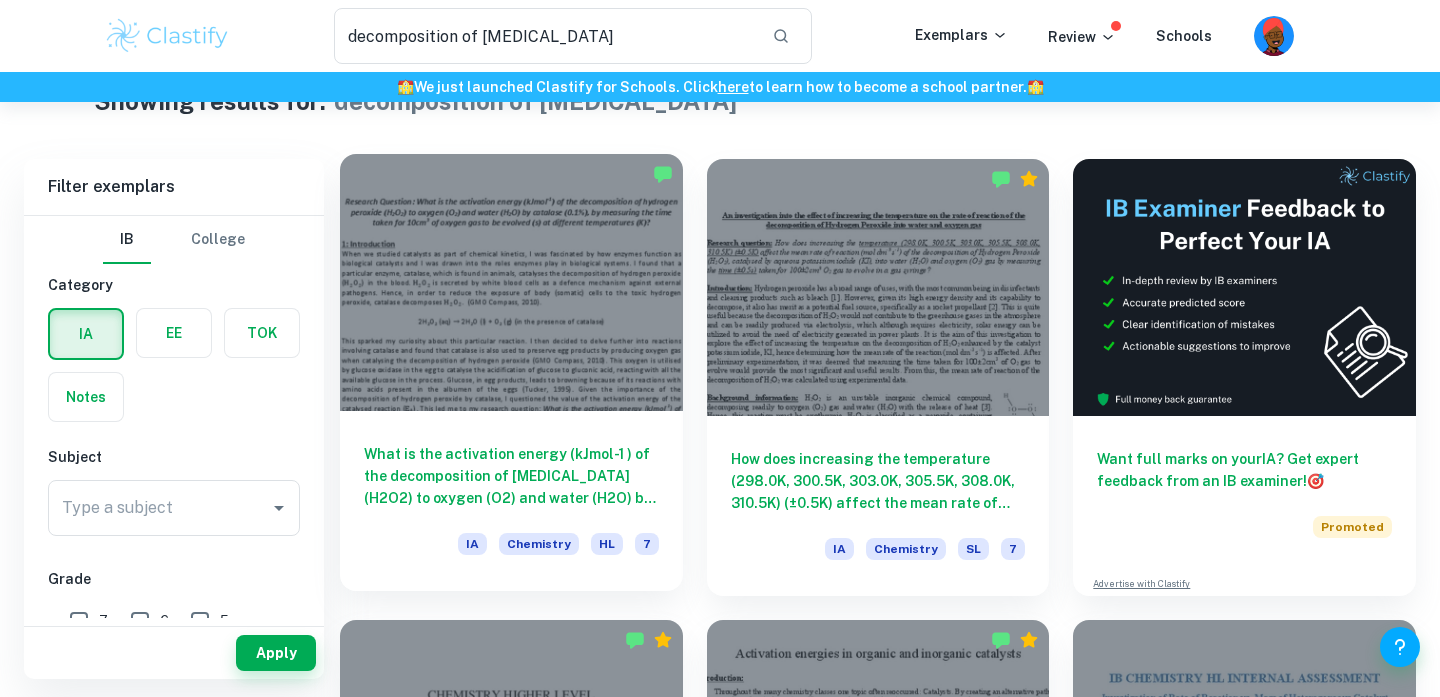 click at bounding box center [511, 282] 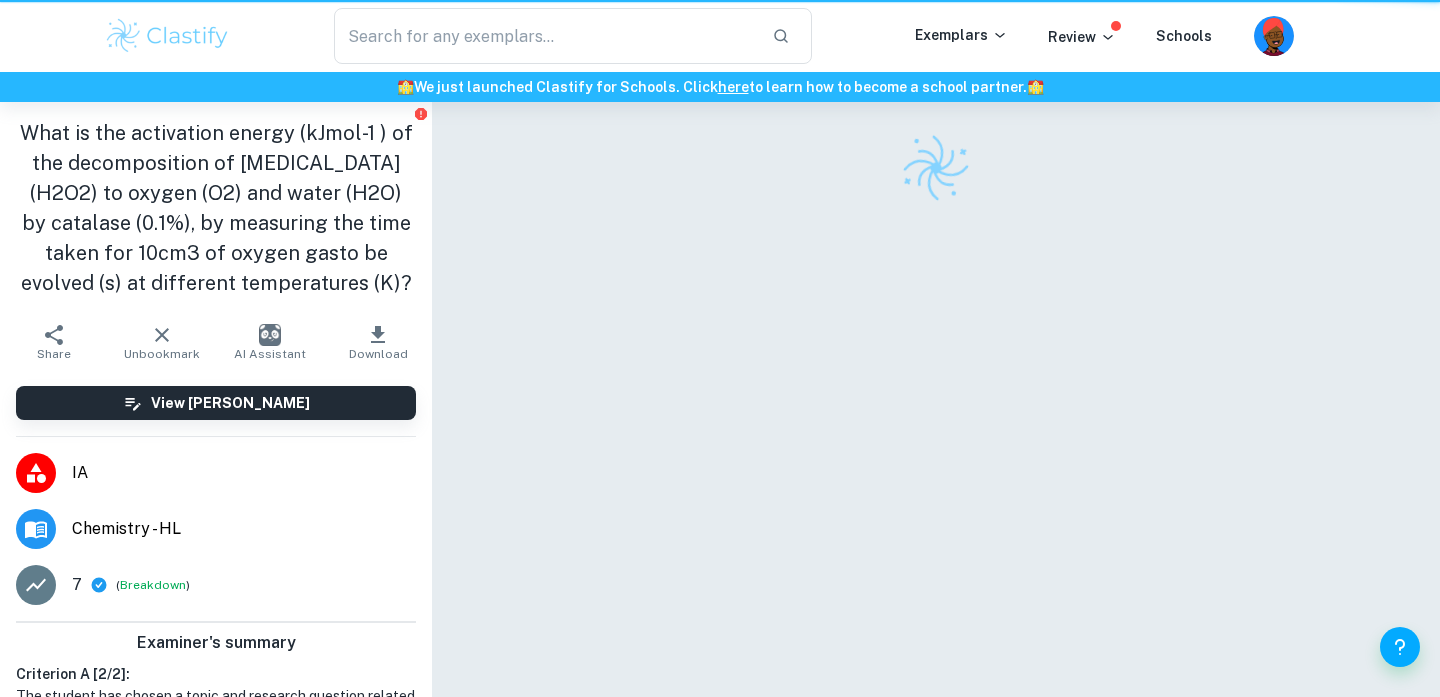 scroll, scrollTop: 0, scrollLeft: 0, axis: both 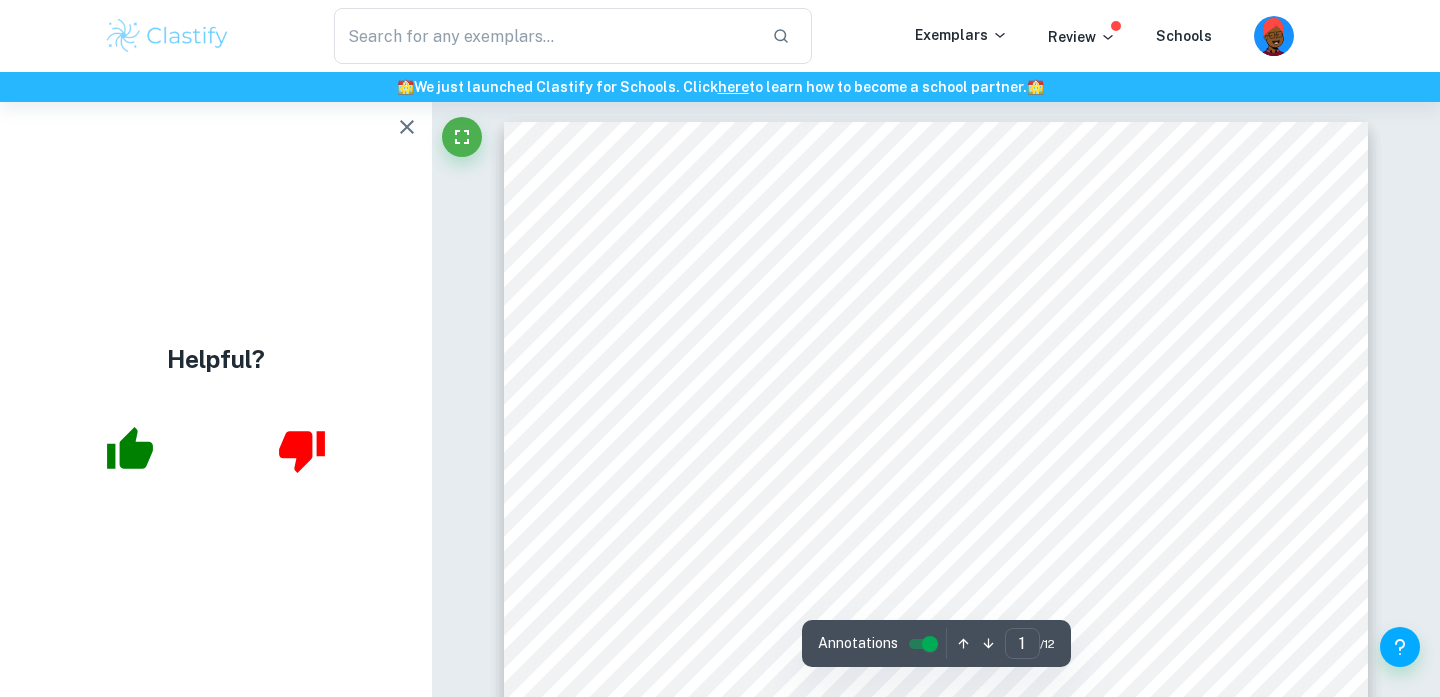 click on "1 Research Question: What is the activation energy (kJmol -1 ) of the decomposition of hydrogen peroxide (H 2 O 2 ) to oxygen (O 2 ) and water (H 2 O) by catalase (0.1%), by measuring the time taken for 10cm 3   of oxygen gas   to be evolved (s) at different temperatures (K)? 1: Introduction When we studied catalysts as part of chemical kinetics, I was fascinated by how enzymes function as biological catalysts and I was drawn into the roles enzymes play in biological systems. I found that a particular enzyme, catalase, which is found in animals, catalyses the decomposition of hydrogen peroxide ( H ! O ! ) in the blood.   H ! O !   is secreted by white blood cells as a defence mechanism against external pathogens. Hence, in order to reduce the exposure of body (somatic) cells to the toxic hydrogen peroxide, catalase decomposes   H ! O ! . (GMO Compass, 2010). 2H 2 O 2   (aq)   →   2H 2 O (l) + O 2   (g) (in the presence of catalase) amino   acids   present   in   the   albumen   of   the   eggs   (Tucker," at bounding box center [936, 733] 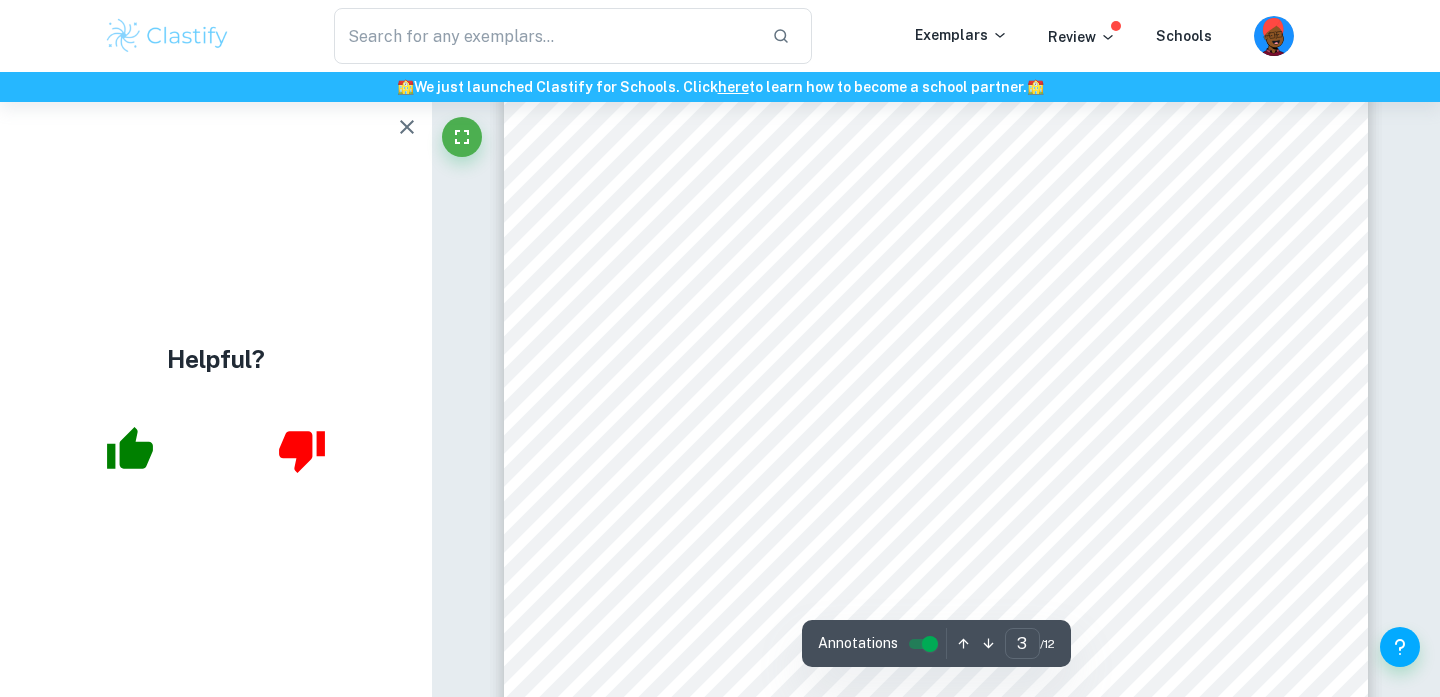 click on "3 Using Microsoft Excel, the line of regression for this graph was sketched and its equation was found, to provide a value for the gradient of the line, which is equal to   −   ! ! !   , the coefficient of   ! !   in the Arrhenius equation. The gradient was then multiplied by   –   𝑅 , such that the product of this multiplication was equal to   E ! . 3: Variables Independent Variable : Temperature (K). This is because, use of the Arrhenius equation, requires values of   k   at different temperatures, in order to plot a graph of   ln   𝑘   against   ! ! , whose gradient is used to find the value of E A . Therefore, the independent variable that was chosen was relevant to the investigation, whose purpose is to find the E A   of the catalysed decomposition of hydrogen peroxide. The temperature values that were tested were 298.0K, 300.5K, 303.0K, 305.5K and 308.0K. The use of 5 different temperature values increased the reliability of the results, because it increased the number of data   ! !   and ln" at bounding box center [936, 584] 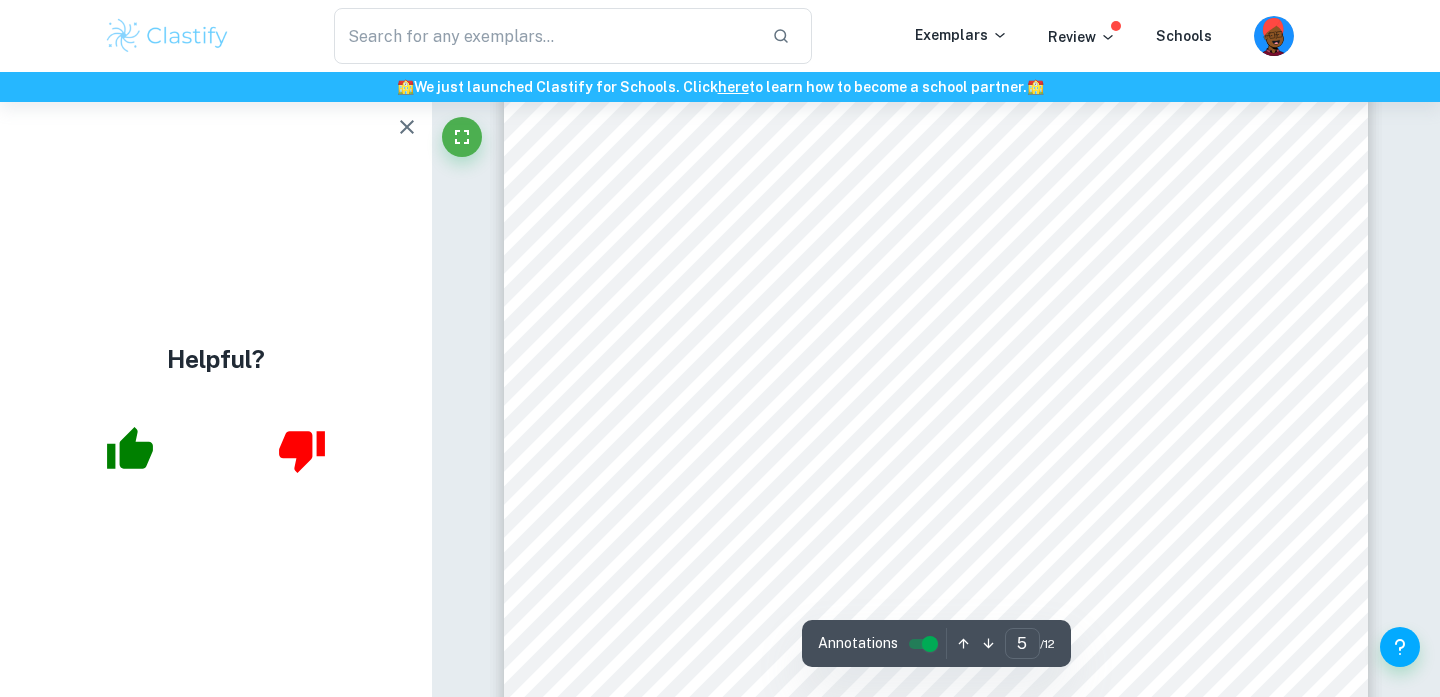 click on "5 10.   Repeat steps 4-9 for a total of 4 additional times to reduce the impact of random error on the results and allow for the collection of sufficient data. 11.   Repeat steps 3-10 at the following temperatures; 300.5K, 303.0K, 305.5K and 308.0K ( ± 0.1K). 4.4: Risk Assessment Safety Considerations:   H 2 O 2   (aq) is a powerful bleaching agent and “causes skin irritation…discolouration, swelling and the formation of papules and vesicles (blisters).” (Fisher Scientific, 2000) Therefore, to ensure a high level of safety during the experiment, latex gloves and goggles were worn throughout the duration of the investigation. Ethical Considerations:   There were no ethical considerations to be taken into account. Environmental Considerations:   There were no environmental considerations to be taken into account. 5: Raw Data Table 1: A raw data table showing the time taken by each replicate to produce 10cm 3   of oxygen gas (s) -3 ) Temperature (K) ( ± 0.1K)   298.0   300.5   303.0   305.5   308.0 10cm" at bounding box center (936, 536) 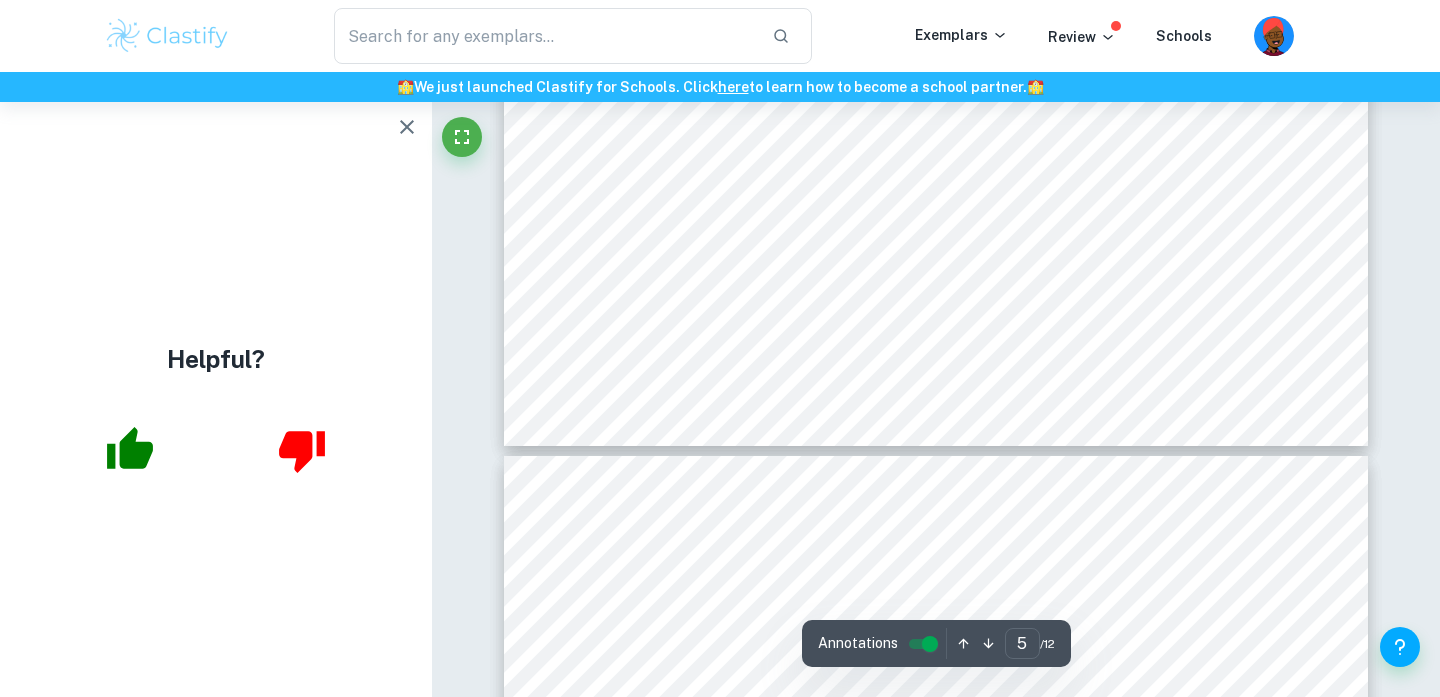 click on "5 10.   Repeat steps 4-9 for a total of 4 additional times to reduce the impact of random error on the results and allow for the collection of sufficient data. 11.   Repeat steps 3-10 at the following temperatures; 300.5K, 303.0K, 305.5K and 308.0K ( ± 0.1K). 4.4: Risk Assessment Safety Considerations:   H 2 O 2   (aq) is a powerful bleaching agent and “causes skin irritation…discolouration, swelling and the formation of papules and vesicles (blisters).” (Fisher Scientific, 2000) Therefore, to ensure a high level of safety during the experiment, latex gloves and goggles were worn throughout the duration of the investigation. Ethical Considerations:   There were no ethical considerations to be taken into account. Environmental Considerations:   There were no environmental considerations to be taken into account. 5: Raw Data Table 1: A raw data table showing the time taken by each replicate to produce 10cm 3   of oxygen gas (s) -3 ) Temperature (K) ( ± 0.1K)   298.0   300.5   303.0   305.5   308.0 10cm" at bounding box center [936, -164] 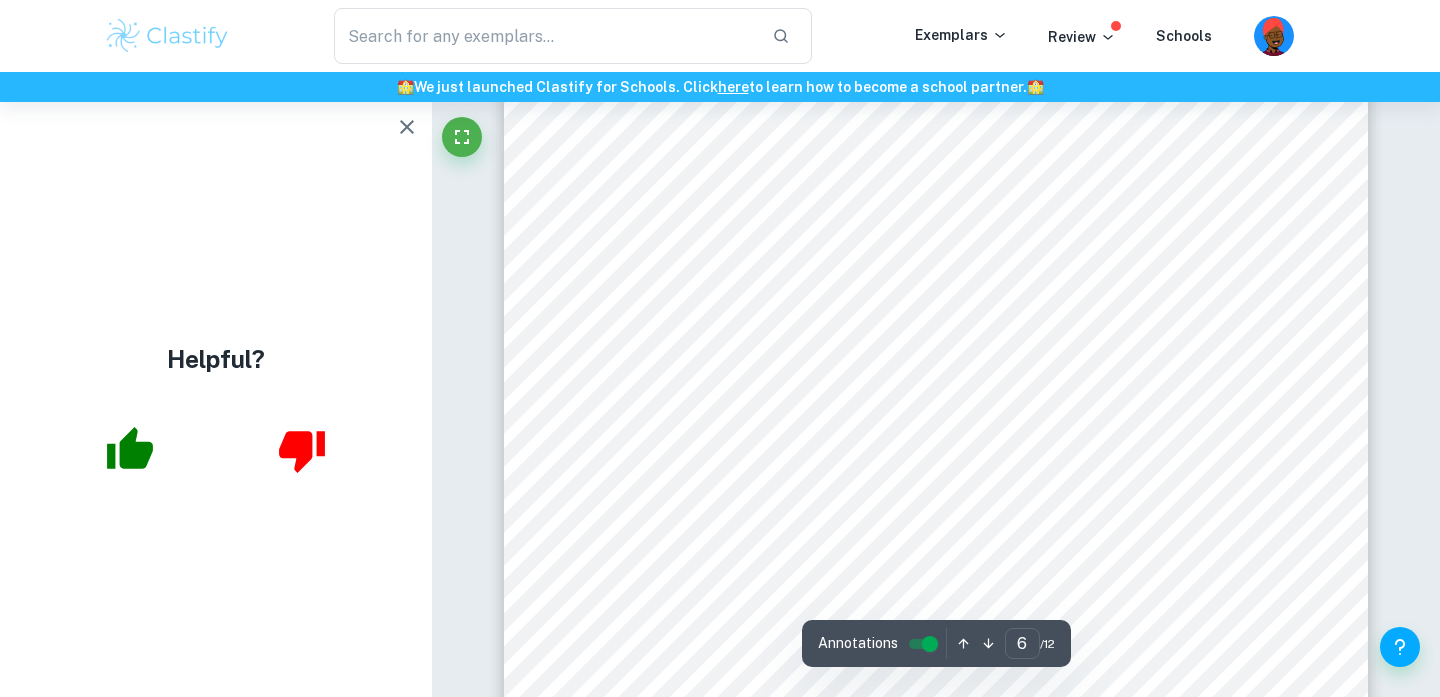click on "6 Example calculation displaying how the average time taken to evolve 10cm 3   of oxygen gas was calculated for 298K 52 . 32   +   50 . 82   +   51 . 68   +   52 . 73   +   50 . 85 5   =   51 . 68 s To calculate the number of moles of oxygen evolved, the ideal gas law equation ( 𝑃𝑉   =   𝑛𝑅𝑇 ) was used. Example Calculation displaying how the number of moles of oxygen evolved was calculated for 298K 𝑃𝑉   =   𝑛𝑅𝑇   =   101 , 0 00   10 1 , 000 , 000   =   𝑛   8 . 3145   298 𝑛   =   1 . 01 8 . 31   ⋅   298   =   4 . 08   ⋅   10 ! !   moles The remaining values of   n   were found in a similar manner. The number of moles of H 2 O 2   consumed was found by multiplying the number of moles of oxygen evolved by 2, because according to the equation for the reaction, the molar ratio of O 2   to H 2 O 2   is 1:2. Example Calculation displaying how the number of moles of H 2 O 2   consumed was calculated for 298K 2   4 . 08   ⋅   10 ! !   =   8 . 16   ⋅   10 ! ! moles 2 O 2   3" at bounding box center [936, 630] 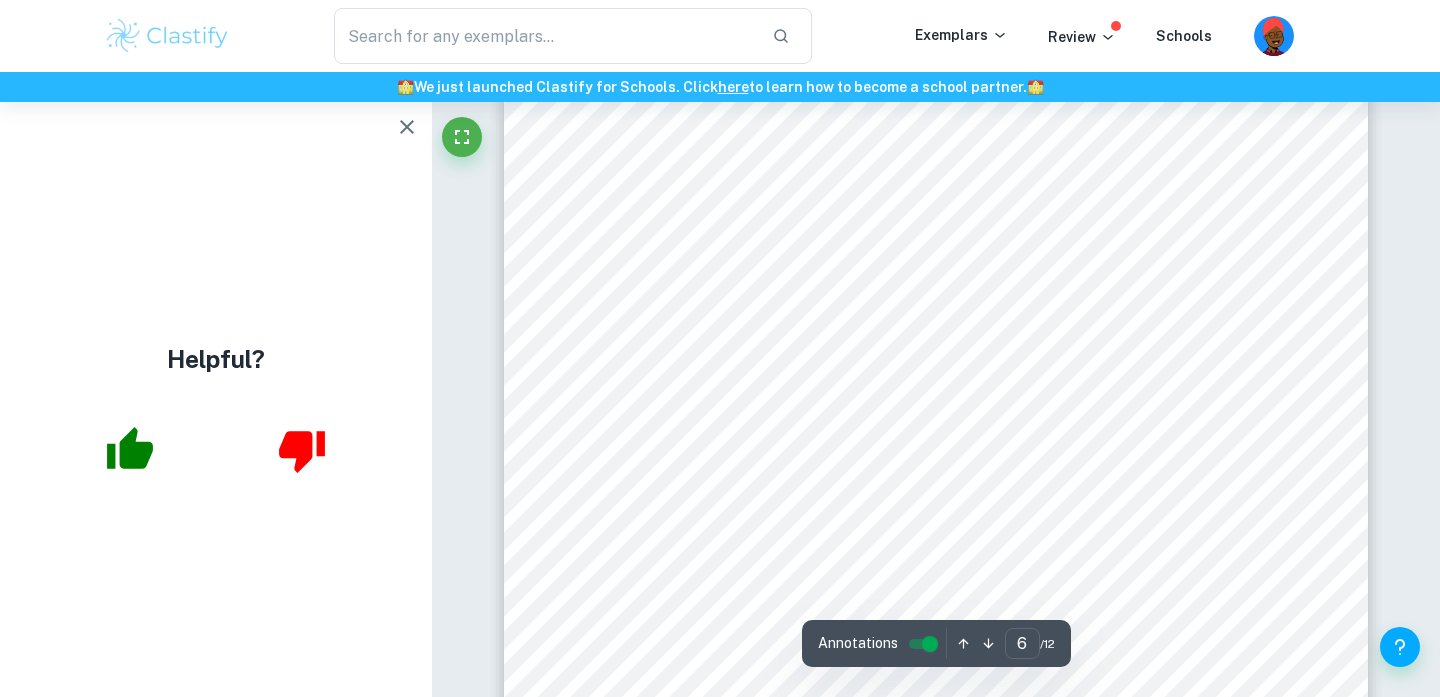 scroll, scrollTop: 6584, scrollLeft: 0, axis: vertical 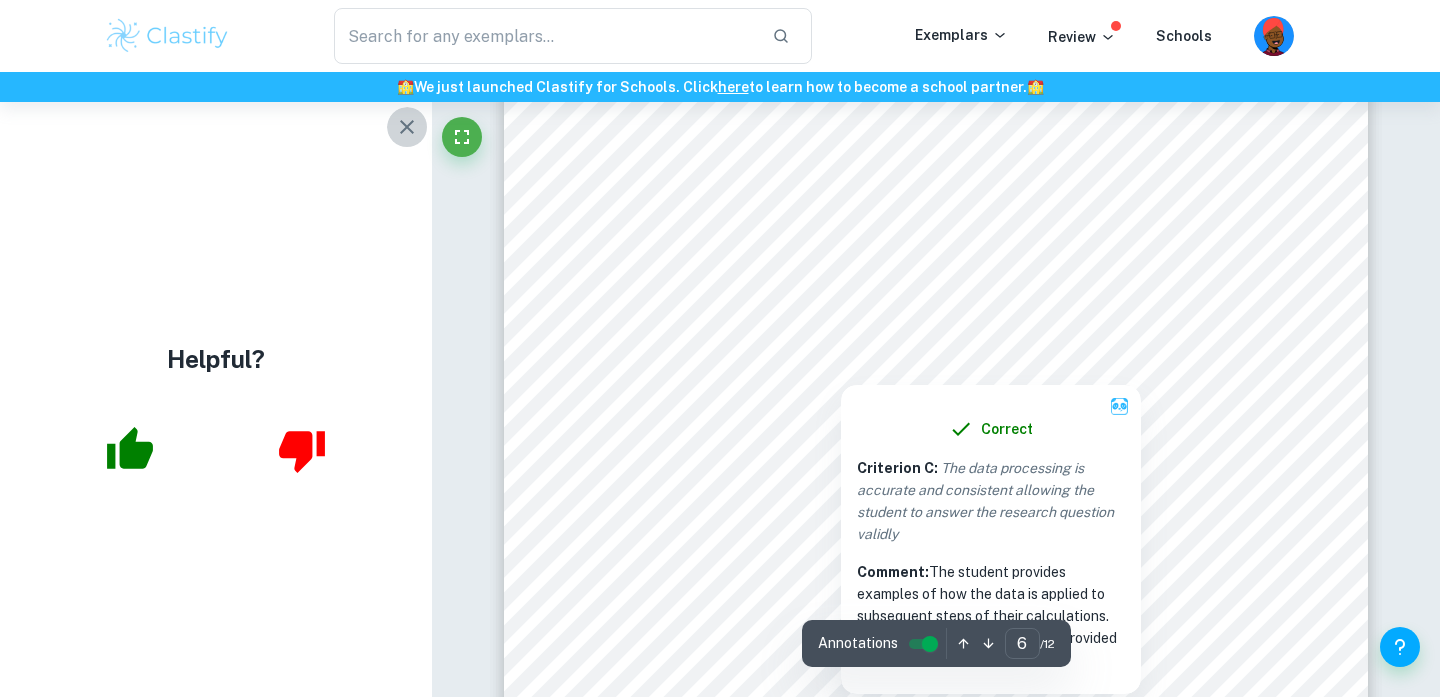 click 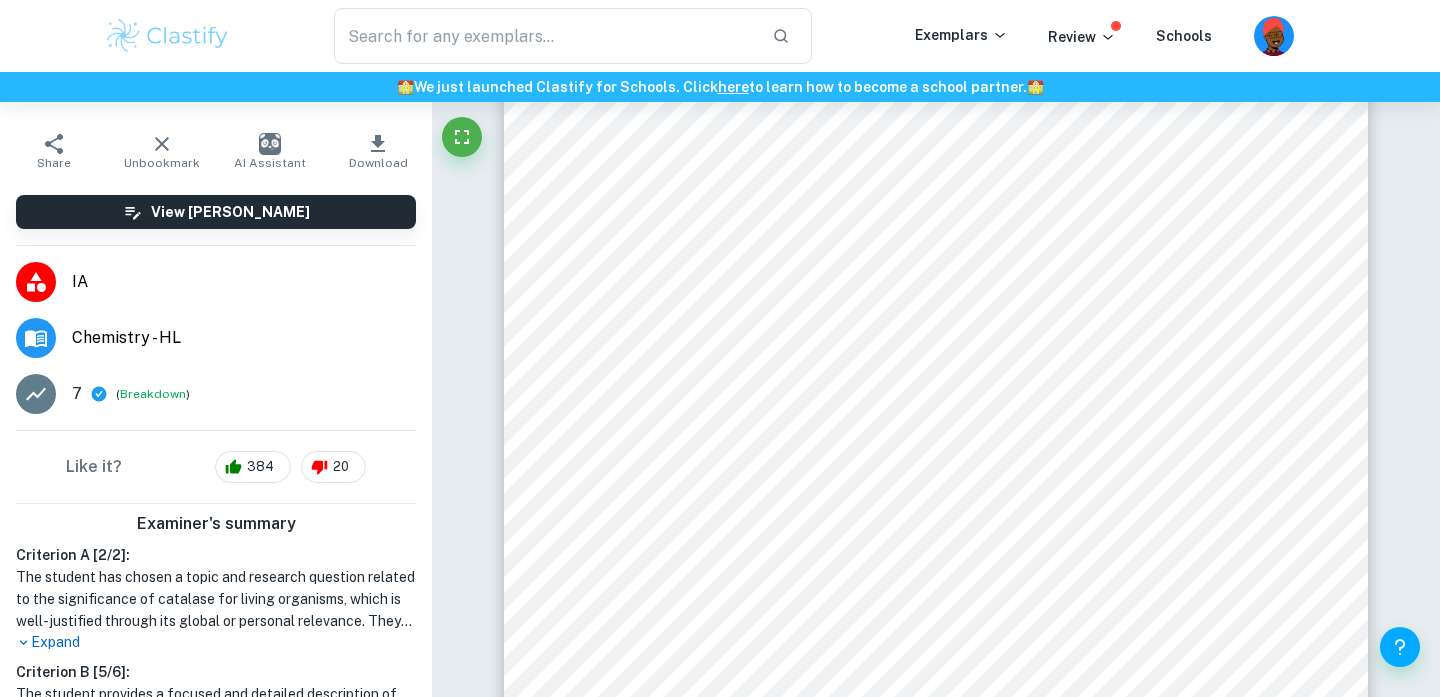 scroll, scrollTop: 0, scrollLeft: 0, axis: both 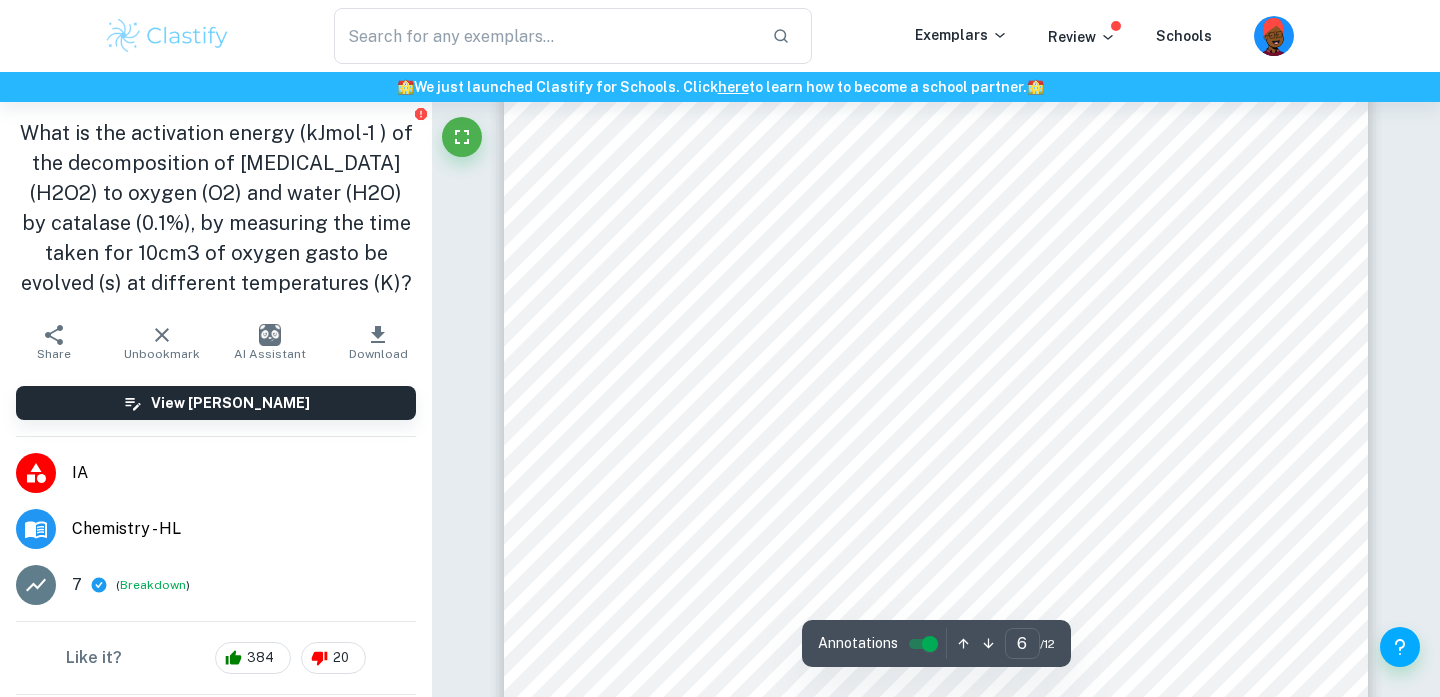 click on "6 Example calculation displaying how the average time taken to evolve 10cm 3   of oxygen gas was calculated for 298K 52 . 32   +   50 . 82   +   51 . 68   +   52 . 73   +   50 . 85 5   =   51 . 68 s To calculate the number of moles of oxygen evolved, the ideal gas law equation ( 𝑃𝑉   =   𝑛𝑅𝑇 ) was used. Example Calculation displaying how the number of moles of oxygen evolved was calculated for 298K 𝑃𝑉   =   𝑛𝑅𝑇   =   101 , 0 00   10 1 , 000 , 000   =   𝑛   8 . 3145   298 𝑛   =   1 . 01 8 . 31   ⋅   298   =   4 . 08   ⋅   10 ! !   moles The remaining values of   n   were found in a similar manner. The number of moles of H 2 O 2   consumed was found by multiplying the number of moles of oxygen evolved by 2, because according to the equation for the reaction, the molar ratio of O 2   to H 2 O 2   is 1:2. Example Calculation displaying how the number of moles of H 2 O 2   consumed was calculated for 298K 2   4 . 08   ⋅   10 ! !   =   8 . 16   ⋅   10 ! ! moles 2 O 2   3" at bounding box center [936, 444] 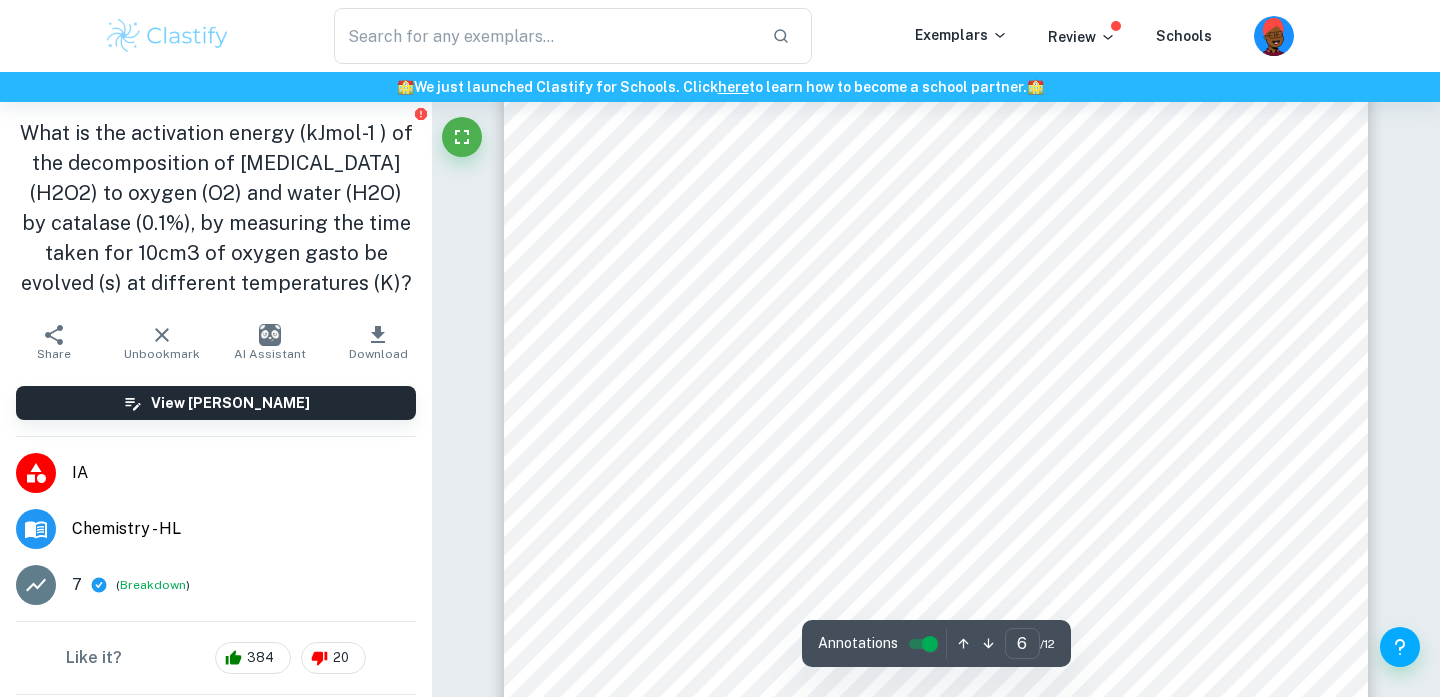 scroll, scrollTop: 6741, scrollLeft: 0, axis: vertical 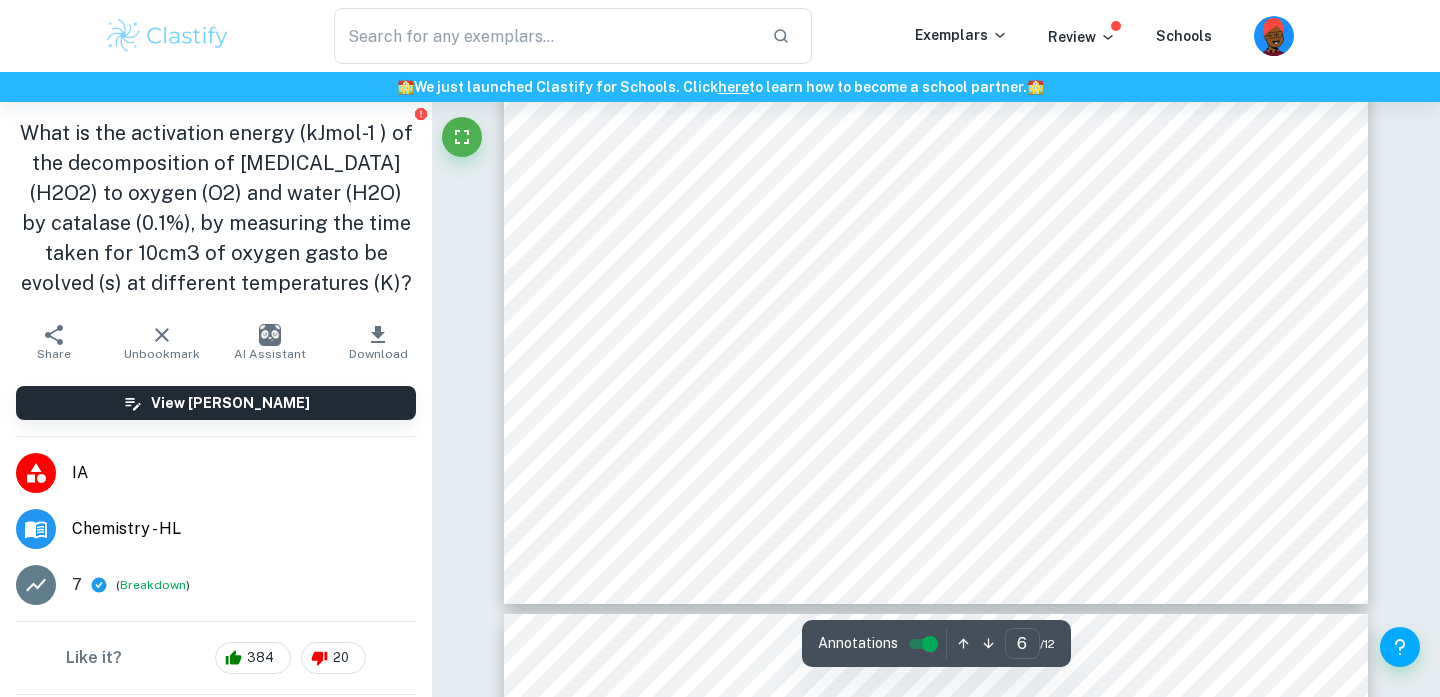 click on "6 Example calculation displaying how the average time taken to evolve 10cm 3   of oxygen gas was calculated for 298K 52 . 32   +   50 . 82   +   51 . 68   +   52 . 73   +   50 . 85 5   =   51 . 68 s To calculate the number of moles of oxygen evolved, the ideal gas law equation ( 𝑃𝑉   =   𝑛𝑅𝑇 ) was used. Example Calculation displaying how the number of moles of oxygen evolved was calculated for 298K 𝑃𝑉   =   𝑛𝑅𝑇   =   101 , 0 00   10 1 , 000 , 000   =   𝑛   8 . 3145   298 𝑛   =   1 . 01 8 . 31   ⋅   298   =   4 . 08   ⋅   10 ! !   moles The remaining values of   n   were found in a similar manner. The number of moles of H 2 O 2   consumed was found by multiplying the number of moles of oxygen evolved by 2, because according to the equation for the reaction, the molar ratio of O 2   to H 2 O 2   is 1:2. Example Calculation displaying how the number of moles of H 2 O 2   consumed was calculated for 298K 2   4 . 08   ⋅   10 ! !   =   8 . 16   ⋅   10 ! ! moles 2 O 2   3" at bounding box center [936, -6] 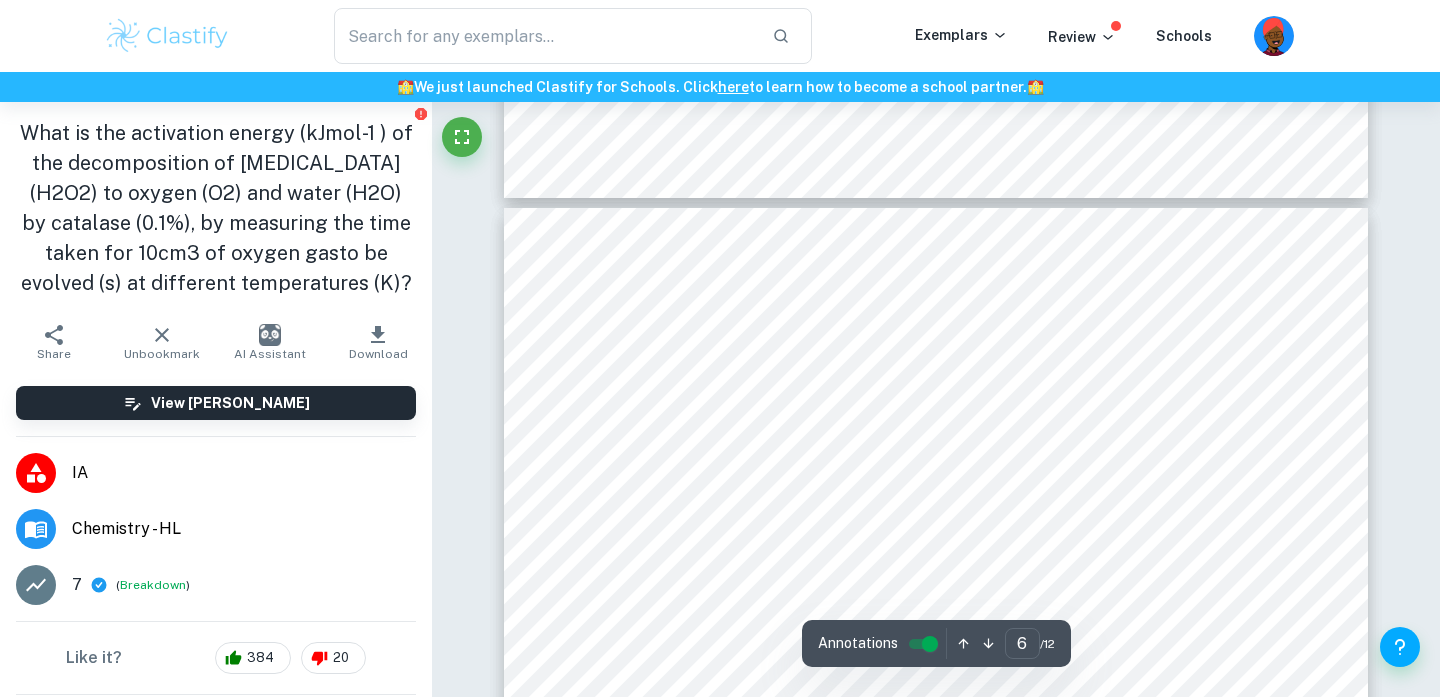 type on "5" 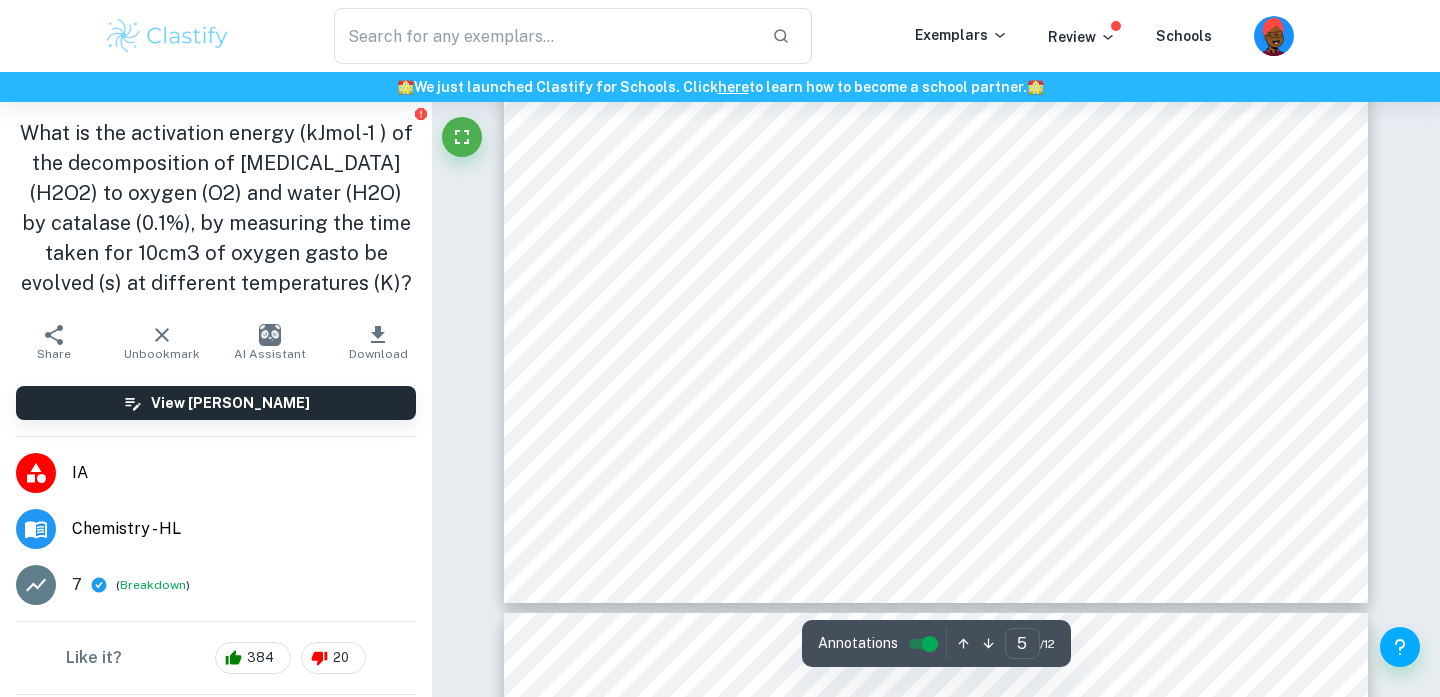 scroll, scrollTop: 5843, scrollLeft: 0, axis: vertical 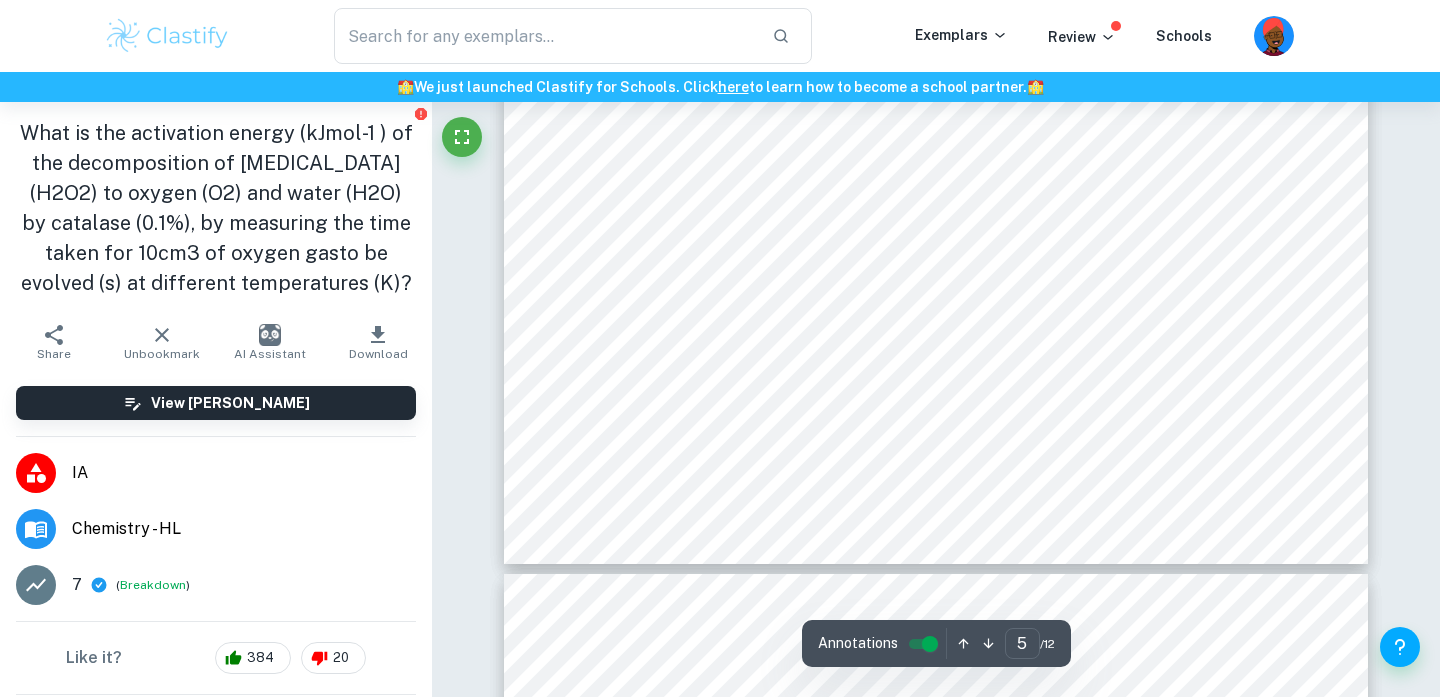 click on "5 10.   Repeat steps 4-9 for a total of 4 additional times to reduce the impact of random error on the results and allow for the collection of sufficient data. 11.   Repeat steps 3-10 at the following temperatures; 300.5K, 303.0K, 305.5K and 308.0K ( ± 0.1K). 4.4: Risk Assessment Safety Considerations:   H 2 O 2   (aq) is a powerful bleaching agent and “causes skin irritation…discolouration, swelling and the formation of papules and vesicles (blisters).” (Fisher Scientific, 2000) Therefore, to ensure a high level of safety during the experiment, latex gloves and goggles were worn throughout the duration of the investigation. Ethical Considerations:   There were no ethical considerations to be taken into account. Environmental Considerations:   There were no environmental considerations to be taken into account. 5: Raw Data Table 1: A raw data table showing the time taken by each replicate to produce 10cm 3   of oxygen gas (s) -3 ) Temperature (K) ( ± 0.1K)   298.0   300.5   303.0   305.5   308.0 10cm" at bounding box center (936, -46) 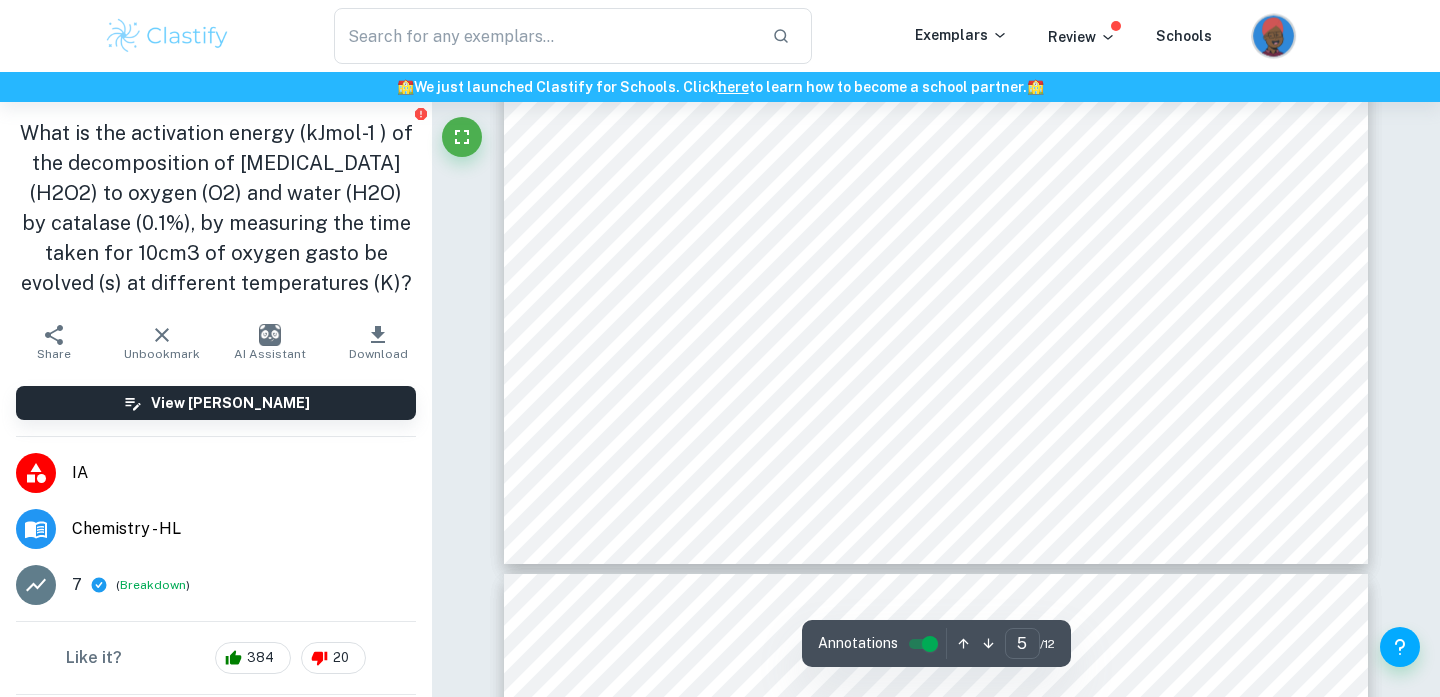 click 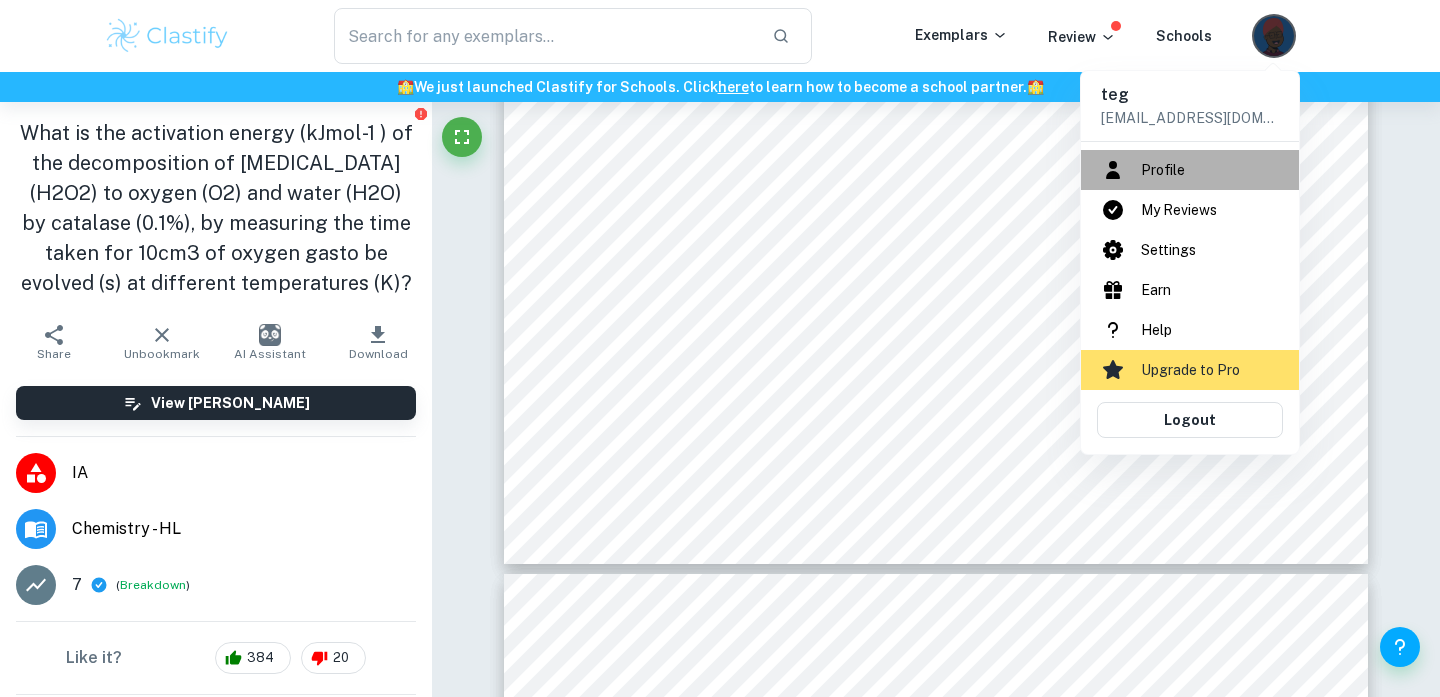 click on "Profile" at bounding box center (1190, 170) 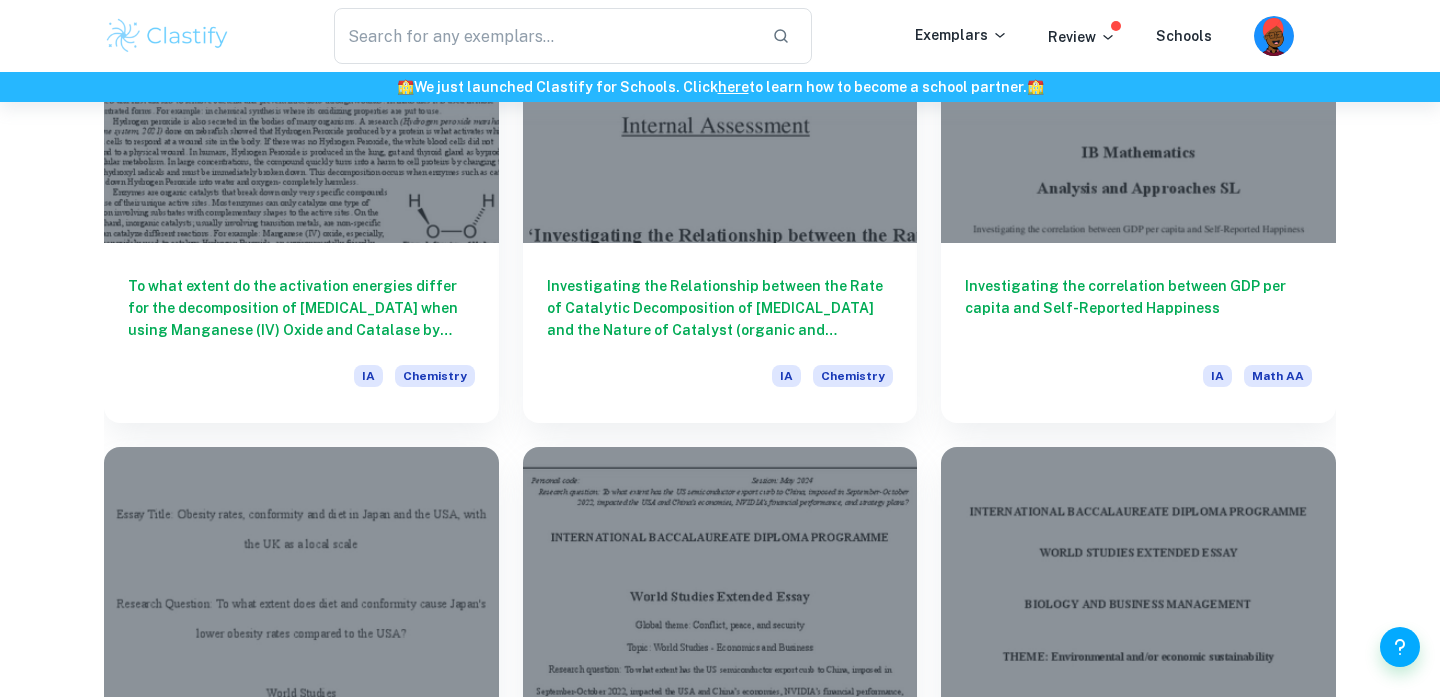 scroll, scrollTop: 2646, scrollLeft: 0, axis: vertical 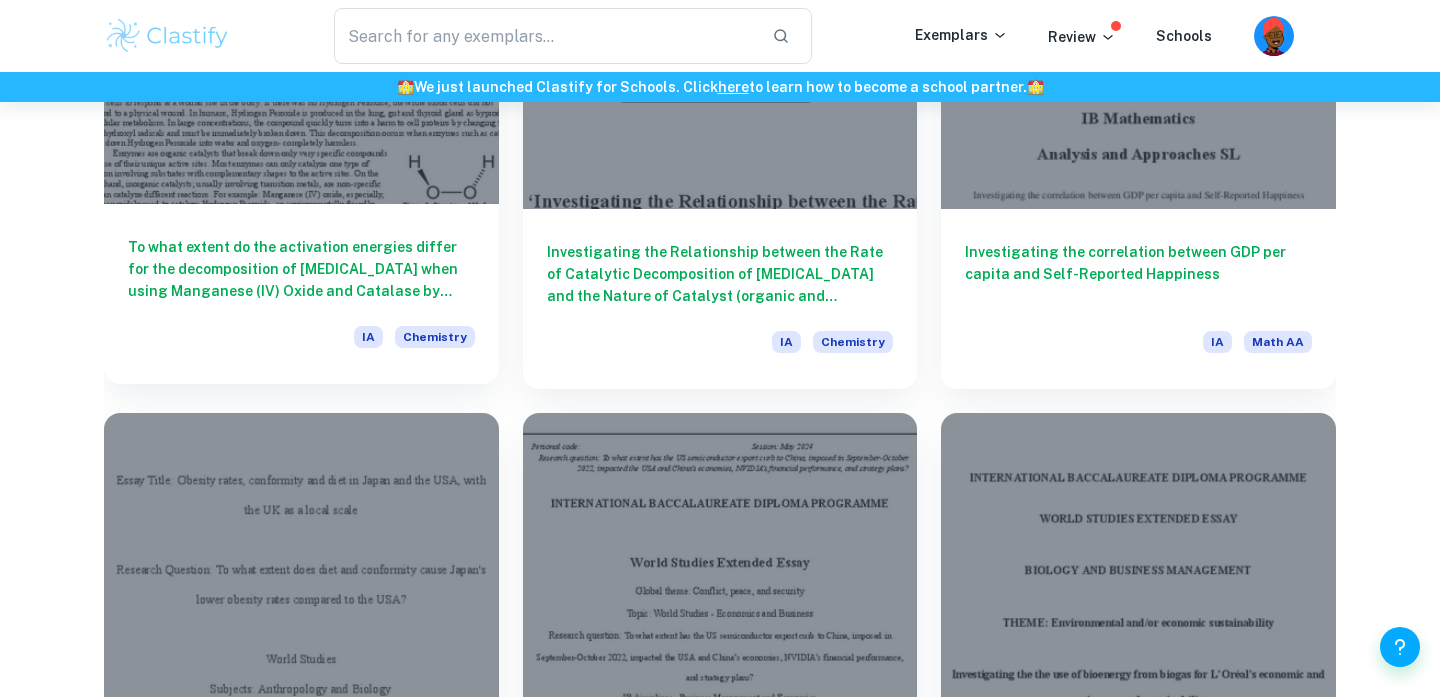 click on "To what extent do the activation energies differ for the decomposition of hydrogen peroxide when using Manganese (IV) Oxide and Catalase by measuring 10 cm3 of oxygen released?" at bounding box center (301, 269) 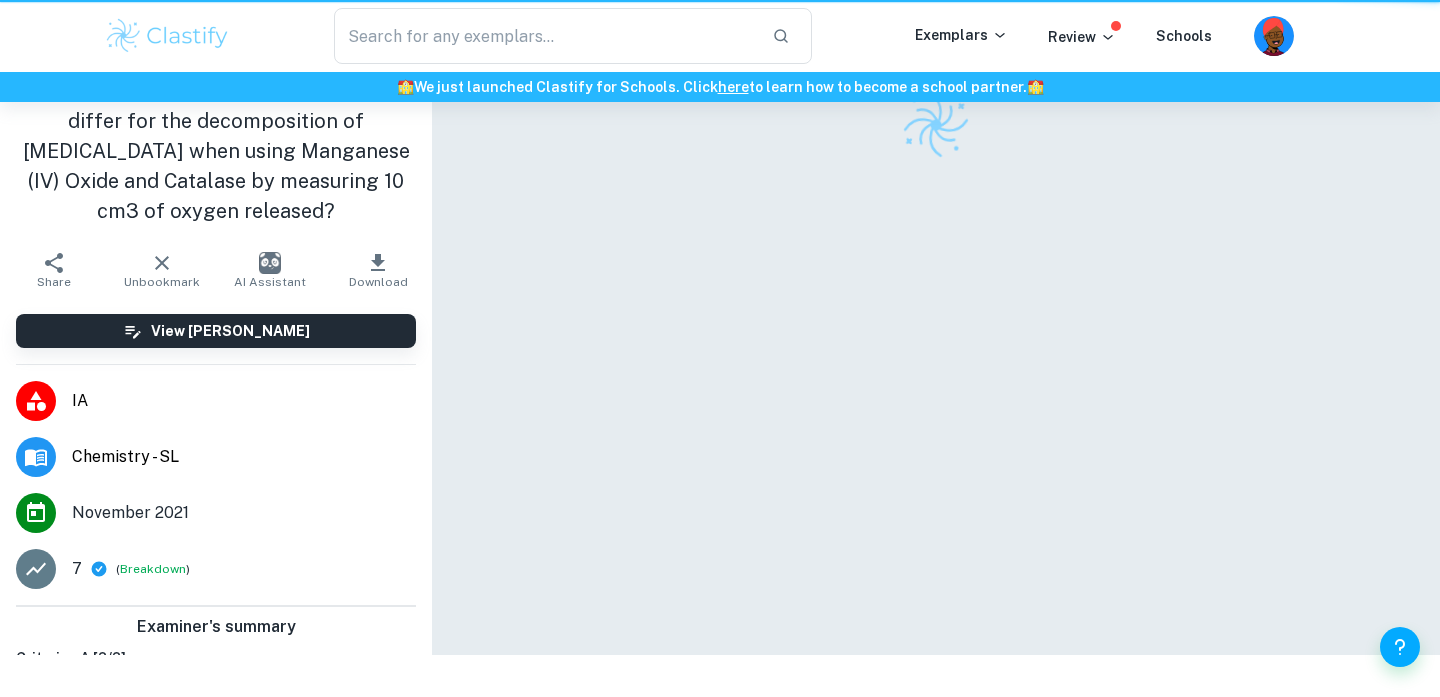 scroll, scrollTop: 0, scrollLeft: 0, axis: both 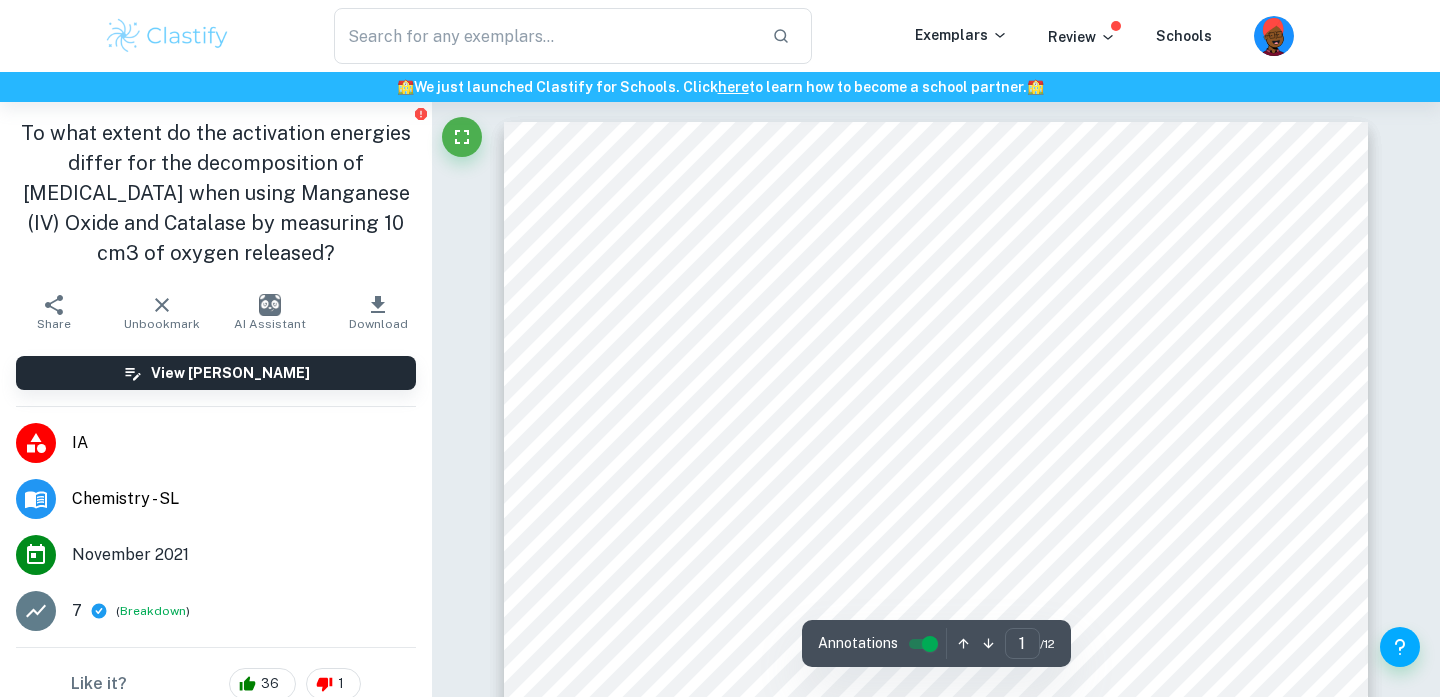 click on "1 Activation energies in organic and inorganic catalysts 1.Introduction: Throughout the many chemistry classes one topic often reoccurred: Catalysts. By creating an alternative pathway, catalysts speed up chemical reactions. They are used across industries to ensure economical rates and even in our bodies to keep us alive, which is part of the reason as to why I wanted to learn more about catalysts. The need for space travel grows with humanity’s thirst for new knowledge and discovery. Catalysts have paved the path for scientists to use more efficient fuels to propel massive equipment into space. To narrow down my research, I looked into common reactions that require catalysts and came across the “textbook” decomposition process of Hydrogen Peroxide. An oxidizing agent largely present in domestic cleaning products and first aid kits to remove bacteria and prevent infections through wounds. In industries it is used in more Hydrogen peroxide is also secreted in the bodies of many organisms. A research" at bounding box center (936, 681) 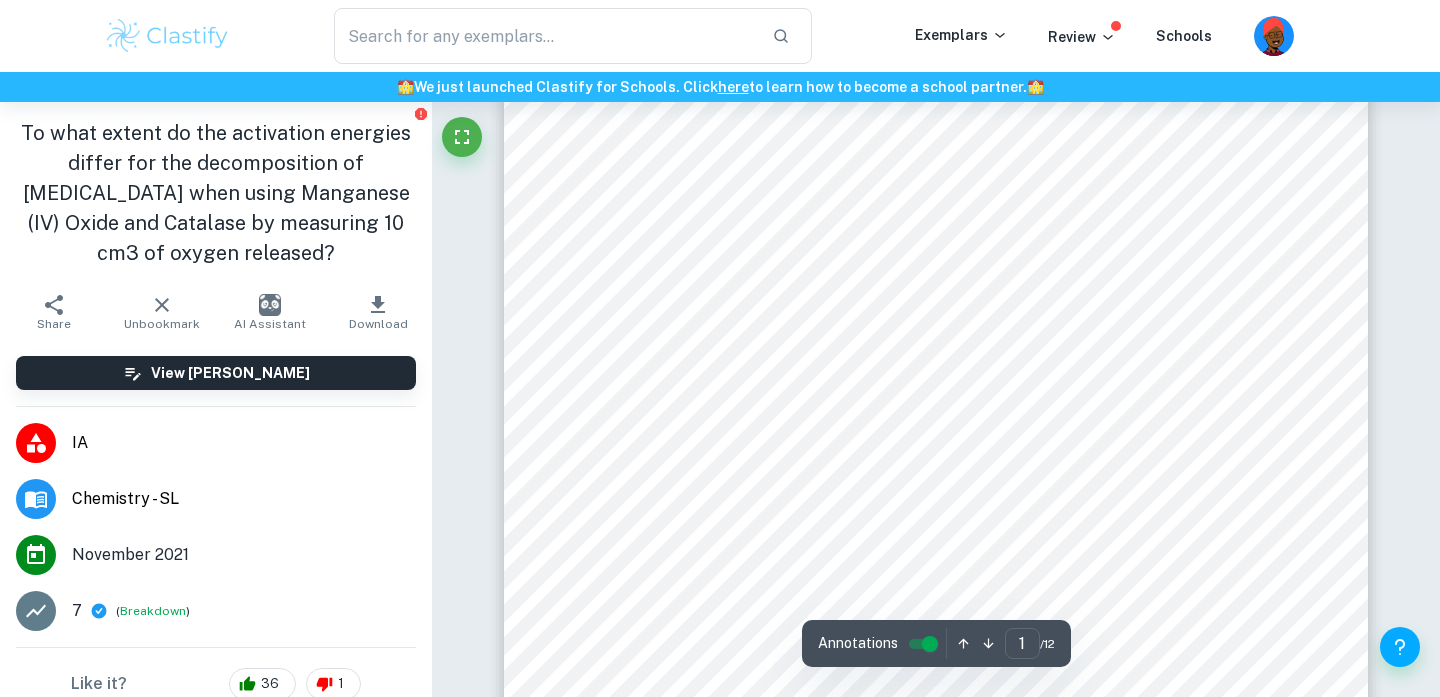 click on "1 Activation energies in organic and inorganic catalysts 1.Introduction: Throughout the many chemistry classes one topic often reoccurred: Catalysts. By creating an alternative pathway, catalysts speed up chemical reactions. They are used across industries to ensure economical rates and even in our bodies to keep us alive, which is part of the reason as to why I wanted to learn more about catalysts. The need for space travel grows with humanity’s thirst for new knowledge and discovery. Catalysts have paved the path for scientists to use more efficient fuels to propel massive equipment into space. To narrow down my research, I looked into common reactions that require catalysts and came across the “textbook” decomposition process of Hydrogen Peroxide. An oxidizing agent largely present in domestic cleaning products and first aid kits to remove bacteria and prevent infections through wounds. In industries it is used in more Hydrogen peroxide is also secreted in the bodies of many organisms. A research" at bounding box center [936, 371] 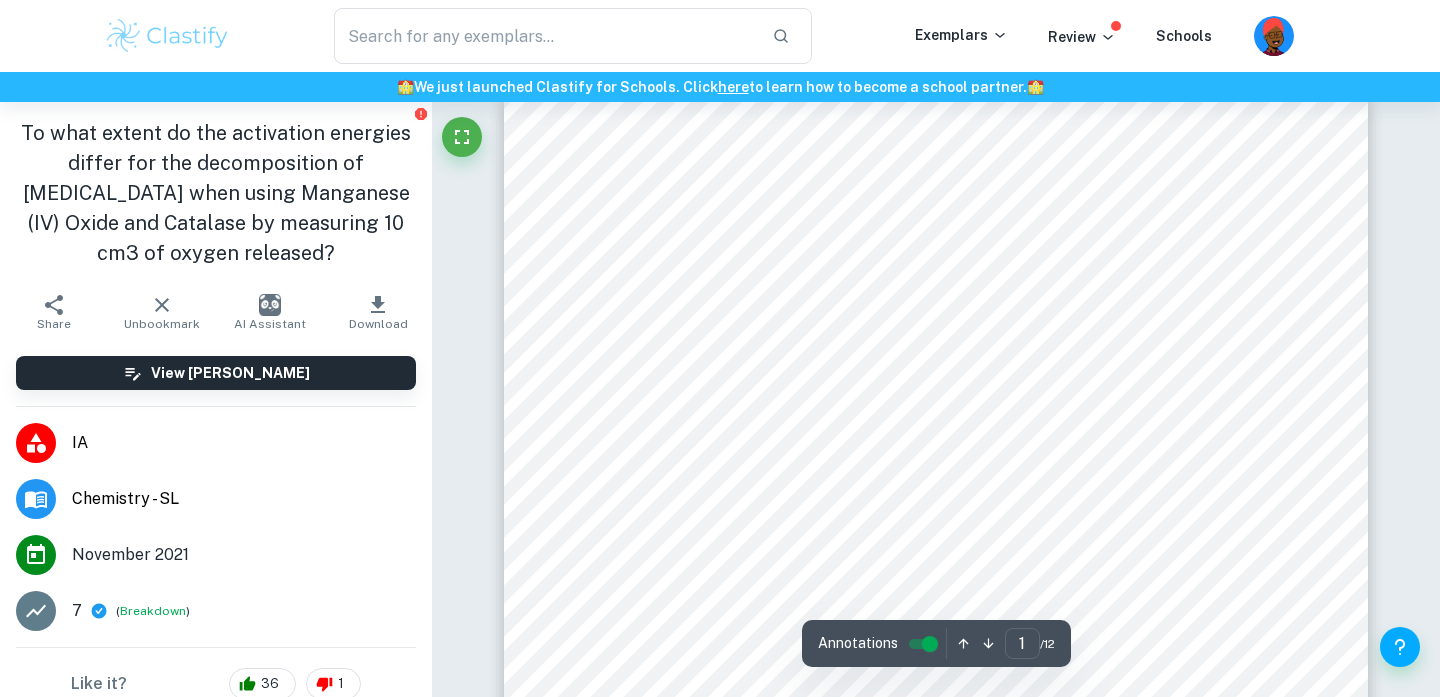 click on "1 Activation energies in organic and inorganic catalysts 1.Introduction: Throughout the many chemistry classes one topic often reoccurred: Catalysts. By creating an alternative pathway, catalysts speed up chemical reactions. They are used across industries to ensure economical rates and even in our bodies to keep us alive, which is part of the reason as to why I wanted to learn more about catalysts. The need for space travel grows with humanity’s thirst for new knowledge and discovery. Catalysts have paved the path for scientists to use more efficient fuels to propel massive equipment into space. To narrow down my research, I looked into common reactions that require catalysts and came across the “textbook” decomposition process of Hydrogen Peroxide. An oxidizing agent largely present in domestic cleaning products and first aid kits to remove bacteria and prevent infections through wounds. In industries it is used in more Hydrogen peroxide is also secreted in the bodies of many organisms. A research" at bounding box center (936, 649) 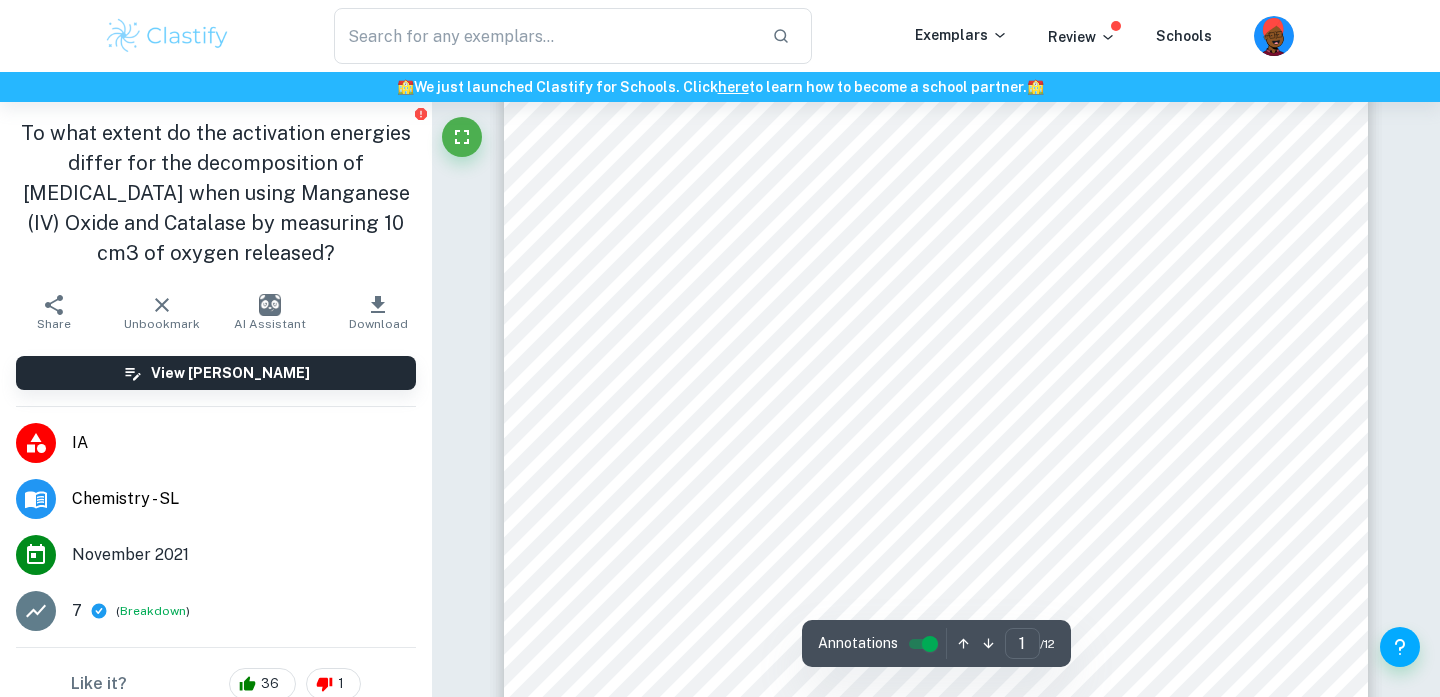 click on "1 Activation energies in organic and inorganic catalysts 1.Introduction: Throughout the many chemistry classes one topic often reoccurred: Catalysts. By creating an alternative pathway, catalysts speed up chemical reactions. They are used across industries to ensure economical rates and even in our bodies to keep us alive, which is part of the reason as to why I wanted to learn more about catalysts. The need for space travel grows with humanity’s thirst for new knowledge and discovery. Catalysts have paved the path for scientists to use more efficient fuels to propel massive equipment into space. To narrow down my research, I looked into common reactions that require catalysts and came across the “textbook” decomposition process of Hydrogen Peroxide. An oxidizing agent largely present in domestic cleaning products and first aid kits to remove bacteria and prevent infections through wounds. In industries it is used in more Hydrogen peroxide is also secreted in the bodies of many organisms. A research" at bounding box center [936, 535] 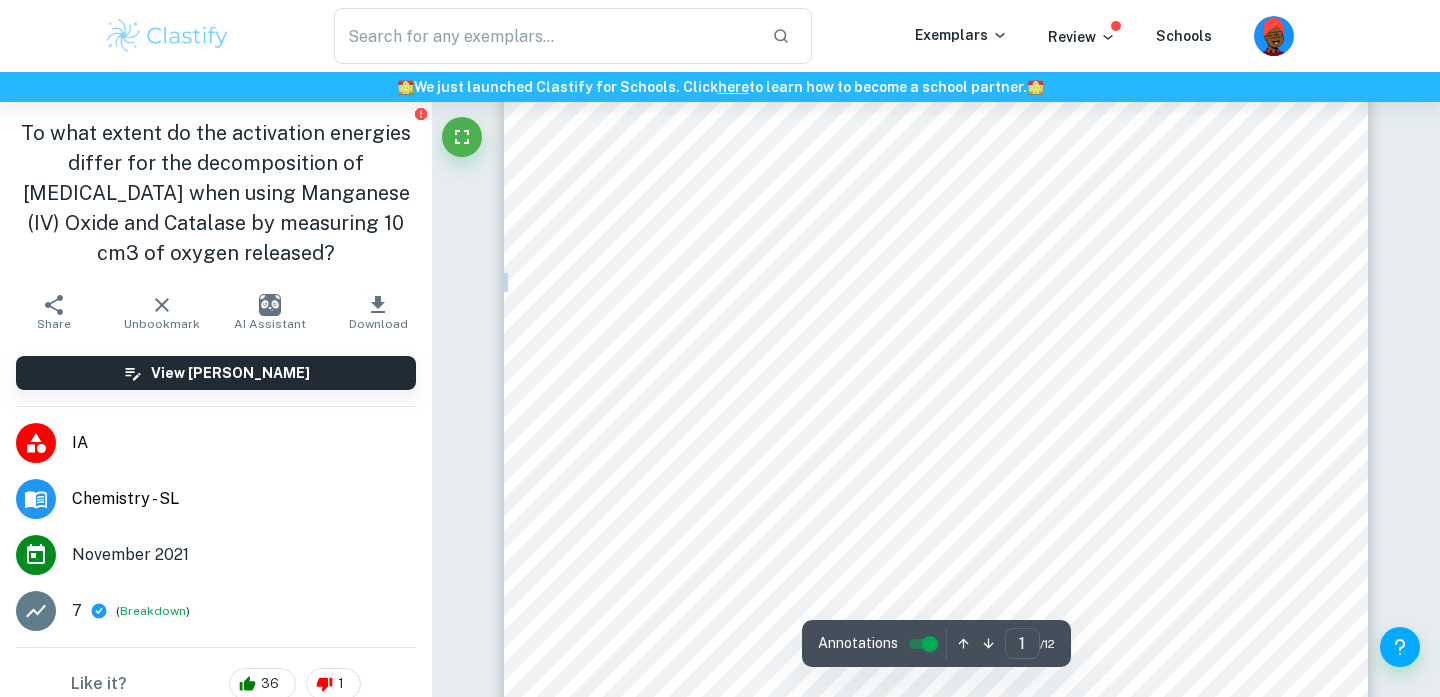 click on "1 Activation energies in organic and inorganic catalysts 1.Introduction: Throughout the many chemistry classes one topic often reoccurred: Catalysts. By creating an alternative pathway, catalysts speed up chemical reactions. They are used across industries to ensure economical rates and even in our bodies to keep us alive, which is part of the reason as to why I wanted to learn more about catalysts. The need for space travel grows with humanity’s thirst for new knowledge and discovery. Catalysts have paved the path for scientists to use more efficient fuels to propel massive equipment into space. To narrow down my research, I looked into common reactions that require catalysts and came across the “textbook” decomposition process of Hydrogen Peroxide. An oxidizing agent largely present in domestic cleaning products and first aid kits to remove bacteria and prevent infections through wounds. In industries it is used in more Hydrogen peroxide is also secreted in the bodies of many organisms. A research" at bounding box center [936, 562] 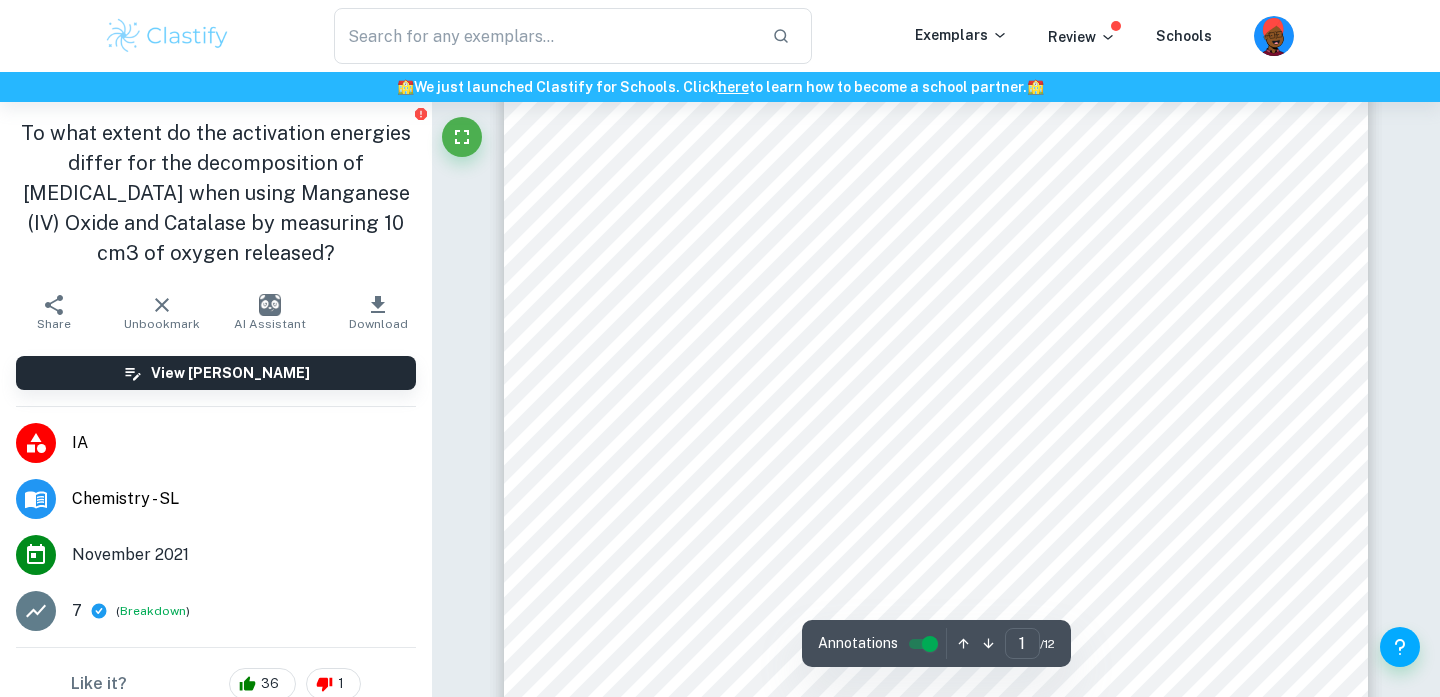 click on "1 Activation energies in organic and inorganic catalysts 1.Introduction: Throughout the many chemistry classes one topic often reoccurred: Catalysts. By creating an alternative pathway, catalysts speed up chemical reactions. They are used across industries to ensure economical rates and even in our bodies to keep us alive, which is part of the reason as to why I wanted to learn more about catalysts. The need for space travel grows with humanity’s thirst for new knowledge and discovery. Catalysts have paved the path for scientists to use more efficient fuels to propel massive equipment into space. To narrow down my research, I looked into common reactions that require catalysts and came across the “textbook” decomposition process of Hydrogen Peroxide. An oxidizing agent largely present in domestic cleaning products and first aid kits to remove bacteria and prevent infections through wounds. In industries it is used in more Hydrogen peroxide is also secreted in the bodies of many organisms. A research" at bounding box center (936, 562) 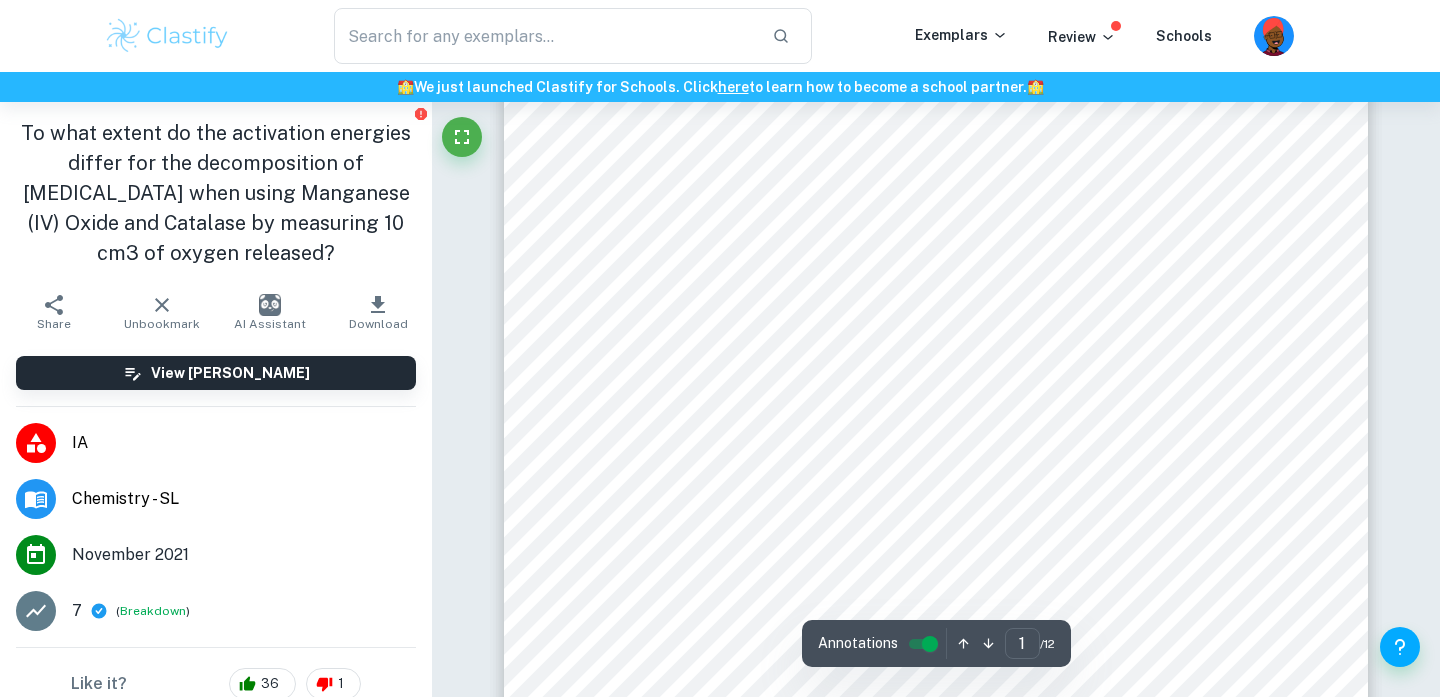 drag, startPoint x: 1337, startPoint y: 293, endPoint x: 1336, endPoint y: 307, distance: 14.035668 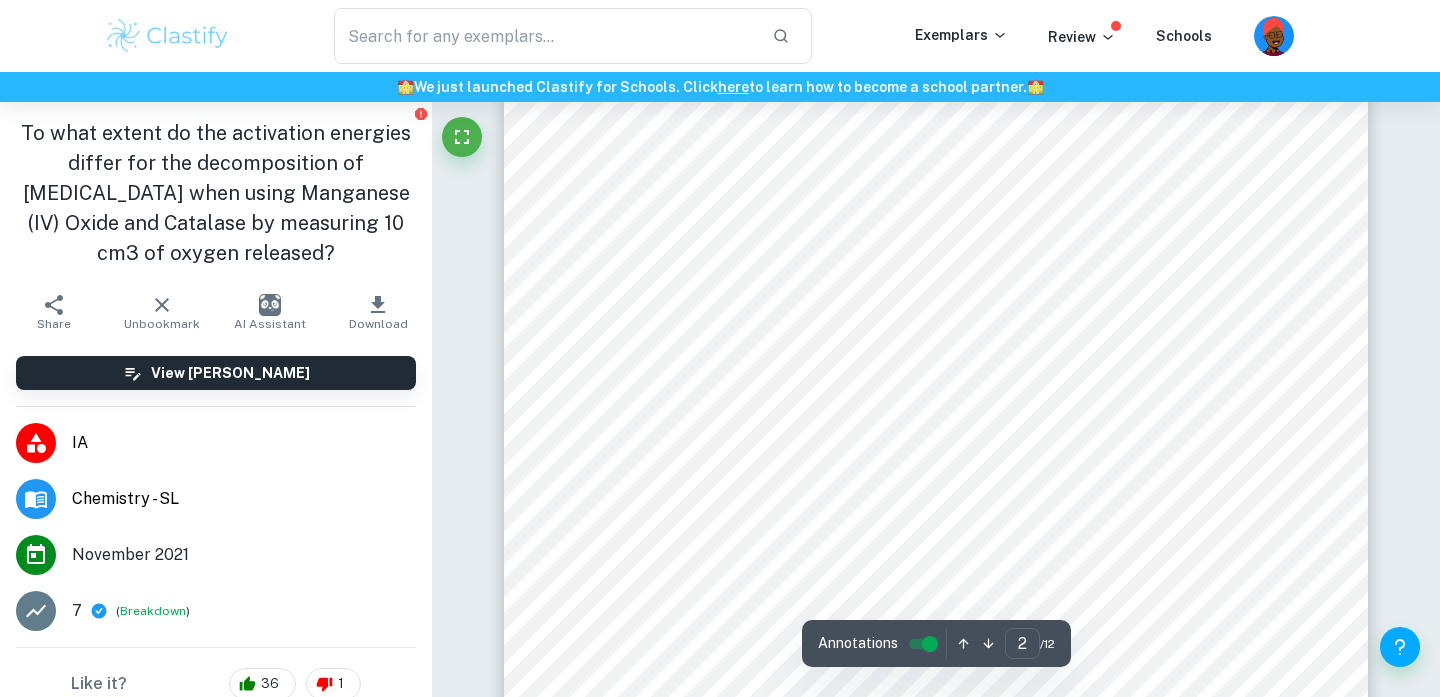 click on "2 completed the ions are reduced to their original stage and seemingly remain unchanged in the net reaction. Catalase, commonly existing as tetramers, is found in many parts of the body including the liver, which has a higher concentration of catalase as it detoxifies substances at high rates. Which is why liver was used in this study. The optimum conditions for catalase is 7.0 pH and 310 K, in order to maintain homeostasis, the blood and liver have bicarbonate buffers. This prevents the enzymes from denaturing as the pH varies, although they still denature as the exothermic reactions exceed 310 K as they are made up of amino chains. A haem iron is oxidized by a   𝐻 ! 𝑂 !   molecule to form an oxyferryl group with a   𝜋 - cationic poryphyrin radical   and water. 2.2 Selection of Methods: Activation energy is defined to be the minimum energy required by a reacting molecule in order to have successful collisions resulting in the formation of products. The reaction with respect to temperature change." at bounding box center [936, 577] 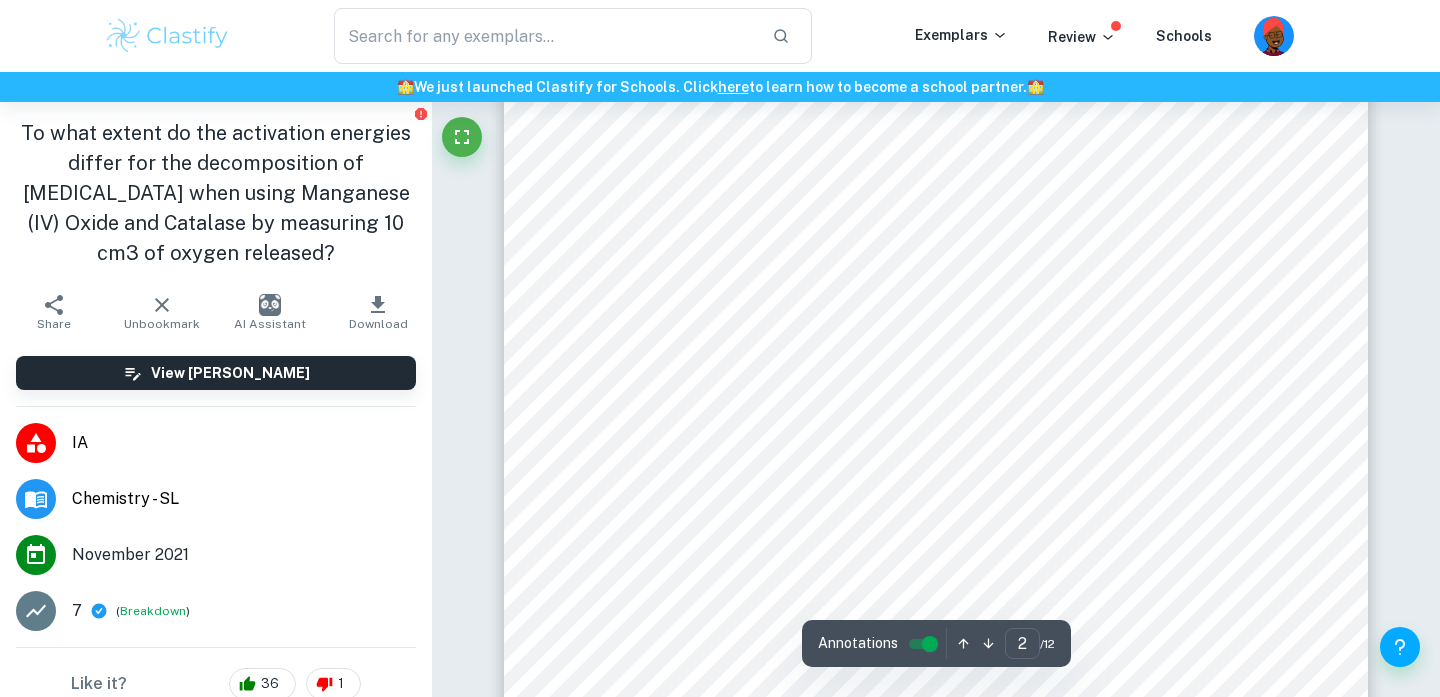 click on "2 completed the ions are reduced to their original stage and seemingly remain unchanged in the net reaction. Catalase, commonly existing as tetramers, is found in many parts of the body including the liver, which has a higher concentration of catalase as it detoxifies substances at high rates. Which is why liver was used in this study. The optimum conditions for catalase is 7.0 pH and 310 K, in order to maintain homeostasis, the blood and liver have bicarbonate buffers. This prevents the enzymes from denaturing as the pH varies, although they still denature as the exothermic reactions exceed 310 K as they are made up of amino chains. A haem iron is oxidized by a   𝐻 ! 𝑂 !   molecule to form an oxyferryl group with a   𝜋 - cationic poryphyrin radical   and water. 2.2 Selection of Methods: Activation energy is defined to be the minimum energy required by a reacting molecule in order to have successful collisions resulting in the formation of products. The reaction with respect to temperature change." at bounding box center [936, 311] 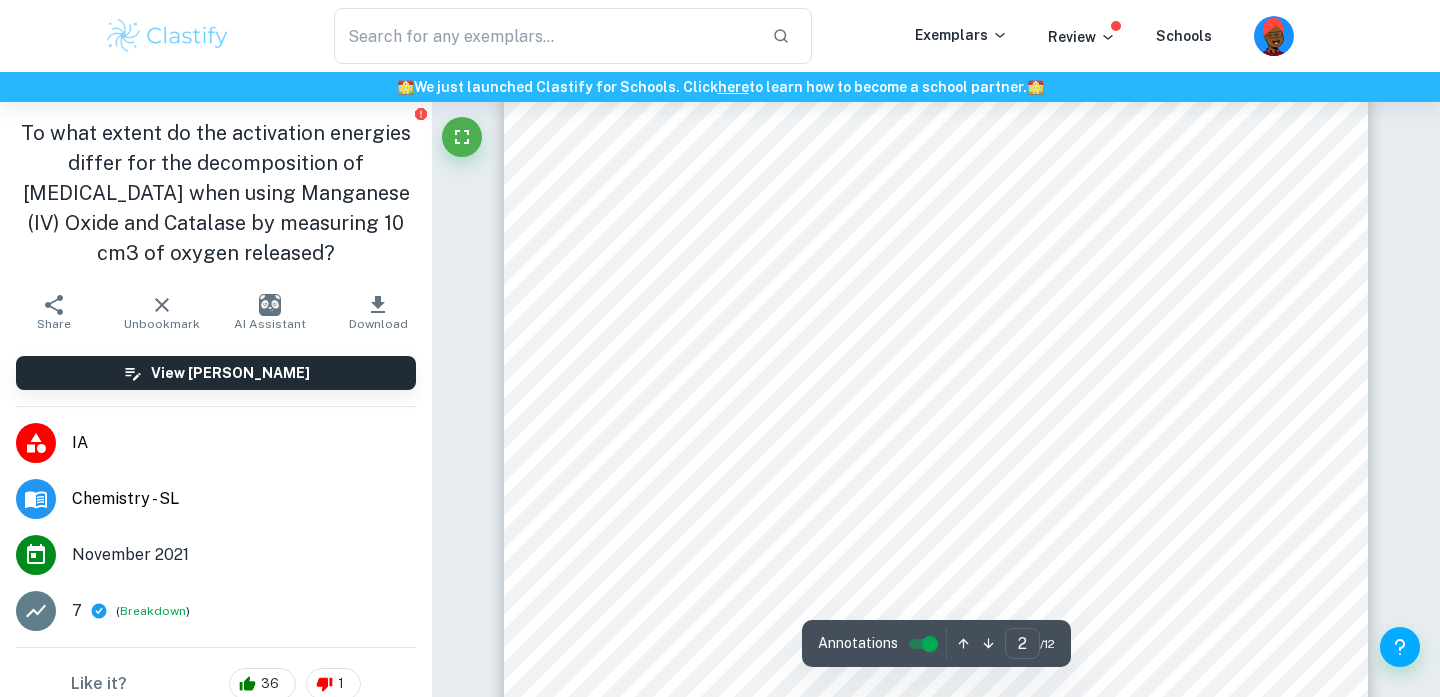 click on "2 completed the ions are reduced to their original stage and seemingly remain unchanged in the net reaction. Catalase, commonly existing as tetramers, is found in many parts of the body including the liver, which has a higher concentration of catalase as it detoxifies substances at high rates. Which is why liver was used in this study. The optimum conditions for catalase is 7.0 pH and 310 K, in order to maintain homeostasis, the blood and liver have bicarbonate buffers. This prevents the enzymes from denaturing as the pH varies, although they still denature as the exothermic reactions exceed 310 K as they are made up of amino chains. A haem iron is oxidized by a   𝐻 ! 𝑂 !   molecule to form an oxyferryl group with a   𝜋 - cationic poryphyrin radical   and water. 2.2 Selection of Methods: Activation energy is defined to be the minimum energy required by a reacting molecule in order to have successful collisions resulting in the formation of products. The reaction with respect to temperature change." at bounding box center (936, 594) 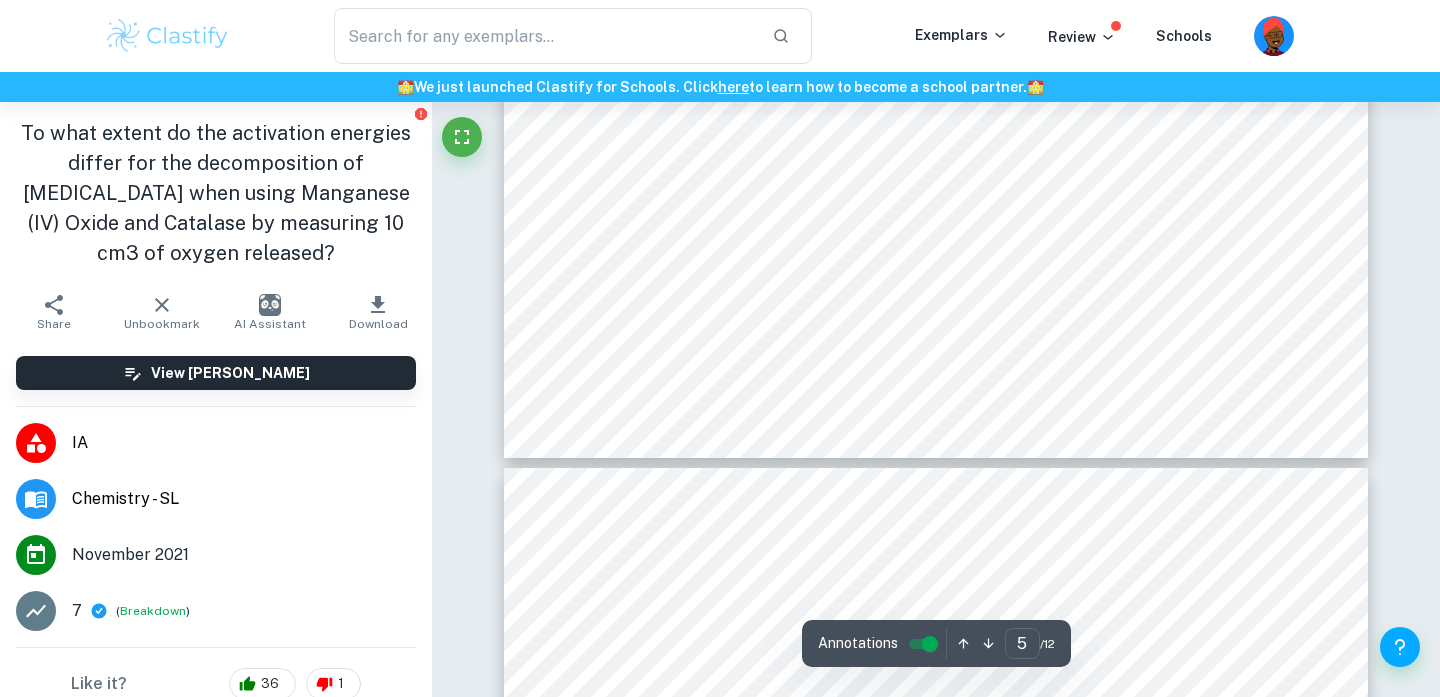 scroll, scrollTop: 5435, scrollLeft: 0, axis: vertical 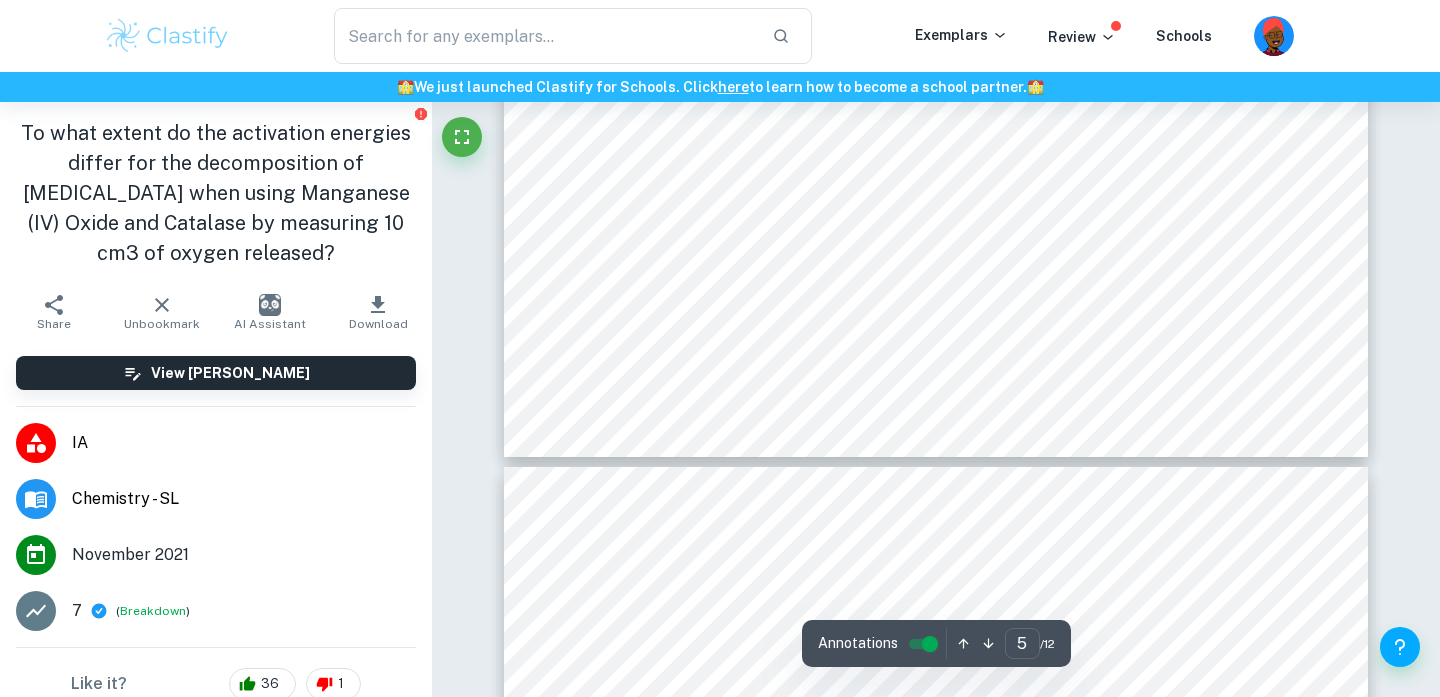 click on "5 Liver   Raw liver may possess bacteria and viruses such as salmonella and/or Hepatitis E that can contaminate surfaces it has touched. Use a dissection tray on top of a disposable sheet to ensure that the liver doesn’t come in contact with other surfaces. Wear gloves at all times while handling the liver. Use a scalpel and tweezers to minimize chances of contact. Wash hands with soap after disposing of the liver. Used and excess liver was securely wrapped and stored separately in a disposable container until incinerated off- site. 30% Hydrogen Peroxide The oxidizing agent can cause irritation when in contact with skin or eyes. Inhalation of vapors can cause asphyxiation. Seal and store the bottle in a cool place away from direct sunlight. Gloves, masks and eye goggles should be worn while handling hydrogen peroxide. It was used in a well-ventilated room away from direct sunlight. The ranges of temperatures were chosen to prevent vigorous reactions in the conical burner. Once the reaction was Oxygen" at bounding box center [936, -102] 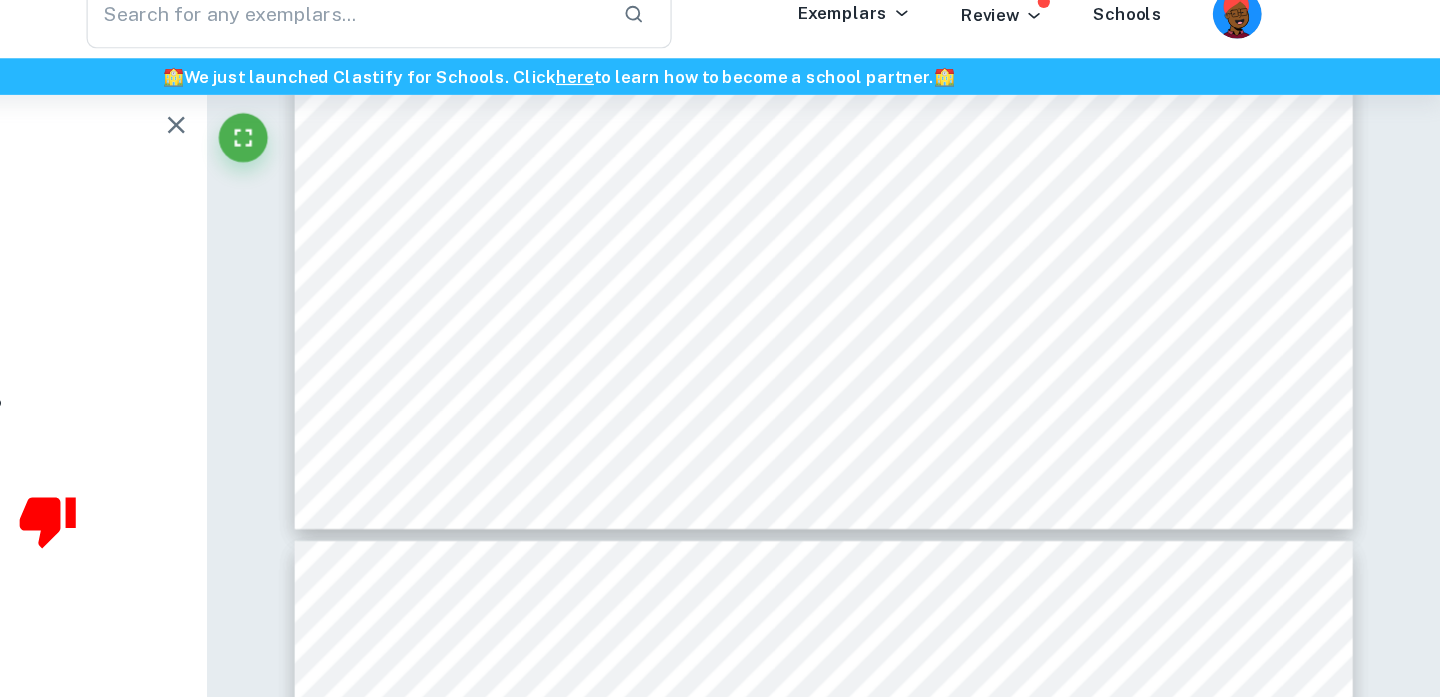 scroll, scrollTop: 5435, scrollLeft: 0, axis: vertical 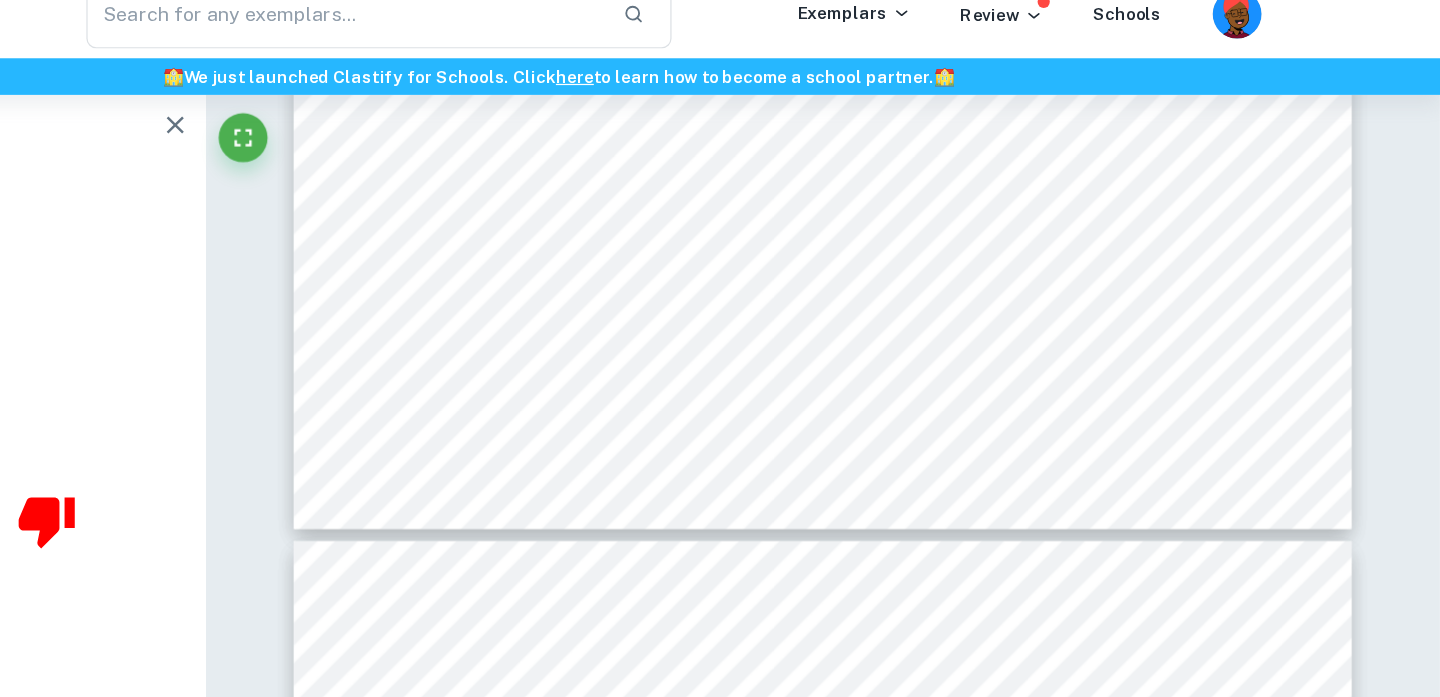 click on "5 Liver   Raw liver may possess bacteria and viruses such as salmonella and/or Hepatitis E that can contaminate surfaces it has touched. Use a dissection tray on top of a disposable sheet to ensure that the liver doesn’t come in contact with other surfaces. Wear gloves at all times while handling the liver. Use a scalpel and tweezers to minimize chances of contact. Wash hands with soap after disposing of the liver. Used and excess liver was securely wrapped and stored separately in a disposable container until incinerated off- site. 30% Hydrogen Peroxide The oxidizing agent can cause irritation when in contact with skin or eyes. Inhalation of vapors can cause asphyxiation. Seal and store the bottle in a cool place away from direct sunlight. Gloves, masks and eye goggles should be worn while handling hydrogen peroxide. It was used in a well-ventilated room away from direct sunlight. The ranges of temperatures were chosen to prevent vigorous reactions in the conical burner. Once the reaction was Oxygen" at bounding box center (936, -102) 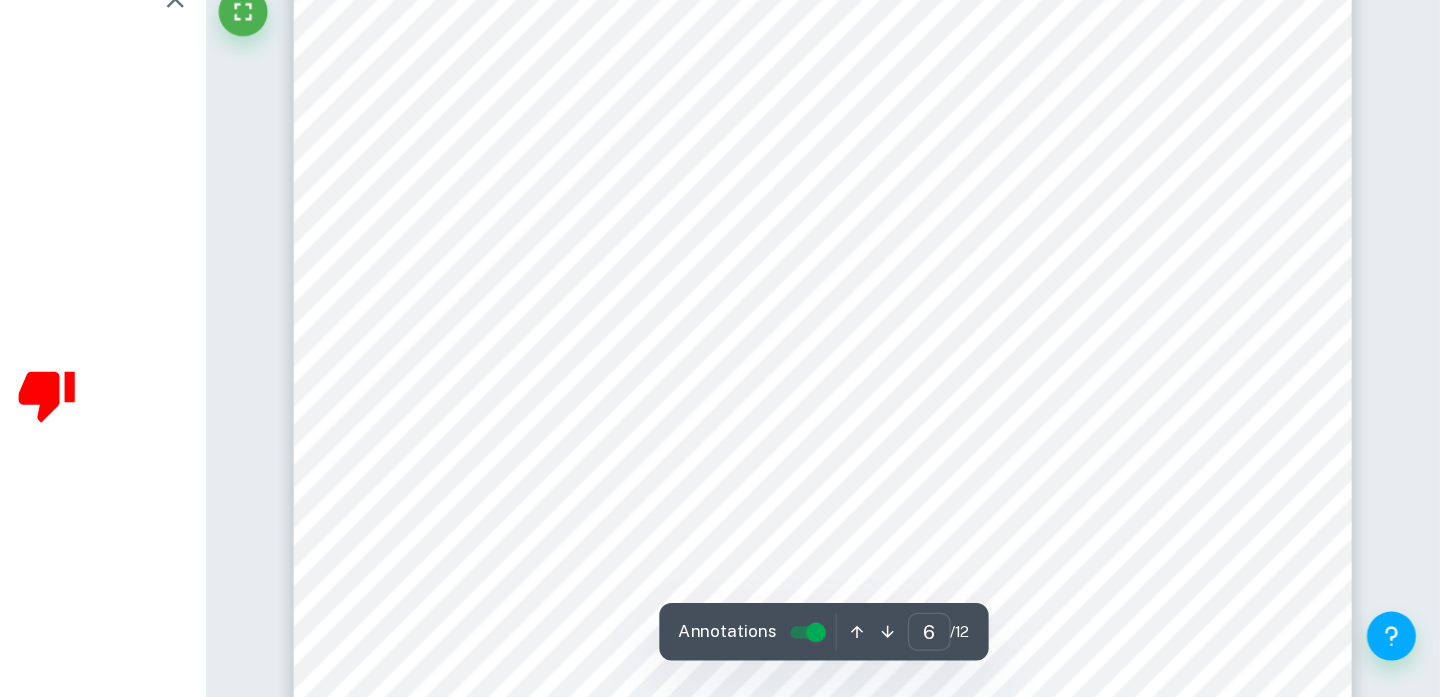 scroll, scrollTop: 5837, scrollLeft: 0, axis: vertical 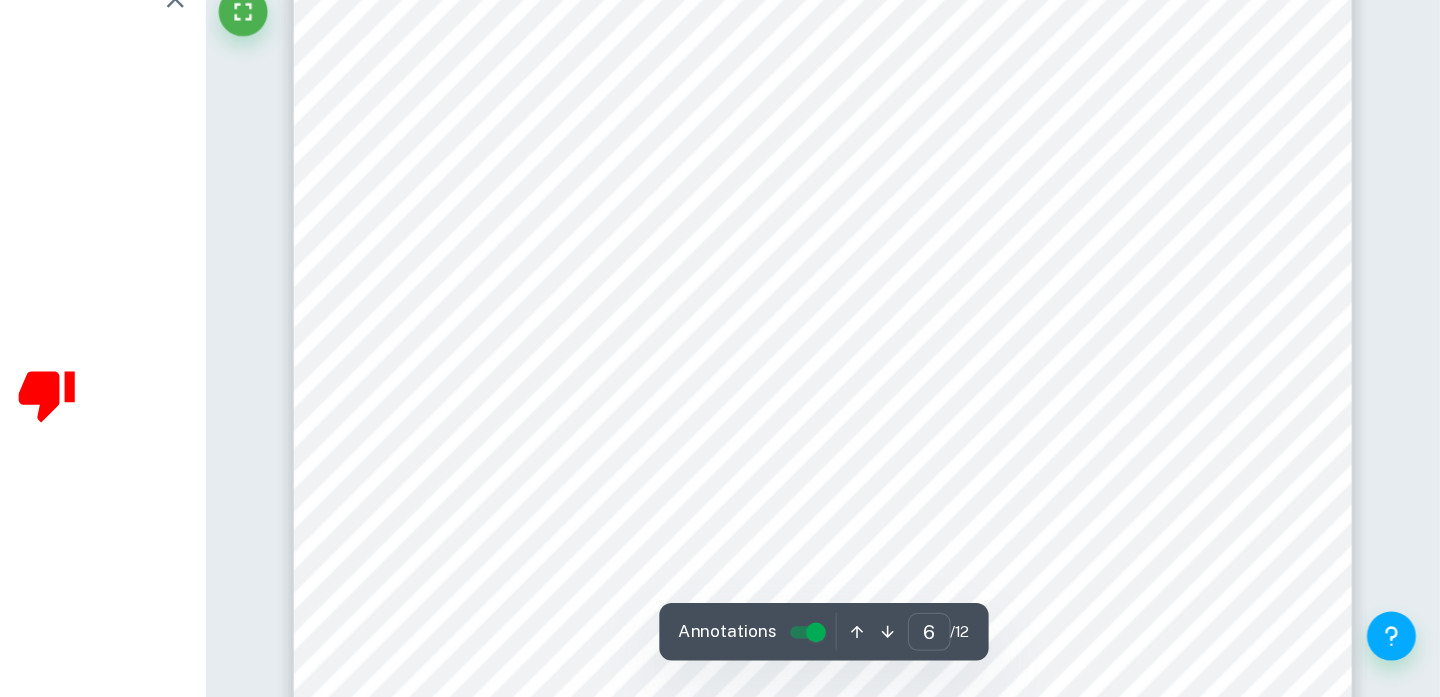 click on "6 Temperature ( ± 0.2 K)/ K 1   2   3   4   5   Variance/ s 2   Standard deviation/s 301   85.2   87.6   88.3   86.7   85.5   1.20   1.34 303   69.3   70.5   67.2   68.0   69.4   1.16   1.29 305   40.0   41.2   40.4   40.0   39.2   0.65   0.73 307   28.1   22.0   23.2   21.4   22.3   2.43   2.71 309   33.0   34.1   33.5   32.2   34.1   0.74   0.82 Any anomalous data is marked* 8.2.1 Qualitative data for decomposition in the presence of Manganese (IV) oxide: •   It took time for the there to be a change in volume in the upturned cylinder but smaller bubbles rose from the bottom continuously •   As the temperature was increased the bubbles became larger and gas was released faster. •   The temperature continued to rise after being heated. 8.2.2 Table 6: Measure the time taken for Oxygen to evolve with Manganese (IV) oxide Time taken for 10 cm ³   of oxygen to evolve ( ± 0.01 s) Trials Temperature ( ± 0.2 K)/ K 1   2   3   4   5   Variance/ s 2   Standard deviation/s 301   37.9   38.4   38.0   36.9" at bounding box center (936, 624) 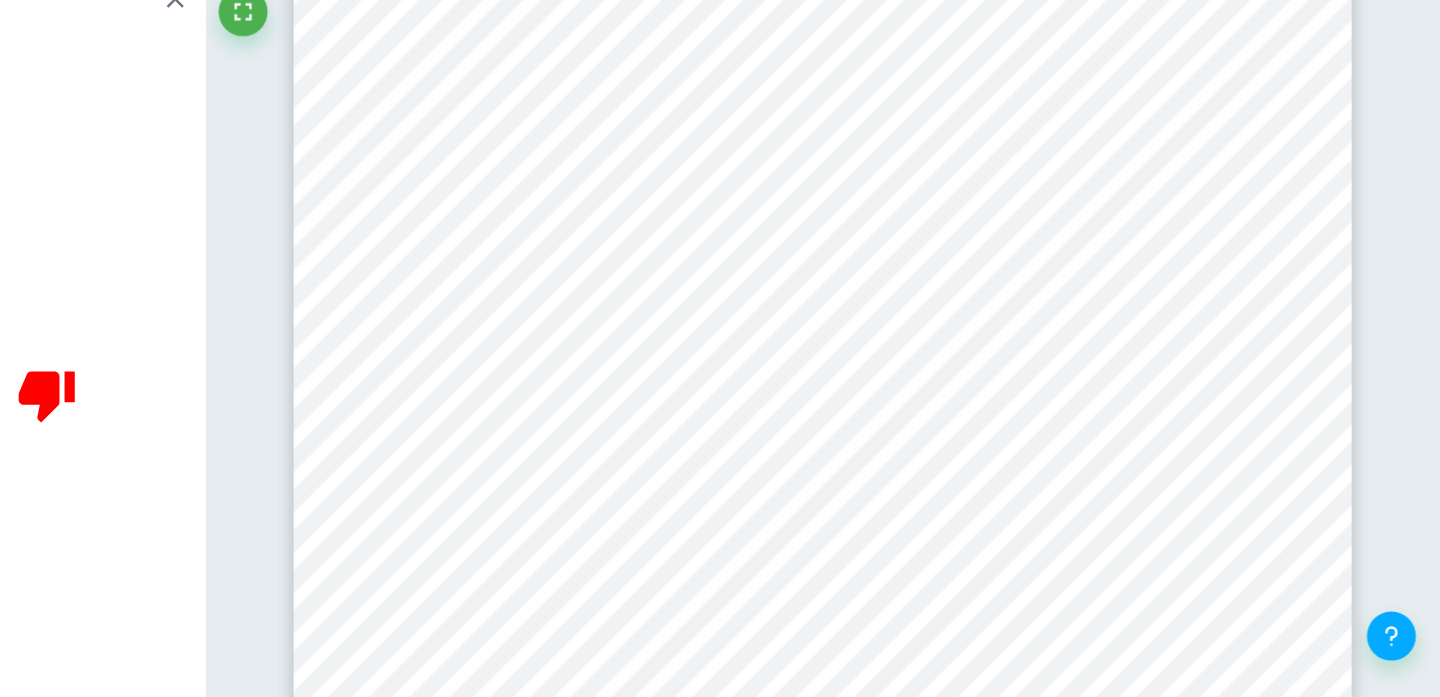 click on "6 Temperature ( ± 0.2 K)/ K 1   2   3   4   5   Variance/ s 2   Standard deviation/s 301   85.2   87.6   88.3   86.7   85.5   1.20   1.34 303   69.3   70.5   67.2   68.0   69.4   1.16   1.29 305   40.0   41.2   40.4   40.0   39.2   0.65   0.73 307   28.1   22.0   23.2   21.4   22.3   2.43   2.71 309   33.0   34.1   33.5   32.2   34.1   0.74   0.82 Any anomalous data is marked* 8.2.1 Qualitative data for decomposition in the presence of Manganese (IV) oxide: •   It took time for the there to be a change in volume in the upturned cylinder but smaller bubbles rose from the bottom continuously •   As the temperature was increased the bubbles became larger and gas was released faster. •   The temperature continued to rise after being heated. 8.2.2 Table 6: Measure the time taken for Oxygen to evolve with Manganese (IV) oxide Time taken for 10 cm ³   of oxygen to evolve ( ± 0.01 s) Trials Temperature ( ± 0.2 K)/ K 1   2   3   4   5   Variance/ s 2   Standard deviation/s 301   37.9   38.4   38.0   36.9" at bounding box center (936, 624) 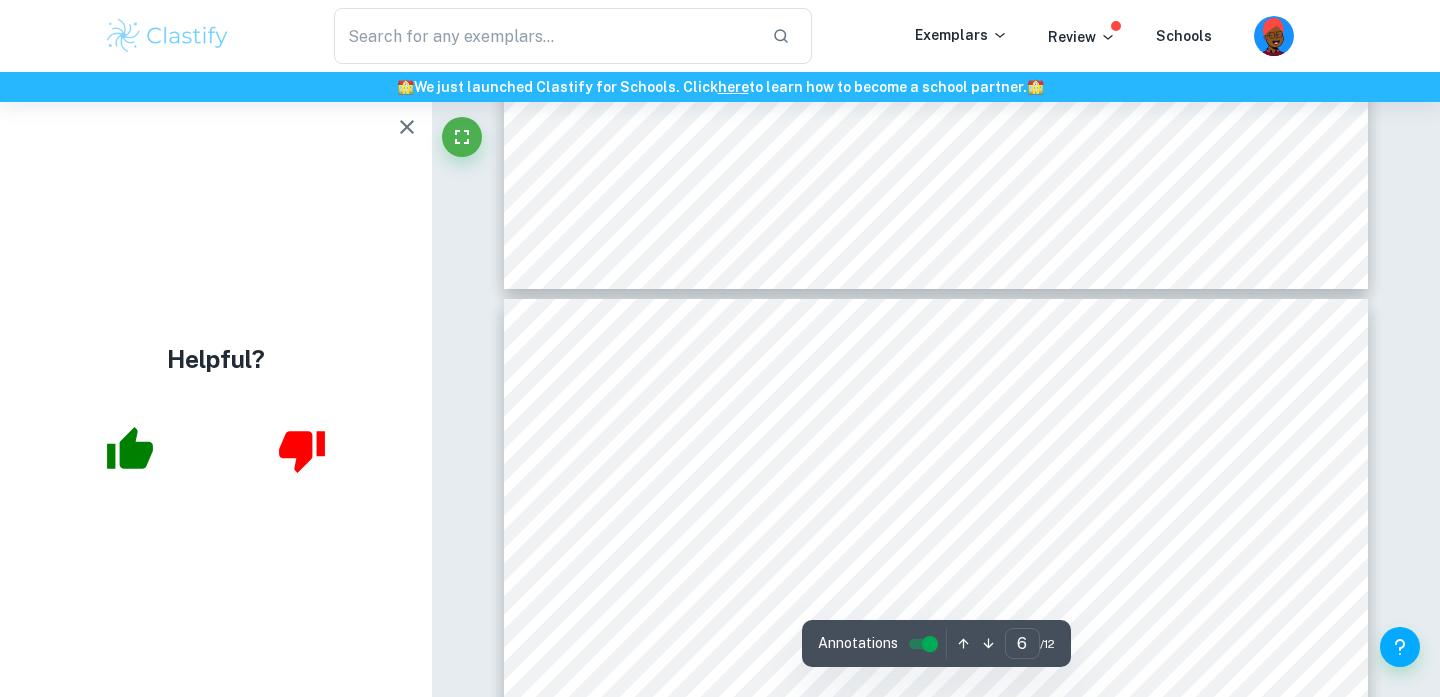click on "6 Temperature ( ± 0.2 K)/ K 1   2   3   4   5   Variance/ s 2   Standard deviation/s 301   85.2   87.6   88.3   86.7   85.5   1.20   1.34 303   69.3   70.5   67.2   68.0   69.4   1.16   1.29 305   40.0   41.2   40.4   40.0   39.2   0.65   0.73 307   28.1   22.0   23.2   21.4   22.3   2.43   2.71 309   33.0   34.1   33.5   32.2   34.1   0.74   0.82 Any anomalous data is marked* 8.2.1 Qualitative data for decomposition in the presence of Manganese (IV) oxide: •   It took time for the there to be a change in volume in the upturned cylinder but smaller bubbles rose from the bottom continuously •   As the temperature was increased the bubbles became larger and gas was released faster. •   The temperature continued to rise after being heated. 8.2.2 Table 6: Measure the time taken for Oxygen to evolve with Manganese (IV) oxide Time taken for 10 cm ³   of oxygen to evolve ( ± 0.01 s) Trials Temperature ( ± 0.2 K)/ K 1   2   3   4   5   Variance/ s 2   Standard deviation/s 301   37.9   38.4   38.0   36.9" at bounding box center [936, 858] 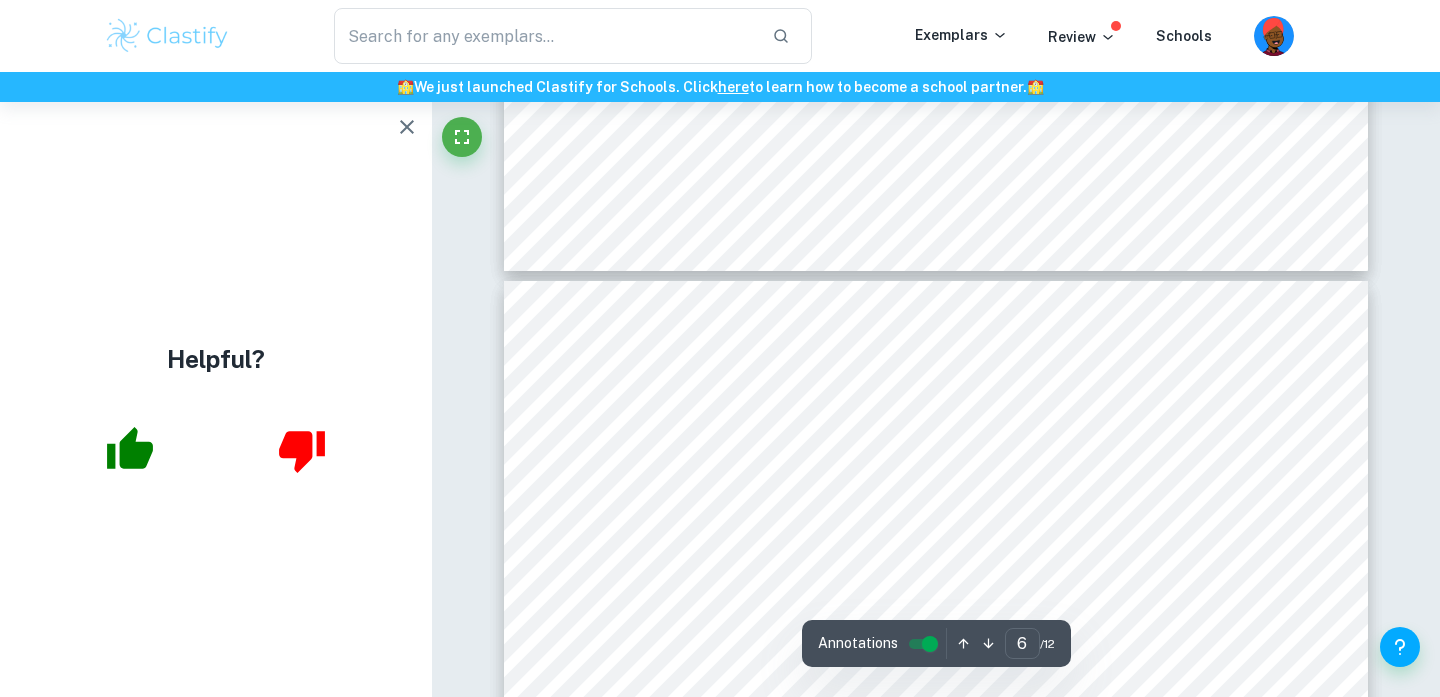 click on "6 Temperature ( ± 0.2 K)/ K 1   2   3   4   5   Variance/ s 2   Standard deviation/s 301   85.2   87.6   88.3   86.7   85.5   1.20   1.34 303   69.3   70.5   67.2   68.0   69.4   1.16   1.29 305   40.0   41.2   40.4   40.0   39.2   0.65   0.73 307   28.1   22.0   23.2   21.4   22.3   2.43   2.71 309   33.0   34.1   33.5   32.2   34.1   0.74   0.82 Any anomalous data is marked* 8.2.1 Qualitative data for decomposition in the presence of Manganese (IV) oxide: •   It took time for the there to be a change in volume in the upturned cylinder but smaller bubbles rose from the bottom continuously •   As the temperature was increased the bubbles became larger and gas was released faster. •   The temperature continued to rise after being heated. 8.2.2 Table 6: Measure the time taken for Oxygen to evolve with Manganese (IV) oxide Time taken for 10 cm ³   of oxygen to evolve ( ± 0.01 s) Trials Temperature ( ± 0.2 K)/ K 1   2   3   4   5   Variance/ s 2   Standard deviation/s 301   37.9   38.4   38.0   36.9" at bounding box center (936, 840) 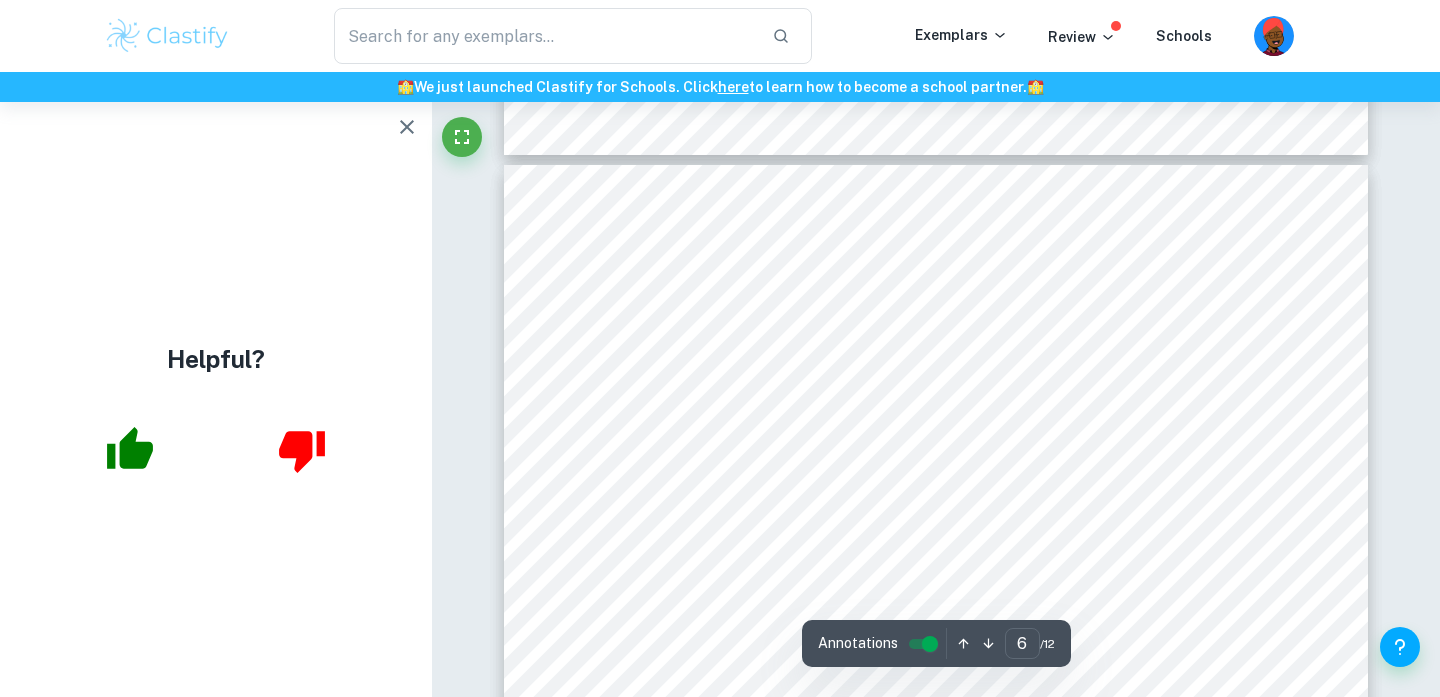 scroll, scrollTop: 5756, scrollLeft: 0, axis: vertical 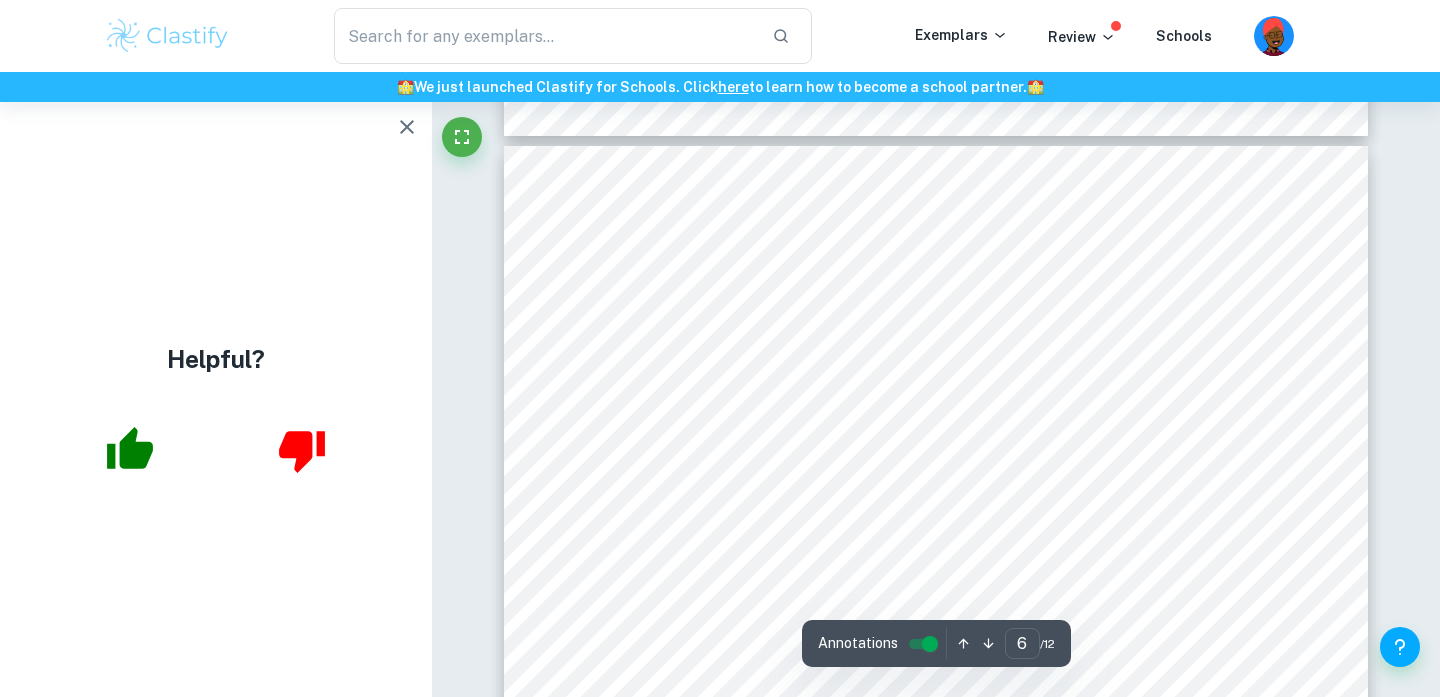 click on "6 Temperature ( ± 0.2 K)/ K 1   2   3   4   5   Variance/ s 2   Standard deviation/s 301   85.2   87.6   88.3   86.7   85.5   1.20   1.34 303   69.3   70.5   67.2   68.0   69.4   1.16   1.29 305   40.0   41.2   40.4   40.0   39.2   0.65   0.73 307   28.1   22.0   23.2   21.4   22.3   2.43   2.71 309   33.0   34.1   33.5   32.2   34.1   0.74   0.82 Any anomalous data is marked* 8.2.1 Qualitative data for decomposition in the presence of Manganese (IV) oxide: •   It took time for the there to be a change in volume in the upturned cylinder but smaller bubbles rose from the bottom continuously •   As the temperature was increased the bubbles became larger and gas was released faster. •   The temperature continued to rise after being heated. 8.2.2 Table 6: Measure the time taken for Oxygen to evolve with Manganese (IV) oxide Time taken for 10 cm ³   of oxygen to evolve ( ± 0.01 s) Trials Temperature ( ± 0.2 K)/ K 1   2   3   4   5   Variance/ s 2   Standard deviation/s 301   37.9   38.4   38.0   36.9" at bounding box center (936, 705) 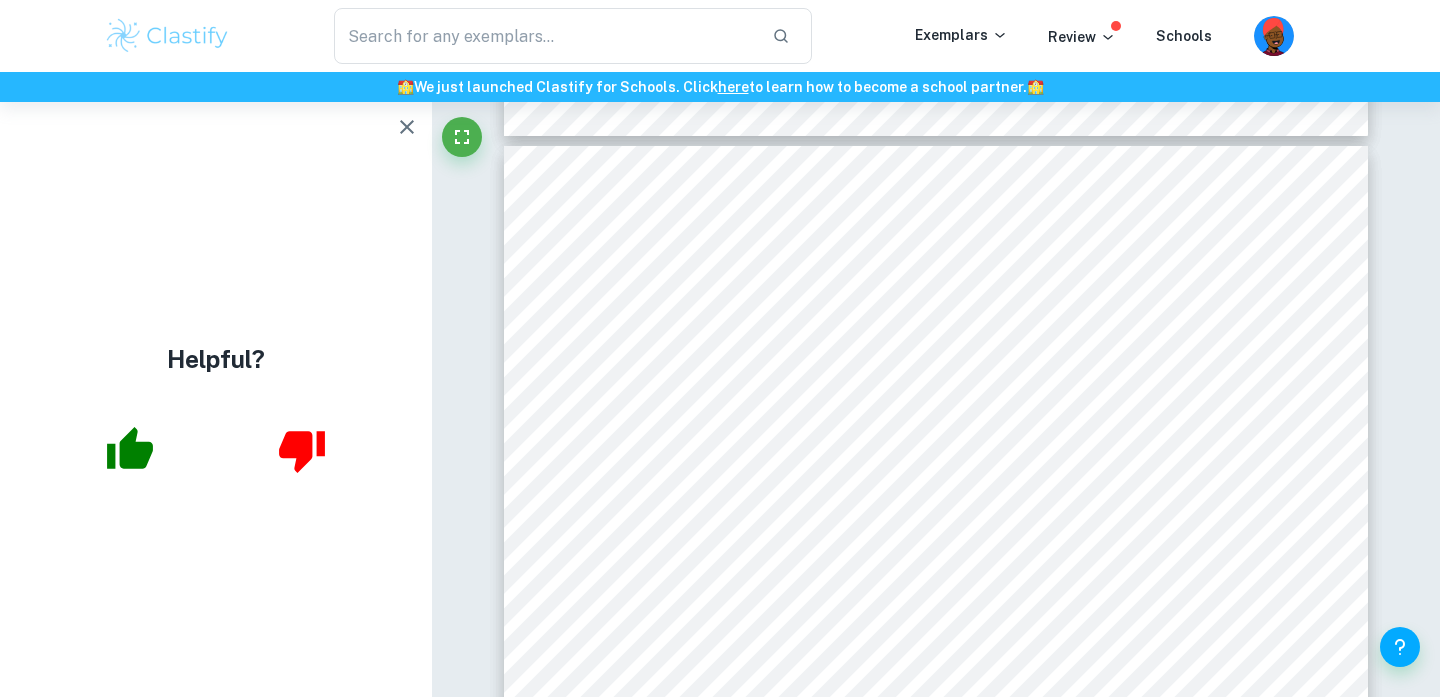 click on "6 Temperature ( ± 0.2 K)/ K 1   2   3   4   5   Variance/ s 2   Standard deviation/s 301   85.2   87.6   88.3   86.7   85.5   1.20   1.34 303   69.3   70.5   67.2   68.0   69.4   1.16   1.29 305   40.0   41.2   40.4   40.0   39.2   0.65   0.73 307   28.1   22.0   23.2   21.4   22.3   2.43   2.71 309   33.0   34.1   33.5   32.2   34.1   0.74   0.82 Any anomalous data is marked* 8.2.1 Qualitative data for decomposition in the presence of Manganese (IV) oxide: •   It took time for the there to be a change in volume in the upturned cylinder but smaller bubbles rose from the bottom continuously •   As the temperature was increased the bubbles became larger and gas was released faster. •   The temperature continued to rise after being heated. 8.2.2 Table 6: Measure the time taken for Oxygen to evolve with Manganese (IV) oxide Time taken for 10 cm ³   of oxygen to evolve ( ± 0.01 s) Trials Temperature ( ± 0.2 K)/ K 1   2   3   4   5   Variance/ s 2   Standard deviation/s 301   37.9   38.4   38.0   36.9" at bounding box center [936, 705] 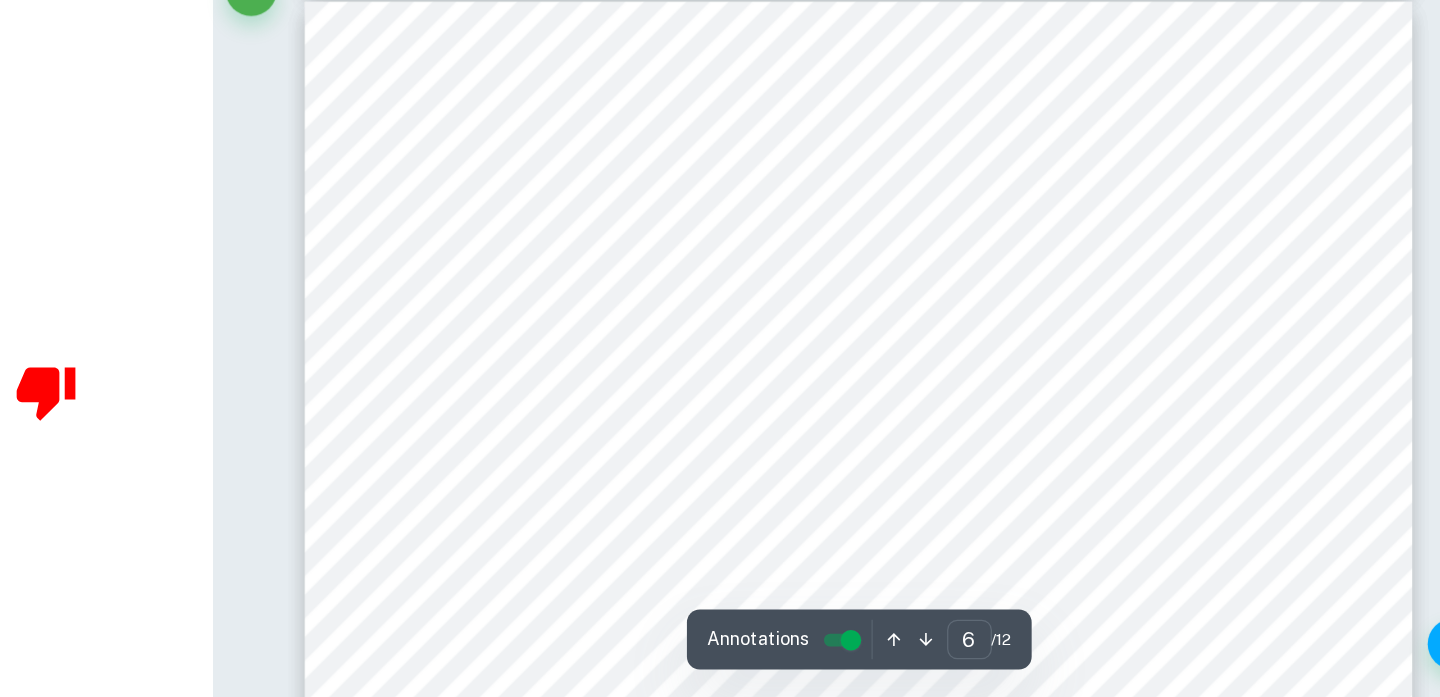 click on "6 Temperature ( ± 0.2 K)/ K 1   2   3   4   5   Variance/ s 2   Standard deviation/s 301   85.2   87.6   88.3   86.7   85.5   1.20   1.34 303   69.3   70.5   67.2   68.0   69.4   1.16   1.29 305   40.0   41.2   40.4   40.0   39.2   0.65   0.73 307   28.1   22.0   23.2   21.4   22.3   2.43   2.71 309   33.0   34.1   33.5   32.2   34.1   0.74   0.82 Any anomalous data is marked* 8.2.1 Qualitative data for decomposition in the presence of Manganese (IV) oxide: •   It took time for the there to be a change in volume in the upturned cylinder but smaller bubbles rose from the bottom continuously •   As the temperature was increased the bubbles became larger and gas was released faster. •   The temperature continued to rise after being heated. 8.2.2 Table 6: Measure the time taken for Oxygen to evolve with Manganese (IV) oxide Time taken for 10 cm ³   of oxygen to evolve ( ± 0.01 s) Trials Temperature ( ± 0.2 K)/ K 1   2   3   4   5   Variance/ s 2   Standard deviation/s 301   37.9   38.4   38.0   36.9" at bounding box center [936, 705] 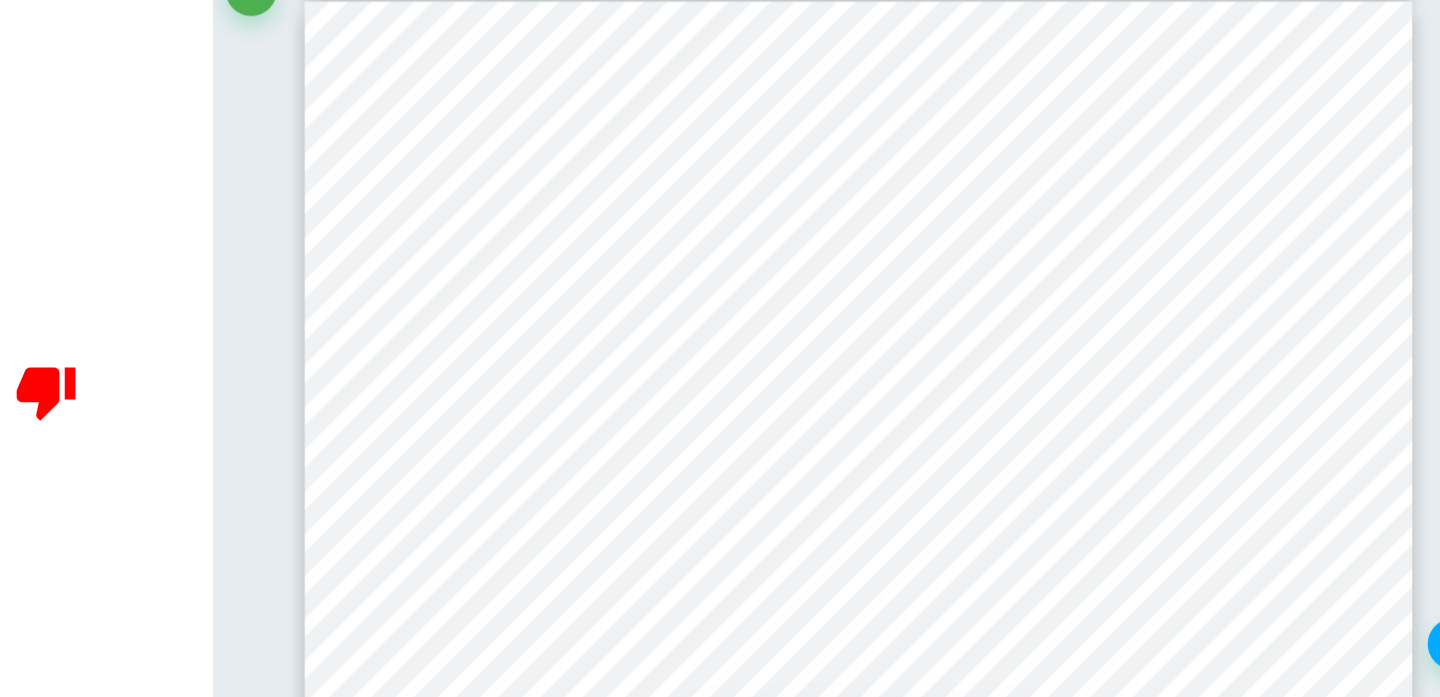 click on "6 Temperature ( ± 0.2 K)/ K 1   2   3   4   5   Variance/ s 2   Standard deviation/s 301   85.2   87.6   88.3   86.7   85.5   1.20   1.34 303   69.3   70.5   67.2   68.0   69.4   1.16   1.29 305   40.0   41.2   40.4   40.0   39.2   0.65   0.73 307   28.1   22.0   23.2   21.4   22.3   2.43   2.71 309   33.0   34.1   33.5   32.2   34.1   0.74   0.82 Any anomalous data is marked* 8.2.1 Qualitative data for decomposition in the presence of Manganese (IV) oxide: •   It took time for the there to be a change in volume in the upturned cylinder but smaller bubbles rose from the bottom continuously •   As the temperature was increased the bubbles became larger and gas was released faster. •   The temperature continued to rise after being heated. 8.2.2 Table 6: Measure the time taken for Oxygen to evolve with Manganese (IV) oxide Time taken for 10 cm ³   of oxygen to evolve ( ± 0.01 s) Trials Temperature ( ± 0.2 K)/ K 1   2   3   4   5   Variance/ s 2   Standard deviation/s 301   37.9   38.4   38.0   36.9" at bounding box center (936, 705) 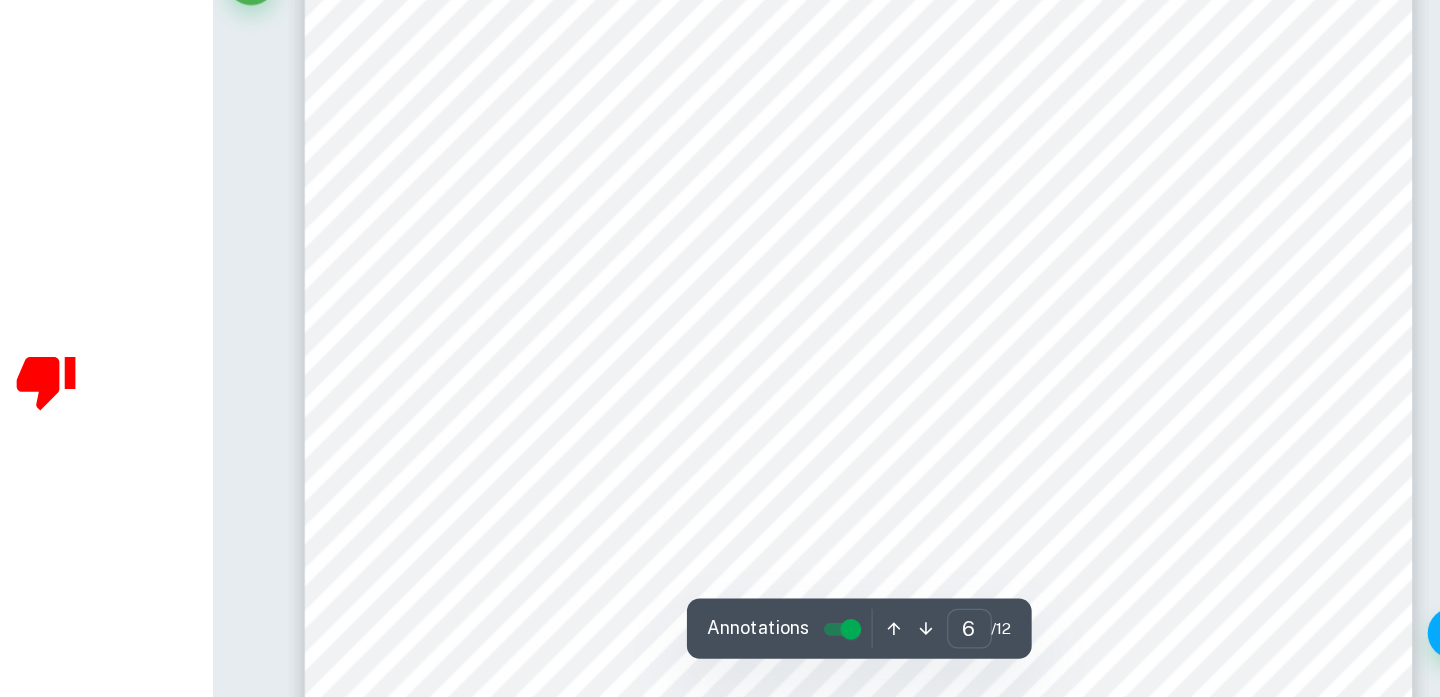 click on "6 Temperature ( ± 0.2 K)/ K 1   2   3   4   5   Variance/ s 2   Standard deviation/s 301   85.2   87.6   88.3   86.7   85.5   1.20   1.34 303   69.3   70.5   67.2   68.0   69.4   1.16   1.29 305   40.0   41.2   40.4   40.0   39.2   0.65   0.73 307   28.1   22.0   23.2   21.4   22.3   2.43   2.71 309   33.0   34.1   33.5   32.2   34.1   0.74   0.82 Any anomalous data is marked* 8.2.1 Qualitative data for decomposition in the presence of Manganese (IV) oxide: •   It took time for the there to be a change in volume in the upturned cylinder but smaller bubbles rose from the bottom continuously •   As the temperature was increased the bubbles became larger and gas was released faster. •   The temperature continued to rise after being heated. 8.2.2 Table 6: Measure the time taken for Oxygen to evolve with Manganese (IV) oxide Time taken for 10 cm ³   of oxygen to evolve ( ± 0.01 s) Trials Temperature ( ± 0.2 K)/ K 1   2   3   4   5   Variance/ s 2   Standard deviation/s 301   37.9   38.4   38.0   36.9" at bounding box center [936, 575] 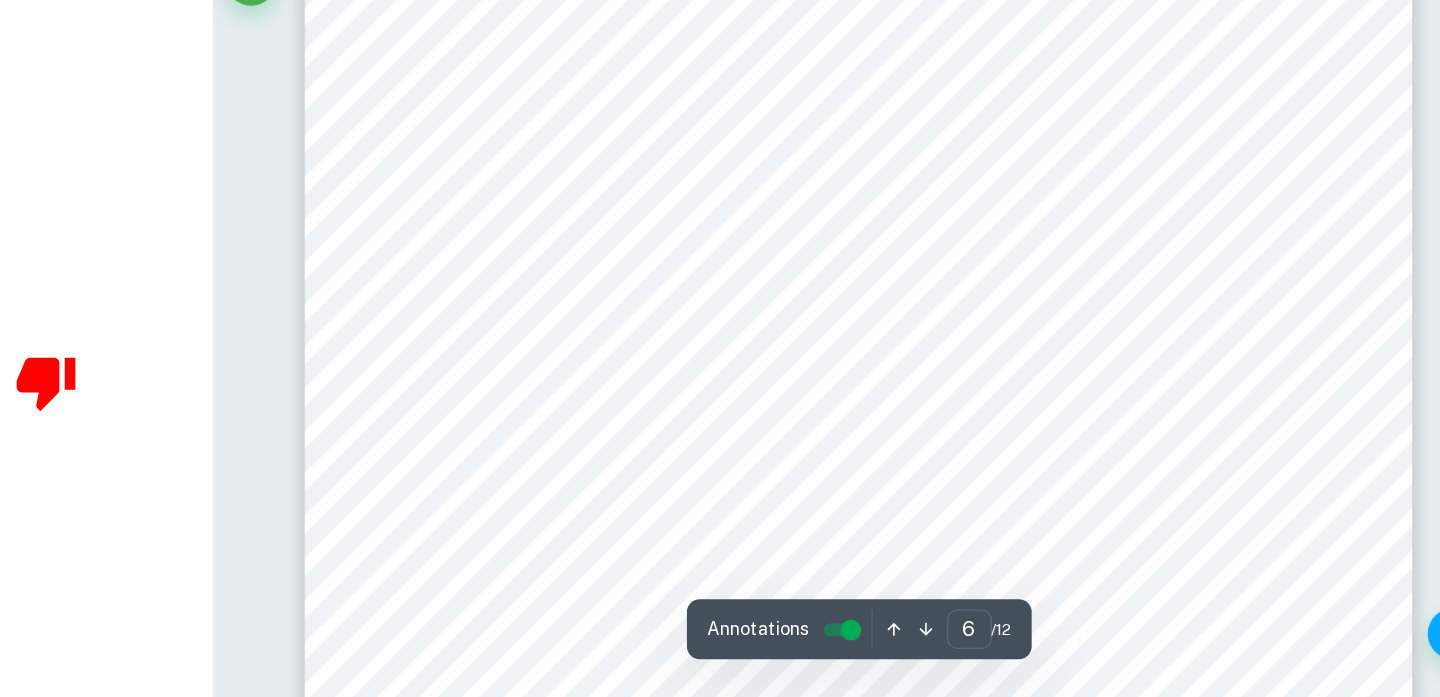 click on "6 Temperature ( ± 0.2 K)/ K 1   2   3   4   5   Variance/ s 2   Standard deviation/s 301   85.2   87.6   88.3   86.7   85.5   1.20   1.34 303   69.3   70.5   67.2   68.0   69.4   1.16   1.29 305   40.0   41.2   40.4   40.0   39.2   0.65   0.73 307   28.1   22.0   23.2   21.4   22.3   2.43   2.71 309   33.0   34.1   33.5   32.2   34.1   0.74   0.82 Any anomalous data is marked* 8.2.1 Qualitative data for decomposition in the presence of Manganese (IV) oxide: •   It took time for the there to be a change in volume in the upturned cylinder but smaller bubbles rose from the bottom continuously •   As the temperature was increased the bubbles became larger and gas was released faster. •   The temperature continued to rise after being heated. 8.2.2 Table 6: Measure the time taken for Oxygen to evolve with Manganese (IV) oxide Time taken for 10 cm ³   of oxygen to evolve ( ± 0.01 s) Trials Temperature ( ± 0.2 K)/ K 1   2   3   4   5   Variance/ s 2   Standard deviation/s 301   37.9   38.4   38.0   36.9" at bounding box center (936, 434) 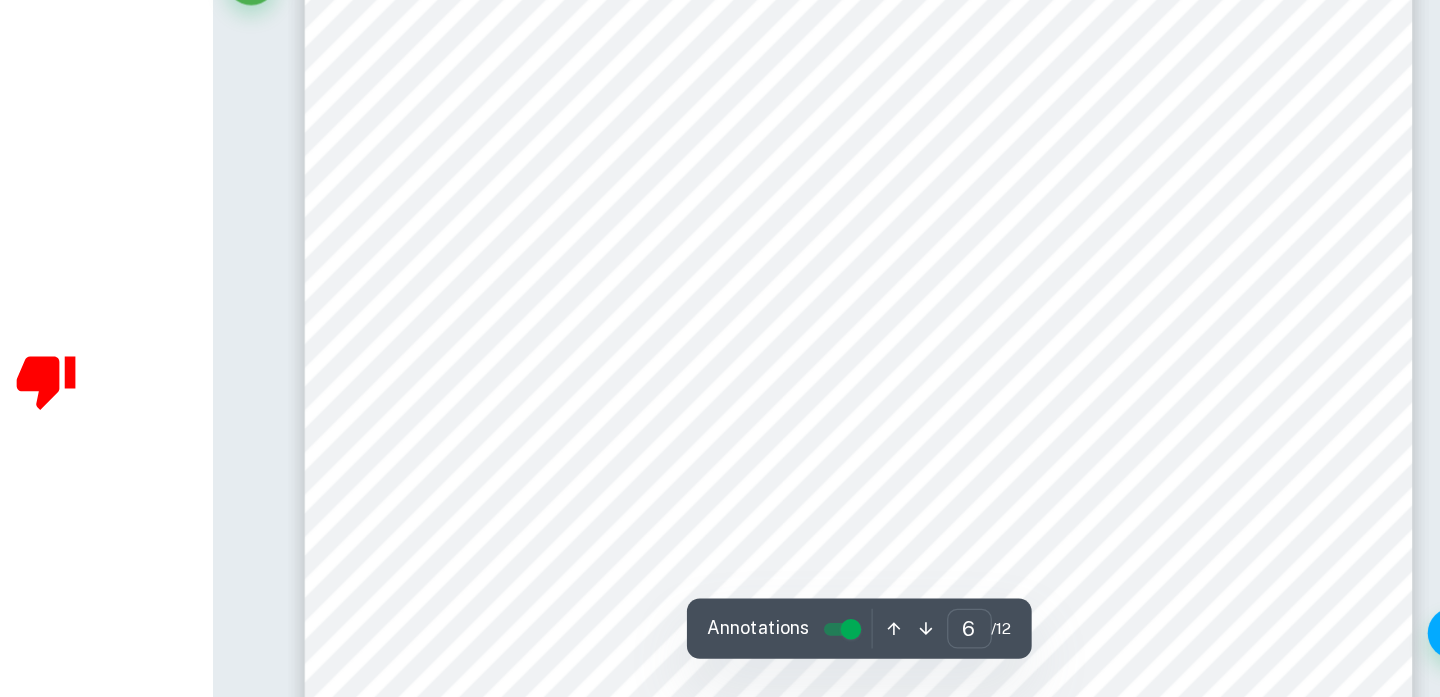 scroll, scrollTop: 6117, scrollLeft: 0, axis: vertical 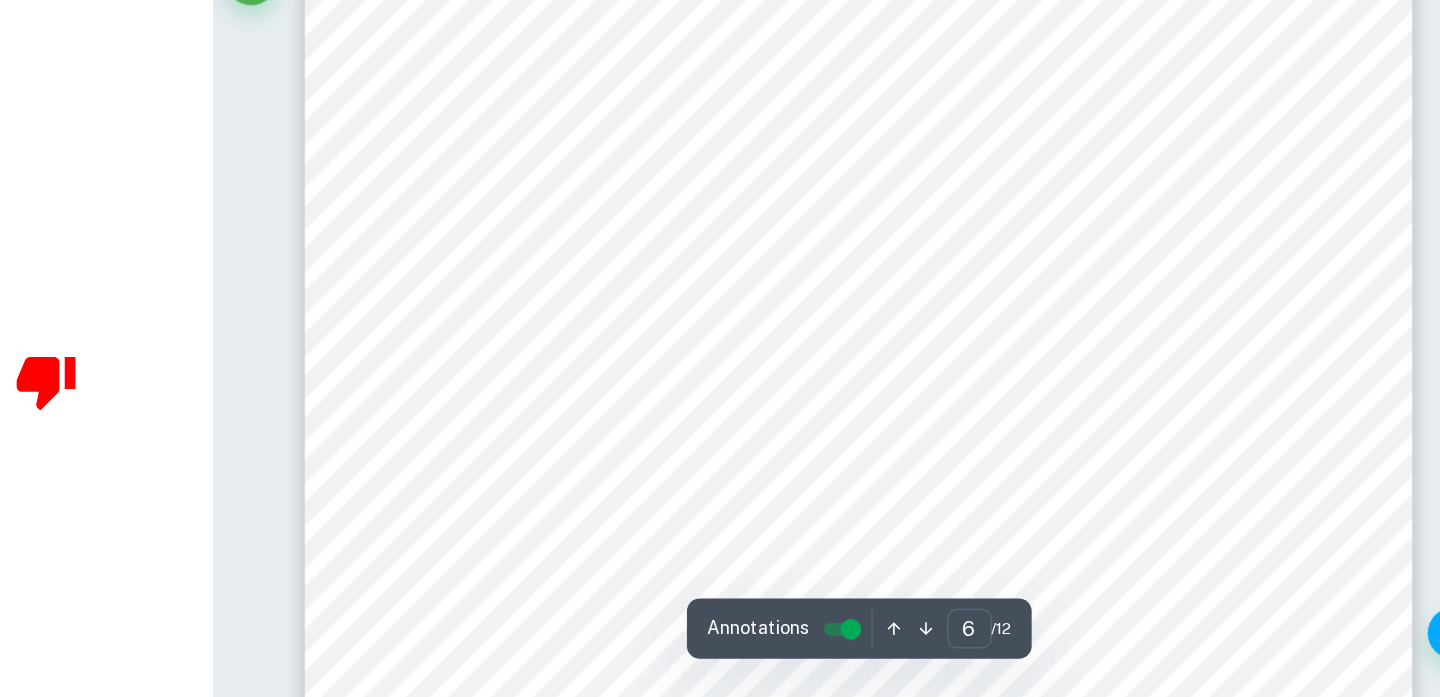 click on "6 Temperature ( ± 0.2 K)/ K 1   2   3   4   5   Variance/ s 2   Standard deviation/s 301   85.2   87.6   88.3   86.7   85.5   1.20   1.34 303   69.3   70.5   67.2   68.0   69.4   1.16   1.29 305   40.0   41.2   40.4   40.0   39.2   0.65   0.73 307   28.1   22.0   23.2   21.4   22.3   2.43   2.71 309   33.0   34.1   33.5   32.2   34.1   0.74   0.82 Any anomalous data is marked* 8.2.1 Qualitative data for decomposition in the presence of Manganese (IV) oxide: •   It took time for the there to be a change in volume in the upturned cylinder but smaller bubbles rose from the bottom continuously •   As the temperature was increased the bubbles became larger and gas was released faster. •   The temperature continued to rise after being heated. 8.2.2 Table 6: Measure the time taken for Oxygen to evolve with Manganese (IV) oxide Time taken for 10 cm ³   of oxygen to evolve ( ± 0.01 s) Trials Temperature ( ± 0.2 K)/ K 1   2   3   4   5   Variance/ s 2   Standard deviation/s 301   37.9   38.4   38.0   36.9" at bounding box center [936, 344] 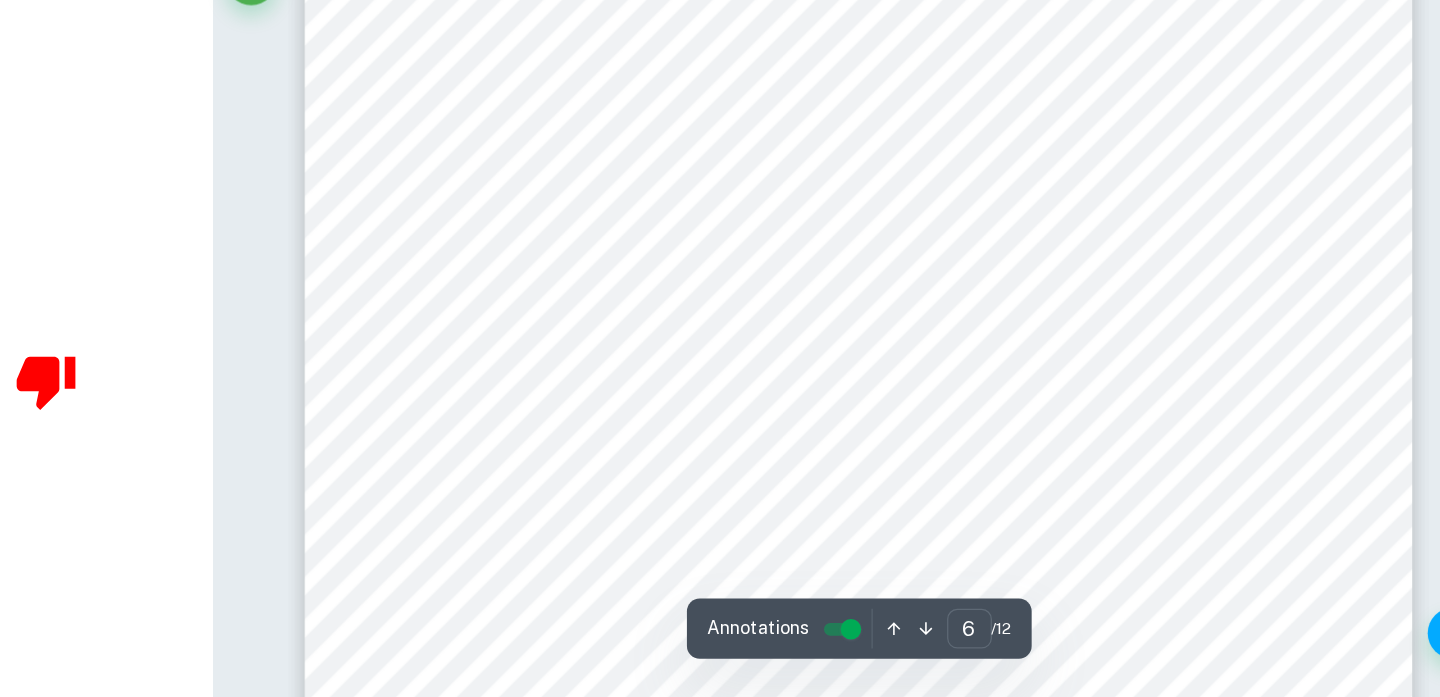 scroll, scrollTop: 6039, scrollLeft: 0, axis: vertical 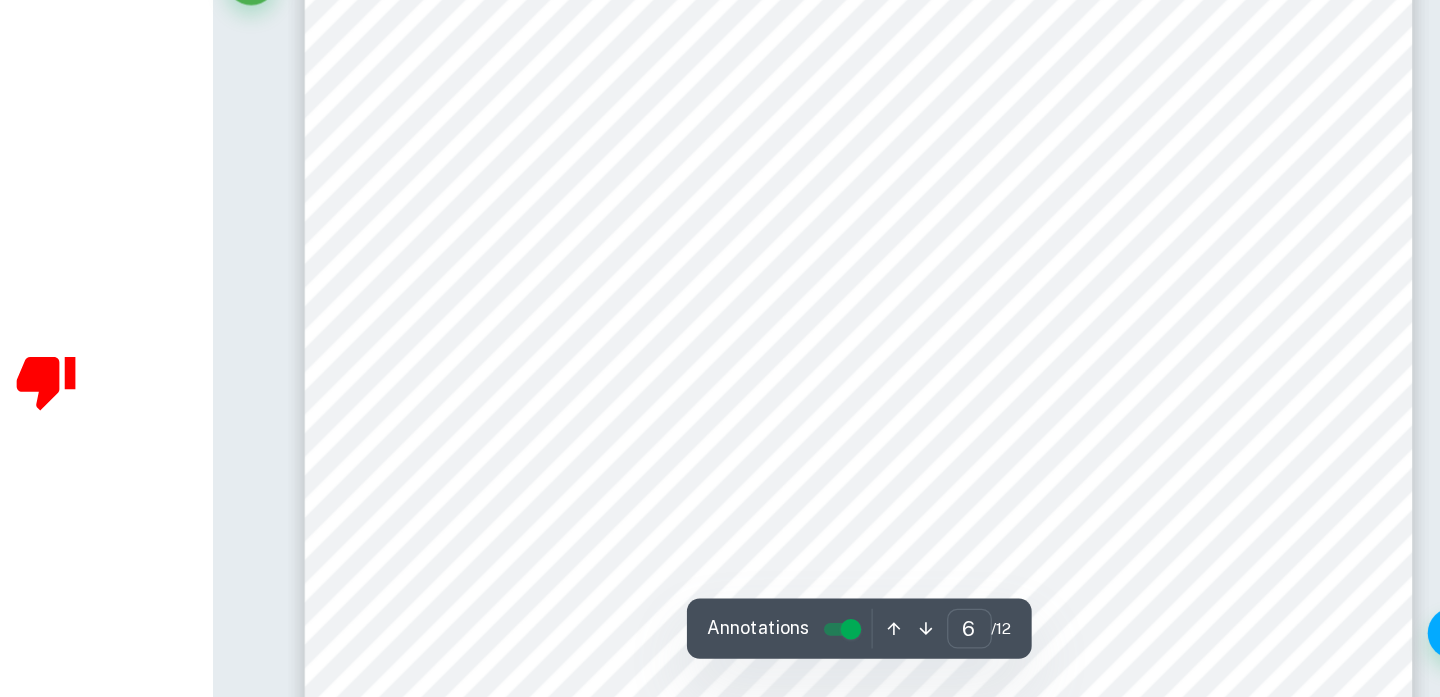 click on "6 Temperature ( ± 0.2 K)/ K 1   2   3   4   5   Variance/ s 2   Standard deviation/s 301   85.2   87.6   88.3   86.7   85.5   1.20   1.34 303   69.3   70.5   67.2   68.0   69.4   1.16   1.29 305   40.0   41.2   40.4   40.0   39.2   0.65   0.73 307   28.1   22.0   23.2   21.4   22.3   2.43   2.71 309   33.0   34.1   33.5   32.2   34.1   0.74   0.82 Any anomalous data is marked* 8.2.1 Qualitative data for decomposition in the presence of Manganese (IV) oxide: •   It took time for the there to be a change in volume in the upturned cylinder but smaller bubbles rose from the bottom continuously •   As the temperature was increased the bubbles became larger and gas was released faster. •   The temperature continued to rise after being heated. 8.2.2 Table 6: Measure the time taken for Oxygen to evolve with Manganese (IV) oxide Time taken for 10 cm ³   of oxygen to evolve ( ± 0.01 s) Trials Temperature ( ± 0.2 K)/ K 1   2   3   4   5   Variance/ s 2   Standard deviation/s 301   37.9   38.4   38.0   36.9" at bounding box center (936, 422) 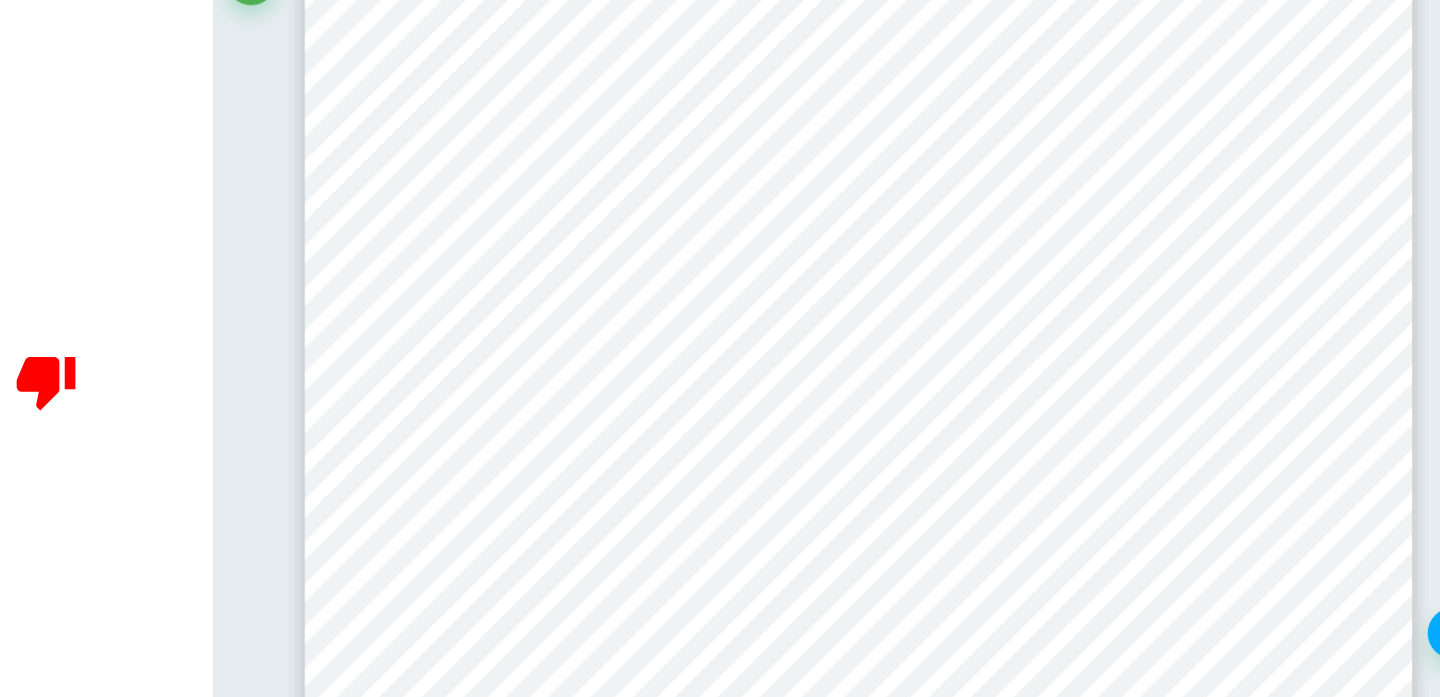 click on "6 Temperature ( ± 0.2 K)/ K 1   2   3   4   5   Variance/ s 2   Standard deviation/s 301   85.2   87.6   88.3   86.7   85.5   1.20   1.34 303   69.3   70.5   67.2   68.0   69.4   1.16   1.29 305   40.0   41.2   40.4   40.0   39.2   0.65   0.73 307   28.1   22.0   23.2   21.4   22.3   2.43   2.71 309   33.0   34.1   33.5   32.2   34.1   0.74   0.82 Any anomalous data is marked* 8.2.1 Qualitative data for decomposition in the presence of Manganese (IV) oxide: •   It took time for the there to be a change in volume in the upturned cylinder but smaller bubbles rose from the bottom continuously •   As the temperature was increased the bubbles became larger and gas was released faster. •   The temperature continued to rise after being heated. 8.2.2 Table 6: Measure the time taken for Oxygen to evolve with Manganese (IV) oxide Time taken for 10 cm ³   of oxygen to evolve ( ± 0.01 s) Trials Temperature ( ± 0.2 K)/ K 1   2   3   4   5   Variance/ s 2   Standard deviation/s 301   37.9   38.4   38.0   36.9" at bounding box center [936, 422] 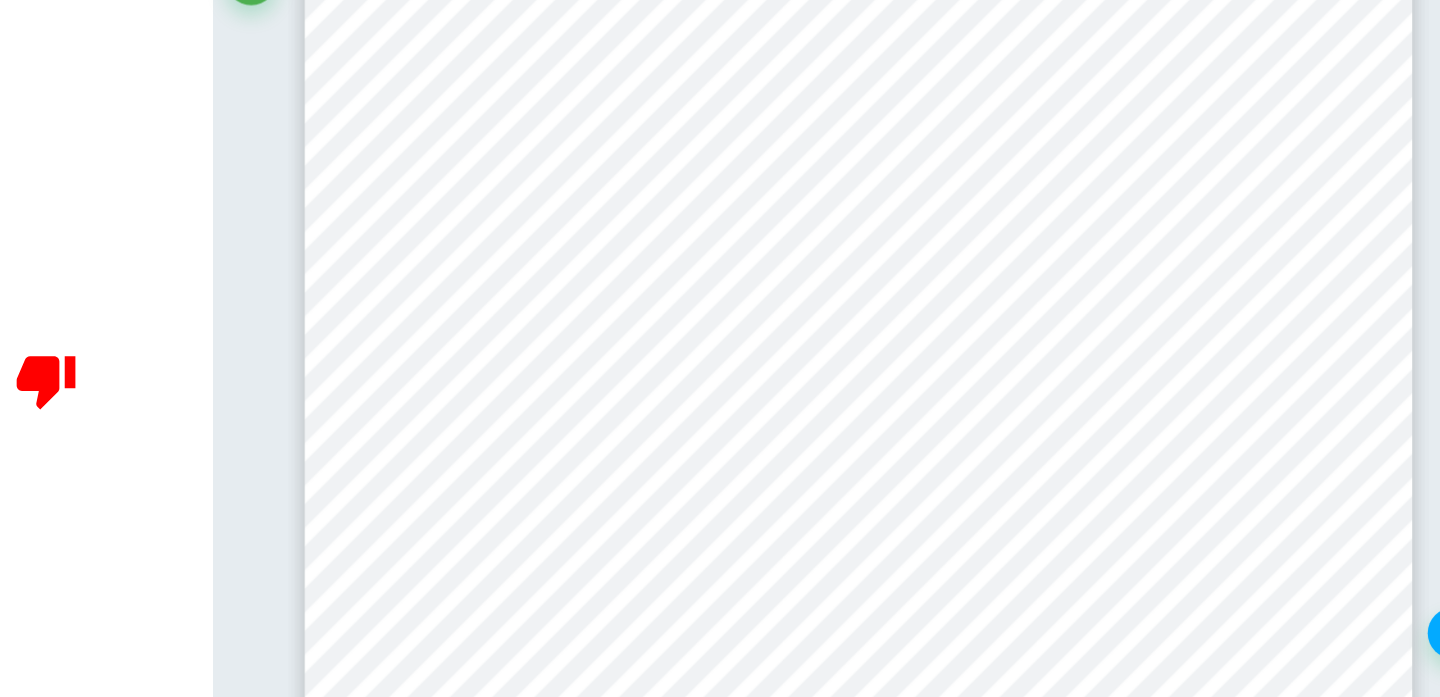 scroll, scrollTop: 6086, scrollLeft: 0, axis: vertical 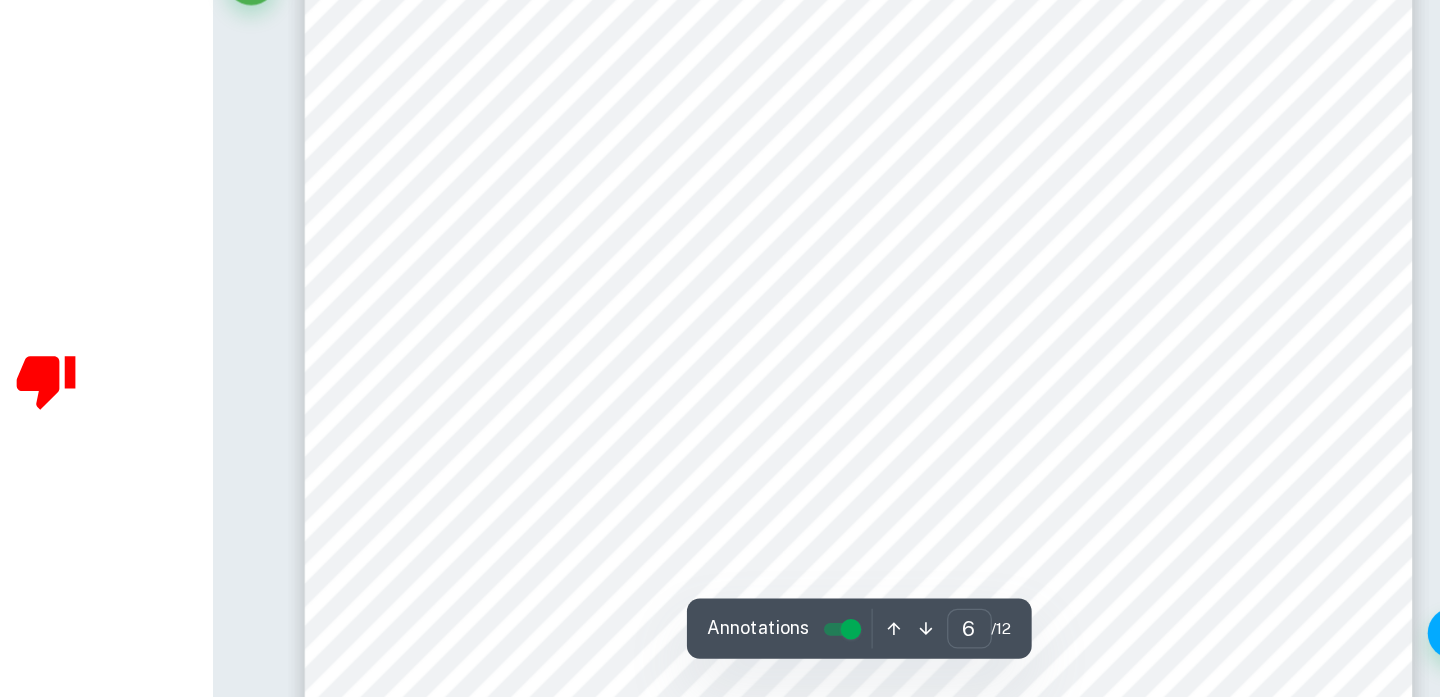 click on "6 Temperature ( ± 0.2 K)/ K 1   2   3   4   5   Variance/ s 2   Standard deviation/s 301   85.2   87.6   88.3   86.7   85.5   1.20   1.34 303   69.3   70.5   67.2   68.0   69.4   1.16   1.29 305   40.0   41.2   40.4   40.0   39.2   0.65   0.73 307   28.1   22.0   23.2   21.4   22.3   2.43   2.71 309   33.0   34.1   33.5   32.2   34.1   0.74   0.82 Any anomalous data is marked* 8.2.1 Qualitative data for decomposition in the presence of Manganese (IV) oxide: •   It took time for the there to be a change in volume in the upturned cylinder but smaller bubbles rose from the bottom continuously •   As the temperature was increased the bubbles became larger and gas was released faster. •   The temperature continued to rise after being heated. 8.2.2 Table 6: Measure the time taken for Oxygen to evolve with Manganese (IV) oxide Time taken for 10 cm ³   of oxygen to evolve ( ± 0.01 s) Trials Temperature ( ± 0.2 K)/ K 1   2   3   4   5   Variance/ s 2   Standard deviation/s 301   37.9   38.4   38.0   36.9" at bounding box center [936, 375] 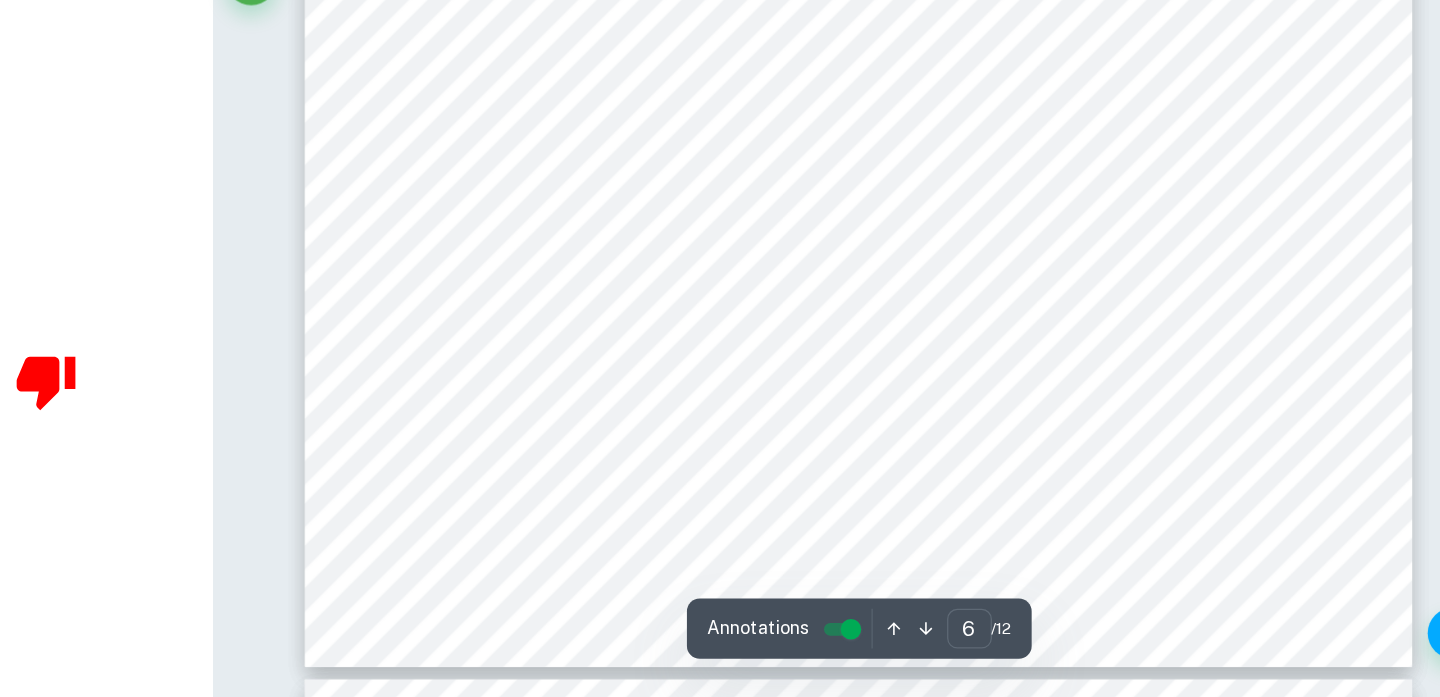 scroll, scrollTop: 6352, scrollLeft: 0, axis: vertical 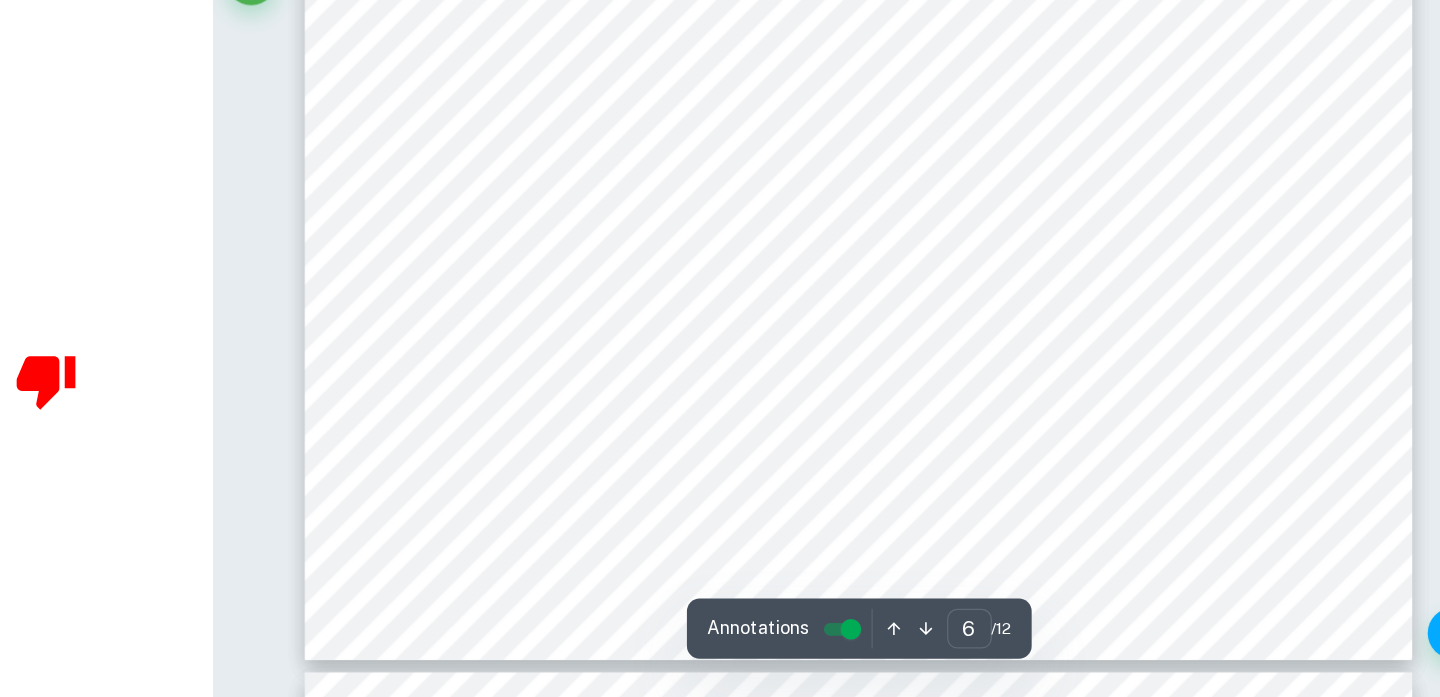 click on "6 Temperature ( ± 0.2 K)/ K 1   2   3   4   5   Variance/ s 2   Standard deviation/s 301   85.2   87.6   88.3   86.7   85.5   1.20   1.34 303   69.3   70.5   67.2   68.0   69.4   1.16   1.29 305   40.0   41.2   40.4   40.0   39.2   0.65   0.73 307   28.1   22.0   23.2   21.4   22.3   2.43   2.71 309   33.0   34.1   33.5   32.2   34.1   0.74   0.82 Any anomalous data is marked* 8.2.1 Qualitative data for decomposition in the presence of Manganese (IV) oxide: •   It took time for the there to be a change in volume in the upturned cylinder but smaller bubbles rose from the bottom continuously •   As the temperature was increased the bubbles became larger and gas was released faster. •   The temperature continued to rise after being heated. 8.2.2 Table 6: Measure the time taken for Oxygen to evolve with Manganese (IV) oxide Time taken for 10 cm ³   of oxygen to evolve ( ± 0.01 s) Trials Temperature ( ± 0.2 K)/ K 1   2   3   4   5   Variance/ s 2   Standard deviation/s 301   37.9   38.4   38.0   36.9" at bounding box center [936, 109] 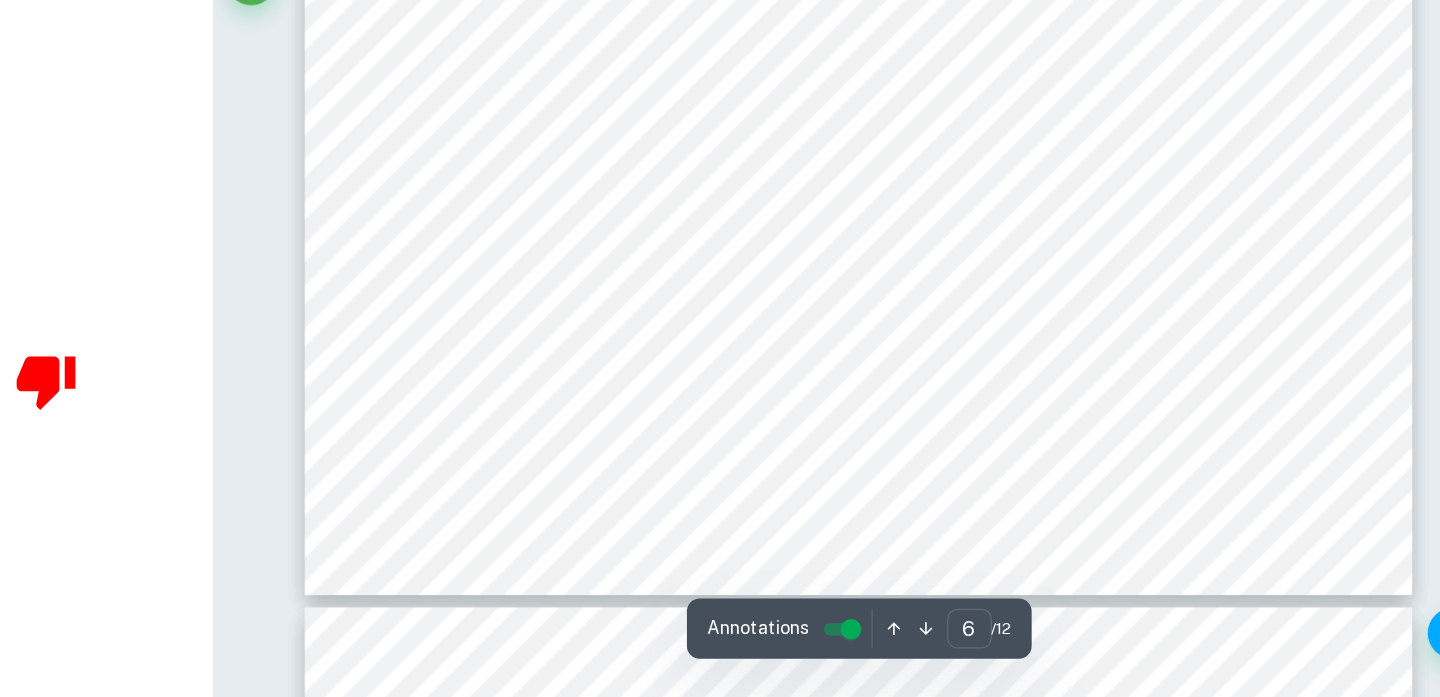 scroll, scrollTop: 6402, scrollLeft: 0, axis: vertical 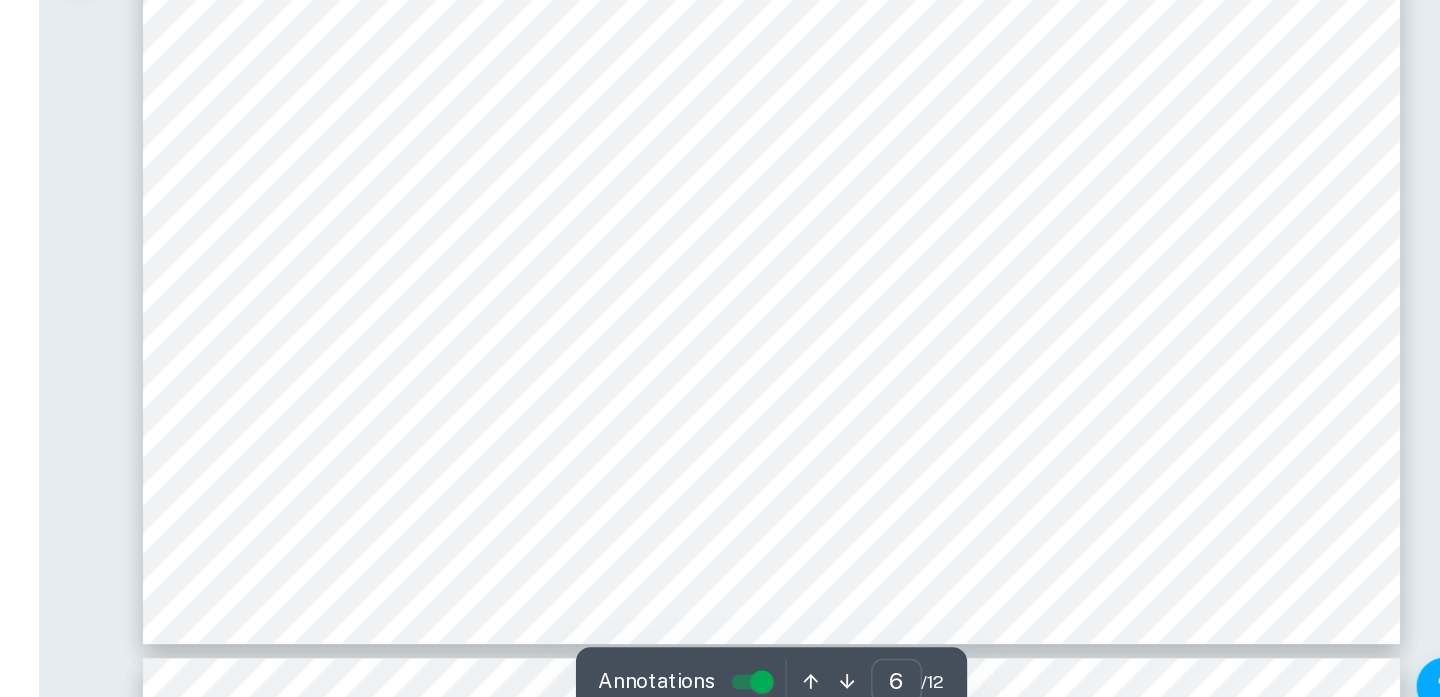 click on "6 Temperature ( ± 0.2 K)/ K 1   2   3   4   5   Variance/ s 2   Standard deviation/s 301   85.2   87.6   88.3   86.7   85.5   1.20   1.34 303   69.3   70.5   67.2   68.0   69.4   1.16   1.29 305   40.0   41.2   40.4   40.0   39.2   0.65   0.73 307   28.1   22.0   23.2   21.4   22.3   2.43   2.71 309   33.0   34.1   33.5   32.2   34.1   0.74   0.82 Any anomalous data is marked* 8.2.1 Qualitative data for decomposition in the presence of Manganese (IV) oxide: •   It took time for the there to be a change in volume in the upturned cylinder but smaller bubbles rose from the bottom continuously •   As the temperature was increased the bubbles became larger and gas was released faster. •   The temperature continued to rise after being heated. 8.2.2 Table 6: Measure the time taken for Oxygen to evolve with Manganese (IV) oxide Time taken for 10 cm ³   of oxygen to evolve ( ± 0.01 s) Trials Temperature ( ± 0.2 K)/ K 1   2   3   4   5   Variance/ s 2   Standard deviation/s 301   37.9   38.4   38.0   36.9" at bounding box center (936, 59) 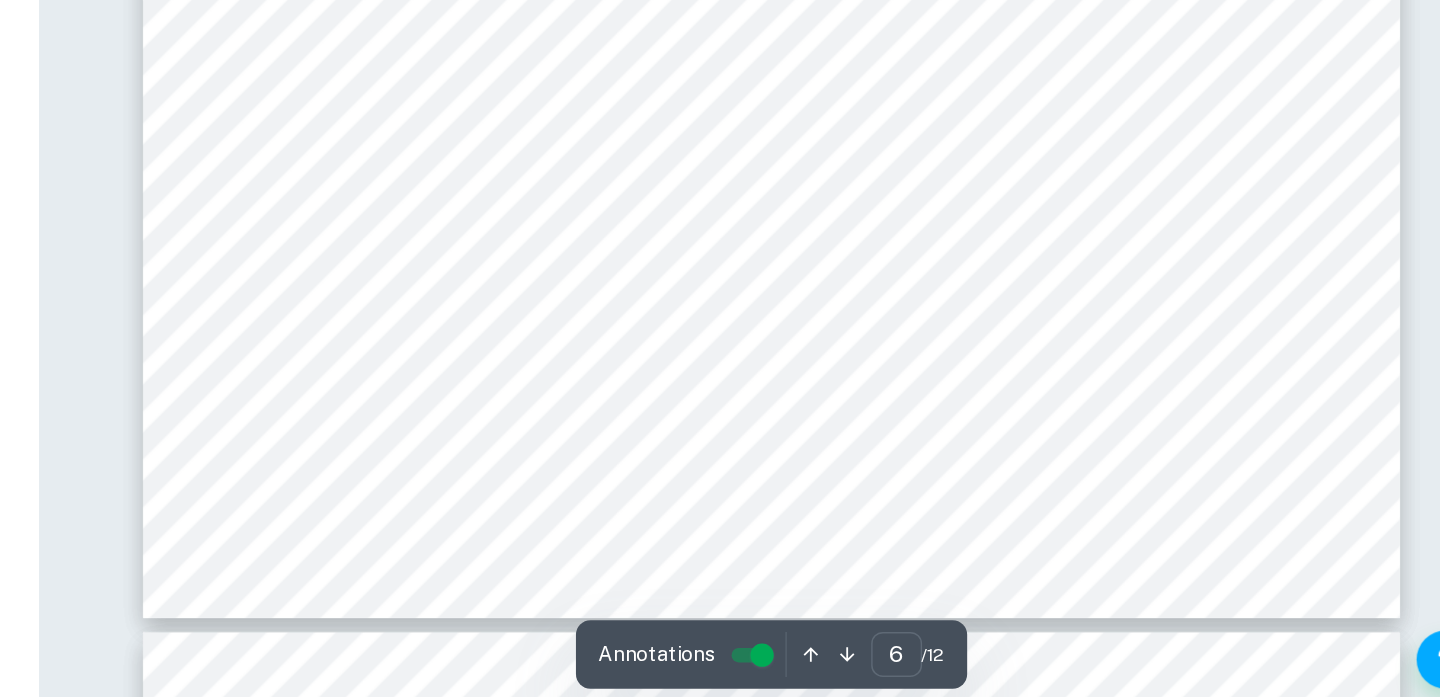 click on "6 Temperature ( ± 0.2 K)/ K 1   2   3   4   5   Variance/ s 2   Standard deviation/s 301   85.2   87.6   88.3   86.7   85.5   1.20   1.34 303   69.3   70.5   67.2   68.0   69.4   1.16   1.29 305   40.0   41.2   40.4   40.0   39.2   0.65   0.73 307   28.1   22.0   23.2   21.4   22.3   2.43   2.71 309   33.0   34.1   33.5   32.2   34.1   0.74   0.82 Any anomalous data is marked* 8.2.1 Qualitative data for decomposition in the presence of Manganese (IV) oxide: •   It took time for the there to be a change in volume in the upturned cylinder but smaller bubbles rose from the bottom continuously •   As the temperature was increased the bubbles became larger and gas was released faster. •   The temperature continued to rise after being heated. 8.2.2 Table 6: Measure the time taken for Oxygen to evolve with Manganese (IV) oxide Time taken for 10 cm ³   of oxygen to evolve ( ± 0.01 s) Trials Temperature ( ± 0.2 K)/ K 1   2   3   4   5   Variance/ s 2   Standard deviation/s 301   37.9   38.4   38.0   36.9" at bounding box center [936, 59] 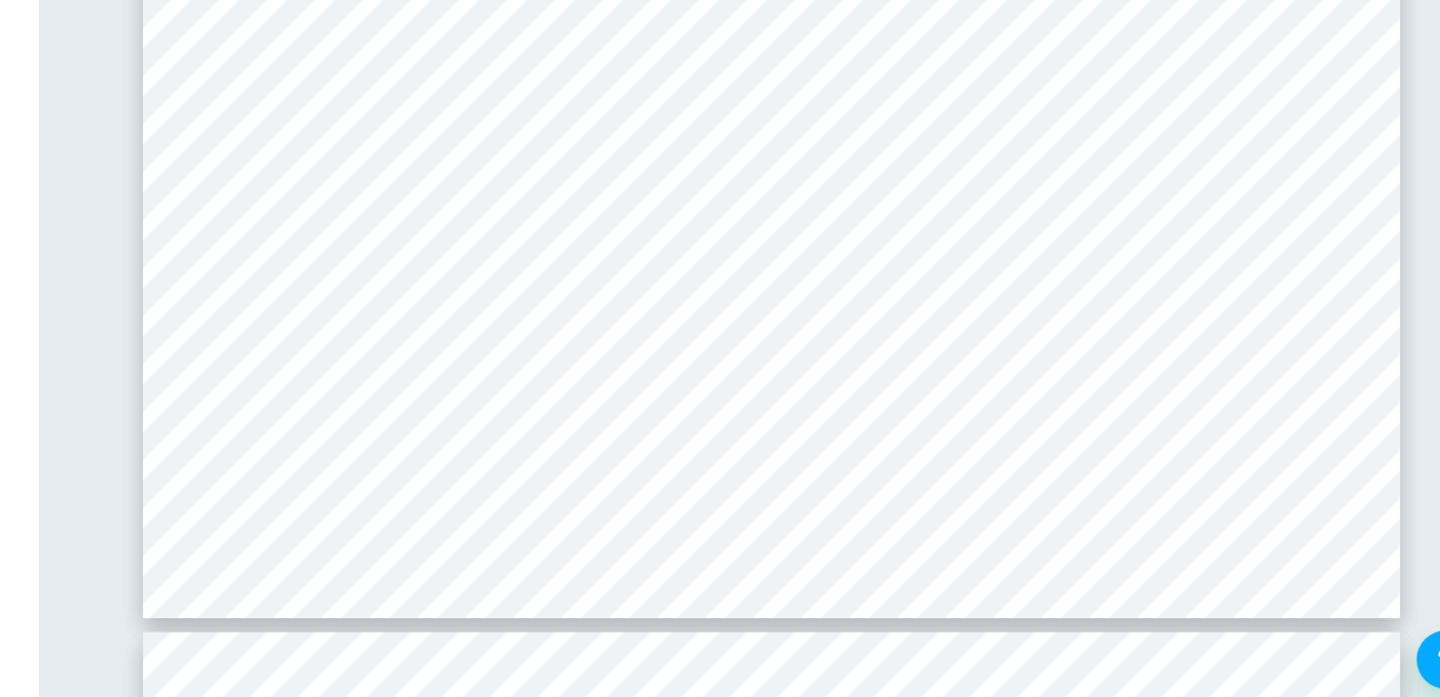 click on "6 Temperature ( ± 0.2 K)/ K 1   2   3   4   5   Variance/ s 2   Standard deviation/s 301   85.2   87.6   88.3   86.7   85.5   1.20   1.34 303   69.3   70.5   67.2   68.0   69.4   1.16   1.29 305   40.0   41.2   40.4   40.0   39.2   0.65   0.73 307   28.1   22.0   23.2   21.4   22.3   2.43   2.71 309   33.0   34.1   33.5   32.2   34.1   0.74   0.82 Any anomalous data is marked* 8.2.1 Qualitative data for decomposition in the presence of Manganese (IV) oxide: •   It took time for the there to be a change in volume in the upturned cylinder but smaller bubbles rose from the bottom continuously •   As the temperature was increased the bubbles became larger and gas was released faster. •   The temperature continued to rise after being heated. 8.2.2 Table 6: Measure the time taken for Oxygen to evolve with Manganese (IV) oxide Time taken for 10 cm ³   of oxygen to evolve ( ± 0.01 s) Trials Temperature ( ± 0.2 K)/ K 1   2   3   4   5   Variance/ s 2   Standard deviation/s 301   37.9   38.4   38.0   36.9" at bounding box center (936, 59) 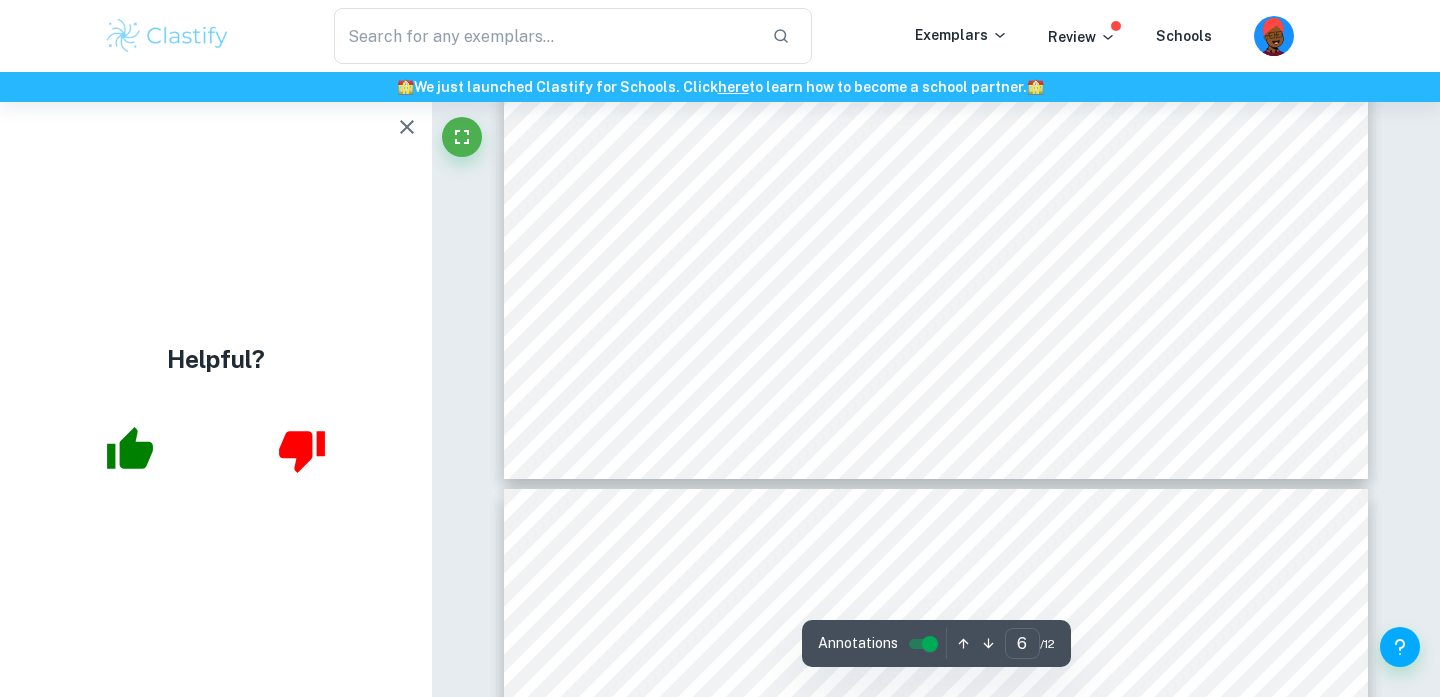 scroll, scrollTop: 6534, scrollLeft: 0, axis: vertical 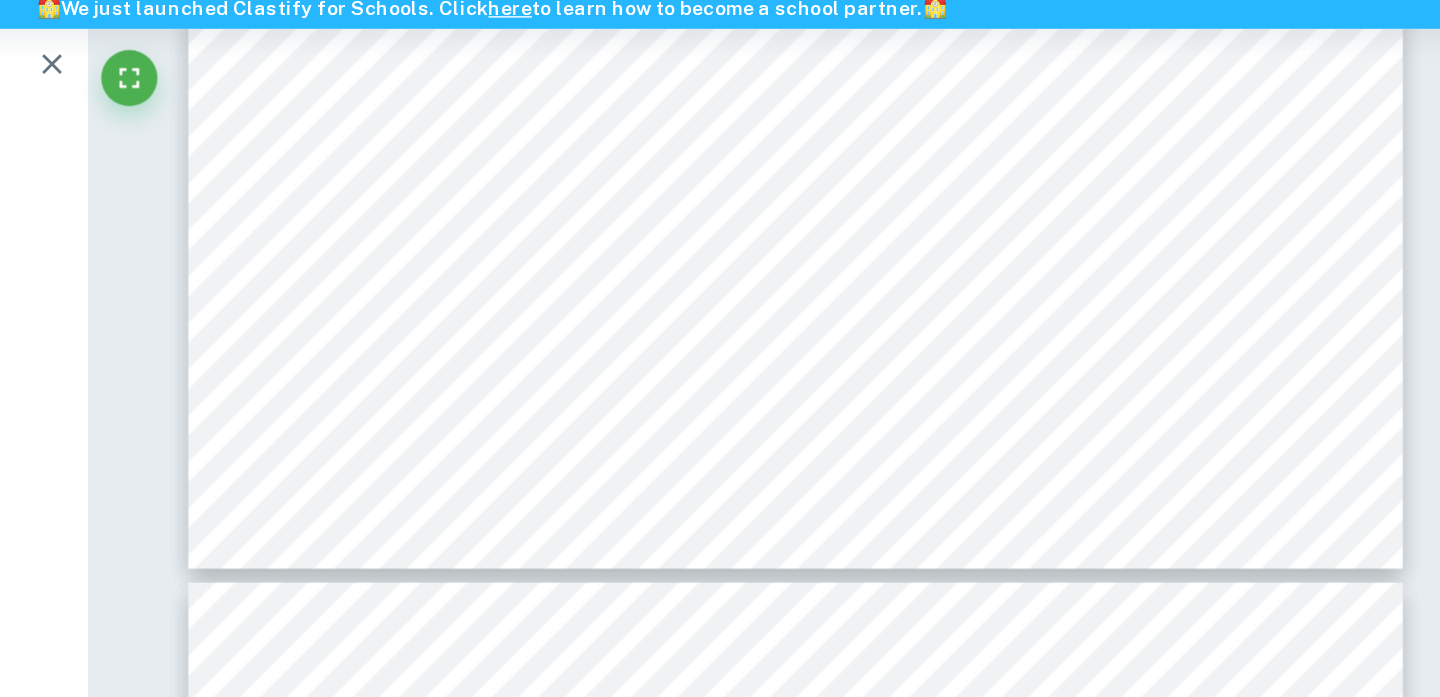 click on "6 Temperature ( ± 0.2 K)/ K 1   2   3   4   5   Variance/ s 2   Standard deviation/s 301   85.2   87.6   88.3   86.7   85.5   1.20   1.34 303   69.3   70.5   67.2   68.0   69.4   1.16   1.29 305   40.0   41.2   40.4   40.0   39.2   0.65   0.73 307   28.1   22.0   23.2   21.4   22.3   2.43   2.71 309   33.0   34.1   33.5   32.2   34.1   0.74   0.82 Any anomalous data is marked* 8.2.1 Qualitative data for decomposition in the presence of Manganese (IV) oxide: •   It took time for the there to be a change in volume in the upturned cylinder but smaller bubbles rose from the bottom continuously •   As the temperature was increased the bubbles became larger and gas was released faster. •   The temperature continued to rise after being heated. 8.2.2 Table 6: Measure the time taken for Oxygen to evolve with Manganese (IV) oxide Time taken for 10 cm ³   of oxygen to evolve ( ± 0.01 s) Trials Temperature ( ± 0.2 K)/ K 1   2   3   4   5   Variance/ s 2   Standard deviation/s 301   37.9   38.4   38.0   36.9" at bounding box center (936, -73) 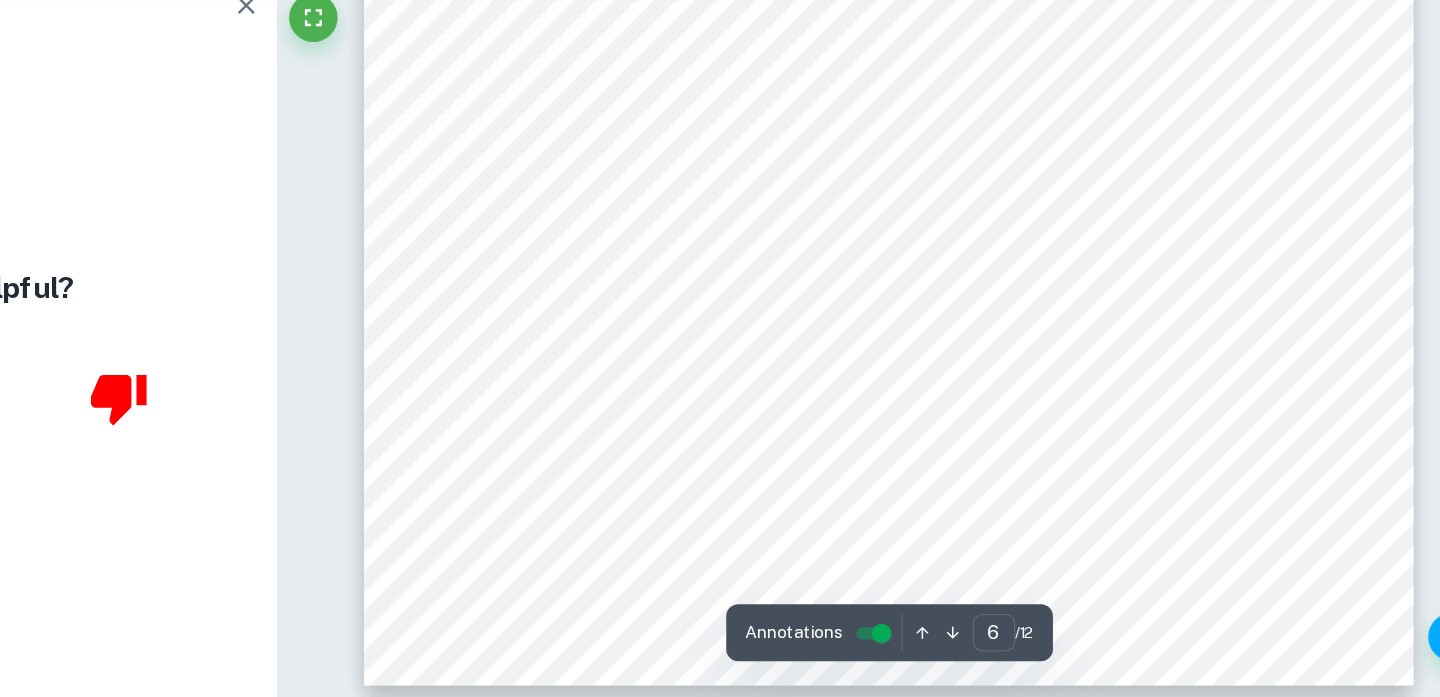 scroll, scrollTop: 6343, scrollLeft: 0, axis: vertical 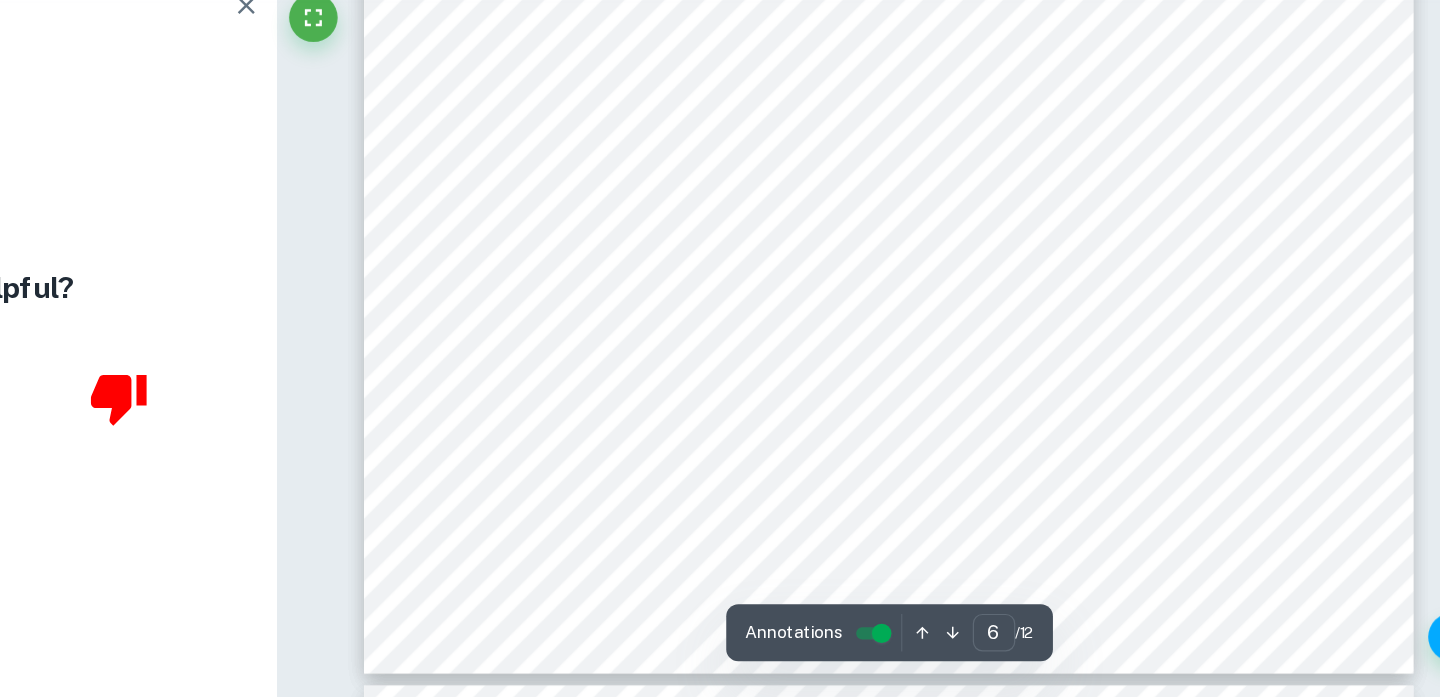 click on "6 Temperature ( ± 0.2 K)/ K 1   2   3   4   5   Variance/ s 2   Standard deviation/s 301   85.2   87.6   88.3   86.7   85.5   1.20   1.34 303   69.3   70.5   67.2   68.0   69.4   1.16   1.29 305   40.0   41.2   40.4   40.0   39.2   0.65   0.73 307   28.1   22.0   23.2   21.4   22.3   2.43   2.71 309   33.0   34.1   33.5   32.2   34.1   0.74   0.82 Any anomalous data is marked* 8.2.1 Qualitative data for decomposition in the presence of Manganese (IV) oxide: •   It took time for the there to be a change in volume in the upturned cylinder but smaller bubbles rose from the bottom continuously •   As the temperature was increased the bubbles became larger and gas was released faster. •   The temperature continued to rise after being heated. 8.2.2 Table 6: Measure the time taken for Oxygen to evolve with Manganese (IV) oxide Time taken for 10 cm ³   of oxygen to evolve ( ± 0.01 s) Trials Temperature ( ± 0.2 K)/ K 1   2   3   4   5   Variance/ s 2   Standard deviation/s 301   37.9   38.4   38.0   36.9" at bounding box center (936, 118) 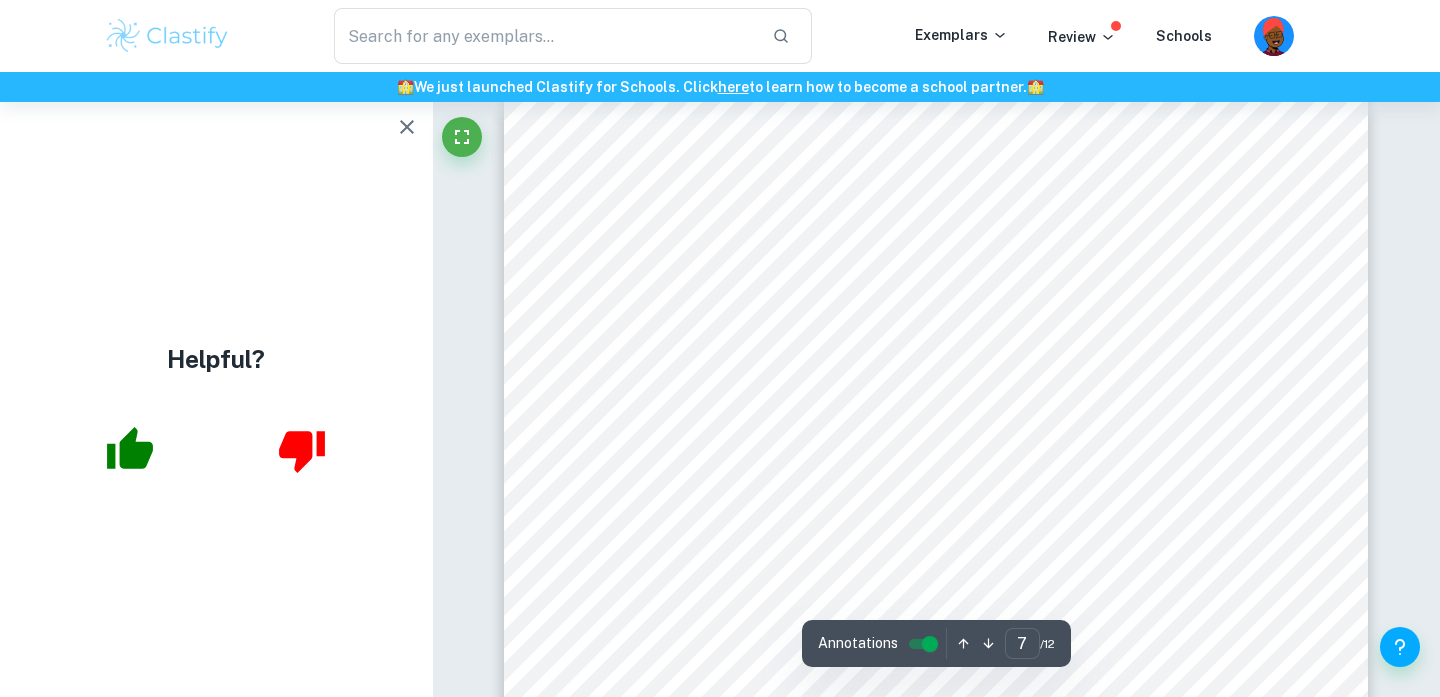 click on "7 Using the ideal gas law equation, obtain the number of moles of oxygen evolved at each temperature: 𝑃𝑉   =   𝑛𝑅𝑇 𝑛   =   𝑃𝑉 𝑅𝑇 R= 8.314 J/mol K Sample calculation to find the number of moles of oxygen at 301K with Manganese (IV) [MEDICAL_DATA]: 𝑀𝑜𝑙𝑒𝑠   =   101 , 000   ∙   (   10 1000000 ) ( 8 . 314 )   ∙   ( 301 )   =   4 . 04 × 10 ! !   𝑚𝑜𝑙 Δ 𝑛 𝑛   =   Δ 𝑉 𝑉   +   Δ 𝑇 𝑇 Δ 𝑛 4 . 04 × 10 ! !   =   1 × 10 ! ! ( 10 ) ( 1000000 ) +   0 . 2 301 Δ 𝑛   =   ( 4 . 04 × 10 ! ! ) × ( 6 . 65 × 10 ! ! ) Δ 𝑛   =   3 . 09 × 10 ! ! Deriving the moles of [MEDICAL_DATA] consumed using the ratio between oxygen and [MEDICAL_DATA] (1:2) at each temperature: 2 𝐻 ! [DEMOGRAPHIC_DATA] !   →   2 [DEMOGRAPHIC_DATA] ! 𝑂   +   [DEMOGRAPHIC_DATA] ! 4 . 04 × 10 ! !   × 2   =   8 . 08 × 10 ! !   𝑚𝑜𝑙 Rate of reaction calculation   Rate of reaction uncertainty calculation The rate of reaction can be found by dividing the total volume of ³   of 𝑅𝑎𝑡𝑒" at bounding box center [936, 661] 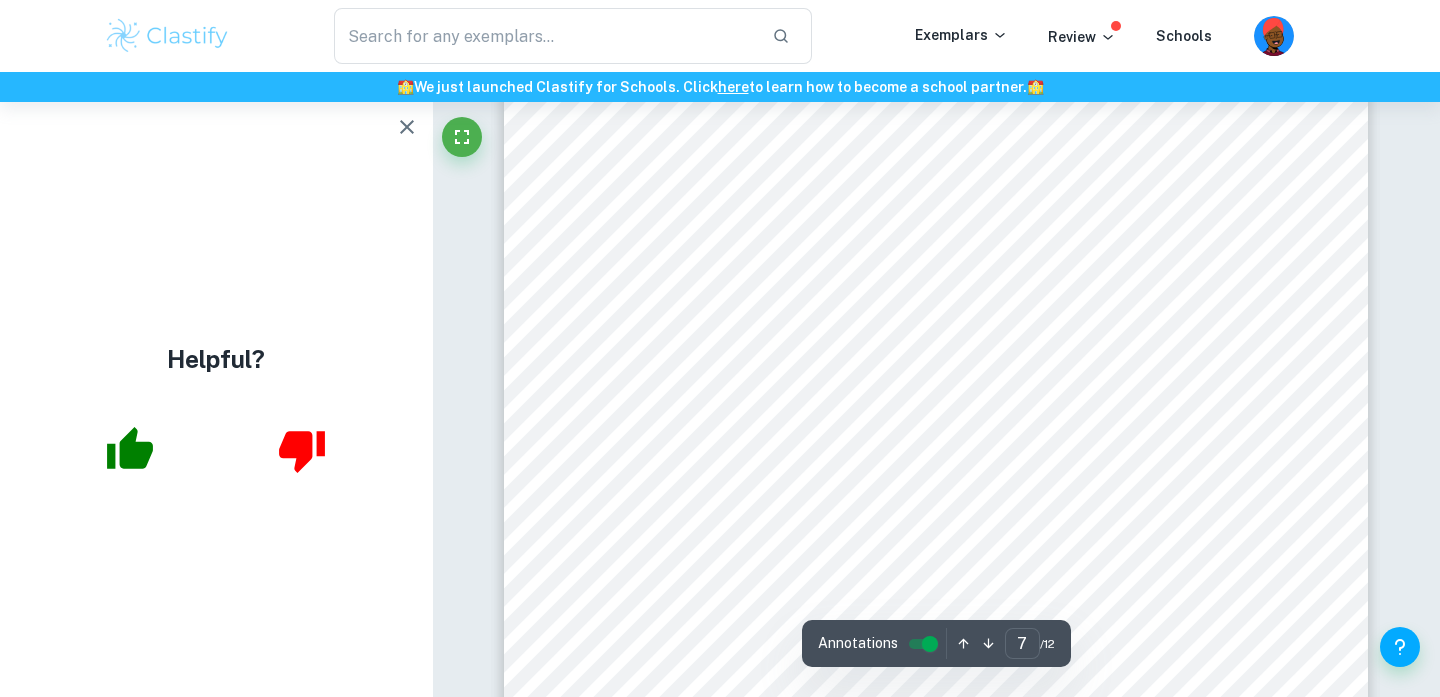 scroll, scrollTop: 7256, scrollLeft: 0, axis: vertical 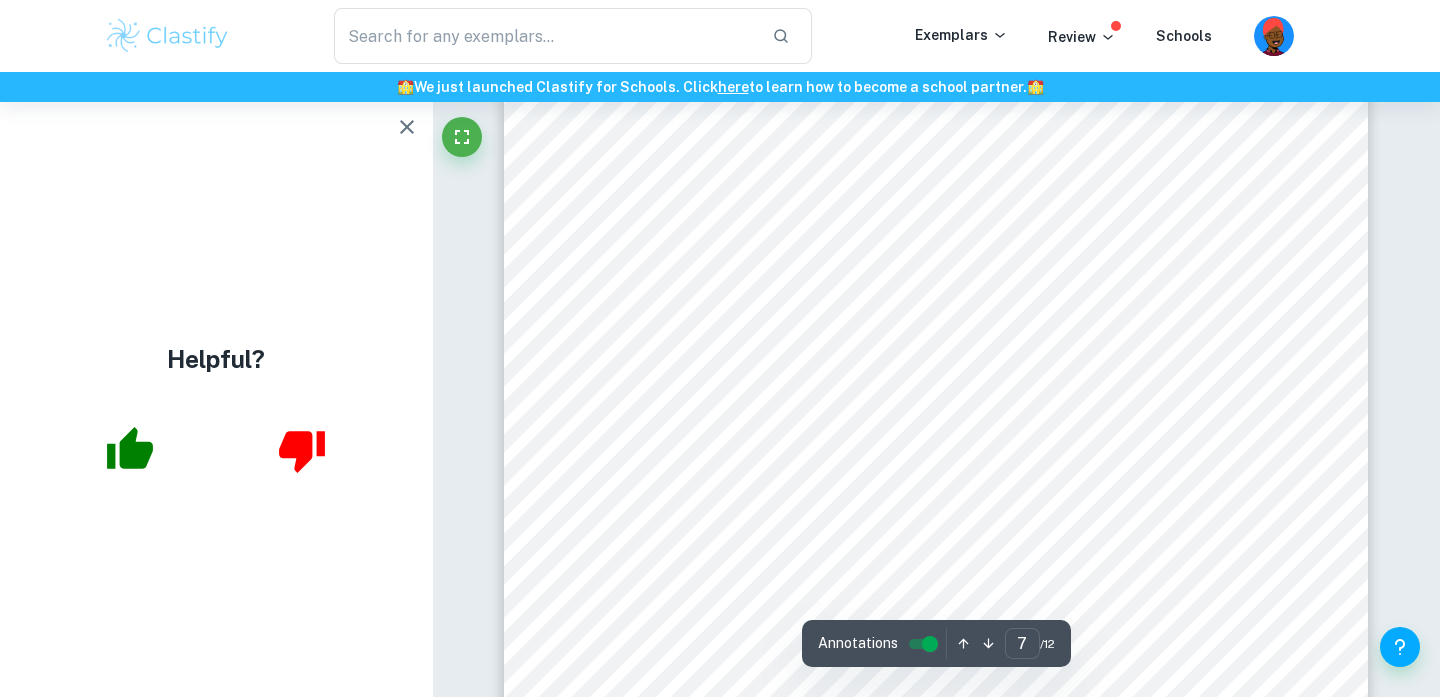 click on "7 Using the ideal gas law equation, obtain the number of moles of oxygen evolved at each temperature: 𝑃𝑉   =   𝑛𝑅𝑇 𝑛   =   𝑃𝑉 𝑅𝑇 R= 8.314 J/mol K Sample calculation to find the number of moles of oxygen at 301K with Manganese (IV) [MEDICAL_DATA]: 𝑀𝑜𝑙𝑒𝑠   =   101 , 000   ∙   (   10 1000000 ) ( 8 . 314 )   ∙   ( 301 )   =   4 . 04 × 10 ! !   𝑚𝑜𝑙 Δ 𝑛 𝑛   =   Δ 𝑉 𝑉   +   Δ 𝑇 𝑇 Δ 𝑛 4 . 04 × 10 ! !   =   1 × 10 ! ! ( 10 ) ( 1000000 ) +   0 . 2 301 Δ 𝑛   =   ( 4 . 04 × 10 ! ! ) × ( 6 . 65 × 10 ! ! ) Δ 𝑛   =   3 . 09 × 10 ! ! Deriving the moles of [MEDICAL_DATA] consumed using the ratio between oxygen and [MEDICAL_DATA] (1:2) at each temperature: 2 𝐻 ! [DEMOGRAPHIC_DATA] !   →   2 [DEMOGRAPHIC_DATA] ! 𝑂   +   [DEMOGRAPHIC_DATA] ! 4 . 04 × 10 ! !   × 2   =   8 . 08 × 10 ! !   𝑚𝑜𝑙 Rate of reaction calculation   Rate of reaction uncertainty calculation The rate of reaction can be found by dividing the total volume of ³   of 𝑅𝑎𝑡𝑒" at bounding box center (936, 333) 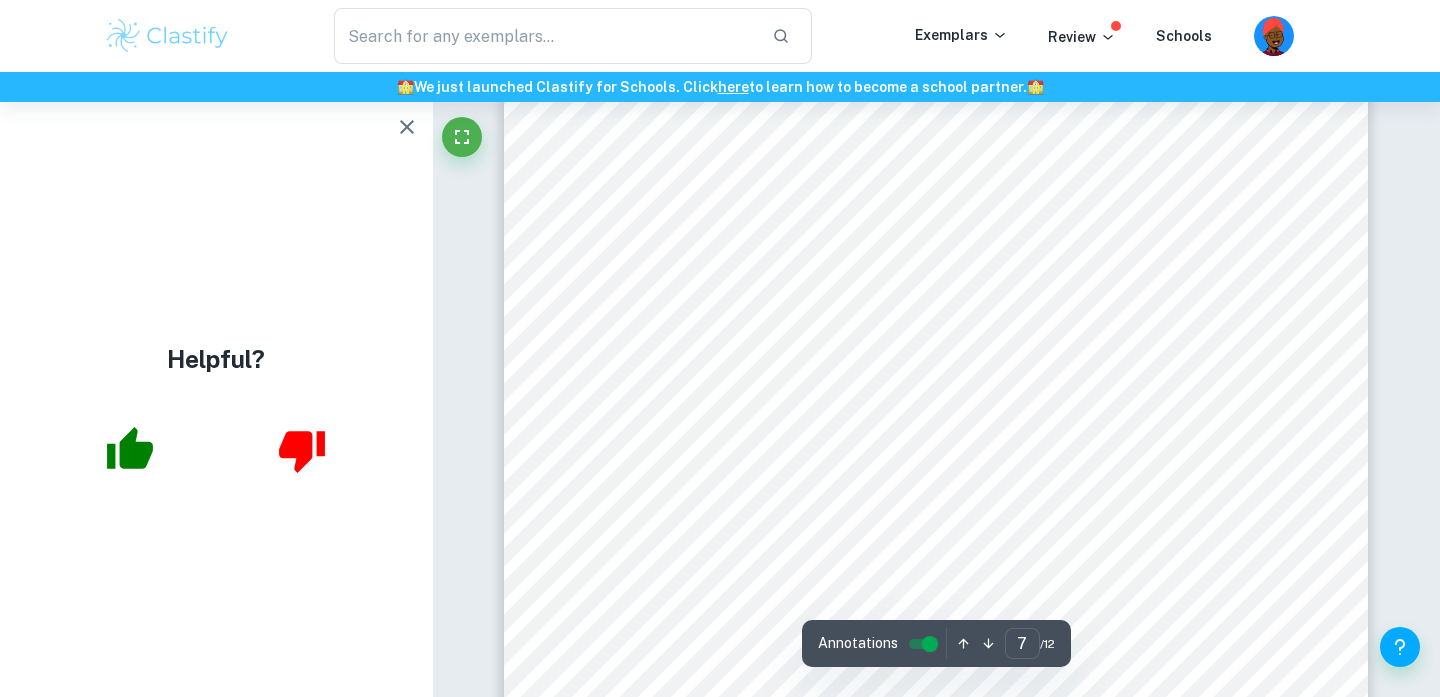 scroll, scrollTop: 7190, scrollLeft: 0, axis: vertical 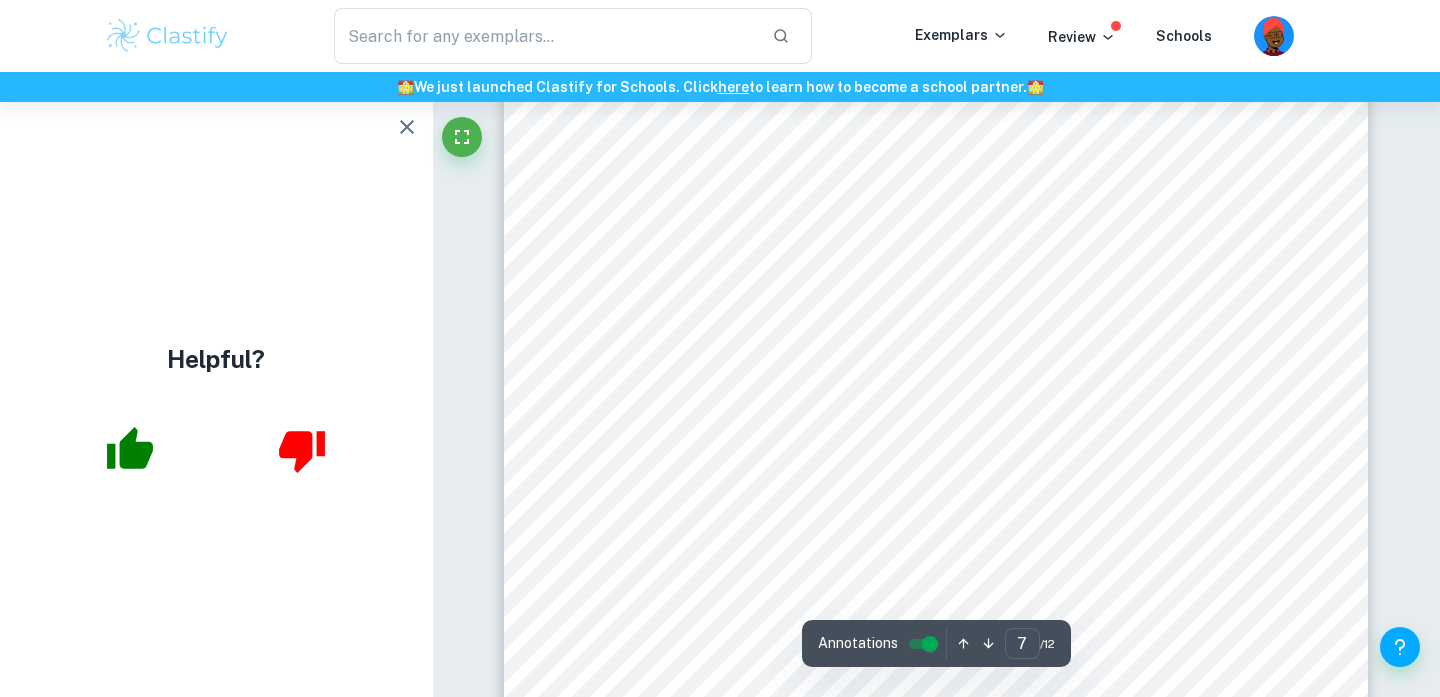click on "7 Using the ideal gas law equation, obtain the number of moles of oxygen evolved at each temperature: 𝑃𝑉   =   𝑛𝑅𝑇 𝑛   =   𝑃𝑉 𝑅𝑇 R= 8.314 J/mol K Sample calculation to find the number of moles of oxygen at 301K with Manganese (IV) [MEDICAL_DATA]: 𝑀𝑜𝑙𝑒𝑠   =   101 , 000   ∙   (   10 1000000 ) ( 8 . 314 )   ∙   ( 301 )   =   4 . 04 × 10 ! !   𝑚𝑜𝑙 Δ 𝑛 𝑛   =   Δ 𝑉 𝑉   +   Δ 𝑇 𝑇 Δ 𝑛 4 . 04 × 10 ! !   =   1 × 10 ! ! ( 10 ) ( 1000000 ) +   0 . 2 301 Δ 𝑛   =   ( 4 . 04 × 10 ! ! ) × ( 6 . 65 × 10 ! ! ) Δ 𝑛   =   3 . 09 × 10 ! ! Deriving the moles of [MEDICAL_DATA] consumed using the ratio between oxygen and [MEDICAL_DATA] (1:2) at each temperature: 2 𝐻 ! [DEMOGRAPHIC_DATA] !   →   2 [DEMOGRAPHIC_DATA] ! 𝑂   +   [DEMOGRAPHIC_DATA] ! 4 . 04 × 10 ! !   × 2   =   8 . 08 × 10 ! !   𝑚𝑜𝑙 Rate of reaction calculation   Rate of reaction uncertainty calculation The rate of reaction can be found by dividing the total volume of ³   of 𝑅𝑎𝑡𝑒" at bounding box center (936, 399) 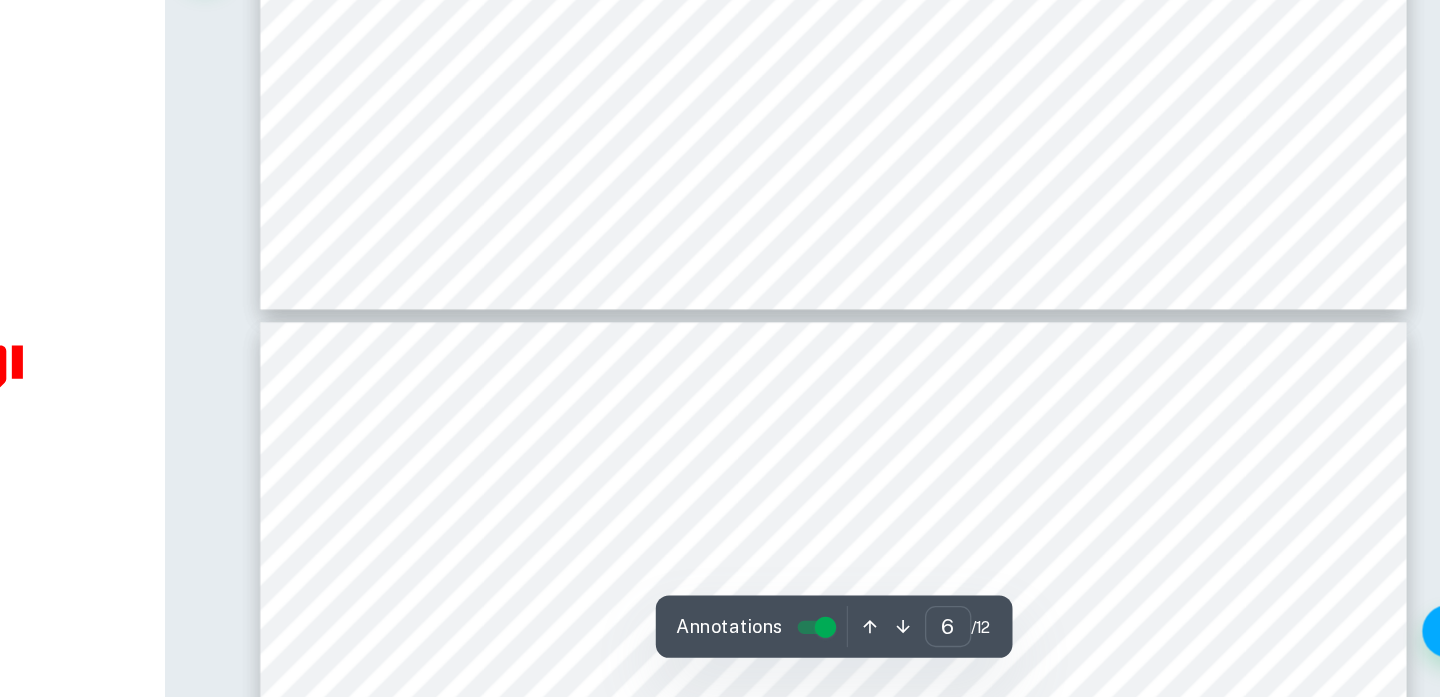 scroll, scrollTop: 6634, scrollLeft: 0, axis: vertical 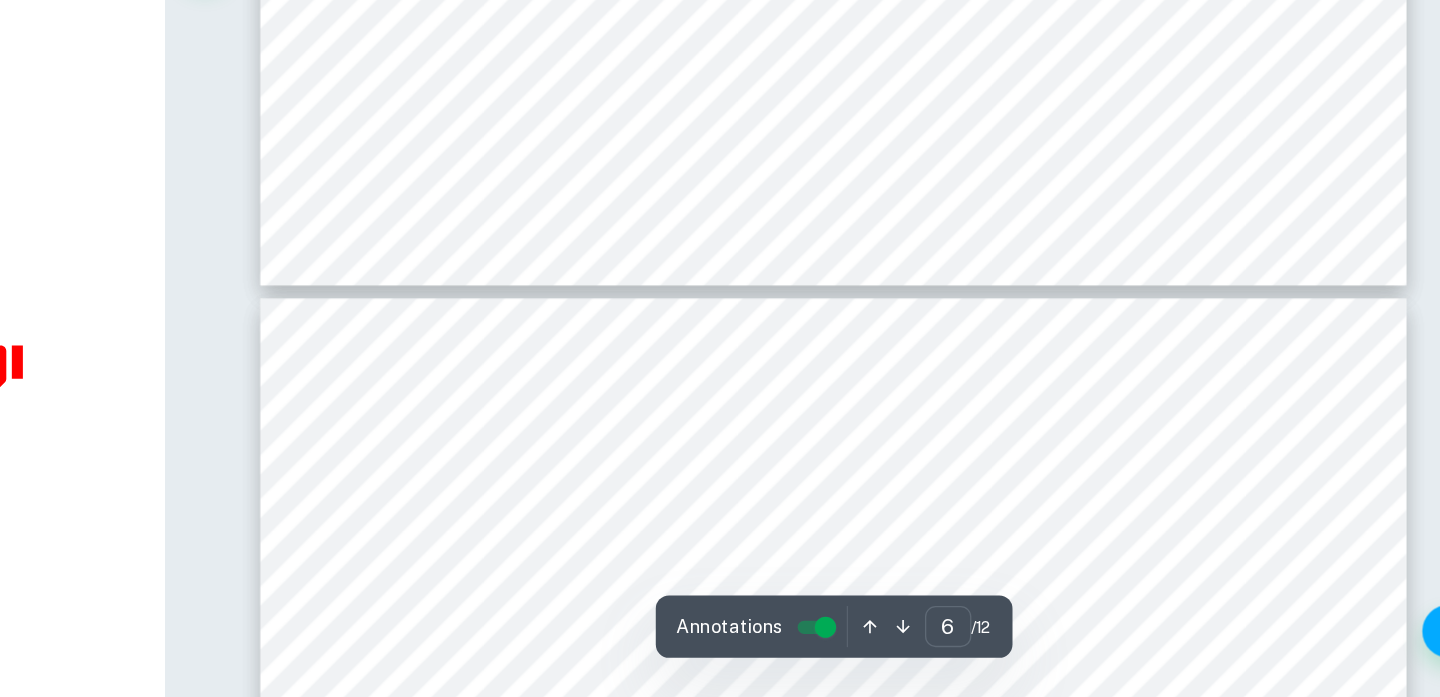 click on "7 Using the ideal gas law equation, obtain the number of moles of oxygen evolved at each temperature: 𝑃𝑉   =   𝑛𝑅𝑇 𝑛   =   𝑃𝑉 𝑅𝑇 R= 8.314 J/mol K Sample calculation to find the number of moles of oxygen at 301K with Manganese (IV) [MEDICAL_DATA]: 𝑀𝑜𝑙𝑒𝑠   =   101 , 000   ∙   (   10 1000000 ) ( 8 . 314 )   ∙   ( 301 )   =   4 . 04 × 10 ! !   𝑚𝑜𝑙 Δ 𝑛 𝑛   =   Δ 𝑉 𝑉   +   Δ 𝑇 𝑇 Δ 𝑛 4 . 04 × 10 ! !   =   1 × 10 ! ! ( 10 ) ( 1000000 ) +   0 . 2 301 Δ 𝑛   =   ( 4 . 04 × 10 ! ! ) × ( 6 . 65 × 10 ! ! ) Δ 𝑛   =   3 . 09 × 10 ! ! Deriving the moles of [MEDICAL_DATA] consumed using the ratio between oxygen and [MEDICAL_DATA] (1:2) at each temperature: 2 𝐻 ! [DEMOGRAPHIC_DATA] !   →   2 [DEMOGRAPHIC_DATA] ! 𝑂   +   [DEMOGRAPHIC_DATA] ! 4 . 04 × 10 ! !   × 2   =   8 . 08 × 10 ! !   𝑚𝑜𝑙 Rate of reaction calculation   Rate of reaction uncertainty calculation The rate of reaction can be found by dividing the total volume of ³   of 𝑅𝑎𝑡𝑒" at bounding box center [936, 955] 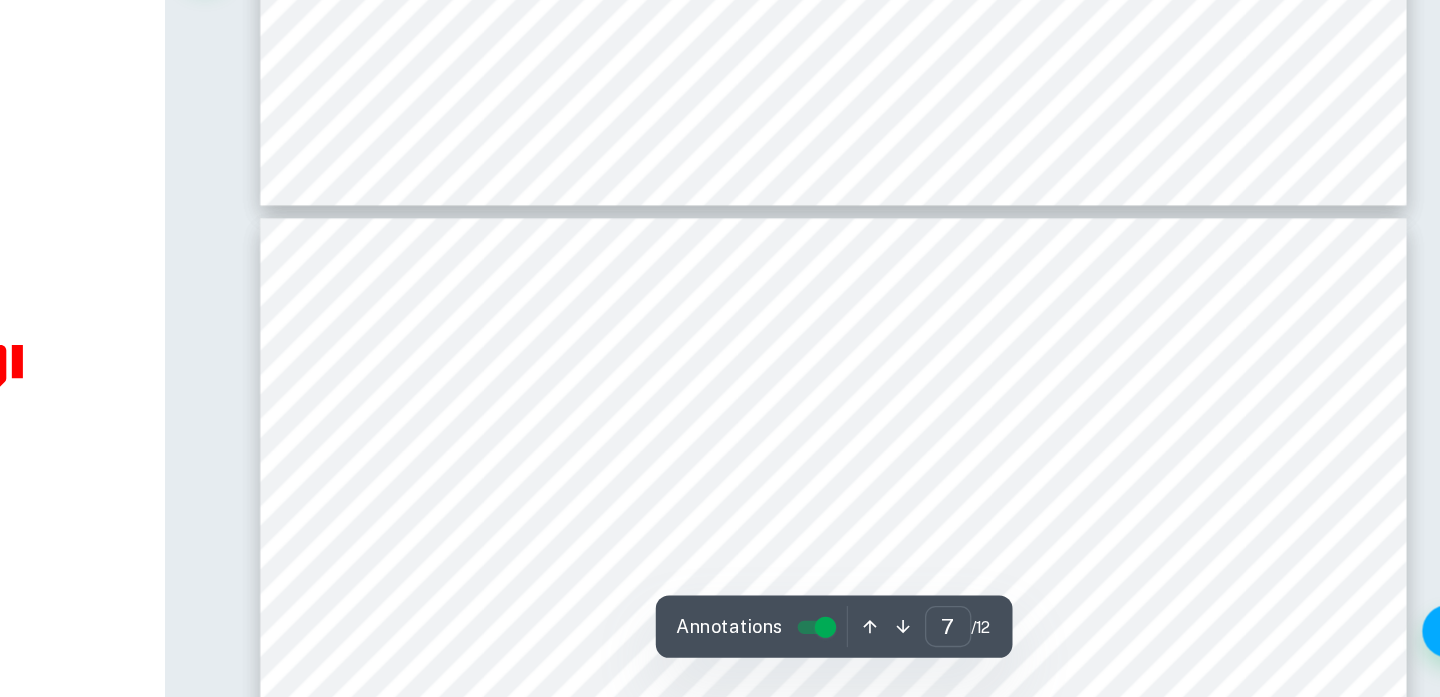scroll, scrollTop: 6704, scrollLeft: 0, axis: vertical 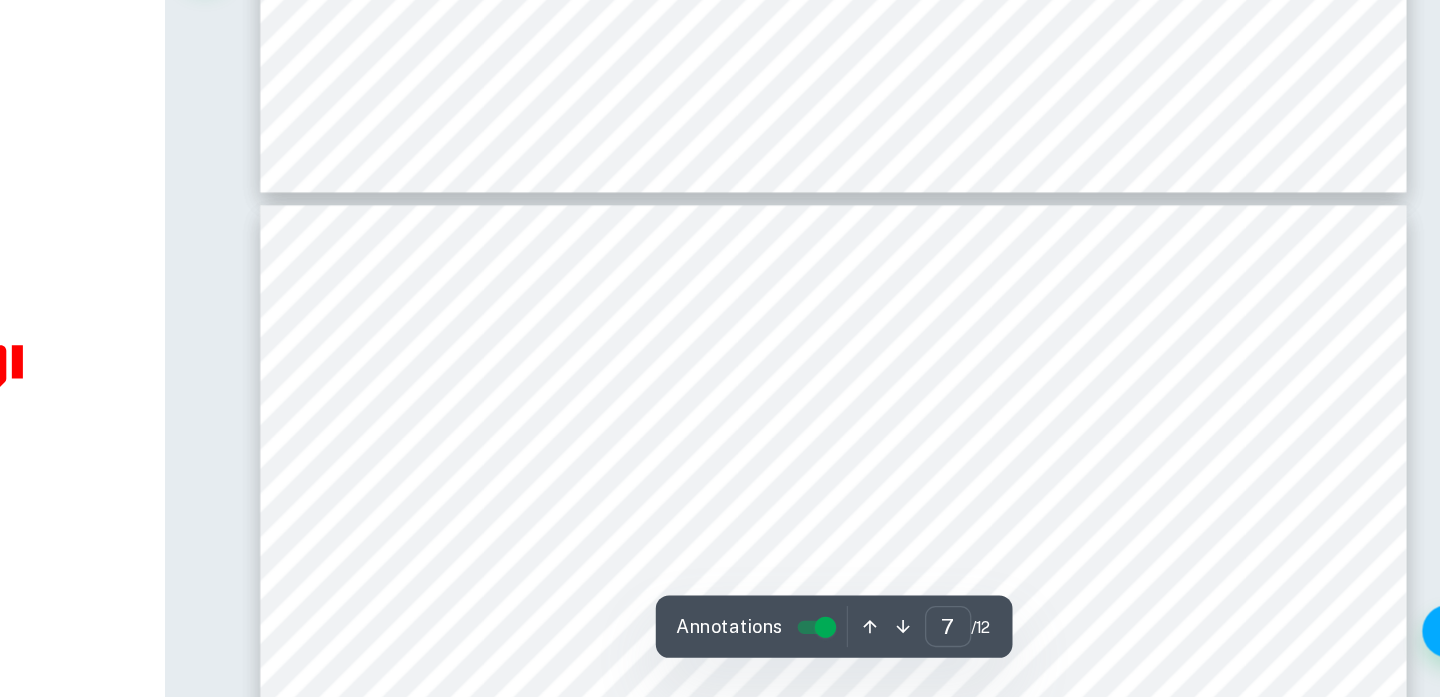 click on "7 Using the ideal gas law equation, obtain the number of moles of oxygen evolved at each temperature: 𝑃𝑉   =   𝑛𝑅𝑇 𝑛   =   𝑃𝑉 𝑅𝑇 R= 8.314 J/mol K Sample calculation to find the number of moles of oxygen at 301K with Manganese (IV) [MEDICAL_DATA]: 𝑀𝑜𝑙𝑒𝑠   =   101 , 000   ∙   (   10 1000000 ) ( 8 . 314 )   ∙   ( 301 )   =   4 . 04 × 10 ! !   𝑚𝑜𝑙 Δ 𝑛 𝑛   =   Δ 𝑉 𝑉   +   Δ 𝑇 𝑇 Δ 𝑛 4 . 04 × 10 ! !   =   1 × 10 ! ! ( 10 ) ( 1000000 ) +   0 . 2 301 Δ 𝑛   =   ( 4 . 04 × 10 ! ! ) × ( 6 . 65 × 10 ! ! ) Δ 𝑛   =   3 . 09 × 10 ! ! Deriving the moles of [MEDICAL_DATA] consumed using the ratio between oxygen and [MEDICAL_DATA] (1:2) at each temperature: 2 𝐻 ! [DEMOGRAPHIC_DATA] !   →   2 [DEMOGRAPHIC_DATA] ! 𝑂   +   [DEMOGRAPHIC_DATA] ! 4 . 04 × 10 ! !   × 2   =   8 . 08 × 10 ! !   𝑚𝑜𝑙 Rate of reaction calculation   Rate of reaction uncertainty calculation The rate of reaction can be found by dividing the total volume of ³   of 𝑅𝑎𝑡𝑒" at bounding box center [936, 885] 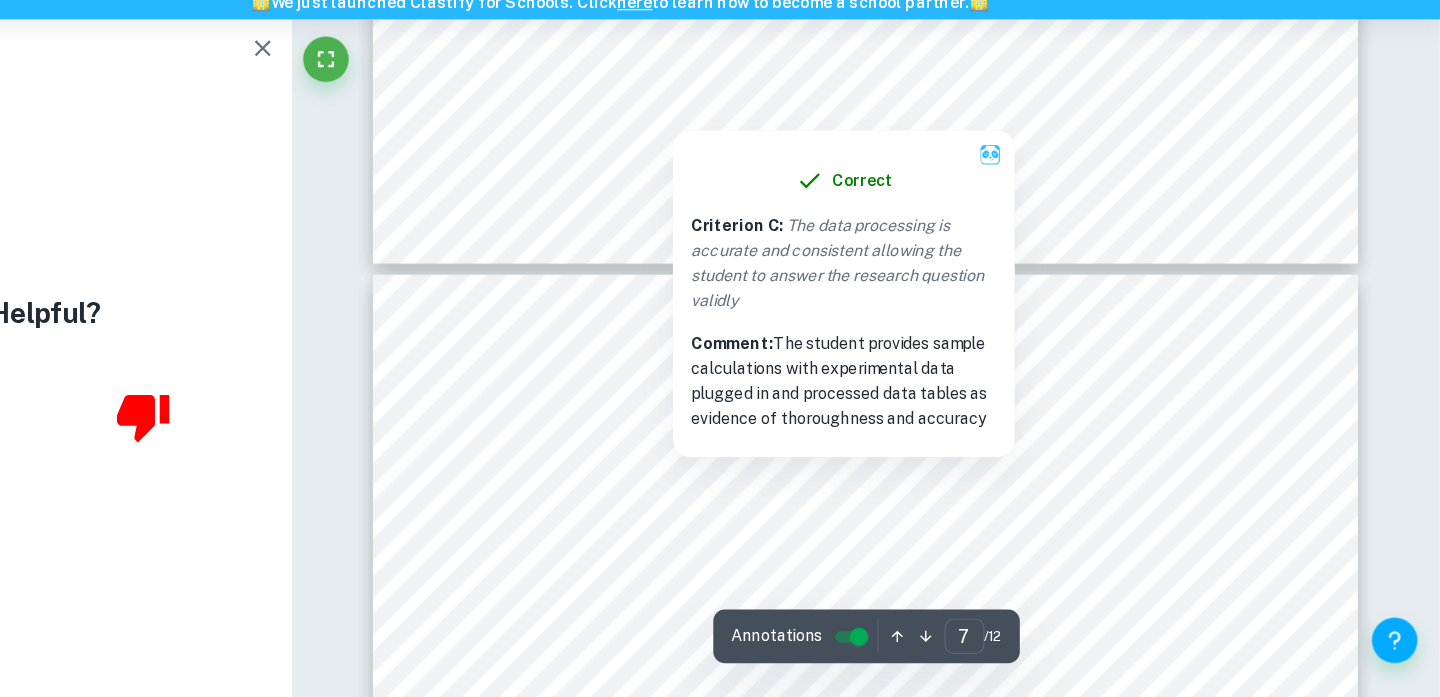 type on "6" 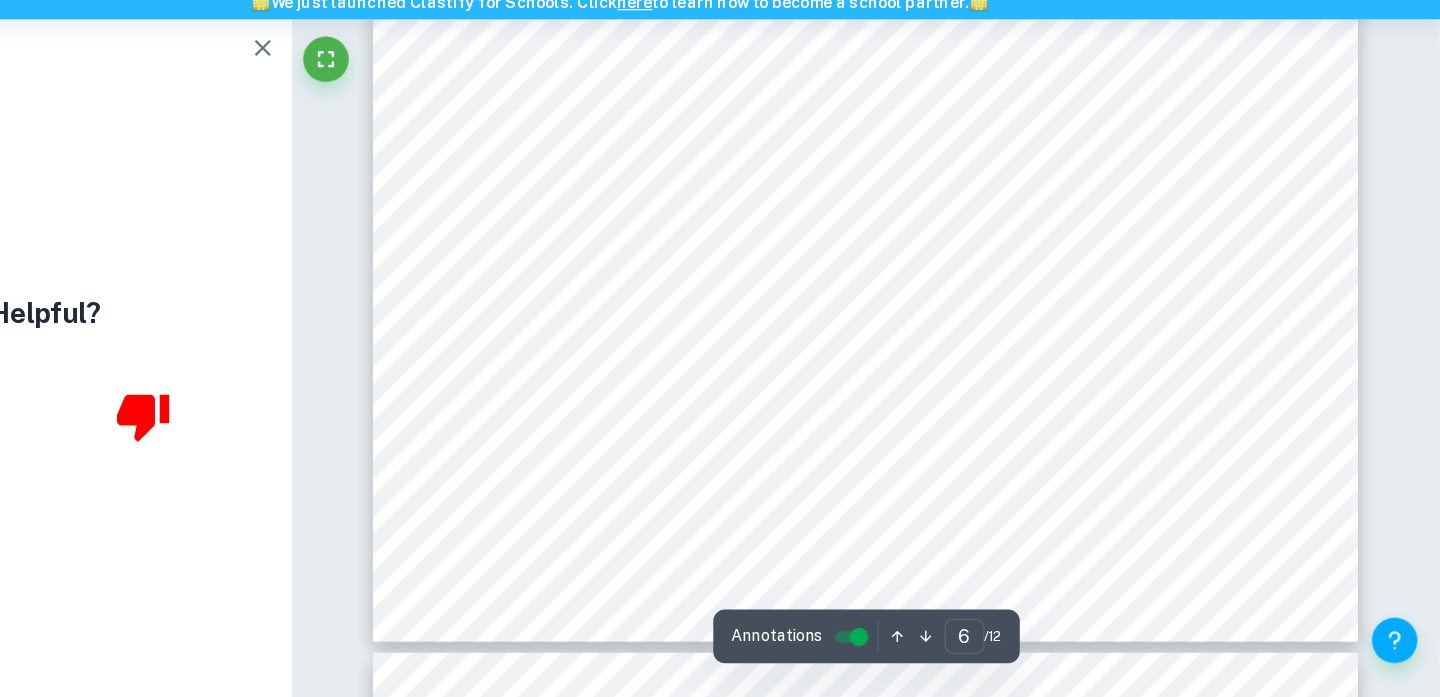 scroll, scrollTop: 6386, scrollLeft: 0, axis: vertical 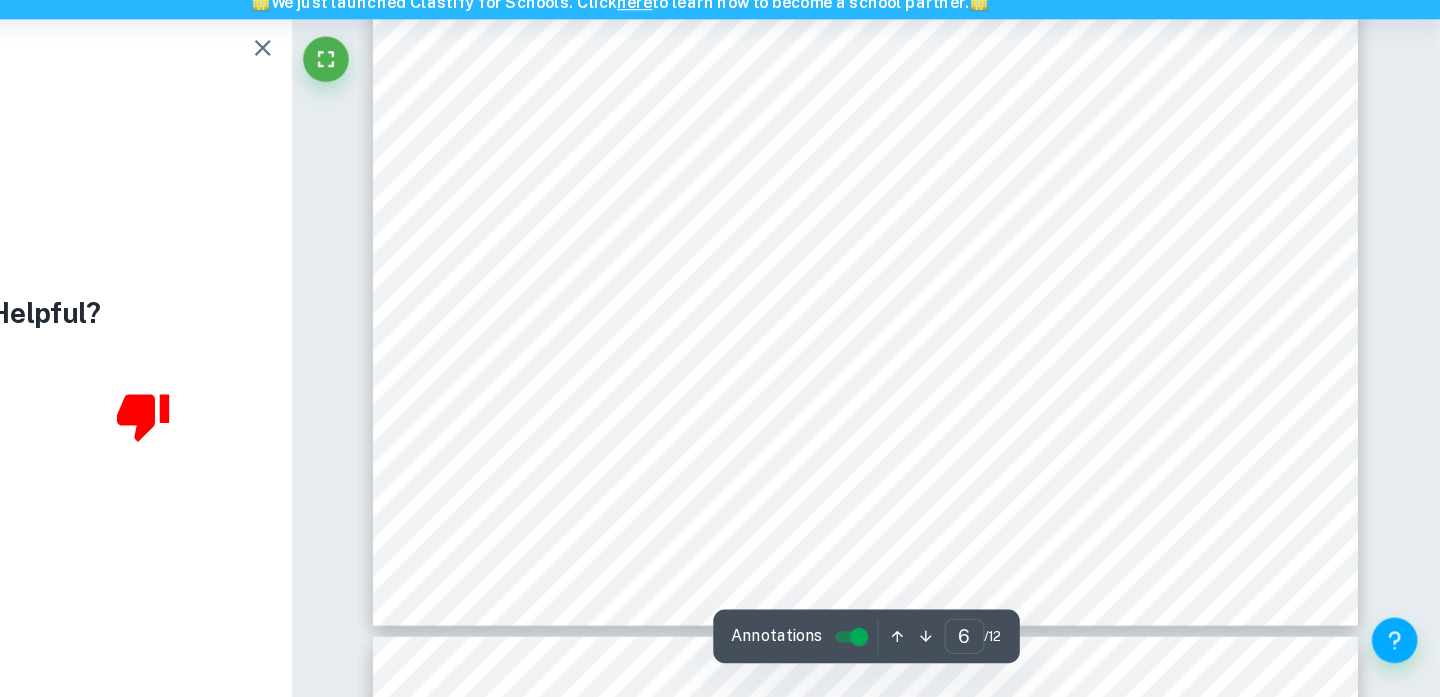 click on "6 Temperature ( ± 0.2 K)/ K 1   2   3   4   5   Variance/ s 2   Standard deviation/s 301   85.2   87.6   88.3   86.7   85.5   1.20   1.34 303   69.3   70.5   67.2   68.0   69.4   1.16   1.29 305   40.0   41.2   40.4   40.0   39.2   0.65   0.73 307   28.1   22.0   23.2   21.4   22.3   2.43   2.71 309   33.0   34.1   33.5   32.2   34.1   0.74   0.82 Any anomalous data is marked* 8.2.1 Qualitative data for decomposition in the presence of Manganese (IV) oxide: •   It took time for the there to be a change in volume in the upturned cylinder but smaller bubbles rose from the bottom continuously •   As the temperature was increased the bubbles became larger and gas was released faster. •   The temperature continued to rise after being heated. 8.2.2 Table 6: Measure the time taken for Oxygen to evolve with Manganese (IV) oxide Time taken for 10 cm ³   of oxygen to evolve ( ± 0.01 s) Trials Temperature ( ± 0.2 K)/ K 1   2   3   4   5   Variance/ s 2   Standard deviation/s 301   37.9   38.4   38.0   36.9" at bounding box center [936, 75] 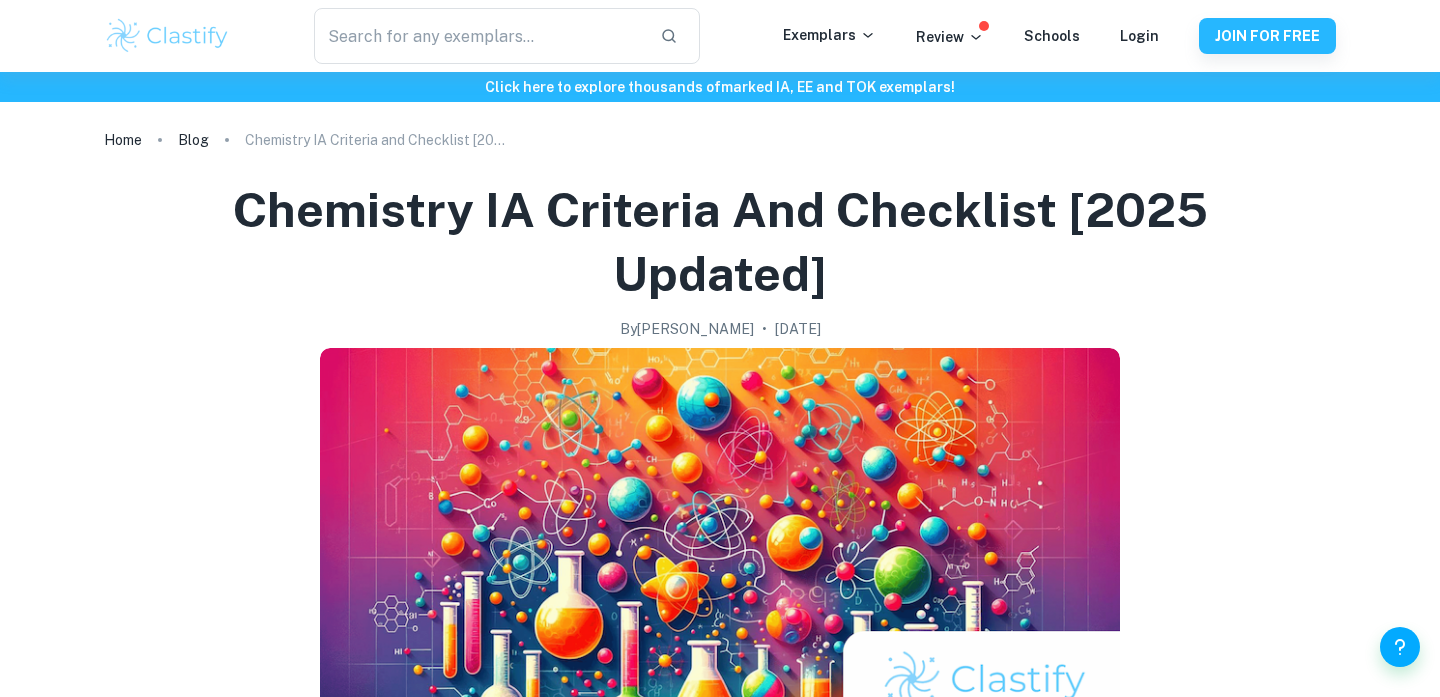 scroll, scrollTop: 0, scrollLeft: 0, axis: both 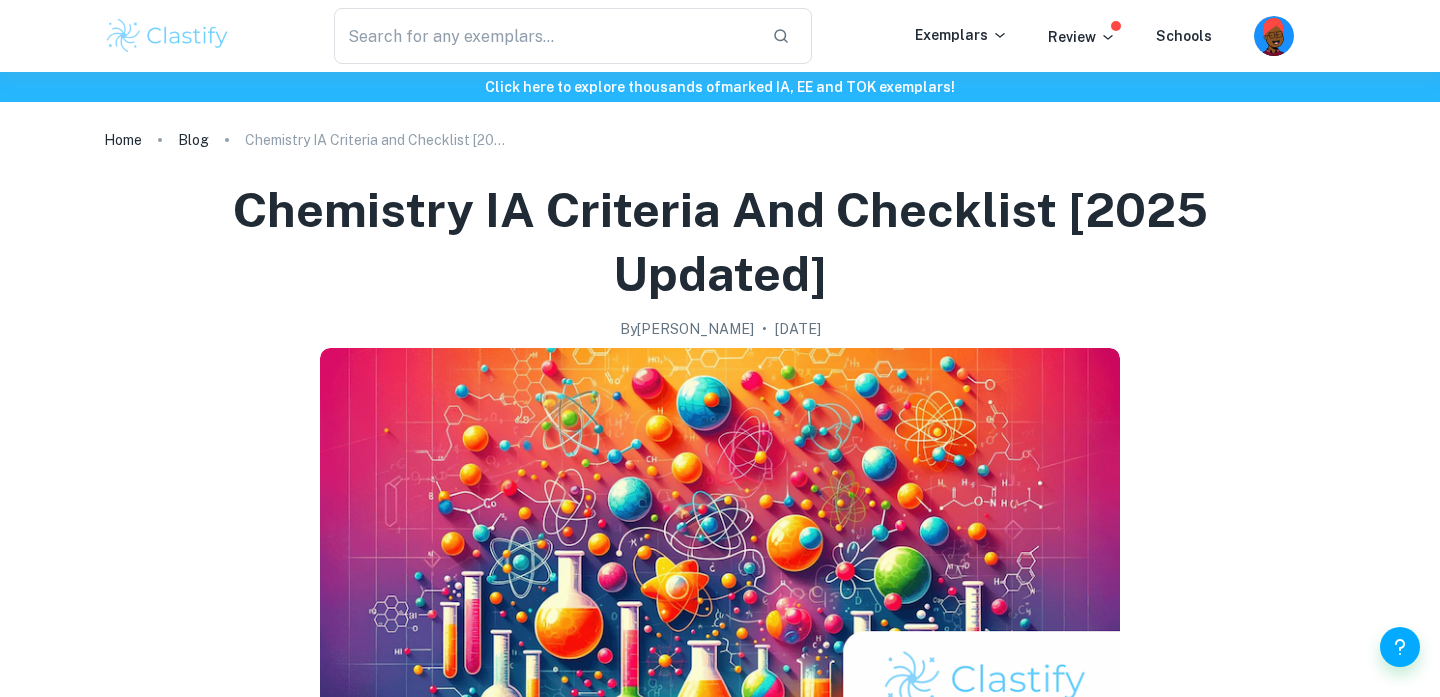 click on "Home Blog Chemistry IA Criteria and Checklist [2025 updated] Chemistry IA Criteria and Checklist [2025 updated] By  [PERSON_NAME] • [DATE] Get feedback on your  Chemistry IA Marked only by official IB examiners Learn more Chemistry IA Criteria and Checklist   Is your Chemistry IA deadline coming up? Are you sure that your work meets all the assessment criteria? Use our checklist to avoid unnecessarily losing points for your internal assessment. We are here to support your writing process! This post covers the new Science IA syllabus starting from the [DATE] exam session. You can obtain up to  24 points  for your Chemistry IA, contributing to  20% of the final score.  This consists of the following criteria:      Criterion A: Research Design - 6 points    For a maximum of 6 points:  The research question must state the dependent and independent variables or two correlated variables and briefly describe the system in which the research question is embedded - describe the method of analysis. here" at bounding box center (720, 3094) 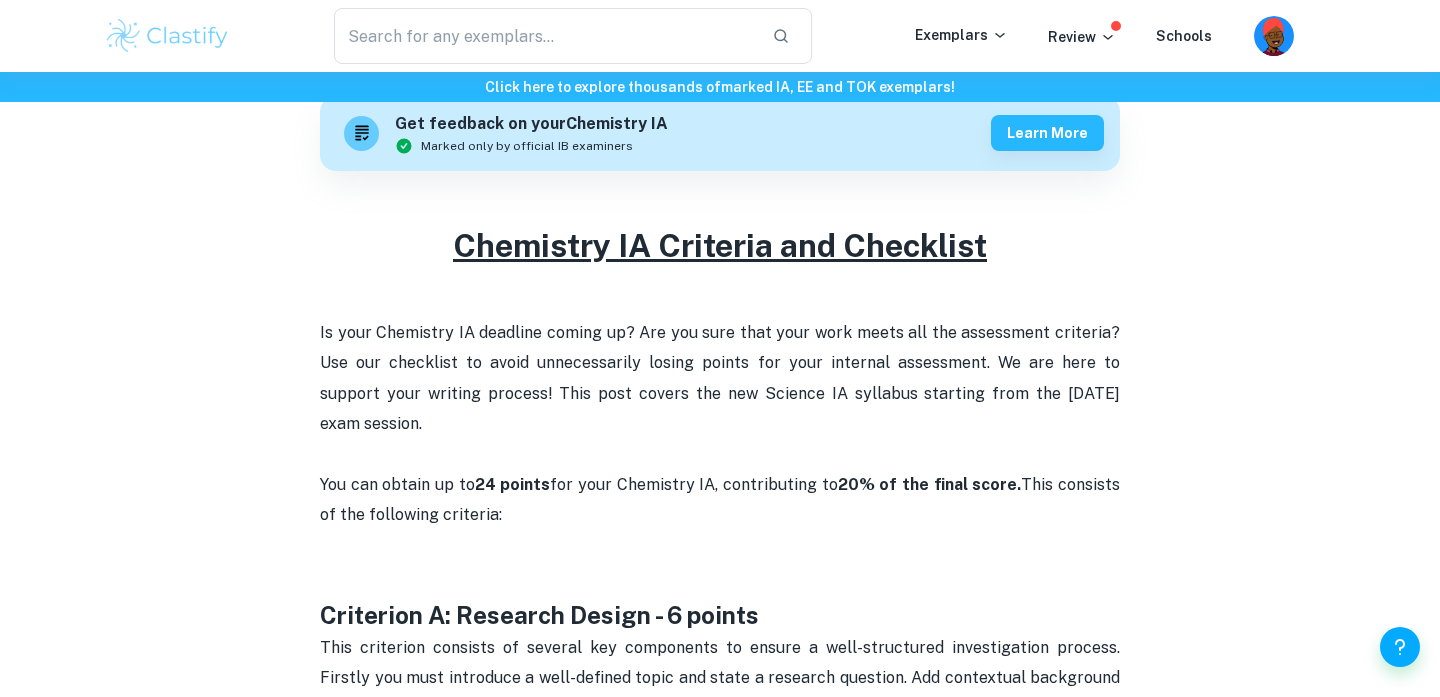 click on "Home Blog Chemistry IA Criteria and Checklist [2025 updated] Chemistry IA Criteria and Checklist [2025 updated] By  Julia • February 16, 2024 Get feedback on your  Chemistry IA Marked only by official IB examiners Learn more Chemistry IA Criteria and Checklist   Is your Chemistry IA deadline coming up? Are you sure that your work meets all the assessment criteria? Use our checklist to avoid unnecessarily losing points for your internal assessment. We are here to support your writing process! This post covers the new Science IA syllabus starting from the May 2025 exam session. You can obtain up to  24 points  for your Chemistry IA, contributing to  20% of the final score.  This consists of the following criteria:      Criterion A: Research Design - 6 points    For a maximum of 6 points:  The research question must state the dependent and independent variables or two correlated variables and briefly describe the system in which the research question is embedded - describe the method of analysis. here" at bounding box center (720, 2419) 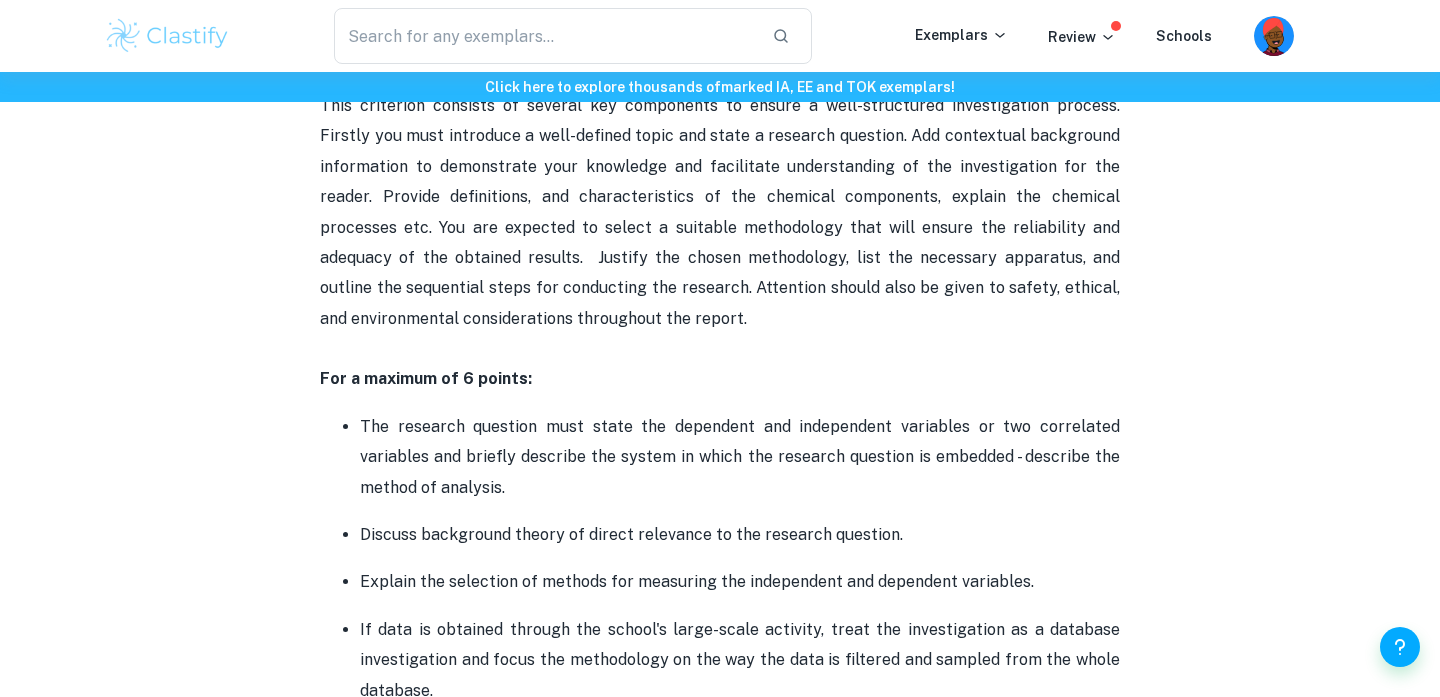 click on "Home Blog Chemistry IA Criteria and Checklist [2025 updated] Chemistry IA Criteria and Checklist [2025 updated] By  Julia • February 16, 2024 Get feedback on your  Chemistry IA Marked only by official IB examiners Learn more Chemistry IA Criteria and Checklist   Is your Chemistry IA deadline coming up? Are you sure that your work meets all the assessment criteria? Use our checklist to avoid unnecessarily losing points for your internal assessment. We are here to support your writing process! This post covers the new Science IA syllabus starting from the May 2025 exam session. You can obtain up to  24 points  for your Chemistry IA, contributing to  20% of the final score.  This consists of the following criteria:      Criterion A: Research Design - 6 points    For a maximum of 6 points:  The research question must state the dependent and independent variables or two correlated variables and briefly describe the system in which the research question is embedded - describe the method of analysis. here" at bounding box center [720, 1877] 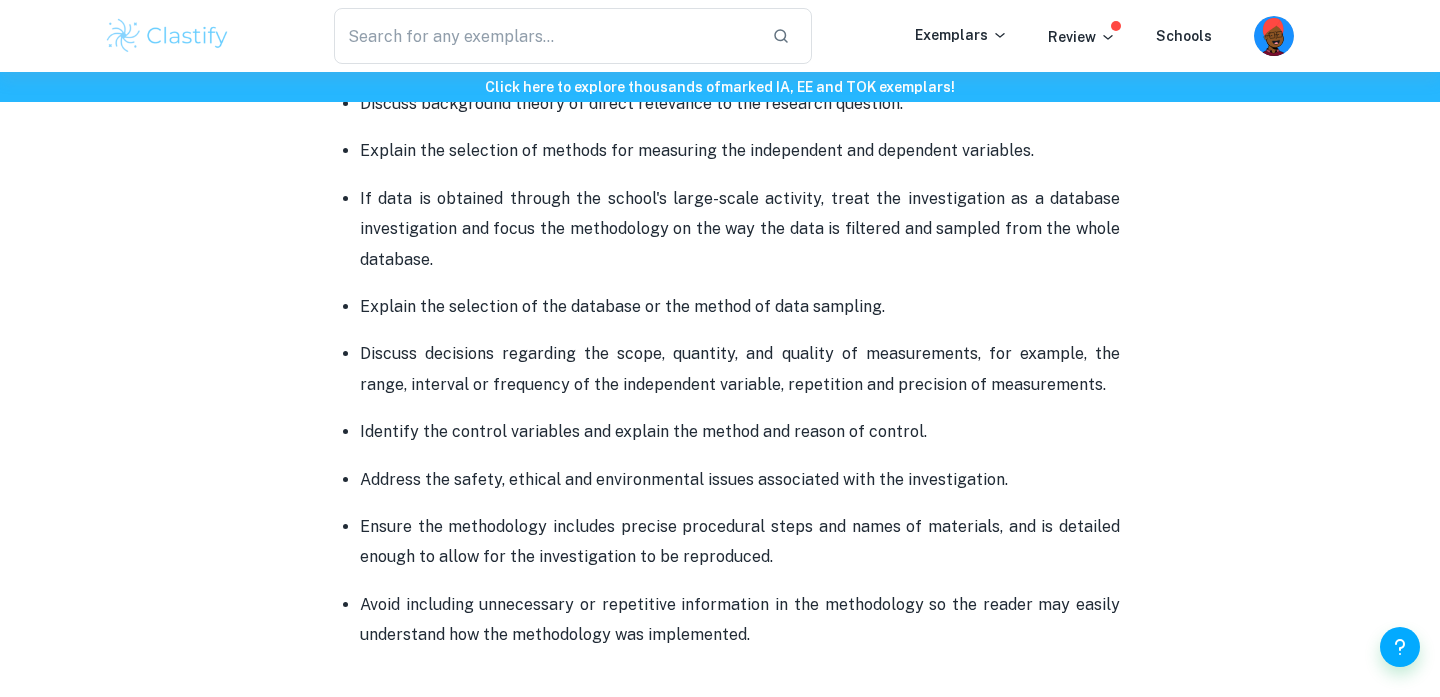 click on "Home Blog Chemistry IA Criteria and Checklist [2025 updated] Chemistry IA Criteria and Checklist [2025 updated] By  Julia • February 16, 2024 Get feedback on your  Chemistry IA Marked only by official IB examiners Learn more Chemistry IA Criteria and Checklist   Is your Chemistry IA deadline coming up? Are you sure that your work meets all the assessment criteria? Use our checklist to avoid unnecessarily losing points for your internal assessment. We are here to support your writing process! This post covers the new Science IA syllabus starting from the May 2025 exam session. You can obtain up to  24 points  for your Chemistry IA, contributing to  20% of the final score.  This consists of the following criteria:      Criterion A: Research Design - 6 points    For a maximum of 6 points:  The research question must state the dependent and independent variables or two correlated variables and briefly describe the system in which the research question is embedded - describe the method of analysis. here" at bounding box center [720, 1446] 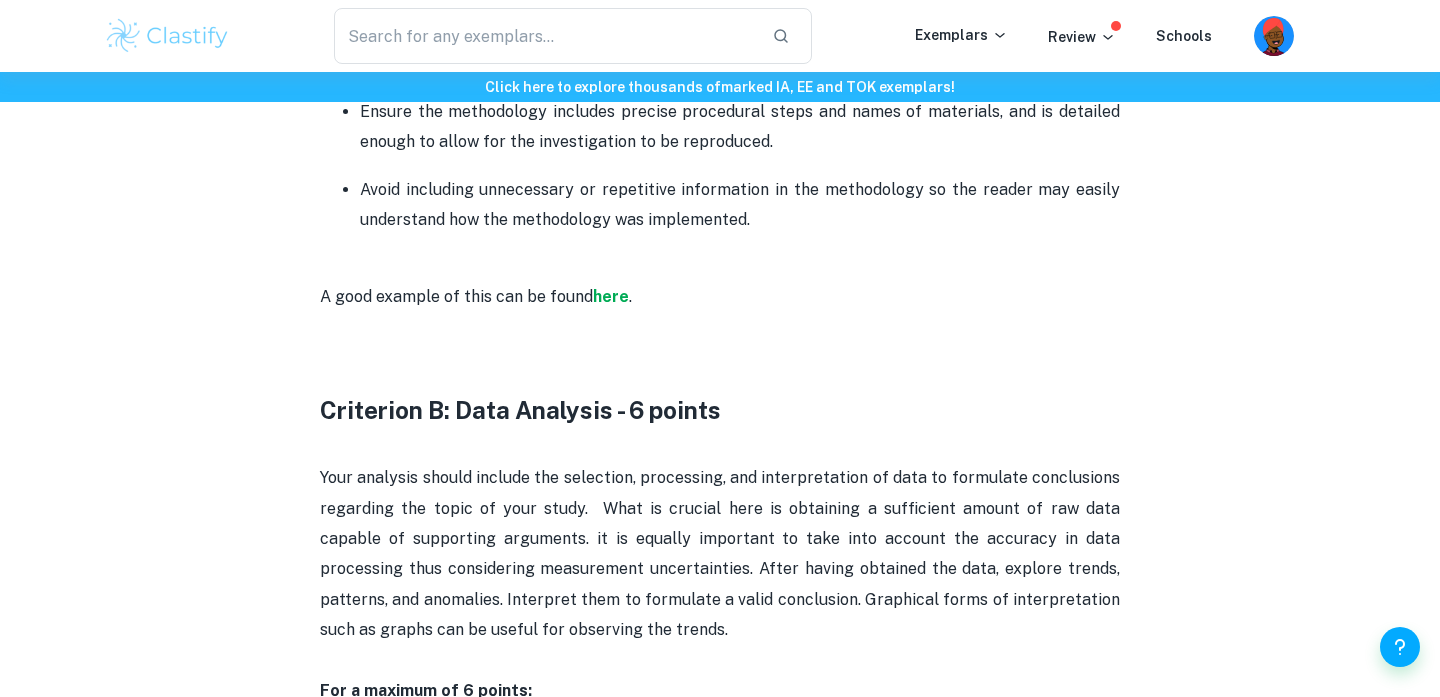 scroll, scrollTop: 2067, scrollLeft: 0, axis: vertical 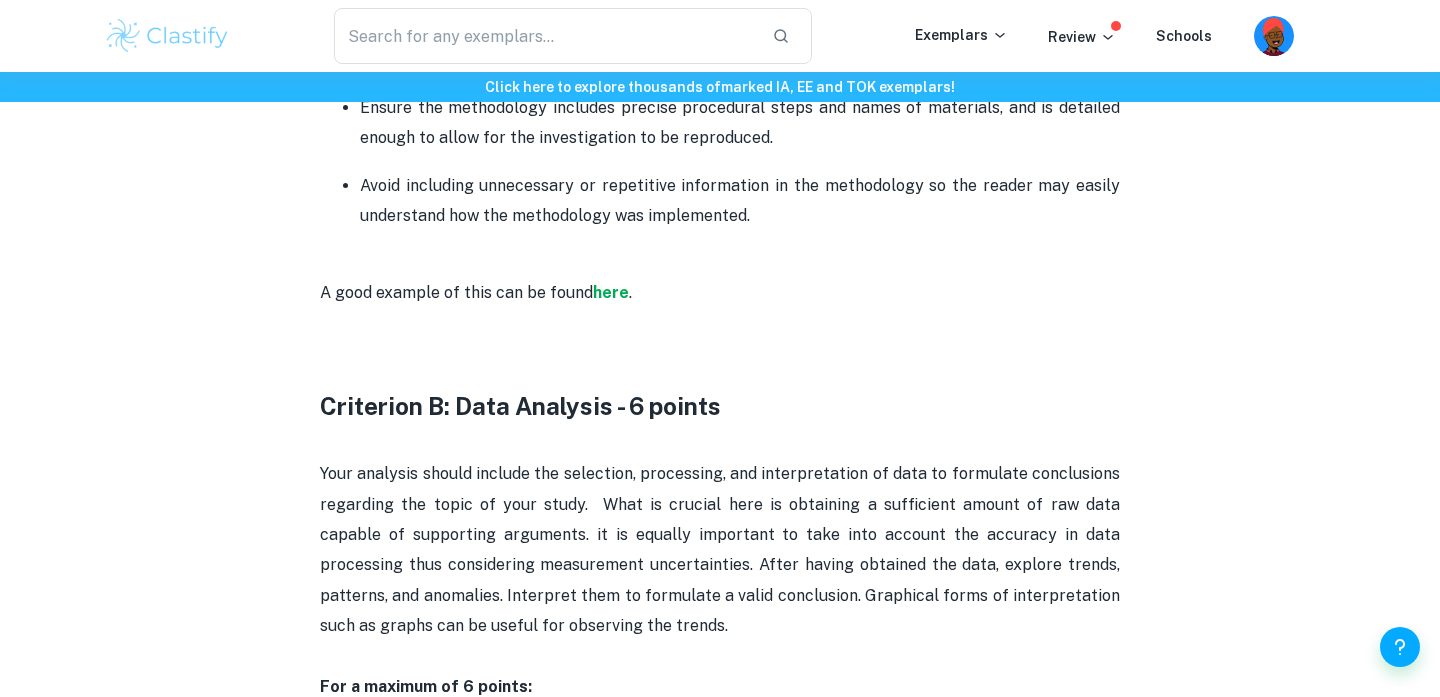 click on "Chemistry IA Criteria and Checklist [2025 updated] By  Julia • February 16, 2024 Get feedback on your  Chemistry IA Marked only by official IB examiners Learn more Chemistry IA Criteria and Checklist   Is your Chemistry IA deadline coming up? Are you sure that your work meets all the assessment criteria? Use our checklist to avoid unnecessarily losing points for your internal assessment. We are here to support your writing process! This post covers the new Science IA syllabus starting from the May 2025 exam session. You can obtain up to  24 points  for your Chemistry IA, contributing to  20% of the final score.  This consists of the following criteria:      Criterion A: Research Design - 6 points    For a maximum of 6 points:  The research question must state the dependent and independent variables or two correlated variables and briefly describe the system in which the research question is embedded - describe the method of analysis. A good example of this can be found  here .          here ." at bounding box center [720, 1068] 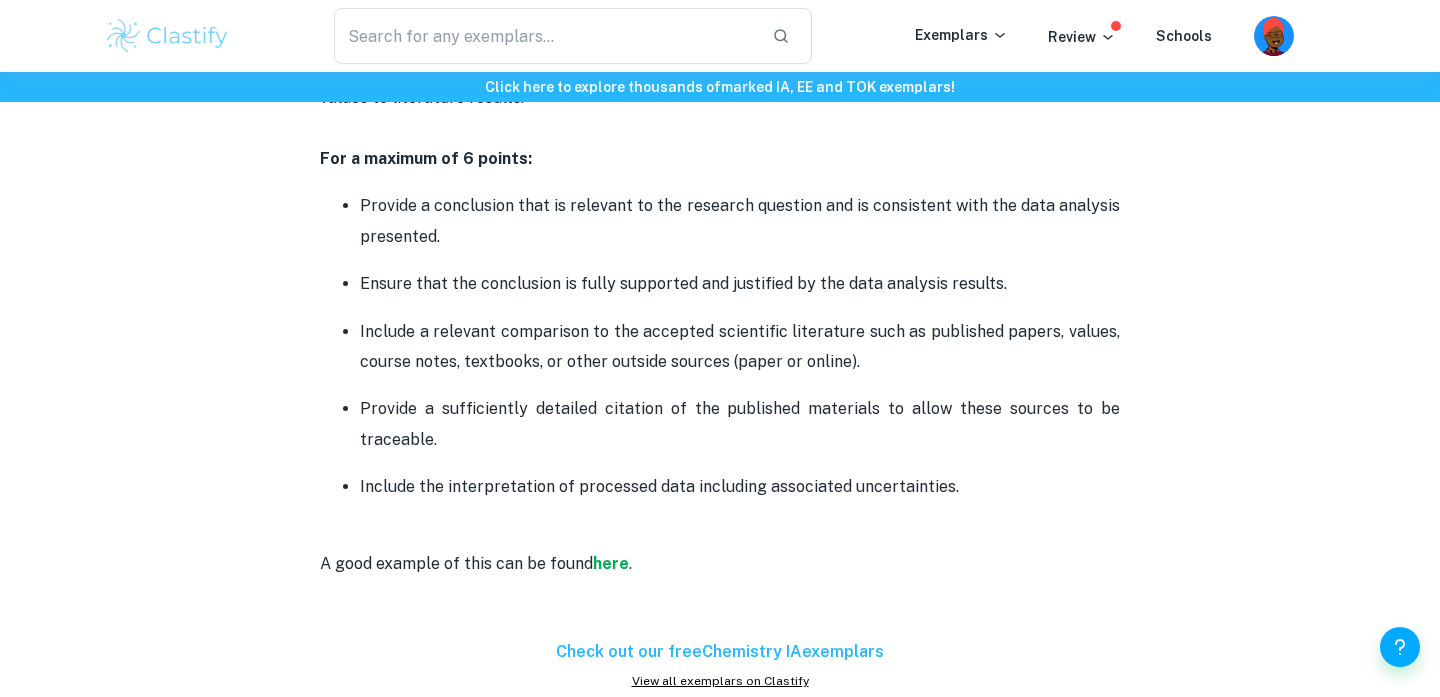 click on "Chemistry IA Criteria and Checklist [2025 updated] By  Julia • February 16, 2024 Get feedback on your  Chemistry IA Marked only by official IB examiners Learn more Chemistry IA Criteria and Checklist   Is your Chemistry IA deadline coming up? Are you sure that your work meets all the assessment criteria? Use our checklist to avoid unnecessarily losing points for your internal assessment. We are here to support your writing process! This post covers the new Science IA syllabus starting from the May 2025 exam session. You can obtain up to  24 points  for your Chemistry IA, contributing to  20% of the final score.  This consists of the following criteria:      Criterion A: Research Design - 6 points    For a maximum of 6 points:  The research question must state the dependent and independent variables or two correlated variables and briefly describe the system in which the research question is embedded - describe the method of analysis. A good example of this can be found  here .          here ." at bounding box center (720, -283) 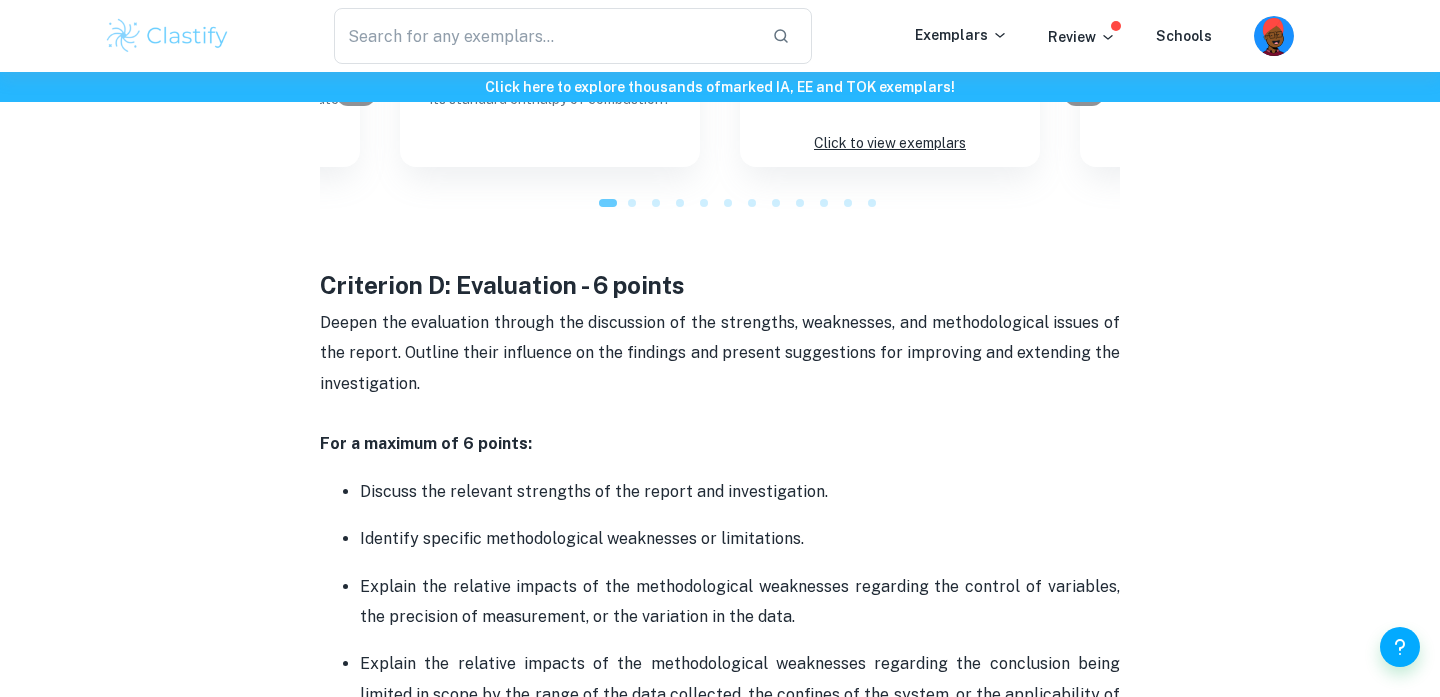 click on "Chemistry IA Criteria and Checklist [2025 updated] By  Julia • February 16, 2024 Get feedback on your  Chemistry IA Marked only by official IB examiners Learn more Chemistry IA Criteria and Checklist   Is your Chemistry IA deadline coming up? Are you sure that your work meets all the assessment criteria? Use our checklist to avoid unnecessarily losing points for your internal assessment. We are here to support your writing process! This post covers the new Science IA syllabus starting from the May 2025 exam session. You can obtain up to  24 points  for your Chemistry IA, contributing to  20% of the final score.  This consists of the following criteria:      Criterion A: Research Design - 6 points    For a maximum of 6 points:  The research question must state the dependent and independent variables or two correlated variables and briefly describe the system in which the research question is embedded - describe the method of analysis. A good example of this can be found  here .          here ." at bounding box center [720, -1032] 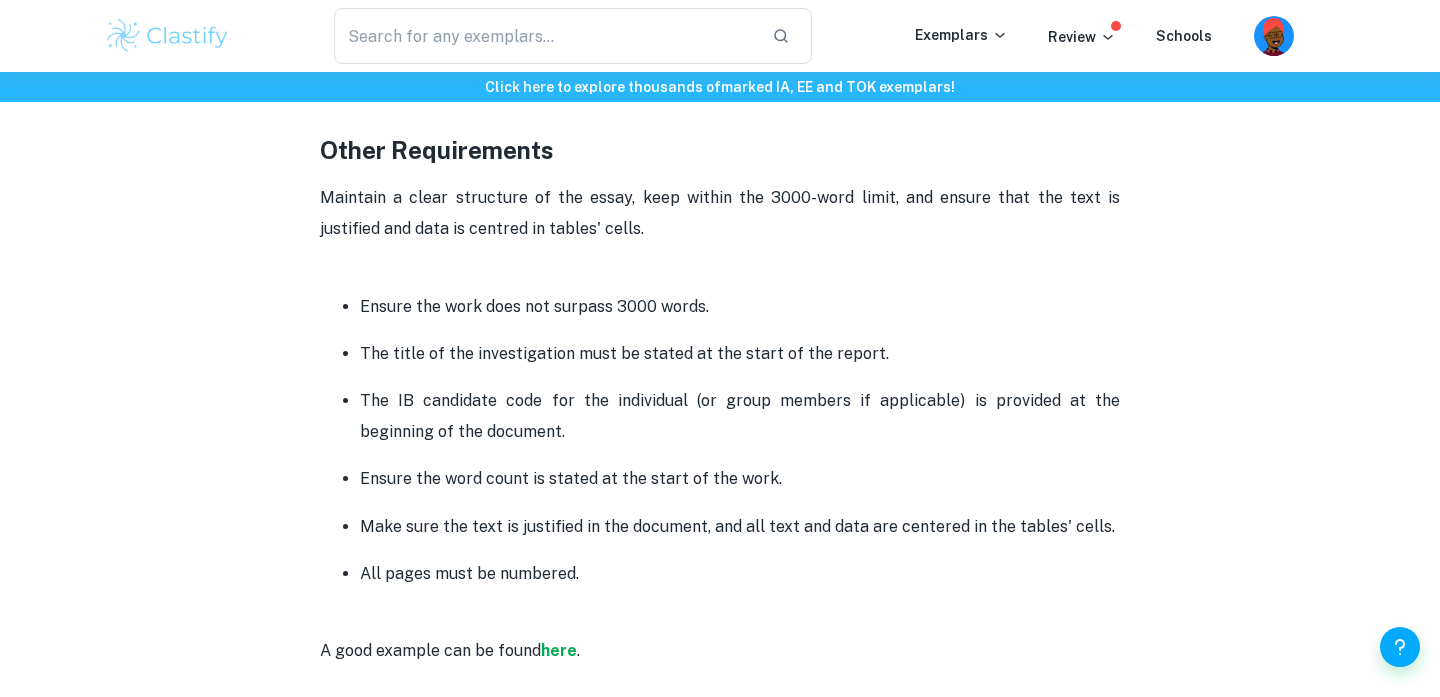 click on "Chemistry IA Criteria and Checklist [2025 updated] By  Julia • February 16, 2024 Get feedback on your  Chemistry IA Marked only by official IB examiners Learn more Chemistry IA Criteria and Checklist   Is your Chemistry IA deadline coming up? Are you sure that your work meets all the assessment criteria? Use our checklist to avoid unnecessarily losing points for your internal assessment. We are here to support your writing process! This post covers the new Science IA syllabus starting from the May 2025 exam session. You can obtain up to  24 points  for your Chemistry IA, contributing to  20% of the final score.  This consists of the following criteria:      Criterion A: Research Design - 6 points    For a maximum of 6 points:  The research question must state the dependent and independent variables or two correlated variables and briefly describe the system in which the research question is embedded - describe the method of analysis. A good example of this can be found  here .          here ." at bounding box center (720, -1941) 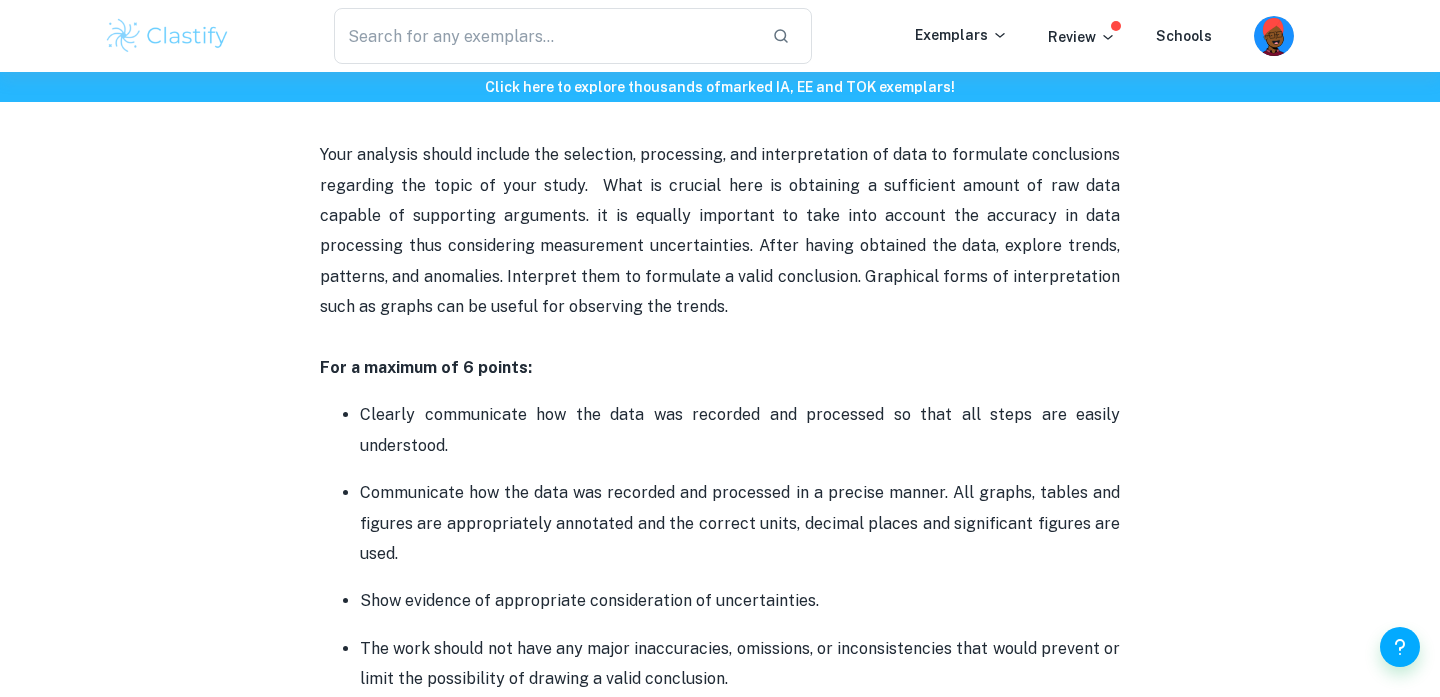 scroll, scrollTop: 2370, scrollLeft: 0, axis: vertical 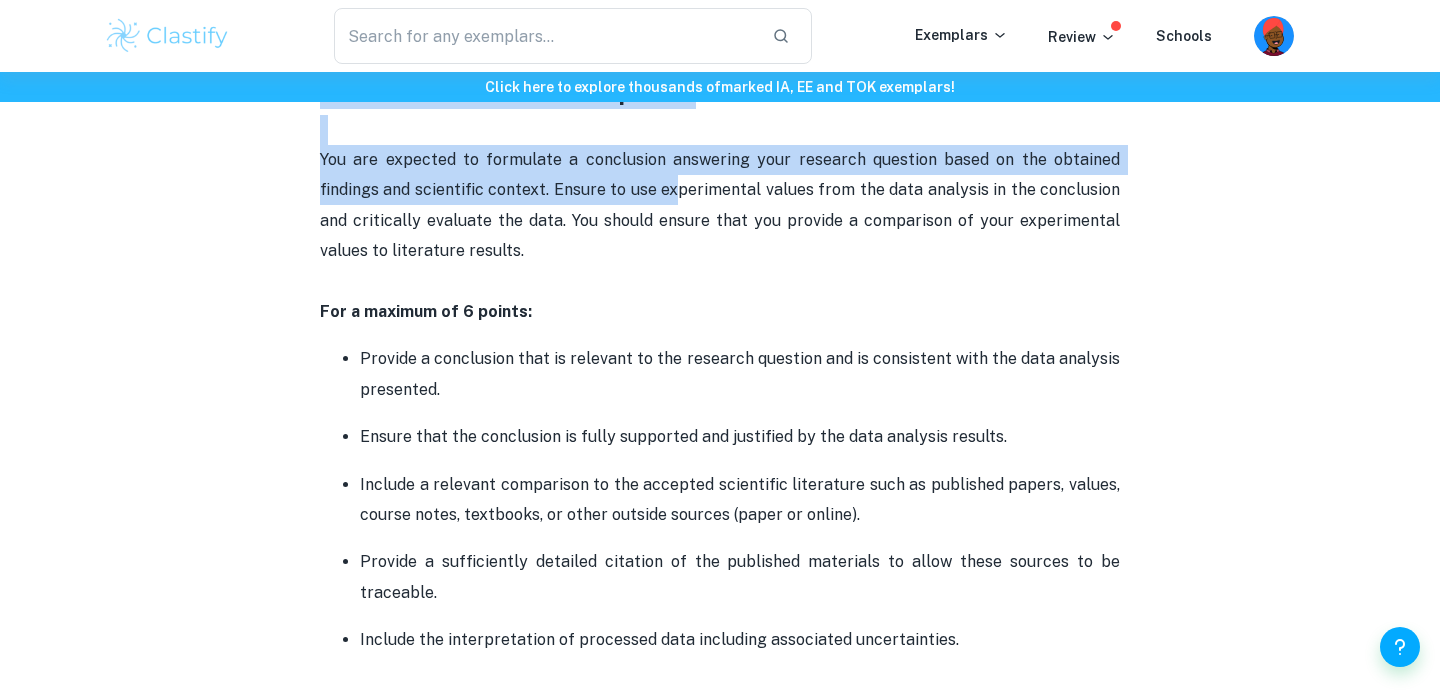 drag, startPoint x: 322, startPoint y: 170, endPoint x: 676, endPoint y: 194, distance: 354.81262 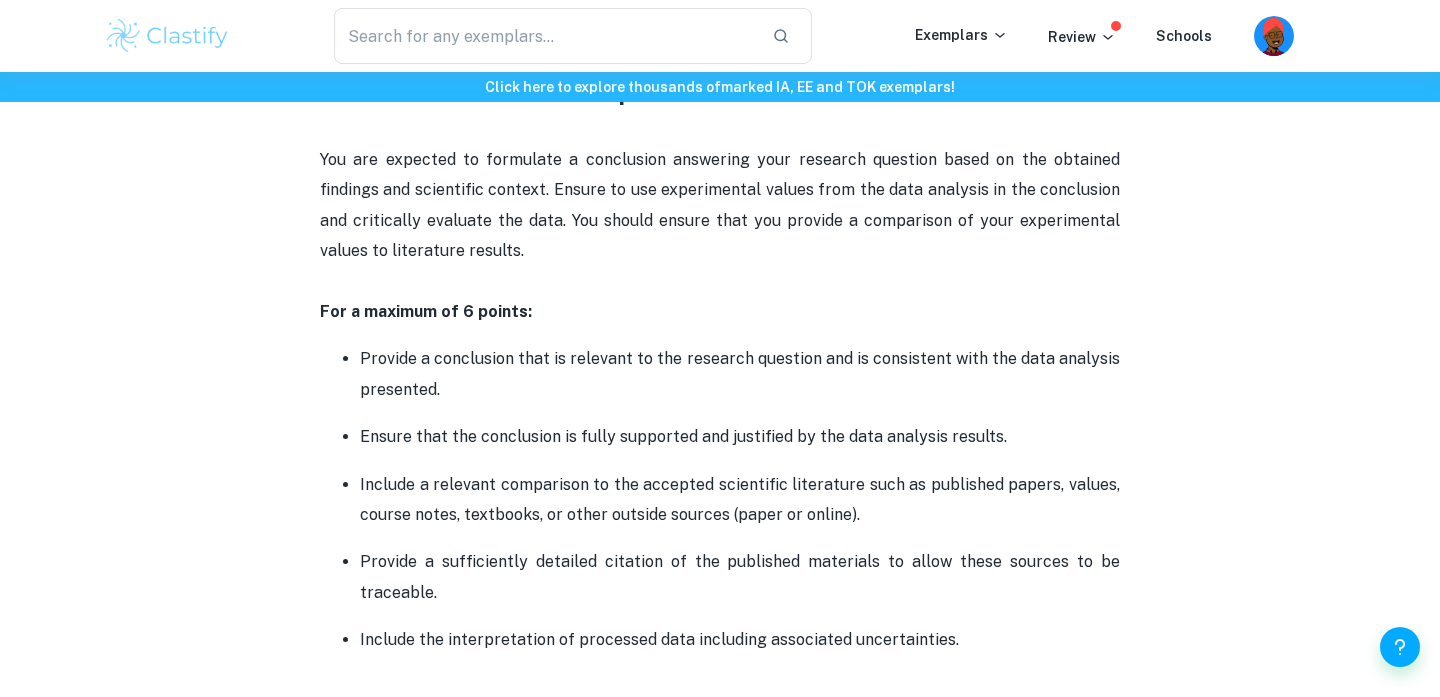 click on "For a maximum of 6 points:" at bounding box center [720, 297] 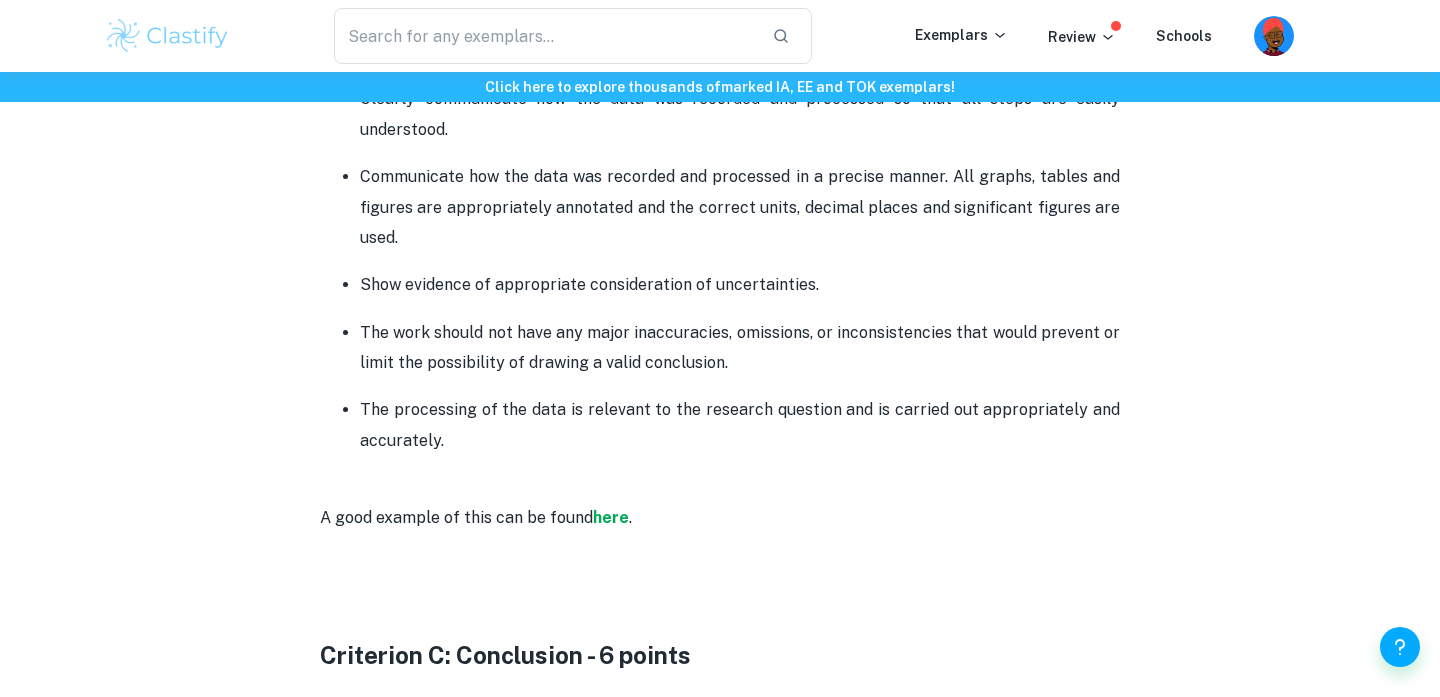 scroll, scrollTop: 2692, scrollLeft: 0, axis: vertical 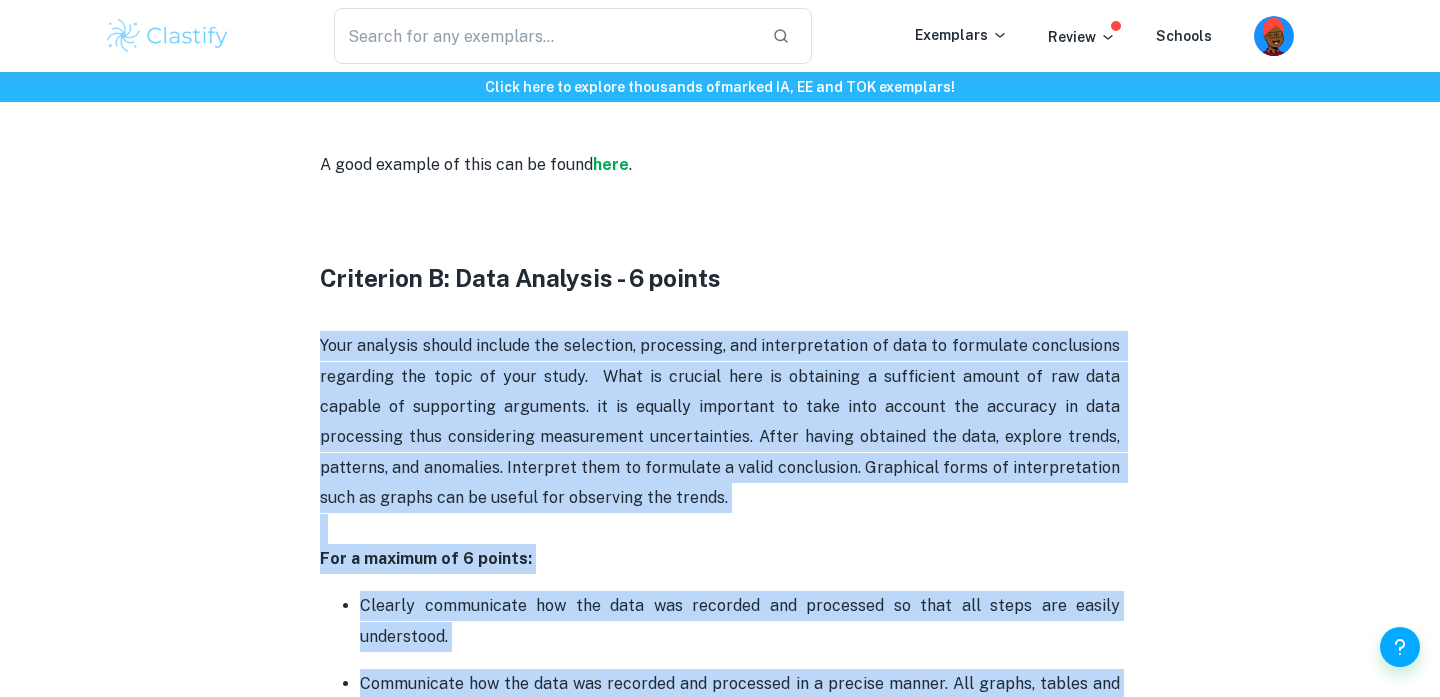 drag, startPoint x: 440, startPoint y: 450, endPoint x: 307, endPoint y: 340, distance: 172.5949 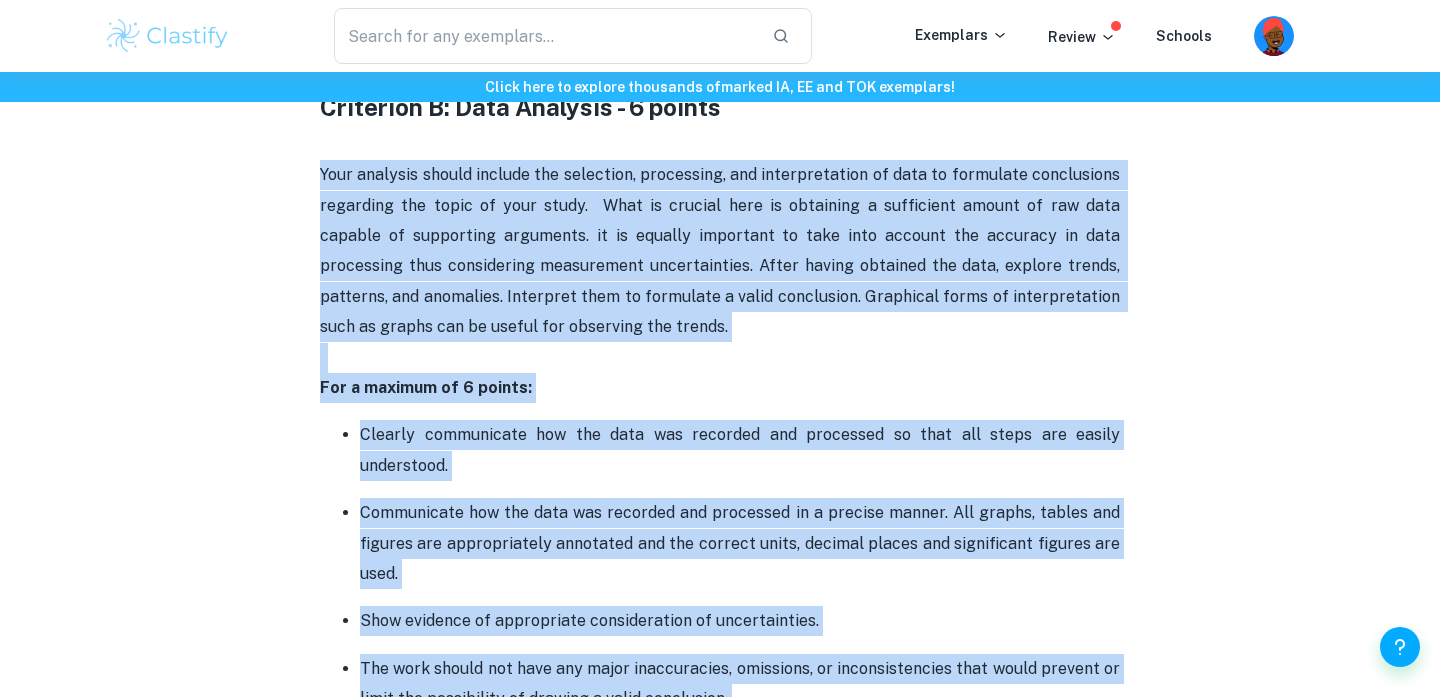 scroll, scrollTop: 2353, scrollLeft: 0, axis: vertical 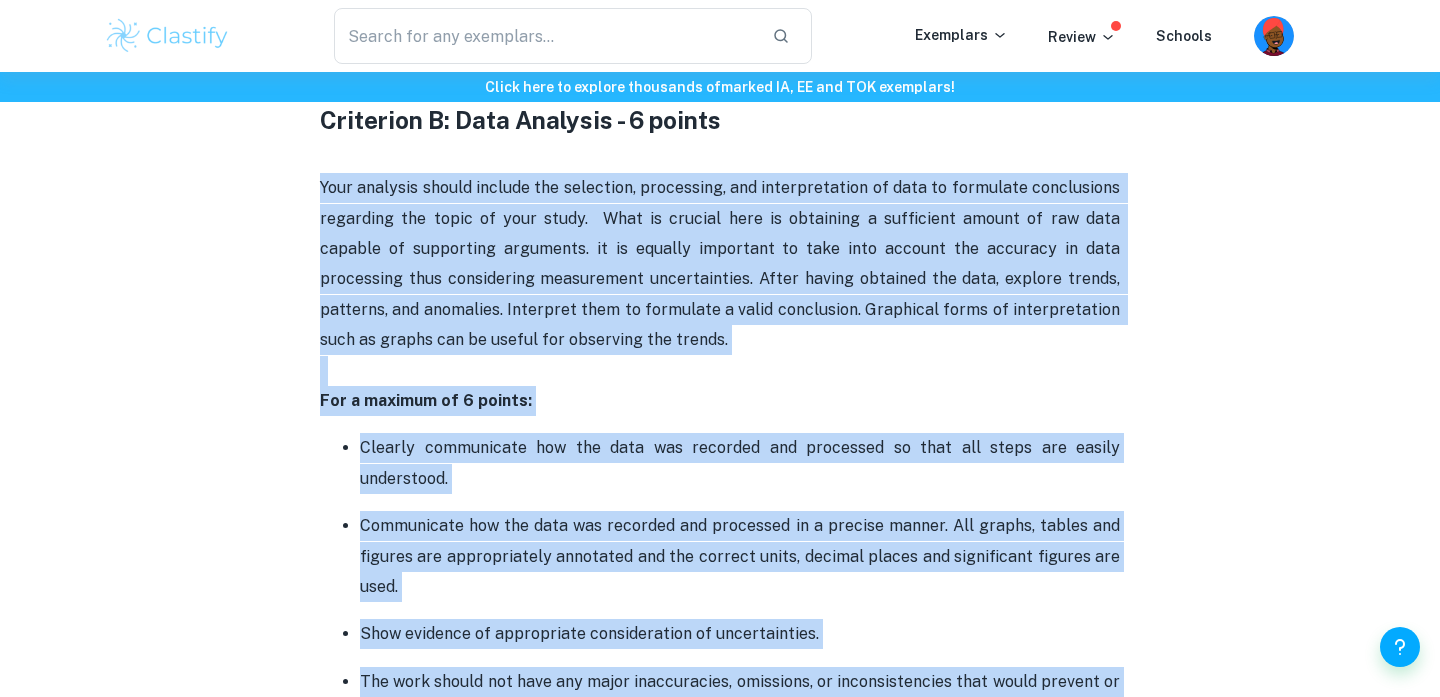 click on "Chemistry IA Criteria and Checklist [2025 updated] By  Julia • February 16, 2024 Get feedback on your  Chemistry IA Marked only by official IB examiners Learn more Chemistry IA Criteria and Checklist   Is your Chemistry IA deadline coming up? Are you sure that your work meets all the assessment criteria? Use our checklist to avoid unnecessarily losing points for your internal assessment. We are here to support your writing process! This post covers the new Science IA syllabus starting from the May 2025 exam session. You can obtain up to  24 points  for your Chemistry IA, contributing to  20% of the final score.  This consists of the following criteria:      Criterion A: Research Design - 6 points    For a maximum of 6 points:  The research question must state the dependent and independent variables or two correlated variables and briefly describe the system in which the research question is embedded - describe the method of analysis. A good example of this can be found  here .          here ." at bounding box center (720, 842) 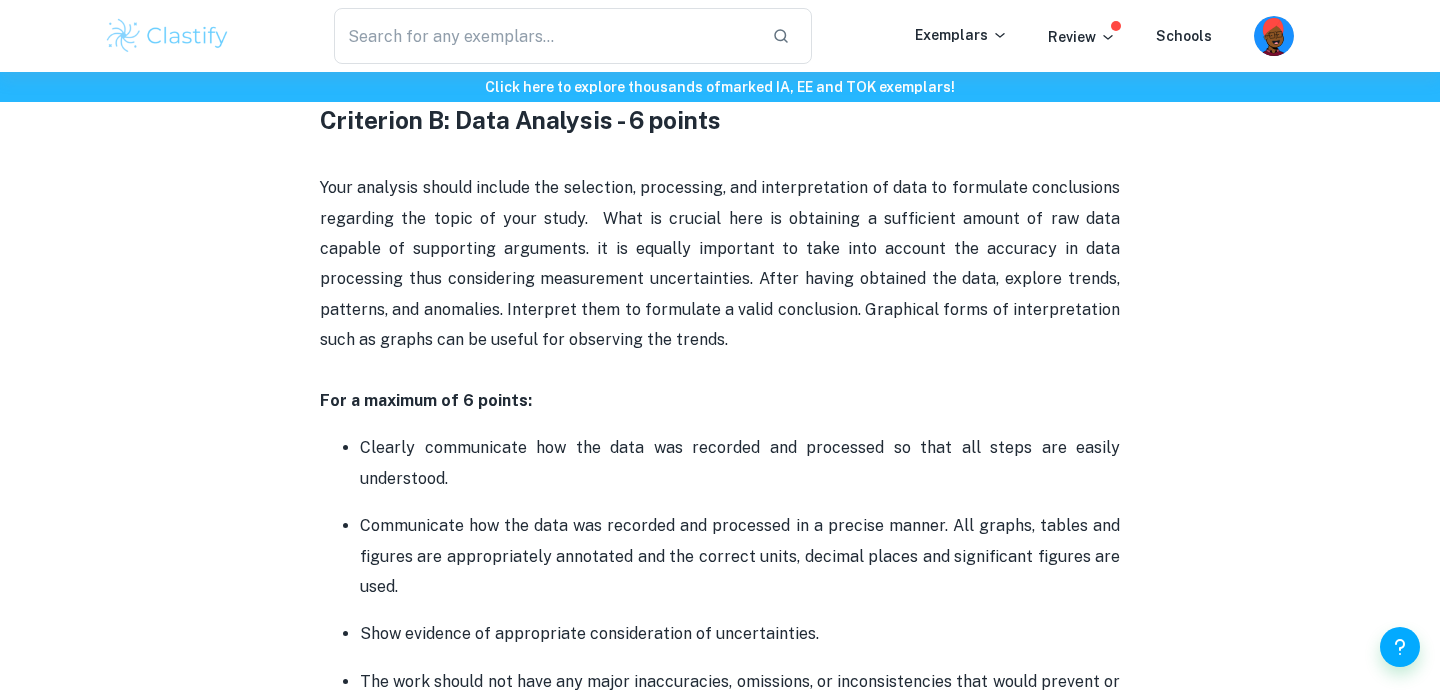 click on "Chemistry IA Criteria and Checklist [2025 updated] By  Julia • February 16, 2024 Get feedback on your  Chemistry IA Marked only by official IB examiners Learn more Chemistry IA Criteria and Checklist   Is your Chemistry IA deadline coming up? Are you sure that your work meets all the assessment criteria? Use our checklist to avoid unnecessarily losing points for your internal assessment. We are here to support your writing process! This post covers the new Science IA syllabus starting from the May 2025 exam session. You can obtain up to  24 points  for your Chemistry IA, contributing to  20% of the final score.  This consists of the following criteria:      Criterion A: Research Design - 6 points    For a maximum of 6 points:  The research question must state the dependent and independent variables or two correlated variables and briefly describe the system in which the research question is embedded - describe the method of analysis. A good example of this can be found  here .          here ." at bounding box center [720, 842] 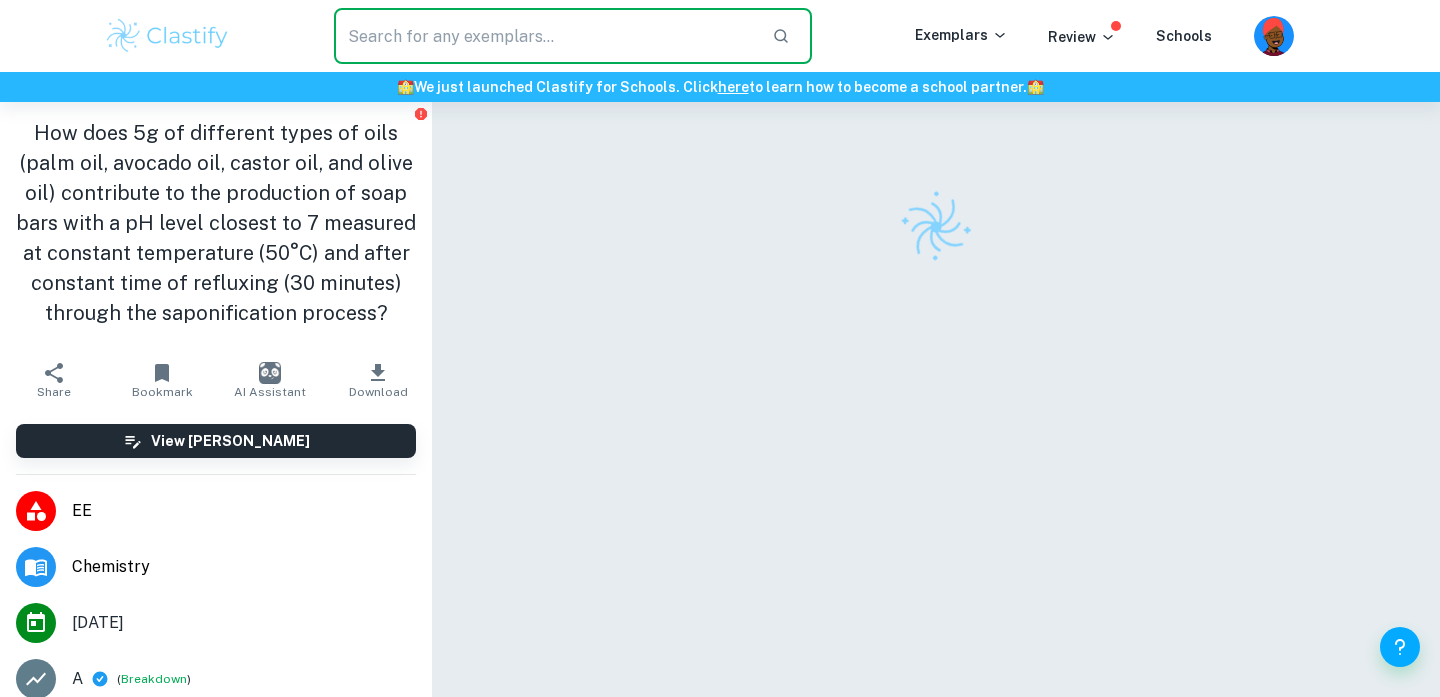 scroll, scrollTop: 0, scrollLeft: 0, axis: both 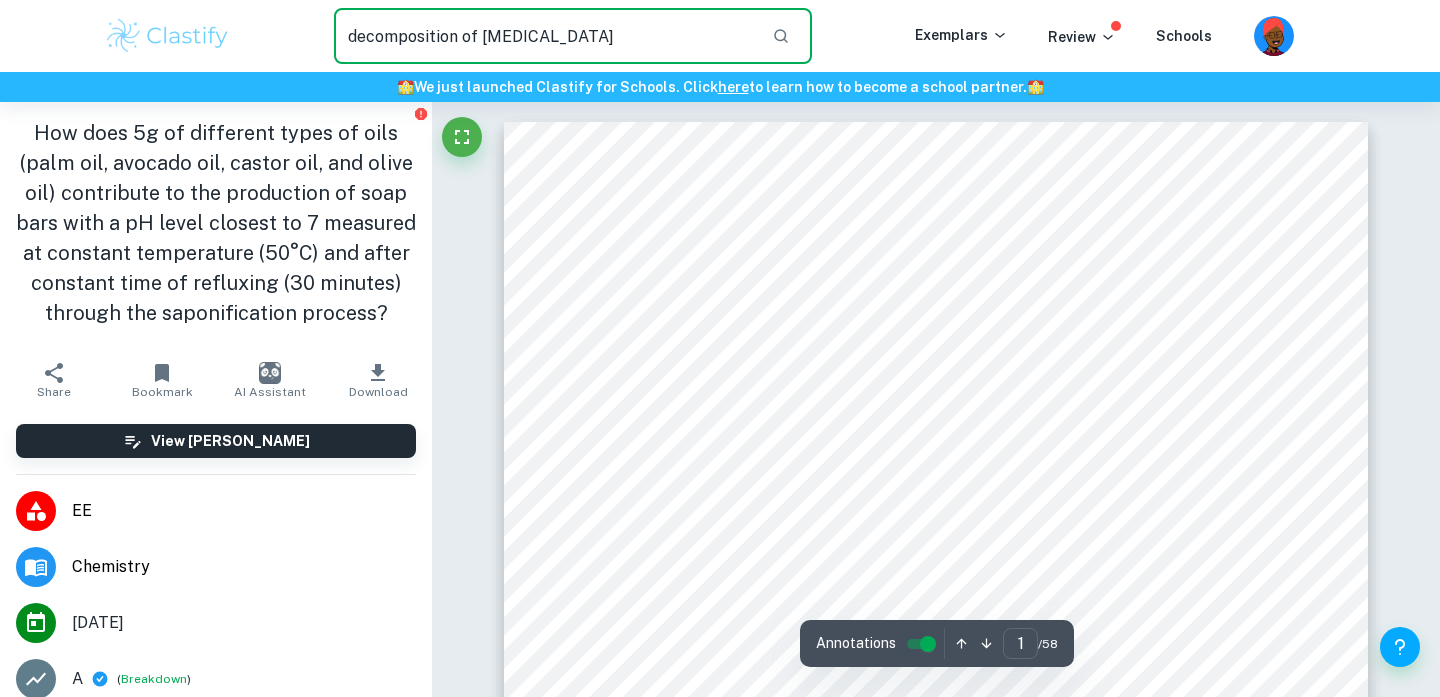 type on "decomposition of hydrogen peroxide" 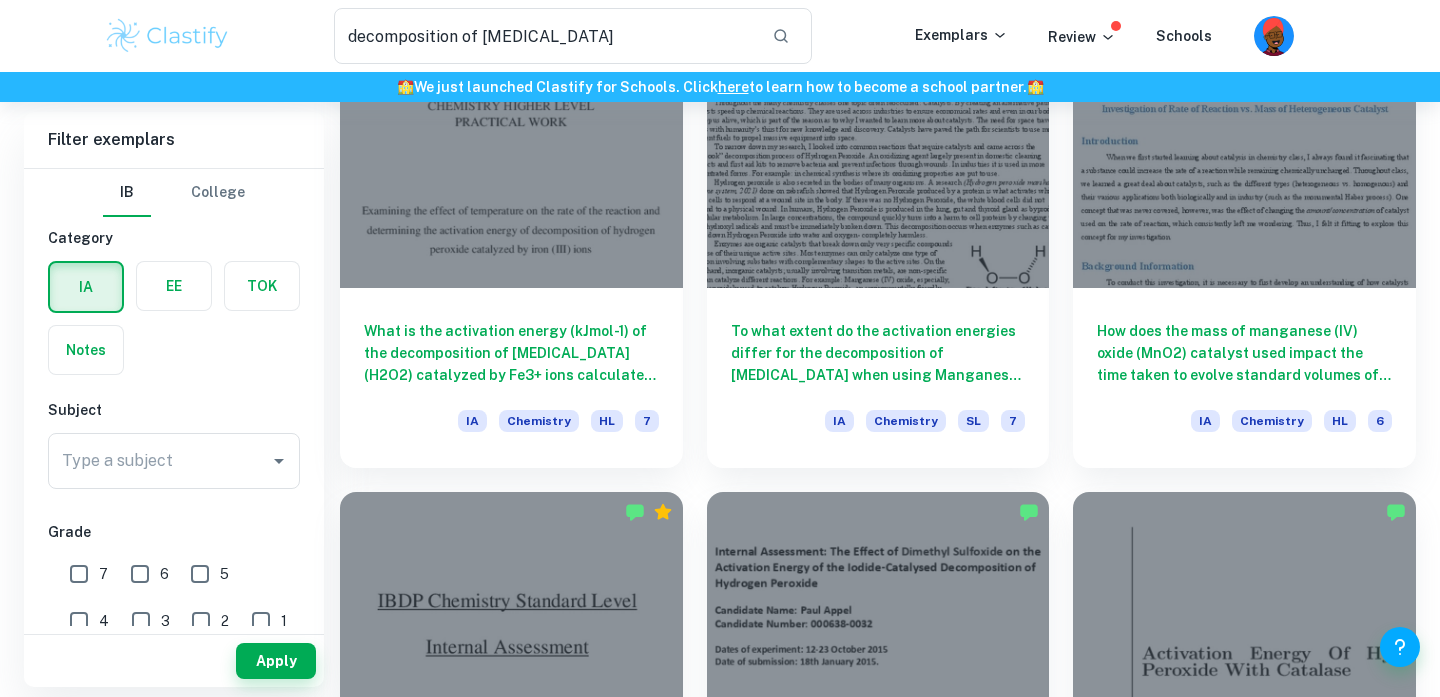 scroll, scrollTop: 623, scrollLeft: 0, axis: vertical 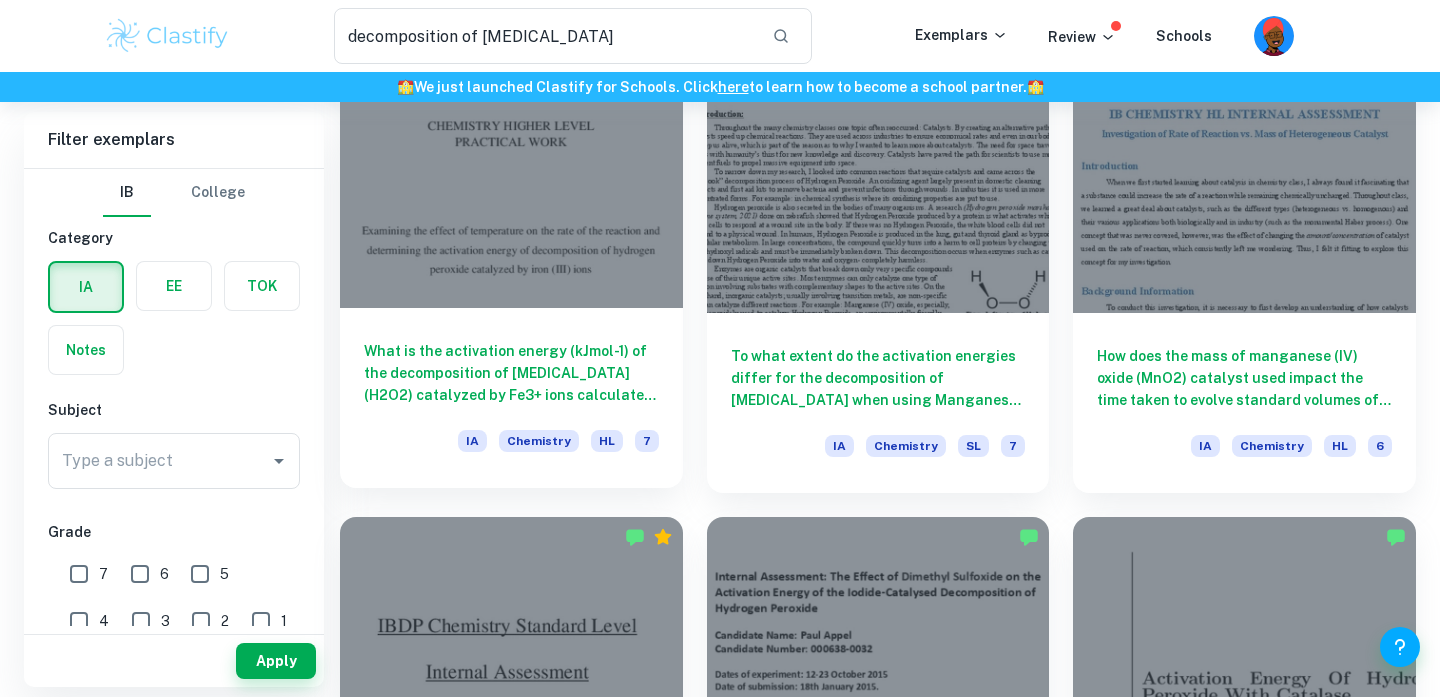 click on "What is the activation energy (kJmol-1) of the decomposition of hydrogen peroxide (H2O2) catalyzed by Fe3+ ions calculated by measuring the rate of reaction (moldm-3s-1) at different temperatures (294.5 K, 298.0 K, 303.0 K, 308.0 K, 313.0 K) via pressure increase due to oxygen evolution?" at bounding box center (511, 373) 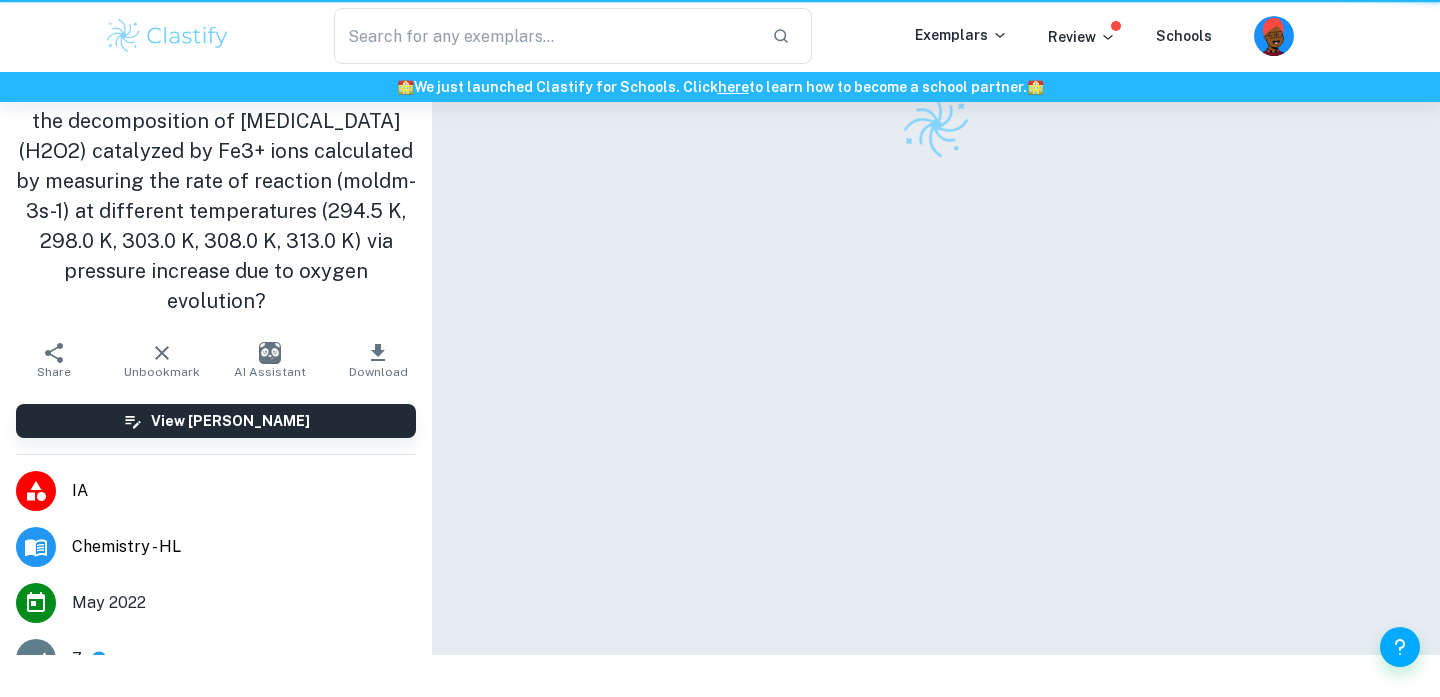 scroll, scrollTop: 0, scrollLeft: 0, axis: both 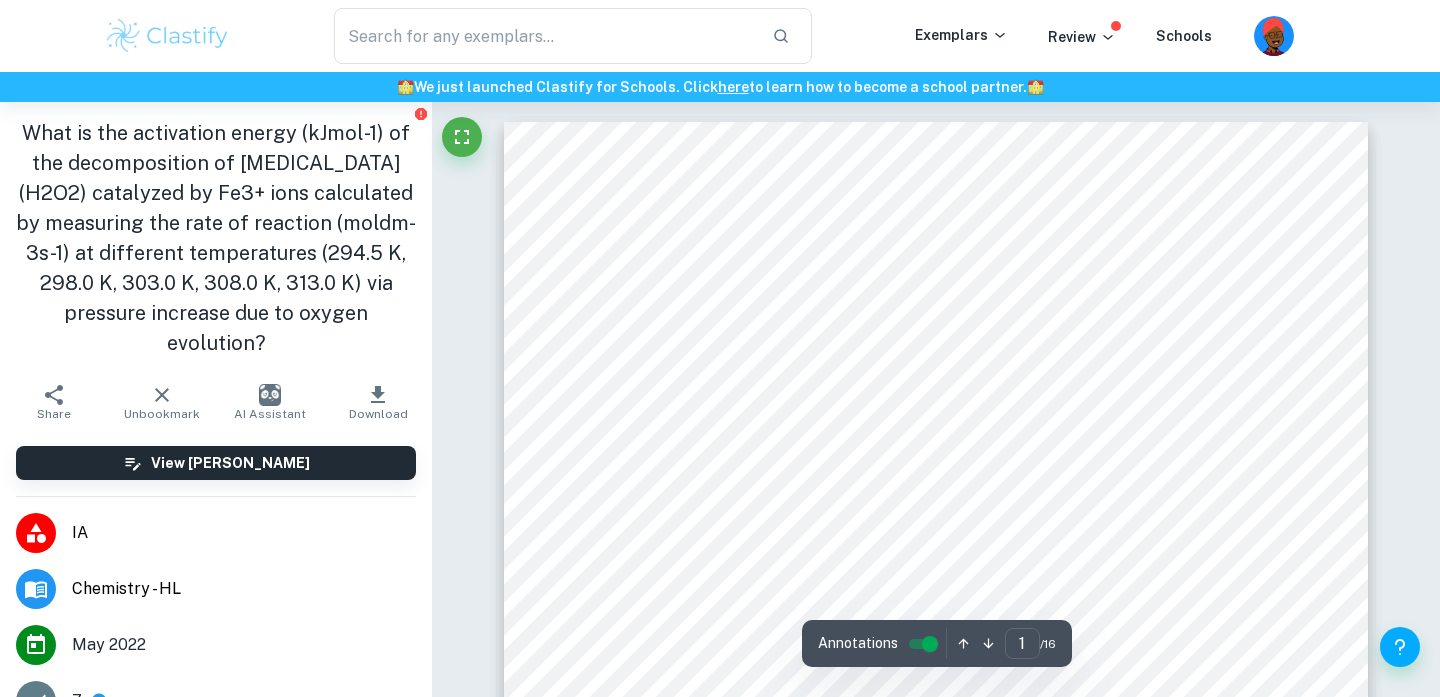 click on "CHEMISTRY HIGHER LEVEL PRACTICAL WORK Examining the effect of temperature on the rate of the reaction and determining the activation energy of decomposition of hydrogen peroxide catalyzed by iron (III) ions WORD COUNT: 4212 MAY 2022" at bounding box center [936, 681] 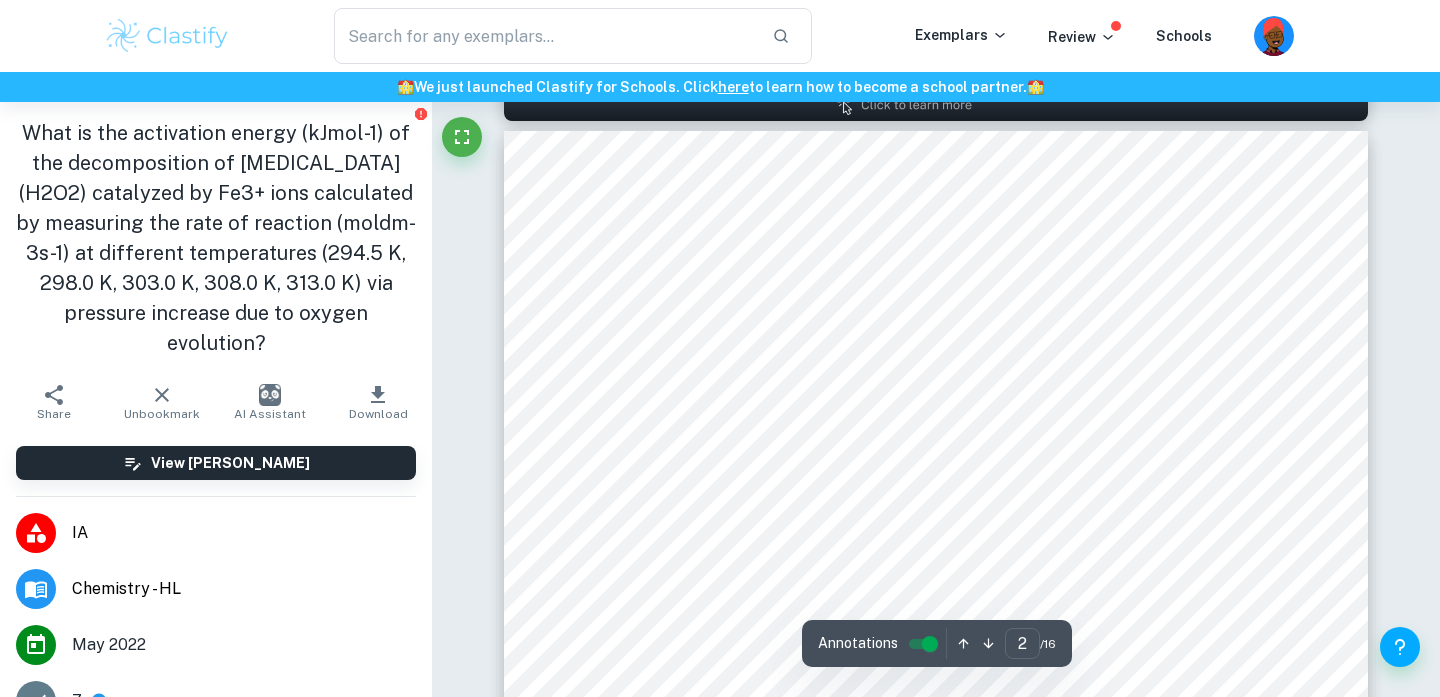 click on "1 Research Question:   What is the activation energy (kJmol -1 ) of the decomposition of hydrogen peroxide (H 2 O 2 ) catalyzed by Fe 3+   ions calculated by measuring the rate of reaction (moldm -3 s -1 ) at different temperatures (294.5 K, 298.0 K, 303.0 K, 308.0 K, 313.0 K) via pressure increase due to oxygen evolution? 1. Personal engagement The ongoing pandemics has brought about a high demand for relatively cheap disinfectants that could be used to sanitize the surfaces and inhibit microbial growth. It made me interested in hydrogen peroxide, an inexpensive, common chemical found in every household, known for its oxidizing properties. I encountered the studies outlining the efficacy of hydrogen peroxide as a disinfectant and it appears that the main factors in sterilizing surfaces are the concentration applied and the exposure time (McDonnell, 2014). According to Hong et al., the hydrogen peroxide “at 25% and 50% label concentrations resulted in 40.9% and 75.7% reductions in   S aureus ,   2H 2 O 2" at bounding box center (936, 690) 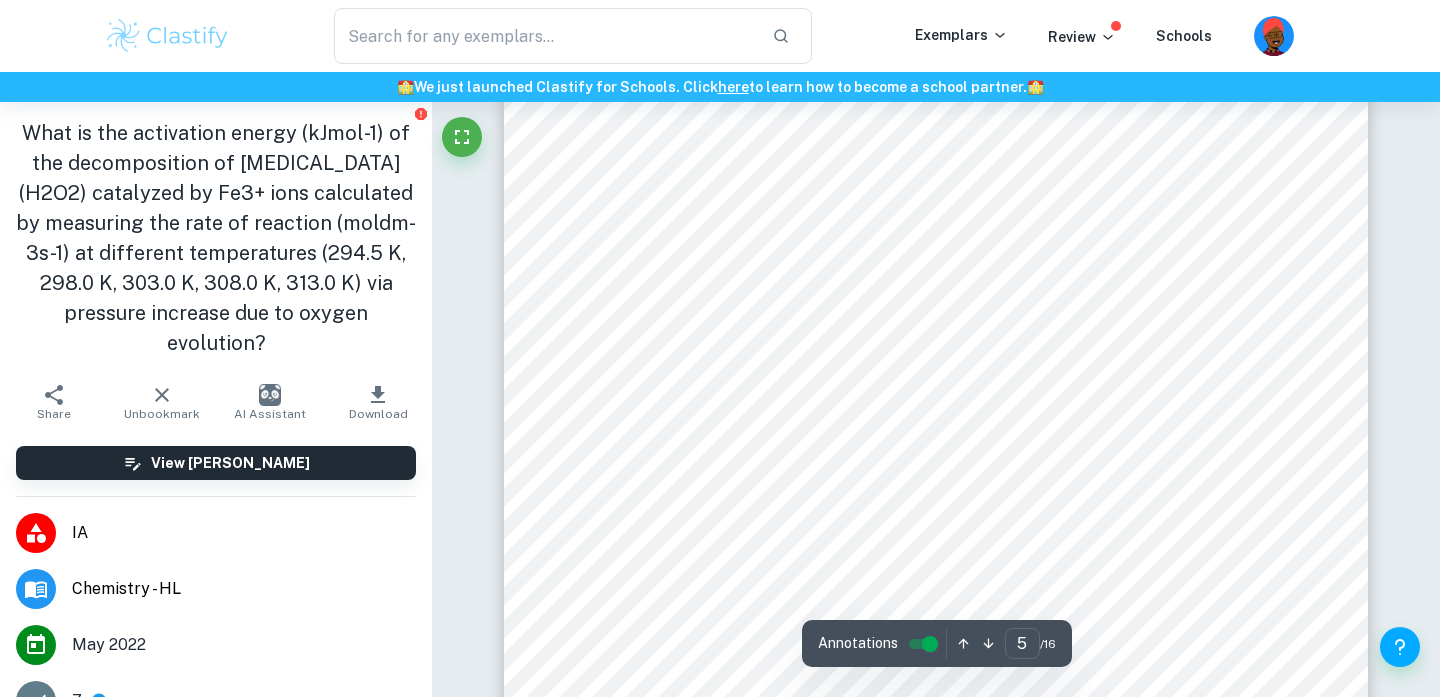 click on "4 4. Apparatus and materials 1 . 500 cm 3   volumetric flask (±0.25 cm 3 ) 2. 250 cm 3   volumetric flask (±0.15 cm 3 ) 3. 20 cm 3   pipette (±0.03 cm 3 ) 4. 200 cm 3   Erlenmeyer flask 5. 500 cm 3 beaker 6. x2 150 cm 3   beaker 7. 20 cm 3   gas syringe (±0.25 cm 3 ) 8. x3 rubber stopper 9. x2 watch glass 10. Wash bottle 11. Funnel 12. Glass rod 13. Scale (±0.001 g) 14. Laboratory stand with clamps 15. Water bath 16. Thermometer (±0.1 K) Vernier   equipment: 17.   LabQuest Mini 18. Gas Pressure Sensor 19. Rubber stopper with adapters 20. x2 Tapered valve connector 21. Two-way valve 22. 18 inch Tygon tubing Materials: 23. Distilled water 24. 500.0 cm 3   of store-bought 0.882 ± 0.04 moldm -3   H 2 O 2   solution 25. 25.242 g of 5. Procedure Preparation of Fe(NO 3 ) 3   solution: 1. Weigh 25.242 g of Fe(NO 3 ) 3 ⋅ 9H 2 O and transfer into a 150 cm 3   beaker. Add distilled water. 2. Stir using a glass rod until the solution appears clear. Then transfer it into a 250 cm 3   volumetric flask (±0.15 cm 3" at bounding box center (936, 585) 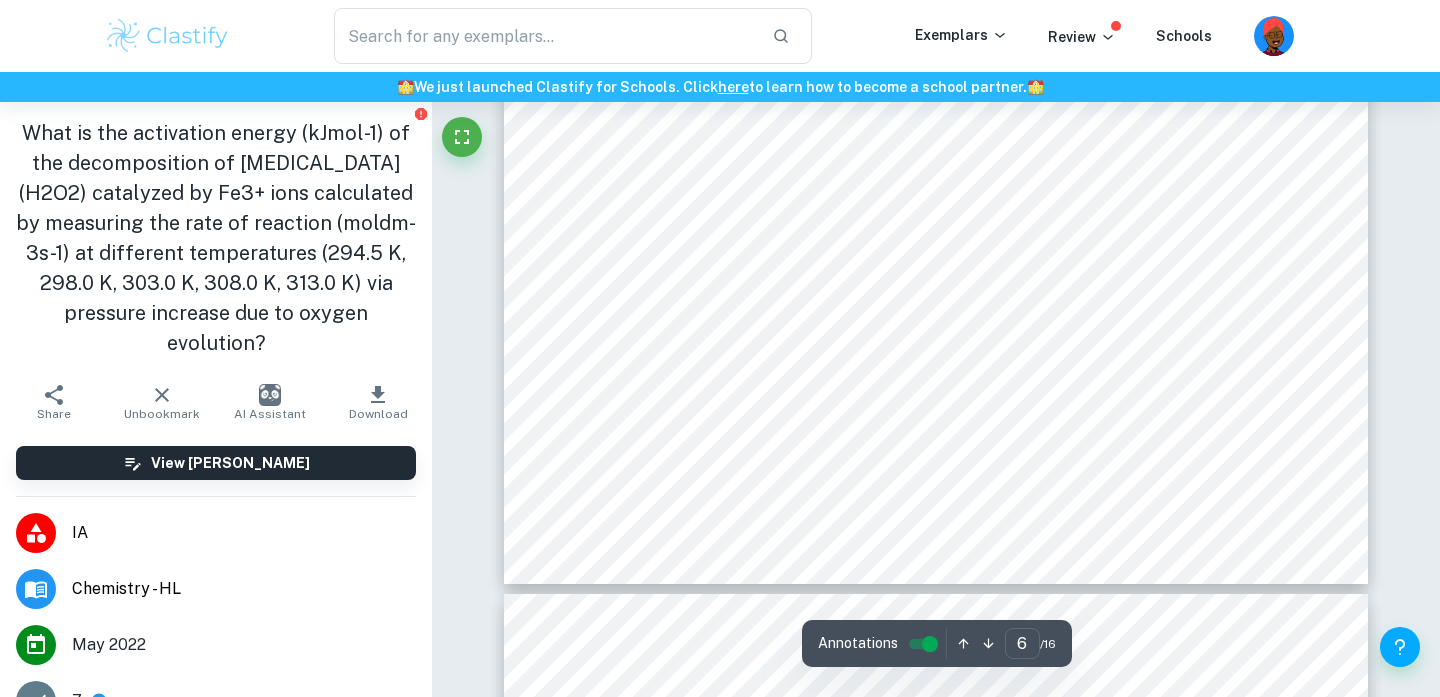click on "5 11. Fit the rubber stopper into the mouth of the flask. Be careful not to loosen any adapters. 12. Using a 20 cm 3   gas syringe (±0.25 cm 3 ), pump the air out through the two-way valve, until 70.12 kPa pressure inside the flask is reached. Note:   Monitor the pressure for at least 1 minute: If the pressure is quickly rising, there is a leak, so tighten all of the connections and try again until pressure remains at roughly 70 kPa. 13. Insert this flask into a flask clamp 14. Re-assemble the clamp so that 5 cm of the flask is immersed in the water. 15. Heavily screw the clamp, since its position won’t be altered in future steps. Note:   From the moment the above step is completed, exactly 5 minutes have to be awaited till the 17th step is proceeded. 16. Immerse the thermometer into the water bath and clamp it so that the end is in contact with the outer wall of the flask, on its bottom. The temperature range from 294.5 K to 273 K must be visible on the thermometer. Record the temperature. Note:   3   3 )" at bounding box center (936, 25) 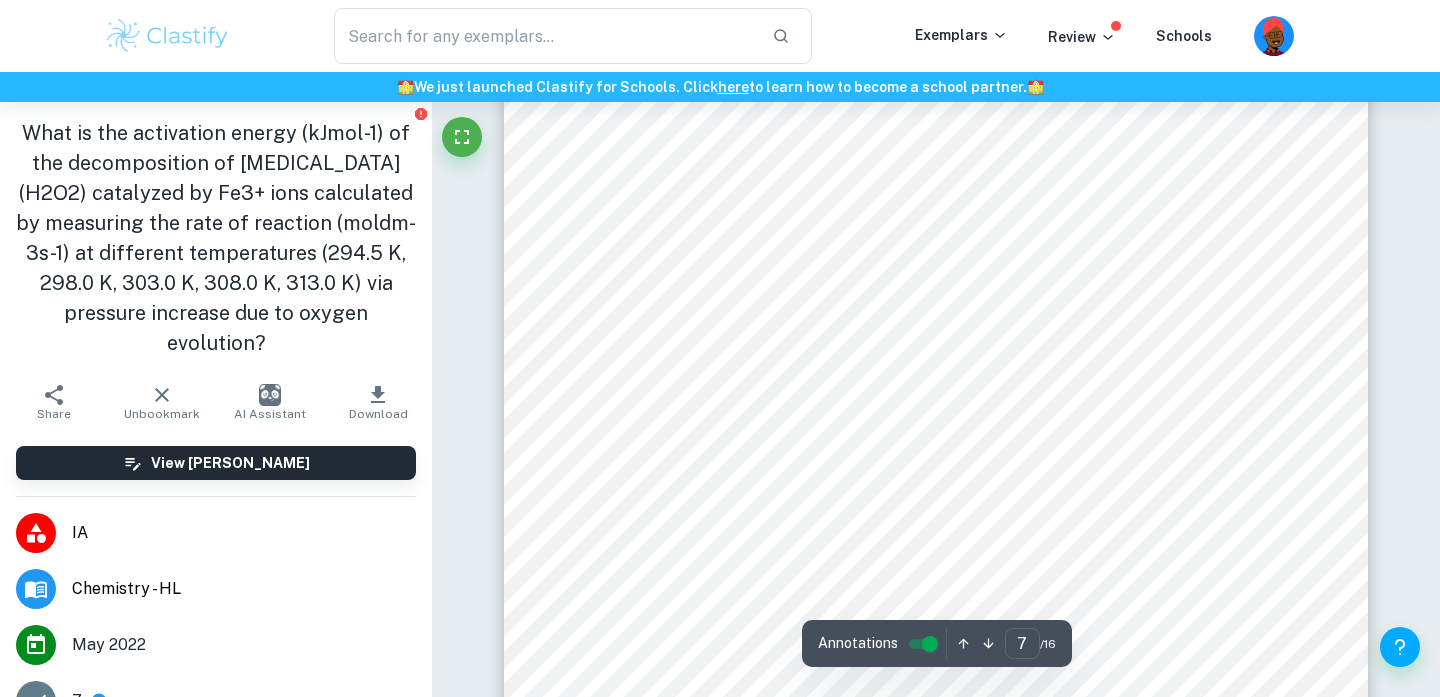 click on "6 Splashing of Fe(NO 3 ) 3 solution After the experiment is completed, the pressure inside the Erlenmeyer flask is high (over 160kPa) so pay attention while opening the stopcock, because there will most likely be the spattering of catalyst solution since it was added through that valve. Wear protective gloves, safety goggles, and lab coat. Apply a paper towel to the ending of the two-way valve and open the stopcock. After the pressure reaches 1atm, discard the paper towel and wash the rubber stopper with distilled water. Popping of rubber stopper Rubber stopper inserted into the Erlenmeyer flask can pop out when the pressure increases quickly. When the reaction is proceeding wear safety equipment and observe from a safe distance. Do not stoop over the rubber stopper. Environmental consideration:   The solutions were neutralized and discarded into a lab waste container. The waste was further recycled by the wastewater treatment station. The remaining technician. 7. Data and calculation   Microsoft Excel 2021" at bounding box center [936, 616] 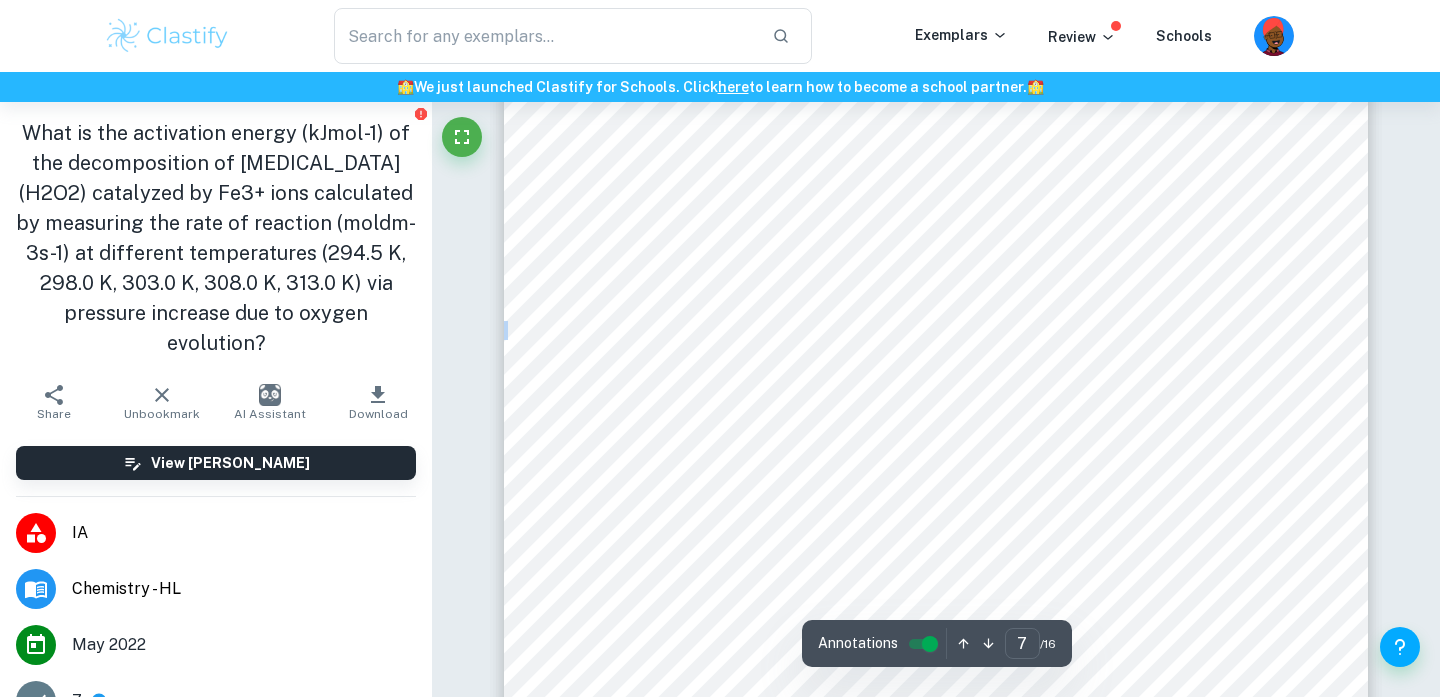 click on "6 Splashing of Fe(NO 3 ) 3 solution After the experiment is completed, the pressure inside the Erlenmeyer flask is high (over 160kPa) so pay attention while opening the stopcock, because there will most likely be the spattering of catalyst solution since it was added through that valve. Wear protective gloves, safety goggles, and lab coat. Apply a paper towel to the ending of the two-way valve and open the stopcock. After the pressure reaches 1atm, discard the paper towel and wash the rubber stopper with distilled water. Popping of rubber stopper Rubber stopper inserted into the Erlenmeyer flask can pop out when the pressure increases quickly. When the reaction is proceeding wear safety equipment and observe from a safe distance. Do not stoop over the rubber stopper. Environmental consideration:   The solutions were neutralized and discarded into a lab waste container. The waste was further recycled by the wastewater treatment station. The remaining technician. 7. Data and calculation   Microsoft Excel 2021" at bounding box center (936, 354) 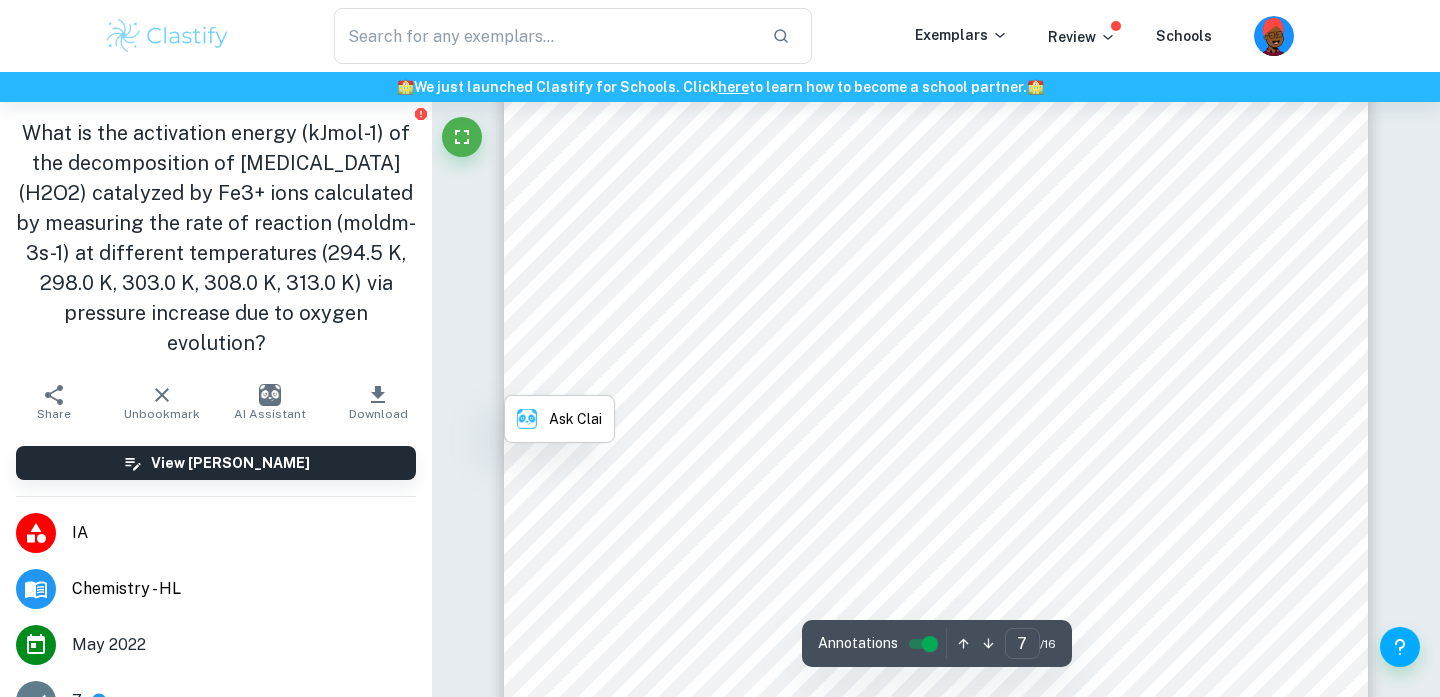 click on "6 Splashing of Fe(NO 3 ) 3 solution After the experiment is completed, the pressure inside the Erlenmeyer flask is high (over 160kPa) so pay attention while opening the stopcock, because there will most likely be the spattering of catalyst solution since it was added through that valve. Wear protective gloves, safety goggles, and lab coat. Apply a paper towel to the ending of the two-way valve and open the stopcock. After the pressure reaches 1atm, discard the paper towel and wash the rubber stopper with distilled water. Popping of rubber stopper Rubber stopper inserted into the Erlenmeyer flask can pop out when the pressure increases quickly. When the reaction is proceeding wear safety equipment and observe from a safe distance. Do not stoop over the rubber stopper. Environmental consideration:   The solutions were neutralized and discarded into a lab waste container. The waste was further recycled by the wastewater treatment station. The remaining technician. 7. Data and calculation   Microsoft Excel 2021" at bounding box center [936, 354] 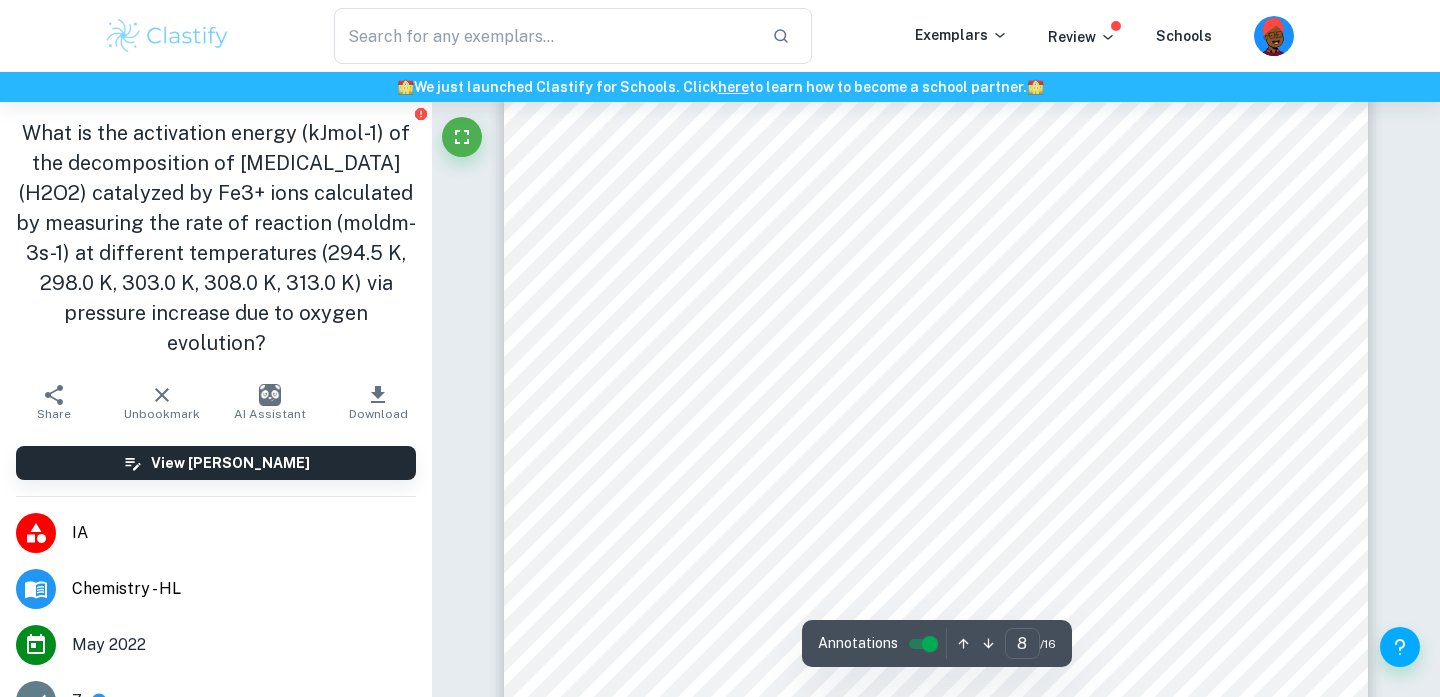 scroll, scrollTop: 8534, scrollLeft: 0, axis: vertical 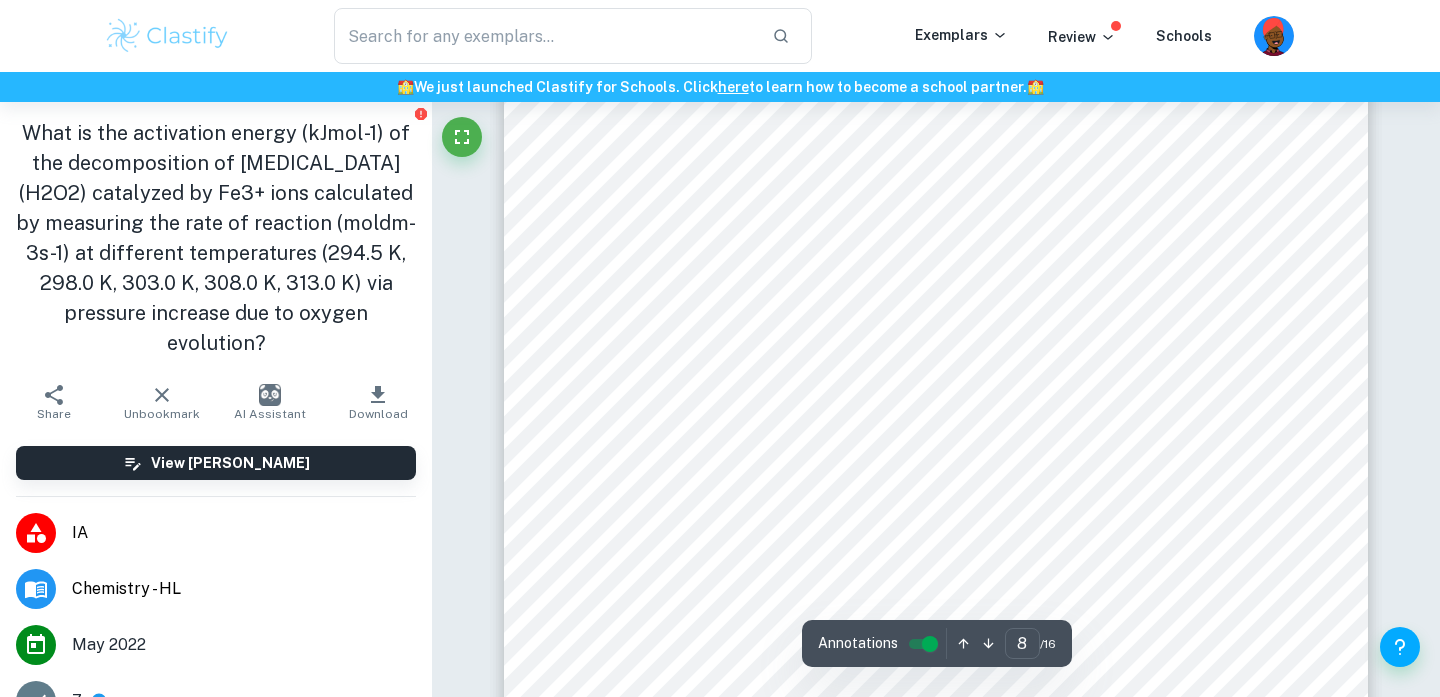 click on "b) Processed data Table 3. Time (s) required to generate 50 kPa change and actual increase in Pressure (s) for every trial. Temp. (K) (±0.1K) 294.5   298.0   303.0   308.0   313.0 Trial Time (s) required to generate 50 kPa change (±0.01 s) Actual increase in P (kPa) (±0.06 kPa) Time (s) required to generate 50 kPa change (±0.01 s) Actual increase in P (kPa) (±0.06 kPa) Time (s) required to generate 50 kPa change (±0.01 s) Actual increase in P (kPa) (±0.06 kPa) Time (s) required to generate 50 kPa change (±0.01 s) Actual increase in P (kPa) (±0.06 kPa) Time (s) required to generate 50 kPa change (±0.01 s) Actual increase in P (kPa) (±0.06 kPa) 1   100.00   50.22   66.00   50.17   38.00   51.08   20.00   50.41   12.00   53.17 2   103.00   50.09   67.00   50.16   36.00   51.18   22.00   51.95   11.00   53.63 3   102.00   50.03   67.00   50.19   33.00   51.18   20.00   50.10   11.00   50.88 Note: Even though there was a leakage of gas in the III trial at 294.5 K, it occurred at approximately 157   ." at bounding box center [936, 183] 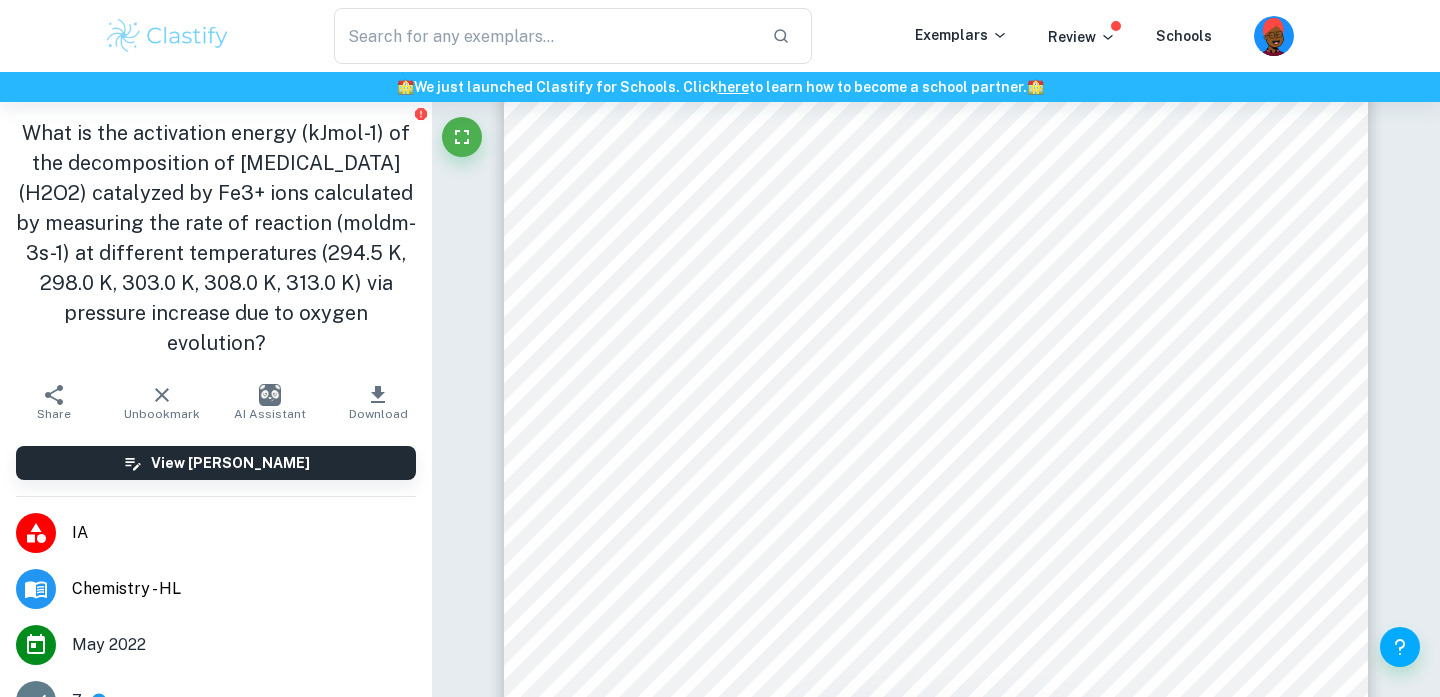 click on "b) Processed data Table 3. Time (s) required to generate 50 kPa change and actual increase in Pressure (s) for every trial. Temp. (K) (±0.1K) 294.5   298.0   303.0   308.0   313.0 Trial Time (s) required to generate 50 kPa change (±0.01 s) Actual increase in P (kPa) (±0.06 kPa) Time (s) required to generate 50 kPa change (±0.01 s) Actual increase in P (kPa) (±0.06 kPa) Time (s) required to generate 50 kPa change (±0.01 s) Actual increase in P (kPa) (±0.06 kPa) Time (s) required to generate 50 kPa change (±0.01 s) Actual increase in P (kPa) (±0.06 kPa) Time (s) required to generate 50 kPa change (±0.01 s) Actual increase in P (kPa) (±0.06 kPa) 1   100.00   50.22   66.00   50.17   38.00   51.08   20.00   50.41   12.00   53.17 2   103.00   50.09   67.00   50.16   36.00   51.18   22.00   51.95   11.00   53.63 3   102.00   50.03   67.00   50.19   33.00   51.18   20.00   50.10   11.00   50.88 Note: Even though there was a leakage of gas in the III trial at 294.5 K, it occurred at approximately 157   ." at bounding box center [936, 183] 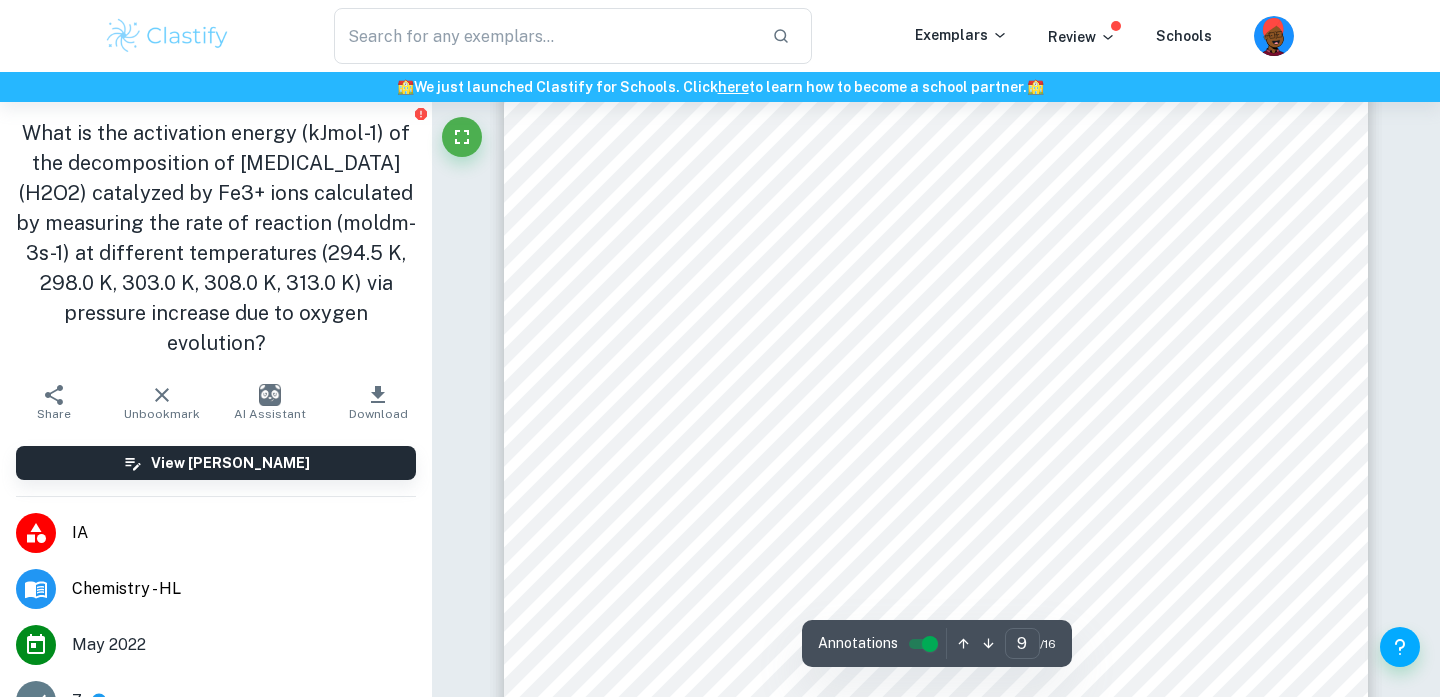 click on "8 The rate of reaction for certain trial is calculated by diving concentration change of hydrogen peroxide solution by “Time (s)   required to generate 50 kPa increase” given in the previous table rate =  −3.483 × 10 −1 moldm −3 66.00s   = = −5.276 × 10 −3   moldm −3 s −1 Note: Calculations involving number of moles of oxygen produced and number of moles of H 2 O 2 consumed are given in Table 11. in Appendix. Then the mean rate of reaction at a certain temperature was obtained by finding the mean of results of all three trials. Table 5. Rate for every trial and mean rate for all trials at a certain temperature. Temp. (K) (±0.1 K) 294.5   298.0   303.0   308.0   313.0 Trial Rate   Mean rate   Rate   Mean rate   Rate   Mean rate   Rate   Mean rate   Rate   Mean rate (10 -3   moldm -3   s -1 ) 1   -3.528 -3.463 -5.276 -5.224 -9.176 -9.824 -16.93 -16.54 -29.28 -30.69 2   -3.416   -5.197   -9.706   -15.86   -32.23 3   -3.445   -5.200   -10.59   -16.83   -30.56 trials at 298.0K. Calculation   2" at bounding box center (936, 611) 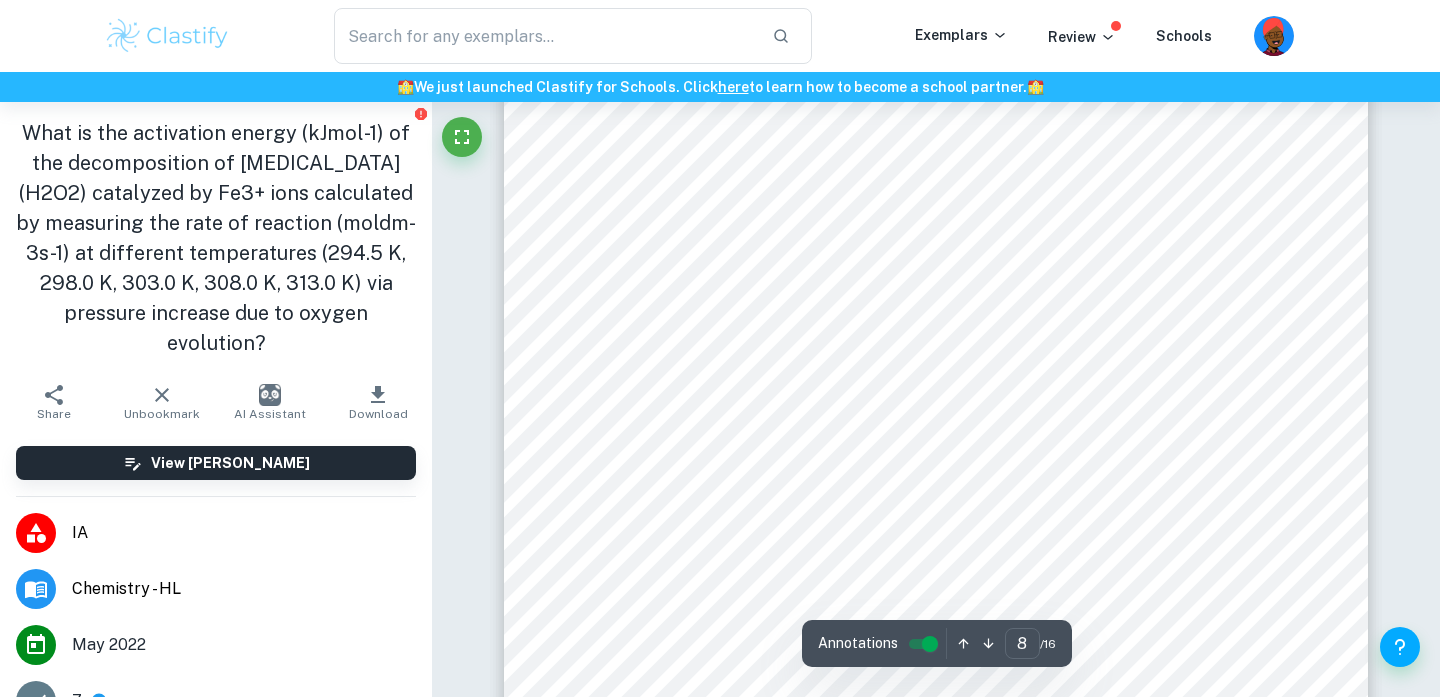 scroll, scrollTop: 8563, scrollLeft: 0, axis: vertical 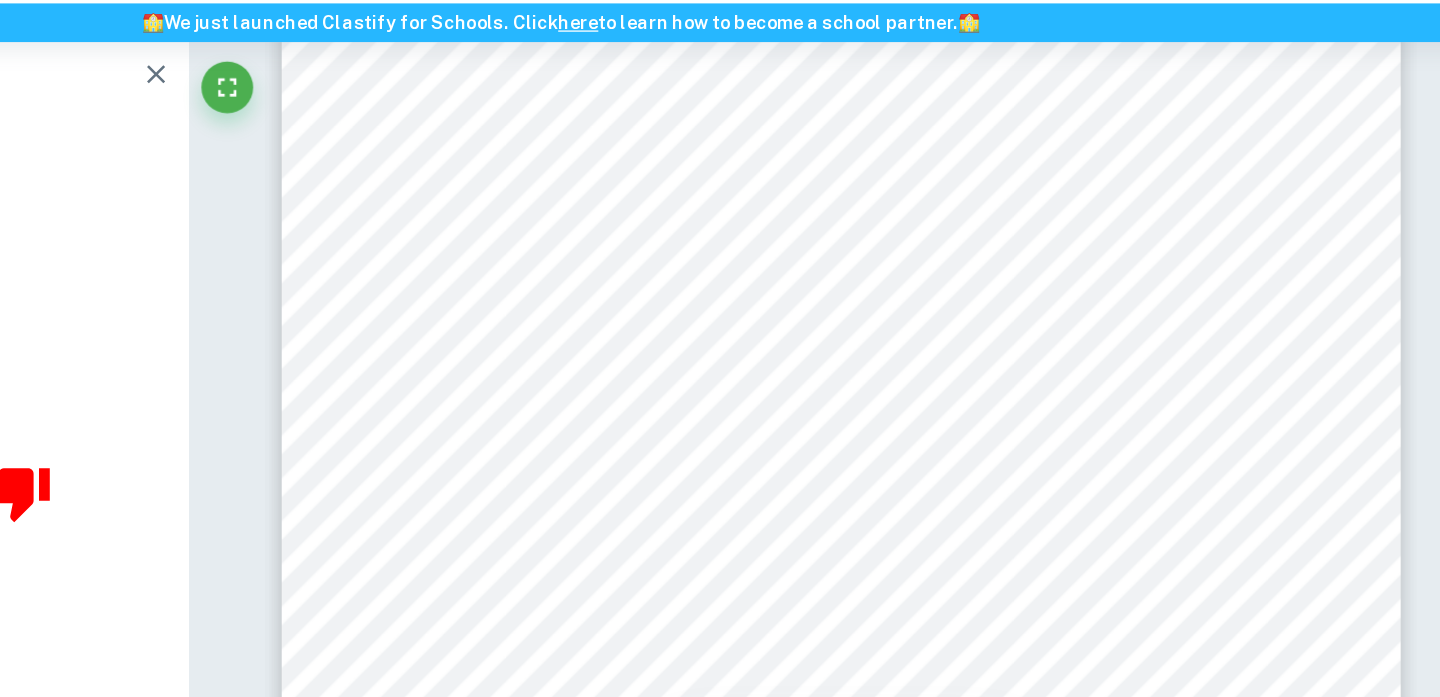 click on "b) Processed data Table 3. Time (s) required to generate 50 kPa change and actual increase in Pressure (s) for every trial. Temp. (K) (±0.1K) 294.5   298.0   303.0   308.0   313.0 Trial Time (s) required to generate 50 kPa change (±0.01 s) Actual increase in P (kPa) (±0.06 kPa) Time (s) required to generate 50 kPa change (±0.01 s) Actual increase in P (kPa) (±0.06 kPa) Time (s) required to generate 50 kPa change (±0.01 s) Actual increase in P (kPa) (±0.06 kPa) Time (s) required to generate 50 kPa change (±0.01 s) Actual increase in P (kPa) (±0.06 kPa) Time (s) required to generate 50 kPa change (±0.01 s) Actual increase in P (kPa) (±0.06 kPa) 1   100.00   50.22   66.00   50.17   38.00   51.08   20.00   50.41   12.00   53.17 2   103.00   50.09   67.00   50.16   36.00   51.18   22.00   51.95   11.00   53.63 3   102.00   50.03   67.00   50.19   33.00   51.18   20.00   50.10   11.00   50.88 Note: Even though there was a leakage of gas in the III trial at 294.5 K, it occurred at approximately 157   ." at bounding box center [936, 154] 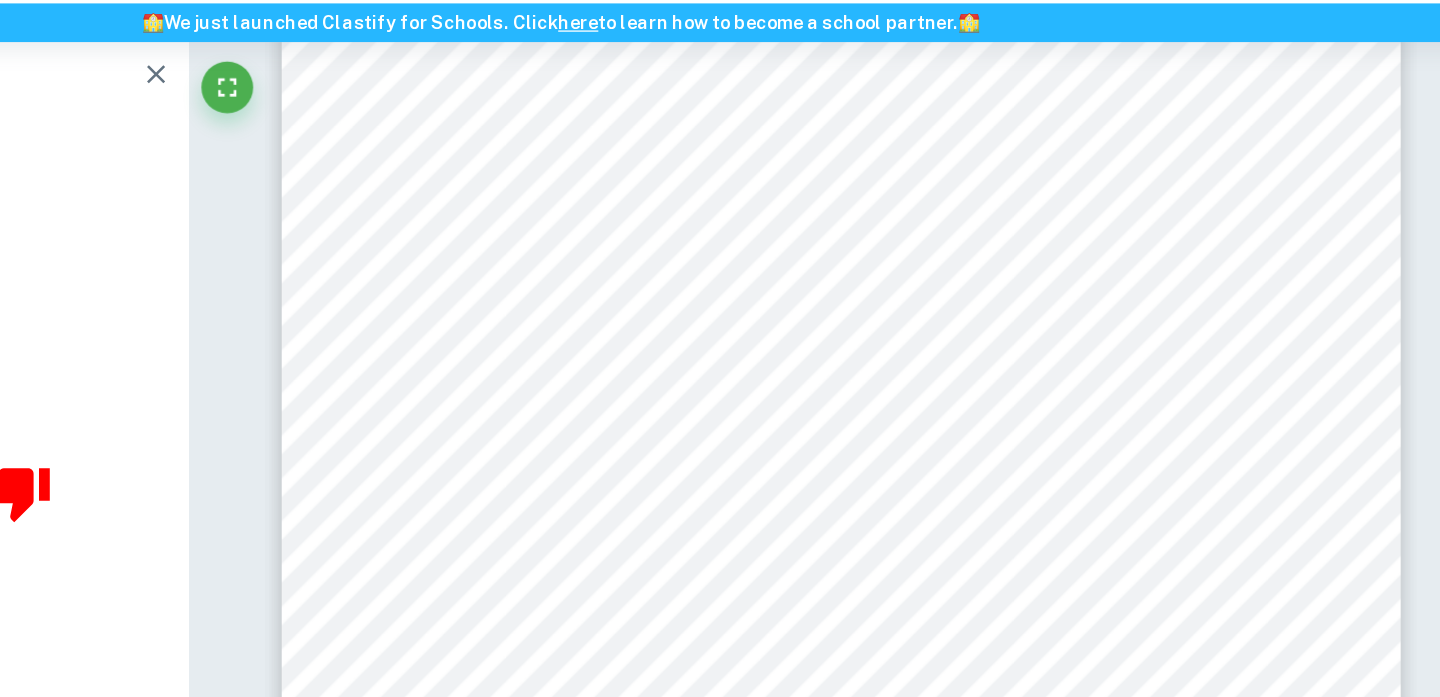 click on "b) Processed data Table 3. Time (s) required to generate 50 kPa change and actual increase in Pressure (s) for every trial. Temp. (K) (±0.1K) 294.5   298.0   303.0   308.0   313.0 Trial Time (s) required to generate 50 kPa change (±0.01 s) Actual increase in P (kPa) (±0.06 kPa) Time (s) required to generate 50 kPa change (±0.01 s) Actual increase in P (kPa) (±0.06 kPa) Time (s) required to generate 50 kPa change (±0.01 s) Actual increase in P (kPa) (±0.06 kPa) Time (s) required to generate 50 kPa change (±0.01 s) Actual increase in P (kPa) (±0.06 kPa) Time (s) required to generate 50 kPa change (±0.01 s) Actual increase in P (kPa) (±0.06 kPa) 1   100.00   50.22   66.00   50.17   38.00   51.08   20.00   50.41   12.00   53.17 2   103.00   50.09   67.00   50.16   36.00   51.18   22.00   51.95   11.00   53.63 3   102.00   50.03   67.00   50.19   33.00   51.18   20.00   50.10   11.00   50.88 Note: Even though there was a leakage of gas in the III trial at 294.5 K, it occurred at approximately 157   ." at bounding box center [936, 154] 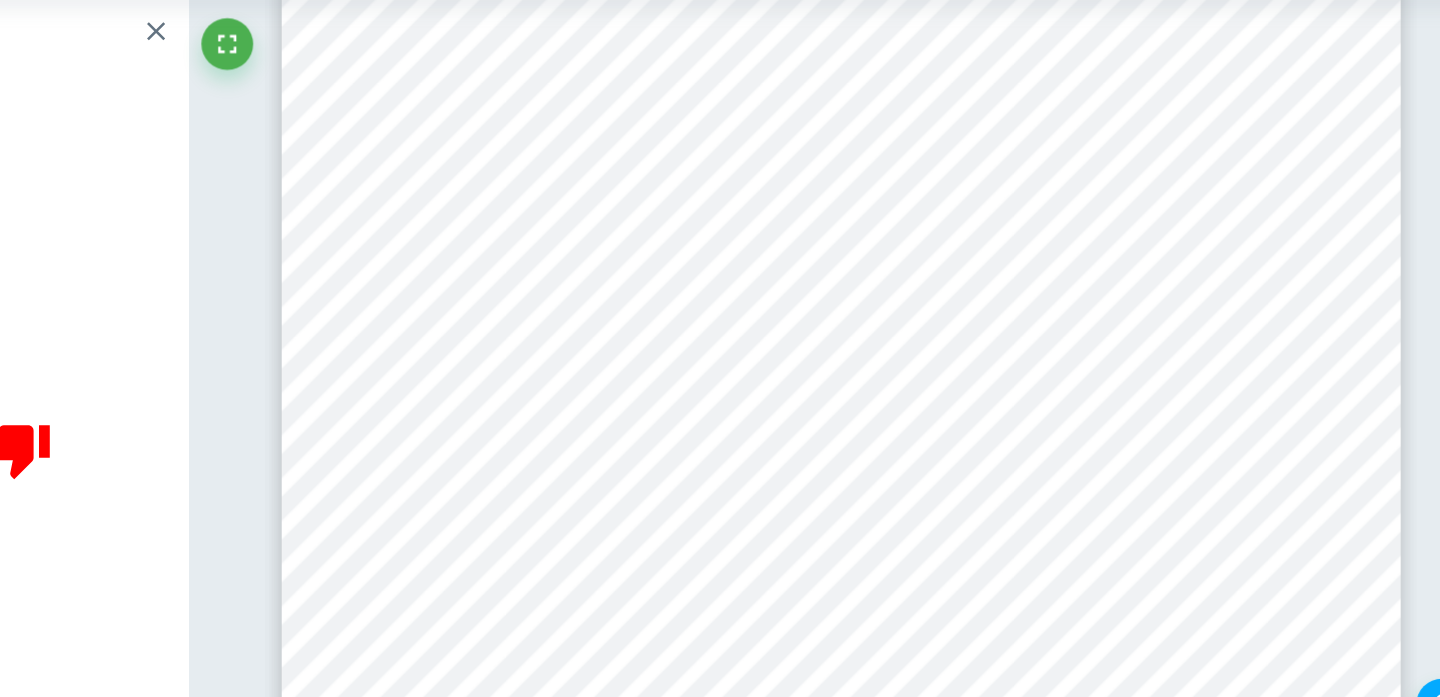 click on "b) Processed data Table 3. Time (s) required to generate 50 kPa change and actual increase in Pressure (s) for every trial. Temp. (K) (±0.1K) 294.5   298.0   303.0   308.0   313.0 Trial Time (s) required to generate 50 kPa change (±0.01 s) Actual increase in P (kPa) (±0.06 kPa) Time (s) required to generate 50 kPa change (±0.01 s) Actual increase in P (kPa) (±0.06 kPa) Time (s) required to generate 50 kPa change (±0.01 s) Actual increase in P (kPa) (±0.06 kPa) Time (s) required to generate 50 kPa change (±0.01 s) Actual increase in P (kPa) (±0.06 kPa) Time (s) required to generate 50 kPa change (±0.01 s) Actual increase in P (kPa) (±0.06 kPa) 1   100.00   50.22   66.00   50.17   38.00   51.08   20.00   50.41   12.00   53.17 2   103.00   50.09   67.00   50.16   36.00   51.18   22.00   51.95   11.00   53.63 3   102.00   50.03   67.00   50.19   33.00   51.18   20.00   50.10   11.00   50.88 Note: Even though there was a leakage of gas in the III trial at 294.5 K, it occurred at approximately 157   ." at bounding box center (936, 154) 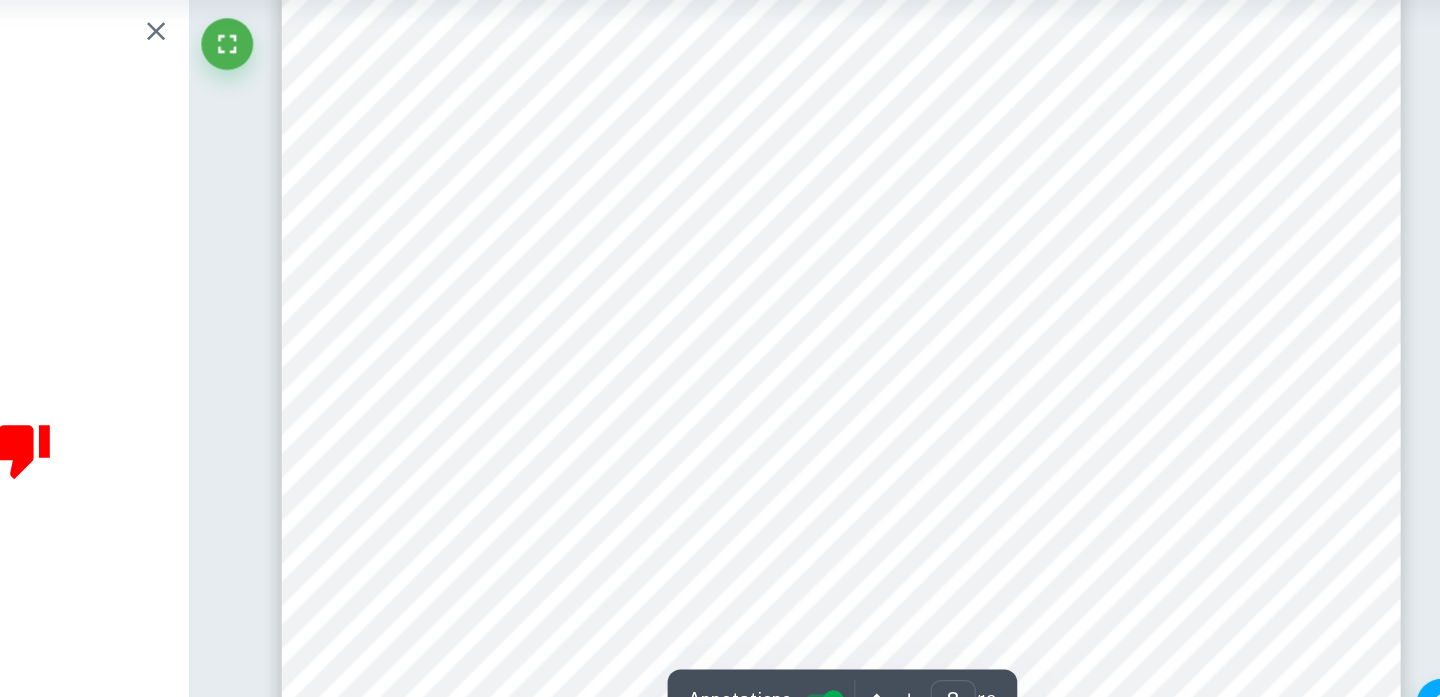 click on "b) Processed data Table 3. Time (s) required to generate 50 kPa change and actual increase in Pressure (s) for every trial. Temp. (K) (±0.1K) 294.5   298.0   303.0   308.0   313.0 Trial Time (s) required to generate 50 kPa change (±0.01 s) Actual increase in P (kPa) (±0.06 kPa) Time (s) required to generate 50 kPa change (±0.01 s) Actual increase in P (kPa) (±0.06 kPa) Time (s) required to generate 50 kPa change (±0.01 s) Actual increase in P (kPa) (±0.06 kPa) Time (s) required to generate 50 kPa change (±0.01 s) Actual increase in P (kPa) (±0.06 kPa) Time (s) required to generate 50 kPa change (±0.01 s) Actual increase in P (kPa) (±0.06 kPa) 1   100.00   50.22   66.00   50.17   38.00   51.08   20.00   50.41   12.00   53.17 2   103.00   50.09   67.00   50.16   36.00   51.18   22.00   51.95   11.00   53.63 3   102.00   50.03   67.00   50.19   33.00   51.18   20.00   50.10   11.00   50.88 Note: Even though there was a leakage of gas in the III trial at 294.5 K, it occurred at approximately 157   ." at bounding box center (936, 154) 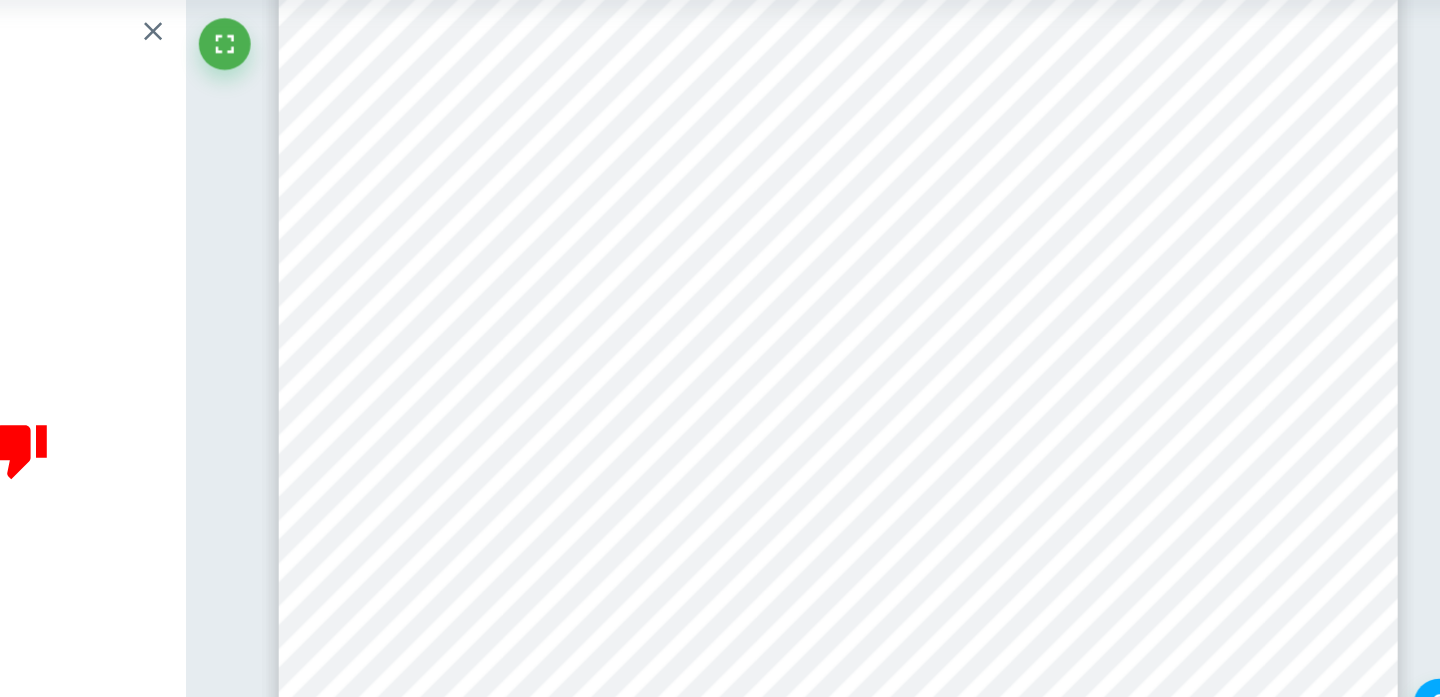 click on "b) Processed data Table 3. Time (s) required to generate 50 kPa change and actual increase in Pressure (s) for every trial. Temp. (K) (±0.1K) 294.5   298.0   303.0   308.0   313.0 Trial Time (s) required to generate 50 kPa change (±0.01 s) Actual increase in P (kPa) (±0.06 kPa) Time (s) required to generate 50 kPa change (±0.01 s) Actual increase in P (kPa) (±0.06 kPa) Time (s) required to generate 50 kPa change (±0.01 s) Actual increase in P (kPa) (±0.06 kPa) Time (s) required to generate 50 kPa change (±0.01 s) Actual increase in P (kPa) (±0.06 kPa) Time (s) required to generate 50 kPa change (±0.01 s) Actual increase in P (kPa) (±0.06 kPa) 1   100.00   50.22   66.00   50.17   38.00   51.08   20.00   50.41   12.00   53.17 2   103.00   50.09   67.00   50.16   36.00   51.18   22.00   51.95   11.00   53.63 3   102.00   50.03   67.00   50.19   33.00   51.18   20.00   50.10   11.00   50.88 Note: Even though there was a leakage of gas in the III trial at 294.5 K, it occurred at approximately 157   ." at bounding box center [936, 154] 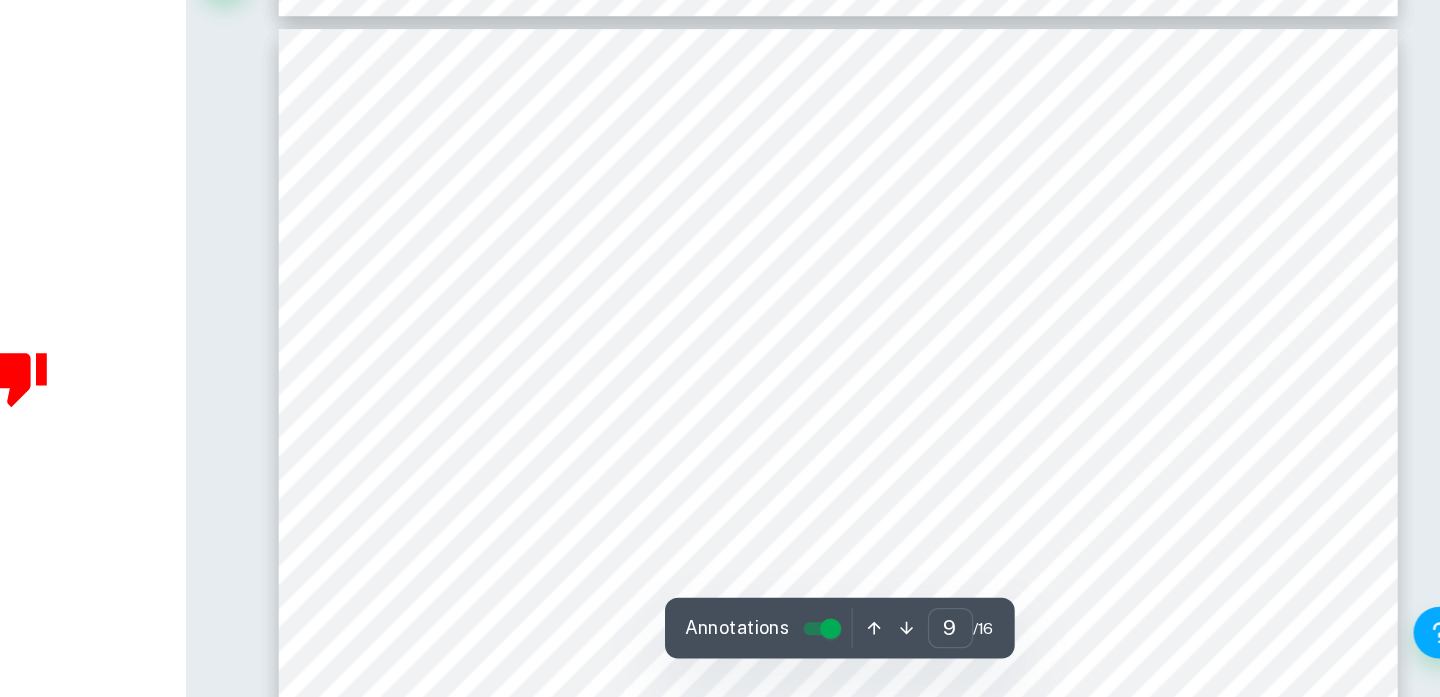 click on "8 The rate of reaction for certain trial is calculated by diving concentration change of hydrogen peroxide solution by “Time (s)   required to generate 50 kPa increase” given in the previous table rate =  −3.483 × 10 −1 moldm −3 66.00s   = = −5.276 × 10 −3   moldm −3 s −1 Note: Calculations involving number of moles of oxygen produced and number of moles of H 2 O 2 consumed are given in Table 11. in Appendix. Then the mean rate of reaction at a certain temperature was obtained by finding the mean of results of all three trials. Table 5. Rate for every trial and mean rate for all trials at a certain temperature. Temp. (K) (±0.1 K) 294.5   298.0   303.0   308.0   313.0 Trial Rate   Mean rate   Rate   Mean rate   Rate   Mean rate   Rate   Mean rate   Rate   Mean rate (10 -3   moldm -3   s -1 ) 1   -3.528 -3.463 -5.276 -5.224 -9.176 -9.824 -16.93 -16.54 -29.28 -30.69 2   -3.416   -5.197   -9.706   -15.86   -32.23 3   -3.445   -5.200   -10.59   -16.83   -30.56 trials at 298.0K. Calculation   2" at bounding box center (936, 740) 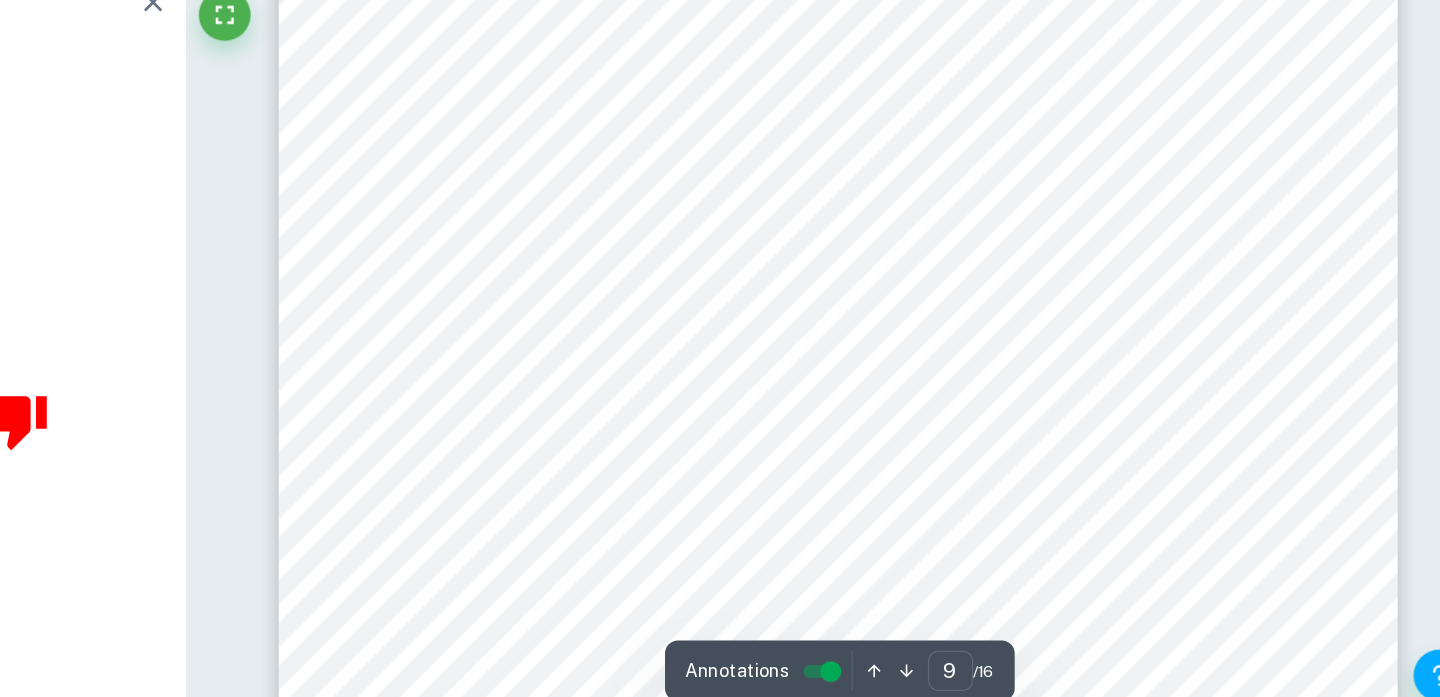 click on "8 The rate of reaction for certain trial is calculated by diving concentration change of hydrogen peroxide solution by “Time (s)   required to generate 50 kPa increase” given in the previous table rate =  −3.483 × 10 −1 moldm −3 66.00s   = = −5.276 × 10 −3   moldm −3 s −1 Note: Calculations involving number of moles of oxygen produced and number of moles of H 2 O 2 consumed are given in Table 11. in Appendix. Then the mean rate of reaction at a certain temperature was obtained by finding the mean of results of all three trials. Table 5. Rate for every trial and mean rate for all trials at a certain temperature. Temp. (K) (±0.1 K) 294.5   298.0   303.0   308.0   313.0 Trial Rate   Mean rate   Rate   Mean rate   Rate   Mean rate   Rate   Mean rate   Rate   Mean rate (10 -3   moldm -3   s -1 ) 1   -3.528 -3.463 -5.276 -5.224 -9.176 -9.824 -16.93 -16.54 -29.28 -30.69 2   -3.416   -5.197   -9.706   -15.86   -32.23 3   -3.445   -5.200   -10.59   -16.83   -30.56 trials at 298.0K. Calculation   2" at bounding box center (936, 604) 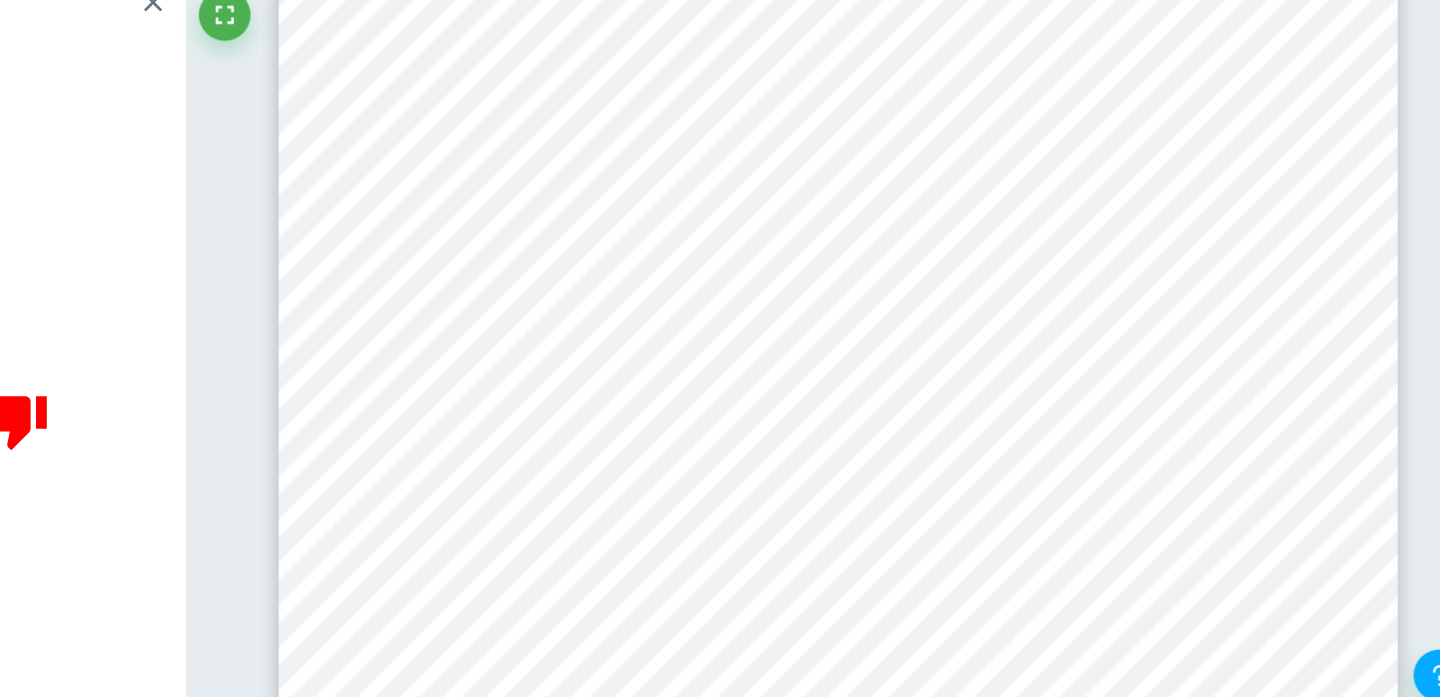 click on "8 The rate of reaction for certain trial is calculated by diving concentration change of hydrogen peroxide solution by “Time (s)   required to generate 50 kPa increase” given in the previous table rate =  −3.483 × 10 −1 moldm −3 66.00s   = = −5.276 × 10 −3   moldm −3 s −1 Note: Calculations involving number of moles of oxygen produced and number of moles of H 2 O 2 consumed are given in Table 11. in Appendix. Then the mean rate of reaction at a certain temperature was obtained by finding the mean of results of all three trials. Table 5. Rate for every trial and mean rate for all trials at a certain temperature. Temp. (K) (±0.1 K) 294.5   298.0   303.0   308.0   313.0 Trial Rate   Mean rate   Rate   Mean rate   Rate   Mean rate   Rate   Mean rate   Rate   Mean rate (10 -3   moldm -3   s -1 ) 1   -3.528 -3.463 -5.276 -5.224 -9.176 -9.824 -16.93 -16.54 -29.28 -30.69 2   -3.416   -5.197   -9.706   -15.86   -32.23 3   -3.445   -5.200   -10.59   -16.83   -30.56 trials at 298.0K. Calculation   2" at bounding box center (936, 604) 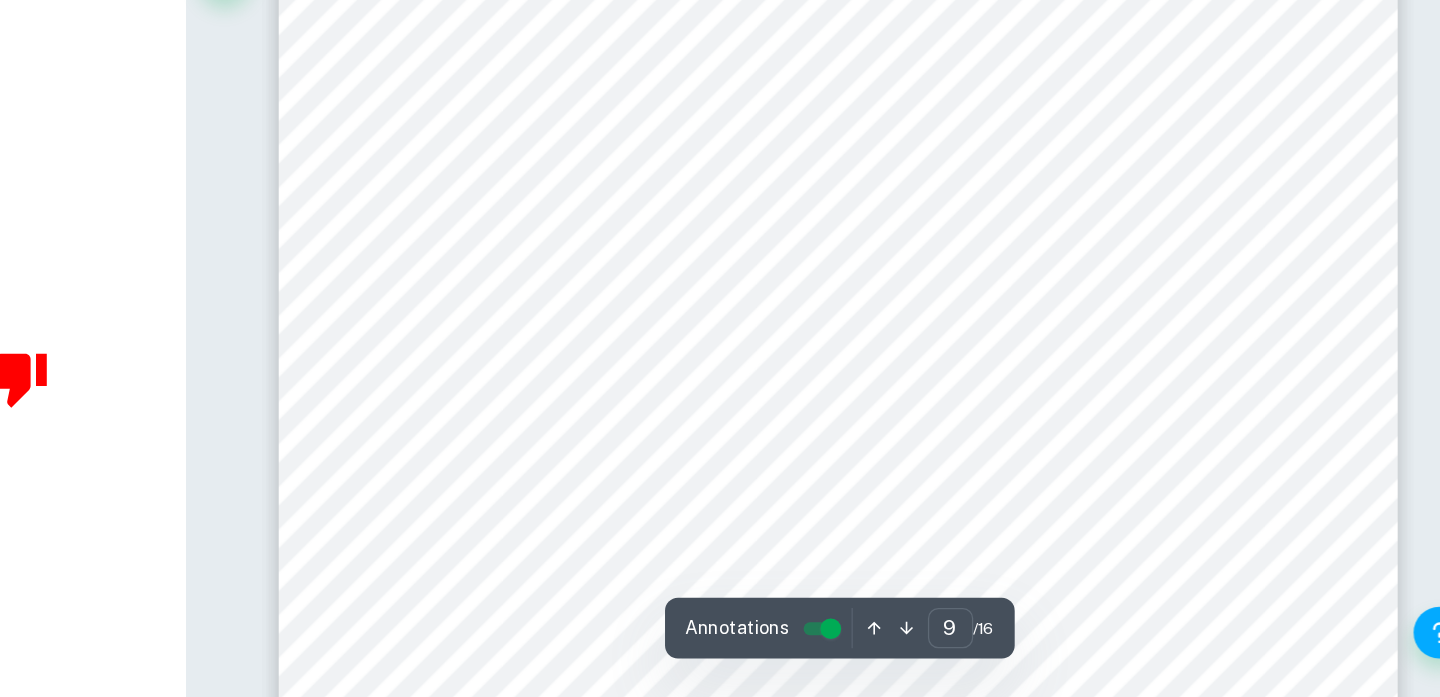 scroll, scrollTop: 9273, scrollLeft: 0, axis: vertical 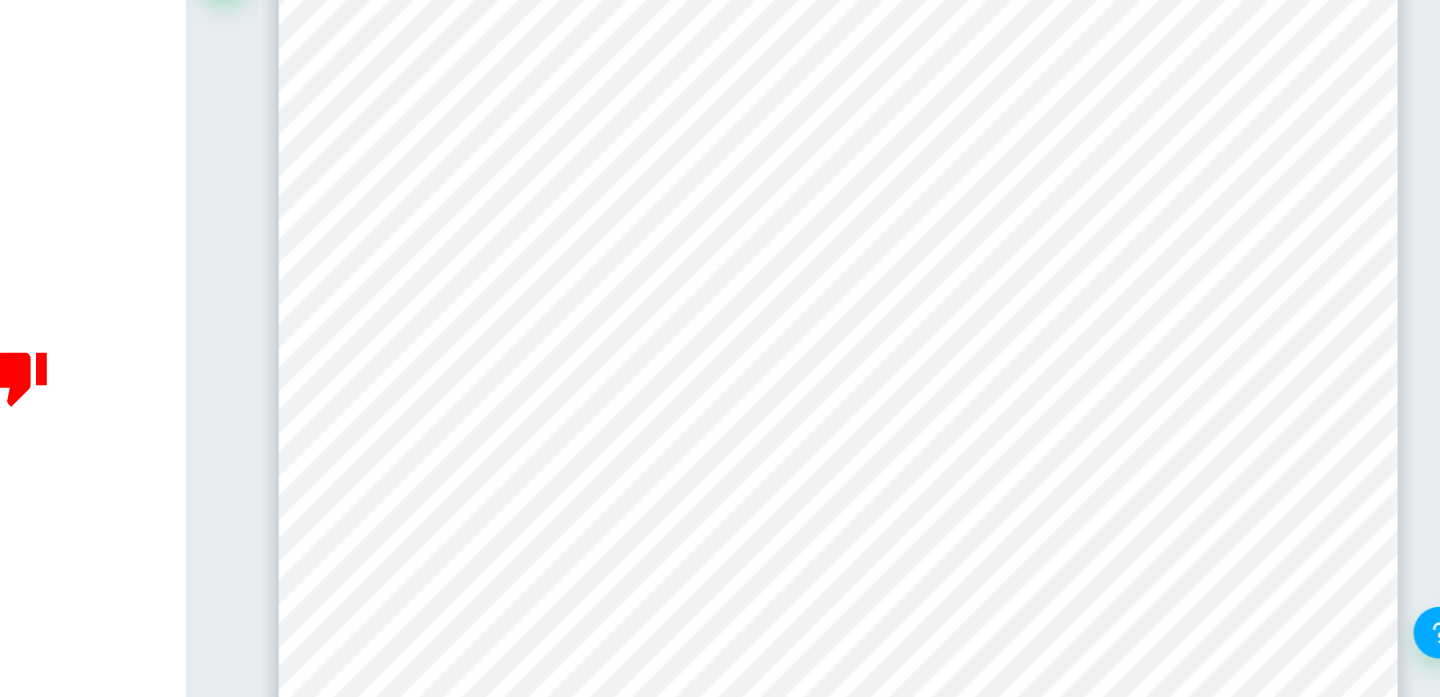 click on "8 The rate of reaction for certain trial is calculated by diving concentration change of hydrogen peroxide solution by “Time (s)   required to generate 50 kPa increase” given in the previous table rate =  −3.483 × 10 −1 moldm −3 66.00s   = = −5.276 × 10 −3   moldm −3 s −1 Note: Calculations involving number of moles of oxygen produced and number of moles of H 2 O 2 consumed are given in Table 11. in Appendix. Then the mean rate of reaction at a certain temperature was obtained by finding the mean of results of all three trials. Table 5. Rate for every trial and mean rate for all trials at a certain temperature. Temp. (K) (±0.1 K) 294.5   298.0   303.0   308.0   313.0 Trial Rate   Mean rate   Rate   Mean rate   Rate   Mean rate   Rate   Mean rate   Rate   Mean rate (10 -3   moldm -3   s -1 ) 1   -3.528 -3.463 -5.276 -5.224 -9.176 -9.824 -16.93 -16.54 -29.28 -30.69 2   -3.416   -5.197   -9.706   -15.86   -32.23 3   -3.445   -5.200   -10.59   -16.83   -30.56 trials at 298.0K. Calculation   2" at bounding box center [936, 572] 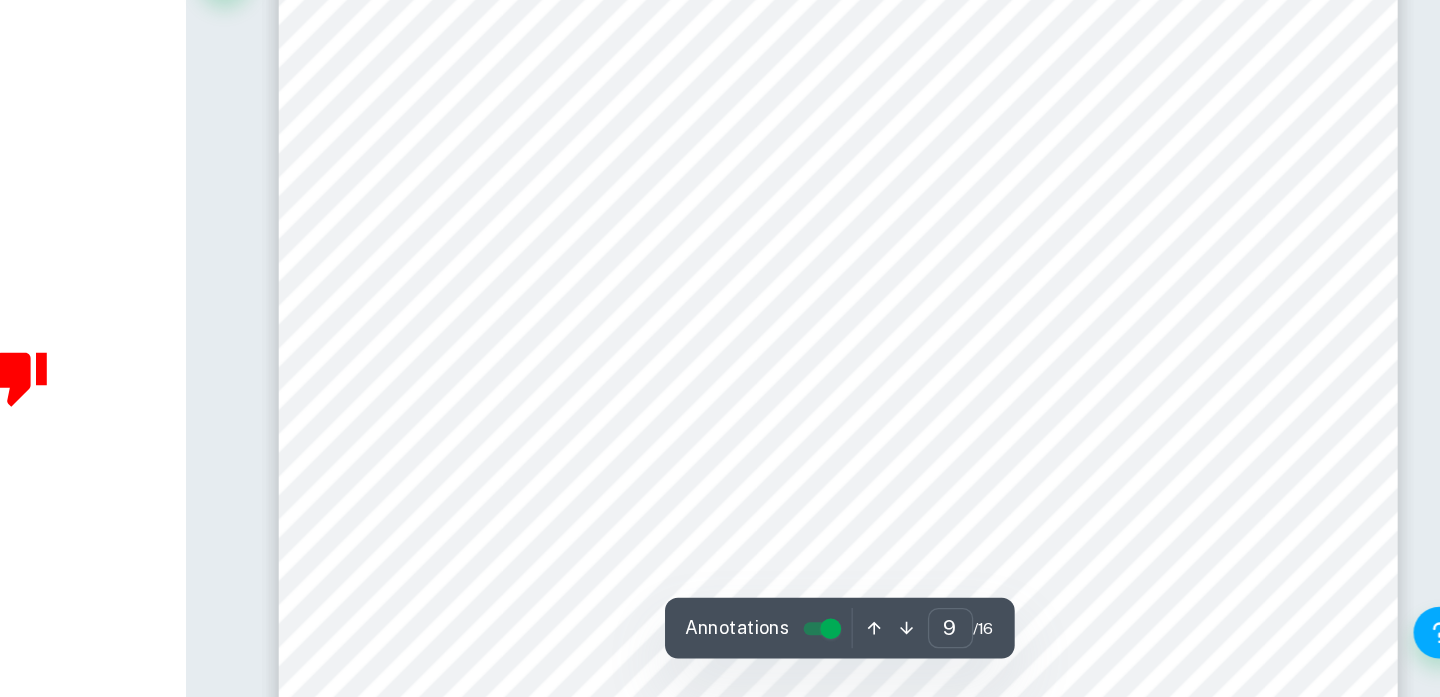 click on "8 The rate of reaction for certain trial is calculated by diving concentration change of hydrogen peroxide solution by “Time (s)   required to generate 50 kPa increase” given in the previous table rate =  −3.483 × 10 −1 moldm −3 66.00s   = = −5.276 × 10 −3   moldm −3 s −1 Note: Calculations involving number of moles of oxygen produced and number of moles of H 2 O 2 consumed are given in Table 11. in Appendix. Then the mean rate of reaction at a certain temperature was obtained by finding the mean of results of all three trials. Table 5. Rate for every trial and mean rate for all trials at a certain temperature. Temp. (K) (±0.1 K) 294.5   298.0   303.0   308.0   313.0 Trial Rate   Mean rate   Rate   Mean rate   Rate   Mean rate   Rate   Mean rate   Rate   Mean rate (10 -3   moldm -3   s -1 ) 1   -3.528 -3.463 -5.276 -5.224 -9.176 -9.824 -16.93 -16.54 -29.28 -30.69 2   -3.416   -5.197   -9.706   -15.86   -32.23 3   -3.445   -5.200   -10.59   -16.83   -30.56 trials at 298.0K. Calculation   2" at bounding box center (936, 572) 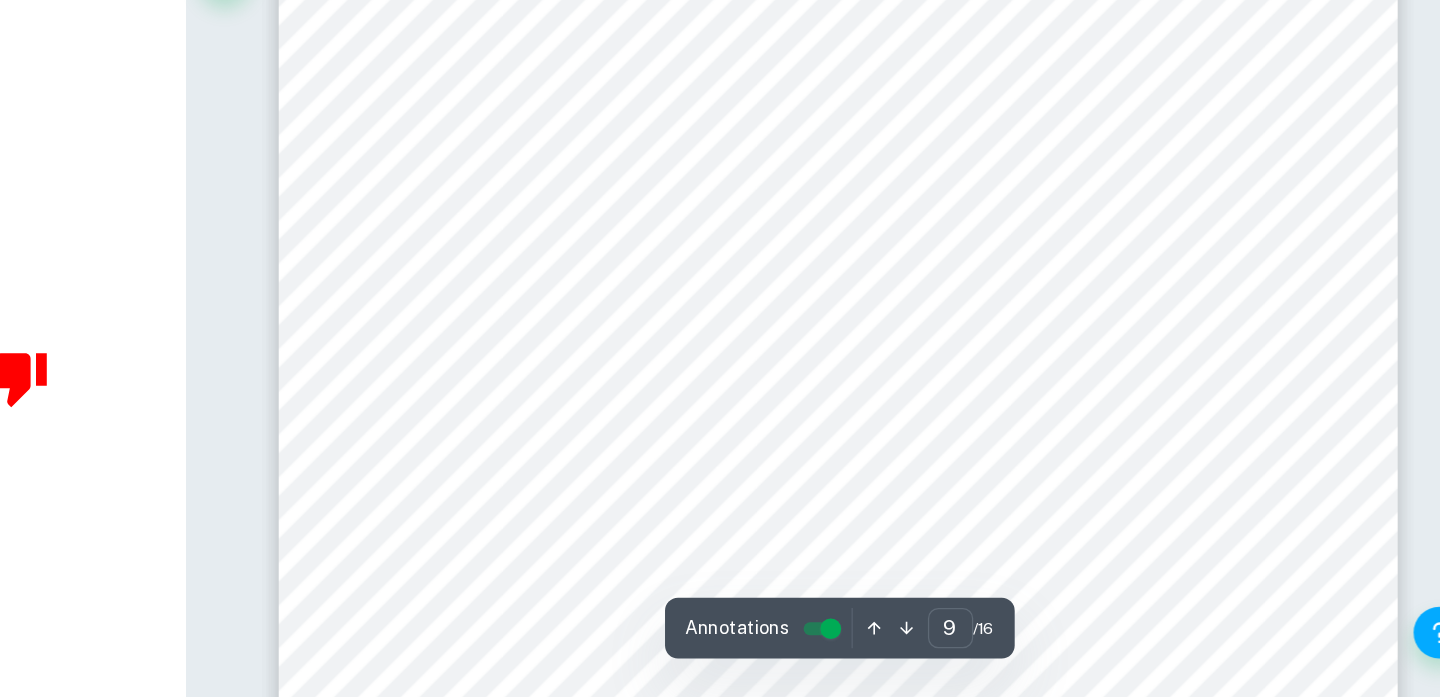 scroll, scrollTop: 9346, scrollLeft: 0, axis: vertical 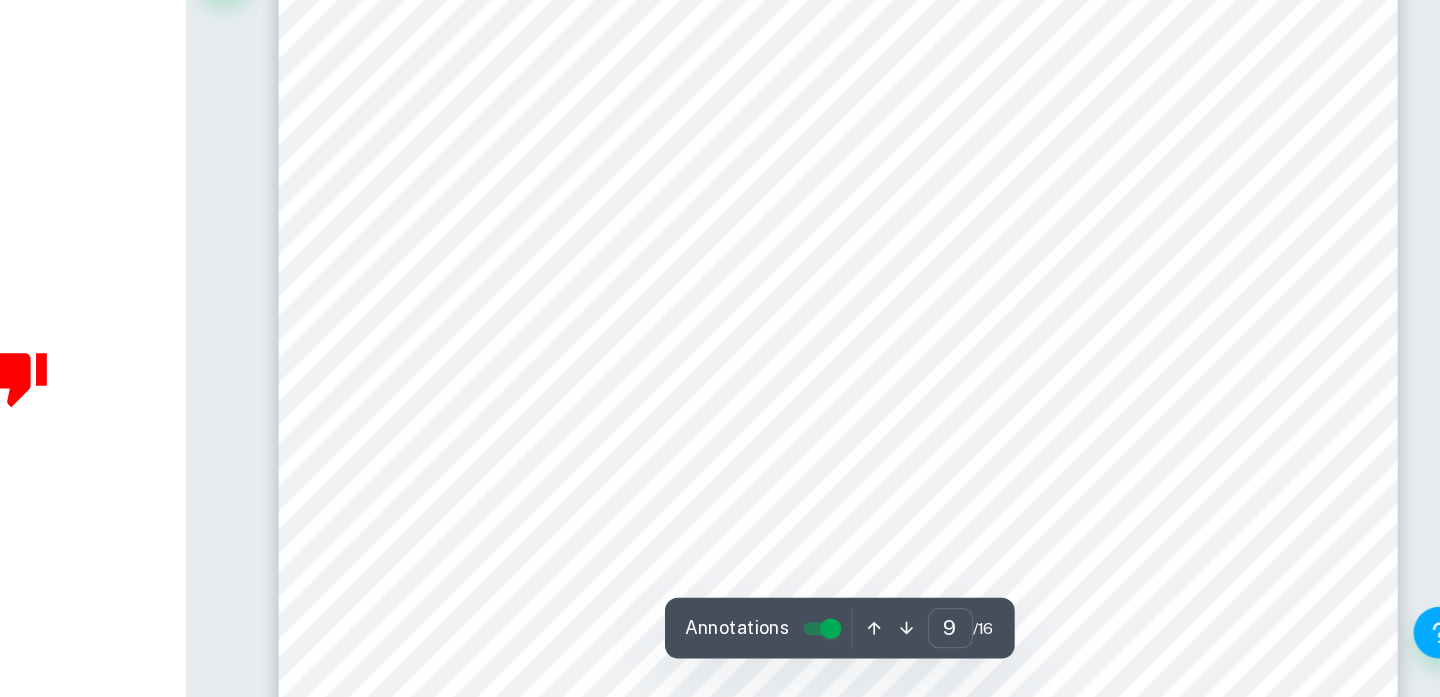 click on "8 The rate of reaction for certain trial is calculated by diving concentration change of hydrogen peroxide solution by “Time (s)   required to generate 50 kPa increase” given in the previous table rate =  −3.483 × 10 −1 moldm −3 66.00s   = = −5.276 × 10 −3   moldm −3 s −1 Note: Calculations involving number of moles of oxygen produced and number of moles of H 2 O 2 consumed are given in Table 11. in Appendix. Then the mean rate of reaction at a certain temperature was obtained by finding the mean of results of all three trials. Table 5. Rate for every trial and mean rate for all trials at a certain temperature. Temp. (K) (±0.1 K) 294.5   298.0   303.0   308.0   313.0 Trial Rate   Mean rate   Rate   Mean rate   Rate   Mean rate   Rate   Mean rate   Rate   Mean rate (10 -3   moldm -3   s -1 ) 1   -3.528 -3.463 -5.276 -5.224 -9.176 -9.824 -16.93 -16.54 -29.28 -30.69 2   -3.416   -5.197   -9.706   -15.86   -32.23 3   -3.445   -5.200   -10.59   -16.83   -30.56 trials at 298.0K. Calculation   2" at bounding box center (936, 499) 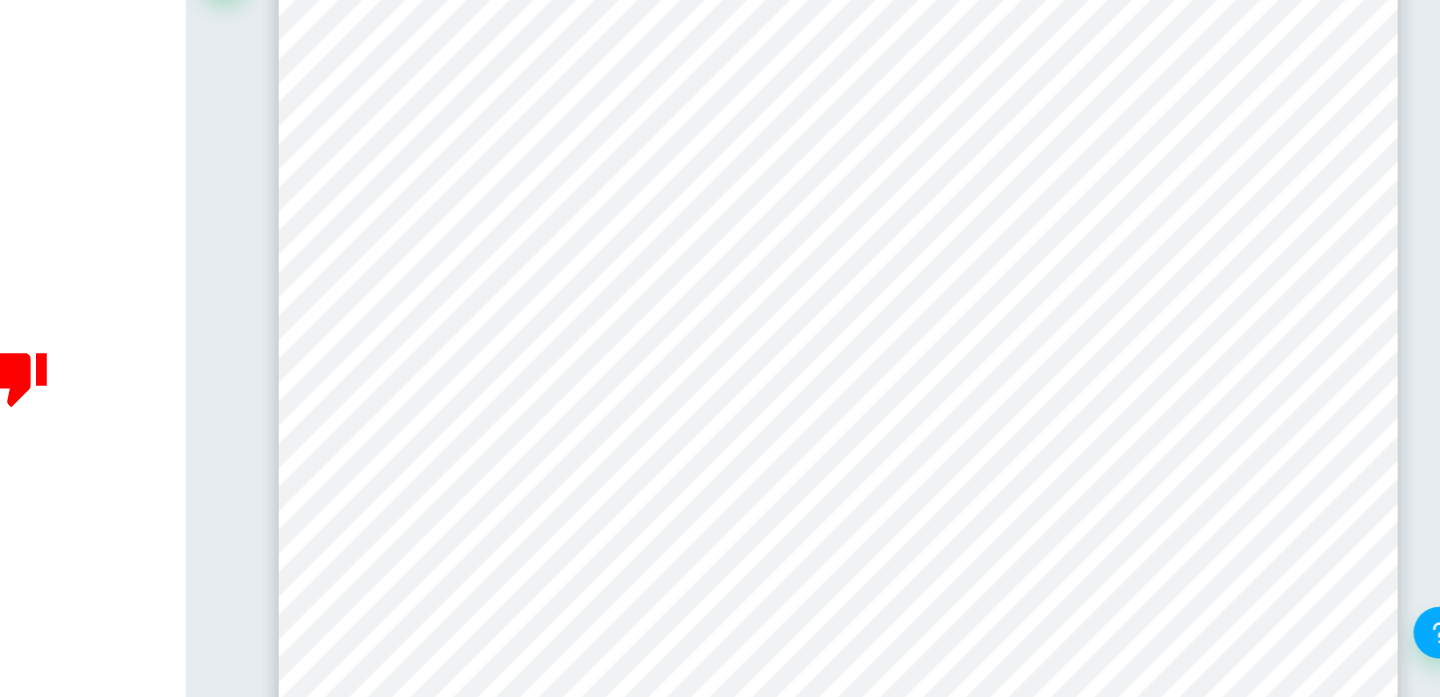 click on "8 The rate of reaction for certain trial is calculated by diving concentration change of hydrogen peroxide solution by “Time (s)   required to generate 50 kPa increase” given in the previous table rate =  −3.483 × 10 −1 moldm −3 66.00s   = = −5.276 × 10 −3   moldm −3 s −1 Note: Calculations involving number of moles of oxygen produced and number of moles of H 2 O 2 consumed are given in Table 11. in Appendix. Then the mean rate of reaction at a certain temperature was obtained by finding the mean of results of all three trials. Table 5. Rate for every trial and mean rate for all trials at a certain temperature. Temp. (K) (±0.1 K) 294.5   298.0   303.0   308.0   313.0 Trial Rate   Mean rate   Rate   Mean rate   Rate   Mean rate   Rate   Mean rate   Rate   Mean rate (10 -3   moldm -3   s -1 ) 1   -3.528 -3.463 -5.276 -5.224 -9.176 -9.824 -16.93 -16.54 -29.28 -30.69 2   -3.416   -5.197   -9.706   -15.86   -32.23 3   -3.445   -5.200   -10.59   -16.83   -30.56 trials at 298.0K. Calculation   2" at bounding box center [936, 499] 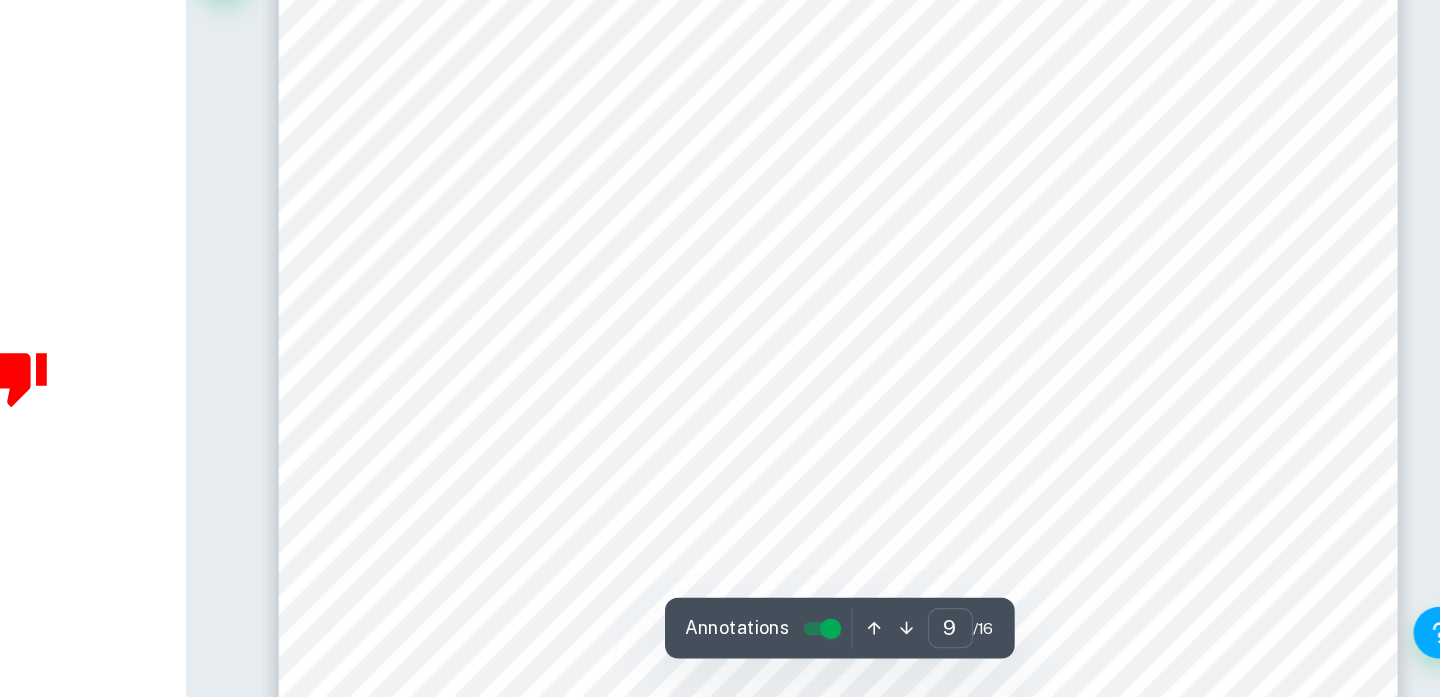 click on "8 The rate of reaction for certain trial is calculated by diving concentration change of hydrogen peroxide solution by “Time (s)   required to generate 50 kPa increase” given in the previous table rate =  −3.483 × 10 −1 moldm −3 66.00s   = = −5.276 × 10 −3   moldm −3 s −1 Note: Calculations involving number of moles of oxygen produced and number of moles of H 2 O 2 consumed are given in Table 11. in Appendix. Then the mean rate of reaction at a certain temperature was obtained by finding the mean of results of all three trials. Table 5. Rate for every trial and mean rate for all trials at a certain temperature. Temp. (K) (±0.1 K) 294.5   298.0   303.0   308.0   313.0 Trial Rate   Mean rate   Rate   Mean rate   Rate   Mean rate   Rate   Mean rate   Rate   Mean rate (10 -3   moldm -3   s -1 ) 1   -3.528 -3.463 -5.276 -5.224 -9.176 -9.824 -16.93 -16.54 -29.28 -30.69 2   -3.416   -5.197   -9.706   -15.86   -32.23 3   -3.445   -5.200   -10.59   -16.83   -30.56 trials at 298.0K. Calculation   2" at bounding box center [936, 499] 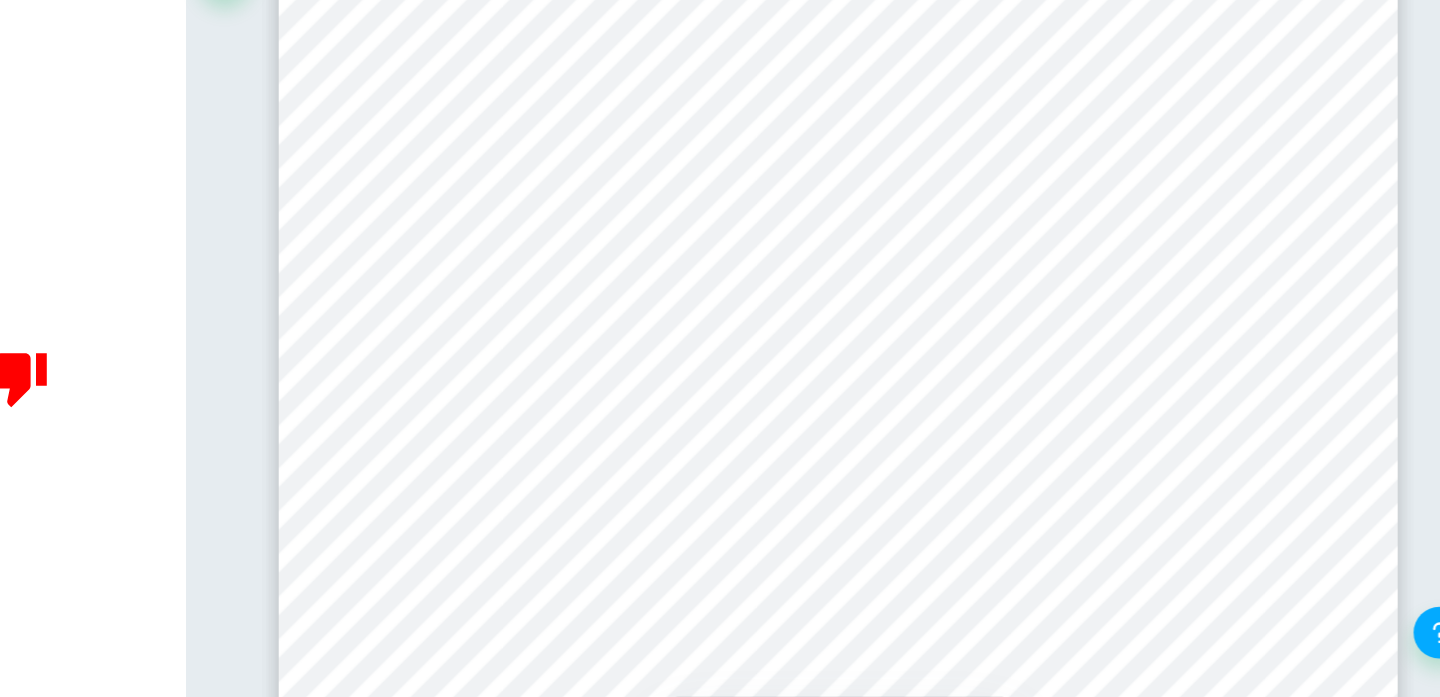click on "8 The rate of reaction for certain trial is calculated by diving concentration change of hydrogen peroxide solution by “Time (s)   required to generate 50 kPa increase” given in the previous table rate =  −3.483 × 10 −1 moldm −3 66.00s   = = −5.276 × 10 −3   moldm −3 s −1 Note: Calculations involving number of moles of oxygen produced and number of moles of H 2 O 2 consumed are given in Table 11. in Appendix. Then the mean rate of reaction at a certain temperature was obtained by finding the mean of results of all three trials. Table 5. Rate for every trial and mean rate for all trials at a certain temperature. Temp. (K) (±0.1 K) 294.5   298.0   303.0   308.0   313.0 Trial Rate   Mean rate   Rate   Mean rate   Rate   Mean rate   Rate   Mean rate   Rate   Mean rate (10 -3   moldm -3   s -1 ) 1   -3.528 -3.463 -5.276 -5.224 -9.176 -9.824 -16.93 -16.54 -29.28 -30.69 2   -3.416   -5.197   -9.706   -15.86   -32.23 3   -3.445   -5.200   -10.59   -16.83   -30.56 trials at 298.0K. Calculation   2" at bounding box center [936, 499] 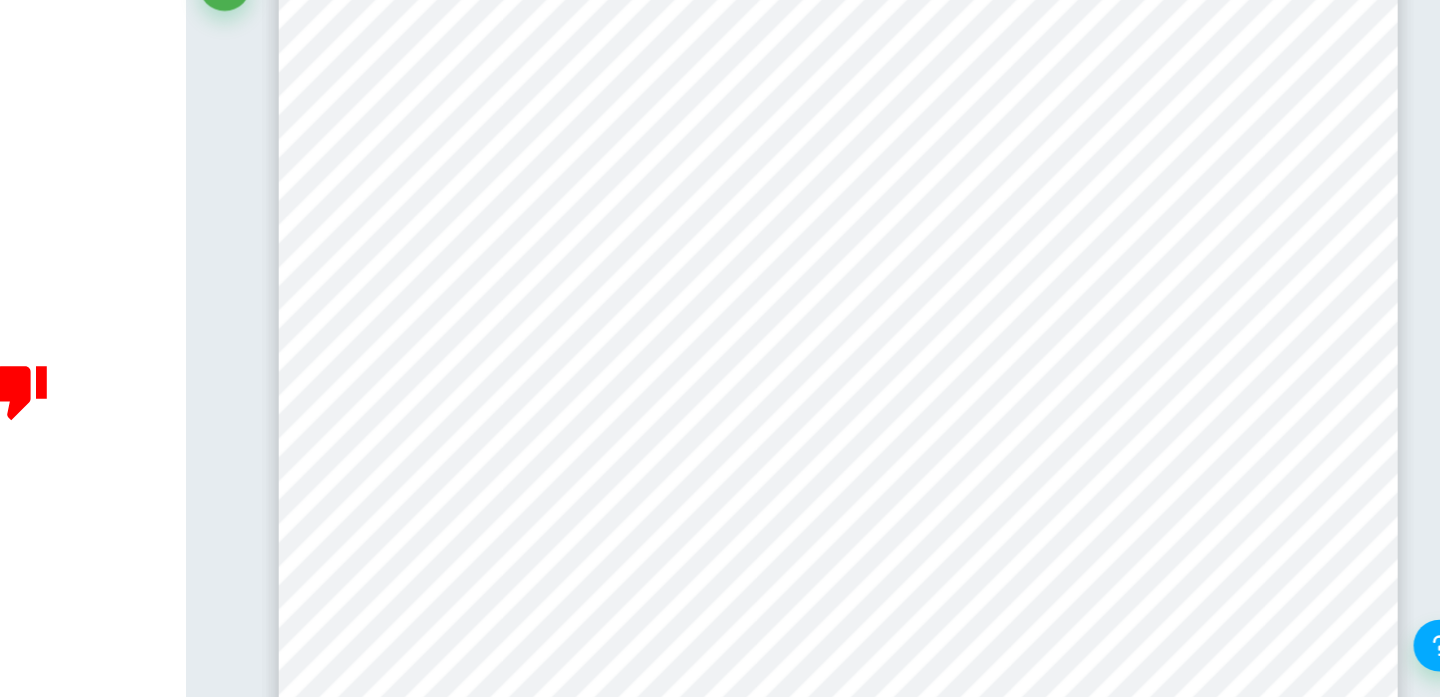 click on "8 The rate of reaction for certain trial is calculated by diving concentration change of hydrogen peroxide solution by “Time (s)   required to generate 50 kPa increase” given in the previous table rate =  −3.483 × 10 −1 moldm −3 66.00s   = = −5.276 × 10 −3   moldm −3 s −1 Note: Calculations involving number of moles of oxygen produced and number of moles of H 2 O 2 consumed are given in Table 11. in Appendix. Then the mean rate of reaction at a certain temperature was obtained by finding the mean of results of all three trials. Table 5. Rate for every trial and mean rate for all trials at a certain temperature. Temp. (K) (±0.1 K) 294.5   298.0   303.0   308.0   313.0 Trial Rate   Mean rate   Rate   Mean rate   Rate   Mean rate   Rate   Mean rate   Rate   Mean rate (10 -3   moldm -3   s -1 ) 1   -3.528 -3.463 -5.276 -5.224 -9.176 -9.824 -16.93 -16.54 -29.28 -30.69 2   -3.416   -5.197   -9.706   -15.86   -32.23 3   -3.445   -5.200   -10.59   -16.83   -30.56 trials at 298.0K. Calculation   2" at bounding box center (936, 499) 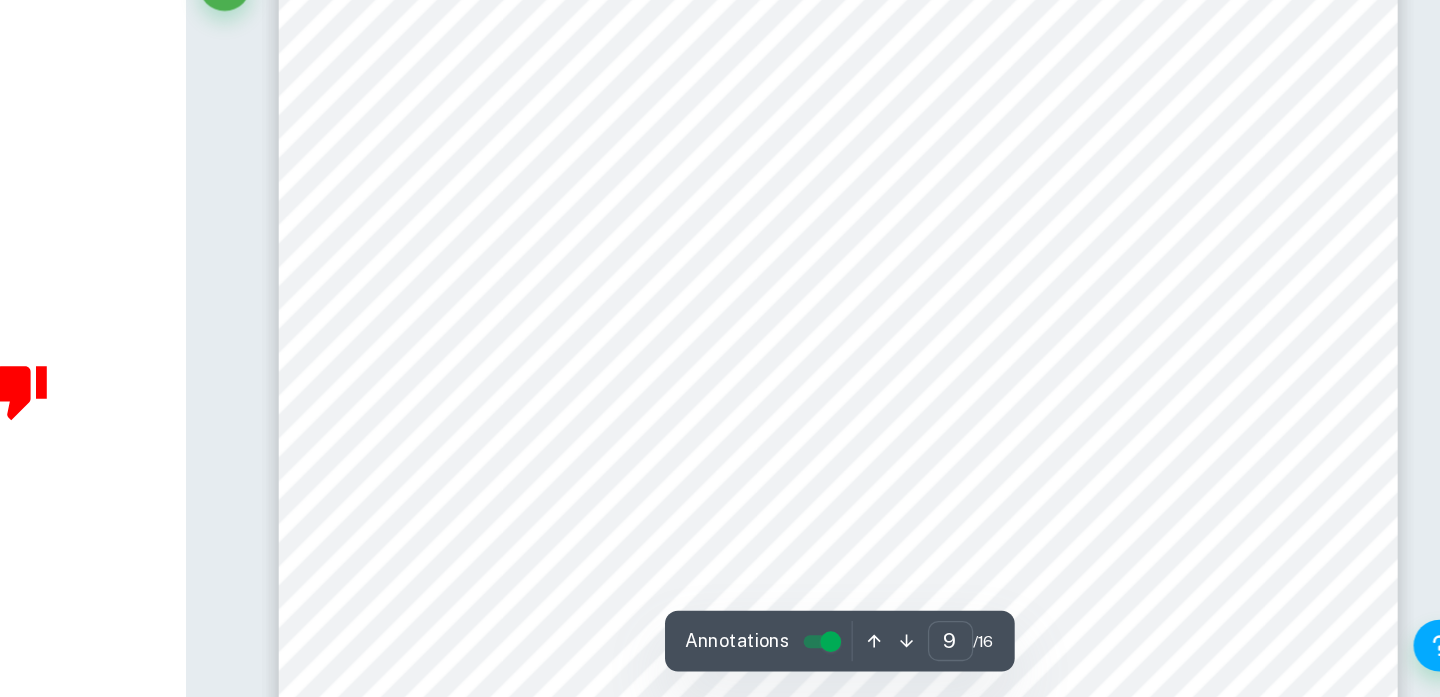click on "8 The rate of reaction for certain trial is calculated by diving concentration change of hydrogen peroxide solution by “Time (s)   required to generate 50 kPa increase” given in the previous table rate =  −3.483 × 10 −1 moldm −3 66.00s   = = −5.276 × 10 −3   moldm −3 s −1 Note: Calculations involving number of moles of oxygen produced and number of moles of H 2 O 2 consumed are given in Table 11. in Appendix. Then the mean rate of reaction at a certain temperature was obtained by finding the mean of results of all three trials. Table 5. Rate for every trial and mean rate for all trials at a certain temperature. Temp. (K) (±0.1 K) 294.5   298.0   303.0   308.0   313.0 Trial Rate   Mean rate   Rate   Mean rate   Rate   Mean rate   Rate   Mean rate   Rate   Mean rate (10 -3   moldm -3   s -1 ) 1   -3.528 -3.463 -5.276 -5.224 -9.176 -9.824 -16.93 -16.54 -29.28 -30.69 2   -3.416   -5.197   -9.706   -15.86   -32.23 3   -3.445   -5.200   -10.59   -16.83   -30.56 trials at 298.0K. Calculation   2" at bounding box center [936, 499] 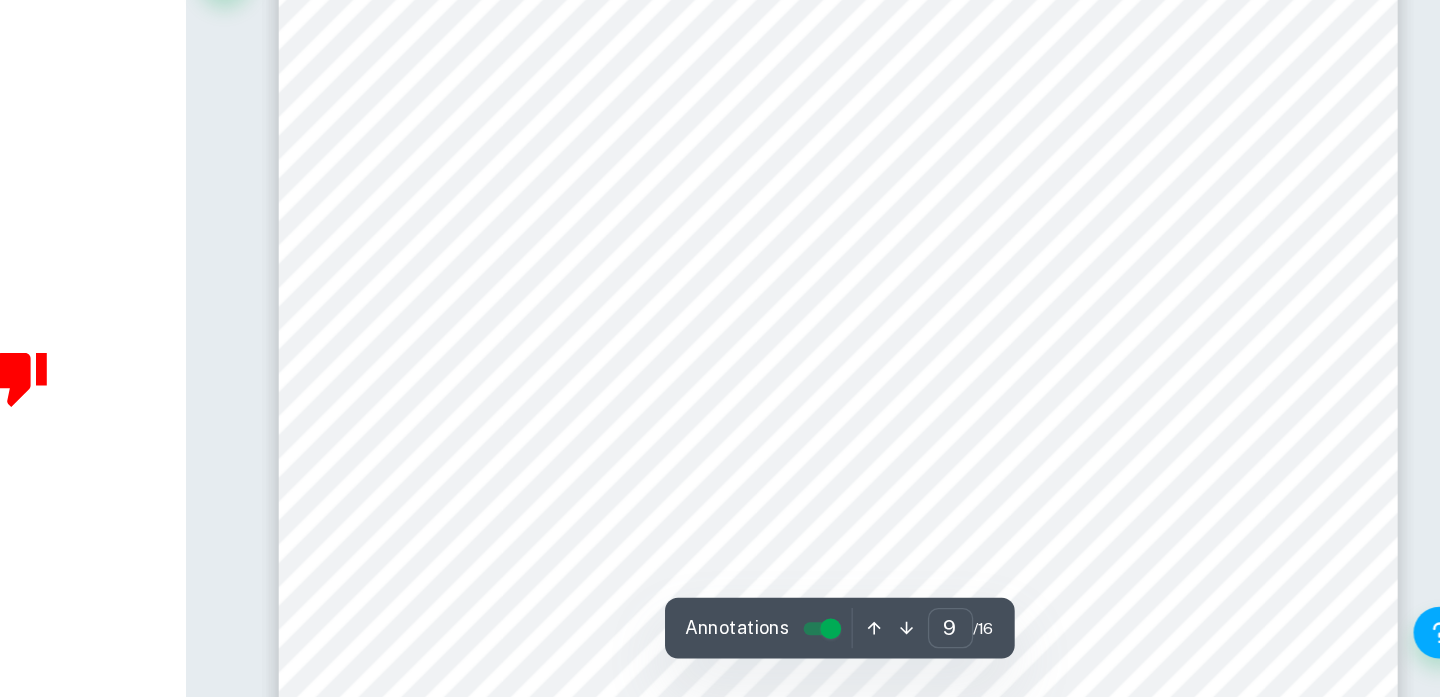 scroll, scrollTop: 9523, scrollLeft: 0, axis: vertical 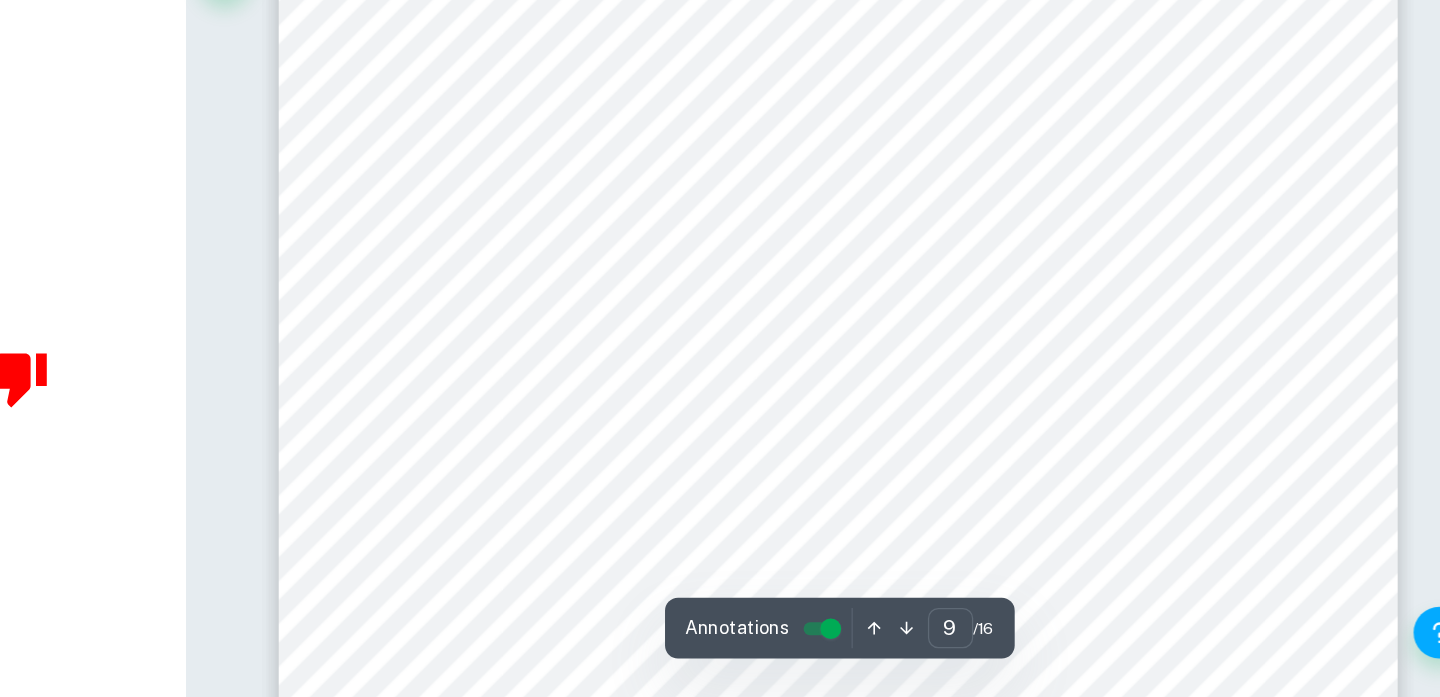 click on "8 The rate of reaction for certain trial is calculated by diving concentration change of hydrogen peroxide solution by “Time (s)   required to generate 50 kPa increase” given in the previous table rate =  −3.483 × 10 −1 moldm −3 66.00s   = = −5.276 × 10 −3   moldm −3 s −1 Note: Calculations involving number of moles of oxygen produced and number of moles of H 2 O 2 consumed are given in Table 11. in Appendix. Then the mean rate of reaction at a certain temperature was obtained by finding the mean of results of all three trials. Table 5. Rate for every trial and mean rate for all trials at a certain temperature. Temp. (K) (±0.1 K) 294.5   298.0   303.0   308.0   313.0 Trial Rate   Mean rate   Rate   Mean rate   Rate   Mean rate   Rate   Mean rate   Rate   Mean rate (10 -3   moldm -3   s -1 ) 1   -3.528 -3.463 -5.276 -5.224 -9.176 -9.824 -16.93 -16.54 -29.28 -30.69 2   -3.416   -5.197   -9.706   -15.86   -32.23 3   -3.445   -5.200   -10.59   -16.83   -30.56 trials at 298.0K. Calculation   2" at bounding box center (936, 322) 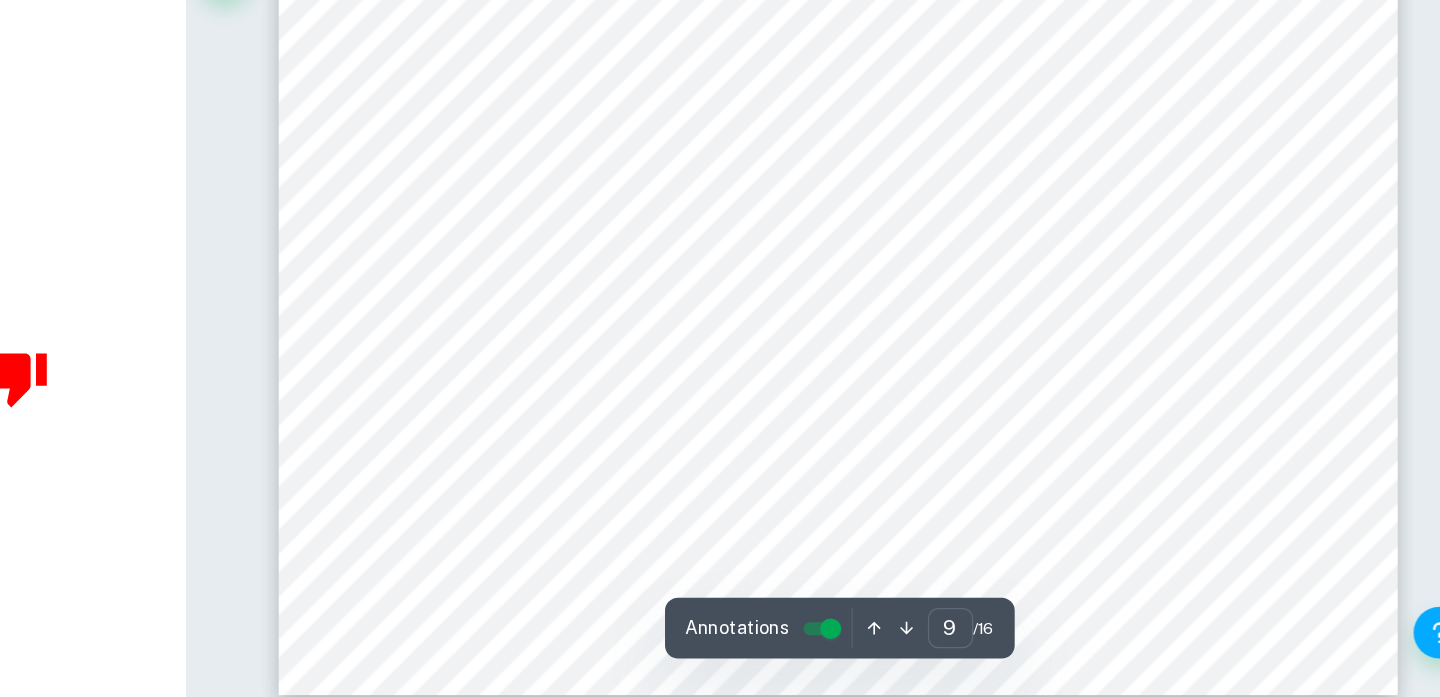 scroll, scrollTop: 9715, scrollLeft: 0, axis: vertical 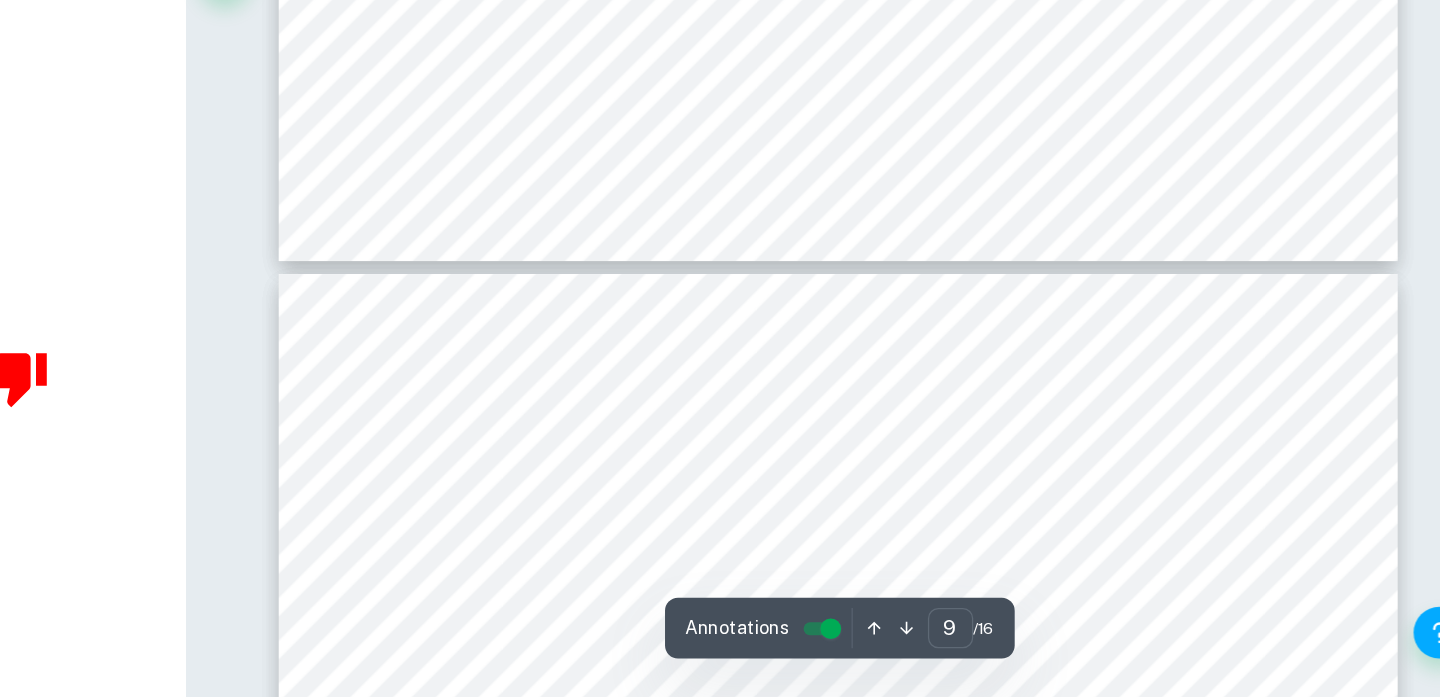 type on "10" 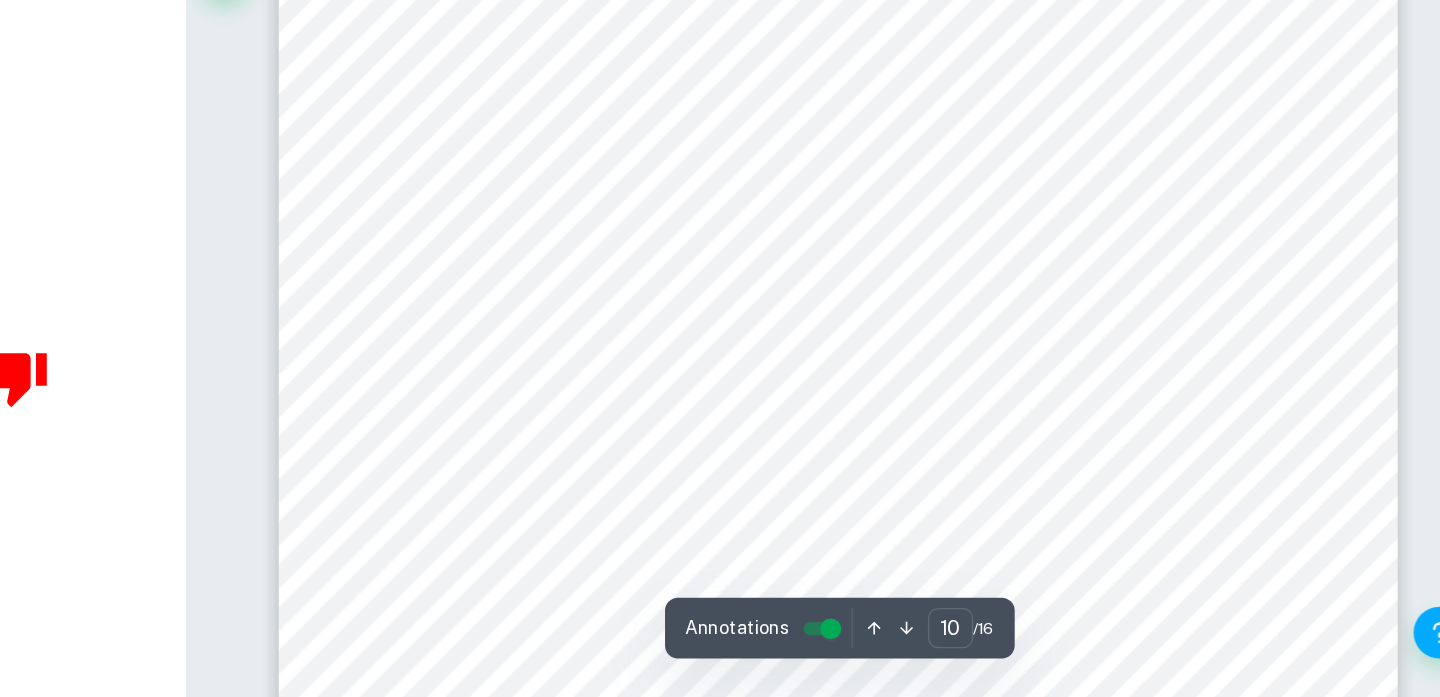 scroll, scrollTop: 10323, scrollLeft: 0, axis: vertical 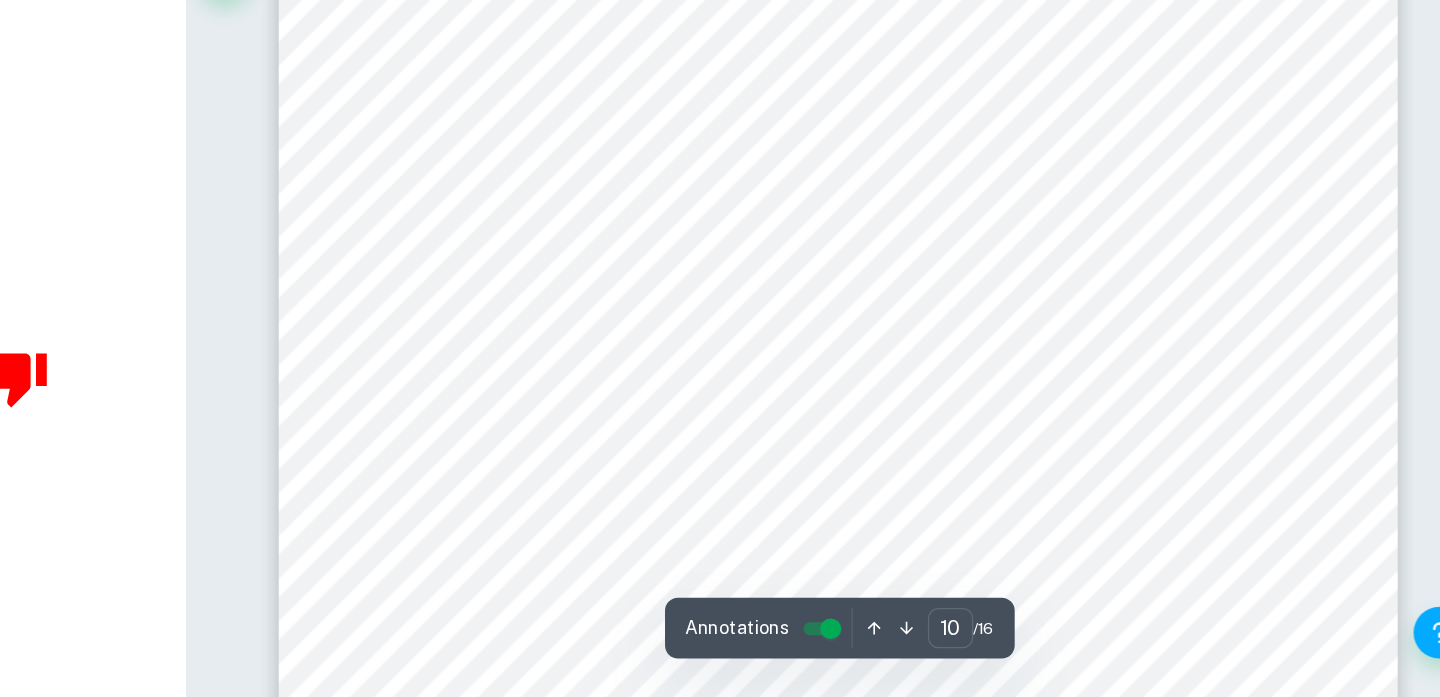 click on "9 Table 7. Reciprocal temperatures and the corresponding lnk values. Temperature (K) (±0.1 K) 𝟏 𝑻𝒆𝒎𝒑𝒆𝒓𝒂𝒕𝒖𝒓𝒆 ( 10 −3   𝐾 −1 )   lnk 294.5   3.396   -4.15 298.0   3.356   -3.74 303.0   3.300   -3.11 308.0   3.247   -2.59 313.0   3.195   -1.97 Arrhenius plot is given in Figure 2. The gradient of the line of regression is given by the coefficient of x. Since the reciprocal of temperature was plotted in the scientific notation, the gradient of the line is   −10.80 × 10 3   Therefore the activation energy can be calculated knowing that the gradient value is equal to   −   𝐸𝑎 𝑅   . 𝐸 𝑎   = −1.080 × 10 4   × (−8.3145) = 8.980 × 10 4   𝐽𝑚𝑜𝑙 −1   = 89.80 𝑘𝐽𝑚𝑜𝑙 −1 8. Random error calculation Data and graphs were processed using   Microsoft Excel 2021   and   Google Sheets.   In order to find the random error of the investigation, I will find the total uncertainty of the experiment at each   Exemplary calculation (  0.02" at bounding box center [936, 650] 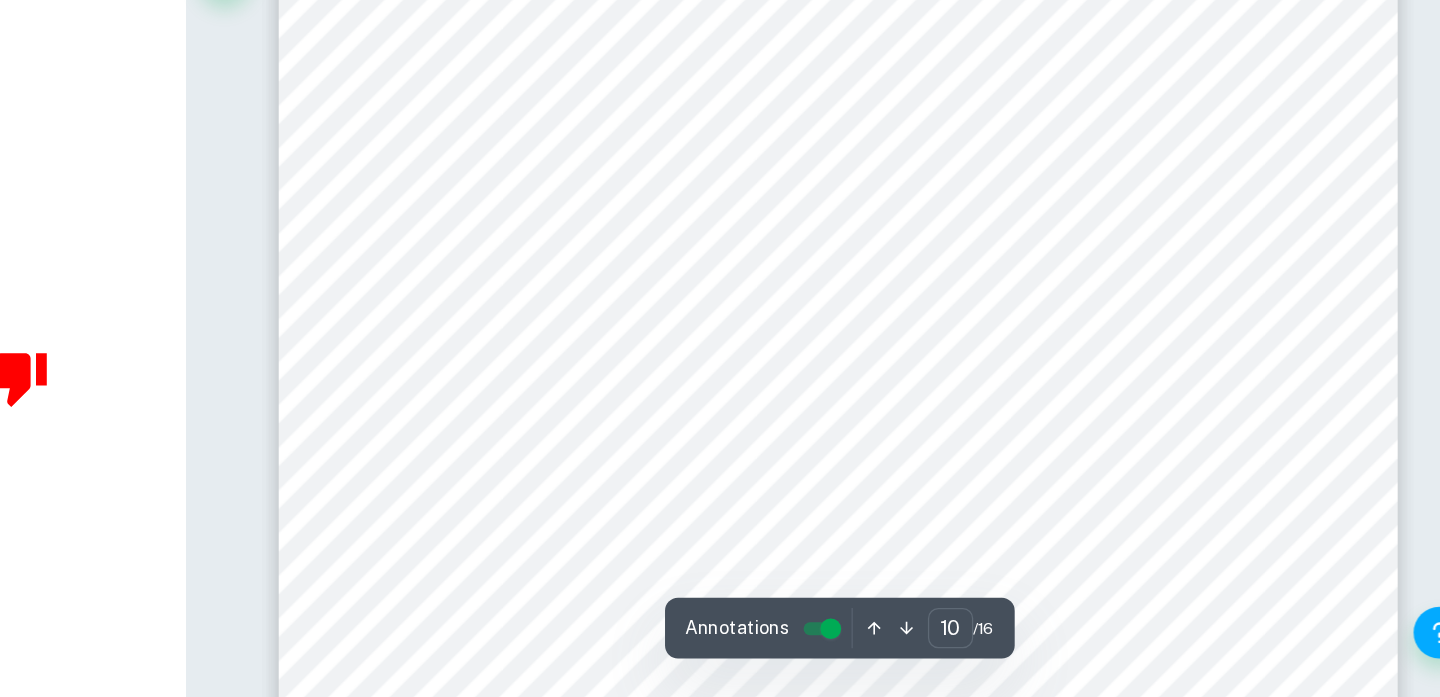 scroll, scrollTop: 10481, scrollLeft: 0, axis: vertical 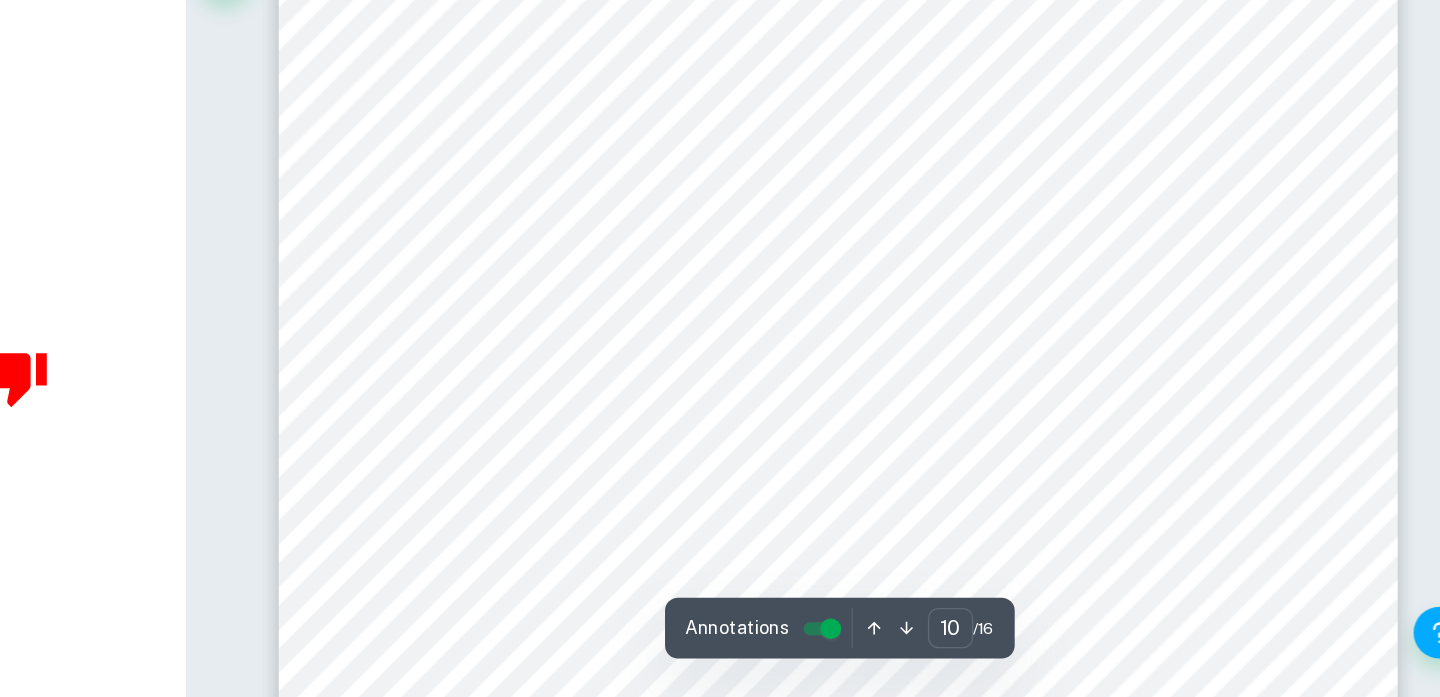 click on "9 Table 7. Reciprocal temperatures and the corresponding lnk values. Temperature (K) (±0.1 K) 𝟏 𝑻𝒆𝒎𝒑𝒆𝒓𝒂𝒕𝒖𝒓𝒆 ( 10 −3   𝐾 −1 )   lnk 294.5   3.396   -4.15 298.0   3.356   -3.74 303.0   3.300   -3.11 308.0   3.247   -2.59 313.0   3.195   -1.97 Arrhenius plot is given in Figure 2. The gradient of the line of regression is given by the coefficient of x. Since the reciprocal of temperature was plotted in the scientific notation, the gradient of the line is   −10.80 × 10 3   Therefore the activation energy can be calculated knowing that the gradient value is equal to   −   𝐸𝑎 𝑅   . 𝐸 𝑎   = −1.080 × 10 4   × (−8.3145) = 8.980 × 10 4   𝐽𝑚𝑜𝑙 −1   = 89.80 𝑘𝐽𝑚𝑜𝑙 −1 8. Random error calculation Data and graphs were processed using   Microsoft Excel 2021   and   Google Sheets.   In order to find the random error of the investigation, I will find the total uncertainty of the experiment at each   Exemplary calculation (  0.02" at bounding box center [936, 492] 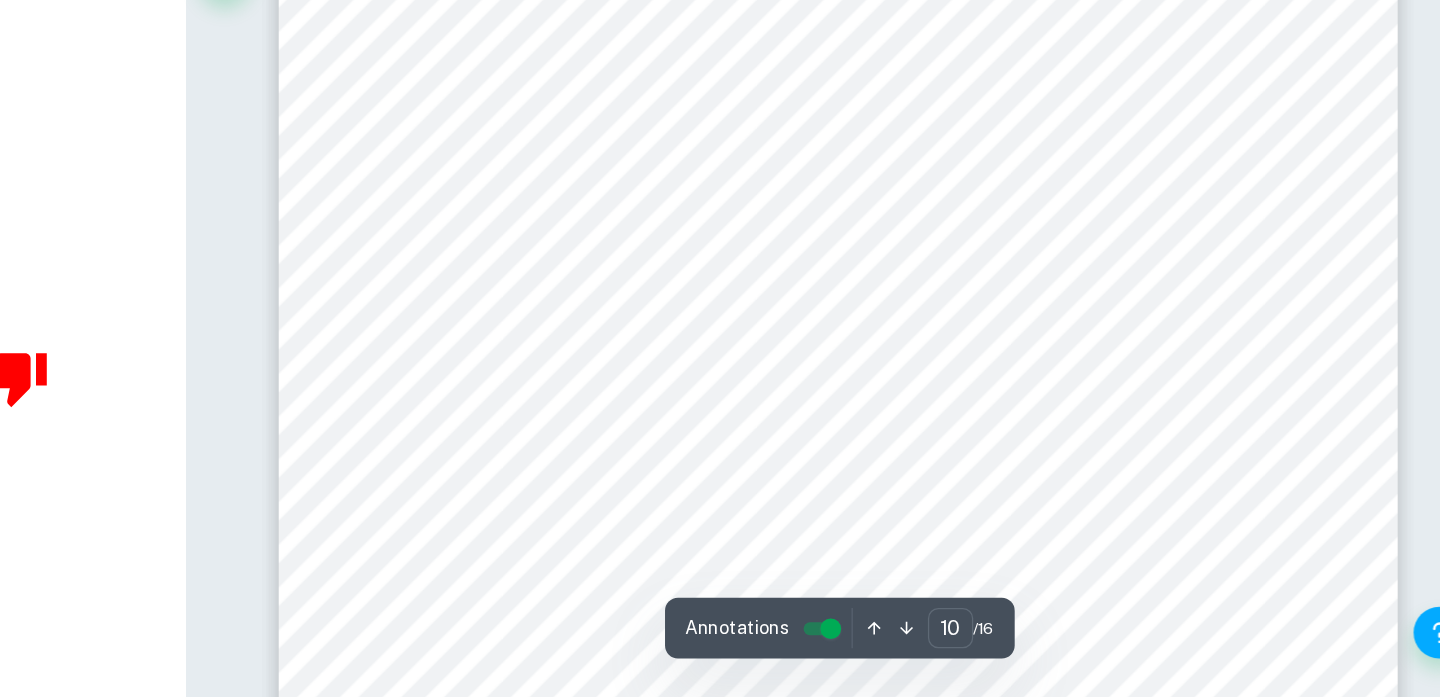 scroll, scrollTop: 10695, scrollLeft: 0, axis: vertical 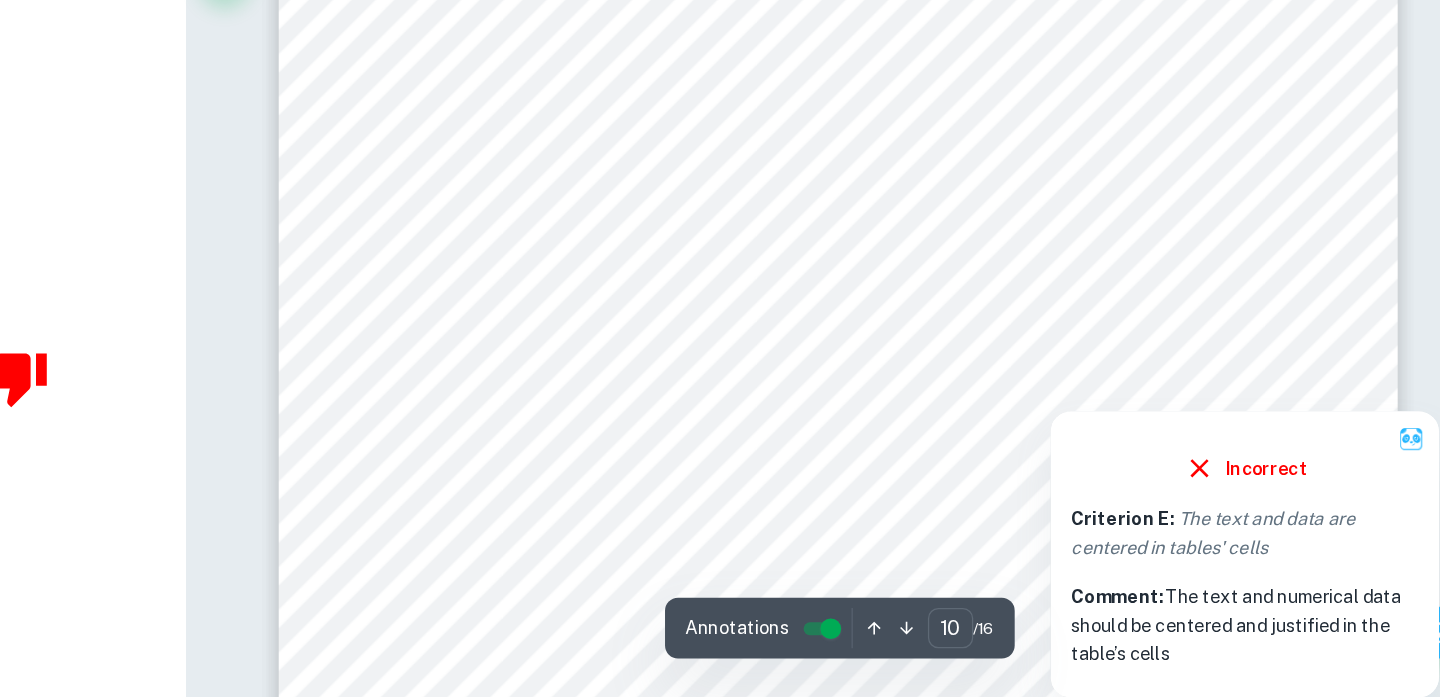 click on "Incorrect" at bounding box center (1250, 520) 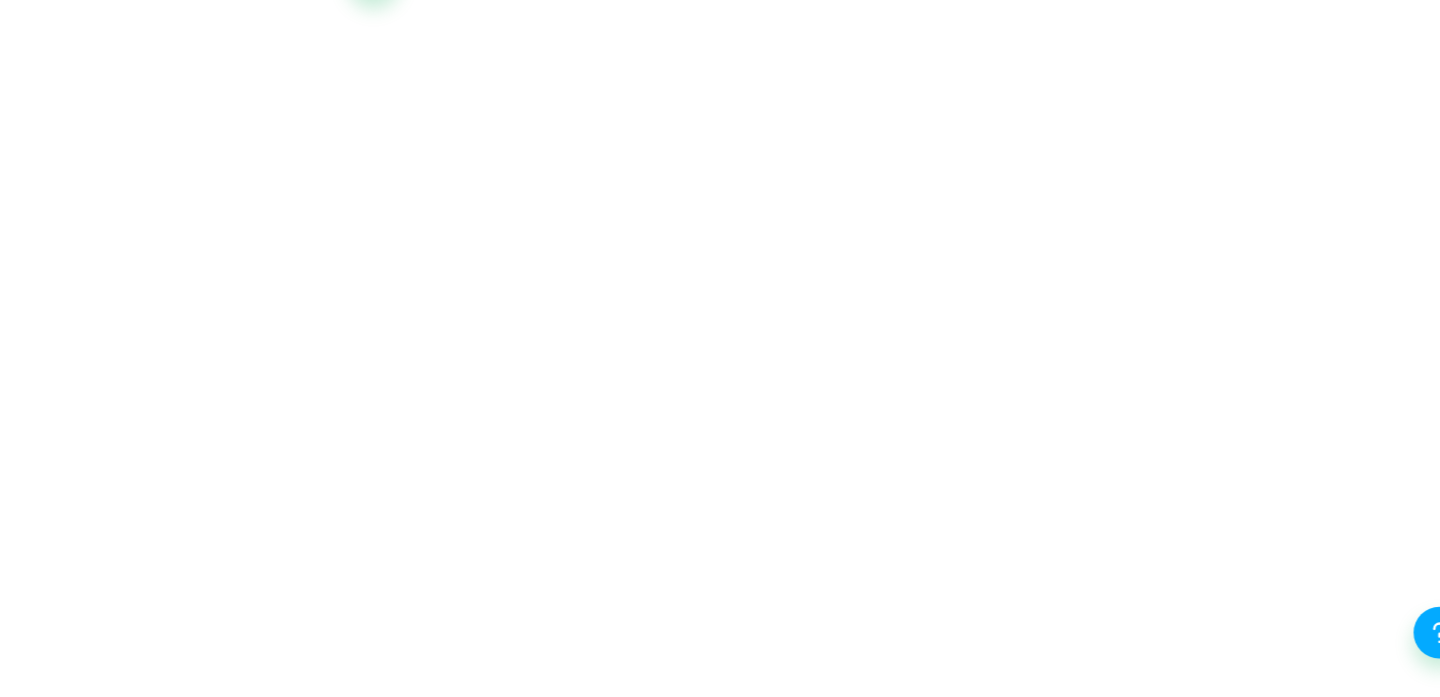 scroll, scrollTop: 10695, scrollLeft: 0, axis: vertical 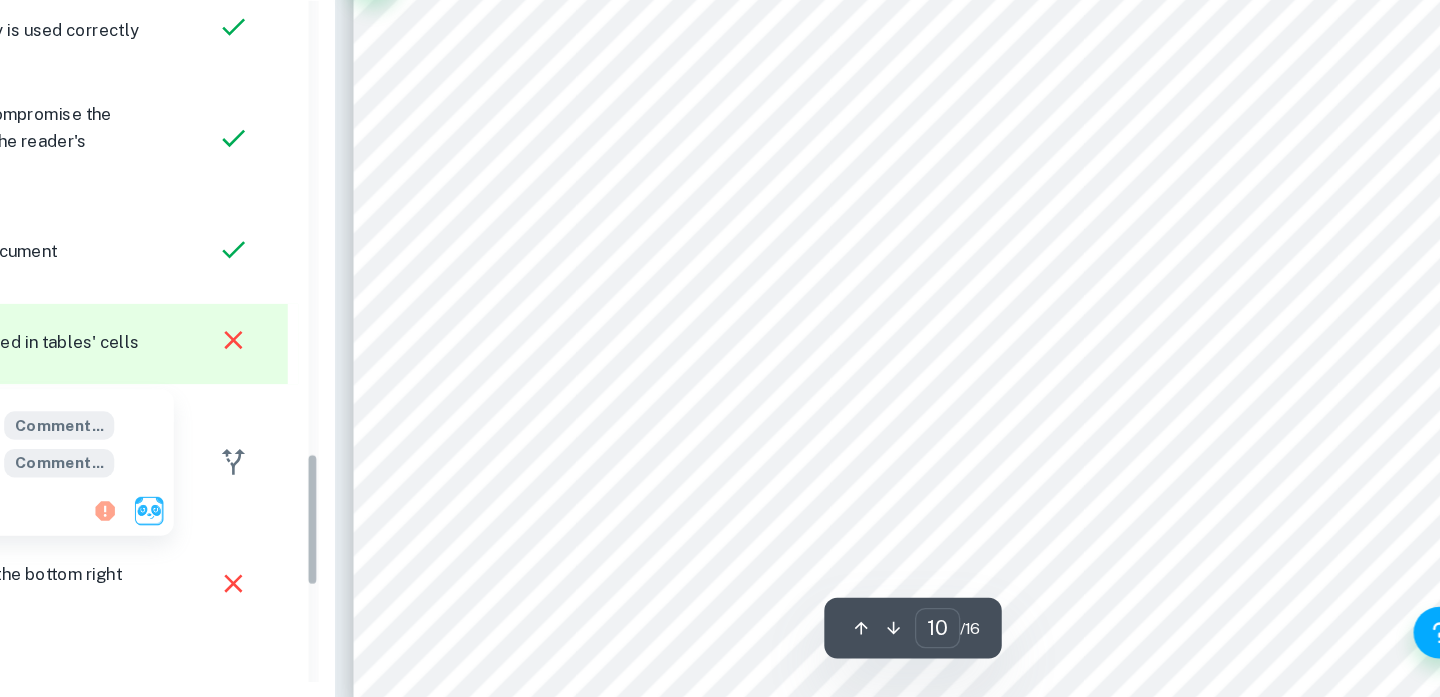 type on "decomposition of hydrogen peroxide" 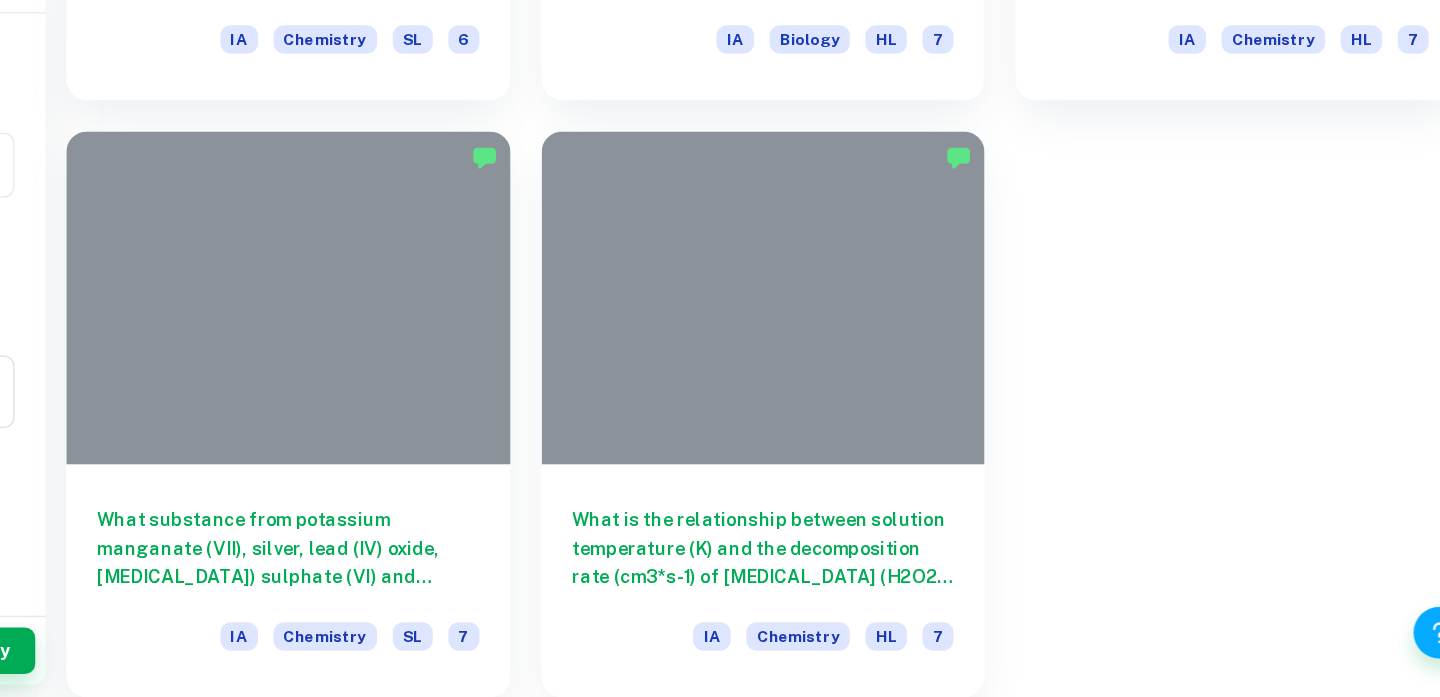 scroll, scrollTop: 623, scrollLeft: 0, axis: vertical 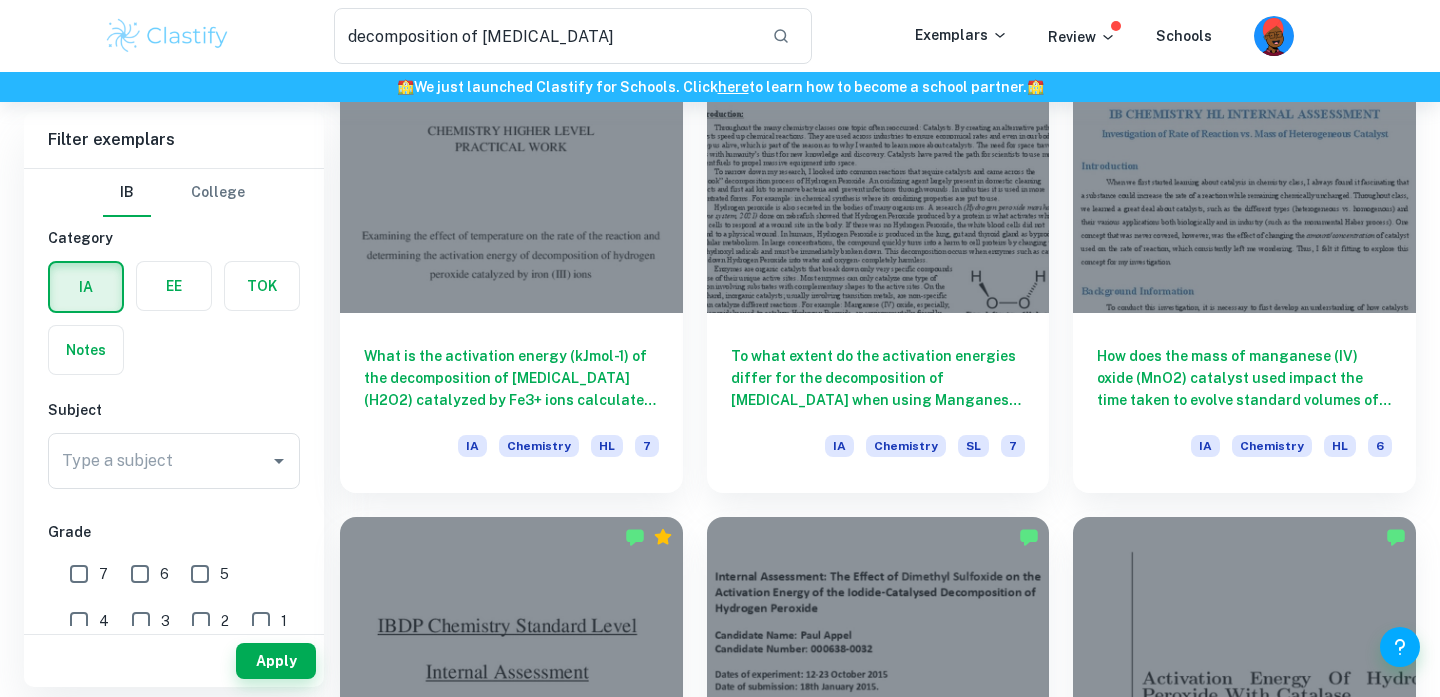 type 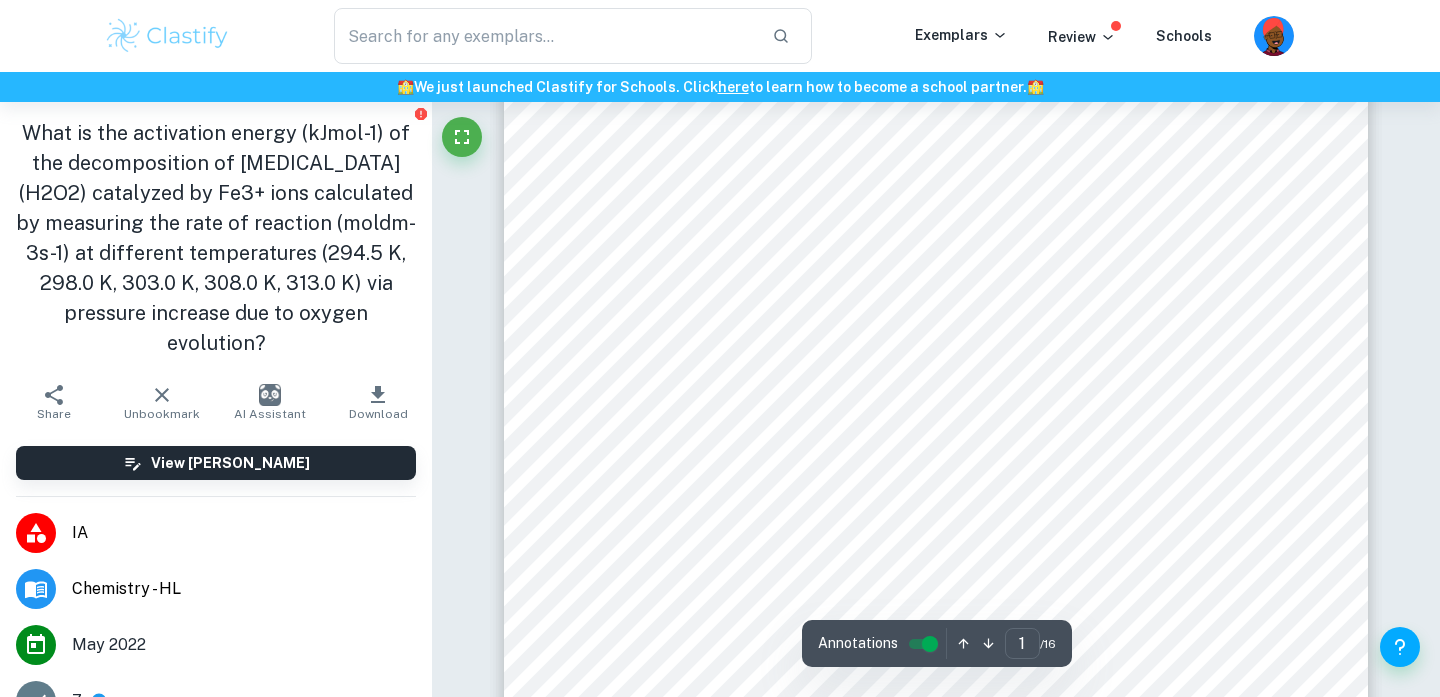 scroll, scrollTop: 0, scrollLeft: 0, axis: both 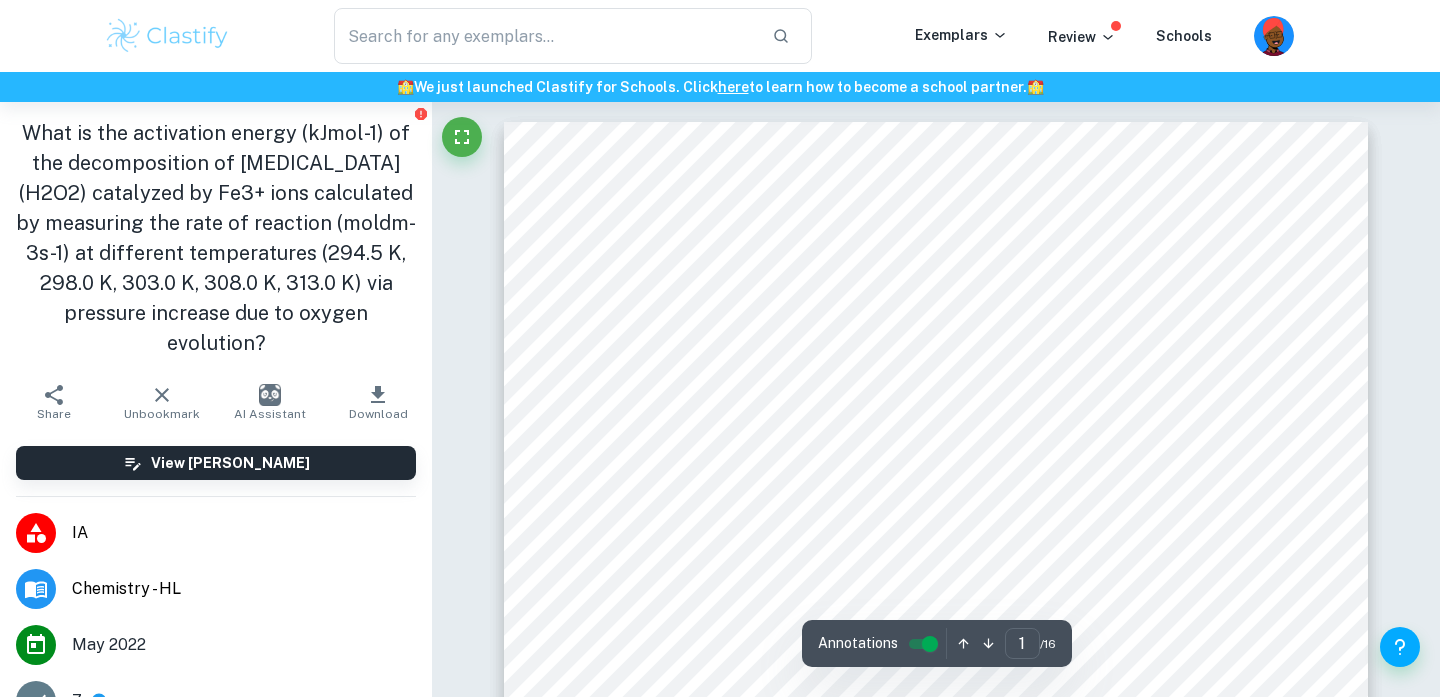 click on "CHEMISTRY HIGHER LEVEL PRACTICAL WORK Examining the effect of temperature on the rate of the reaction and determining the activation energy of decomposition of hydrogen peroxide catalyzed by iron (III) ions WORD COUNT: 4212 MAY 2022" at bounding box center [936, 681] 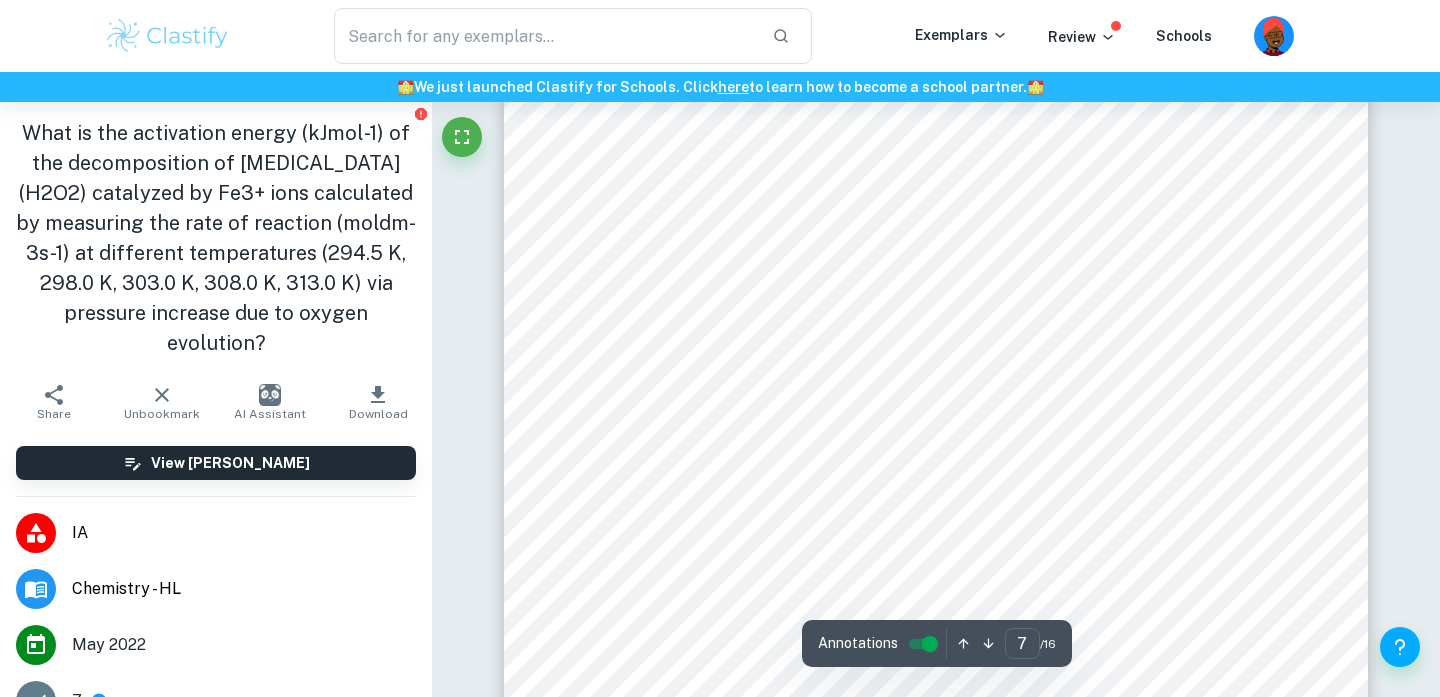 scroll, scrollTop: 7244, scrollLeft: 0, axis: vertical 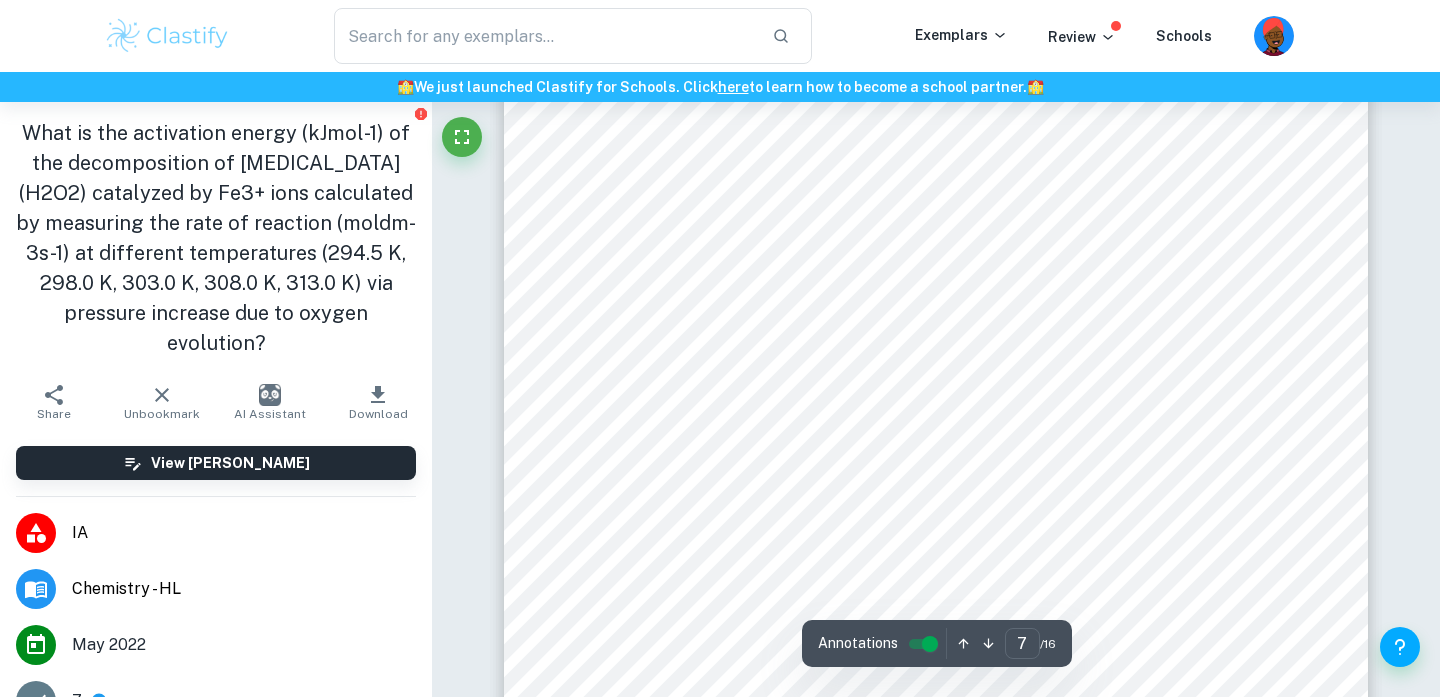 click on "6 Splashing of Fe(NO 3 ) 3 solution After the experiment is completed, the pressure inside the Erlenmeyer flask is high (over 160kPa) so pay attention while opening the stopcock, because there will most likely be the spattering of catalyst solution since it was added through that valve. Wear protective gloves, safety goggles, and lab coat. Apply a paper towel to the ending of the two-way valve and open the stopcock. After the pressure reaches 1atm, discard the paper towel and wash the rubber stopper with distilled water. Popping of rubber stopper Rubber stopper inserted into the Erlenmeyer flask can pop out when the pressure increases quickly. When the reaction is proceeding wear safety equipment and observe from a safe distance. Do not stoop over the rubber stopper. Environmental consideration:   The solutions were neutralized and discarded into a lab waste container. The waste was further recycled by the wastewater treatment station. The remaining technician. 7. Data and calculation   Microsoft Excel 2021" at bounding box center [936, 345] 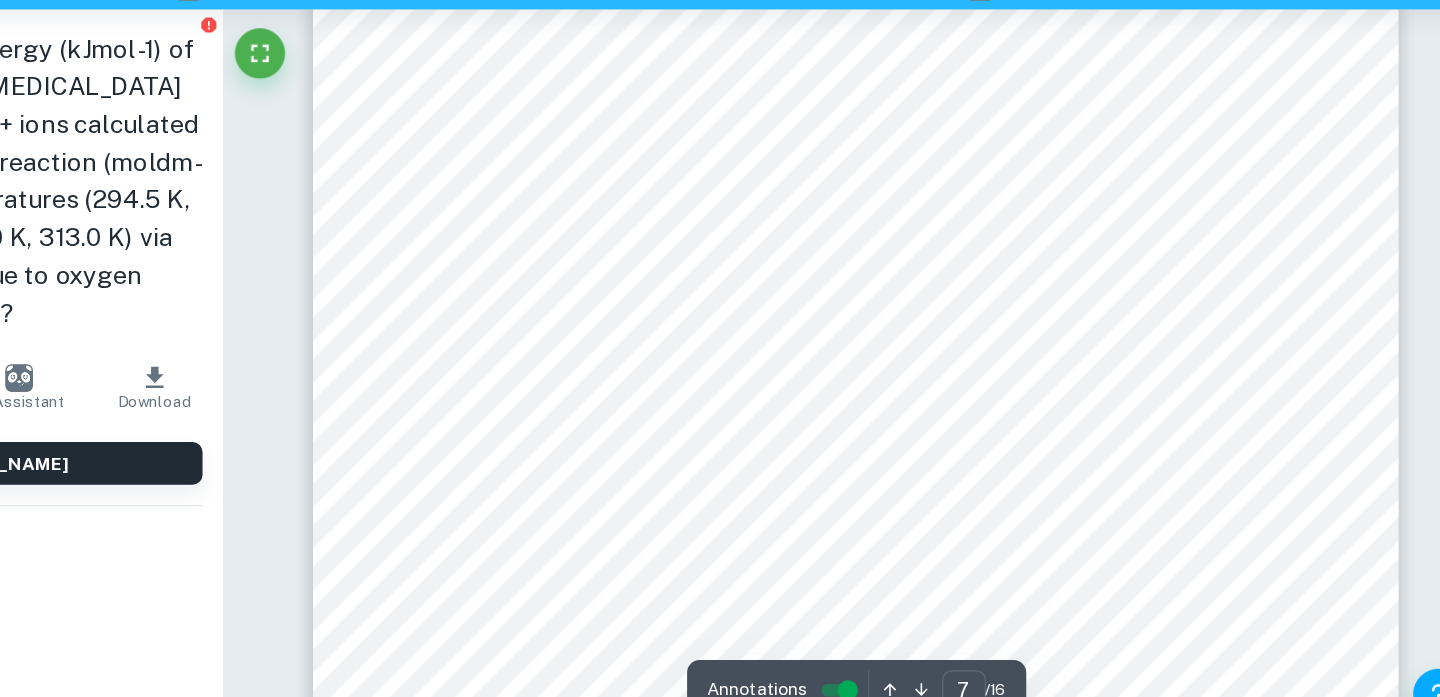 click on "6 Splashing of Fe(NO 3 ) 3 solution After the experiment is completed, the pressure inside the Erlenmeyer flask is high (over 160kPa) so pay attention while opening the stopcock, because there will most likely be the spattering of catalyst solution since it was added through that valve. Wear protective gloves, safety goggles, and lab coat. Apply a paper towel to the ending of the two-way valve and open the stopcock. After the pressure reaches 1atm, discard the paper towel and wash the rubber stopper with distilled water. Popping of rubber stopper Rubber stopper inserted into the Erlenmeyer flask can pop out when the pressure increases quickly. When the reaction is proceeding wear safety equipment and observe from a safe distance. Do not stoop over the rubber stopper. Environmental consideration:   The solutions were neutralized and discarded into a lab waste container. The waste was further recycled by the wastewater treatment station. The remaining technician. 7. Data and calculation   Microsoft Excel 2021" at bounding box center [936, 345] 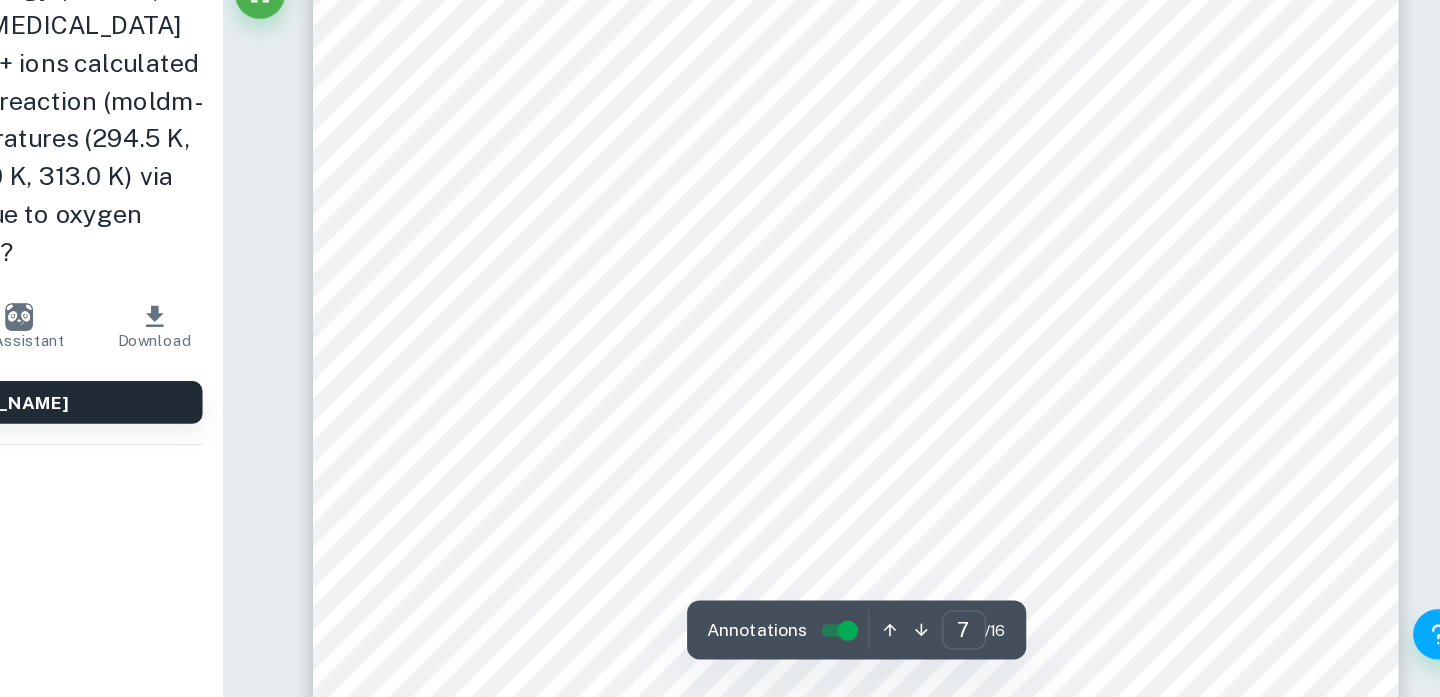 click on "6 Splashing of Fe(NO 3 ) 3 solution After the experiment is completed, the pressure inside the Erlenmeyer flask is high (over 160kPa) so pay attention while opening the stopcock, because there will most likely be the spattering of catalyst solution since it was added through that valve. Wear protective gloves, safety goggles, and lab coat. Apply a paper towel to the ending of the two-way valve and open the stopcock. After the pressure reaches 1atm, discard the paper towel and wash the rubber stopper with distilled water. Popping of rubber stopper Rubber stopper inserted into the Erlenmeyer flask can pop out when the pressure increases quickly. When the reaction is proceeding wear safety equipment and observe from a safe distance. Do not stoop over the rubber stopper. Environmental consideration:   The solutions were neutralized and discarded into a lab waste container. The waste was further recycled by the wastewater treatment station. The remaining technician. 7. Data and calculation   Microsoft Excel 2021" at bounding box center (936, 260) 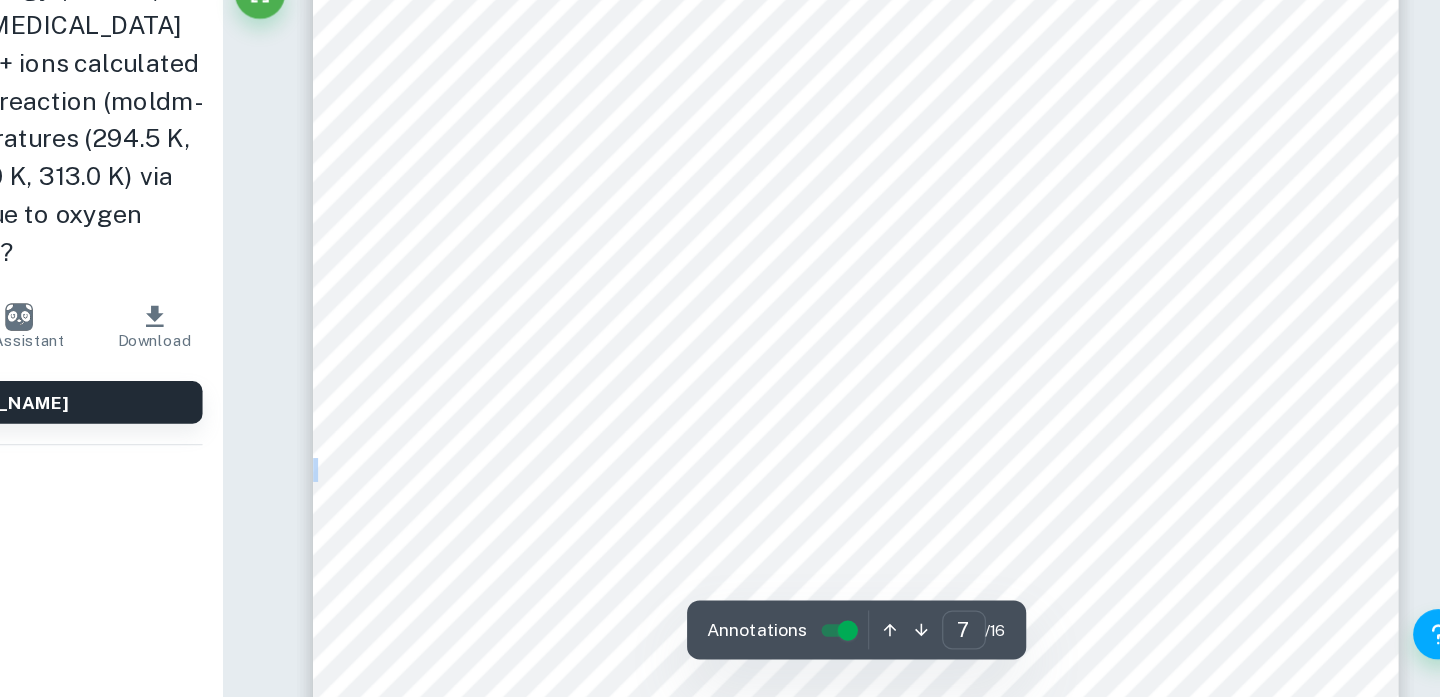 click on "6 Splashing of Fe(NO 3 ) 3 solution After the experiment is completed, the pressure inside the Erlenmeyer flask is high (over 160kPa) so pay attention while opening the stopcock, because there will most likely be the spattering of catalyst solution since it was added through that valve. Wear protective gloves, safety goggles, and lab coat. Apply a paper towel to the ending of the two-way valve and open the stopcock. After the pressure reaches 1atm, discard the paper towel and wash the rubber stopper with distilled water. Popping of rubber stopper Rubber stopper inserted into the Erlenmeyer flask can pop out when the pressure increases quickly. When the reaction is proceeding wear safety equipment and observe from a safe distance. Do not stoop over the rubber stopper. Environmental consideration:   The solutions were neutralized and discarded into a lab waste container. The waste was further recycled by the wastewater treatment station. The remaining technician. 7. Data and calculation   Microsoft Excel 2021" at bounding box center [936, 252] 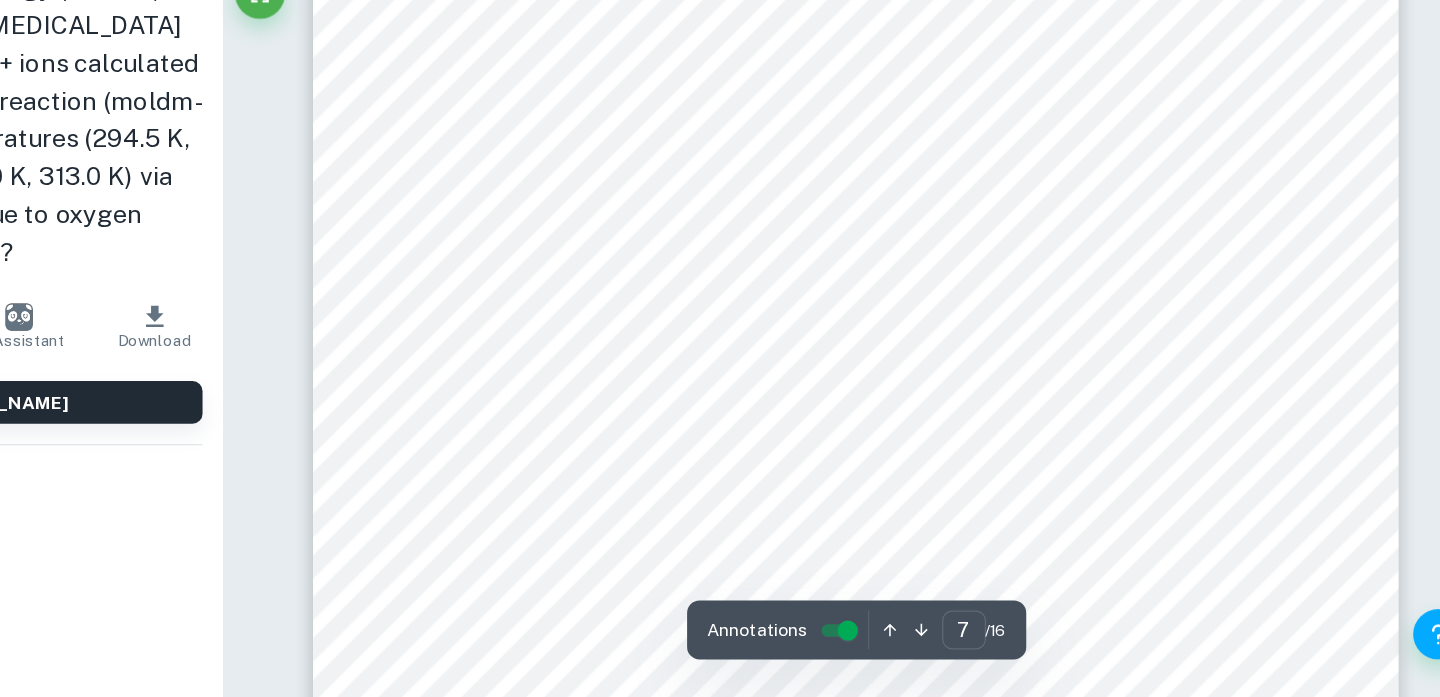 click on "6 Splashing of Fe(NO 3 ) 3 solution After the experiment is completed, the pressure inside the Erlenmeyer flask is high (over 160kPa) so pay attention while opening the stopcock, because there will most likely be the spattering of catalyst solution since it was added through that valve. Wear protective gloves, safety goggles, and lab coat. Apply a paper towel to the ending of the two-way valve and open the stopcock. After the pressure reaches 1atm, discard the paper towel and wash the rubber stopper with distilled water. Popping of rubber stopper Rubber stopper inserted into the Erlenmeyer flask can pop out when the pressure increases quickly. When the reaction is proceeding wear safety equipment and observe from a safe distance. Do not stoop over the rubber stopper. Environmental consideration:   The solutions were neutralized and discarded into a lab waste container. The waste was further recycled by the wastewater treatment station. The remaining technician. 7. Data and calculation   Microsoft Excel 2021" at bounding box center [936, 252] 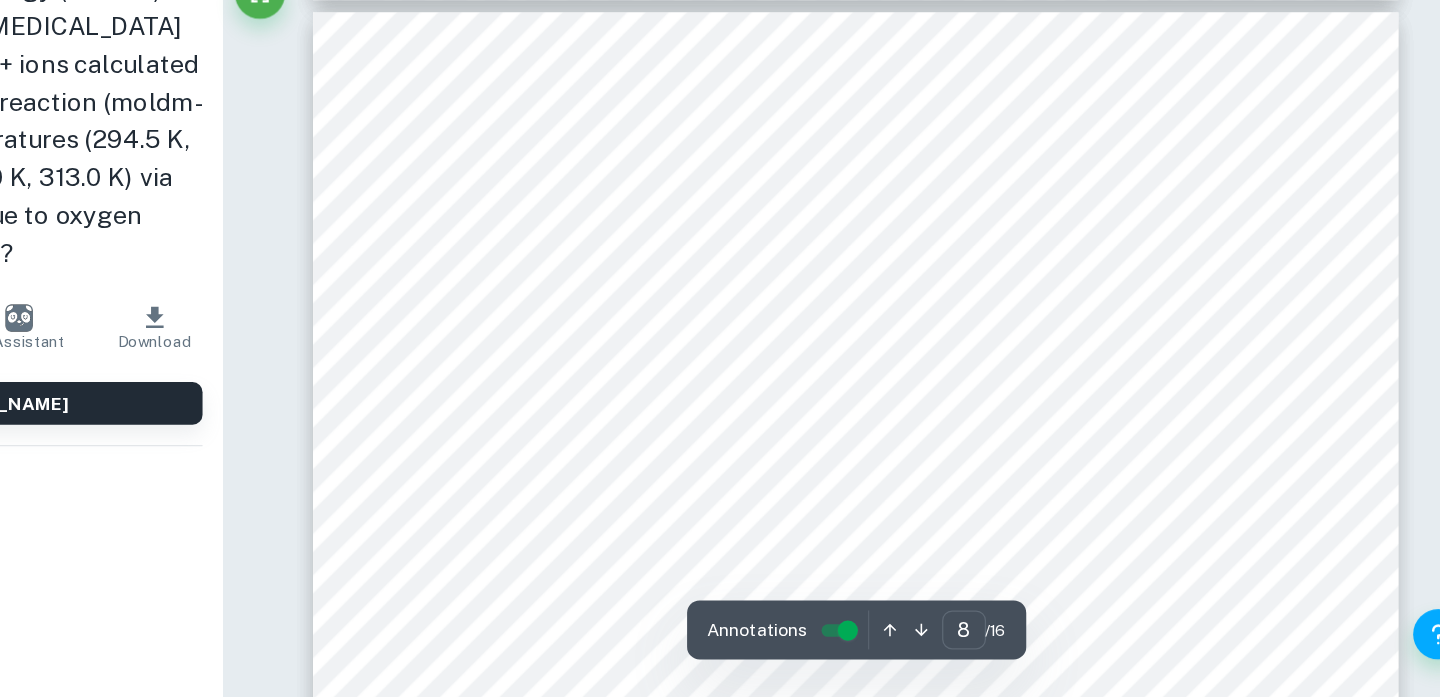 scroll, scrollTop: 8029, scrollLeft: 0, axis: vertical 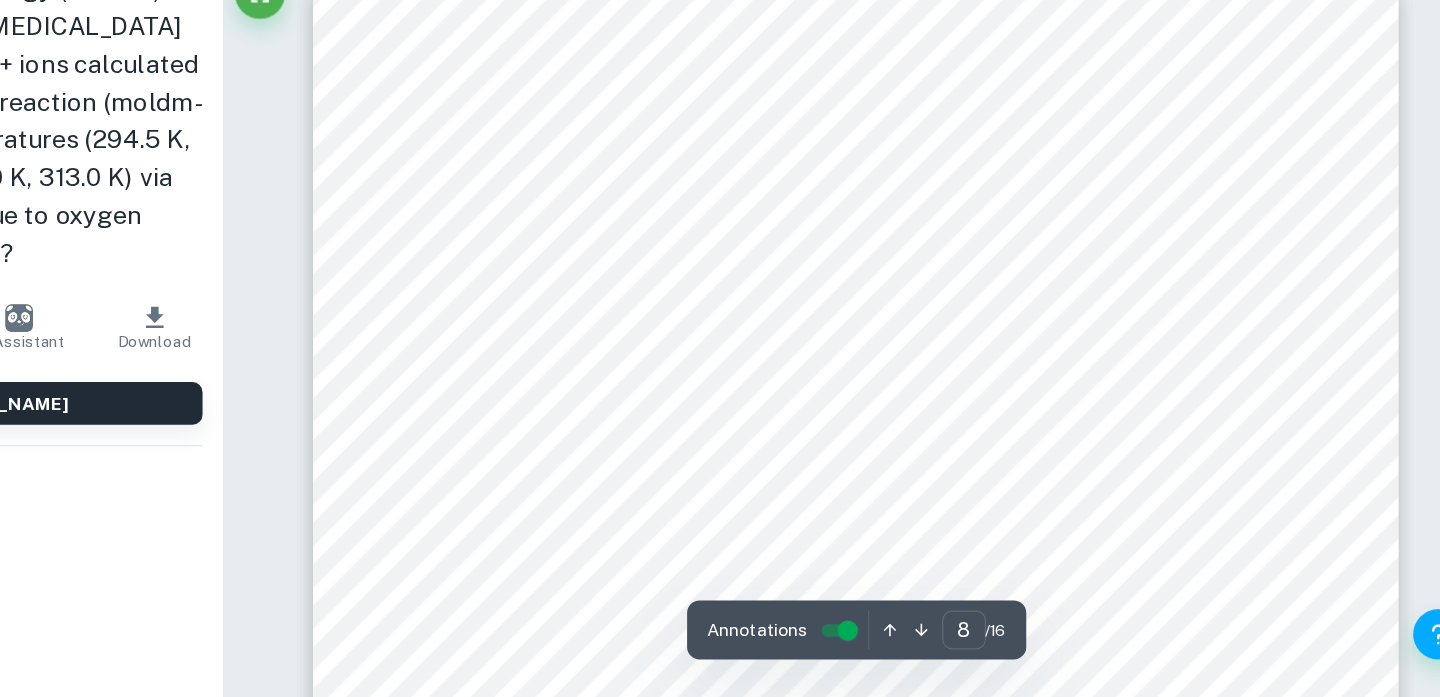 click on "b) Processed data Table 3. Time (s) required to generate 50 kPa change and actual increase in Pressure (s) for every trial. Temp. (K) (±0.1K) 294.5   298.0   303.0   308.0   313.0 Trial Time (s) required to generate 50 kPa change (±0.01 s) Actual increase in P (kPa) (±0.06 kPa) Time (s) required to generate 50 kPa change (±0.01 s) Actual increase in P (kPa) (±0.06 kPa) Time (s) required to generate 50 kPa change (±0.01 s) Actual increase in P (kPa) (±0.06 kPa) Time (s) required to generate 50 kPa change (±0.01 s) Actual increase in P (kPa) (±0.06 kPa) Time (s) required to generate 50 kPa change (±0.01 s) Actual increase in P (kPa) (±0.06 kPa) 1   100.00   50.22   66.00   50.17   38.00   51.08   20.00   50.41   12.00   53.17 2   103.00   50.09   67.00   50.16   36.00   51.18   22.00   51.95   11.00   53.63 3   102.00   50.03   67.00   50.19   33.00   51.18   20.00   50.10   11.00   50.88 Note: Even though there was a leakage of gas in the III trial at 294.5 K, it occurred at approximately 157   ." at bounding box center (936, 688) 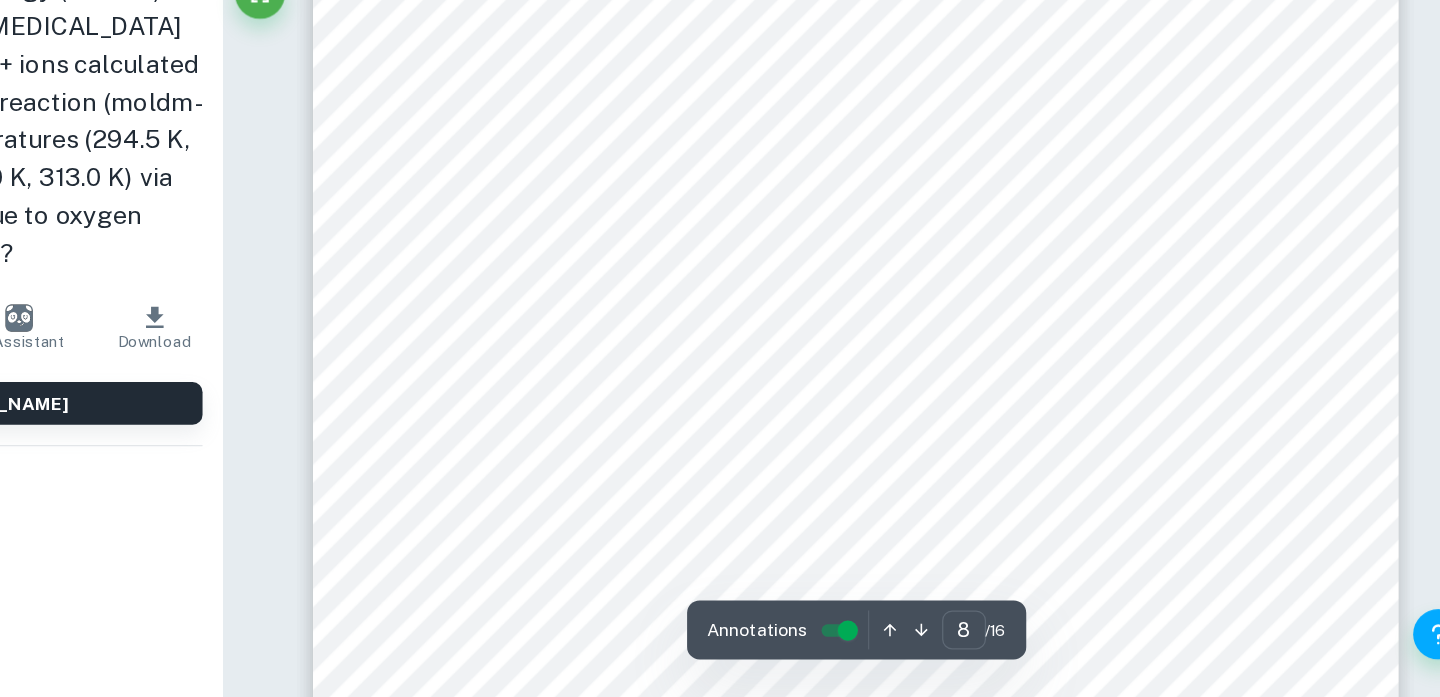 click on "b) Processed data Table 3. Time (s) required to generate 50 kPa change and actual increase in Pressure (s) for every trial. Temp. (K) (±0.1K) 294.5   298.0   303.0   308.0   313.0 Trial Time (s) required to generate 50 kPa change (±0.01 s) Actual increase in P (kPa) (±0.06 kPa) Time (s) required to generate 50 kPa change (±0.01 s) Actual increase in P (kPa) (±0.06 kPa) Time (s) required to generate 50 kPa change (±0.01 s) Actual increase in P (kPa) (±0.06 kPa) Time (s) required to generate 50 kPa change (±0.01 s) Actual increase in P (kPa) (±0.06 kPa) Time (s) required to generate 50 kPa change (±0.01 s) Actual increase in P (kPa) (±0.06 kPa) 1   100.00   50.22   66.00   50.17   38.00   51.08   20.00   50.41   12.00   53.17 2   103.00   50.09   67.00   50.16   36.00   51.18   22.00   51.95   11.00   53.63 3   102.00   50.03   67.00   50.19   33.00   51.18   20.00   50.10   11.00   50.88 Note: Even though there was a leakage of gas in the III trial at 294.5 K, it occurred at approximately 157   ." at bounding box center [936, 590] 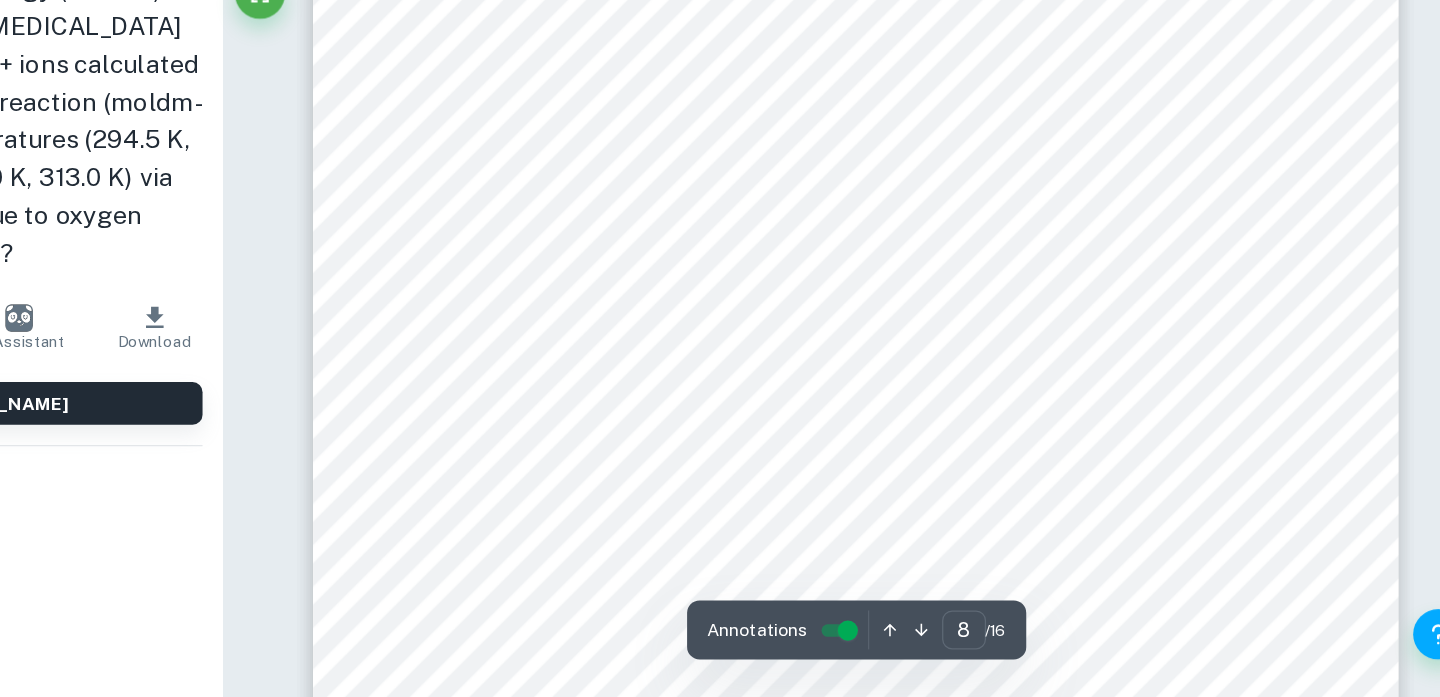 scroll, scrollTop: 8163, scrollLeft: 0, axis: vertical 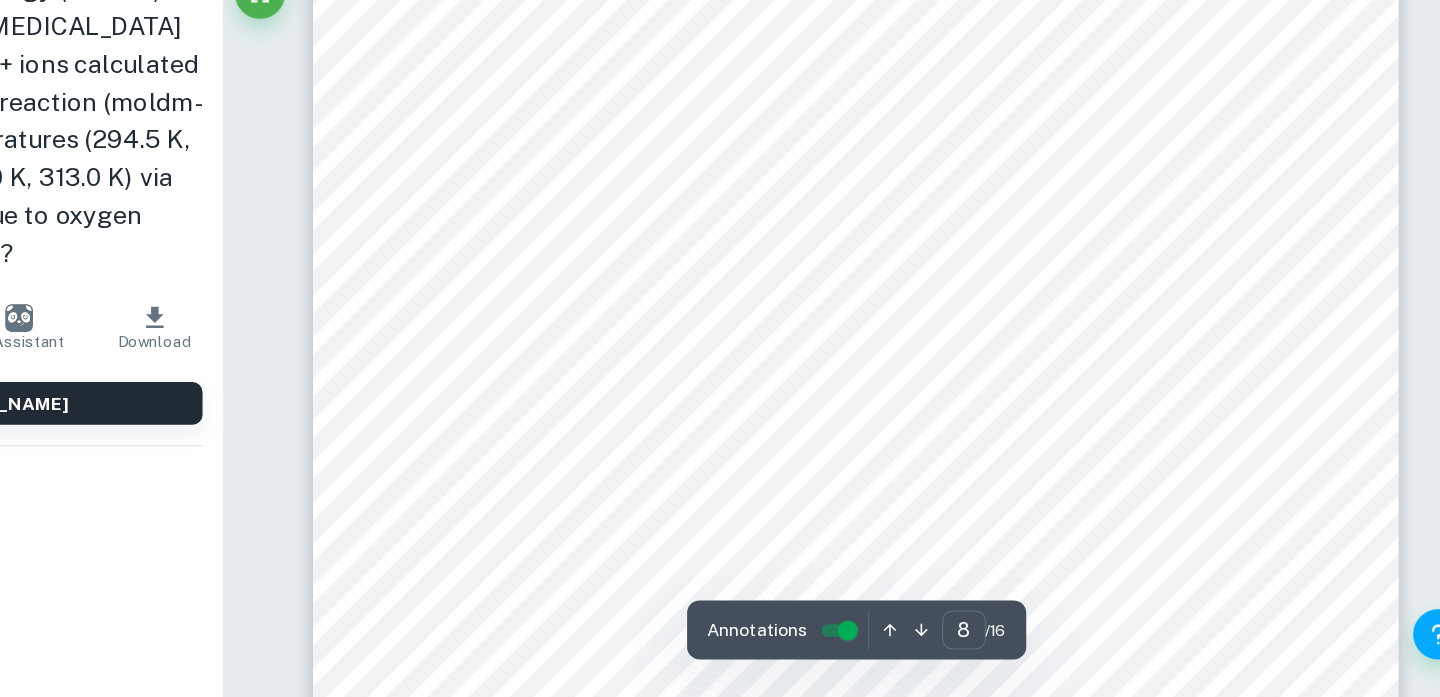 click on "b) Processed data Table 3. Time (s) required to generate 50 kPa change and actual increase in Pressure (s) for every trial. Temp. (K) (±0.1K) 294.5   298.0   303.0   308.0   313.0 Trial Time (s) required to generate 50 kPa change (±0.01 s) Actual increase in P (kPa) (±0.06 kPa) Time (s) required to generate 50 kPa change (±0.01 s) Actual increase in P (kPa) (±0.06 kPa) Time (s) required to generate 50 kPa change (±0.01 s) Actual increase in P (kPa) (±0.06 kPa) Time (s) required to generate 50 kPa change (±0.01 s) Actual increase in P (kPa) (±0.06 kPa) Time (s) required to generate 50 kPa change (±0.01 s) Actual increase in P (kPa) (±0.06 kPa) 1   100.00   50.22   66.00   50.17   38.00   51.08   20.00   50.41   12.00   53.17 2   103.00   50.09   67.00   50.16   36.00   51.18   22.00   51.95   11.00   53.63 3   102.00   50.03   67.00   50.19   33.00   51.18   20.00   50.10   11.00   50.88 Note: Even though there was a leakage of gas in the III trial at 294.5 K, it occurred at approximately 157   ." at bounding box center [936, 554] 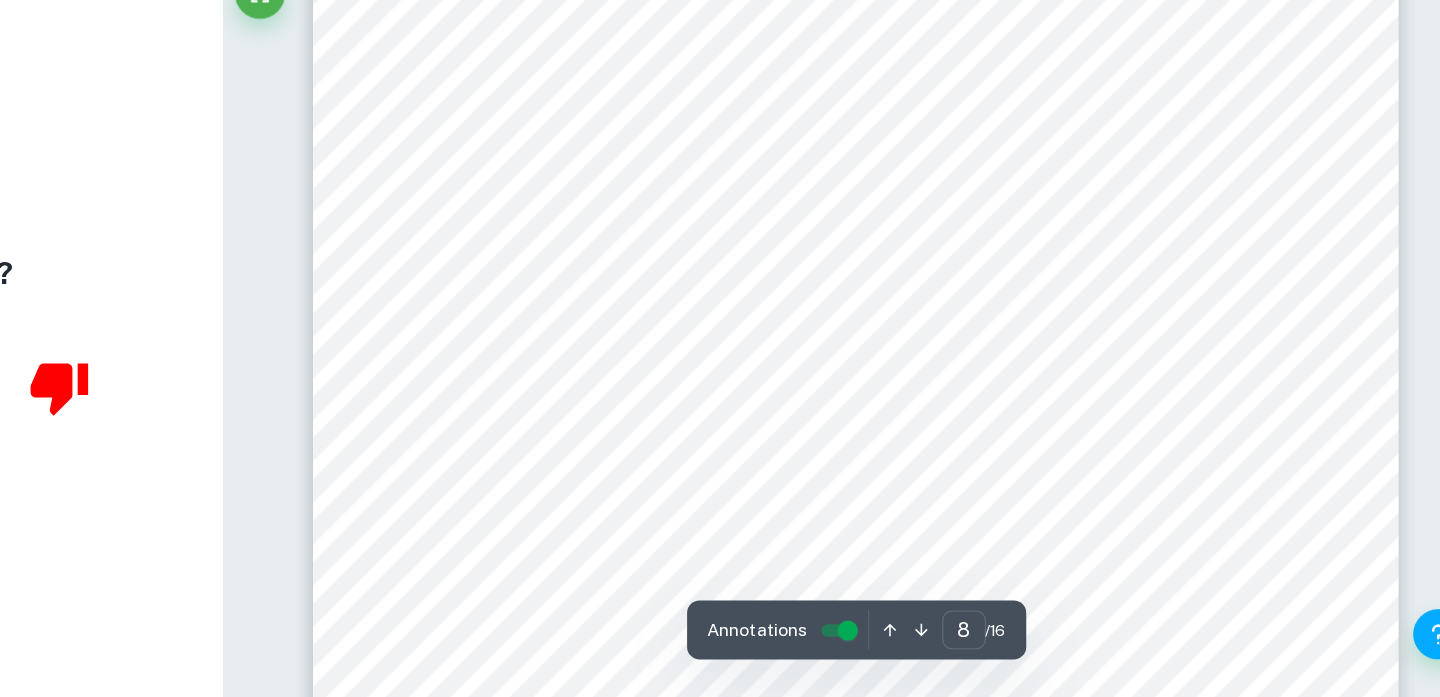 click on "b) Processed data Table 3. Time (s) required to generate 50 kPa change and actual increase in Pressure (s) for every trial. Temp. (K) (±0.1K) 294.5   298.0   303.0   308.0   313.0 Trial Time (s) required to generate 50 kPa change (±0.01 s) Actual increase in P (kPa) (±0.06 kPa) Time (s) required to generate 50 kPa change (±0.01 s) Actual increase in P (kPa) (±0.06 kPa) Time (s) required to generate 50 kPa change (±0.01 s) Actual increase in P (kPa) (±0.06 kPa) Time (s) required to generate 50 kPa change (±0.01 s) Actual increase in P (kPa) (±0.06 kPa) Time (s) required to generate 50 kPa change (±0.01 s) Actual increase in P (kPa) (±0.06 kPa) 1   100.00   50.22   66.00   50.17   38.00   51.08   20.00   50.41   12.00   53.17 2   103.00   50.09   67.00   50.16   36.00   51.18   22.00   51.95   11.00   53.63 3   102.00   50.03   67.00   50.19   33.00   51.18   20.00   50.10   11.00   50.88 Note: Even though there was a leakage of gas in the III trial at 294.5 K, it occurred at approximately 157   ." at bounding box center [936, 554] 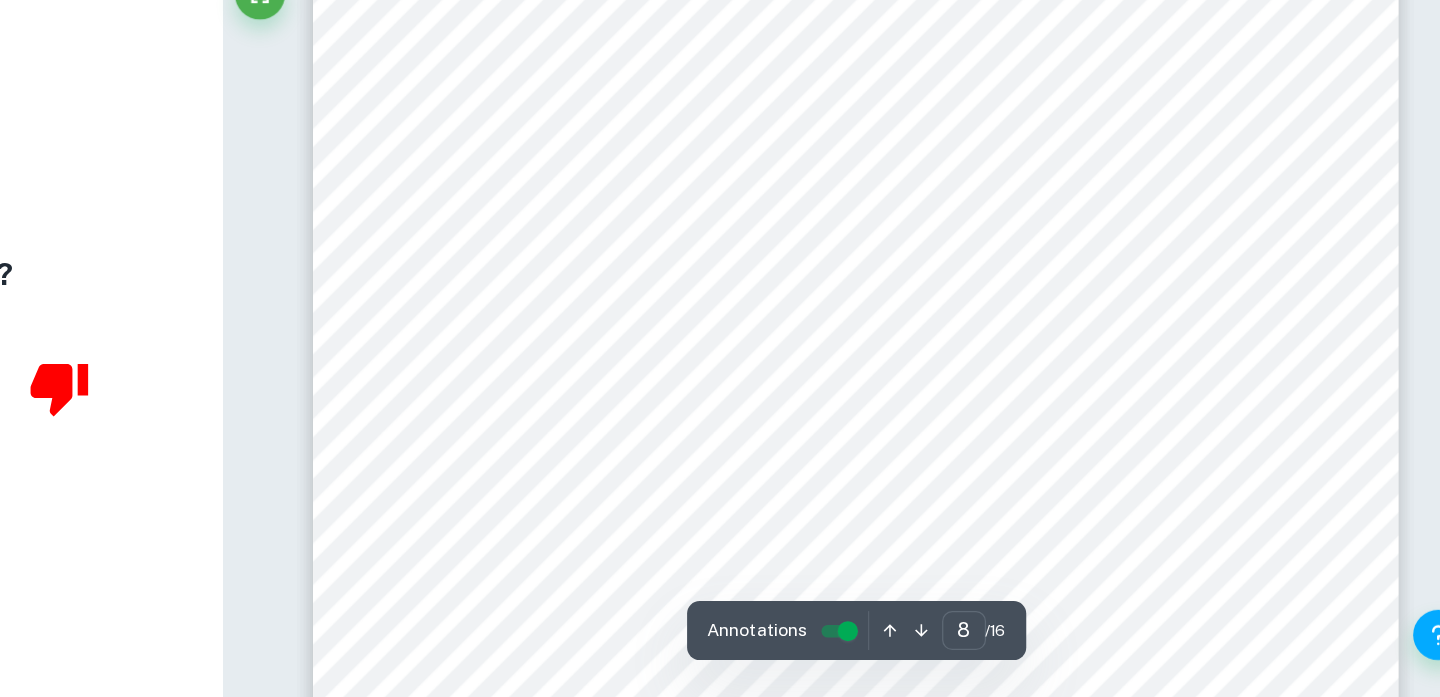 click on "b) Processed data Table 3. Time (s) required to generate 50 kPa change and actual increase in Pressure (s) for every trial. Temp. (K) (±0.1K) 294.5   298.0   303.0   308.0   313.0 Trial Time (s) required to generate 50 kPa change (±0.01 s) Actual increase in P (kPa) (±0.06 kPa) Time (s) required to generate 50 kPa change (±0.01 s) Actual increase in P (kPa) (±0.06 kPa) Time (s) required to generate 50 kPa change (±0.01 s) Actual increase in P (kPa) (±0.06 kPa) Time (s) required to generate 50 kPa change (±0.01 s) Actual increase in P (kPa) (±0.06 kPa) Time (s) required to generate 50 kPa change (±0.01 s) Actual increase in P (kPa) (±0.06 kPa) 1   100.00   50.22   66.00   50.17   38.00   51.08   20.00   50.41   12.00   53.17 2   103.00   50.09   67.00   50.16   36.00   51.18   22.00   51.95   11.00   53.63 3   102.00   50.03   67.00   50.19   33.00   51.18   20.00   50.10   11.00   50.88 Note: Even though there was a leakage of gas in the III trial at 294.5 K, it occurred at approximately 157   ." at bounding box center (936, 454) 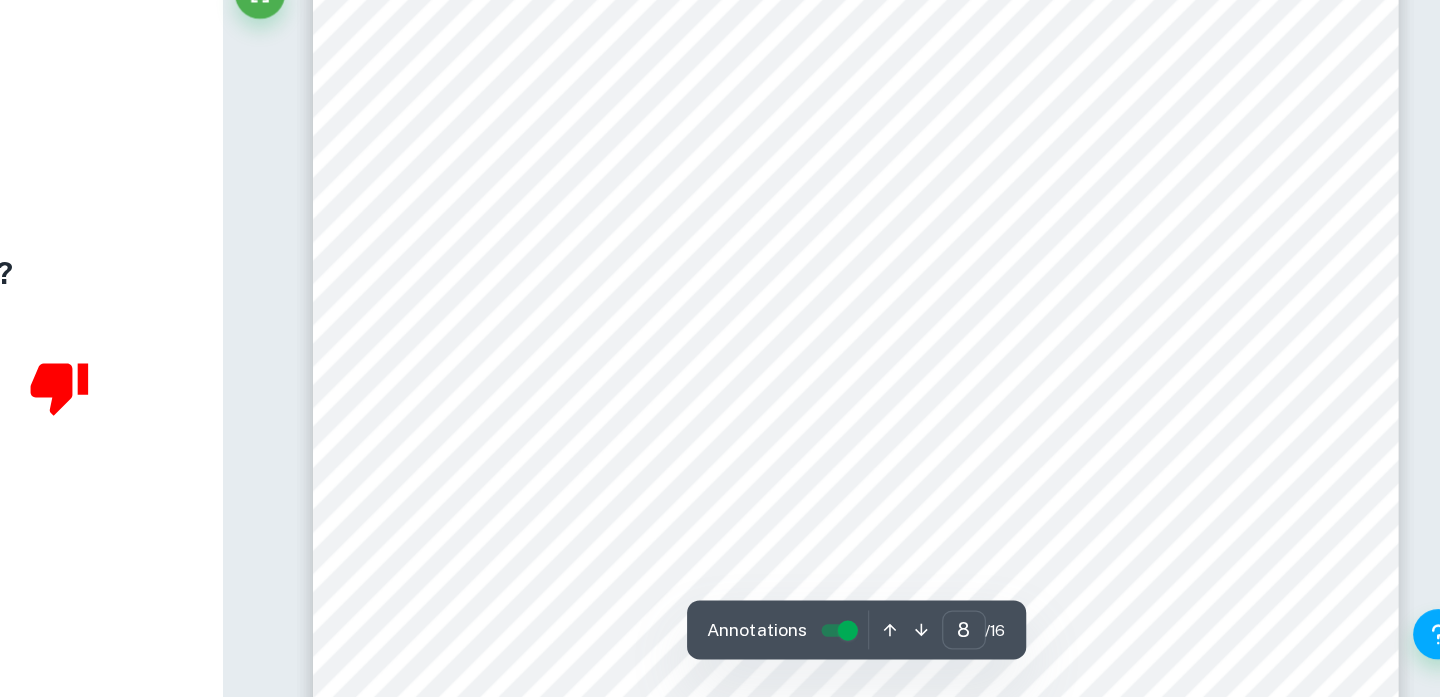 scroll, scrollTop: 8443, scrollLeft: 0, axis: vertical 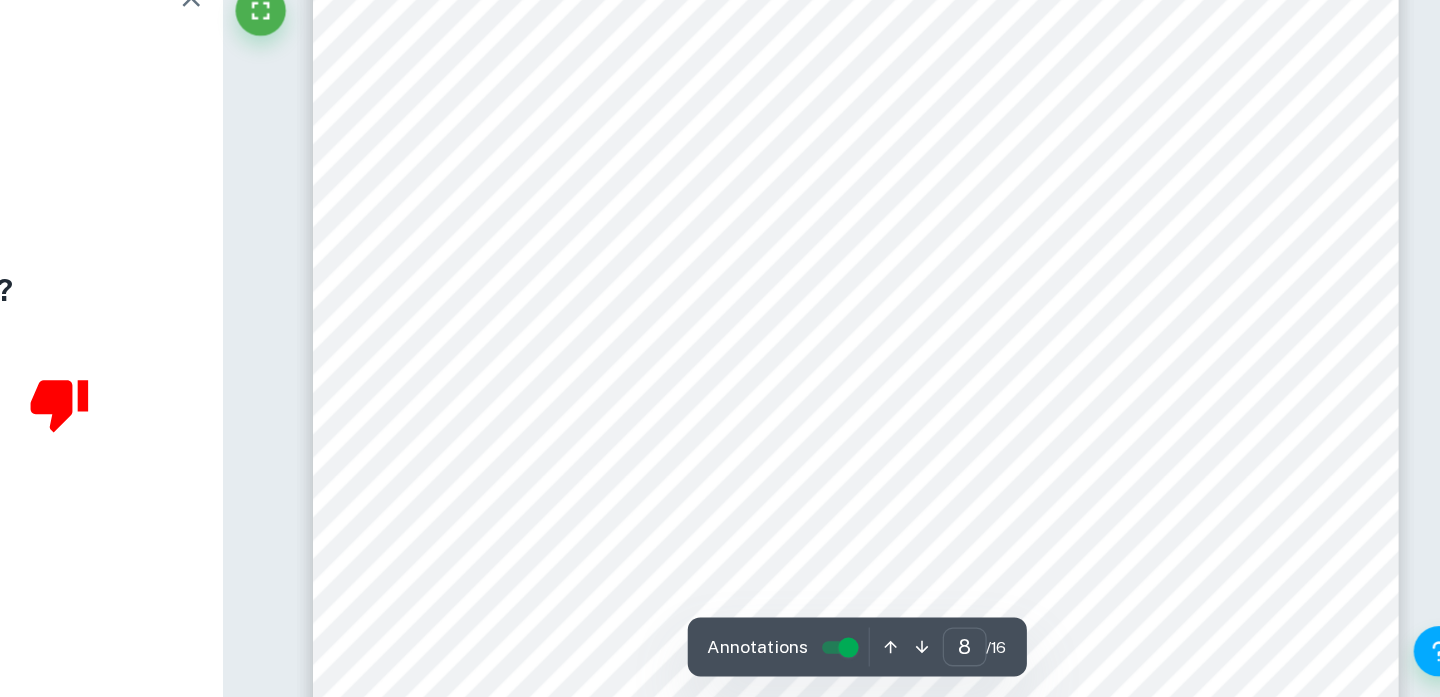 click on "b) Processed data Table 3. Time (s) required to generate 50 kPa change and actual increase in Pressure (s) for every trial. Temp. (K) (±0.1K) 294.5   298.0   303.0   308.0   313.0 Trial Time (s) required to generate 50 kPa change (±0.01 s) Actual increase in P (kPa) (±0.06 kPa) Time (s) required to generate 50 kPa change (±0.01 s) Actual increase in P (kPa) (±0.06 kPa) Time (s) required to generate 50 kPa change (±0.01 s) Actual increase in P (kPa) (±0.06 kPa) Time (s) required to generate 50 kPa change (±0.01 s) Actual increase in P (kPa) (±0.06 kPa) Time (s) required to generate 50 kPa change (±0.01 s) Actual increase in P (kPa) (±0.06 kPa) 1   100.00   50.22   66.00   50.17   38.00   51.08   20.00   50.41   12.00   53.17 2   103.00   50.09   67.00   50.16   36.00   51.18   22.00   51.95   11.00   53.63 3   102.00   50.03   67.00   50.19   33.00   51.18   20.00   50.10   11.00   50.88 Note: Even though there was a leakage of gas in the III trial at 294.5 K, it occurred at approximately 157   ." at bounding box center (936, 274) 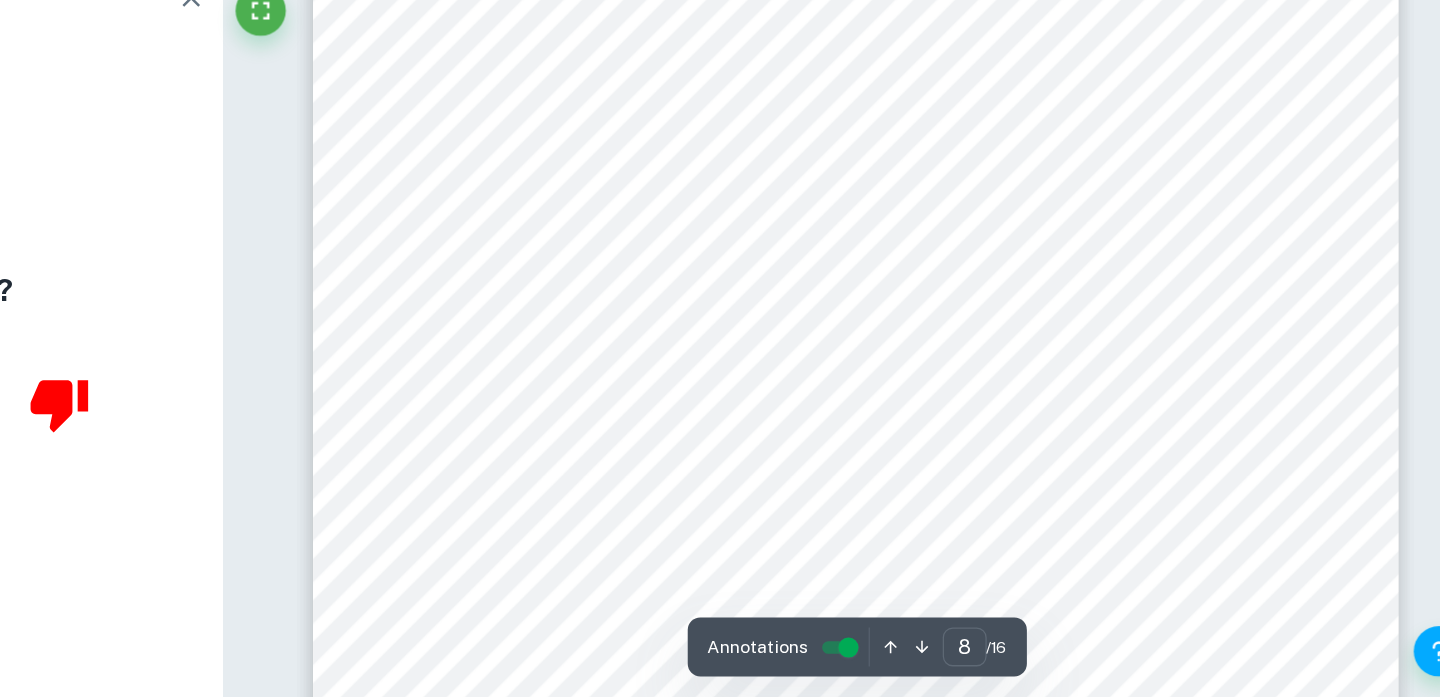 click on "b) Processed data Table 3. Time (s) required to generate 50 kPa change and actual increase in Pressure (s) for every trial. Temp. (K) (±0.1K) 294.5   298.0   303.0   308.0   313.0 Trial Time (s) required to generate 50 kPa change (±0.01 s) Actual increase in P (kPa) (±0.06 kPa) Time (s) required to generate 50 kPa change (±0.01 s) Actual increase in P (kPa) (±0.06 kPa) Time (s) required to generate 50 kPa change (±0.01 s) Actual increase in P (kPa) (±0.06 kPa) Time (s) required to generate 50 kPa change (±0.01 s) Actual increase in P (kPa) (±0.06 kPa) Time (s) required to generate 50 kPa change (±0.01 s) Actual increase in P (kPa) (±0.06 kPa) 1   100.00   50.22   66.00   50.17   38.00   51.08   20.00   50.41   12.00   53.17 2   103.00   50.09   67.00   50.16   36.00   51.18   22.00   51.95   11.00   53.63 3   102.00   50.03   67.00   50.19   33.00   51.18   20.00   50.10   11.00   50.88 Note: Even though there was a leakage of gas in the III trial at 294.5 K, it occurred at approximately 157   ." at bounding box center [936, 274] 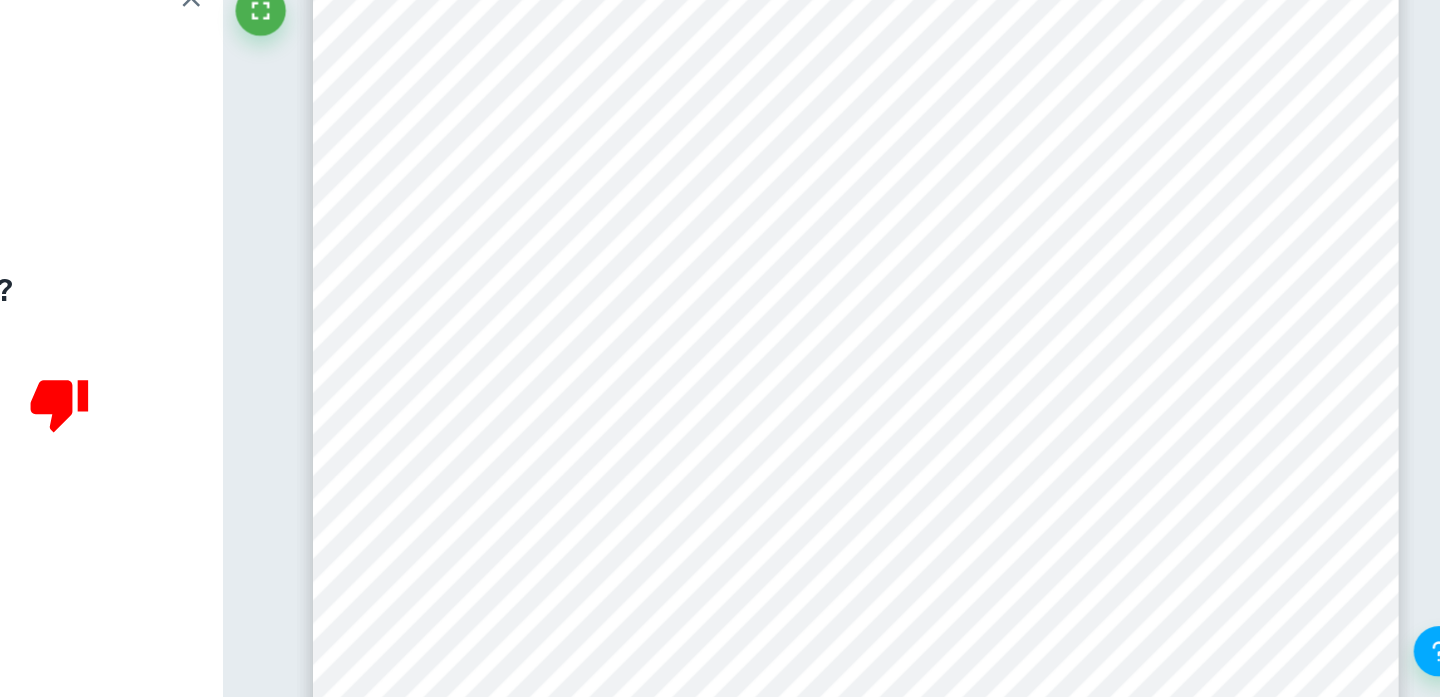 click on "b) Processed data Table 3. Time (s) required to generate 50 kPa change and actual increase in Pressure (s) for every trial. Temp. (K) (±0.1K) 294.5   298.0   303.0   308.0   313.0 Trial Time (s) required to generate 50 kPa change (±0.01 s) Actual increase in P (kPa) (±0.06 kPa) Time (s) required to generate 50 kPa change (±0.01 s) Actual increase in P (kPa) (±0.06 kPa) Time (s) required to generate 50 kPa change (±0.01 s) Actual increase in P (kPa) (±0.06 kPa) Time (s) required to generate 50 kPa change (±0.01 s) Actual increase in P (kPa) (±0.06 kPa) Time (s) required to generate 50 kPa change (±0.01 s) Actual increase in P (kPa) (±0.06 kPa) 1   100.00   50.22   66.00   50.17   38.00   51.08   20.00   50.41   12.00   53.17 2   103.00   50.09   67.00   50.16   36.00   51.18   22.00   51.95   11.00   53.63 3   102.00   50.03   67.00   50.19   33.00   51.18   20.00   50.10   11.00   50.88 Note: Even though there was a leakage of gas in the III trial at 294.5 K, it occurred at approximately 157   ." at bounding box center (936, 274) 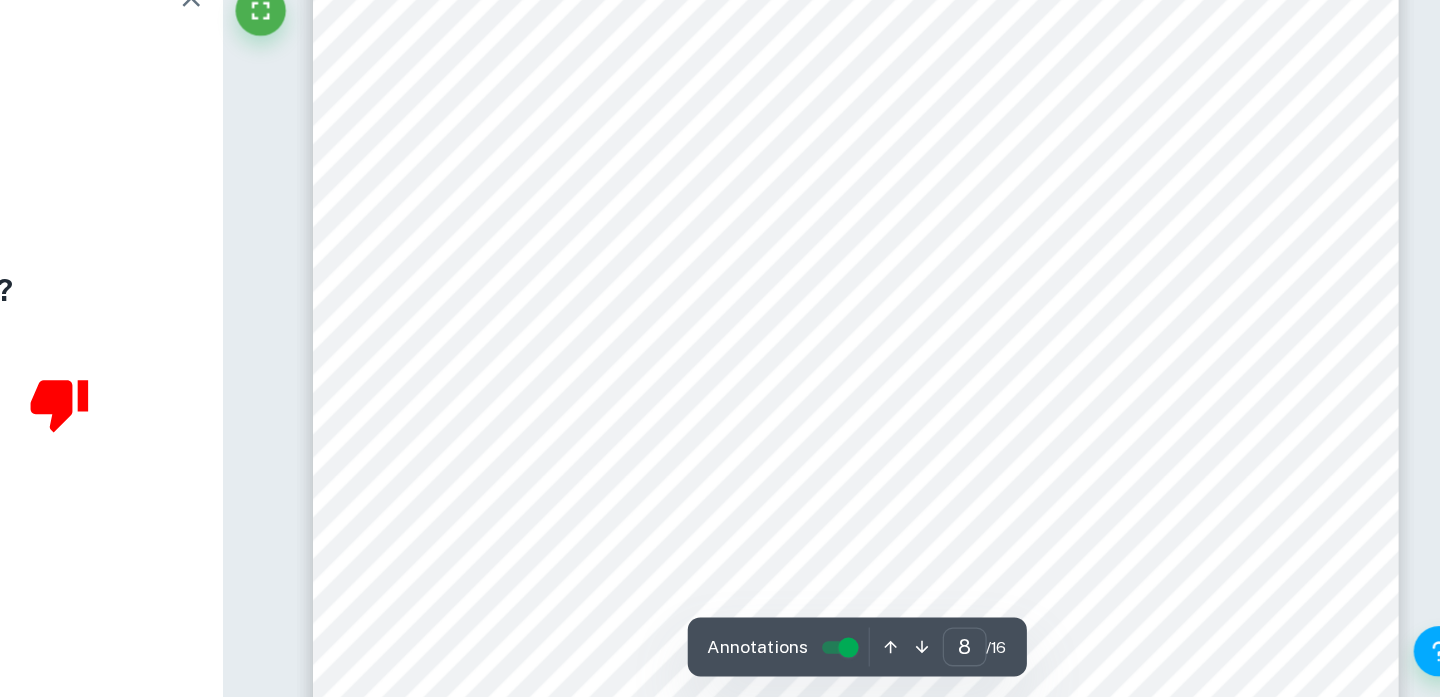 click on "b) Processed data Table 3. Time (s) required to generate 50 kPa change and actual increase in Pressure (s) for every trial. Temp. (K) (±0.1K) 294.5   298.0   303.0   308.0   313.0 Trial Time (s) required to generate 50 kPa change (±0.01 s) Actual increase in P (kPa) (±0.06 kPa) Time (s) required to generate 50 kPa change (±0.01 s) Actual increase in P (kPa) (±0.06 kPa) Time (s) required to generate 50 kPa change (±0.01 s) Actual increase in P (kPa) (±0.06 kPa) Time (s) required to generate 50 kPa change (±0.01 s) Actual increase in P (kPa) (±0.06 kPa) Time (s) required to generate 50 kPa change (±0.01 s) Actual increase in P (kPa) (±0.06 kPa) 1   100.00   50.22   66.00   50.17   38.00   51.08   20.00   50.41   12.00   53.17 2   103.00   50.09   67.00   50.16   36.00   51.18   22.00   51.95   11.00   53.63 3   102.00   50.03   67.00   50.19   33.00   51.18   20.00   50.10   11.00   50.88 Note: Even though there was a leakage of gas in the III trial at 294.5 K, it occurred at approximately 157   ." at bounding box center (936, 274) 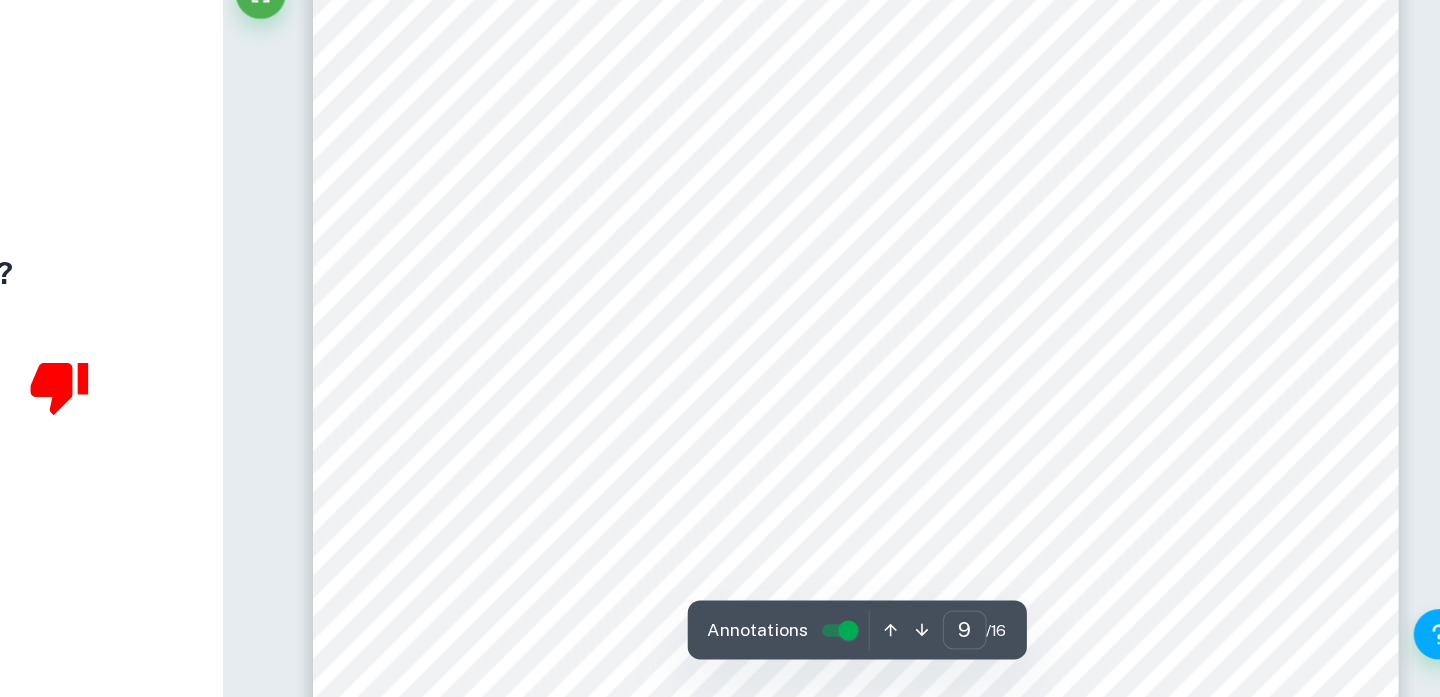 scroll, scrollTop: 9314, scrollLeft: 0, axis: vertical 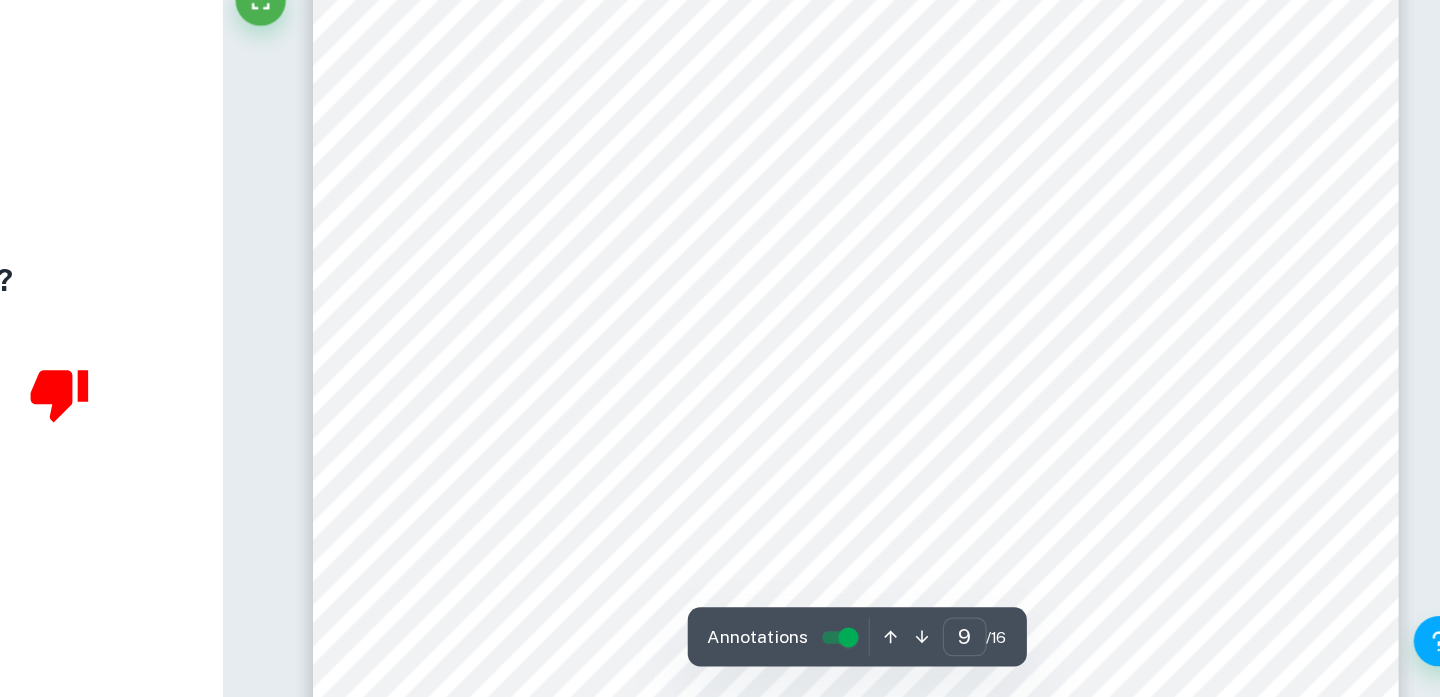 click on "8 The rate of reaction for certain trial is calculated by diving concentration change of hydrogen peroxide solution by “Time (s)   required to generate 50 kPa increase” given in the previous table rate =  −3.483 × 10 −1 moldm −3 66.00s   = = −5.276 × 10 −3   moldm −3 s −1 Note: Calculations involving number of moles of oxygen produced and number of moles of H 2 O 2 consumed are given in Table 11. in Appendix. Then the mean rate of reaction at a certain temperature was obtained by finding the mean of results of all three trials. Table 5. Rate for every trial and mean rate for all trials at a certain temperature. Temp. (K) (±0.1 K) 294.5   298.0   303.0   308.0   313.0 Trial Rate   Mean rate   Rate   Mean rate   Rate   Mean rate   Rate   Mean rate   Rate   Mean rate (10 -3   moldm -3   s -1 ) 1   -3.528 -3.463 -5.276 -5.224 -9.176 -9.824 -16.93 -16.54 -29.28 -30.69 2   -3.416   -5.197   -9.706   -15.86   -32.23 3   -3.445   -5.200   -10.59   -16.83   -30.56 trials at 298.0K. Calculation   2" at bounding box center [936, 531] 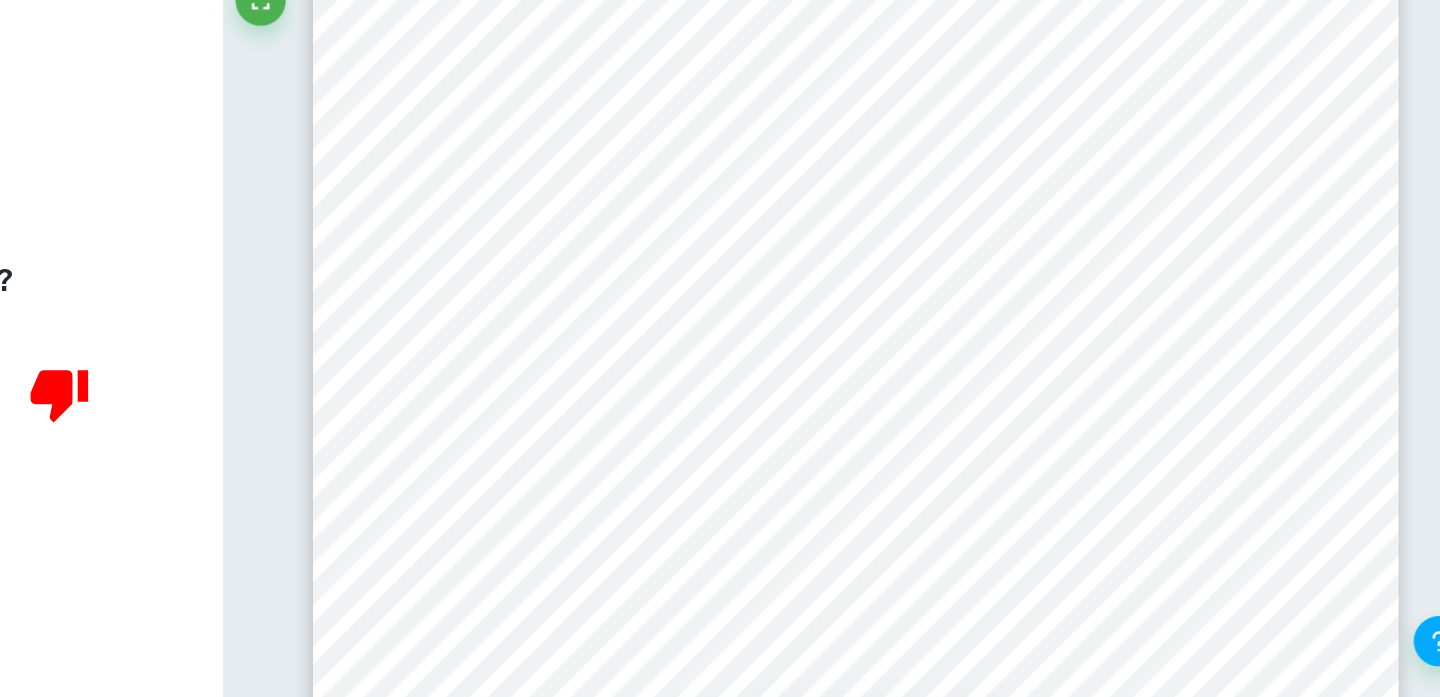 click on "8 The rate of reaction for certain trial is calculated by diving concentration change of hydrogen peroxide solution by “Time (s)   required to generate 50 kPa increase” given in the previous table rate =  −3.483 × 10 −1 moldm −3 66.00s   = = −5.276 × 10 −3   moldm −3 s −1 Note: Calculations involving number of moles of oxygen produced and number of moles of H 2 O 2 consumed are given in Table 11. in Appendix. Then the mean rate of reaction at a certain temperature was obtained by finding the mean of results of all three trials. Table 5. Rate for every trial and mean rate for all trials at a certain temperature. Temp. (K) (±0.1 K) 294.5   298.0   303.0   308.0   313.0 Trial Rate   Mean rate   Rate   Mean rate   Rate   Mean rate   Rate   Mean rate   Rate   Mean rate (10 -3   moldm -3   s -1 ) 1   -3.528 -3.463 -5.276 -5.224 -9.176 -9.824 -16.93 -16.54 -29.28 -30.69 2   -3.416   -5.197   -9.706   -15.86   -32.23 3   -3.445   -5.200   -10.59   -16.83   -30.56 trials at 298.0K. Calculation   2" at bounding box center [936, 531] 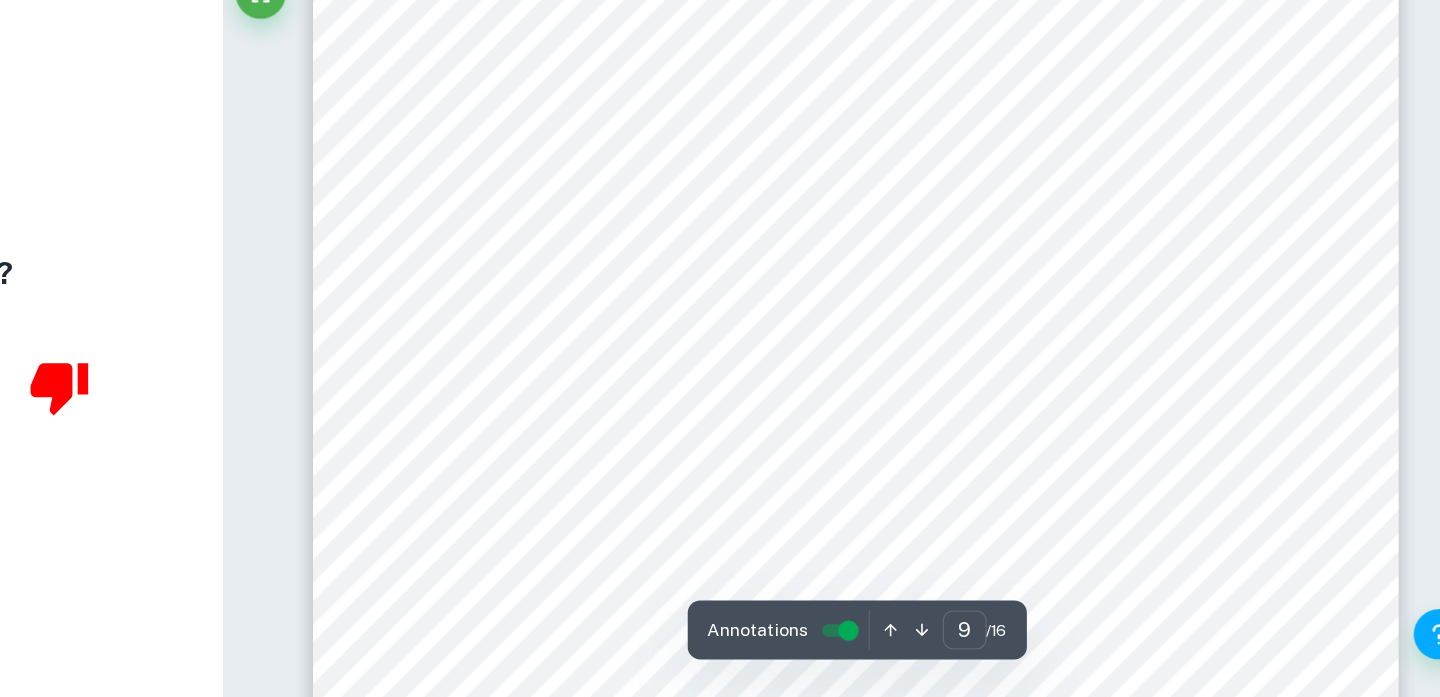 scroll, scrollTop: 9491, scrollLeft: 0, axis: vertical 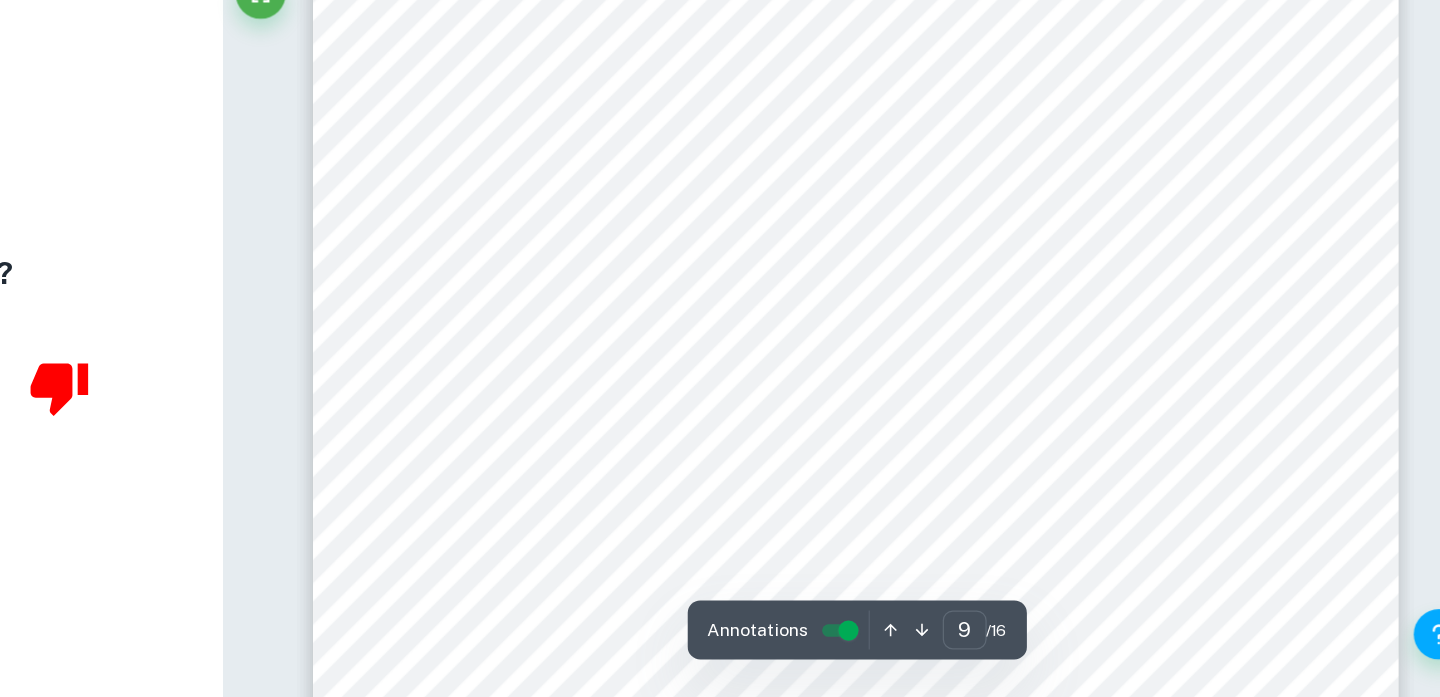 click on "8 The rate of reaction for certain trial is calculated by diving concentration change of hydrogen peroxide solution by “Time (s)   required to generate 50 kPa increase” given in the previous table rate =  −3.483 × 10 −1 moldm −3 66.00s   = = −5.276 × 10 −3   moldm −3 s −1 Note: Calculations involving number of moles of oxygen produced and number of moles of H 2 O 2 consumed are given in Table 11. in Appendix. Then the mean rate of reaction at a certain temperature was obtained by finding the mean of results of all three trials. Table 5. Rate for every trial and mean rate for all trials at a certain temperature. Temp. (K) (±0.1 K) 294.5   298.0   303.0   308.0   313.0 Trial Rate   Mean rate   Rate   Mean rate   Rate   Mean rate   Rate   Mean rate   Rate   Mean rate (10 -3   moldm -3   s -1 ) 1   -3.528 -3.463 -5.276 -5.224 -9.176 -9.824 -16.93 -16.54 -29.28 -30.69 2   -3.416   -5.197   -9.706   -15.86   -32.23 3   -3.445   -5.200   -10.59   -16.83   -30.56 trials at 298.0K. Calculation   2" at bounding box center [936, 354] 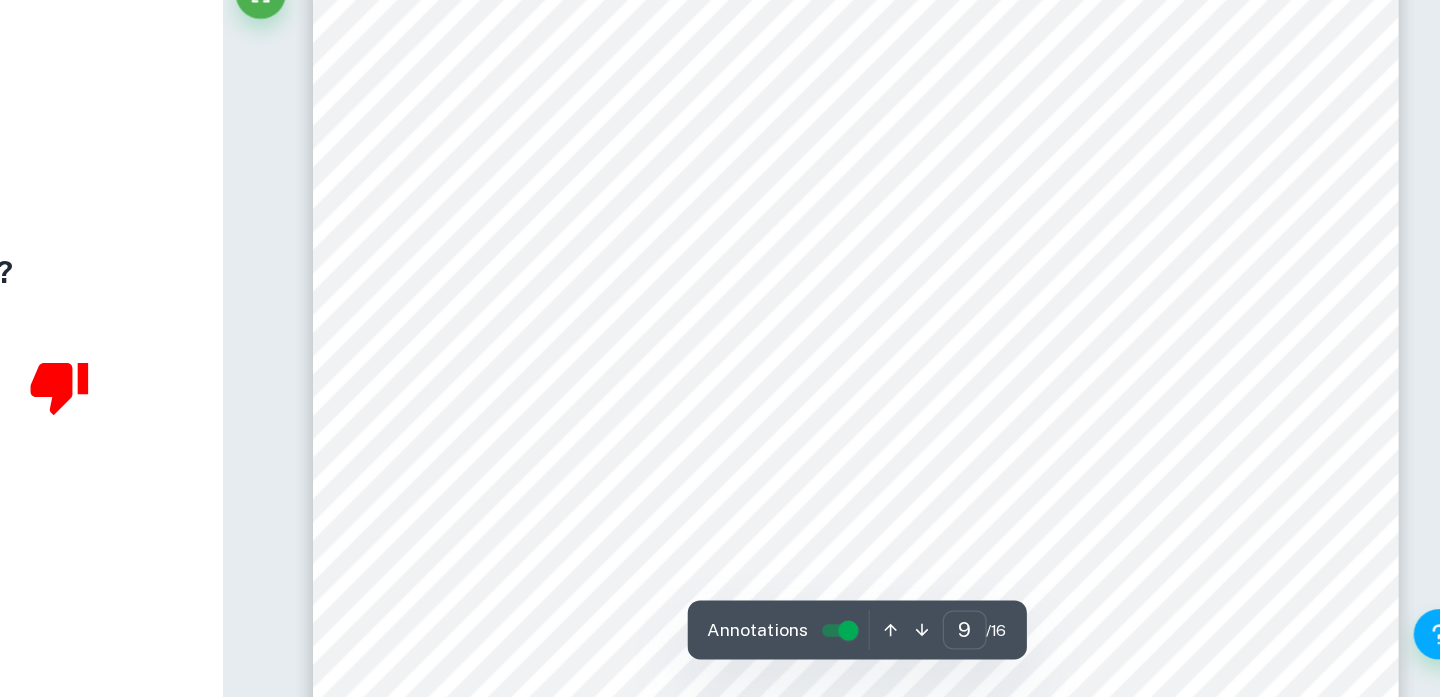 click on "8 The rate of reaction for certain trial is calculated by diving concentration change of hydrogen peroxide solution by “Time (s)   required to generate 50 kPa increase” given in the previous table rate =  −3.483 × 10 −1 moldm −3 66.00s   = = −5.276 × 10 −3   moldm −3 s −1 Note: Calculations involving number of moles of oxygen produced and number of moles of H 2 O 2 consumed are given in Table 11. in Appendix. Then the mean rate of reaction at a certain temperature was obtained by finding the mean of results of all three trials. Table 5. Rate for every trial and mean rate for all trials at a certain temperature. Temp. (K) (±0.1 K) 294.5   298.0   303.0   308.0   313.0 Trial Rate   Mean rate   Rate   Mean rate   Rate   Mean rate   Rate   Mean rate   Rate   Mean rate (10 -3   moldm -3   s -1 ) 1   -3.528 -3.463 -5.276 -5.224 -9.176 -9.824 -16.93 -16.54 -29.28 -30.69 2   -3.416   -5.197   -9.706   -15.86   -32.23 3   -3.445   -5.200   -10.59   -16.83   -30.56 trials at 298.0K. Calculation   2" at bounding box center (936, 306) 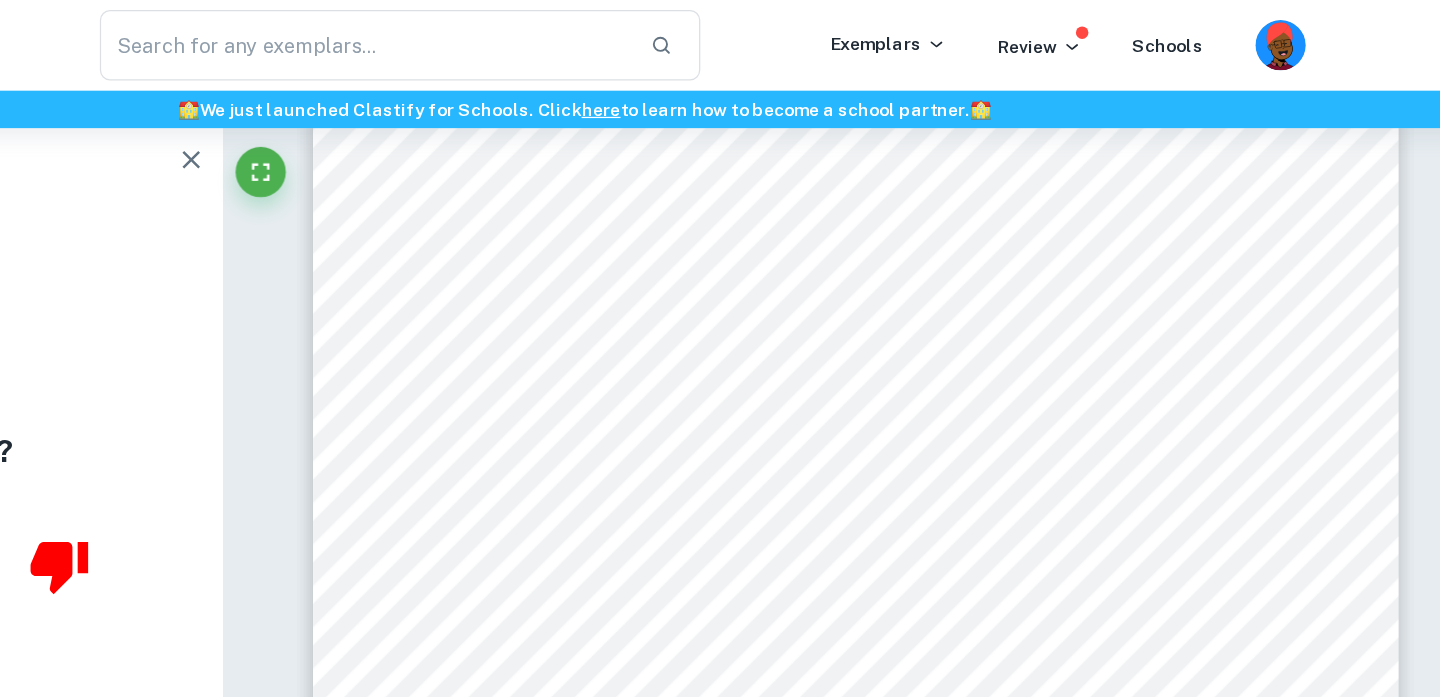 scroll, scrollTop: 9662, scrollLeft: 0, axis: vertical 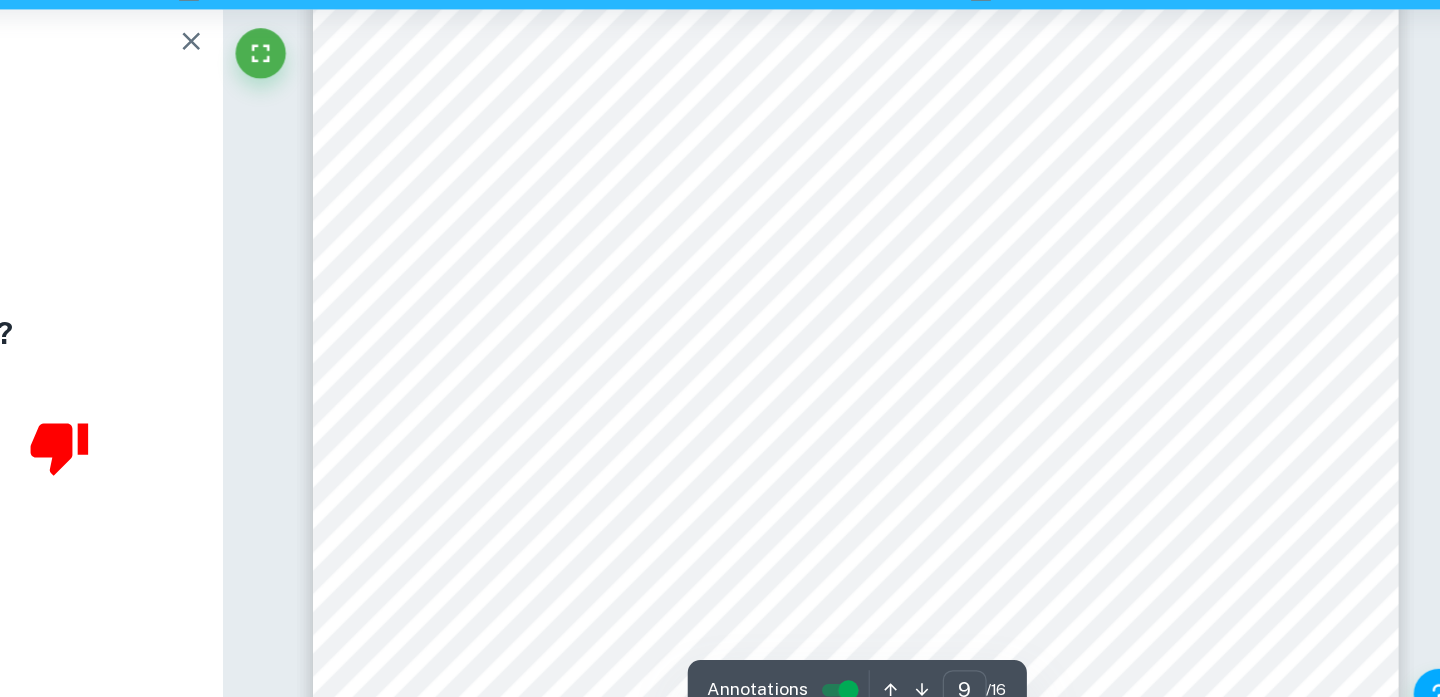 click on "8 The rate of reaction for certain trial is calculated by diving concentration change of hydrogen peroxide solution by “Time (s)   required to generate 50 kPa increase” given in the previous table rate =  −3.483 × 10 −1 moldm −3 66.00s   = = −5.276 × 10 −3   moldm −3 s −1 Note: Calculations involving number of moles of oxygen produced and number of moles of H 2 O 2 consumed are given in Table 11. in Appendix. Then the mean rate of reaction at a certain temperature was obtained by finding the mean of results of all three trials. Table 5. Rate for every trial and mean rate for all trials at a certain temperature. Temp. (K) (±0.1 K) 294.5   298.0   303.0   308.0   313.0 Trial Rate   Mean rate   Rate   Mean rate   Rate   Mean rate   Rate   Mean rate   Rate   Mean rate (10 -3   moldm -3   s -1 ) 1   -3.528 -3.463 -5.276 -5.224 -9.176 -9.824 -16.93 -16.54 -29.28 -30.69 2   -3.416   -5.197   -9.706   -15.86   -32.23 3   -3.445   -5.200   -10.59   -16.83   -30.56 trials at 298.0K. Calculation   2" at bounding box center (936, 183) 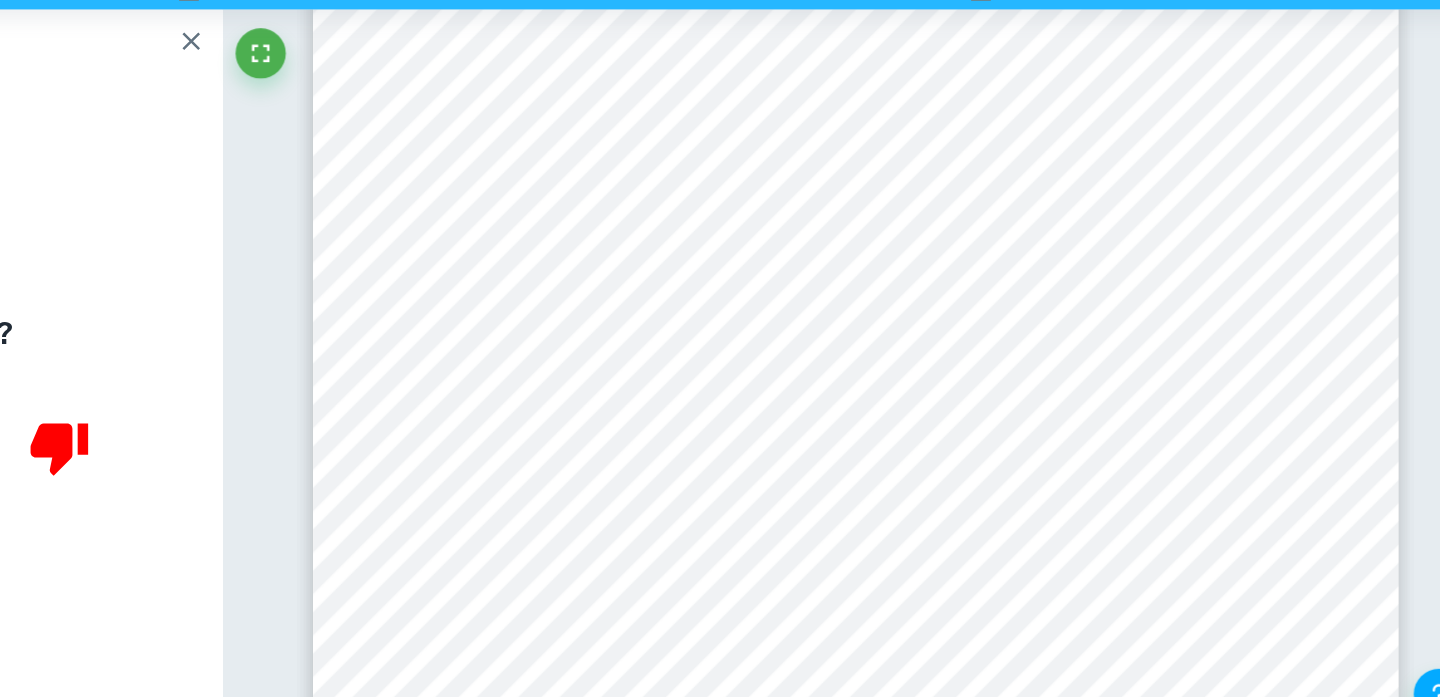 click on "8 The rate of reaction for certain trial is calculated by diving concentration change of hydrogen peroxide solution by “Time (s)   required to generate 50 kPa increase” given in the previous table rate =  −3.483 × 10 −1 moldm −3 66.00s   = = −5.276 × 10 −3   moldm −3 s −1 Note: Calculations involving number of moles of oxygen produced and number of moles of H 2 O 2 consumed are given in Table 11. in Appendix. Then the mean rate of reaction at a certain temperature was obtained by finding the mean of results of all three trials. Table 5. Rate for every trial and mean rate for all trials at a certain temperature. Temp. (K) (±0.1 K) 294.5   298.0   303.0   308.0   313.0 Trial Rate   Mean rate   Rate   Mean rate   Rate   Mean rate   Rate   Mean rate   Rate   Mean rate (10 -3   moldm -3   s -1 ) 1   -3.528 -3.463 -5.276 -5.224 -9.176 -9.824 -16.93 -16.54 -29.28 -30.69 2   -3.416   -5.197   -9.706   -15.86   -32.23 3   -3.445   -5.200   -10.59   -16.83   -30.56 trials at 298.0K. Calculation   2" at bounding box center (936, 183) 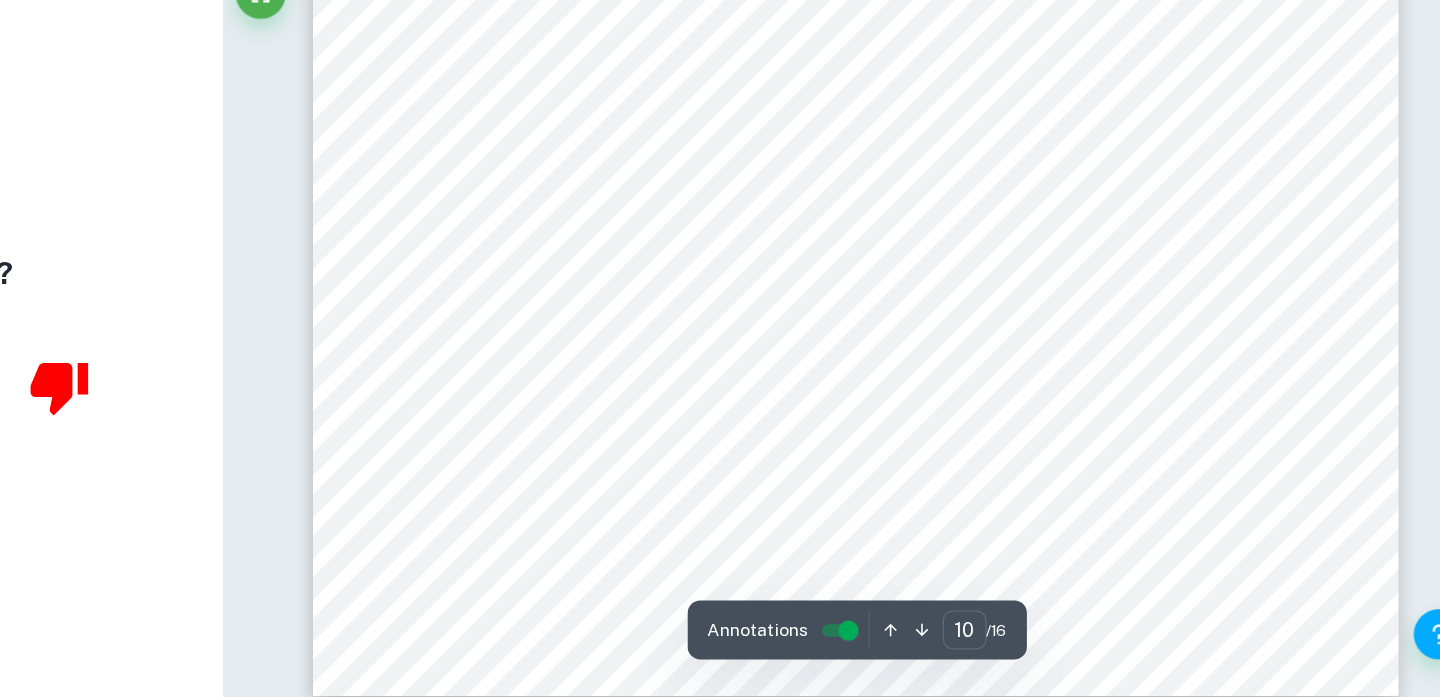 scroll, scrollTop: 10837, scrollLeft: 0, axis: vertical 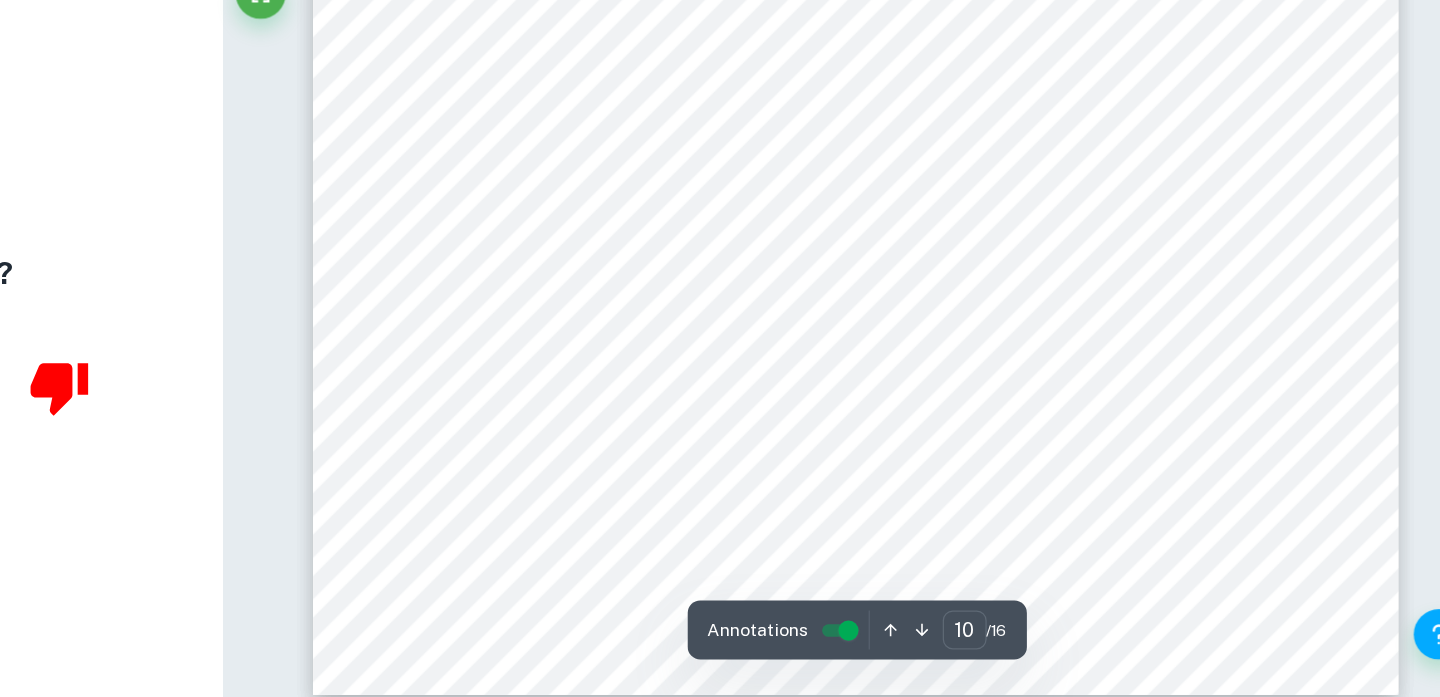 click on "9 Table 7. Reciprocal temperatures and the corresponding lnk values. Temperature (K) (±0.1 K) 𝟏 𝑻𝒆𝒎𝒑𝒆𝒓𝒂𝒕𝒖𝒓𝒆 ( 10 −3   𝐾 −1 )   lnk 294.5   3.396   -4.15 298.0   3.356   -3.74 303.0   3.300   -3.11 308.0   3.247   -2.59 313.0   3.195   -1.97 Arrhenius plot is given in Figure 2. The gradient of the line of regression is given by the coefficient of x. Since the reciprocal of temperature was plotted in the scientific notation, the gradient of the line is   −10.80 × 10 3   Therefore the activation energy can be calculated knowing that the gradient value is equal to   −   𝐸𝑎 𝑅   . 𝐸 𝑎   = −1.080 × 10 4   × (−8.3145) = 8.980 × 10 4   𝐽𝑚𝑜𝑙 −1   = 89.80 𝑘𝐽𝑚𝑜𝑙 −1 8. Random error calculation Data and graphs were processed using   Microsoft Excel 2021   and   Google Sheets.   In order to find the random error of the investigation, I will find the total uncertainty of the experiment at each   Exemplary calculation (  0.02" at bounding box center (936, 136) 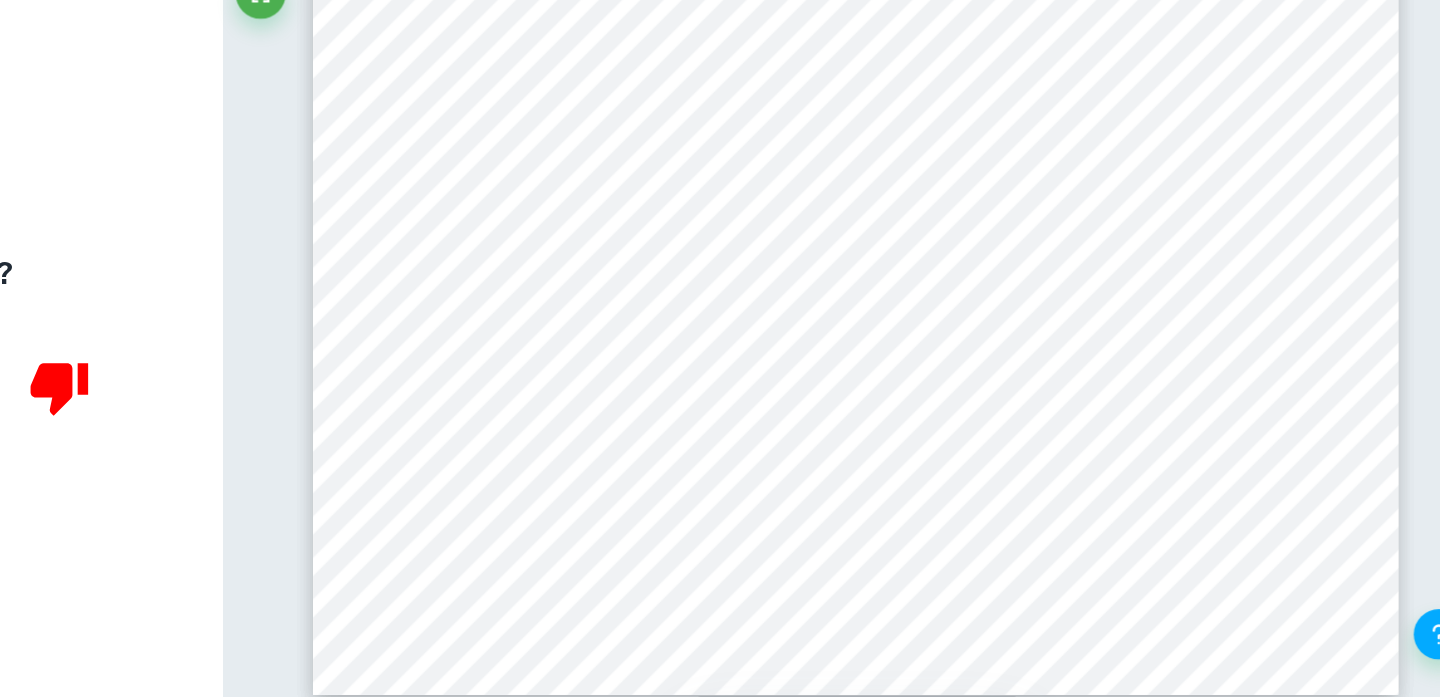 click on "9 Table 7. Reciprocal temperatures and the corresponding lnk values. Temperature (K) (±0.1 K) 𝟏 𝑻𝒆𝒎𝒑𝒆𝒓𝒂𝒕𝒖𝒓𝒆 ( 10 −3   𝐾 −1 )   lnk 294.5   3.396   -4.15 298.0   3.356   -3.74 303.0   3.300   -3.11 308.0   3.247   -2.59 313.0   3.195   -1.97 Arrhenius plot is given in Figure 2. The gradient of the line of regression is given by the coefficient of x. Since the reciprocal of temperature was plotted in the scientific notation, the gradient of the line is   −10.80 × 10 3   Therefore the activation energy can be calculated knowing that the gradient value is equal to   −   𝐸𝑎 𝑅   . 𝐸 𝑎   = −1.080 × 10 4   × (−8.3145) = 8.980 × 10 4   𝐽𝑚𝑜𝑙 −1   = 89.80 𝑘𝐽𝑚𝑜𝑙 −1 8. Random error calculation Data and graphs were processed using   Microsoft Excel 2021   and   Google Sheets.   In order to find the random error of the investigation, I will find the total uncertainty of the experiment at each   Exemplary calculation (  0.02" at bounding box center [936, 136] 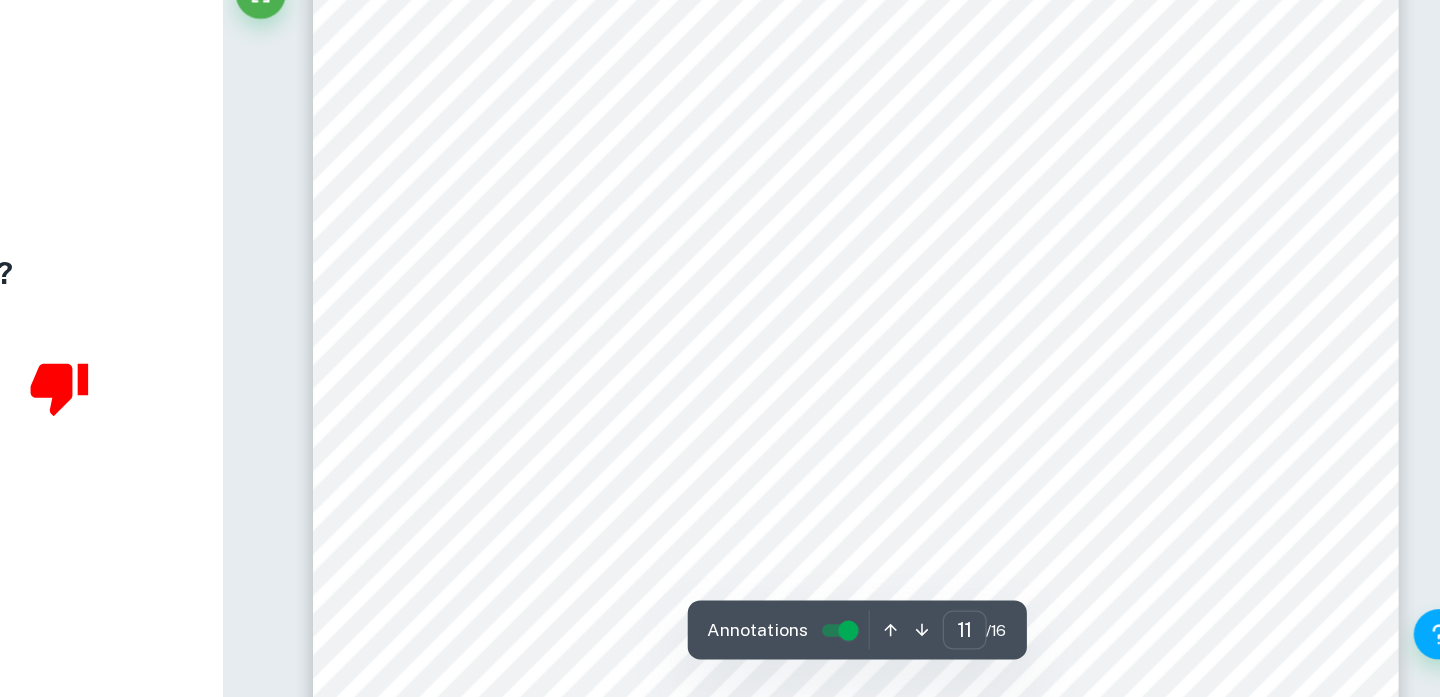 scroll, scrollTop: 11450, scrollLeft: 0, axis: vertical 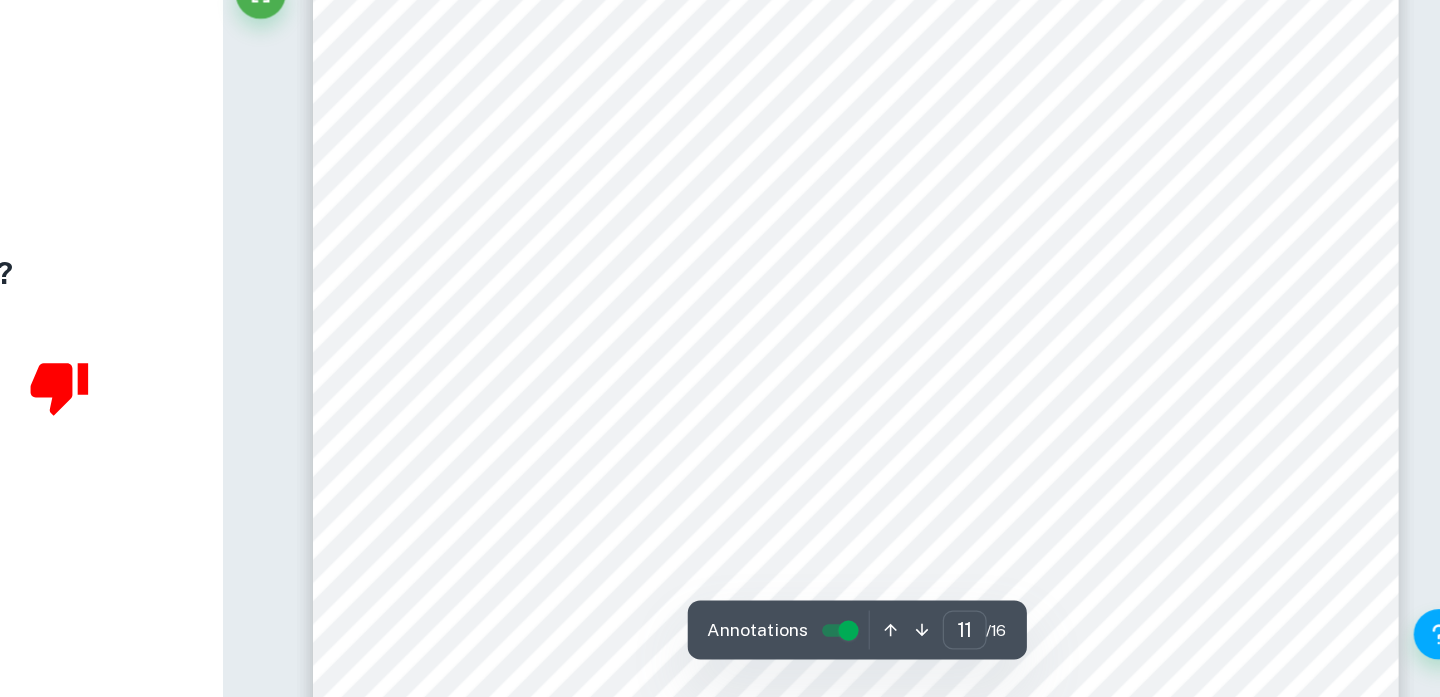 click on "10 The percentage uncertainty of the following measurements for each trial was calculated using the formula:   𝑢𝑛𝑐𝑒𝑟𝑡𝑎𝑖𝑛𝑡𝑦 𝑜𝑓 𝑎𝑝𝑝𝑎𝑟𝑎𝑡𝑢𝑠 𝑚𝑒𝑎𝑠𝑢𝑟𝑒𝑑 𝑣𝑎𝑙𝑢𝑒 𝑢𝑠𝑖𝑛𝑔 𝑎𝑝𝑝𝑎𝑟𝑎𝑡𝑢𝑠   ×   100% . They involved: volume of the H 2 O 2   solution produced in a 500cm 3   volumetric flask; volume of the Fe(NO 3 ) 3   solution produced in a 250 cm 3   volumetric flask; mass of Fe(NO 3 ) 3 ; volume of the flask left for gas evolution, and volume of solution in the reaction flask. Calculation of the last one involved the addition of absolute uncertainties of 20 cm 3   pipette (±0.03 cm 3 ) and 20 cm 3   gas syringe (±0.25 cm 3 ) and multiplying the result by 100%/25.0 cm 3 . Percentage uncertainty of mass of Fe(NO 3 ) 3 0.001 25.242   × 100% = 0.0040% Total percentage uncertainty for specific temperature was calculated by adding all the percentage uncertainties and bought H 2 O 2   5" at bounding box center (936, 651) 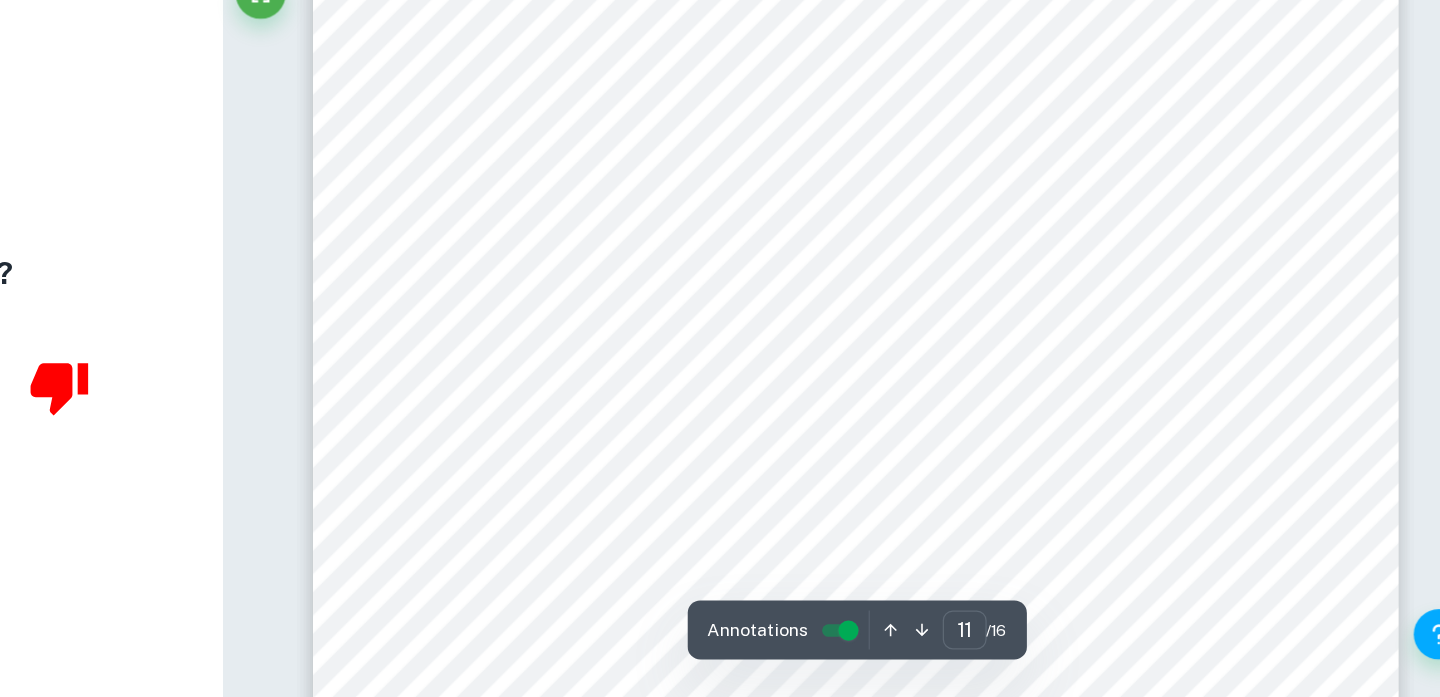 click on "10 The percentage uncertainty of the following measurements for each trial was calculated using the formula:   𝑢𝑛𝑐𝑒𝑟𝑡𝑎𝑖𝑛𝑡𝑦 𝑜𝑓 𝑎𝑝𝑝𝑎𝑟𝑎𝑡𝑢𝑠 𝑚𝑒𝑎𝑠𝑢𝑟𝑒𝑑 𝑣𝑎𝑙𝑢𝑒 𝑢𝑠𝑖𝑛𝑔 𝑎𝑝𝑝𝑎𝑟𝑎𝑡𝑢𝑠   ×   100% . They involved: volume of the H 2 O 2   solution produced in a 500cm 3   volumetric flask; volume of the Fe(NO 3 ) 3   solution produced in a 250 cm 3   volumetric flask; mass of Fe(NO 3 ) 3 ; volume of the flask left for gas evolution, and volume of solution in the reaction flask. Calculation of the last one involved the addition of absolute uncertainties of 20 cm 3   pipette (±0.03 cm 3 ) and 20 cm 3   gas syringe (±0.25 cm 3 ) and multiplying the result by 100%/25.0 cm 3 . Percentage uncertainty of mass of Fe(NO 3 ) 3 0.001 25.242   × 100% = 0.0040% Total percentage uncertainty for specific temperature was calculated by adding all the percentage uncertainties and bought H 2 O 2   5" at bounding box center (936, 644) 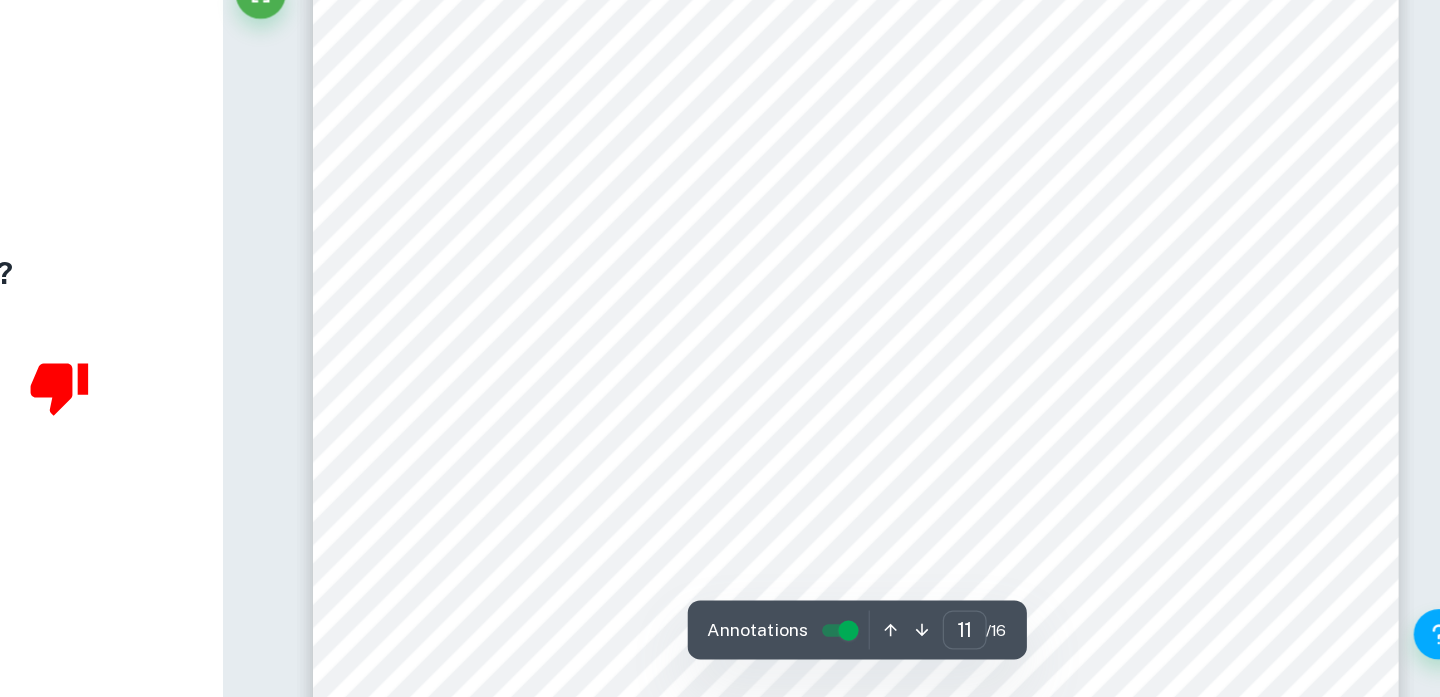 scroll, scrollTop: 11596, scrollLeft: 0, axis: vertical 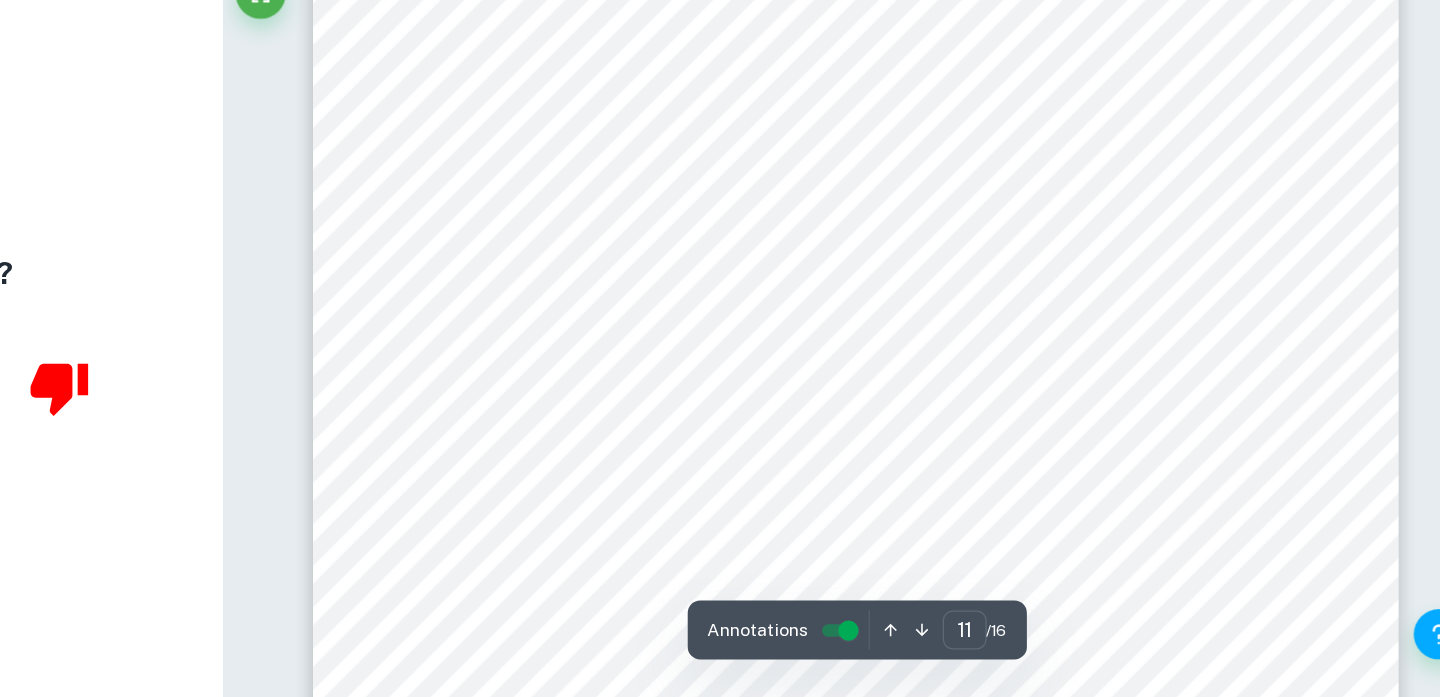 click on "10 The percentage uncertainty of the following measurements for each trial was calculated using the formula:   𝑢𝑛𝑐𝑒𝑟𝑡𝑎𝑖𝑛𝑡𝑦 𝑜𝑓 𝑎𝑝𝑝𝑎𝑟𝑎𝑡𝑢𝑠 𝑚𝑒𝑎𝑠𝑢𝑟𝑒𝑑 𝑣𝑎𝑙𝑢𝑒 𝑢𝑠𝑖𝑛𝑔 𝑎𝑝𝑝𝑎𝑟𝑎𝑡𝑢𝑠   ×   100% . They involved: volume of the H 2 O 2   solution produced in a 500cm 3   volumetric flask; volume of the Fe(NO 3 ) 3   solution produced in a 250 cm 3   volumetric flask; mass of Fe(NO 3 ) 3 ; volume of the flask left for gas evolution, and volume of solution in the reaction flask. Calculation of the last one involved the addition of absolute uncertainties of 20 cm 3   pipette (±0.03 cm 3 ) and 20 cm 3   gas syringe (±0.25 cm 3 ) and multiplying the result by 100%/25.0 cm 3 . Percentage uncertainty of mass of Fe(NO 3 ) 3 0.001 25.242   × 100% = 0.0040% Total percentage uncertainty for specific temperature was calculated by adding all the percentage uncertainties and bought H 2 O 2   5" at bounding box center [936, 505] 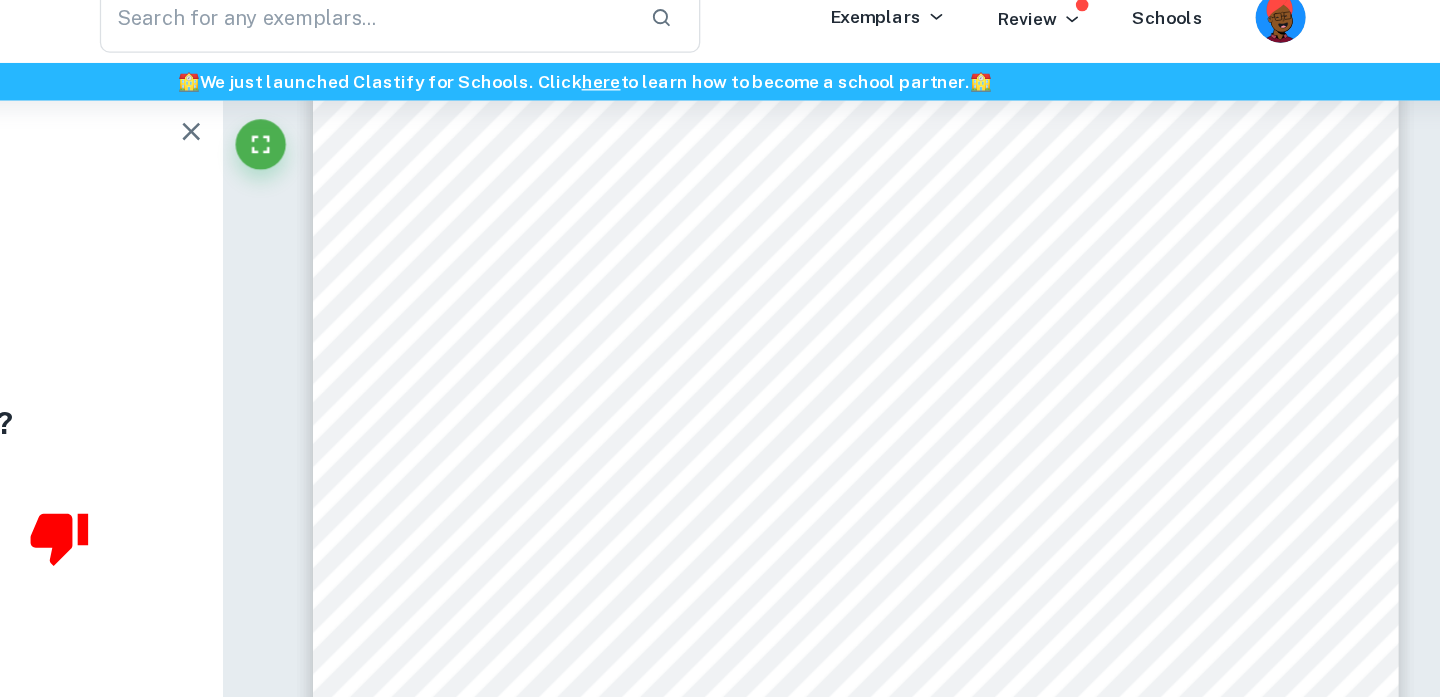 click on "10 The percentage uncertainty of the following measurements for each trial was calculated using the formula:   𝑢𝑛𝑐𝑒𝑟𝑡𝑎𝑖𝑛𝑡𝑦 𝑜𝑓 𝑎𝑝𝑝𝑎𝑟𝑎𝑡𝑢𝑠 𝑚𝑒𝑎𝑠𝑢𝑟𝑒𝑑 𝑣𝑎𝑙𝑢𝑒 𝑢𝑠𝑖𝑛𝑔 𝑎𝑝𝑝𝑎𝑟𝑎𝑡𝑢𝑠   ×   100% . They involved: volume of the H 2 O 2   solution produced in a 500cm 3   volumetric flask; volume of the Fe(NO 3 ) 3   solution produced in a 250 cm 3   volumetric flask; mass of Fe(NO 3 ) 3 ; volume of the flask left for gas evolution, and volume of solution in the reaction flask. Calculation of the last one involved the addition of absolute uncertainties of 20 cm 3   pipette (±0.03 cm 3 ) and 20 cm 3   gas syringe (±0.25 cm 3 ) and multiplying the result by 100%/25.0 cm 3 . Percentage uncertainty of mass of Fe(NO 3 ) 3 0.001 25.242   × 100% = 0.0040% Total percentage uncertainty for specific temperature was calculated by adding all the percentage uncertainties and bought H 2 O 2   5" at bounding box center (936, 505) 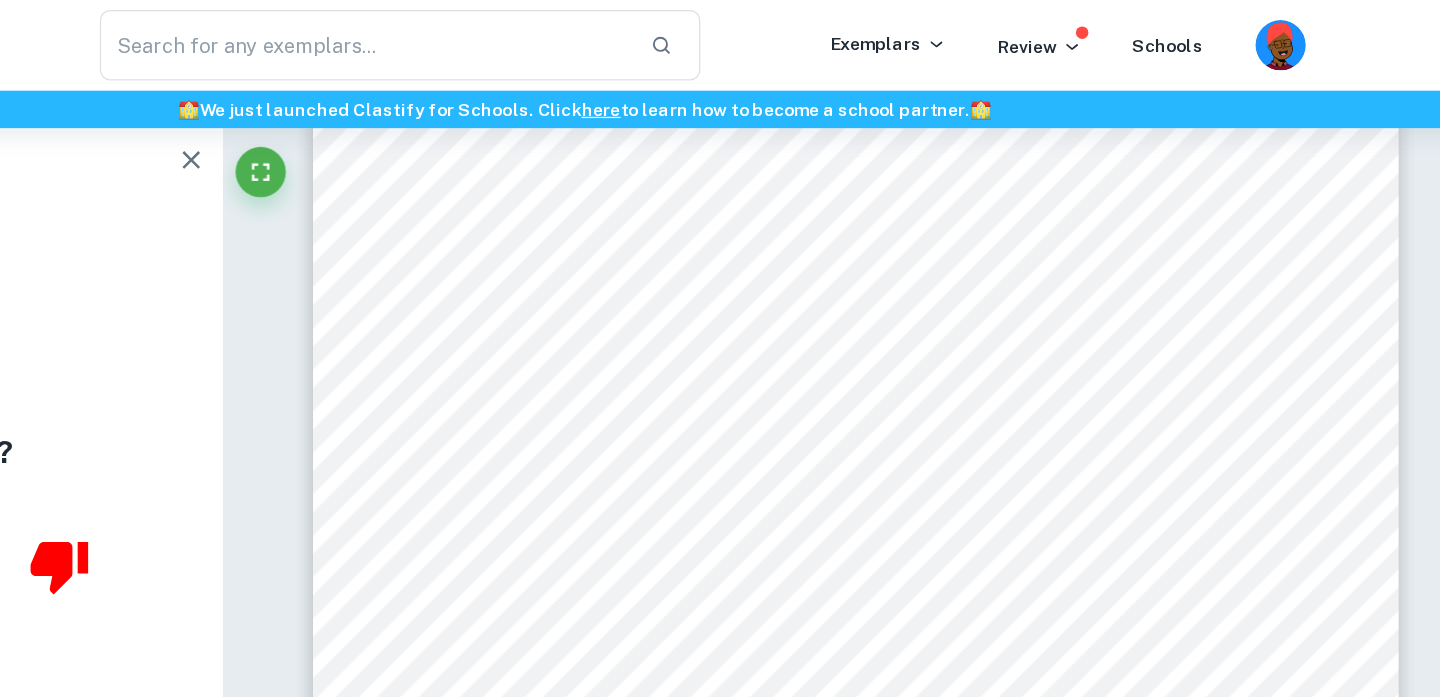 click on "9 Table 7. Reciprocal temperatures and the corresponding lnk values. Temperature (K) (±0.1 K) 𝟏 𝑻𝒆𝒎𝒑𝒆𝒓𝒂𝒕𝒖𝒓𝒆 ( 10 −3   𝐾 −1 )   lnk 294.5   3.396   -4.15 298.0   3.356   -3.74 303.0   3.300   -3.11 308.0   3.247   -2.59 313.0   3.195   -1.97 Arrhenius plot is given in Figure 2. The gradient of the line of regression is given by the coefficient of x. Since the reciprocal of temperature was plotted in the scientific notation, the gradient of the line is   −10.80 × 10 3   Therefore the activation energy can be calculated knowing that the gradient value is equal to   −   𝐸𝑎 𝑅   . 𝐸 𝑎   = −1.080 × 10 4   × (−8.3145) = 8.980 × 10 4   𝐽𝑚𝑜𝑙 −1   = 89.80 𝑘𝐽𝑚𝑜𝑙 −1 8. Random error calculation Data and graphs were processed using   Microsoft Excel 2021   and   Google Sheets.   In order to find the random error of the investigation, I will find the total uncertainty of the experiment at each   Exemplary calculation (  0.02" at bounding box center (936, 141) 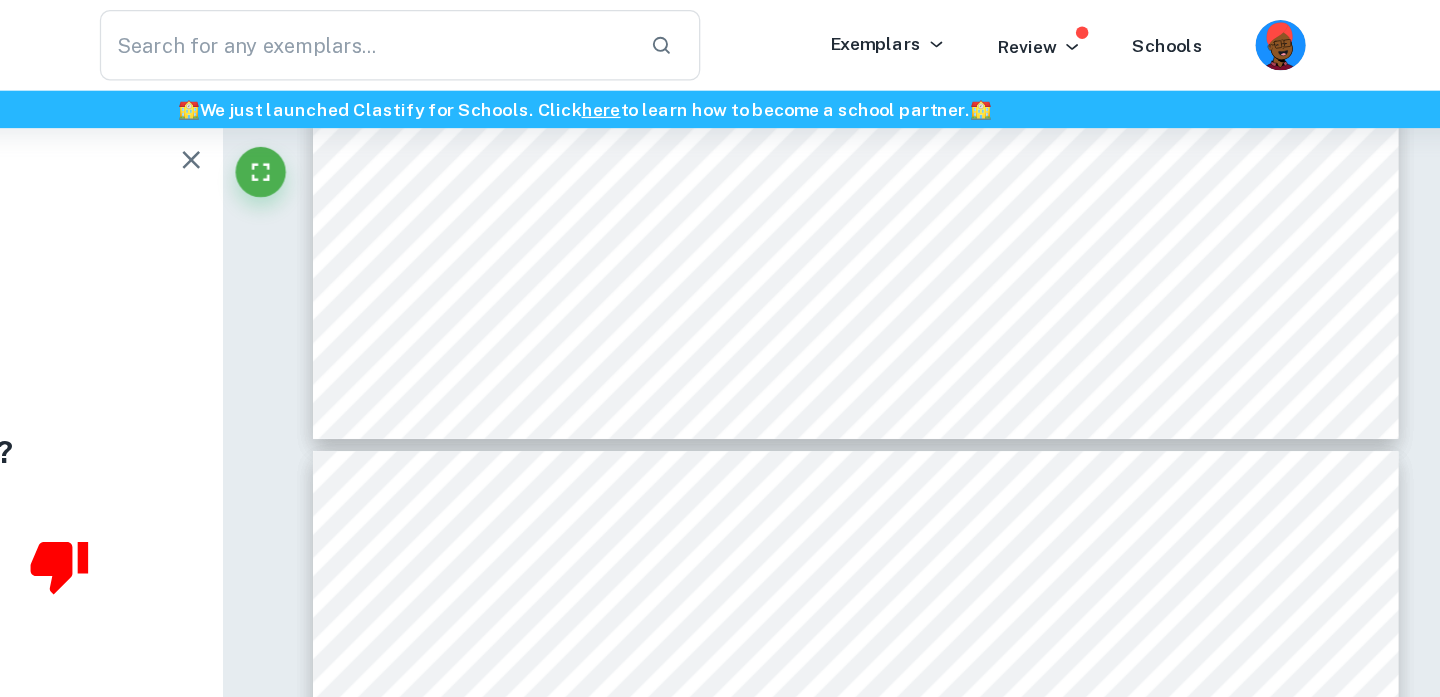 click on "8 The rate of reaction for certain trial is calculated by diving concentration change of hydrogen peroxide solution by “Time (s)   required to generate 50 kPa increase” given in the previous table rate =  −3.483 × 10 −1 moldm −3 66.00s   = = −5.276 × 10 −3   moldm −3 s −1 Note: Calculations involving number of moles of oxygen produced and number of moles of H 2 O 2 consumed are given in Table 11. in Appendix. Then the mean rate of reaction at a certain temperature was obtained by finding the mean of results of all three trials. Table 5. Rate for every trial and mean rate for all trials at a certain temperature. Temp. (K) (±0.1 K) 294.5   298.0   303.0   308.0   313.0 Trial Rate   Mean rate   Rate   Mean rate   Rate   Mean rate   Rate   Mean rate   Rate   Mean rate (10 -3   moldm -3   s -1 ) 1   -3.528 -3.463 -5.276 -5.224 -9.176 -9.824 -16.93 -16.54 -29.28 -30.69 2   -3.416   -5.197   -9.706   -15.86   -32.23 3   -3.445   -5.200   -10.59   -16.83   -30.56 trials at 298.0K. Calculation   2" at bounding box center [936, -210] 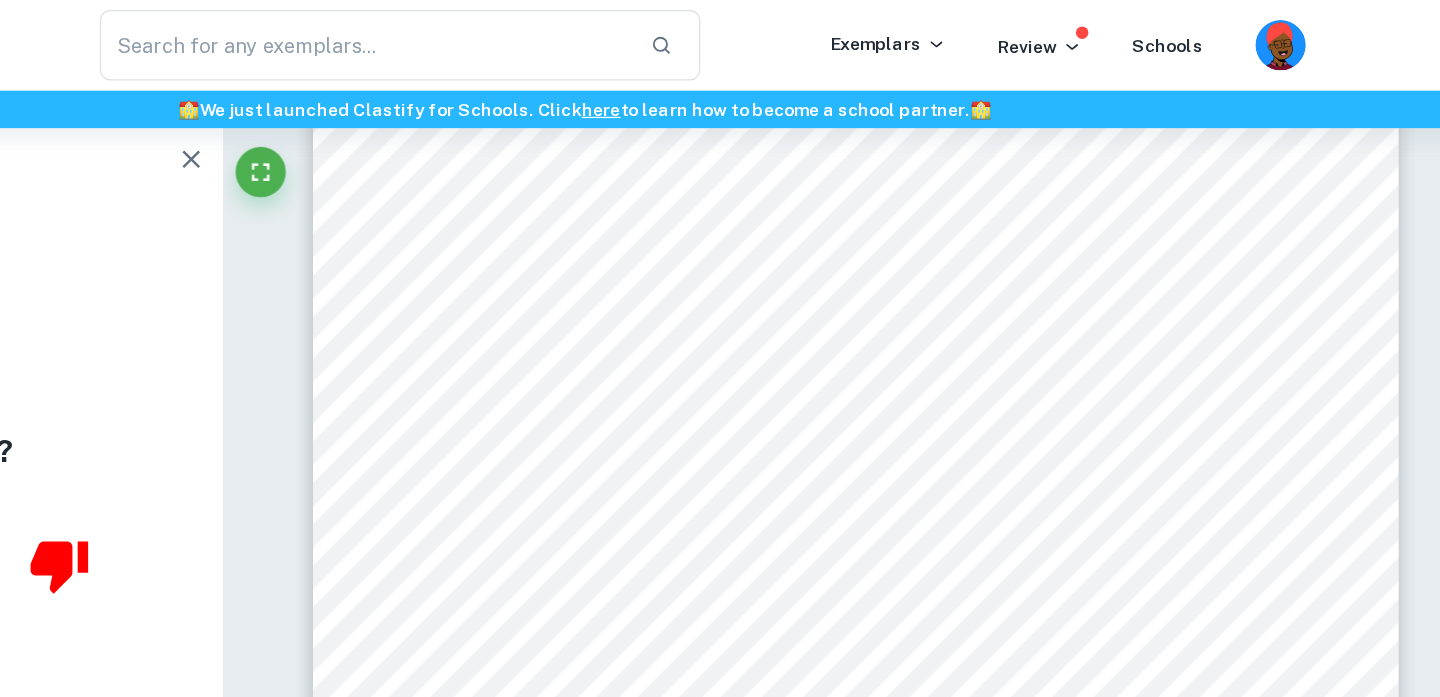 scroll, scrollTop: 9574, scrollLeft: 0, axis: vertical 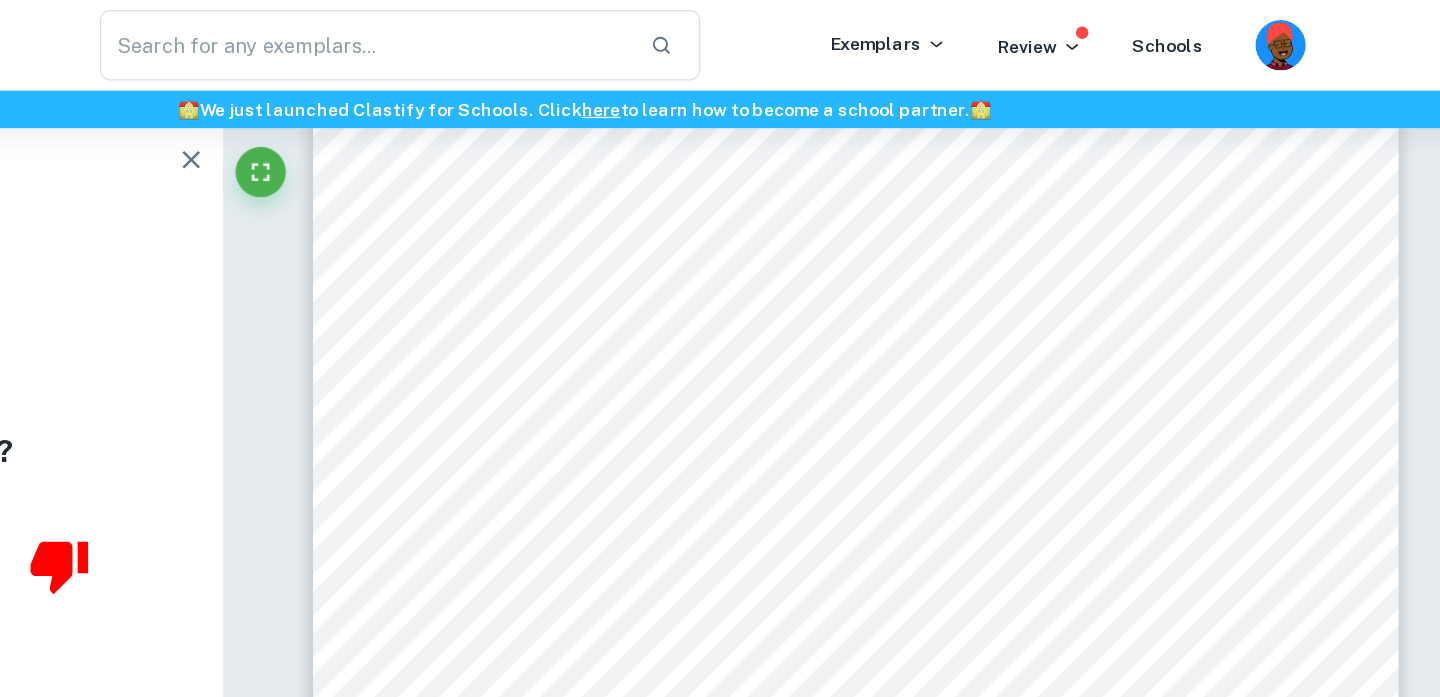 click on "8 The rate of reaction for certain trial is calculated by diving concentration change of hydrogen peroxide solution by “Time (s)   required to generate 50 kPa increase” given in the previous table rate =  −3.483 × 10 −1 moldm −3 66.00s   = = −5.276 × 10 −3   moldm −3 s −1 Note: Calculations involving number of moles of oxygen produced and number of moles of H 2 O 2 consumed are given in Table 11. in Appendix. Then the mean rate of reaction at a certain temperature was obtained by finding the mean of results of all three trials. Table 5. Rate for every trial and mean rate for all trials at a certain temperature. Temp. (K) (±0.1 K) 294.5   298.0   303.0   308.0   313.0 Trial Rate   Mean rate   Rate   Mean rate   Rate   Mean rate   Rate   Mean rate   Rate   Mean rate (10 -3   moldm -3   s -1 ) 1   -3.528 -3.463 -5.276 -5.224 -9.176 -9.824 -16.93 -16.54 -29.28 -30.69 2   -3.416   -5.197   -9.706   -15.86   -32.23 3   -3.445   -5.200   -10.59   -16.83   -30.56 trials at 298.0K. Calculation   2" at bounding box center (936, 271) 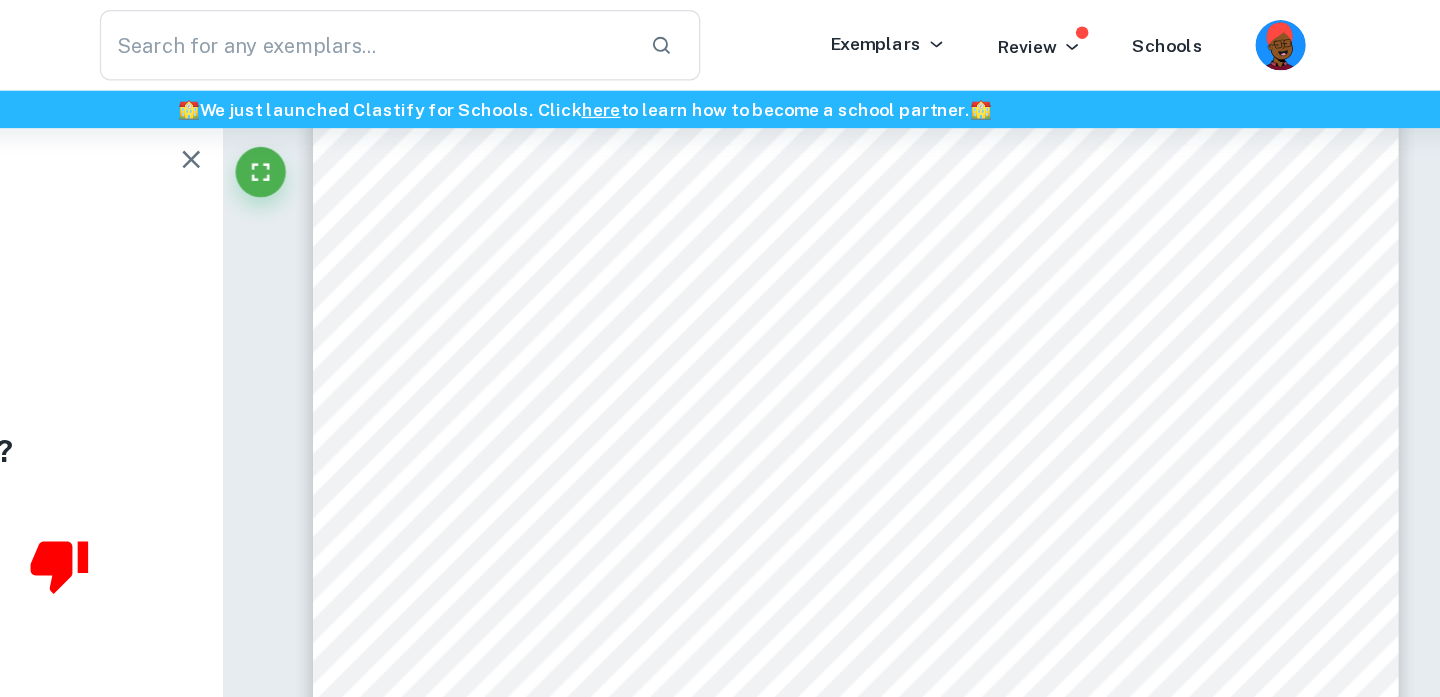 scroll, scrollTop: 8583, scrollLeft: 0, axis: vertical 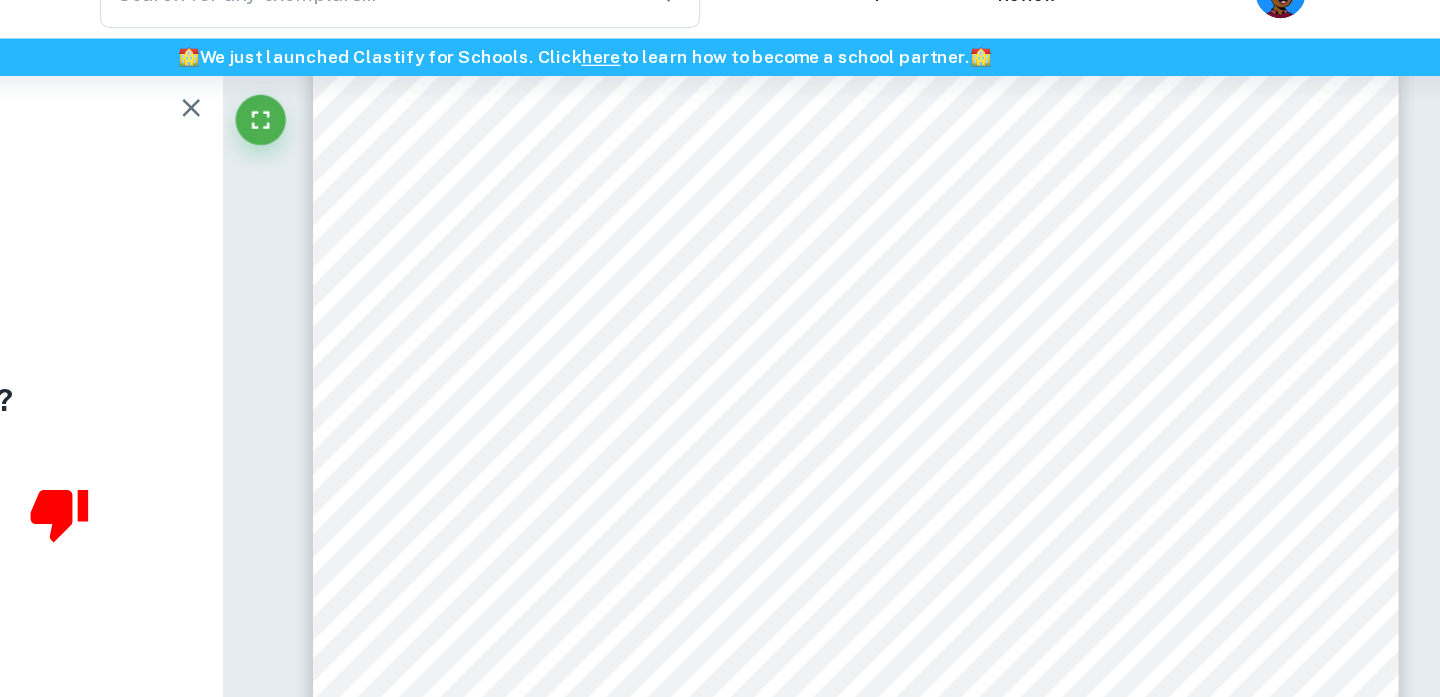 click on "b) Processed data Table 3. Time (s) required to generate 50 kPa change and actual increase in Pressure (s) for every trial. Temp. (K) (±0.1K) 294.5   298.0   303.0   308.0   313.0 Trial Time (s) required to generate 50 kPa change (±0.01 s) Actual increase in P (kPa) (±0.06 kPa) Time (s) required to generate 50 kPa change (±0.01 s) Actual increase in P (kPa) (±0.06 kPa) Time (s) required to generate 50 kPa change (±0.01 s) Actual increase in P (kPa) (±0.06 kPa) Time (s) required to generate 50 kPa change (±0.01 s) Actual increase in P (kPa) (±0.06 kPa) Time (s) required to generate 50 kPa change (±0.01 s) Actual increase in P (kPa) (±0.06 kPa) 1   100.00   50.22   66.00   50.17   38.00   51.08   20.00   50.41   12.00   53.17 2   103.00   50.09   67.00   50.16   36.00   51.18   22.00   51.95   11.00   53.63 3   102.00   50.03   67.00   50.19   33.00   51.18   20.00   50.10   11.00   50.88 Note: Even though there was a leakage of gas in the III trial at 294.5 K, it occurred at approximately 157   ." at bounding box center [936, 134] 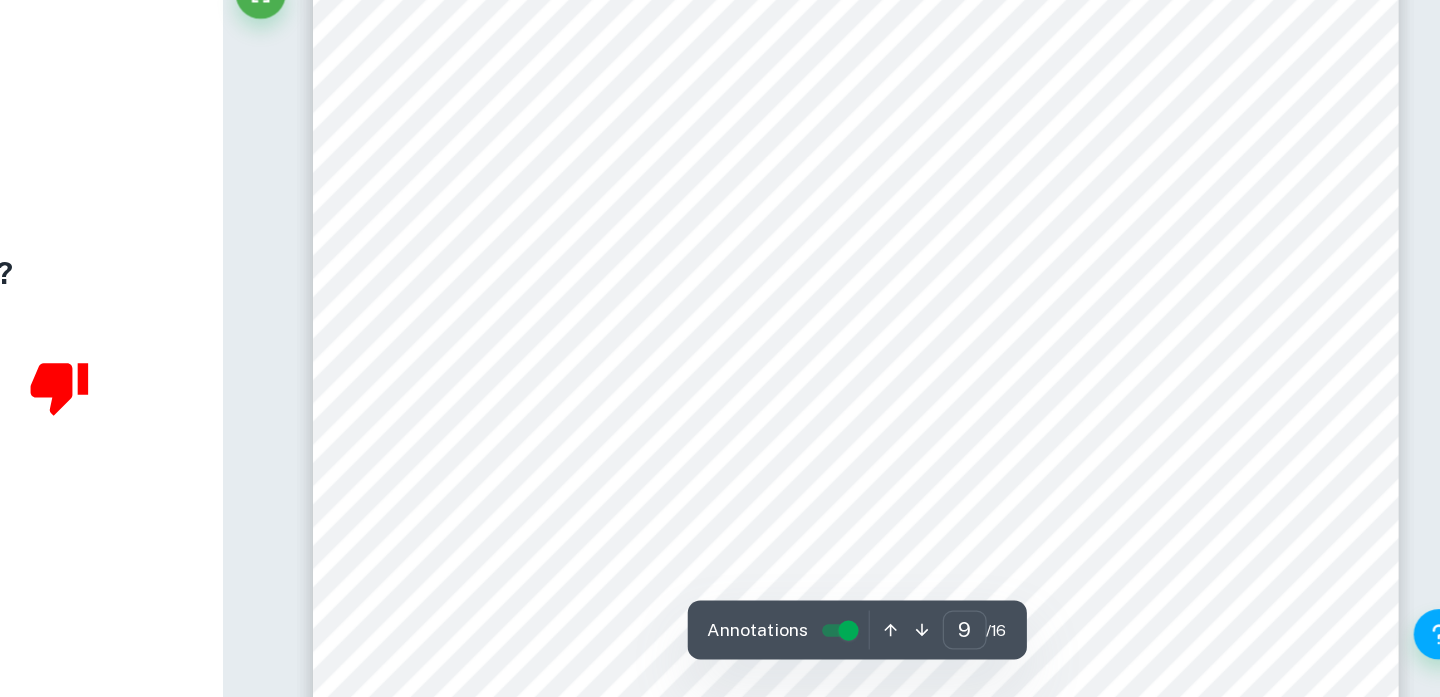 click on "8 The rate of reaction for certain trial is calculated by diving concentration change of hydrogen peroxide solution by “Time (s)   required to generate 50 kPa increase” given in the previous table rate =  −3.483 × 10 −1 moldm −3 66.00s   = = −5.276 × 10 −3   moldm −3 s −1 Note: Calculations involving number of moles of oxygen produced and number of moles of H 2 O 2 consumed are given in Table 11. in Appendix. Then the mean rate of reaction at a certain temperature was obtained by finding the mean of results of all three trials. Table 5. Rate for every trial and mean rate for all trials at a certain temperature. Temp. (K) (±0.1 K) 294.5   298.0   303.0   308.0   313.0 Trial Rate   Mean rate   Rate   Mean rate   Rate   Mean rate   Rate   Mean rate   Rate   Mean rate (10 -3   moldm -3   s -1 ) 1   -3.528 -3.463 -5.276 -5.224 -9.176 -9.824 -16.93 -16.54 -29.28 -30.69 2   -3.416   -5.197   -9.706   -15.86   -32.23 3   -3.445   -5.200   -10.59   -16.83   -30.56 trials at 298.0K. Calculation   2" at bounding box center [936, 640] 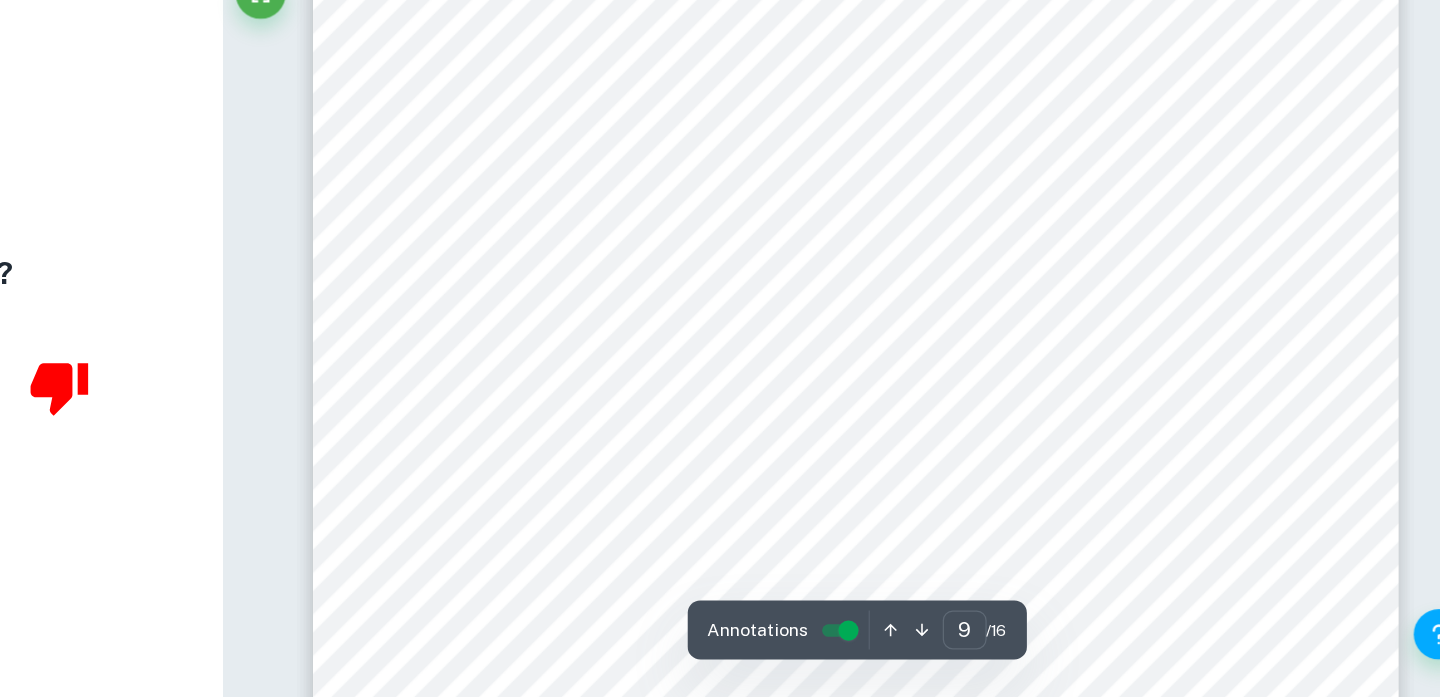 click on "8 The rate of reaction for certain trial is calculated by diving concentration change of hydrogen peroxide solution by “Time (s)   required to generate 50 kPa increase” given in the previous table rate =  −3.483 × 10 −1 moldm −3 66.00s   = = −5.276 × 10 −3   moldm −3 s −1 Note: Calculations involving number of moles of oxygen produced and number of moles of H 2 O 2 consumed are given in Table 11. in Appendix. Then the mean rate of reaction at a certain temperature was obtained by finding the mean of results of all three trials. Table 5. Rate for every trial and mean rate for all trials at a certain temperature. Temp. (K) (±0.1 K) 294.5   298.0   303.0   308.0   313.0 Trial Rate   Mean rate   Rate   Mean rate   Rate   Mean rate   Rate   Mean rate   Rate   Mean rate (10 -3   moldm -3   s -1 ) 1   -3.528 -3.463 -5.276 -5.224 -9.176 -9.824 -16.93 -16.54 -29.28 -30.69 2   -3.416   -5.197   -9.706   -15.86   -32.23 3   -3.445   -5.200   -10.59   -16.83   -30.56 trials at 298.0K. Calculation   2" at bounding box center [936, 445] 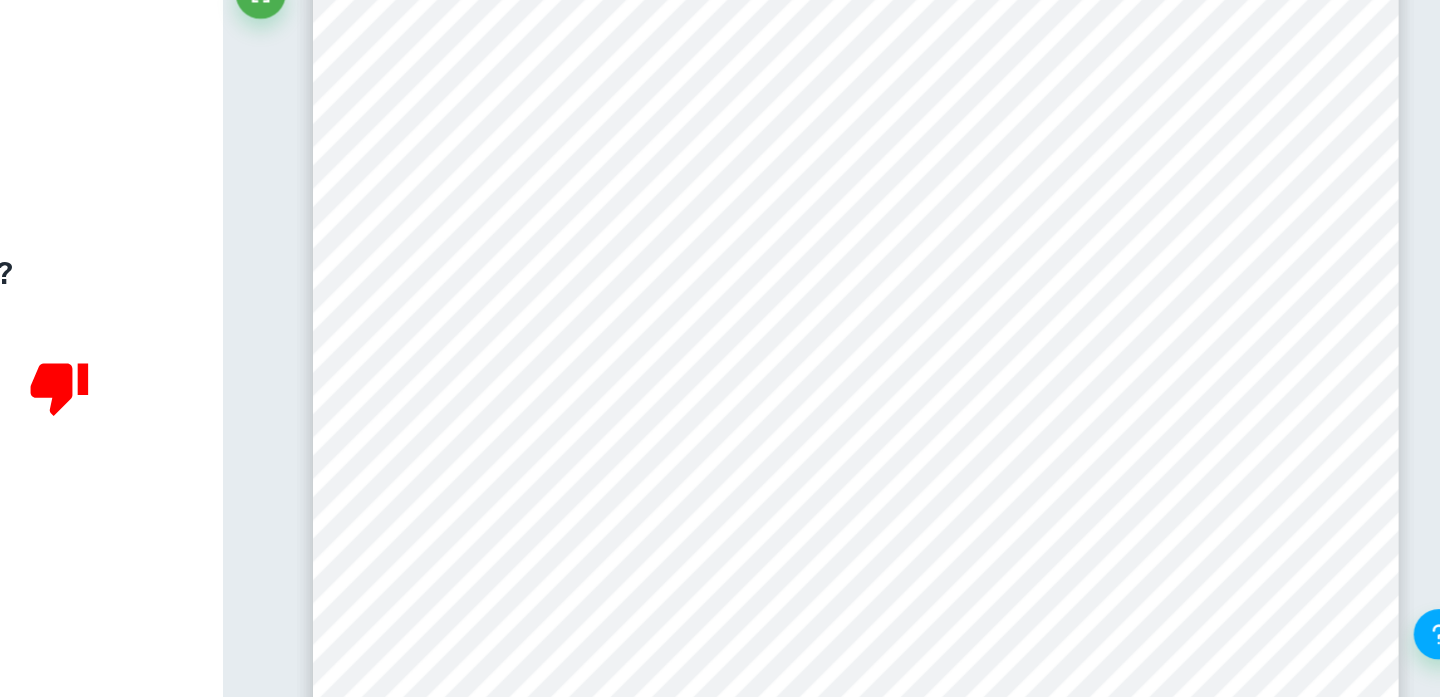 click on "8 The rate of reaction for certain trial is calculated by diving concentration change of hydrogen peroxide solution by “Time (s)   required to generate 50 kPa increase” given in the previous table rate =  −3.483 × 10 −1 moldm −3 66.00s   = = −5.276 × 10 −3   moldm −3 s −1 Note: Calculations involving number of moles of oxygen produced and number of moles of H 2 O 2 consumed are given in Table 11. in Appendix. Then the mean rate of reaction at a certain temperature was obtained by finding the mean of results of all three trials. Table 5. Rate for every trial and mean rate for all trials at a certain temperature. Temp. (K) (±0.1 K) 294.5   298.0   303.0   308.0   313.0 Trial Rate   Mean rate   Rate   Mean rate   Rate   Mean rate   Rate   Mean rate   Rate   Mean rate (10 -3   moldm -3   s -1 ) 1   -3.528 -3.463 -5.276 -5.224 -9.176 -9.824 -16.93 -16.54 -29.28 -30.69 2   -3.416   -5.197   -9.706   -15.86   -32.23 3   -3.445   -5.200   -10.59   -16.83   -30.56 trials at 298.0K. Calculation   2" at bounding box center [936, 436] 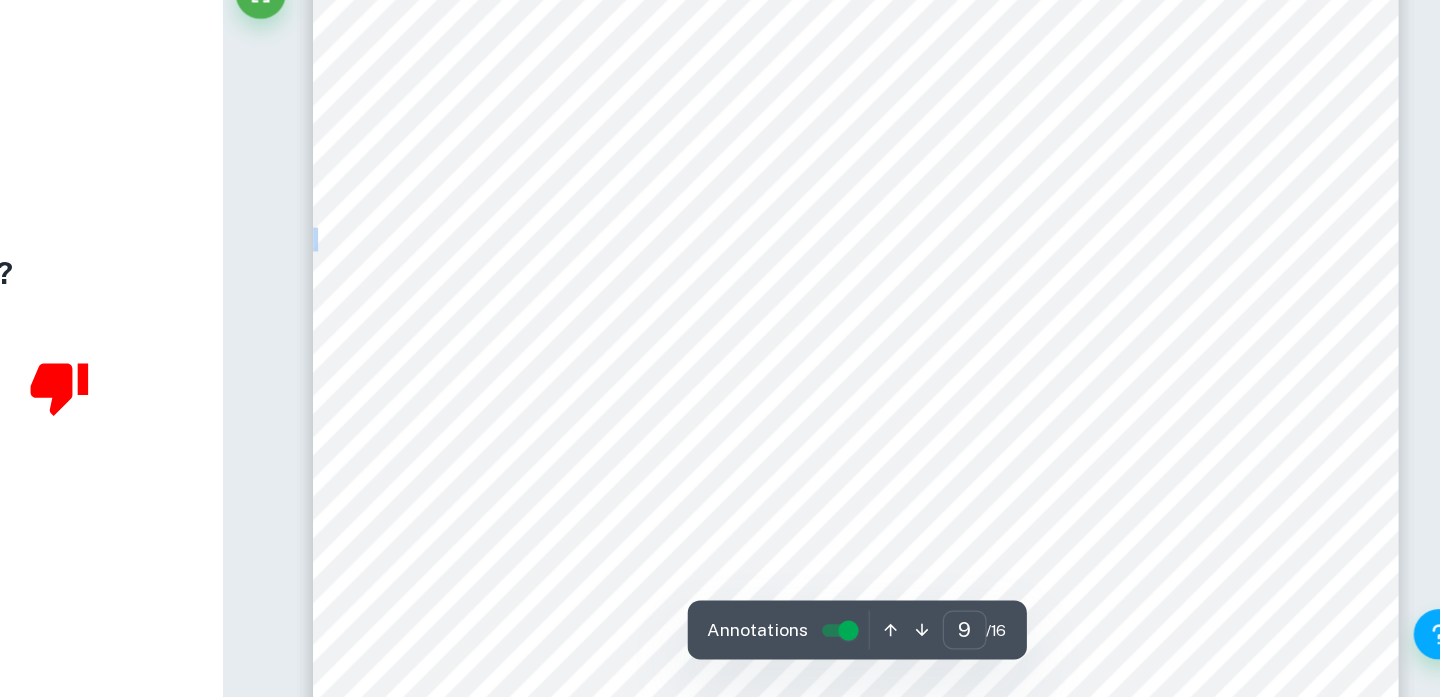 click on "8 The rate of reaction for certain trial is calculated by diving concentration change of hydrogen peroxide solution by “Time (s)   required to generate 50 kPa increase” given in the previous table rate =  −3.483 × 10 −1 moldm −3 66.00s   = = −5.276 × 10 −3   moldm −3 s −1 Note: Calculations involving number of moles of oxygen produced and number of moles of H 2 O 2 consumed are given in Table 11. in Appendix. Then the mean rate of reaction at a certain temperature was obtained by finding the mean of results of all three trials. Table 5. Rate for every trial and mean rate for all trials at a certain temperature. Temp. (K) (±0.1 K) 294.5   298.0   303.0   308.0   313.0 Trial Rate   Mean rate   Rate   Mean rate   Rate   Mean rate   Rate   Mean rate   Rate   Mean rate (10 -3   moldm -3   s -1 ) 1   -3.528 -3.463 -5.276 -5.224 -9.176 -9.824 -16.93 -16.54 -29.28 -30.69 2   -3.416   -5.197   -9.706   -15.86   -32.23 3   -3.445   -5.200   -10.59   -16.83   -30.56 trials at 298.0K. Calculation   2" at bounding box center (936, 436) 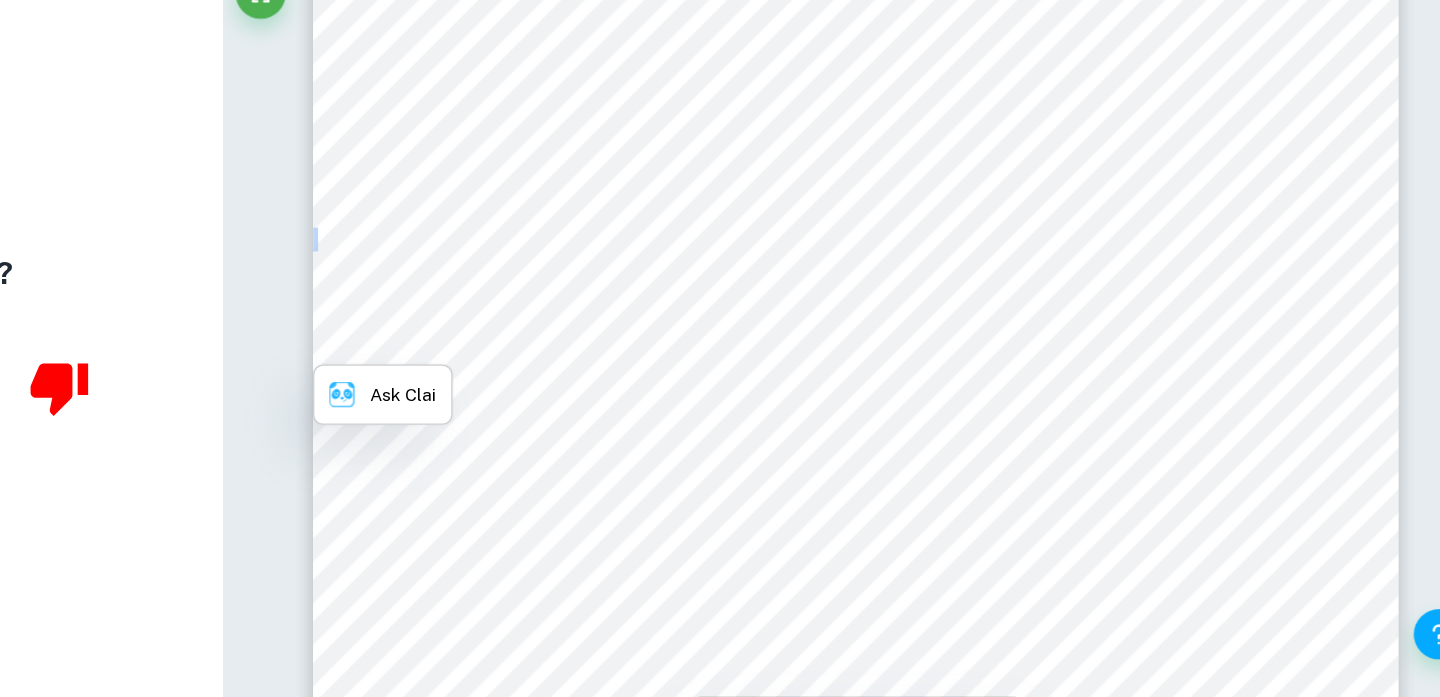 scroll, scrollTop: 9419, scrollLeft: 0, axis: vertical 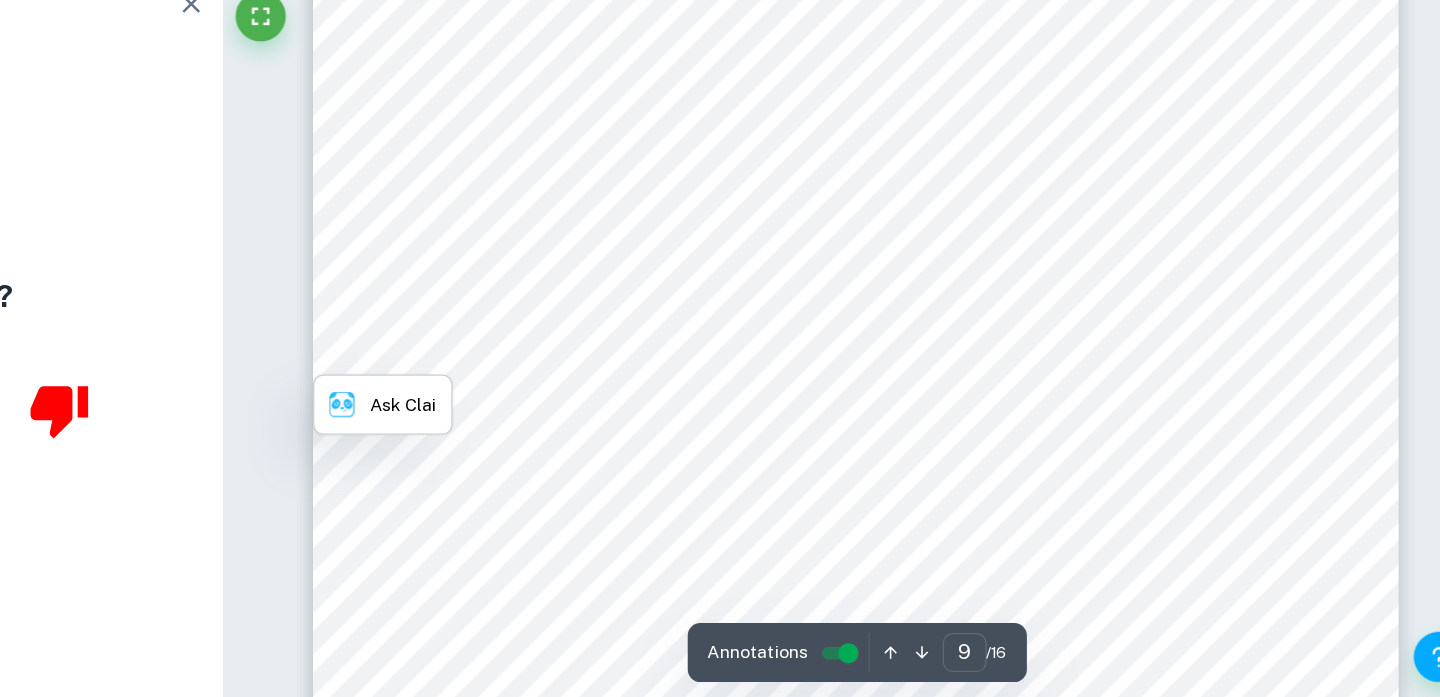 click on "8 The rate of reaction for certain trial is calculated by diving concentration change of hydrogen peroxide solution by “Time (s)   required to generate 50 kPa increase” given in the previous table rate =  −3.483 × 10 −1 moldm −3 66.00s   = = −5.276 × 10 −3   moldm −3 s −1 Note: Calculations involving number of moles of oxygen produced and number of moles of H 2 O 2 consumed are given in Table 11. in Appendix. Then the mean rate of reaction at a certain temperature was obtained by finding the mean of results of all three trials. Table 5. Rate for every trial and mean rate for all trials at a certain temperature. Temp. (K) (±0.1 K) 294.5   298.0   303.0   308.0   313.0 Trial Rate   Mean rate   Rate   Mean rate   Rate   Mean rate   Rate   Mean rate   Rate   Mean rate (10 -3   moldm -3   s -1 ) 1   -3.528 -3.463 -5.276 -5.224 -9.176 -9.824 -16.93 -16.54 -29.28 -30.69 2   -3.416   -5.197   -9.706   -15.86   -32.23 3   -3.445   -5.200   -10.59   -16.83   -30.56 trials at 298.0K. Calculation   2" at bounding box center (936, 426) 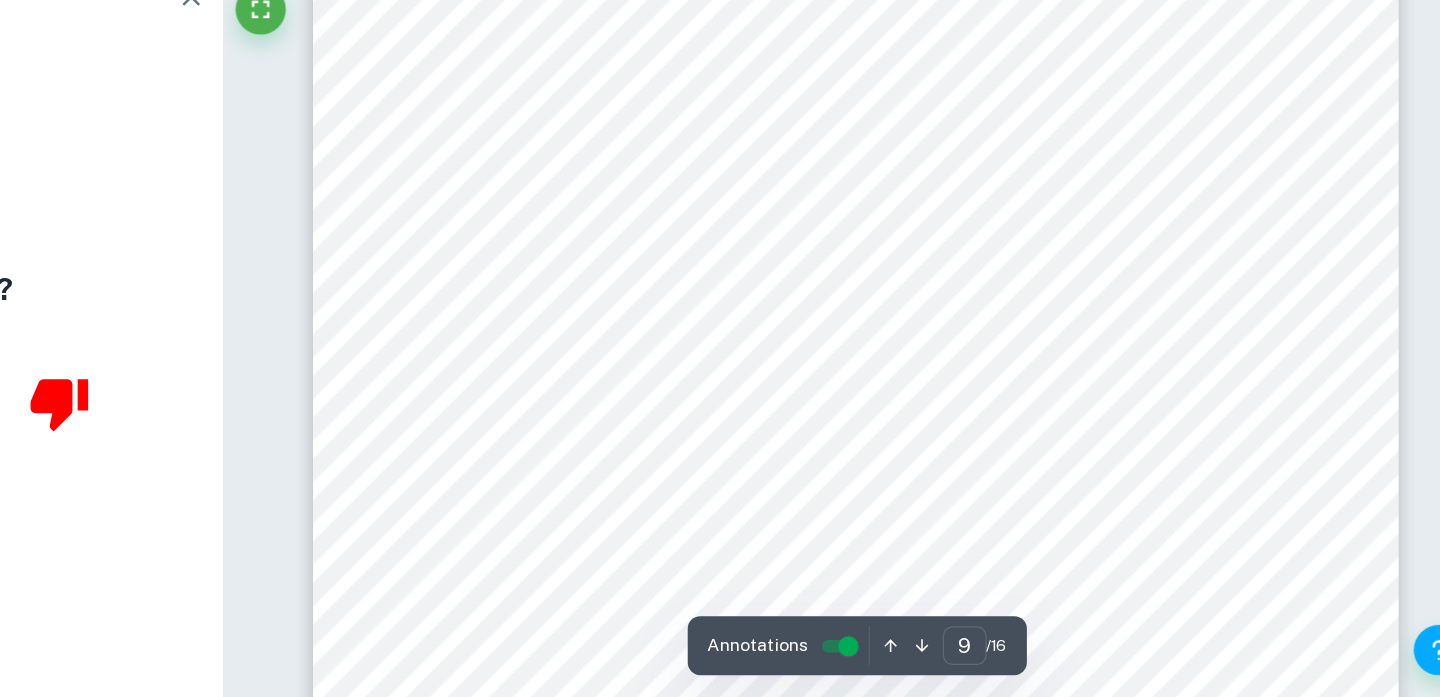 click on "8 The rate of reaction for certain trial is calculated by diving concentration change of hydrogen peroxide solution by “Time (s)   required to generate 50 kPa increase” given in the previous table rate =  −3.483 × 10 −1 moldm −3 66.00s   = = −5.276 × 10 −3   moldm −3 s −1 Note: Calculations involving number of moles of oxygen produced and number of moles of H 2 O 2 consumed are given in Table 11. in Appendix. Then the mean rate of reaction at a certain temperature was obtained by finding the mean of results of all three trials. Table 5. Rate for every trial and mean rate for all trials at a certain temperature. Temp. (K) (±0.1 K) 294.5   298.0   303.0   308.0   313.0 Trial Rate   Mean rate   Rate   Mean rate   Rate   Mean rate   Rate   Mean rate   Rate   Mean rate (10 -3   moldm -3   s -1 ) 1   -3.528 -3.463 -5.276 -5.224 -9.176 -9.824 -16.93 -16.54 -29.28 -30.69 2   -3.416   -5.197   -9.706   -15.86   -32.23 3   -3.445   -5.200   -10.59   -16.83   -30.56 trials at 298.0K. Calculation   2" at bounding box center (936, 426) 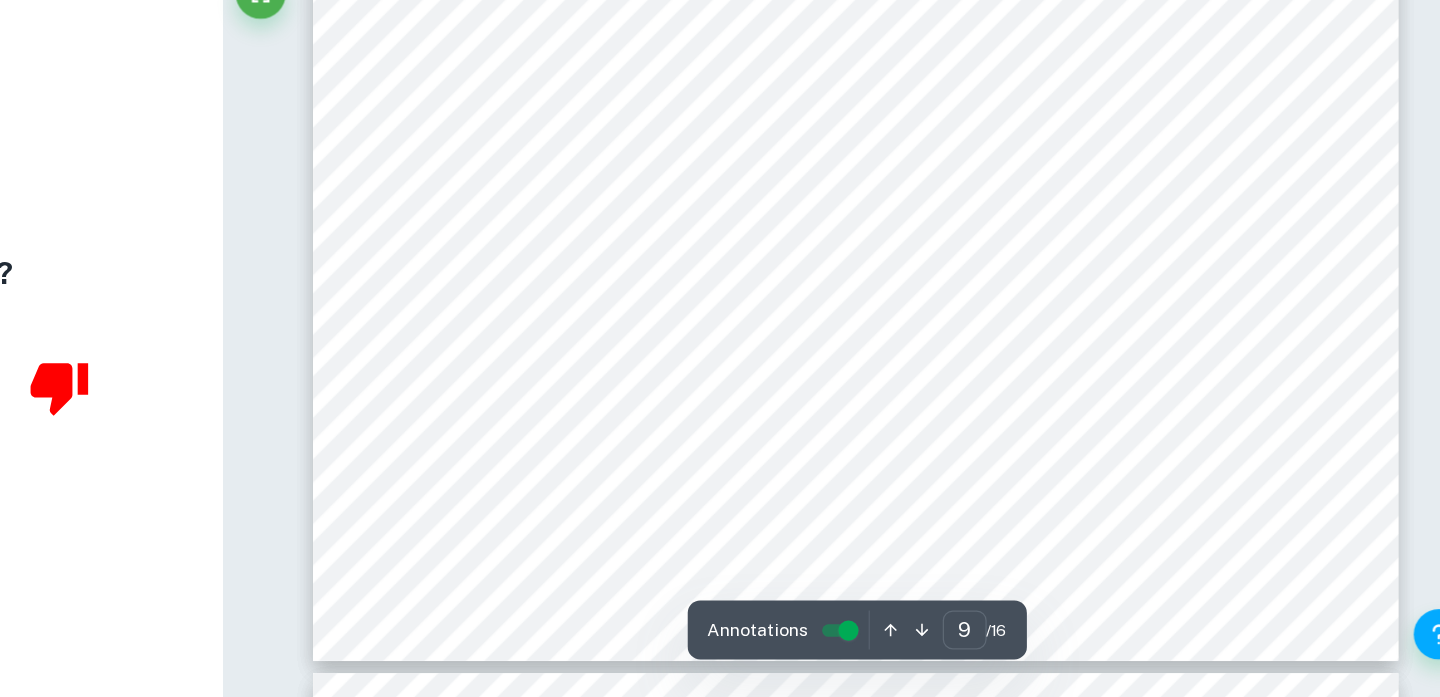 click on "8 The rate of reaction for certain trial is calculated by diving concentration change of hydrogen peroxide solution by “Time (s)   required to generate 50 kPa increase” given in the previous table rate =  −3.483 × 10 −1 moldm −3 66.00s   = = −5.276 × 10 −3   moldm −3 s −1 Note: Calculations involving number of moles of oxygen produced and number of moles of H 2 O 2 consumed are given in Table 11. in Appendix. Then the mean rate of reaction at a certain temperature was obtained by finding the mean of results of all three trials. Table 5. Rate for every trial and mean rate for all trials at a certain temperature. Temp. (K) (±0.1 K) 294.5   298.0   303.0   308.0   313.0 Trial Rate   Mean rate   Rate   Mean rate   Rate   Mean rate   Rate   Mean rate   Rate   Mean rate (10 -3   moldm -3   s -1 ) 1   -3.528 -3.463 -5.276 -5.224 -9.176 -9.824 -16.93 -16.54 -29.28 -30.69 2   -3.416   -5.197   -9.706   -15.86   -32.23 3   -3.445   -5.200   -10.59   -16.83   -30.56 trials at 298.0K. Calculation   2" at bounding box center (936, 109) 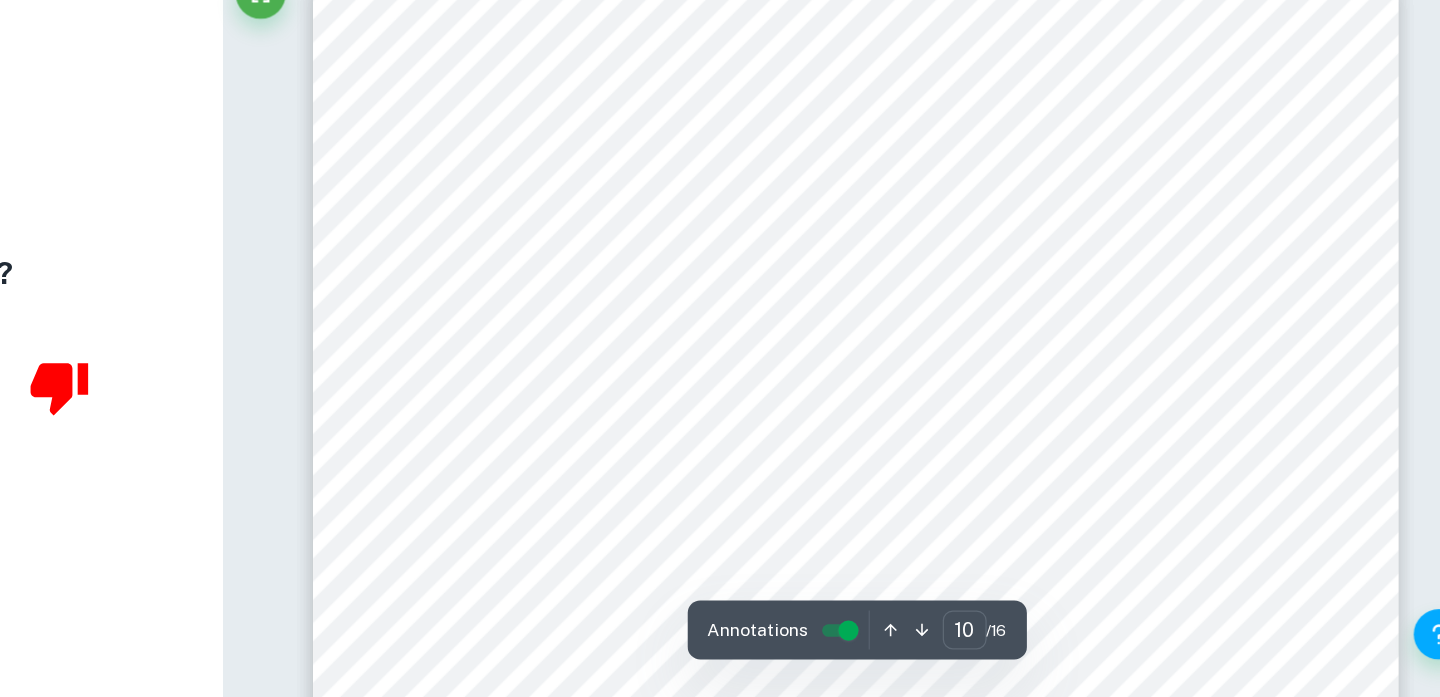 click on "9 Table 7. Reciprocal temperatures and the corresponding lnk values. Temperature (K) (±0.1 K) 𝟏 𝑻𝒆𝒎𝒑𝒆𝒓𝒂𝒕𝒖𝒓𝒆 ( 10 −3   𝐾 −1 )   lnk 294.5   3.396   -4.15 298.0   3.356   -3.74 303.0   3.300   -3.11 308.0   3.247   -2.59 313.0   3.195   -1.97 Arrhenius plot is given in Figure 2. The gradient of the line of regression is given by the coefficient of x. Since the reciprocal of temperature was plotted in the scientific notation, the gradient of the line is   −10.80 × 10 3   Therefore the activation energy can be calculated knowing that the gradient value is equal to   −   𝐸𝑎 𝑅   . 𝐸 𝑎   = −1.080 × 10 4   × (−8.3145) = 8.980 × 10 4   𝐽𝑚𝑜𝑙 −1   = 89.80 𝑘𝐽𝑚𝑜𝑙 −1 8. Random error calculation Data and graphs were processed using   Microsoft Excel 2021   and   Google Sheets.   In order to find the random error of the investigation, I will find the total uncertainty of the experiment at each   Exemplary calculation (  0.02" at bounding box center [936, 683] 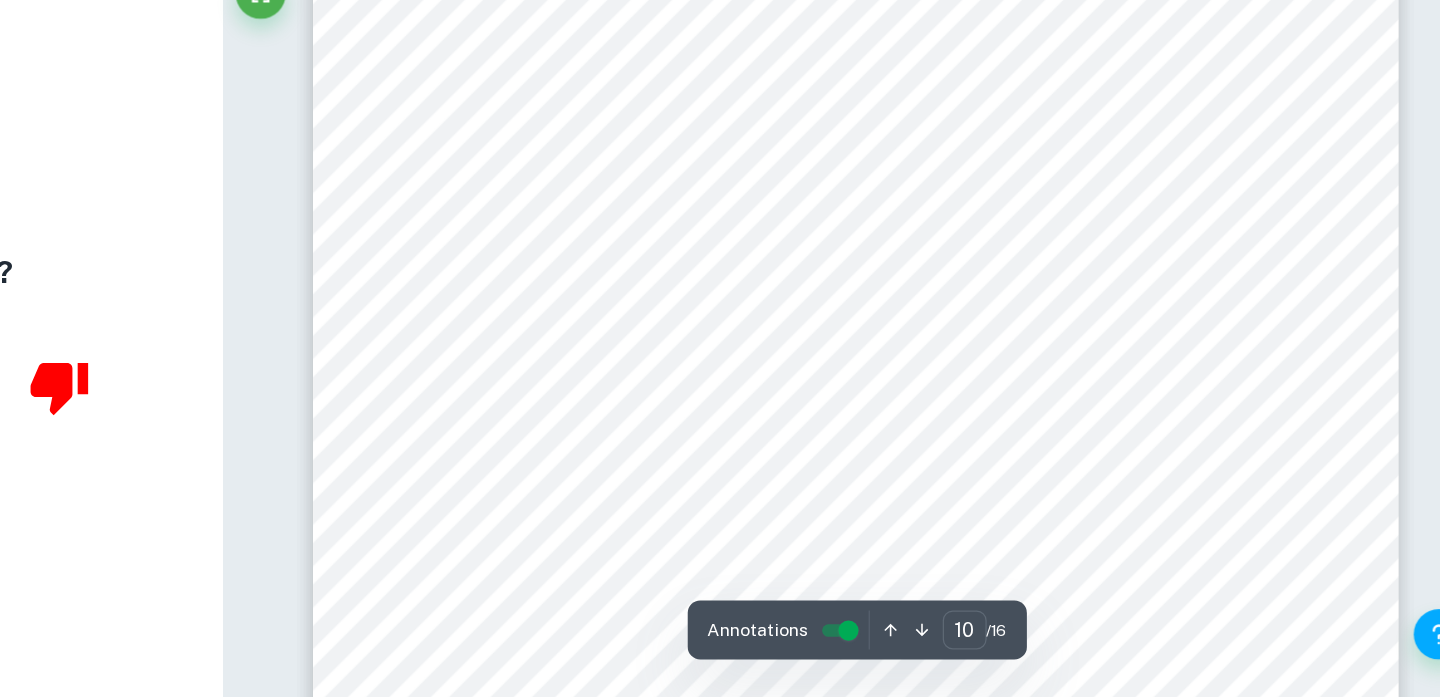 scroll, scrollTop: 10574, scrollLeft: 0, axis: vertical 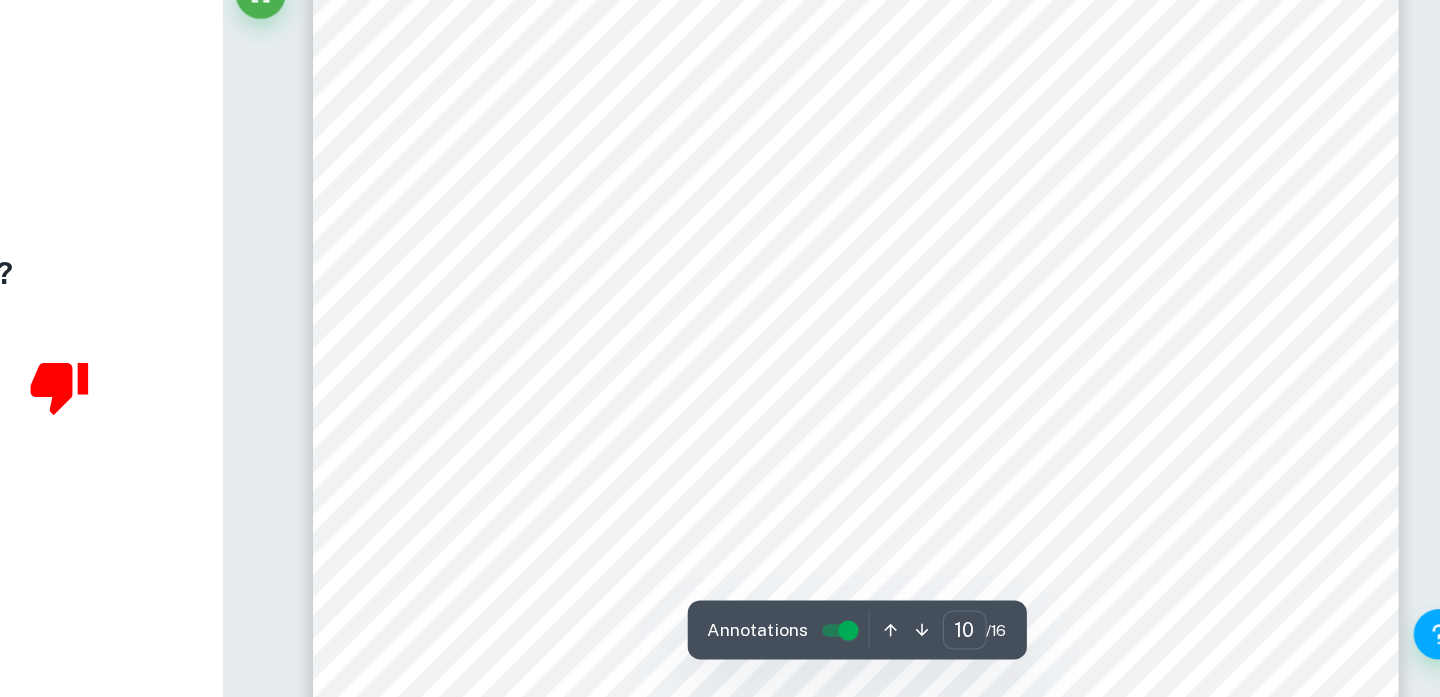 click on "9 Table 7. Reciprocal temperatures and the corresponding lnk values. Temperature (K) (±0.1 K) 𝟏 𝑻𝒆𝒎𝒑𝒆𝒓𝒂𝒕𝒖𝒓𝒆 ( 10 −3   𝐾 −1 )   lnk 294.5   3.396   -4.15 298.0   3.356   -3.74 303.0   3.300   -3.11 308.0   3.247   -2.59 313.0   3.195   -1.97 Arrhenius plot is given in Figure 2. The gradient of the line of regression is given by the coefficient of x. Since the reciprocal of temperature was plotted in the scientific notation, the gradient of the line is   −10.80 × 10 3   Therefore the activation energy can be calculated knowing that the gradient value is equal to   −   𝐸𝑎 𝑅   . 𝐸 𝑎   = −1.080 × 10 4   × (−8.3145) = 8.980 × 10 4   𝐽𝑚𝑜𝑙 −1   = 89.80 𝑘𝐽𝑚𝑜𝑙 −1 8. Random error calculation Data and graphs were processed using   Microsoft Excel 2021   and   Google Sheets.   In order to find the random error of the investigation, I will find the total uncertainty of the experiment at each   Exemplary calculation (  0.02" at bounding box center (936, 399) 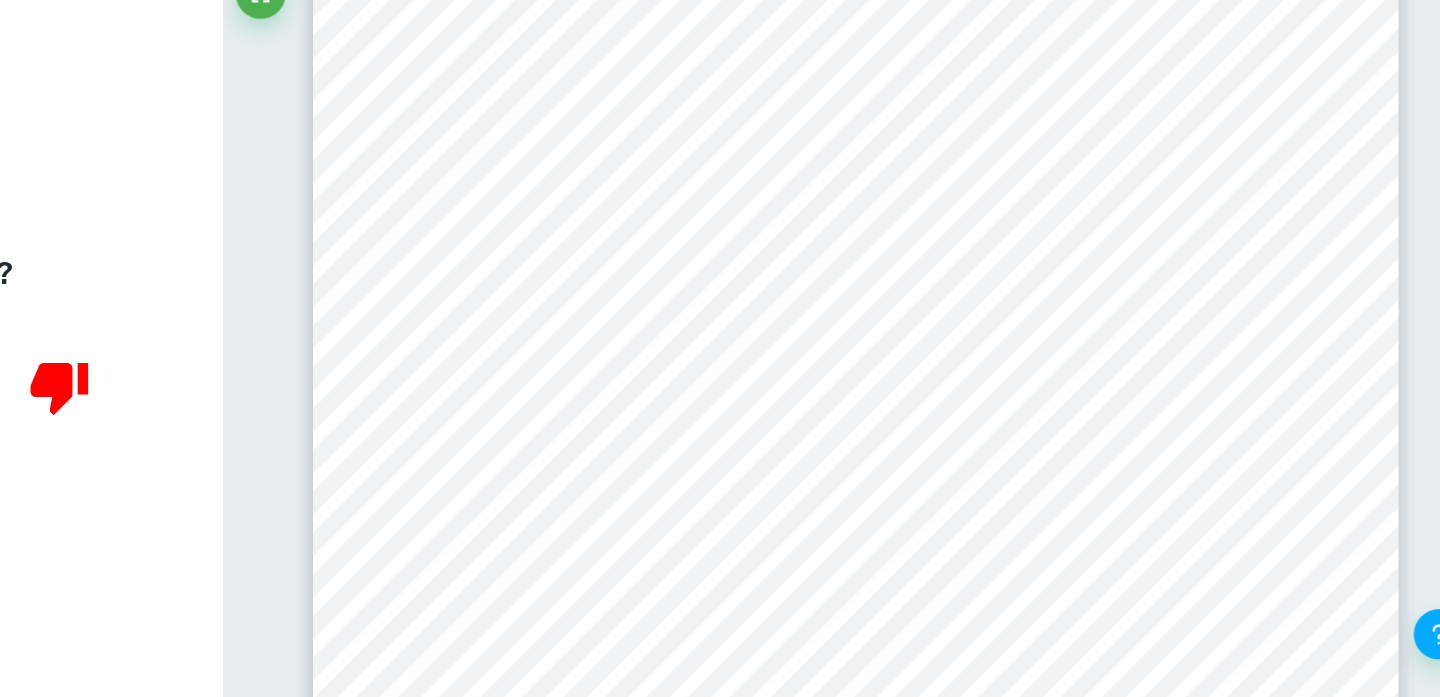 click on "9 Table 7. Reciprocal temperatures and the corresponding lnk values. Temperature (K) (±0.1 K) 𝟏 𝑻𝒆𝒎𝒑𝒆𝒓𝒂𝒕𝒖𝒓𝒆 ( 10 −3   𝐾 −1 )   lnk 294.5   3.396   -4.15 298.0   3.356   -3.74 303.0   3.300   -3.11 308.0   3.247   -2.59 313.0   3.195   -1.97 Arrhenius plot is given in Figure 2. The gradient of the line of regression is given by the coefficient of x. Since the reciprocal of temperature was plotted in the scientific notation, the gradient of the line is   −10.80 × 10 3   Therefore the activation energy can be calculated knowing that the gradient value is equal to   −   𝐸𝑎 𝑅   . 𝐸 𝑎   = −1.080 × 10 4   × (−8.3145) = 8.980 × 10 4   𝐽𝑚𝑜𝑙 −1   = 89.80 𝑘𝐽𝑚𝑜𝑙 −1 8. Random error calculation Data and graphs were processed using   Microsoft Excel 2021   and   Google Sheets.   In order to find the random error of the investigation, I will find the total uncertainty of the experiment at each   Exemplary calculation (  0.02" at bounding box center (936, 399) 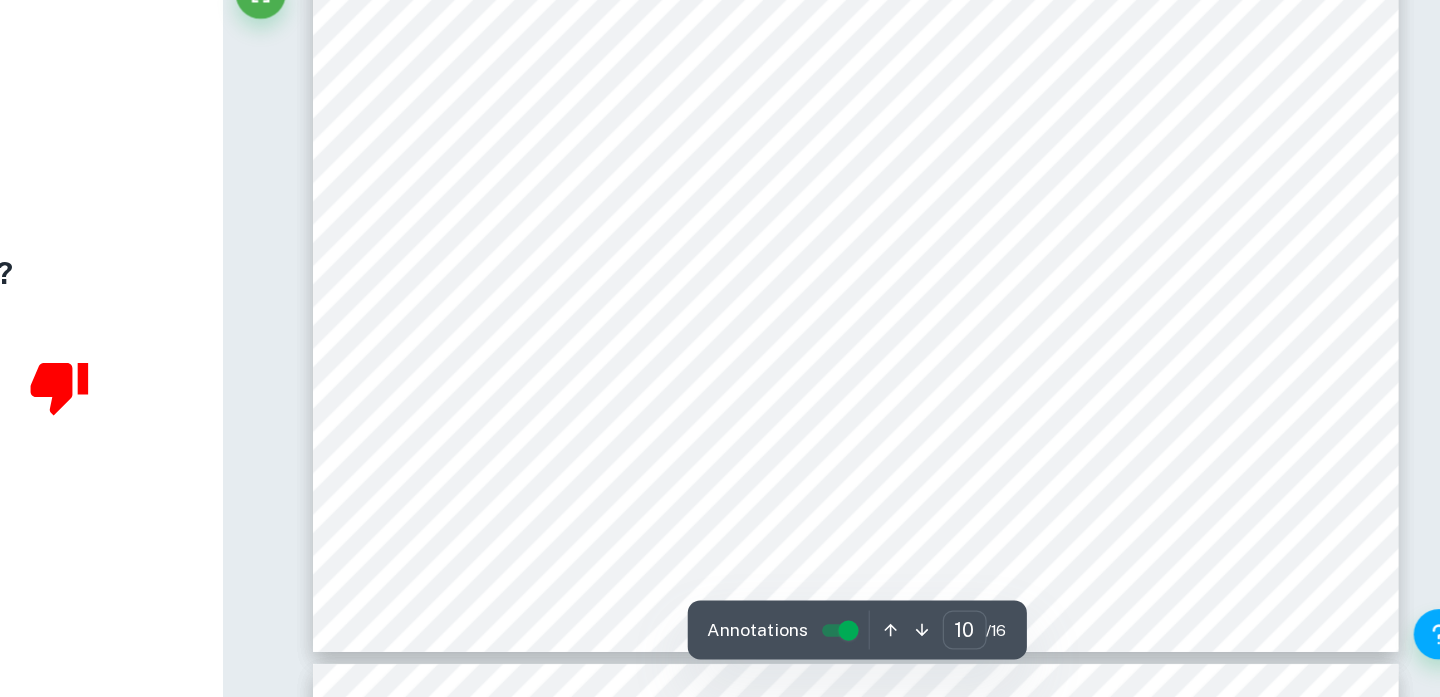 click on "9 Table 7. Reciprocal temperatures and the corresponding lnk values. Temperature (K) (±0.1 K) 𝟏 𝑻𝒆𝒎𝒑𝒆𝒓𝒂𝒕𝒖𝒓𝒆 ( 10 −3   𝐾 −1 )   lnk 294.5   3.396   -4.15 298.0   3.356   -3.74 303.0   3.300   -3.11 308.0   3.247   -2.59 313.0   3.195   -1.97 Arrhenius plot is given in Figure 2. The gradient of the line of regression is given by the coefficient of x. Since the reciprocal of temperature was plotted in the scientific notation, the gradient of the line is   −10.80 × 10 3   Therefore the activation energy can be calculated knowing that the gradient value is equal to   −   𝐸𝑎 𝑅   . 𝐸 𝑎   = −1.080 × 10 4   × (−8.3145) = 8.980 × 10 4   𝐽𝑚𝑜𝑙 −1   = 89.80 𝑘𝐽𝑚𝑜𝑙 −1 8. Random error calculation Data and graphs were processed using   Microsoft Excel 2021   and   Google Sheets.   In order to find the random error of the investigation, I will find the total uncertainty of the experiment at each   Exemplary calculation (  0.02" at bounding box center [936, 102] 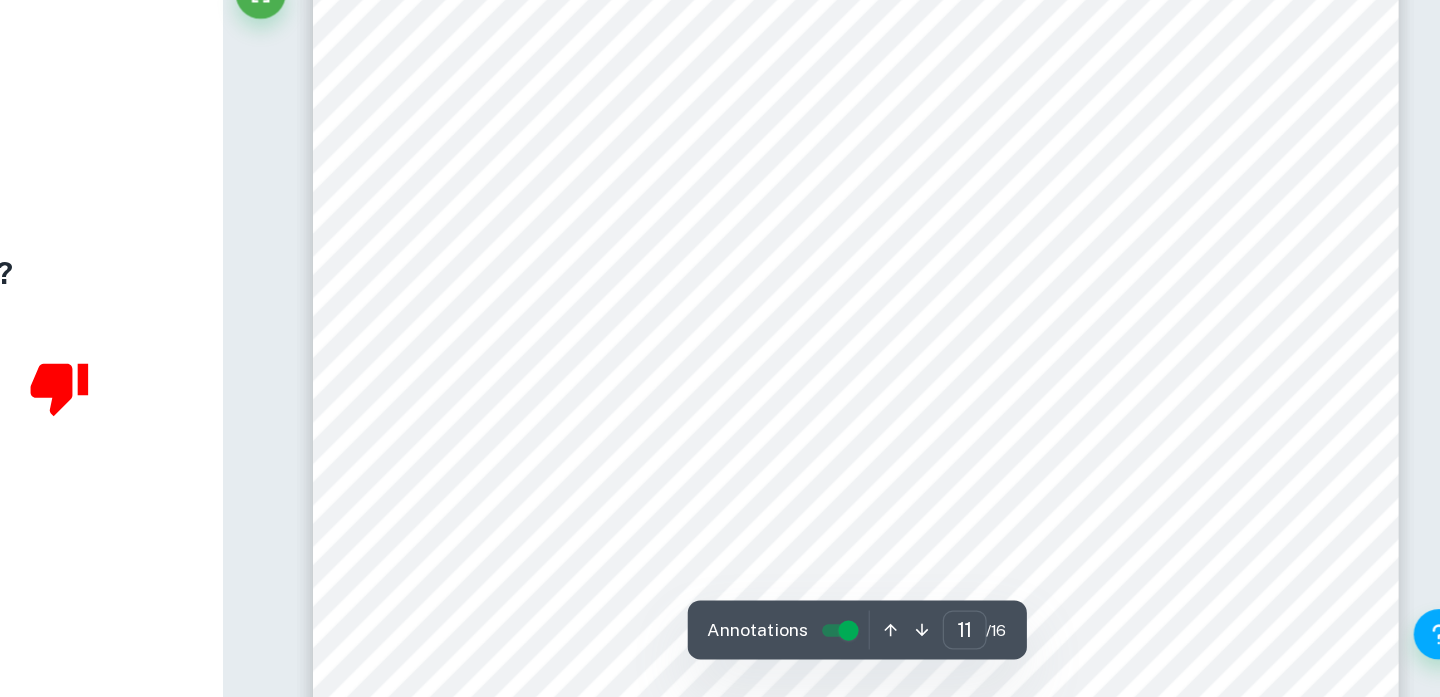 click on "10 The percentage uncertainty of the following measurements for each trial was calculated using the formula:   𝑢𝑛𝑐𝑒𝑟𝑡𝑎𝑖𝑛𝑡𝑦 𝑜𝑓 𝑎𝑝𝑝𝑎𝑟𝑎𝑡𝑢𝑠 𝑚𝑒𝑎𝑠𝑢𝑟𝑒𝑑 𝑣𝑎𝑙𝑢𝑒 𝑢𝑠𝑖𝑛𝑔 𝑎𝑝𝑝𝑎𝑟𝑎𝑡𝑢𝑠   ×   100% . They involved: volume of the H 2 O 2   solution produced in a 500cm 3   volumetric flask; volume of the Fe(NO 3 ) 3   solution produced in a 250 cm 3   volumetric flask; mass of Fe(NO 3 ) 3 ; volume of the flask left for gas evolution, and volume of solution in the reaction flask. Calculation of the last one involved the addition of absolute uncertainties of 20 cm 3   pipette (±0.03 cm 3 ) and 20 cm 3   gas syringe (±0.25 cm 3 ) and multiplying the result by 100%/25.0 cm 3 . Percentage uncertainty of mass of Fe(NO 3 ) 3 0.001 25.242   × 100% = 0.0040% Total percentage uncertainty for specific temperature was calculated by adding all the percentage uncertainties and bought H 2 O 2   5" at bounding box center (936, 622) 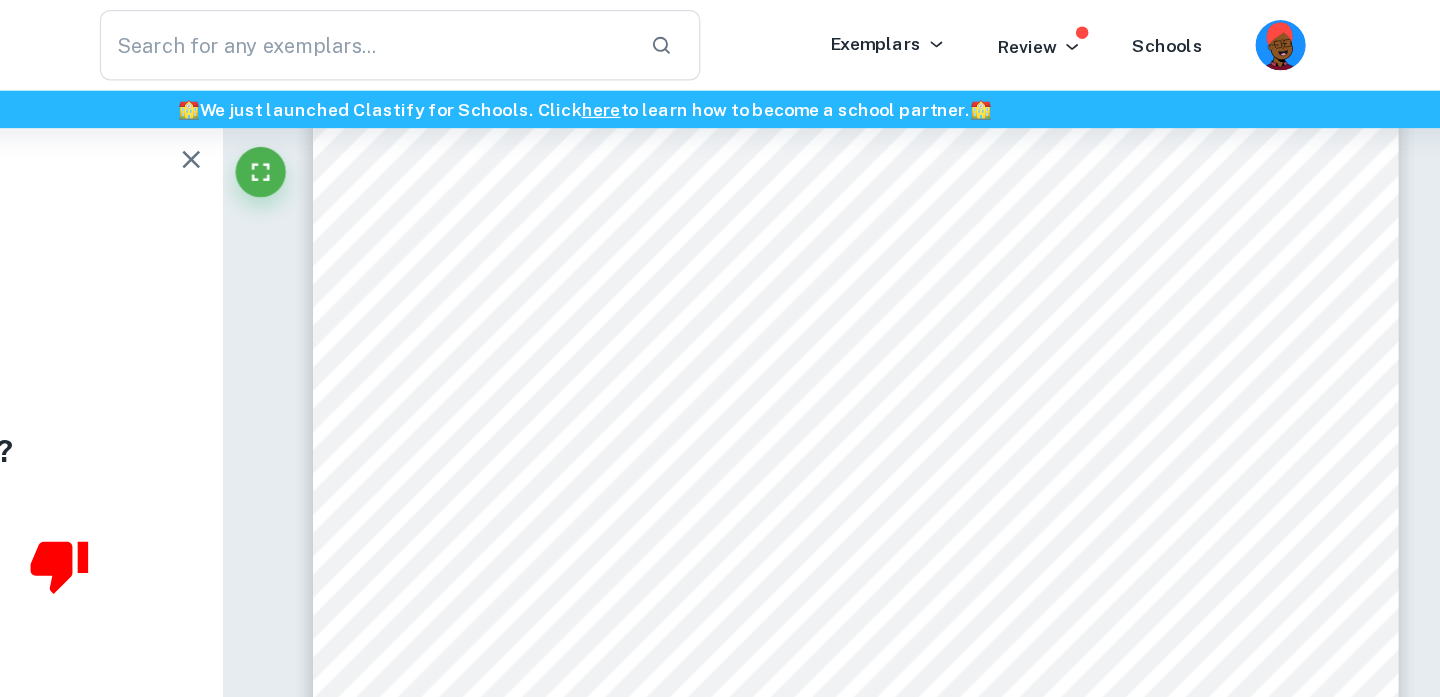 scroll, scrollTop: 11574, scrollLeft: 0, axis: vertical 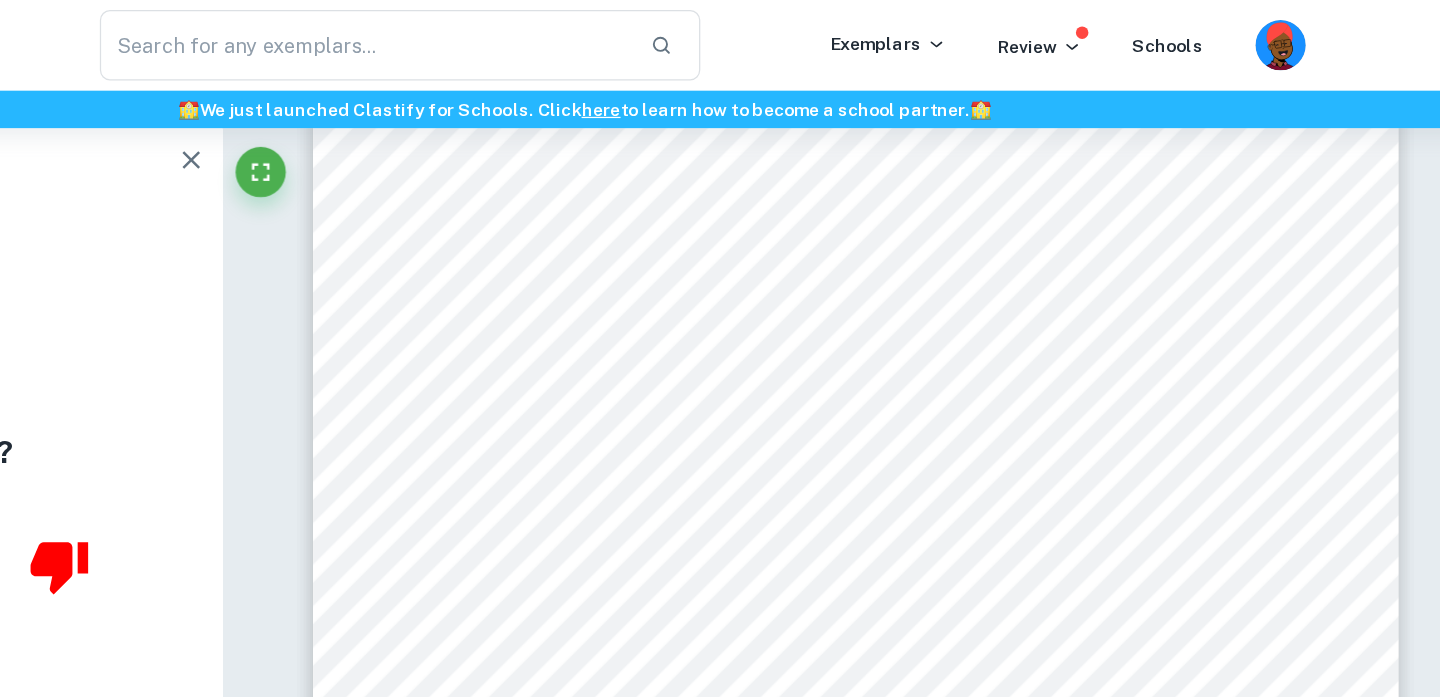 click on "10 The percentage uncertainty of the following measurements for each trial was calculated using the formula:   𝑢𝑛𝑐𝑒𝑟𝑡𝑎𝑖𝑛𝑡𝑦 𝑜𝑓 𝑎𝑝𝑝𝑎𝑟𝑎𝑡𝑢𝑠 𝑚𝑒𝑎𝑠𝑢𝑟𝑒𝑑 𝑣𝑎𝑙𝑢𝑒 𝑢𝑠𝑖𝑛𝑔 𝑎𝑝𝑝𝑎𝑟𝑎𝑡𝑢𝑠   ×   100% . They involved: volume of the H 2 O 2   solution produced in a 500cm 3   volumetric flask; volume of the Fe(NO 3 ) 3   solution produced in a 250 cm 3   volumetric flask; mass of Fe(NO 3 ) 3 ; volume of the flask left for gas evolution, and volume of solution in the reaction flask. Calculation of the last one involved the addition of absolute uncertainties of 20 cm 3   pipette (±0.03 cm 3 ) and 20 cm 3   gas syringe (±0.25 cm 3 ) and multiplying the result by 100%/25.0 cm 3 . Percentage uncertainty of mass of Fe(NO 3 ) 3 0.001 25.242   × 100% = 0.0040% Total percentage uncertainty for specific temperature was calculated by adding all the percentage uncertainties and bought H 2 O 2   5" at bounding box center (936, 527) 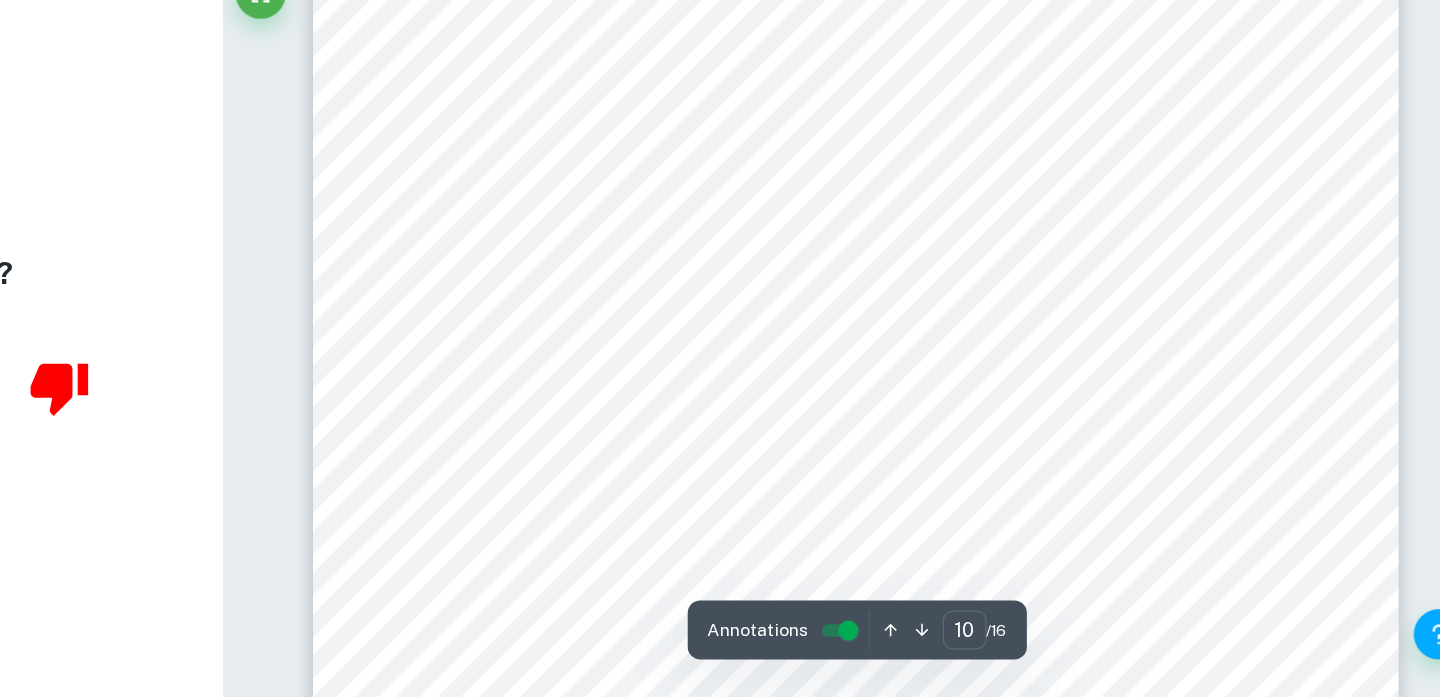 scroll, scrollTop: 10746, scrollLeft: 0, axis: vertical 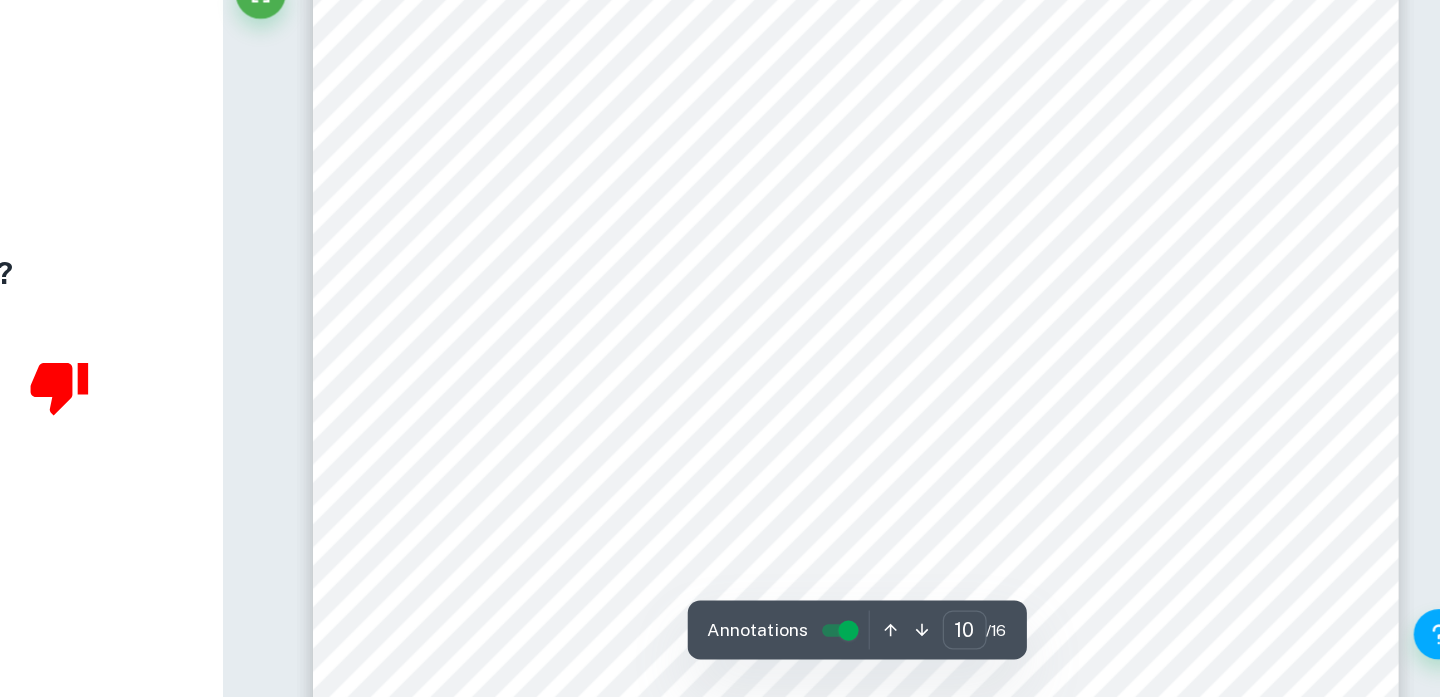 click on "9 Table 7. Reciprocal temperatures and the corresponding lnk values. Temperature (K) (±0.1 K) 𝟏 𝑻𝒆𝒎𝒑𝒆𝒓𝒂𝒕𝒖𝒓𝒆 ( 10 −3   𝐾 −1 )   lnk 294.5   3.396   -4.15 298.0   3.356   -3.74 303.0   3.300   -3.11 308.0   3.247   -2.59 313.0   3.195   -1.97 Arrhenius plot is given in Figure 2. The gradient of the line of regression is given by the coefficient of x. Since the reciprocal of temperature was plotted in the scientific notation, the gradient of the line is   −10.80 × 10 3   Therefore the activation energy can be calculated knowing that the gradient value is equal to   −   𝐸𝑎 𝑅   . 𝐸 𝑎   = −1.080 × 10 4   × (−8.3145) = 8.980 × 10 4   𝐽𝑚𝑜𝑙 −1   = 89.80 𝑘𝐽𝑚𝑜𝑙 −1 8. Random error calculation Data and graphs were processed using   Microsoft Excel 2021   and   Google Sheets.   In order to find the random error of the investigation, I will find the total uncertainty of the experiment at each   Exemplary calculation (  0.02" at bounding box center [936, 227] 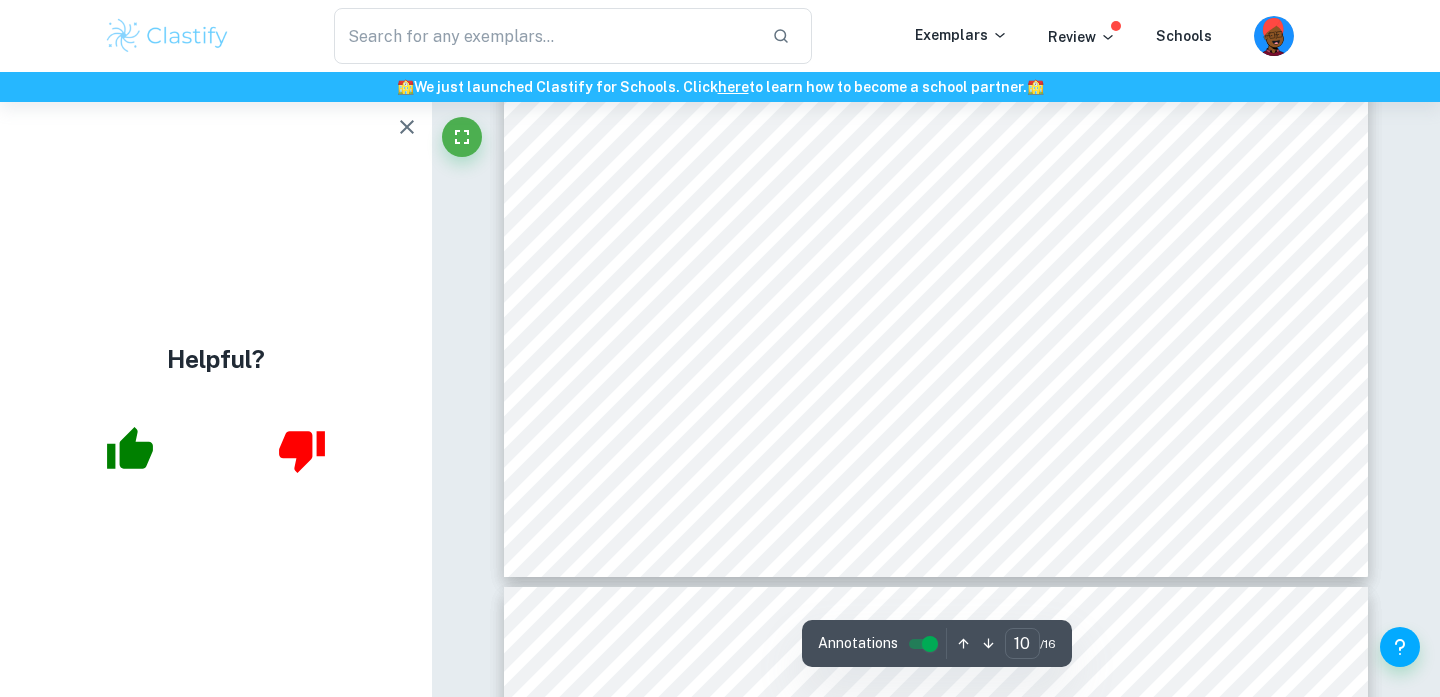 scroll, scrollTop: 10959, scrollLeft: 0, axis: vertical 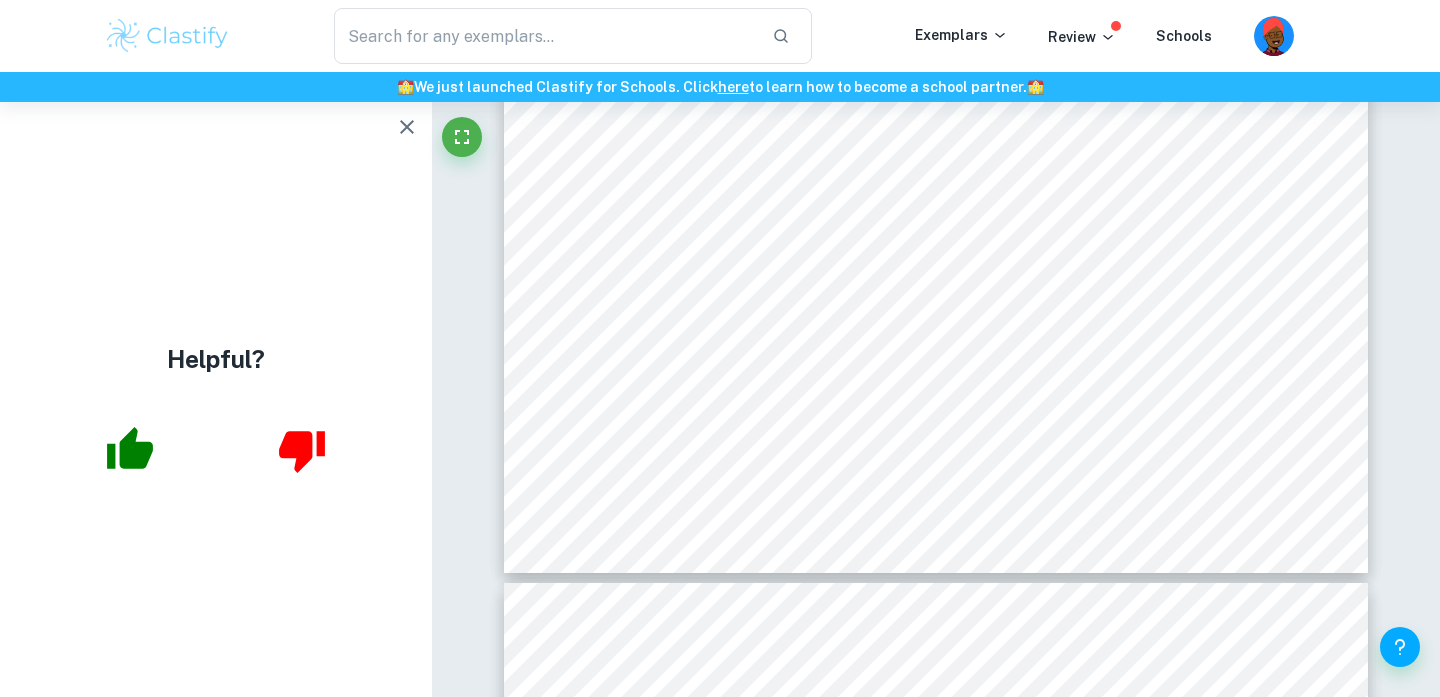 type on "12" 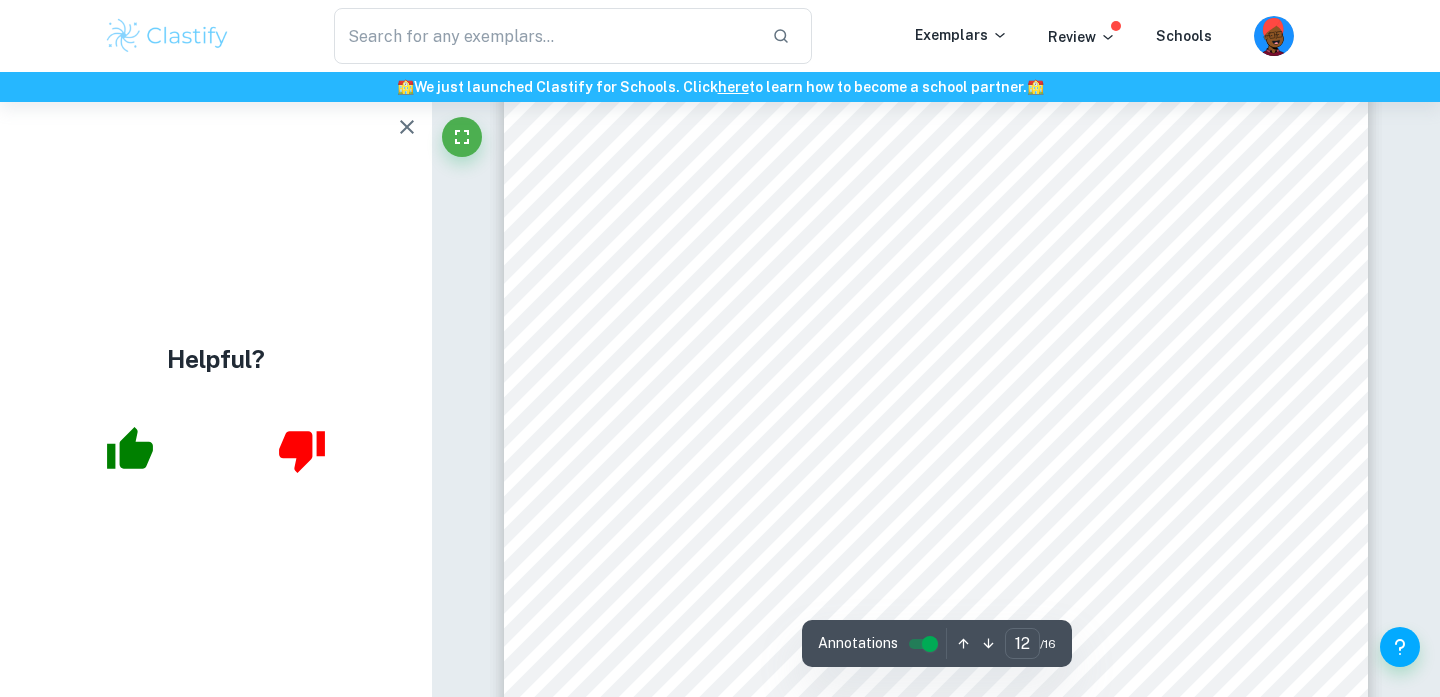 click on "11 Also the difference might result from the slightly different nature of the catalyst used in the research from which I obtained the literature value. P. Chiriþã instead of using the aqueous solution formed from the chemical reagent of high purity, used a pyrite mineral. Firstly, it is not in the aqueous phase and the surface area becomes another independent variable as it is a heterogeneous catalyst. As the author mentions: “The specific surface areas of these fractions of pyrite grains are too low to be determined reliably by   BET analysis.” Secondly, the pyrite might have contained impurities that have influenced the rate of decomposition of H 2 O 2 , resulting in a different E a   (Chiriþã, 2007). The calculation of the standard deviation or variance of either “Actual increase in P (kPa)” or “Time (s) required to generate 50   kPa change” would be pointless, because they are varied and wouldn’t indicate the precision of the experiment. On the other hand, the   𝑅 2 Strengths" at bounding box center (936, 593) 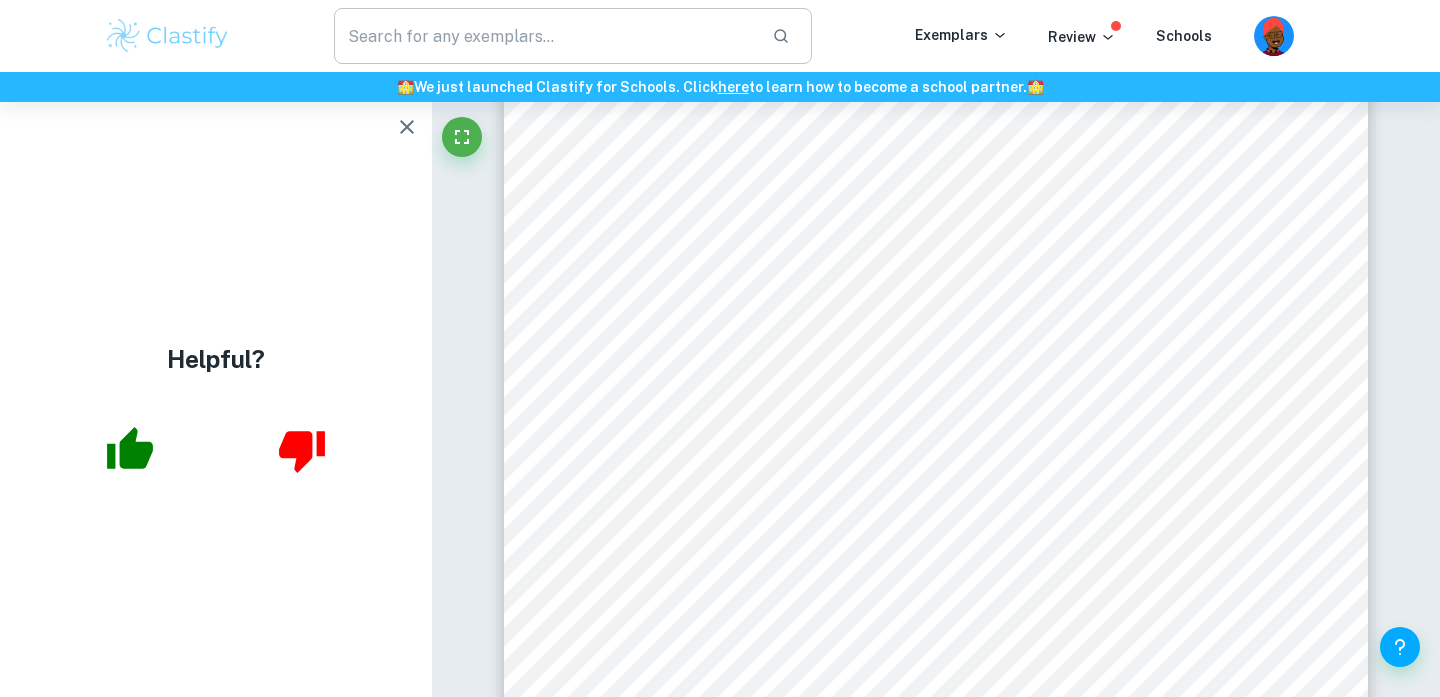 click at bounding box center (545, 36) 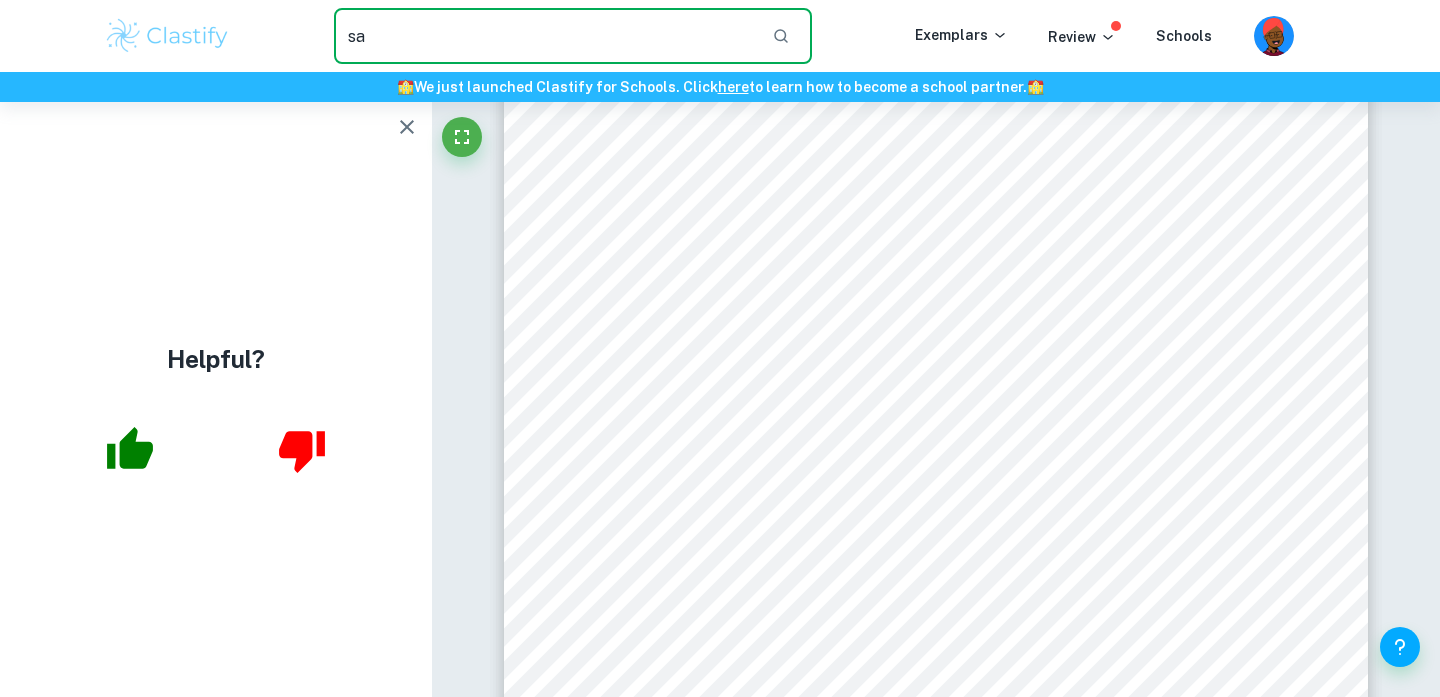type on "s" 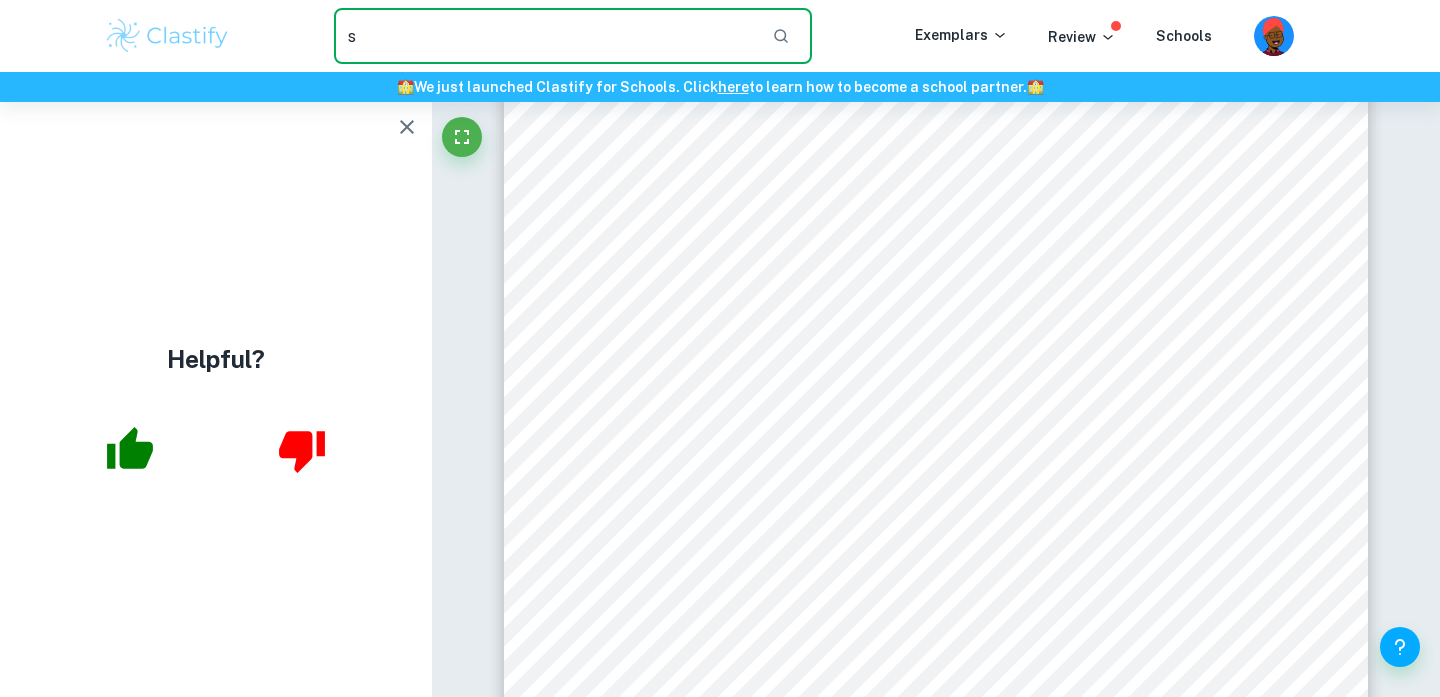 type 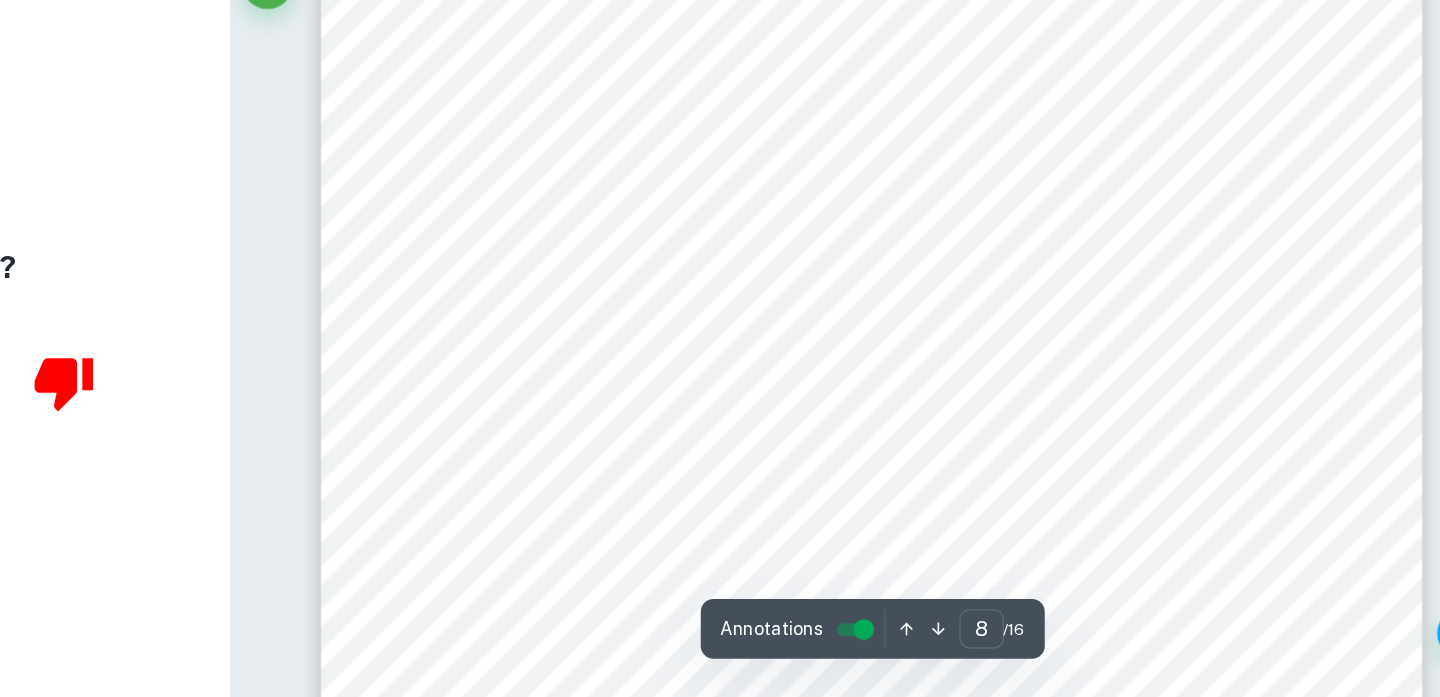 click on "b) Processed data Table 3. Time (s) required to generate 50 kPa change and actual increase in Pressure (s) for every trial. Temp. (K) (±0.1K) 294.5   298.0   303.0   308.0   313.0 Trial Time (s) required to generate 50 kPa change (±0.01 s) Actual increase in P (kPa) (±0.06 kPa) Time (s) required to generate 50 kPa change (±0.01 s) Actual increase in P (kPa) (±0.06 kPa) Time (s) required to generate 50 kPa change (±0.01 s) Actual increase in P (kPa) (±0.06 kPa) Time (s) required to generate 50 kPa change (±0.01 s) Actual increase in P (kPa) (±0.06 kPa) Time (s) required to generate 50 kPa change (±0.01 s) Actual increase in P (kPa) (±0.06 kPa) 1   100.00   50.22   66.00   50.17   38.00   51.08   20.00   50.41   12.00   53.17 2   103.00   50.09   67.00   50.16   36.00   51.18   22.00   51.95   11.00   53.63 3   102.00   50.03   67.00   50.19   33.00   51.18   20.00   50.10   11.00   50.88 Note: Even though there was a leakage of gas in the III trial at 294.5 K, it occurred at approximately 157   ." at bounding box center [936, 640] 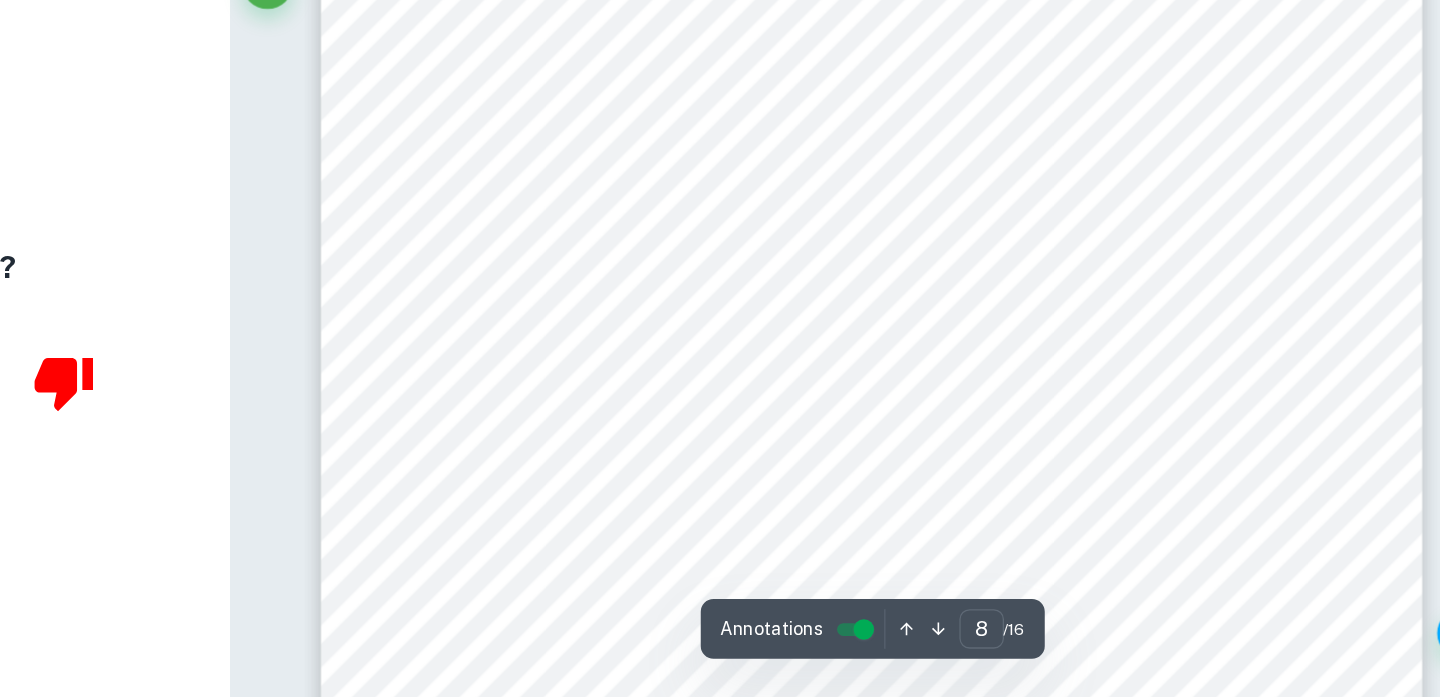 click on "b) Processed data Table 3. Time (s) required to generate 50 kPa change and actual increase in Pressure (s) for every trial. Temp. (K) (±0.1K) 294.5   298.0   303.0   308.0   313.0 Trial Time (s) required to generate 50 kPa change (±0.01 s) Actual increase in P (kPa) (±0.06 kPa) Time (s) required to generate 50 kPa change (±0.01 s) Actual increase in P (kPa) (±0.06 kPa) Time (s) required to generate 50 kPa change (±0.01 s) Actual increase in P (kPa) (±0.06 kPa) Time (s) required to generate 50 kPa change (±0.01 s) Actual increase in P (kPa) (±0.06 kPa) Time (s) required to generate 50 kPa change (±0.01 s) Actual increase in P (kPa) (±0.06 kPa) 1   100.00   50.22   66.00   50.17   38.00   51.08   20.00   50.41   12.00   53.17 2   103.00   50.09   67.00   50.16   36.00   51.18   22.00   51.95   11.00   53.63 3   102.00   50.03   67.00   50.19   33.00   51.18   20.00   50.10   11.00   50.88 Note: Even though there was a leakage of gas in the III trial at 294.5 K, it occurred at approximately 157   ." at bounding box center [936, 389] 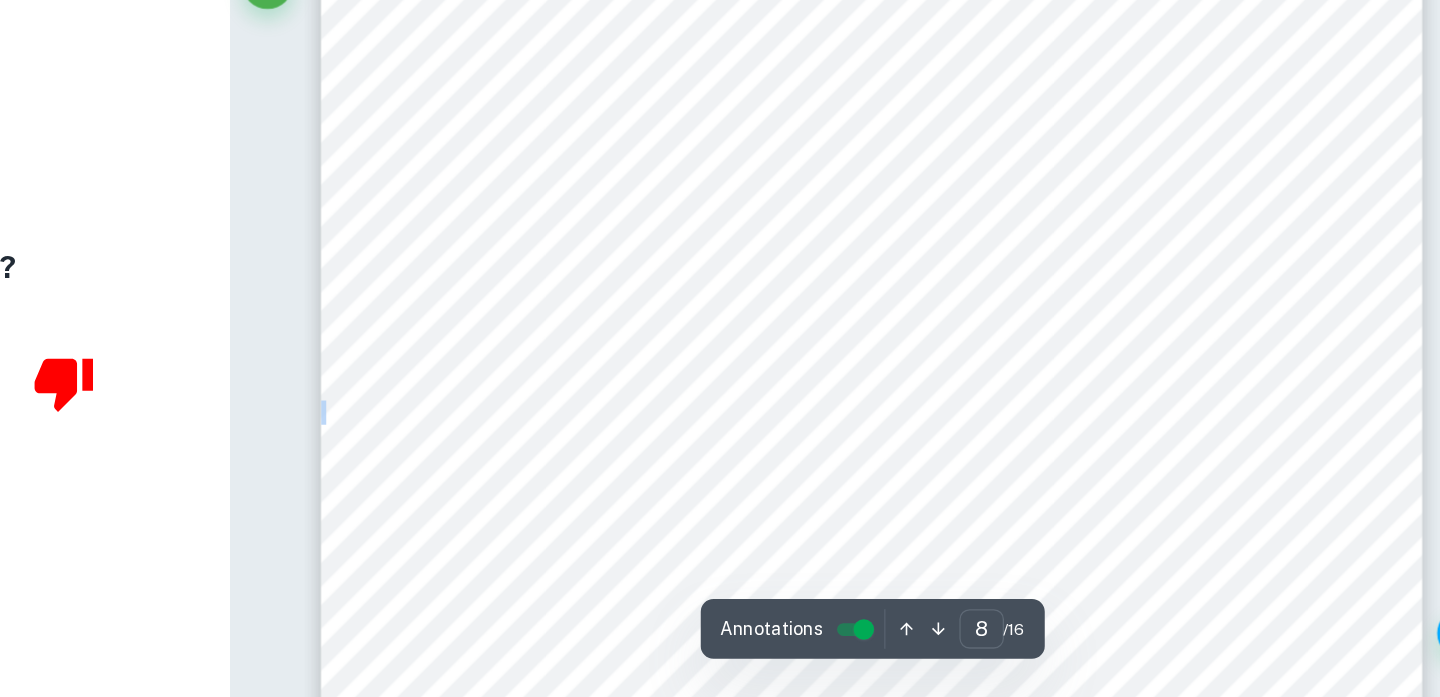 click on "b) Processed data Table 3. Time (s) required to generate 50 kPa change and actual increase in Pressure (s) for every trial. Temp. (K) (±0.1K) 294.5   298.0   303.0   308.0   313.0 Trial Time (s) required to generate 50 kPa change (±0.01 s) Actual increase in P (kPa) (±0.06 kPa) Time (s) required to generate 50 kPa change (±0.01 s) Actual increase in P (kPa) (±0.06 kPa) Time (s) required to generate 50 kPa change (±0.01 s) Actual increase in P (kPa) (±0.06 kPa) Time (s) required to generate 50 kPa change (±0.01 s) Actual increase in P (kPa) (±0.06 kPa) Time (s) required to generate 50 kPa change (±0.01 s) Actual increase in P (kPa) (±0.06 kPa) 1   100.00   50.22   66.00   50.17   38.00   51.08   20.00   50.41   12.00   53.17 2   103.00   50.09   67.00   50.16   36.00   51.18   22.00   51.95   11.00   53.63 3   102.00   50.03   67.00   50.19   33.00   51.18   20.00   50.10   11.00   50.88 Note: Even though there was a leakage of gas in the III trial at 294.5 K, it occurred at approximately 157   ." at bounding box center (936, 193) 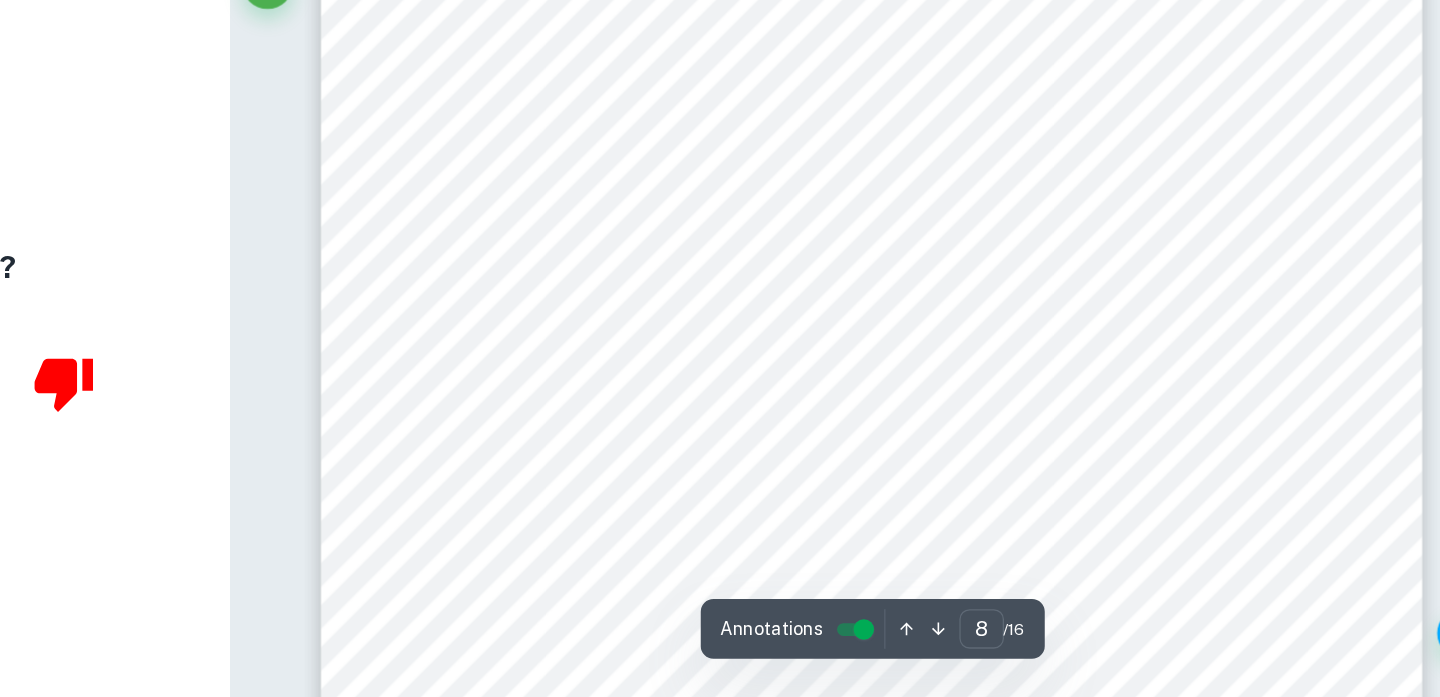 click on "b) Processed data Table 3. Time (s) required to generate 50 kPa change and actual increase in Pressure (s) for every trial. Temp. (K) (±0.1K) 294.5   298.0   303.0   308.0   313.0 Trial Time (s) required to generate 50 kPa change (±0.01 s) Actual increase in P (kPa) (±0.06 kPa) Time (s) required to generate 50 kPa change (±0.01 s) Actual increase in P (kPa) (±0.06 kPa) Time (s) required to generate 50 kPa change (±0.01 s) Actual increase in P (kPa) (±0.06 kPa) Time (s) required to generate 50 kPa change (±0.01 s) Actual increase in P (kPa) (±0.06 kPa) Time (s) required to generate 50 kPa change (±0.01 s) Actual increase in P (kPa) (±0.06 kPa) 1   100.00   50.22   66.00   50.17   38.00   51.08   20.00   50.41   12.00   53.17 2   103.00   50.09   67.00   50.16   36.00   51.18   22.00   51.95   11.00   53.63 3   102.00   50.03   67.00   50.19   33.00   51.18   20.00   50.10   11.00   50.88 Note: Even though there was a leakage of gas in the III trial at 294.5 K, it occurred at approximately 157   ." at bounding box center [936, 193] 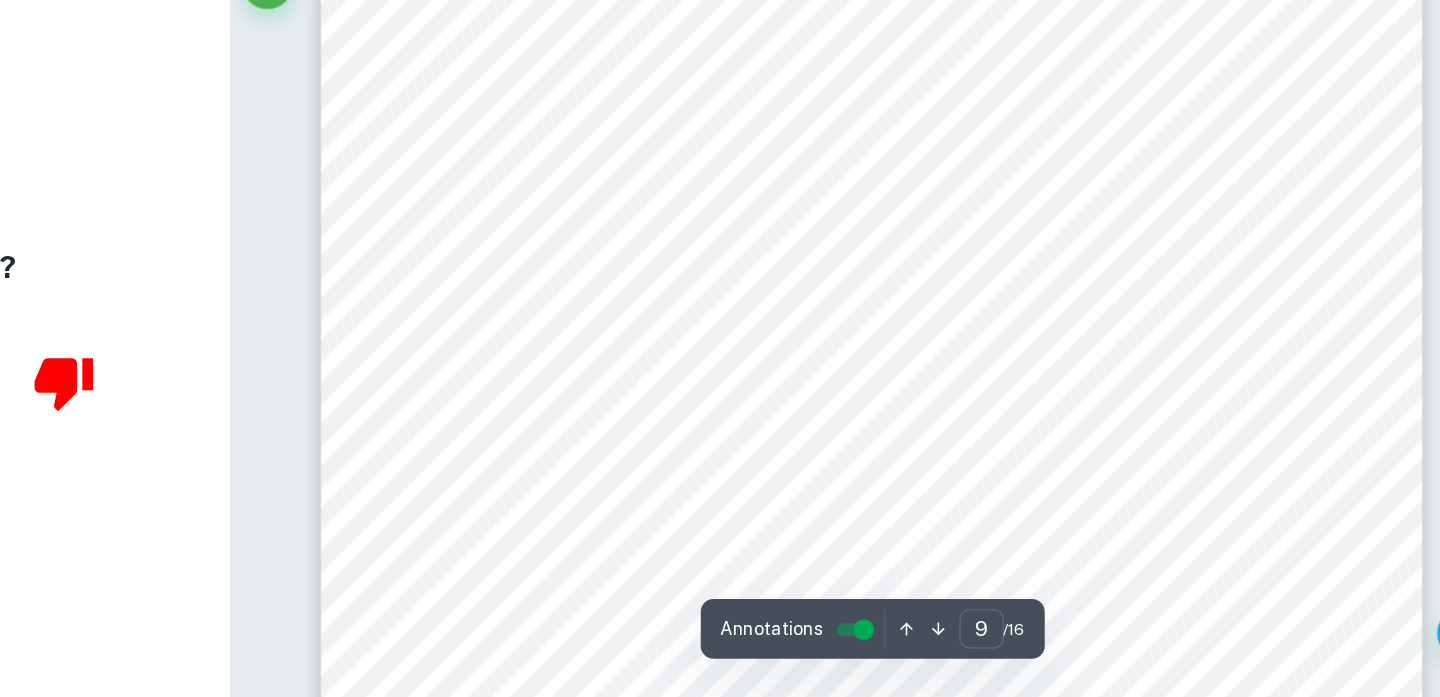 click on "8 The rate of reaction for certain trial is calculated by diving concentration change of hydrogen peroxide solution by “Time (s)   required to generate 50 kPa increase” given in the previous table rate =  −3.483 × 10 −1 moldm −3 66.00s   = = −5.276 × 10 −3   moldm −3 s −1 Note: Calculations involving number of moles of oxygen produced and number of moles of H 2 O 2 consumed are given in Table 11. in Appendix. Then the mean rate of reaction at a certain temperature was obtained by finding the mean of results of all three trials. Table 5. Rate for every trial and mean rate for all trials at a certain temperature. Temp. (K) (±0.1 K) 294.5   298.0   303.0   308.0   313.0 Trial Rate   Mean rate   Rate   Mean rate   Rate   Mean rate   Rate   Mean rate   Rate   Mean rate (10 -3   moldm -3   s -1 ) 1   -3.528 -3.463 -5.276 -5.224 -9.176 -9.824 -16.93 -16.54 -29.28 -30.69 2   -3.416   -5.197   -9.706   -15.86   -32.23 3   -3.445   -5.200   -10.59   -16.83   -30.56 trials at 298.0K. Calculation   2" at bounding box center (936, 513) 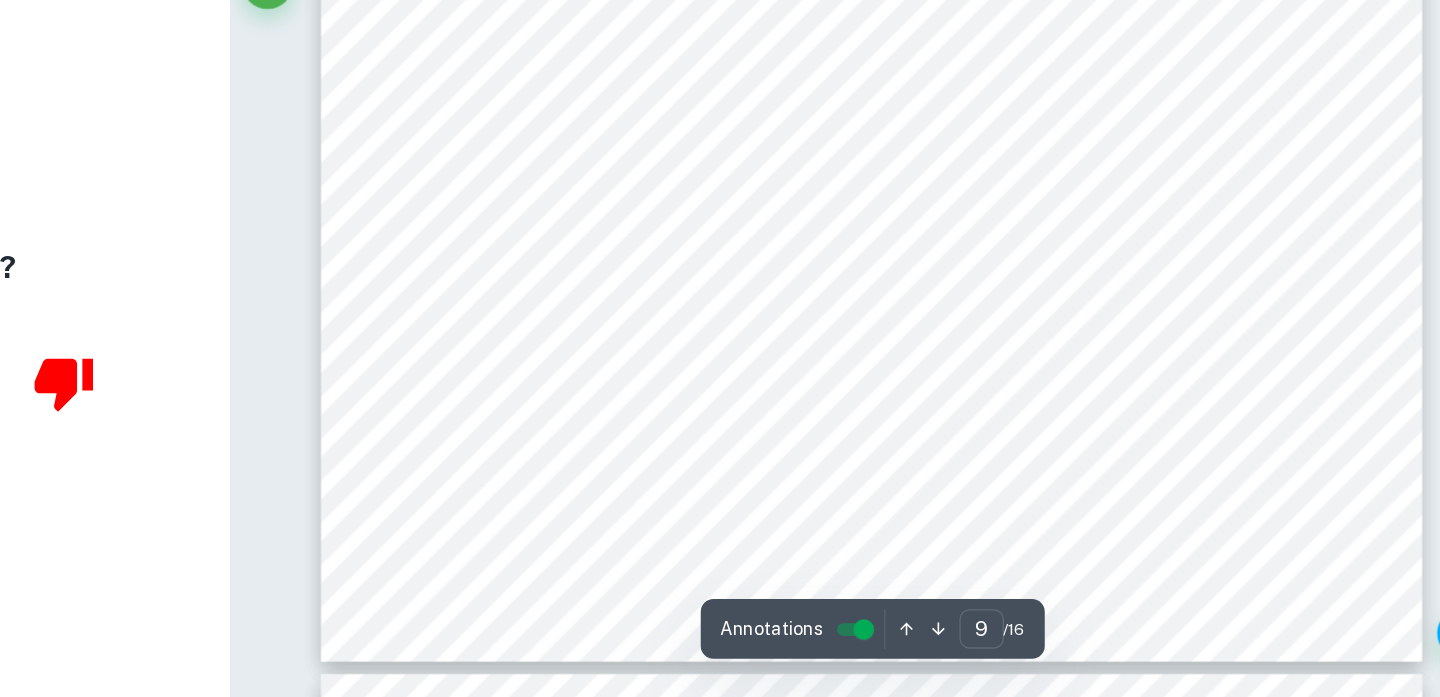 scroll, scrollTop: 9735, scrollLeft: 0, axis: vertical 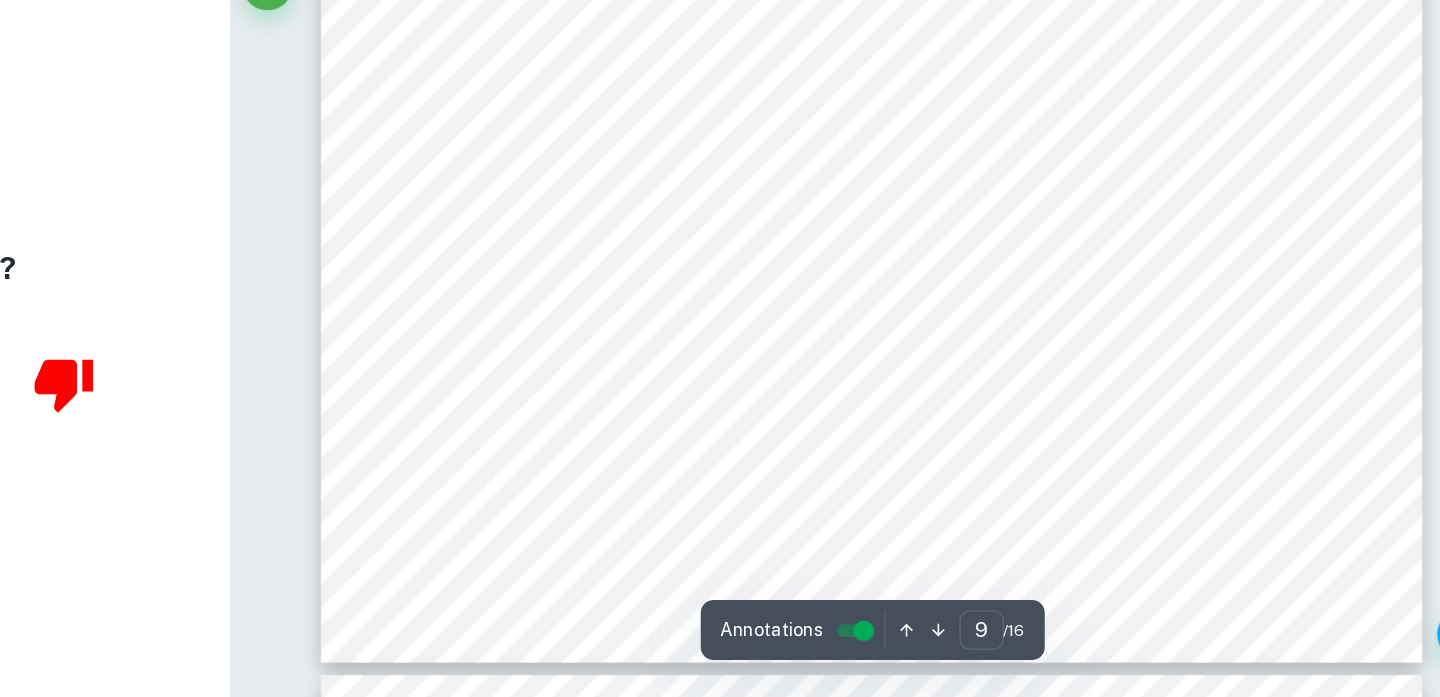 click on "8 The rate of reaction for certain trial is calculated by diving concentration change of hydrogen peroxide solution by “Time (s)   required to generate 50 kPa increase” given in the previous table rate =  −3.483 × 10 −1 moldm −3 66.00s   = = −5.276 × 10 −3   moldm −3 s −1 Note: Calculations involving number of moles of oxygen produced and number of moles of H 2 O 2 consumed are given in Table 11. in Appendix. Then the mean rate of reaction at a certain temperature was obtained by finding the mean of results of all three trials. Table 5. Rate for every trial and mean rate for all trials at a certain temperature. Temp. (K) (±0.1 K) 294.5   298.0   303.0   308.0   313.0 Trial Rate   Mean rate   Rate   Mean rate   Rate   Mean rate   Rate   Mean rate   Rate   Mean rate (10 -3   moldm -3   s -1 ) 1   -3.528 -3.463 -5.276 -5.224 -9.176 -9.824 -16.93 -16.54 -29.28 -30.69 2   -3.416   -5.197   -9.706   -15.86   -32.23 3   -3.445   -5.200   -10.59   -16.83   -30.56 trials at 298.0K. Calculation   2" at bounding box center [936, 110] 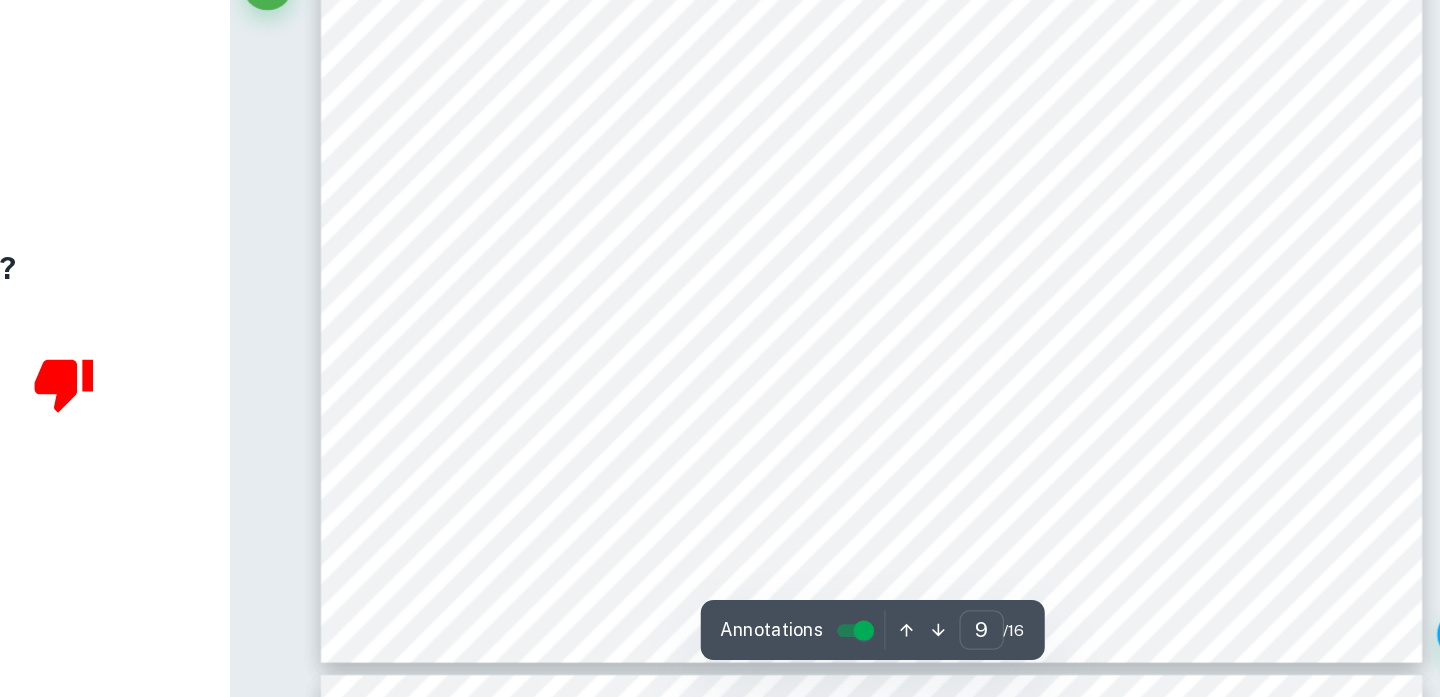 click on "8 The rate of reaction for certain trial is calculated by diving concentration change of hydrogen peroxide solution by “Time (s)   required to generate 50 kPa increase” given in the previous table rate =  −3.483 × 10 −1 moldm −3 66.00s   = = −5.276 × 10 −3   moldm −3 s −1 Note: Calculations involving number of moles of oxygen produced and number of moles of H 2 O 2 consumed are given in Table 11. in Appendix. Then the mean rate of reaction at a certain temperature was obtained by finding the mean of results of all three trials. Table 5. Rate for every trial and mean rate for all trials at a certain temperature. Temp. (K) (±0.1 K) 294.5   298.0   303.0   308.0   313.0 Trial Rate   Mean rate   Rate   Mean rate   Rate   Mean rate   Rate   Mean rate   Rate   Mean rate (10 -3   moldm -3   s -1 ) 1   -3.528 -3.463 -5.276 -5.224 -9.176 -9.824 -16.93 -16.54 -29.28 -30.69 2   -3.416   -5.197   -9.706   -15.86   -32.23 3   -3.445   -5.200   -10.59   -16.83   -30.56 trials at 298.0K. Calculation   2" at bounding box center (936, 110) 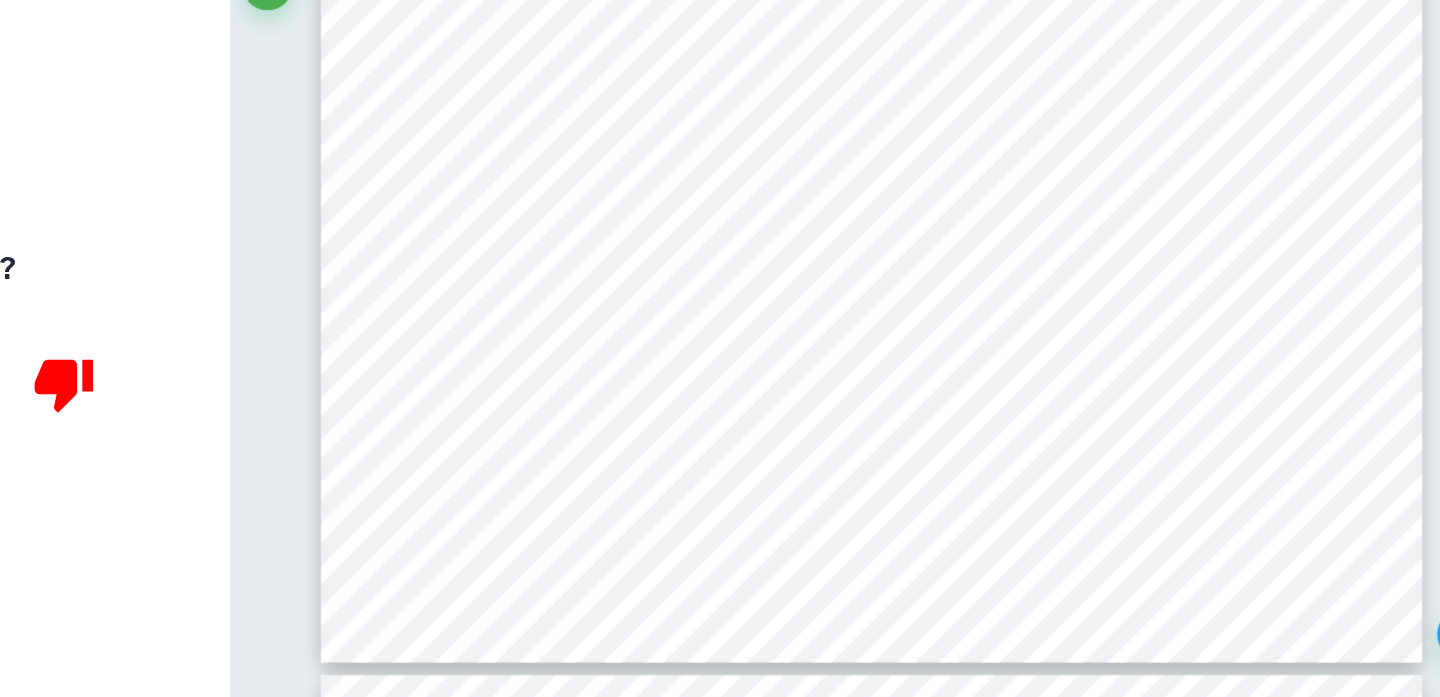 click on "8 The rate of reaction for certain trial is calculated by diving concentration change of hydrogen peroxide solution by “Time (s)   required to generate 50 kPa increase” given in the previous table rate =  −3.483 × 10 −1 moldm −3 66.00s   = = −5.276 × 10 −3   moldm −3 s −1 Note: Calculations involving number of moles of oxygen produced and number of moles of H 2 O 2 consumed are given in Table 11. in Appendix. Then the mean rate of reaction at a certain temperature was obtained by finding the mean of results of all three trials. Table 5. Rate for every trial and mean rate for all trials at a certain temperature. Temp. (K) (±0.1 K) 294.5   298.0   303.0   308.0   313.0 Trial Rate   Mean rate   Rate   Mean rate   Rate   Mean rate   Rate   Mean rate   Rate   Mean rate (10 -3   moldm -3   s -1 ) 1   -3.528 -3.463 -5.276 -5.224 -9.176 -9.824 -16.93 -16.54 -29.28 -30.69 2   -3.416   -5.197   -9.706   -15.86   -32.23 3   -3.445   -5.200   -10.59   -16.83   -30.56 trials at 298.0K. Calculation   2" at bounding box center [936, 110] 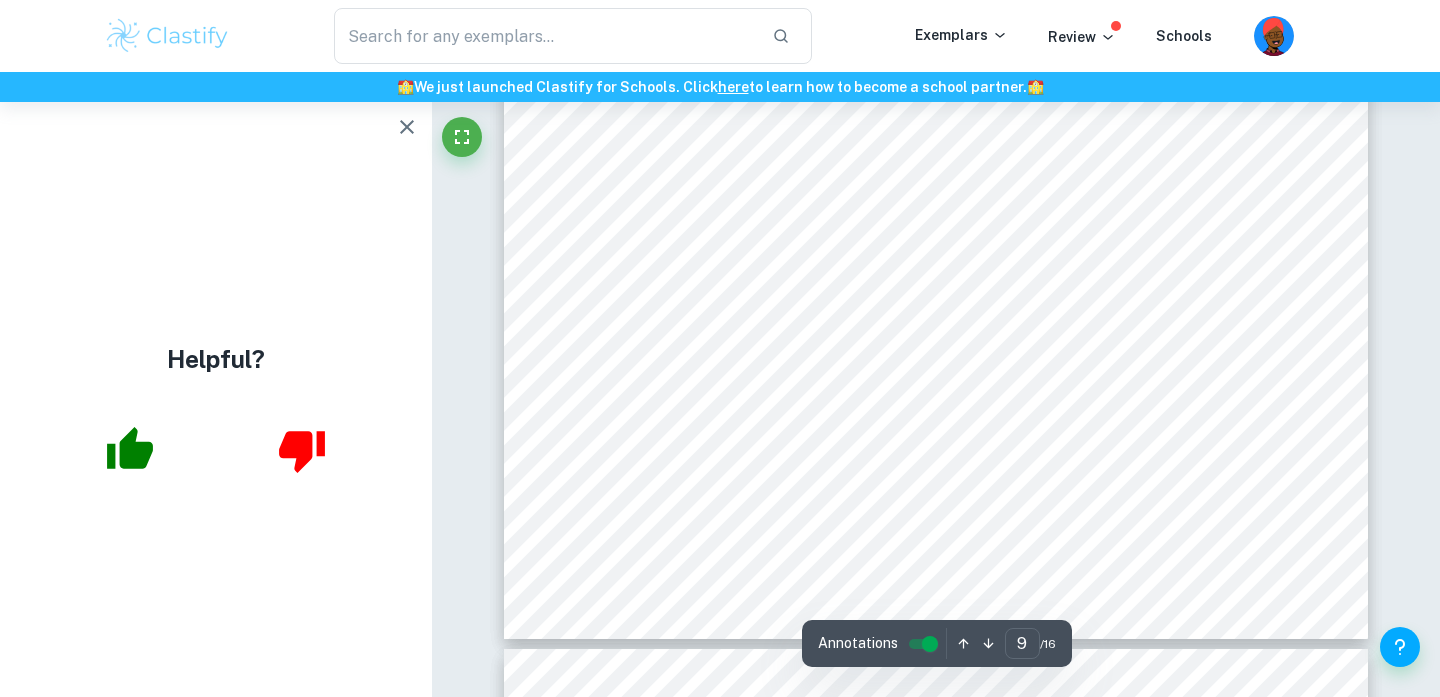 click on "8 The rate of reaction for certain trial is calculated by diving concentration change of hydrogen peroxide solution by “Time (s)   required to generate 50 kPa increase” given in the previous table rate =  −3.483 × 10 −1 moldm −3 66.00s   = = −5.276 × 10 −3   moldm −3 s −1 Note: Calculations involving number of moles of oxygen produced and number of moles of H 2 O 2 consumed are given in Table 11. in Appendix. Then the mean rate of reaction at a certain temperature was obtained by finding the mean of results of all three trials. Table 5. Rate for every trial and mean rate for all trials at a certain temperature. Temp. (K) (±0.1 K) 294.5   298.0   303.0   308.0   313.0 Trial Rate   Mean rate   Rate   Mean rate   Rate   Mean rate   Rate   Mean rate   Rate   Mean rate (10 -3   moldm -3   s -1 ) 1   -3.528 -3.463 -5.276 -5.224 -9.176 -9.824 -16.93 -16.54 -29.28 -30.69 2   -3.416   -5.197   -9.706   -15.86   -32.23 3   -3.445   -5.200   -10.59   -16.83   -30.56 trials at 298.0K. Calculation   2" at bounding box center (936, 80) 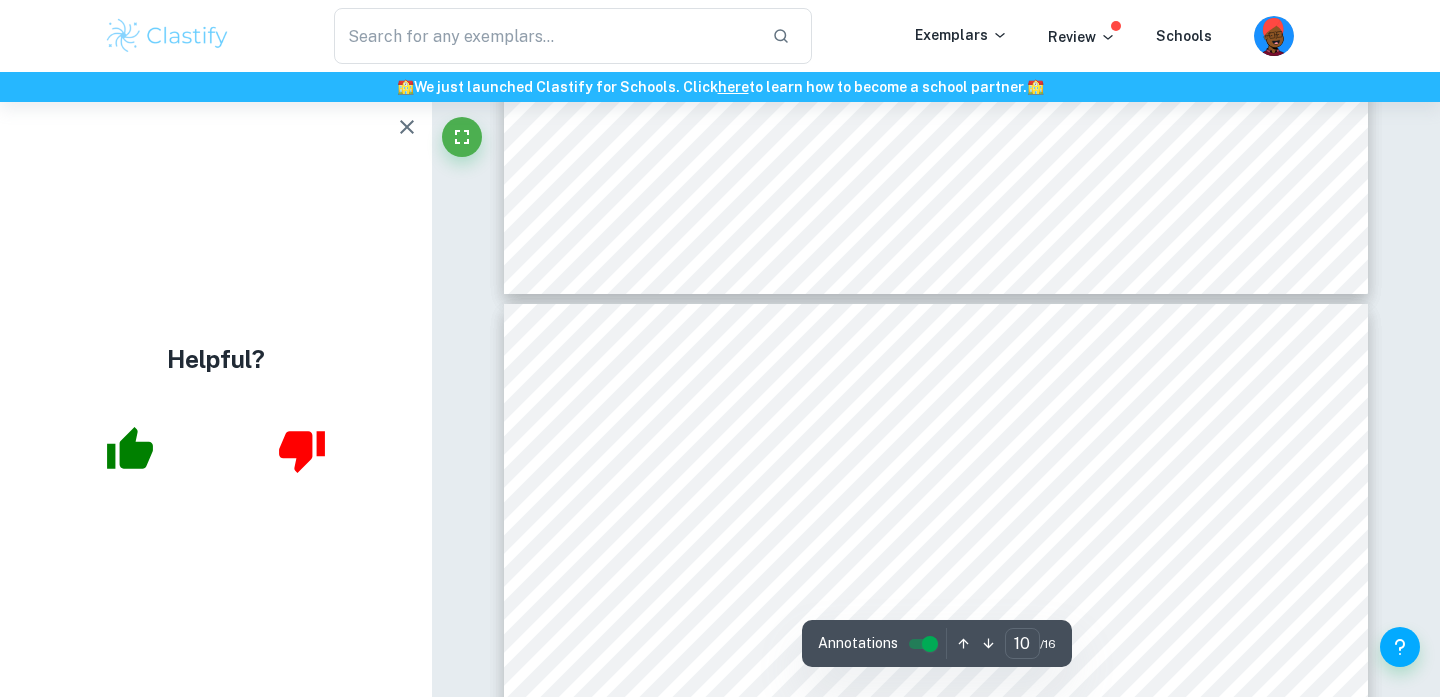 type on "9" 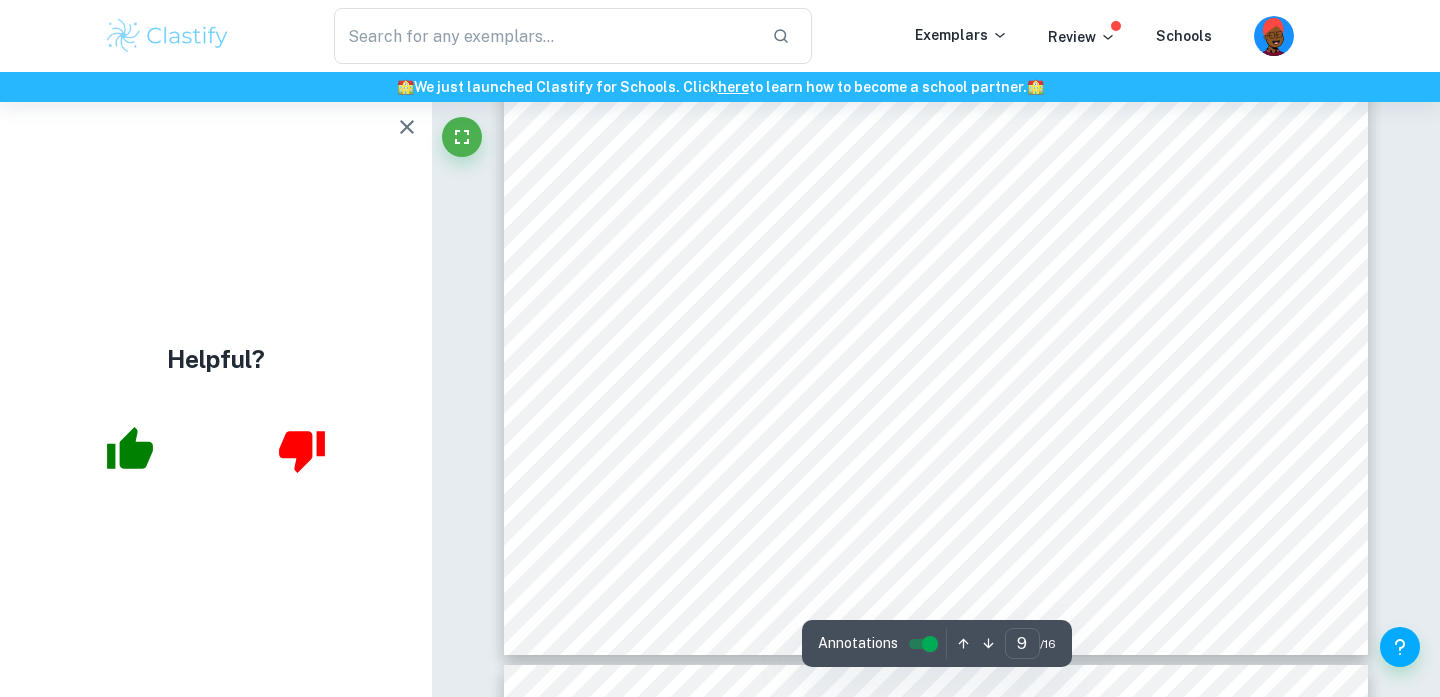 scroll, scrollTop: 9748, scrollLeft: 0, axis: vertical 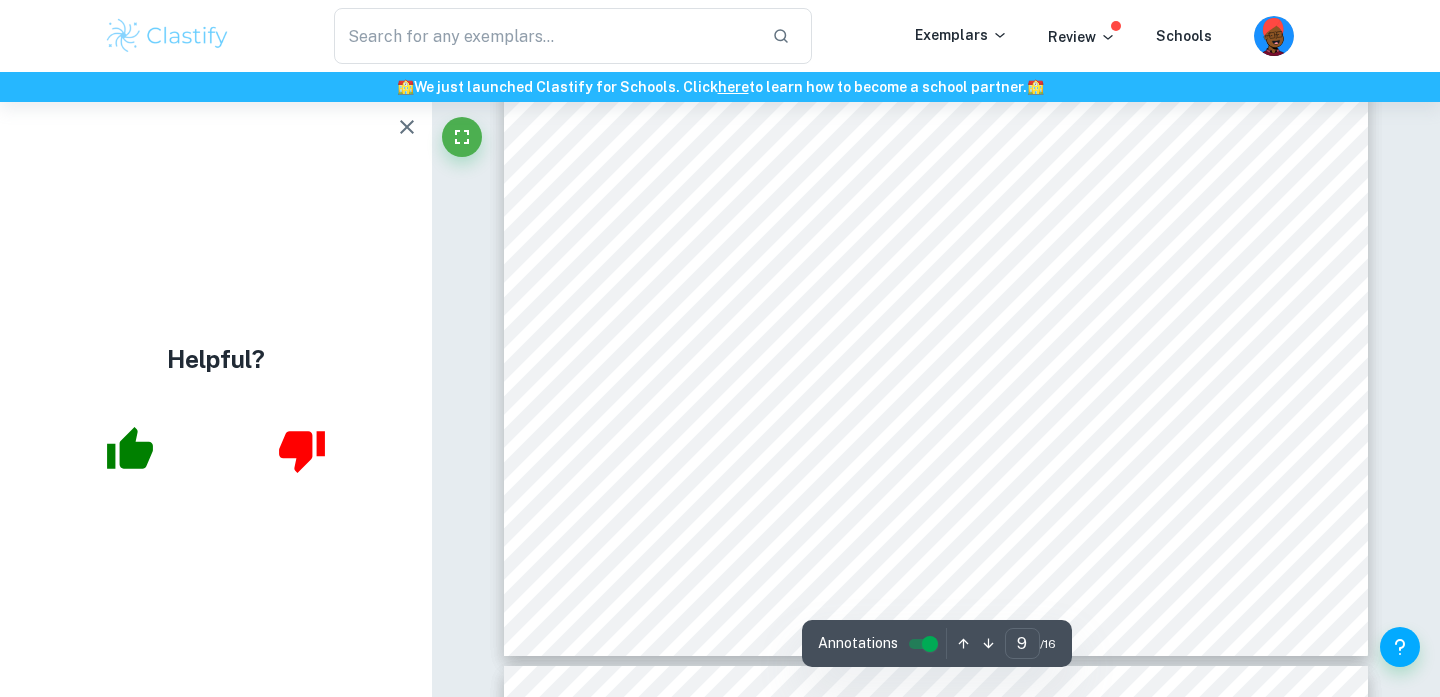 click on "8 The rate of reaction for certain trial is calculated by diving concentration change of hydrogen peroxide solution by “Time (s)   required to generate 50 kPa increase” given in the previous table rate =  −3.483 × 10 −1 moldm −3 66.00s   = = −5.276 × 10 −3   moldm −3 s −1 Note: Calculations involving number of moles of oxygen produced and number of moles of H 2 O 2 consumed are given in Table 11. in Appendix. Then the mean rate of reaction at a certain temperature was obtained by finding the mean of results of all three trials. Table 5. Rate for every trial and mean rate for all trials at a certain temperature. Temp. (K) (±0.1 K) 294.5   298.0   303.0   308.0   313.0 Trial Rate   Mean rate   Rate   Mean rate   Rate   Mean rate   Rate   Mean rate   Rate   Mean rate (10 -3   moldm -3   s -1 ) 1   -3.528 -3.463 -5.276 -5.224 -9.176 -9.824 -16.93 -16.54 -29.28 -30.69 2   -3.416   -5.197   -9.706   -15.86   -32.23 3   -3.445   -5.200   -10.59   -16.83   -30.56 trials at 298.0K. Calculation   2" at bounding box center [936, 97] 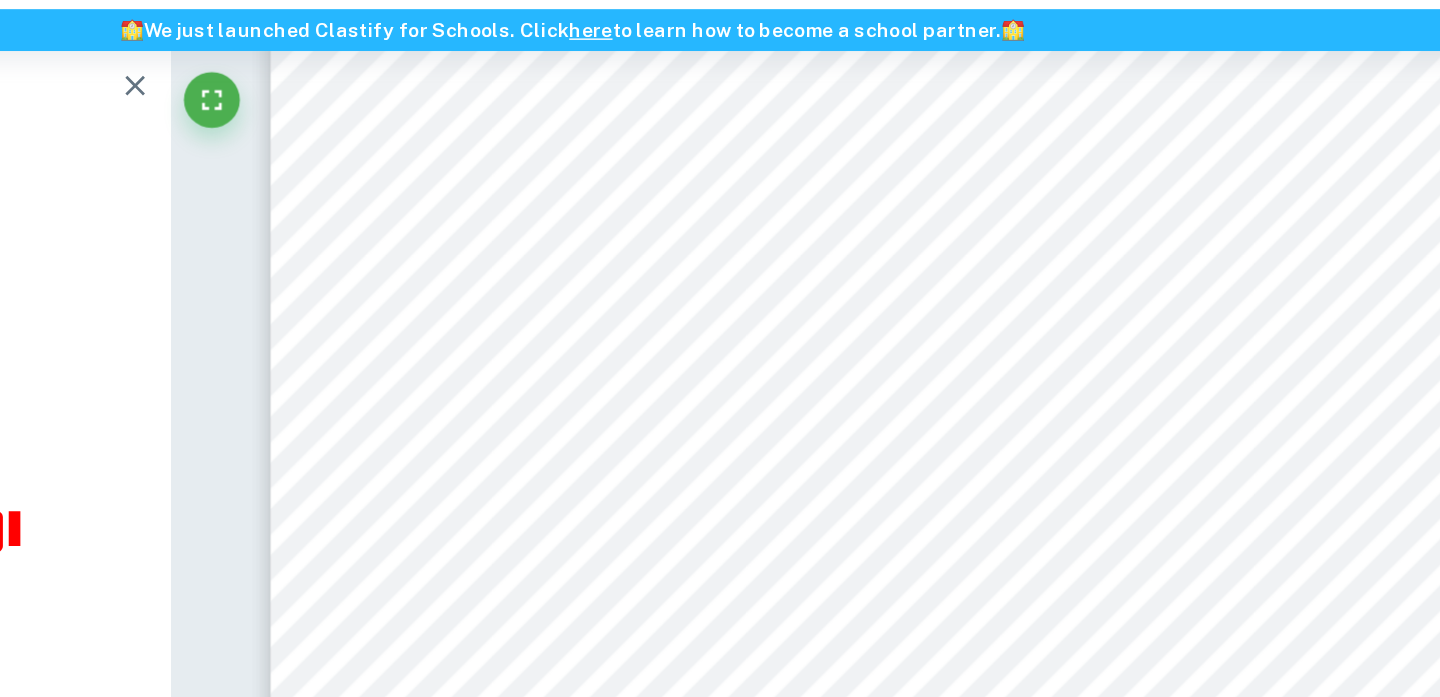 click on "8 The rate of reaction for certain trial is calculated by diving concentration change of hydrogen peroxide solution by “Time (s)   required to generate 50 kPa increase” given in the previous table rate =  −3.483 × 10 −1 moldm −3 66.00s   = = −5.276 × 10 −3   moldm −3 s −1 Note: Calculations involving number of moles of oxygen produced and number of moles of H 2 O 2 consumed are given in Table 11. in Appendix. Then the mean rate of reaction at a certain temperature was obtained by finding the mean of results of all three trials. Table 5. Rate for every trial and mean rate for all trials at a certain temperature. Temp. (K) (±0.1 K) 294.5   298.0   303.0   308.0   313.0 Trial Rate   Mean rate   Rate   Mean rate   Rate   Mean rate   Rate   Mean rate   Rate   Mean rate (10 -3   moldm -3   s -1 ) 1   -3.528 -3.463 -5.276 -5.224 -9.176 -9.824 -16.93 -16.54 -29.28 -30.69 2   -3.416   -5.197   -9.706   -15.86   -32.23 3   -3.445   -5.200   -10.59   -16.83   -30.56 trials at 298.0K. Calculation   2" at bounding box center (936, 97) 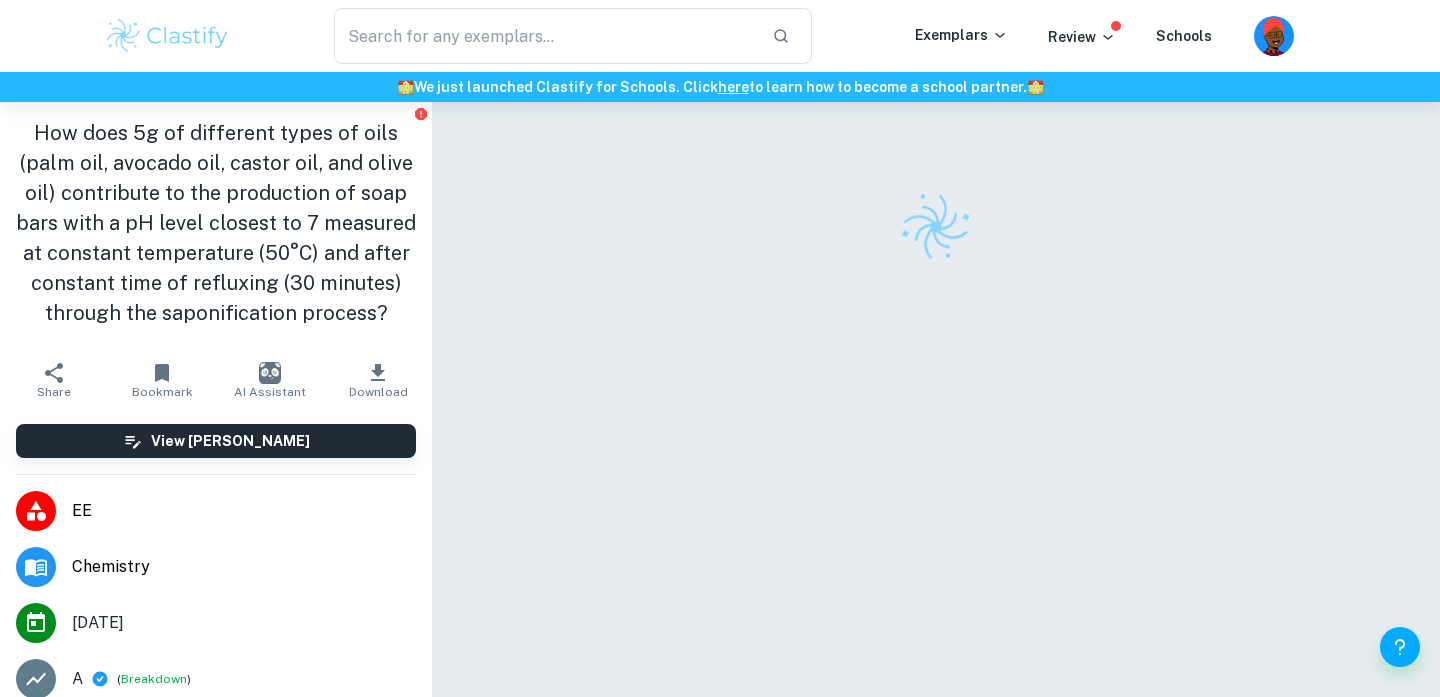 scroll, scrollTop: 0, scrollLeft: 0, axis: both 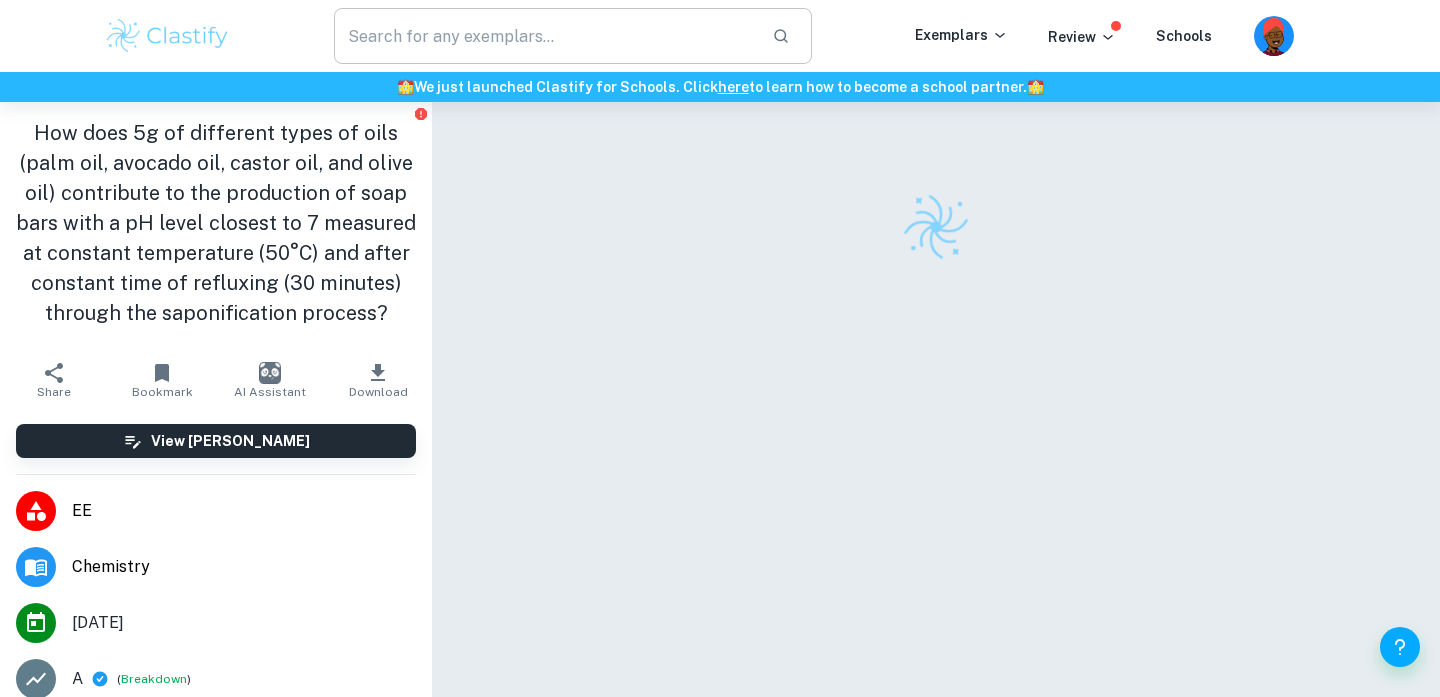 click at bounding box center [545, 36] 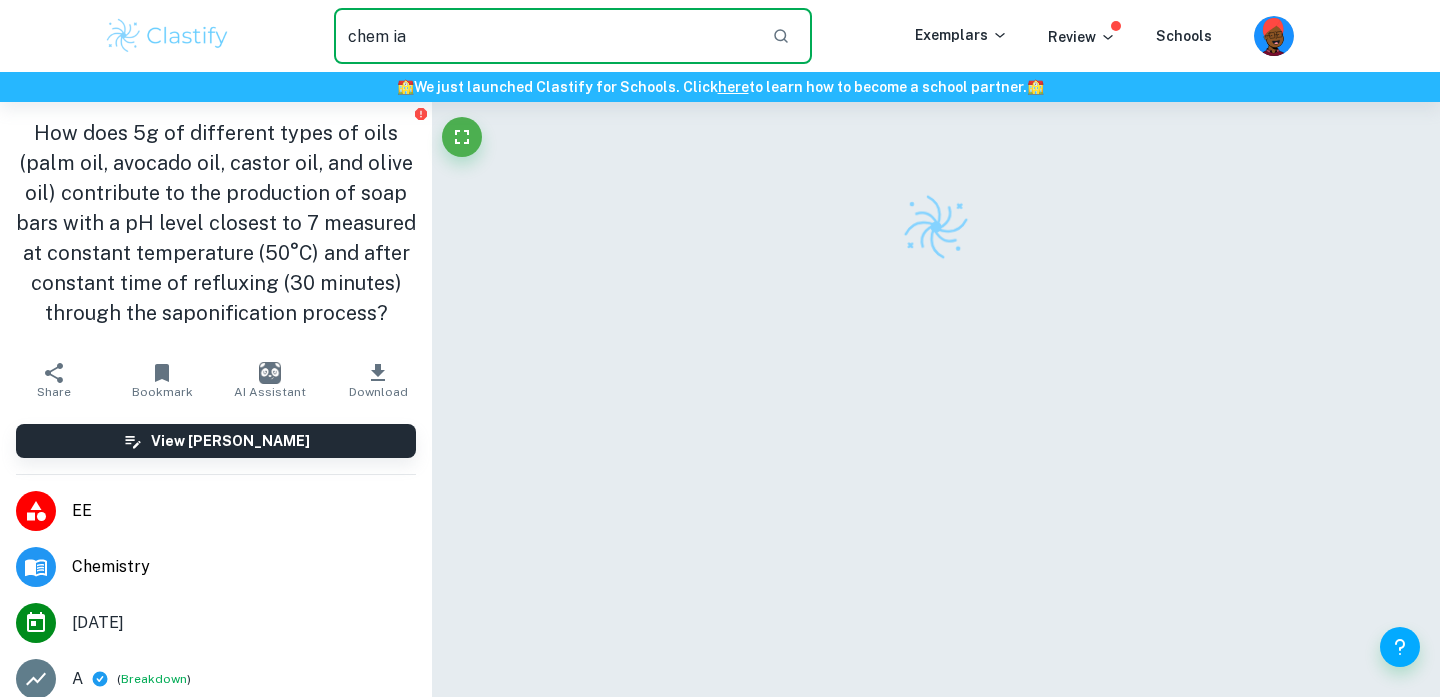 type on "chem ia" 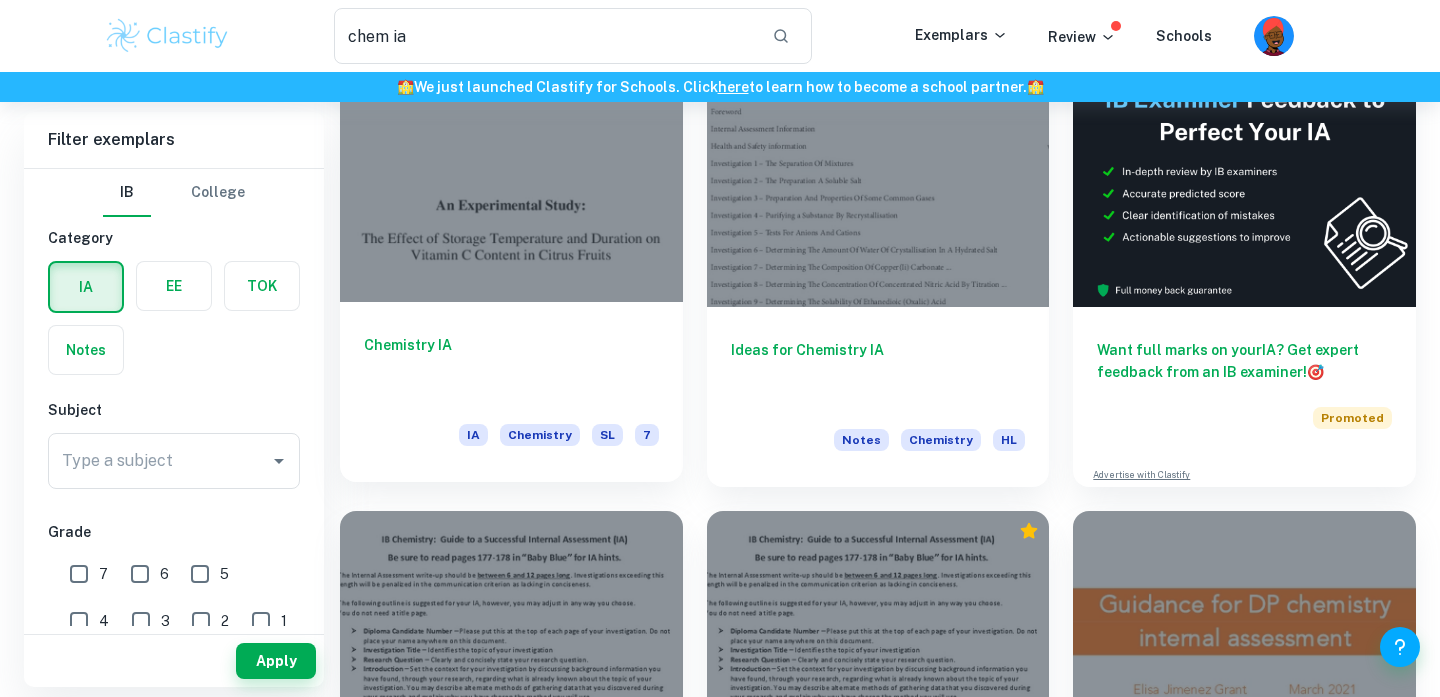 scroll, scrollTop: 173, scrollLeft: 0, axis: vertical 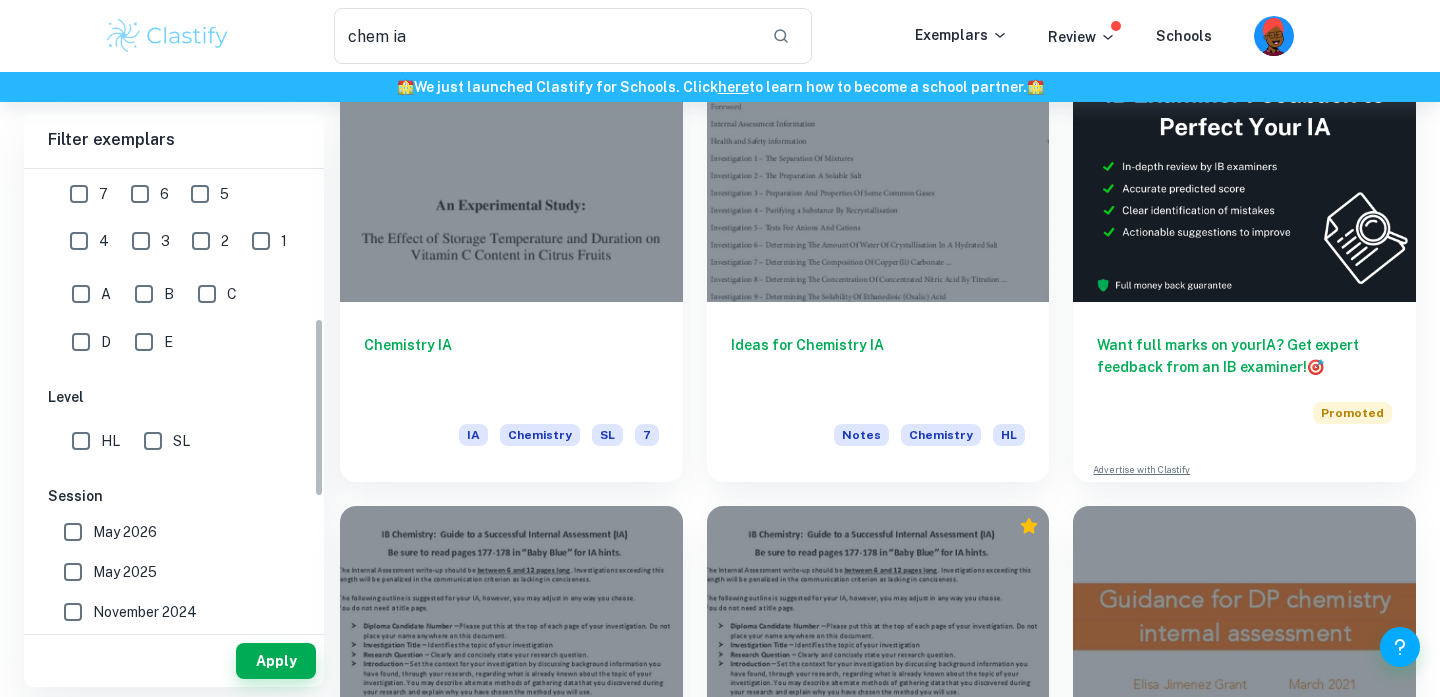 drag, startPoint x: 83, startPoint y: 447, endPoint x: 83, endPoint y: 465, distance: 18 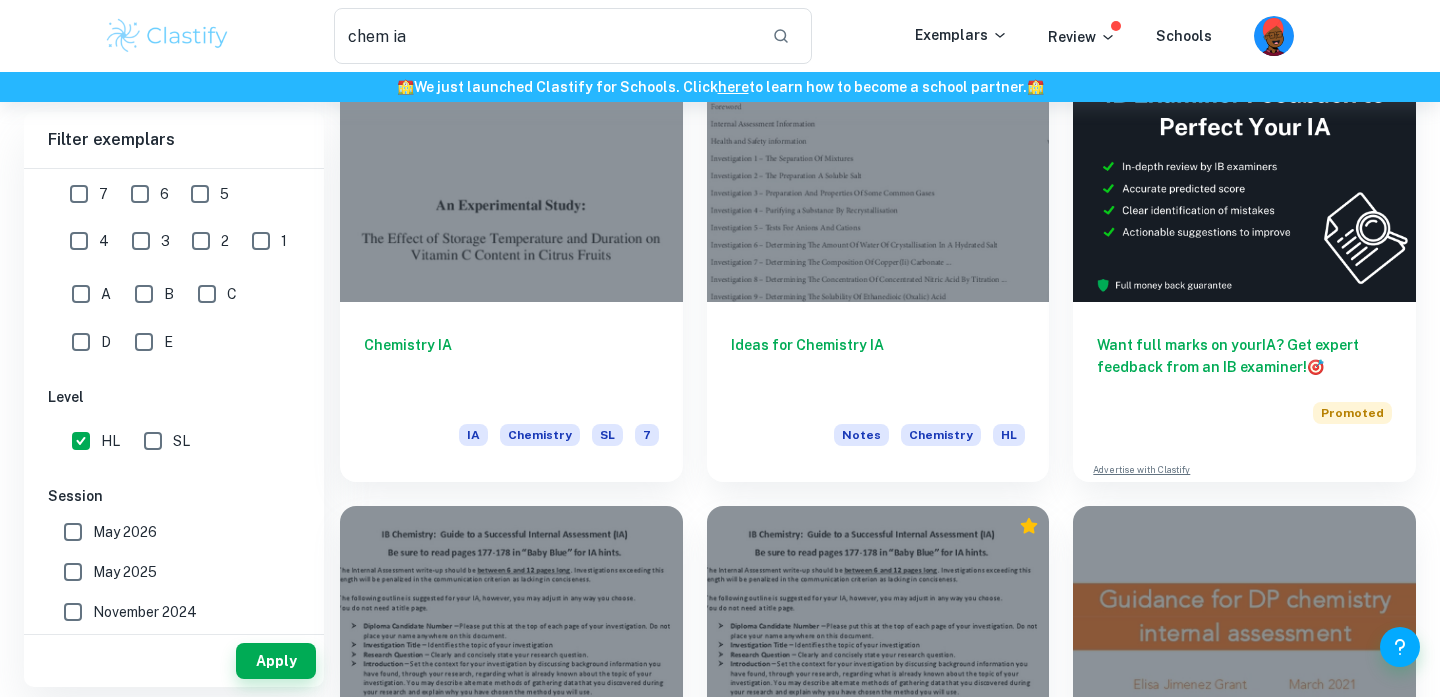 click on "May 2026" at bounding box center (73, 532) 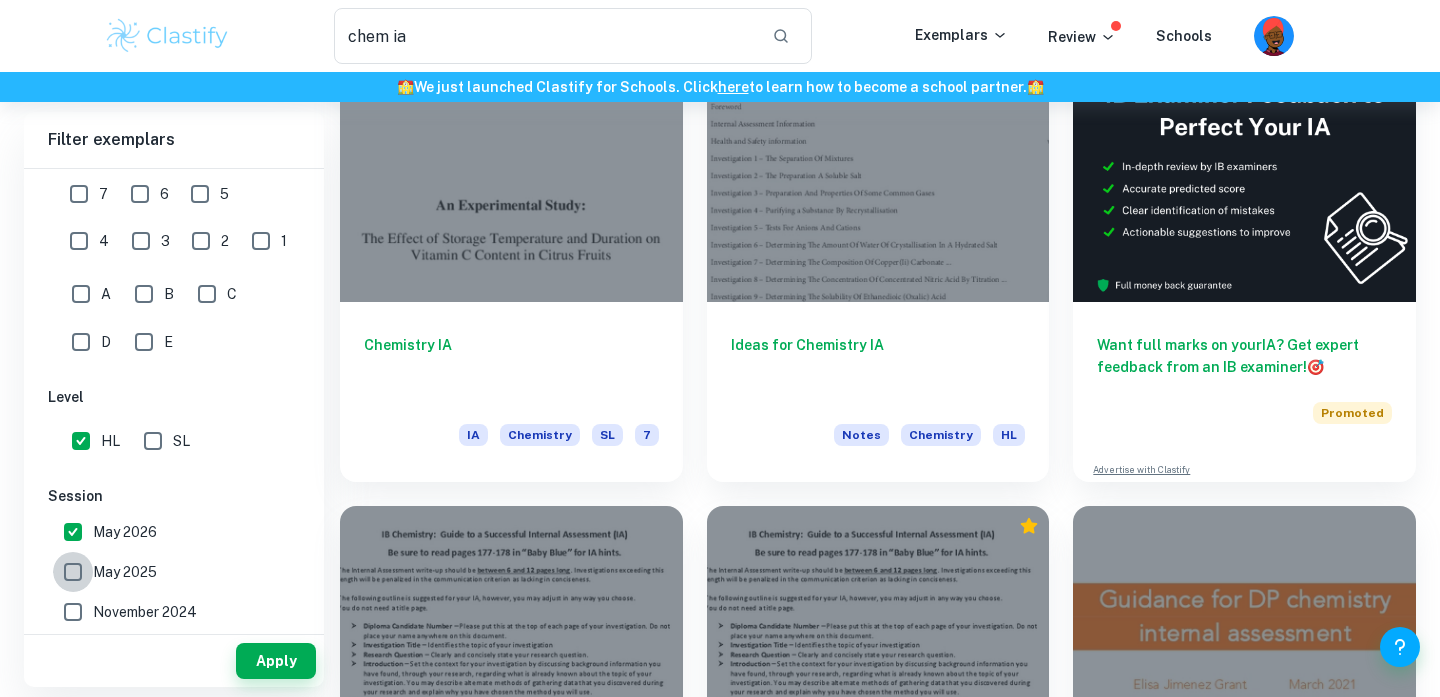 click on "May 2025" at bounding box center (73, 572) 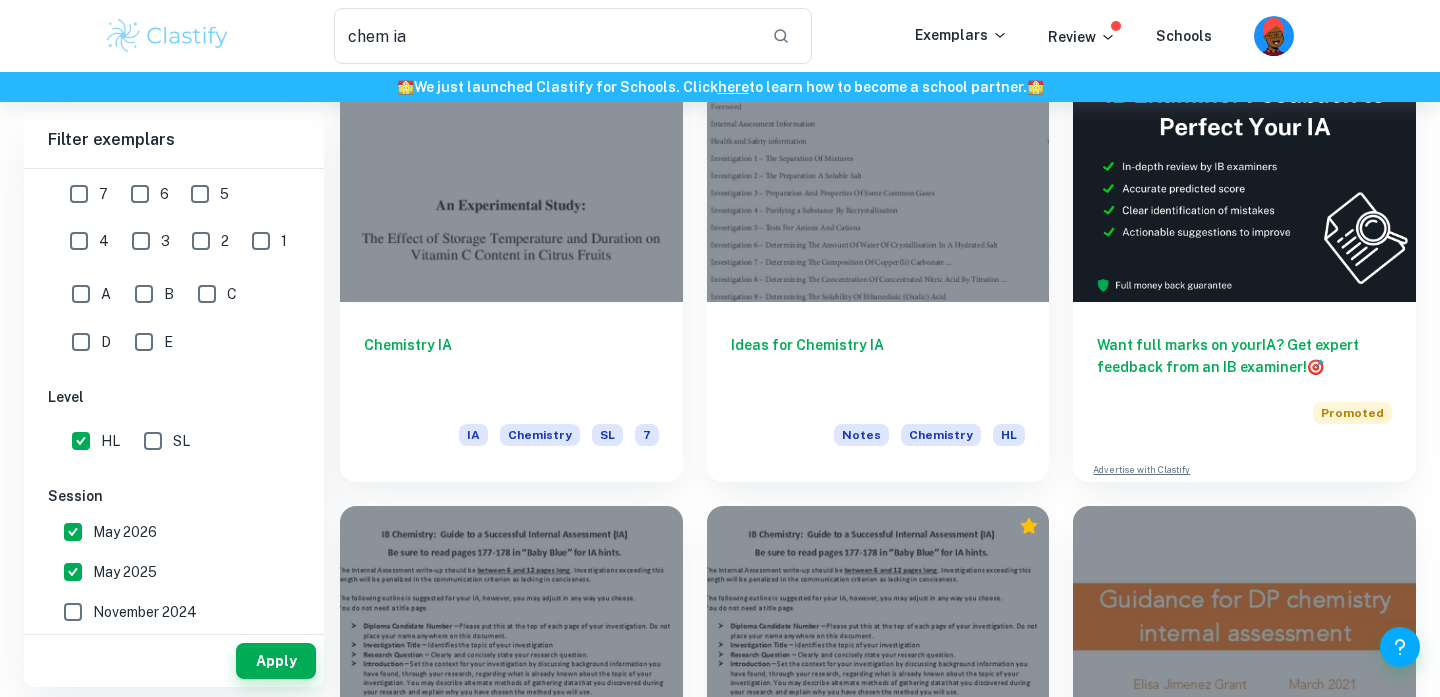 click on "Apply" at bounding box center [276, 661] 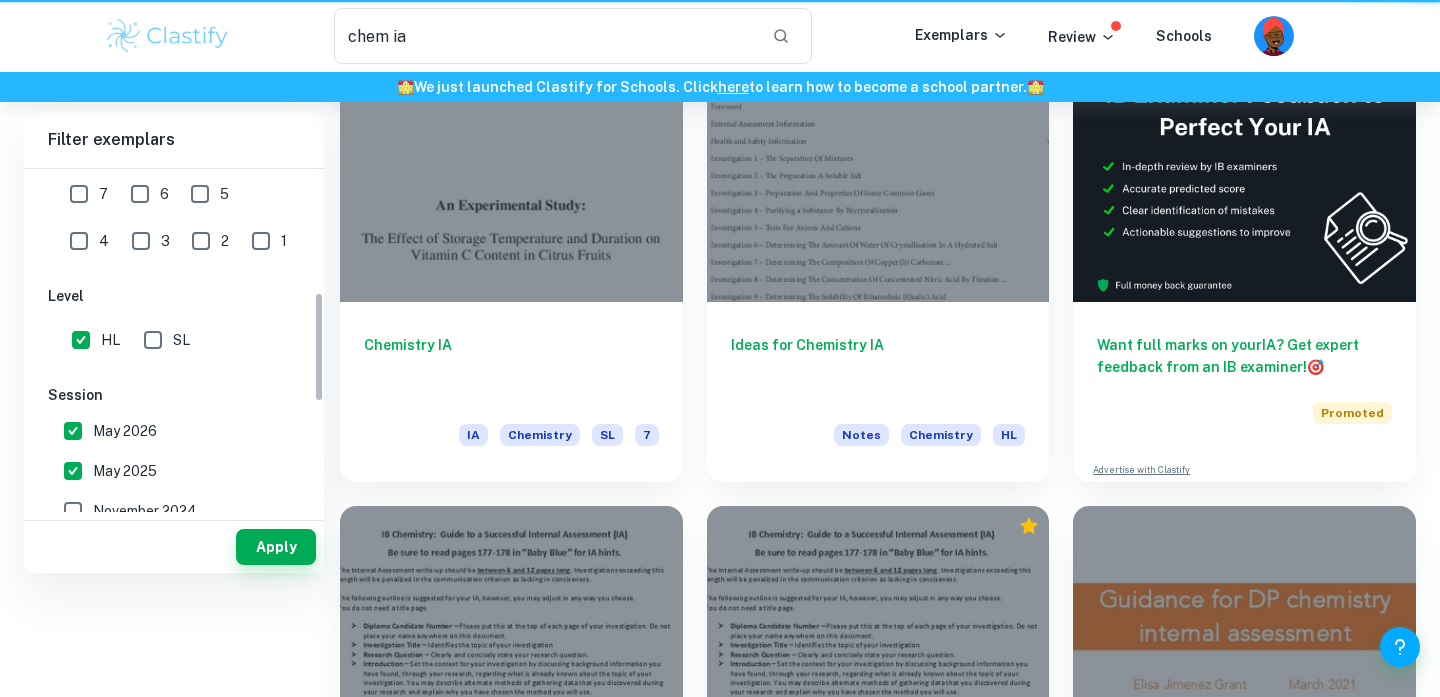 scroll, scrollTop: 0, scrollLeft: 0, axis: both 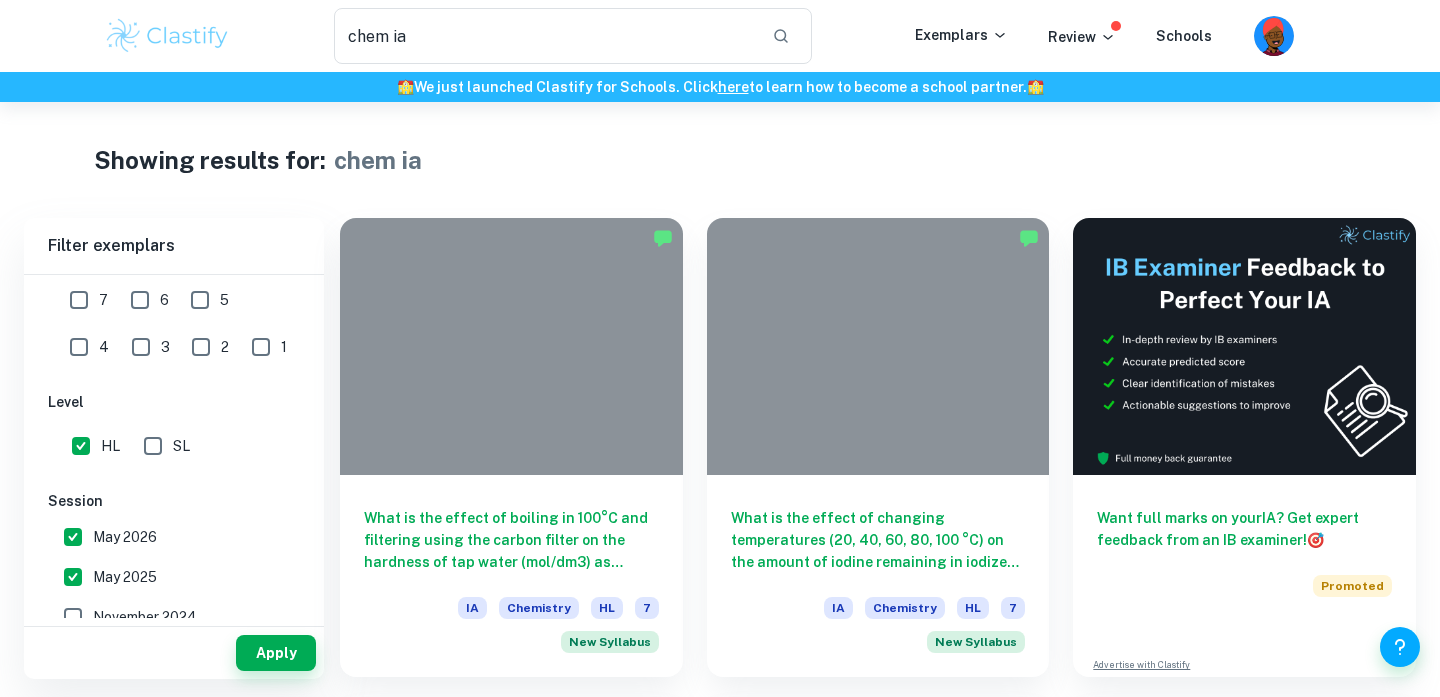 click on "Showing results for: chem ia Filter Filter exemplars IB College Category IA EE TOK Notes Subject Type a subject Type a subject Grade 7 6 5 4 3 2 1 Level HL SL Session May 2026 May 2025 November 2024 May 2024 November 2023 May 2023 November 2022 May 2022 November 2021 May 2021 Other   Apply Filter exemplars IB College Category IA EE TOK Notes Subject Type a subject Type a subject Grade 7 6 5 4 3 2 1 Level HL SL Session May 2026 May 2025 November 2024 May 2024 November 2023 May 2023 November 2022 May 2022 November 2021 May 2021 Other   Apply   What is the effect of boiling in 100°C and filtering using the carbon filter on the hardness of tap water (mol/dm3) as measured using EDTA complexometric titration? IA Chemistry HL 7 New Syllabus What is the effect of changing temperatures (20, 40, 60, 80, 100 °C) on the amount of iodine remaining in iodized salt (in grams) after exposure to heat during cooking, as measured by an iodometric titration? IA Chemistry HL 7 New Syllabus Want full marks on your  IA 🎯 IA HL" at bounding box center [720, 1878] 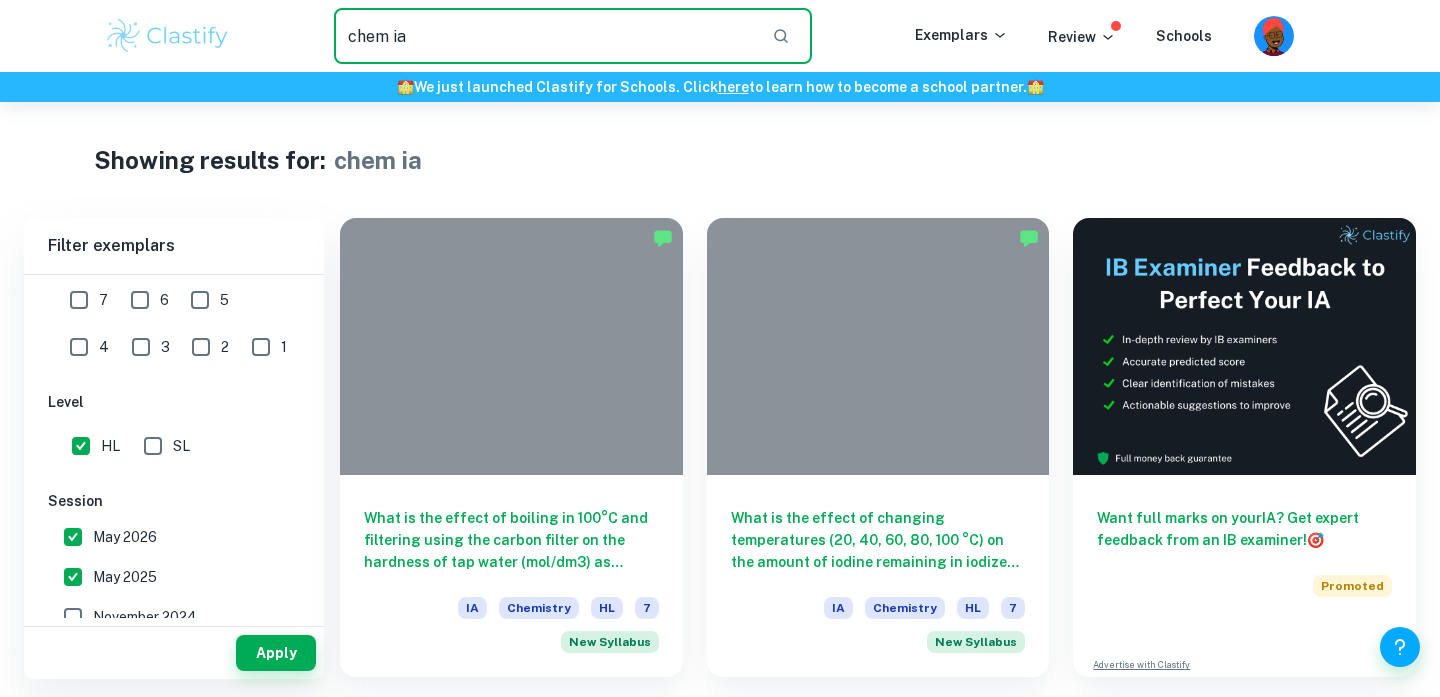 click on "chem ia" at bounding box center (545, 36) 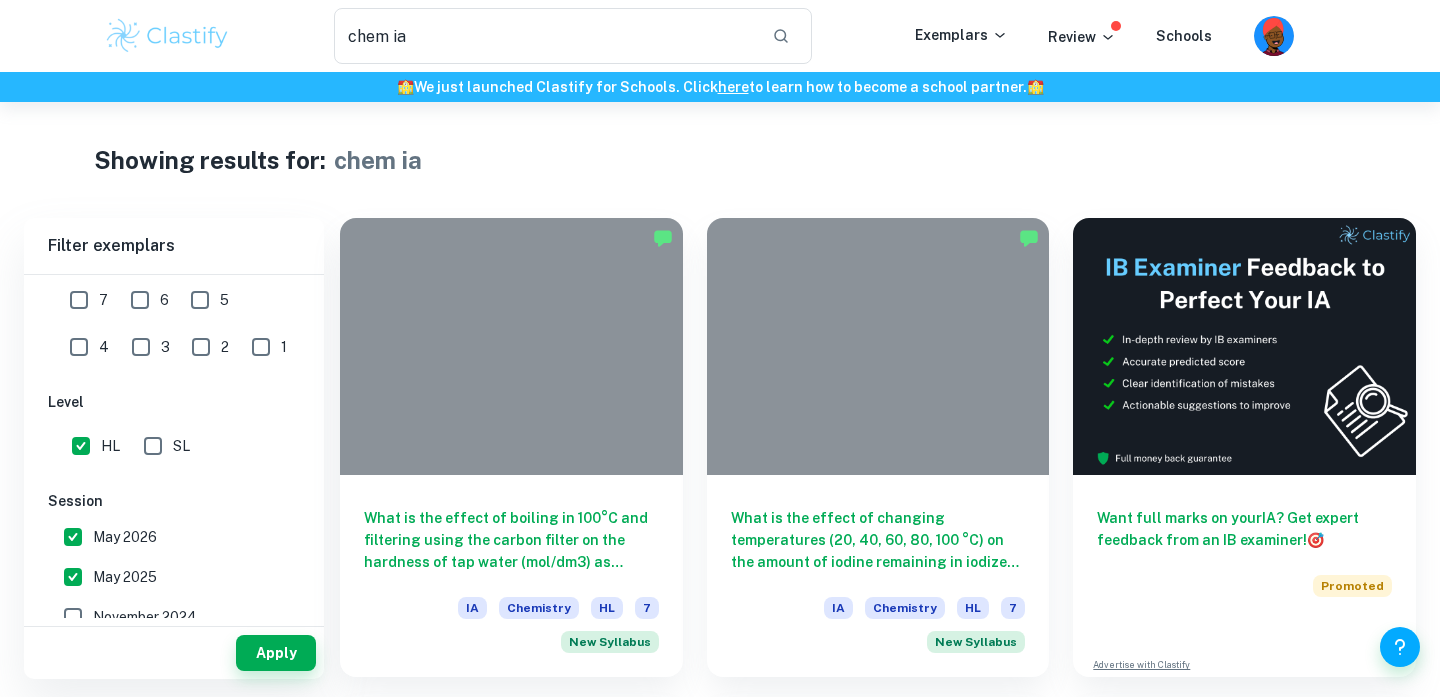 click on "Showing results for: chem ia" at bounding box center [720, 160] 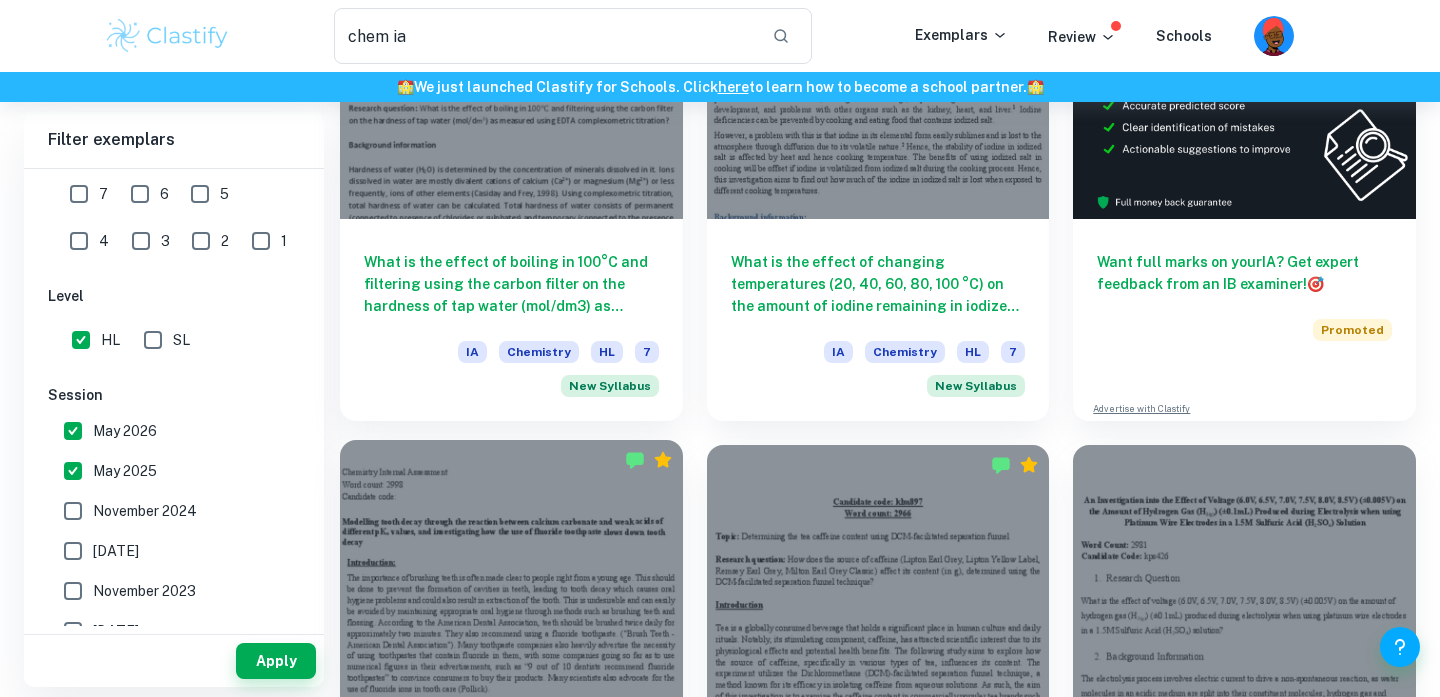 scroll, scrollTop: 251, scrollLeft: 0, axis: vertical 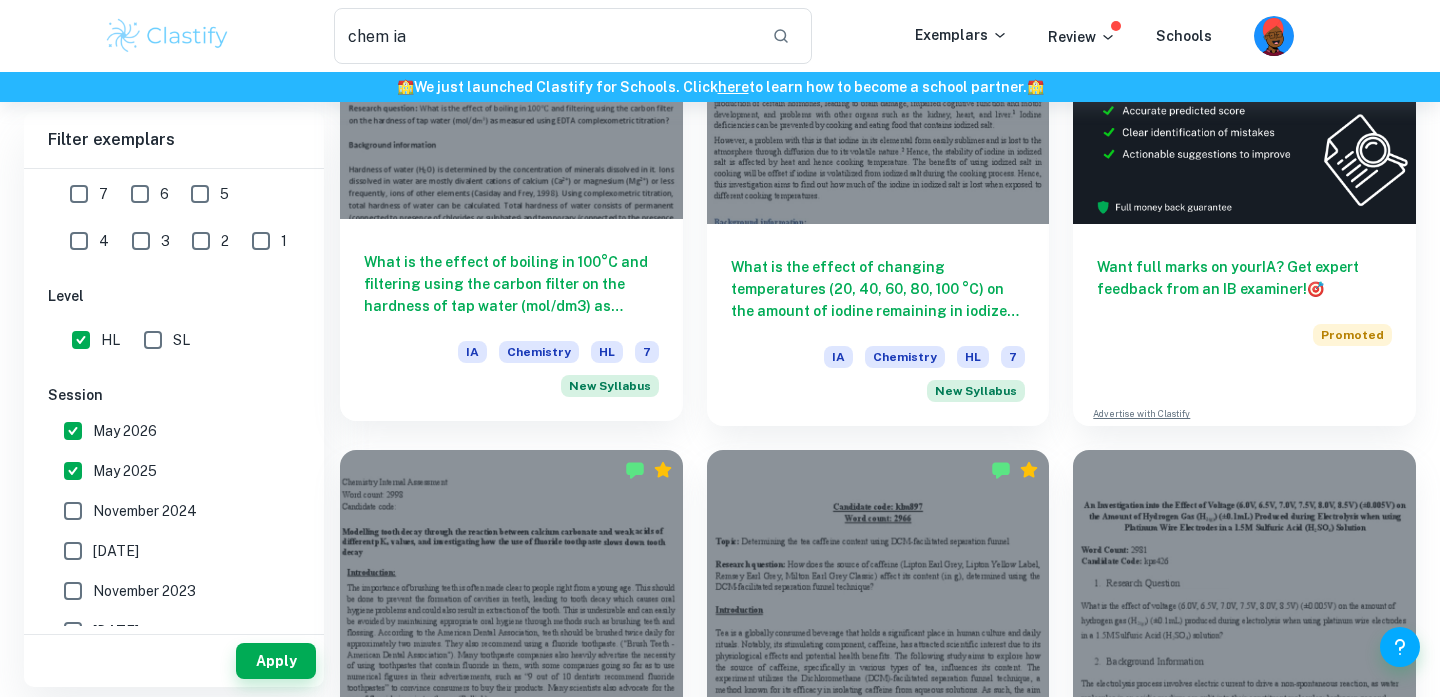 click on "What is the effect of boiling in 100°C and filtering using the carbon filter on the hardness of tap water (mol/dm3) as measured using EDTA complexometric titration?" at bounding box center (511, 284) 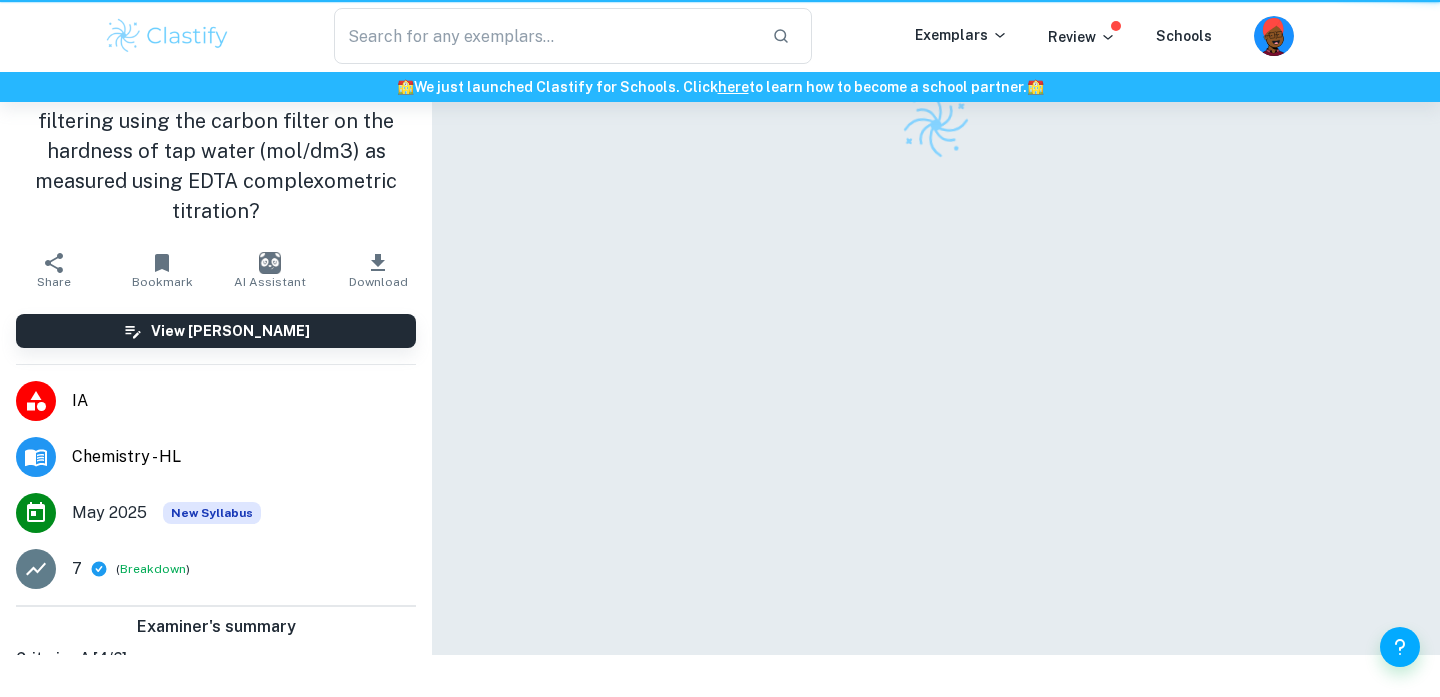 scroll, scrollTop: 0, scrollLeft: 0, axis: both 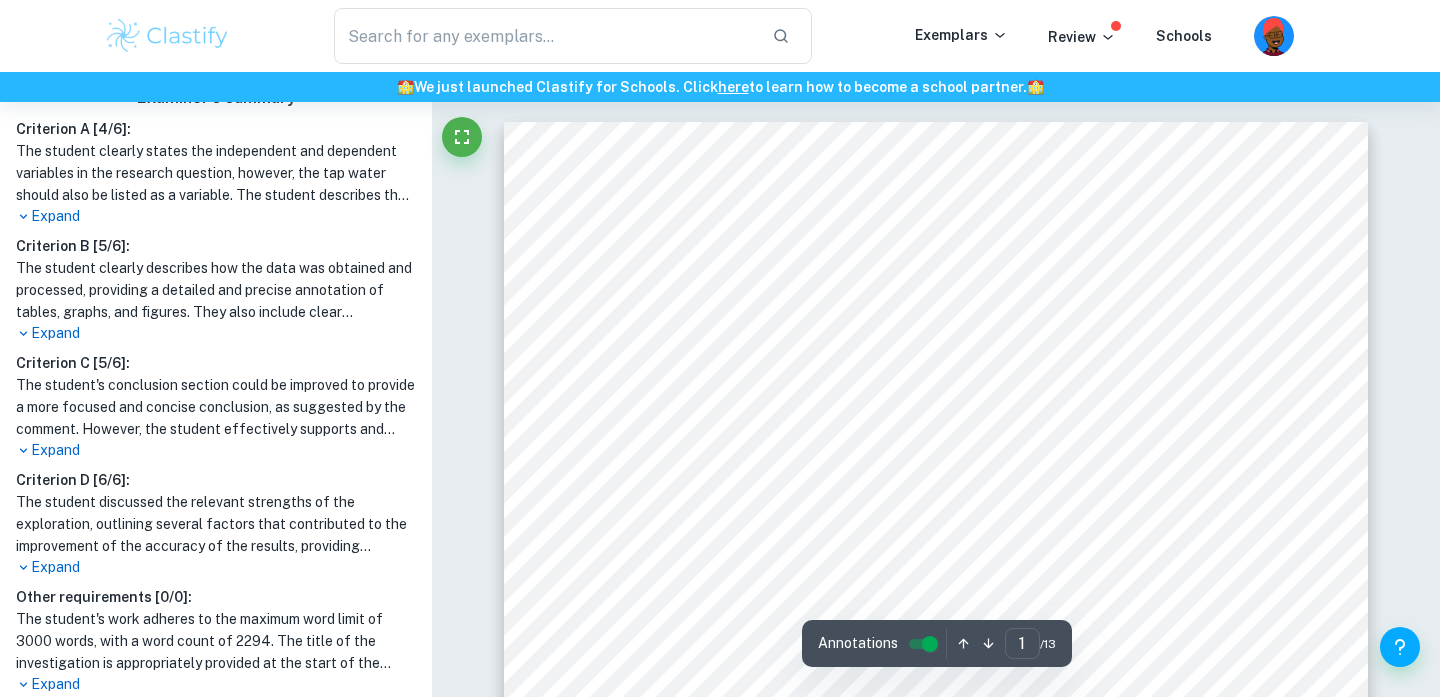 type on "chem ia" 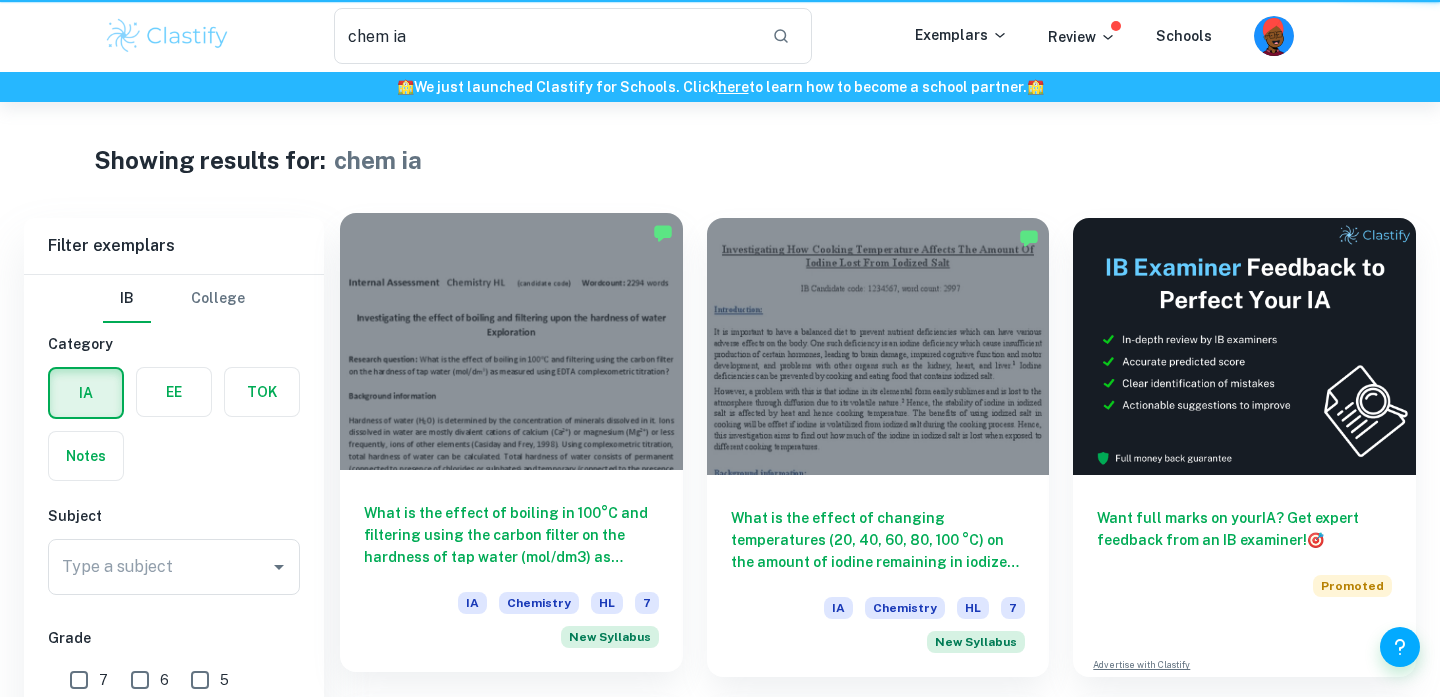 scroll, scrollTop: 251, scrollLeft: 0, axis: vertical 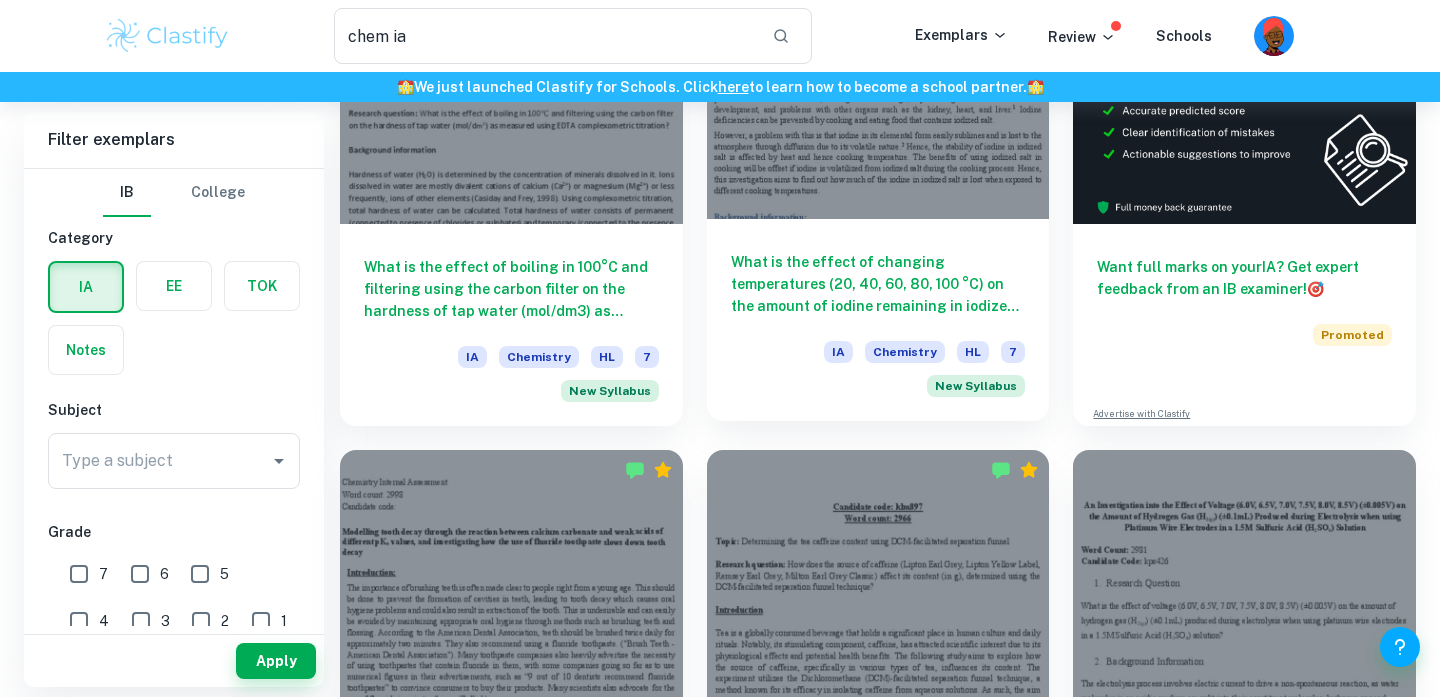 click on "What is the effect of changing temperatures (20, 40, 60, 80, 100 °C) on the amount of iodine remaining in iodized salt (in grams) after exposure to heat during cooking, as measured by an iodometric titration?" at bounding box center (878, 284) 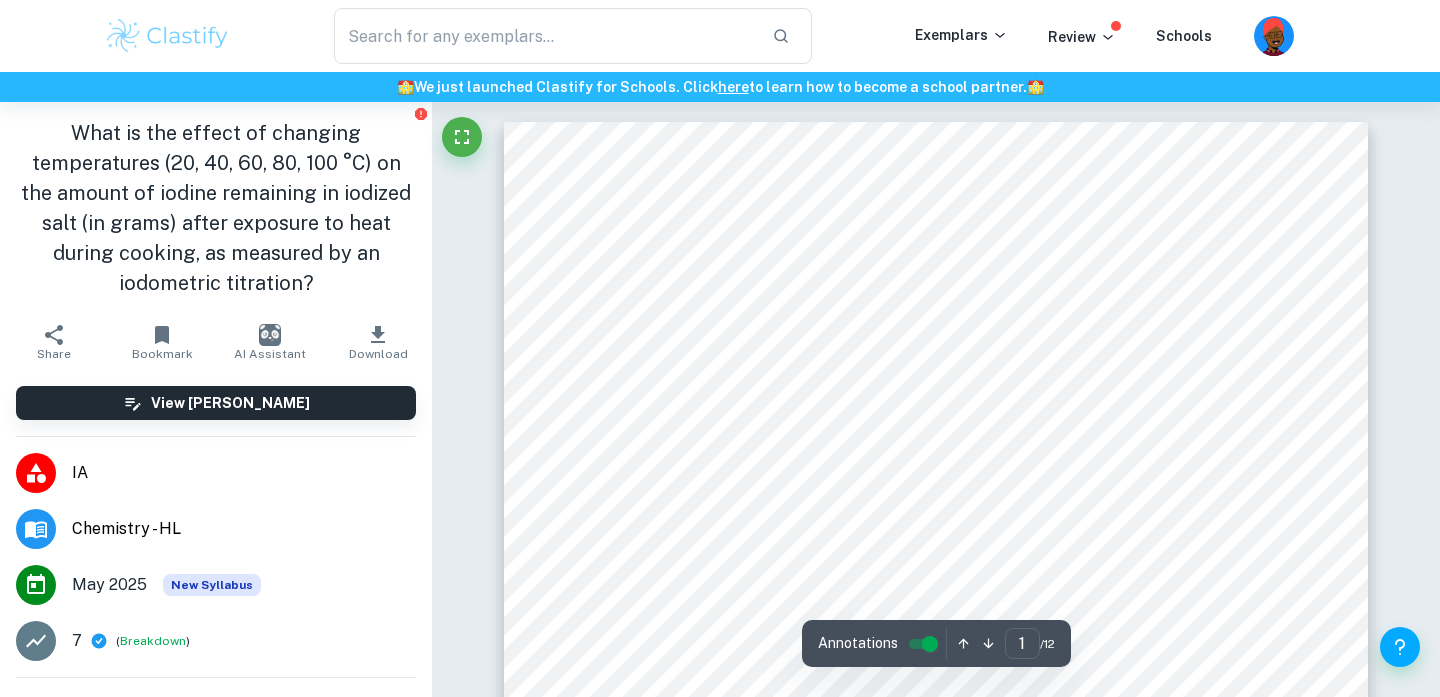 scroll, scrollTop: 394, scrollLeft: 0, axis: vertical 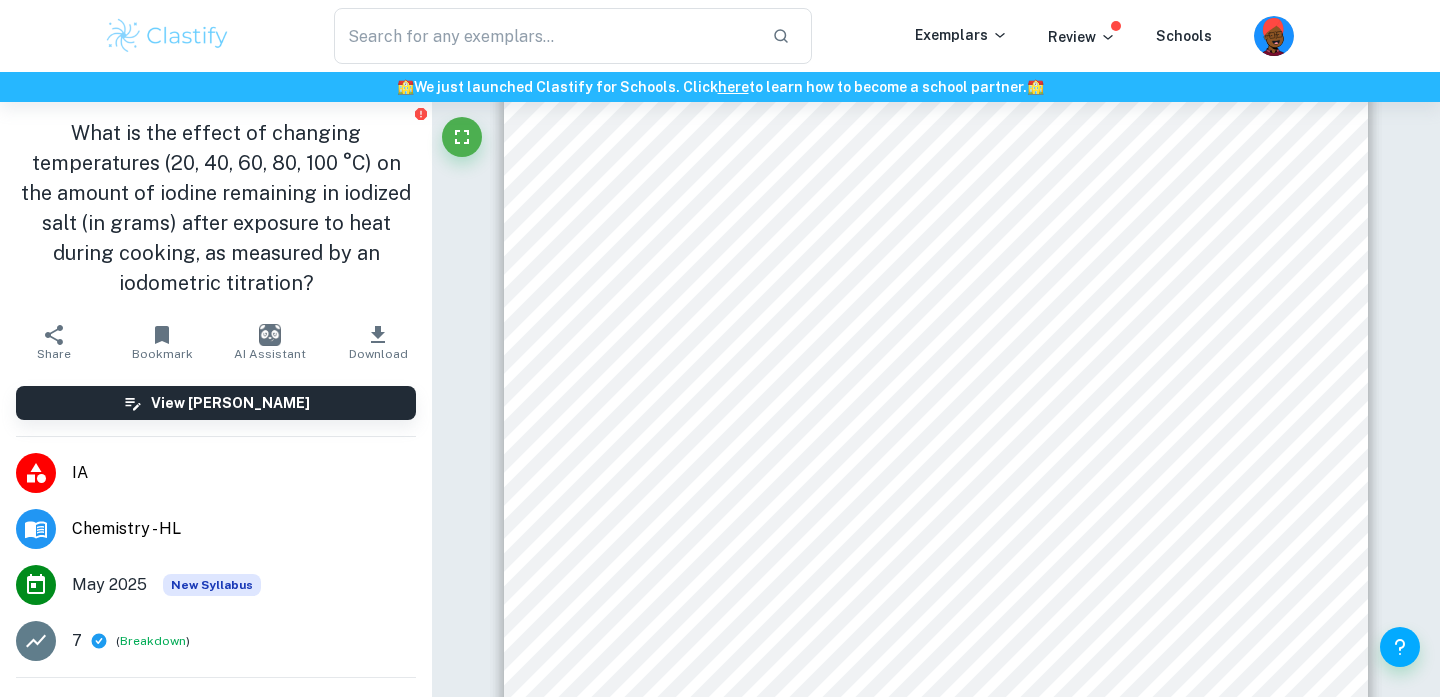 type on "chem ia" 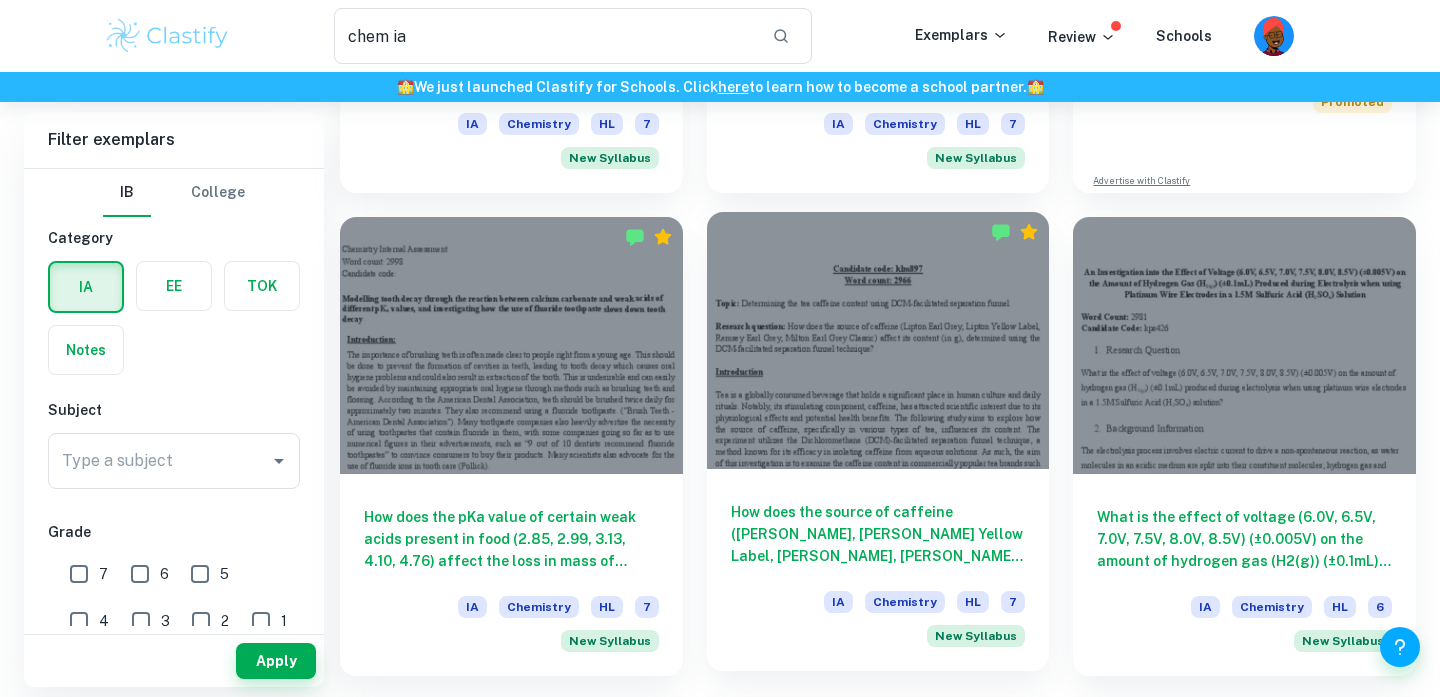 scroll, scrollTop: 581, scrollLeft: 0, axis: vertical 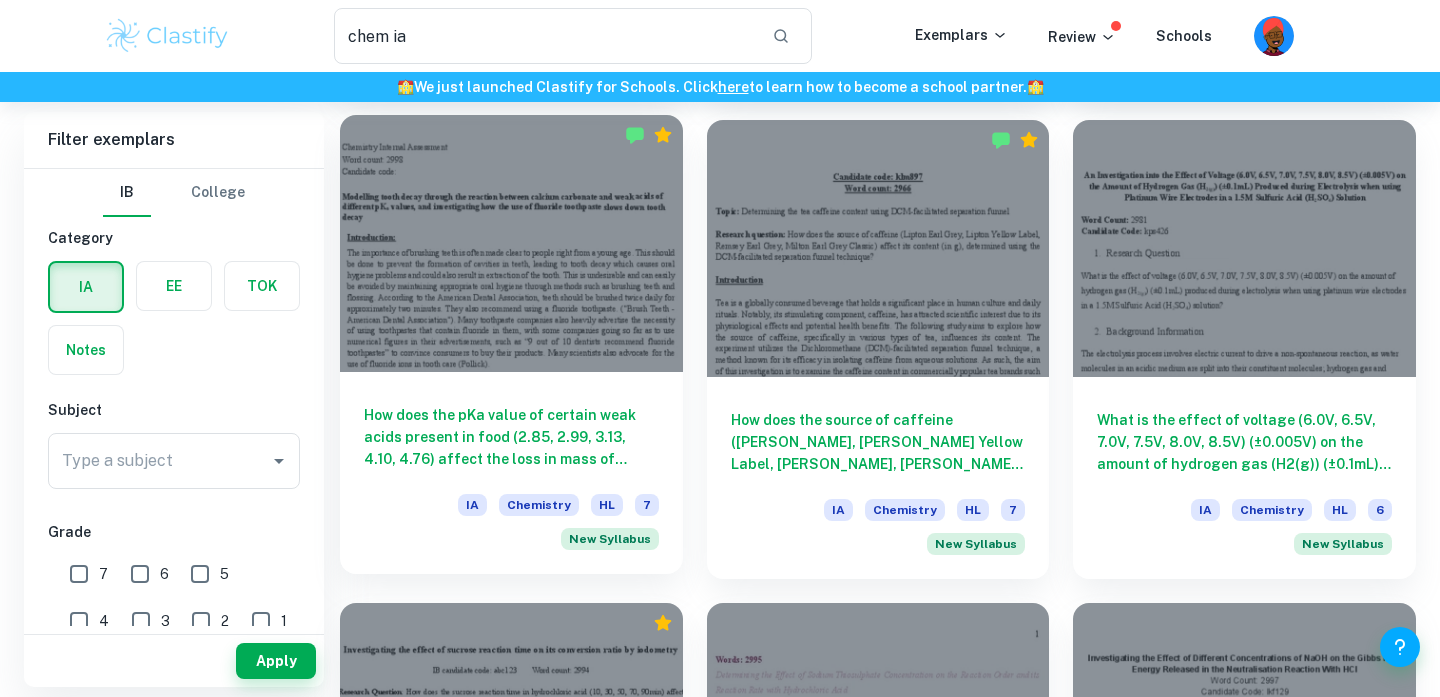 click on "How does the pKa value of certain weak acids present in food (2.85, 2.99, 3.13, 4.10, 4.76) affect the loss in mass of calcium carbonate (in grams, measured using an electronic balance, ±0.01 g), and how does the addition of sodium fluoride solution affect this reaction, keeping the concentration and temperature of the acid solutions and sodium fluoride solutions, the time taken for the reaction and the surface area of the calcium carbonate chips controlled?" at bounding box center [511, 437] 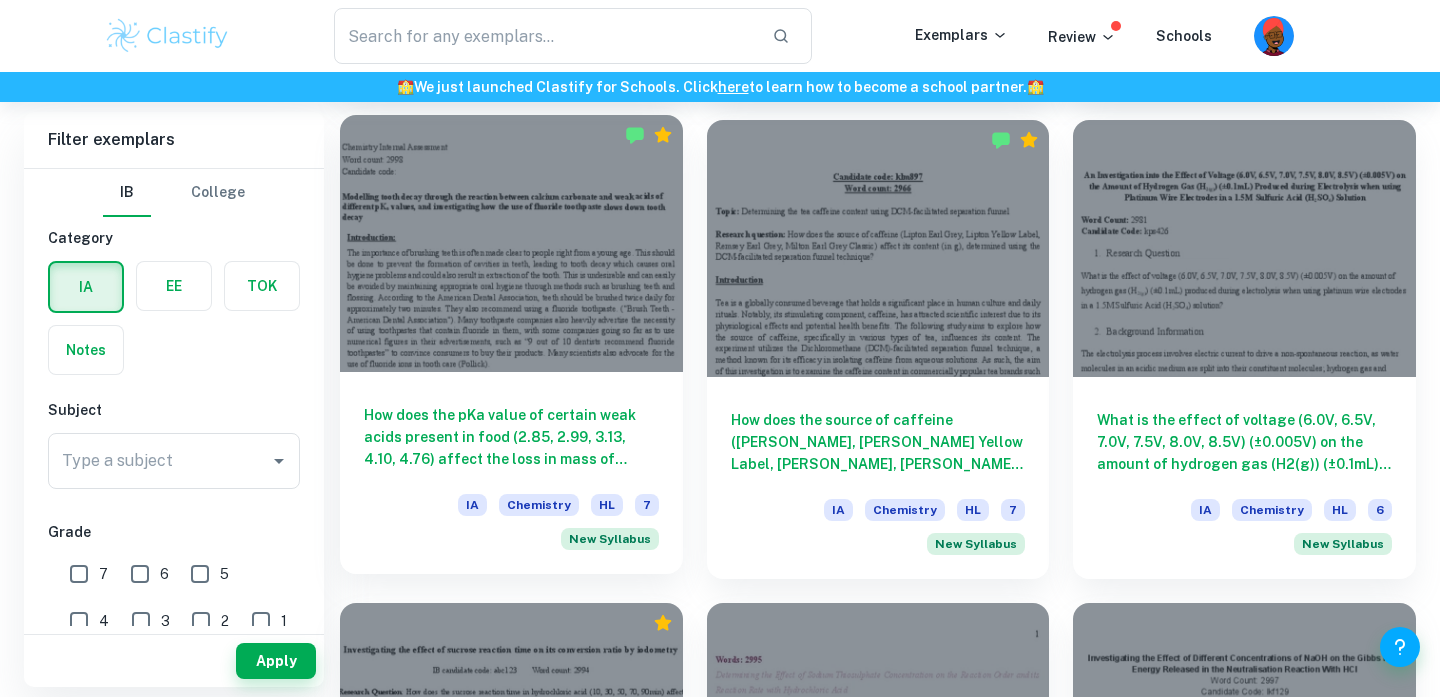 scroll, scrollTop: 0, scrollLeft: 0, axis: both 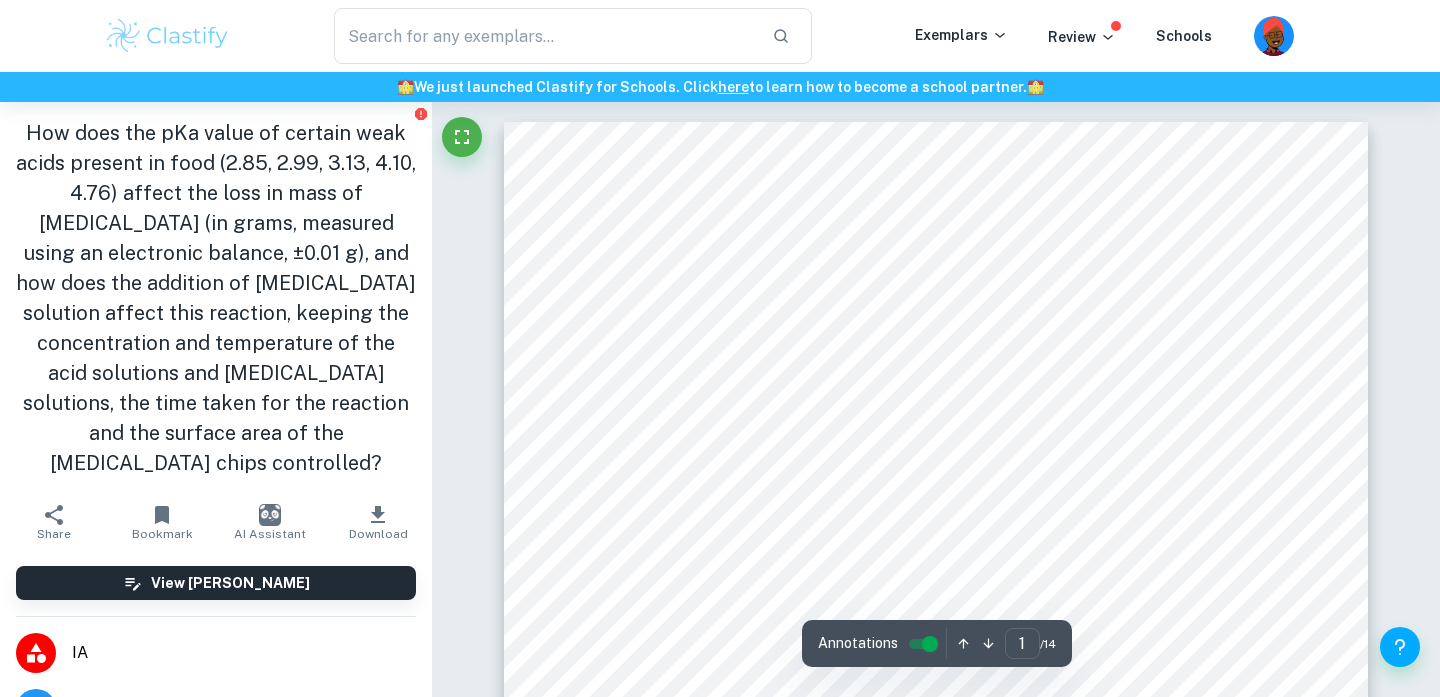 type on "chem ia" 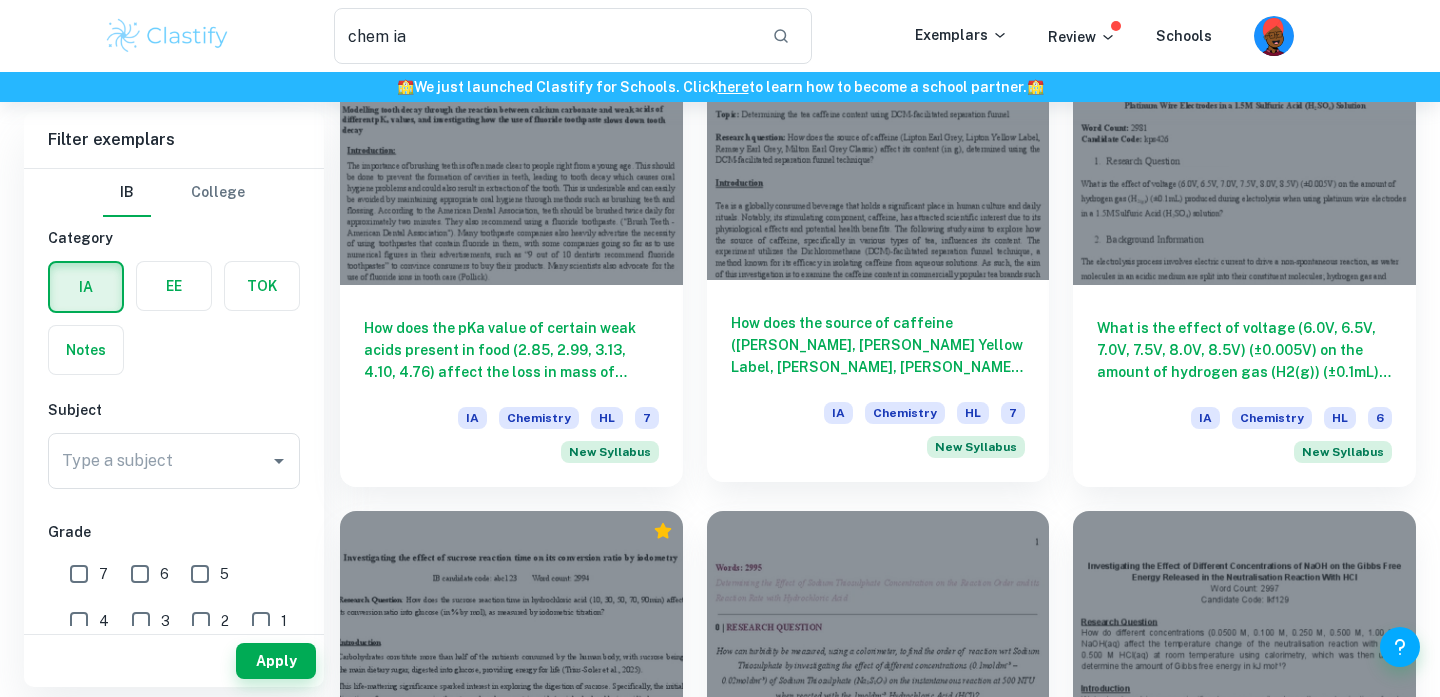 scroll, scrollTop: 687, scrollLeft: 0, axis: vertical 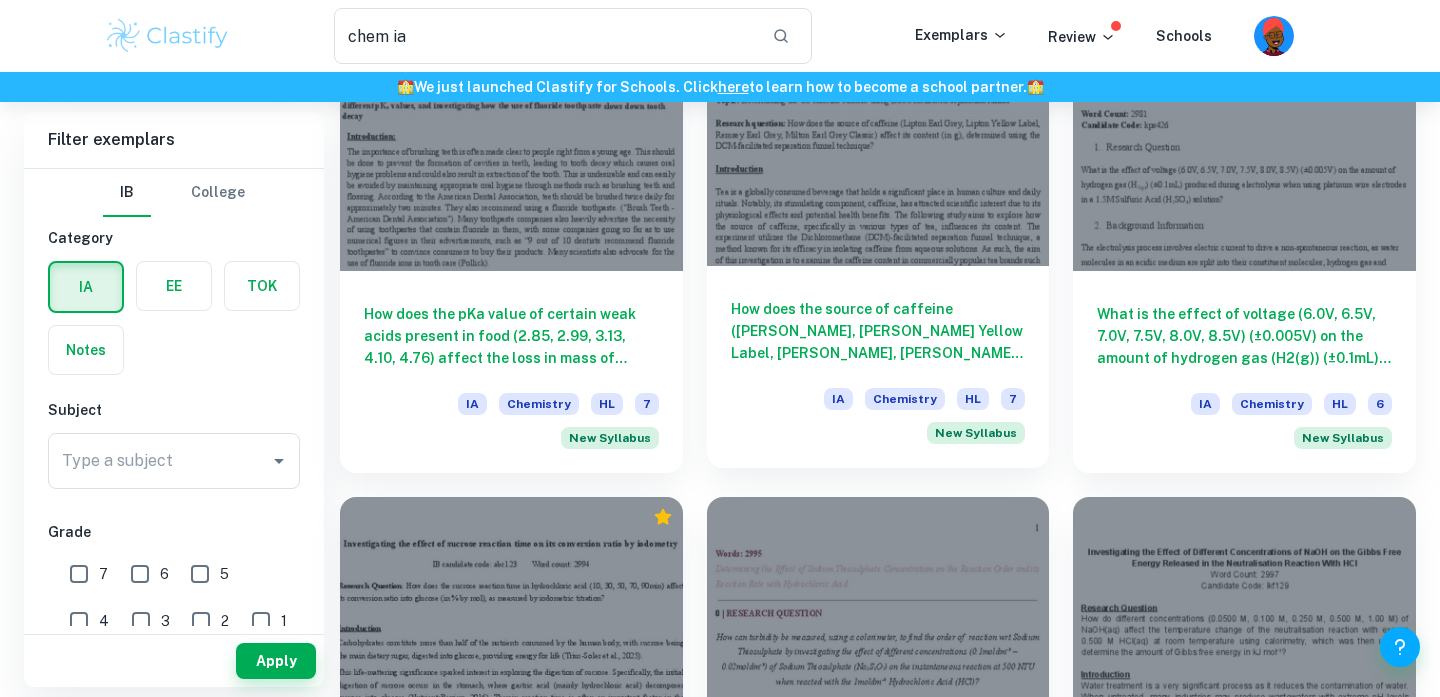 click on "How does the source of caffeine (Lipton Earl Grey, Lipton Yellow Label, Remsey Earl Grey, Milton Earl Grey Classic) affect its content (in g), determined using the DCM-facilitated separation funnel technique? IA Chemistry HL 7 New Syllabus" at bounding box center [878, 367] 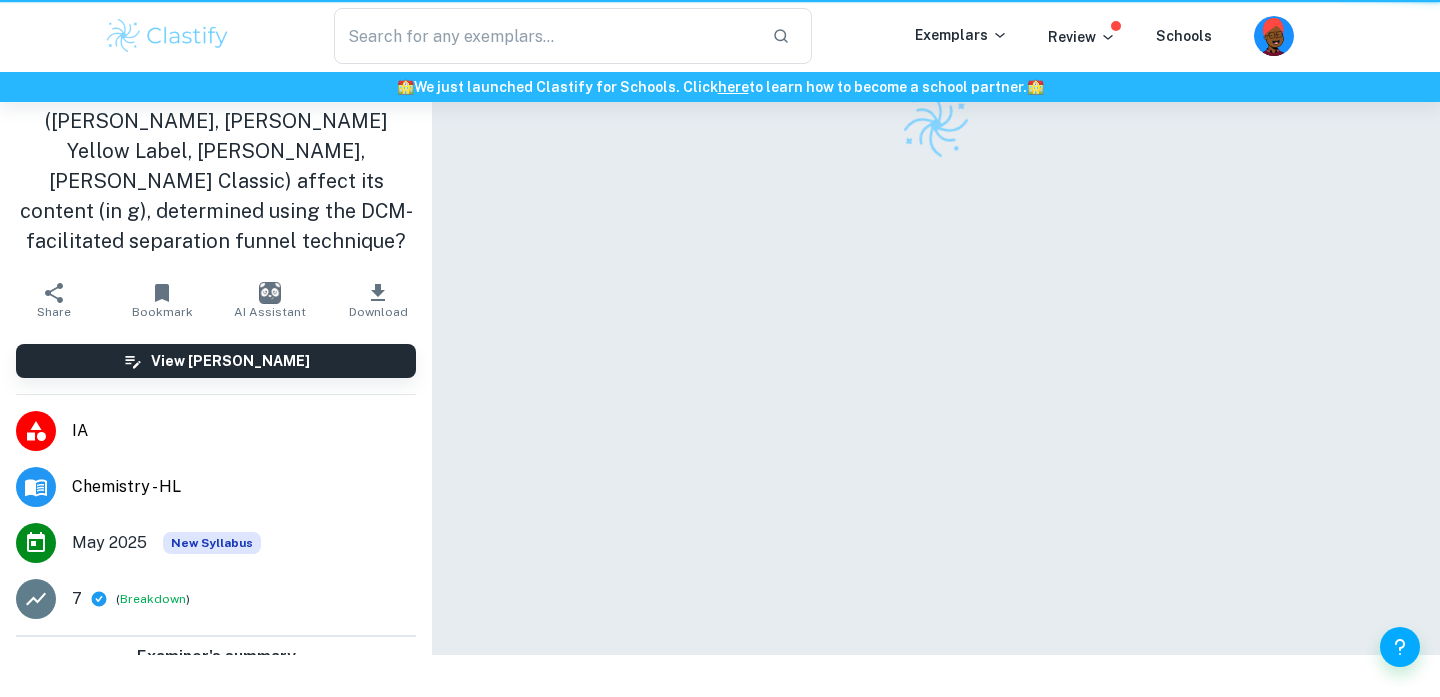 scroll, scrollTop: 0, scrollLeft: 0, axis: both 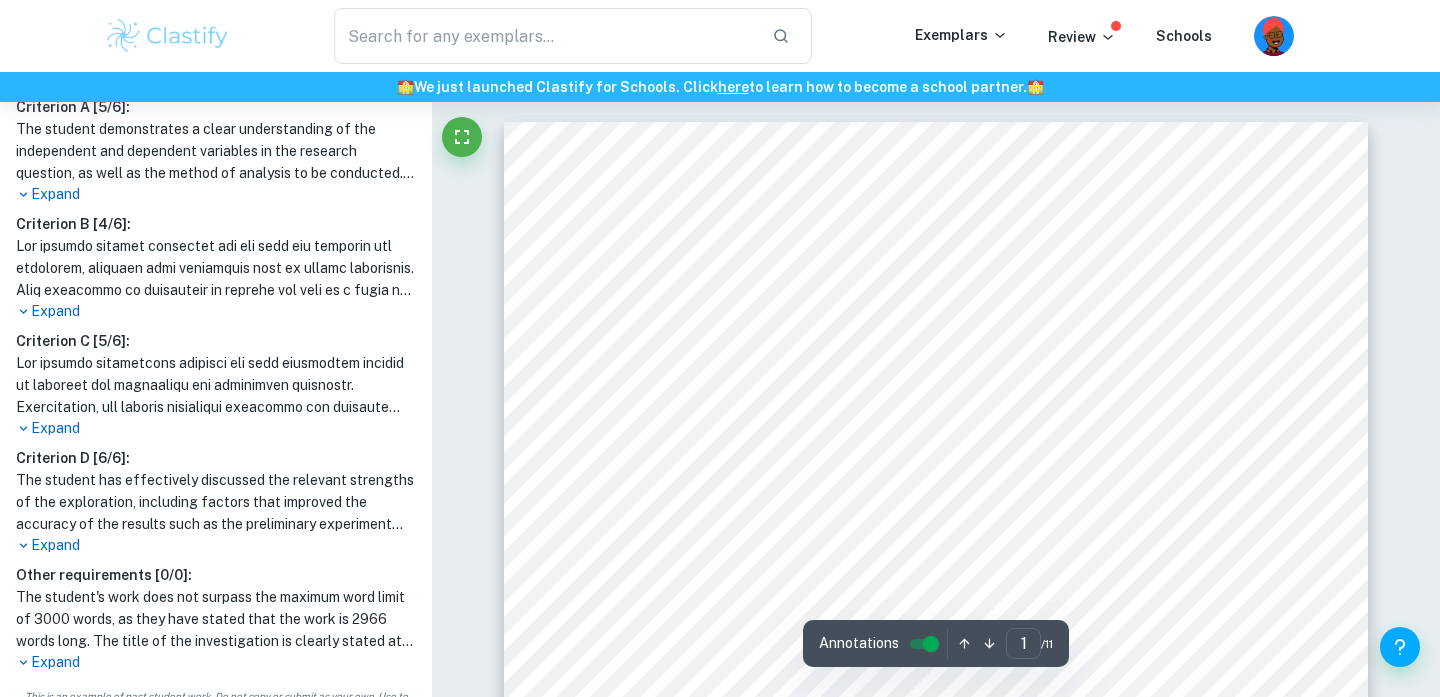 type on "chem ia" 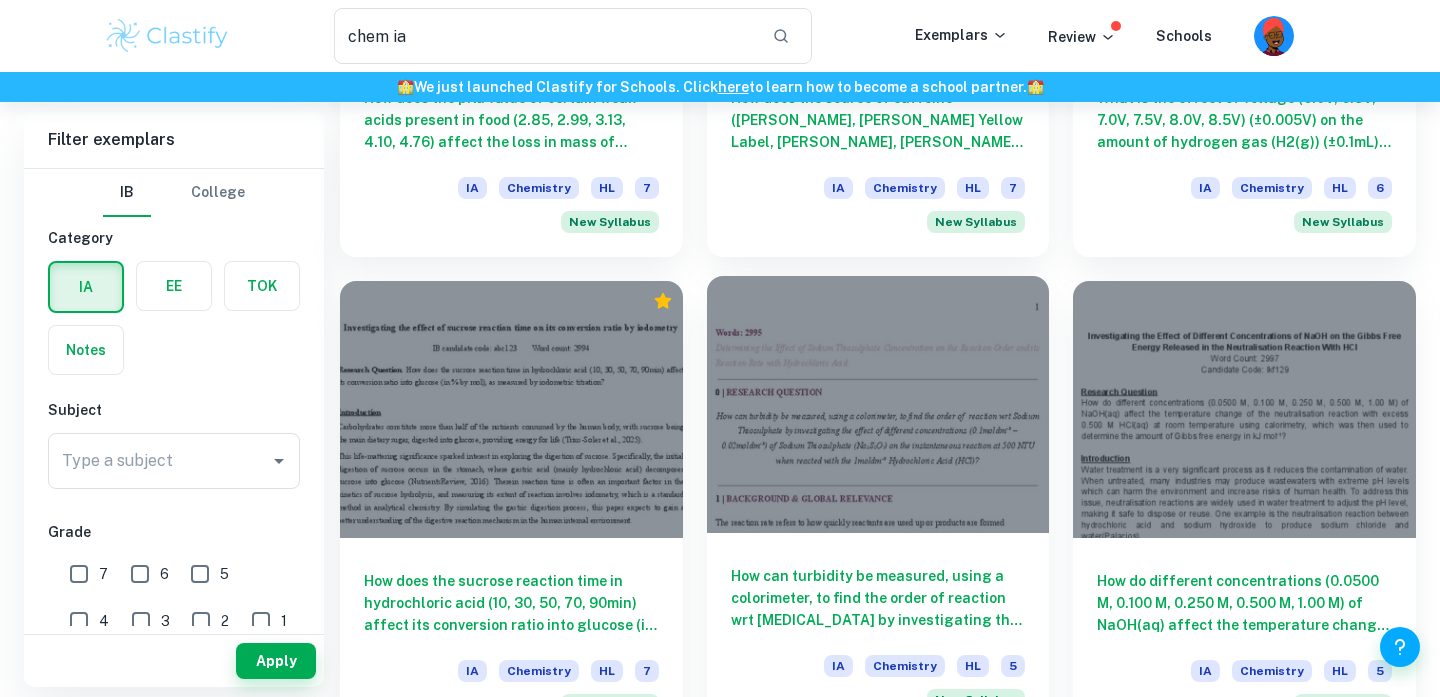scroll, scrollTop: 941, scrollLeft: 0, axis: vertical 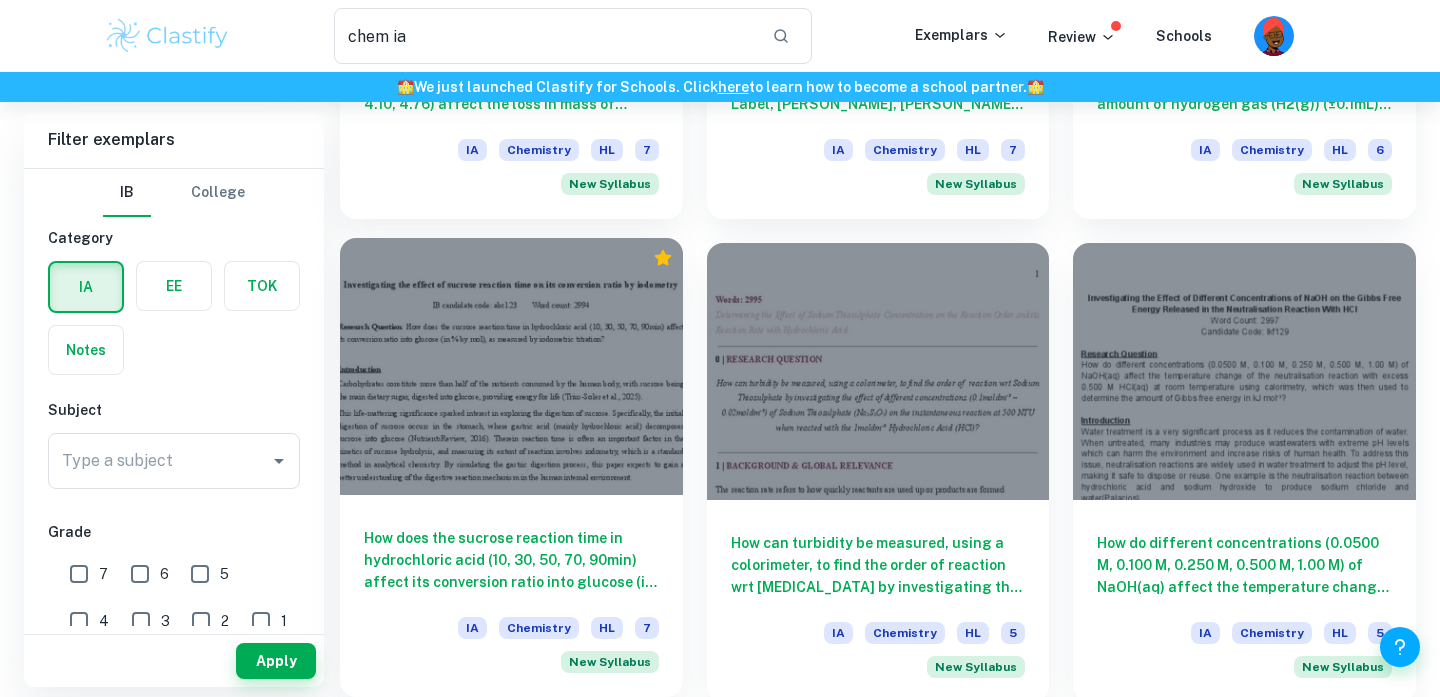 click at bounding box center (511, 366) 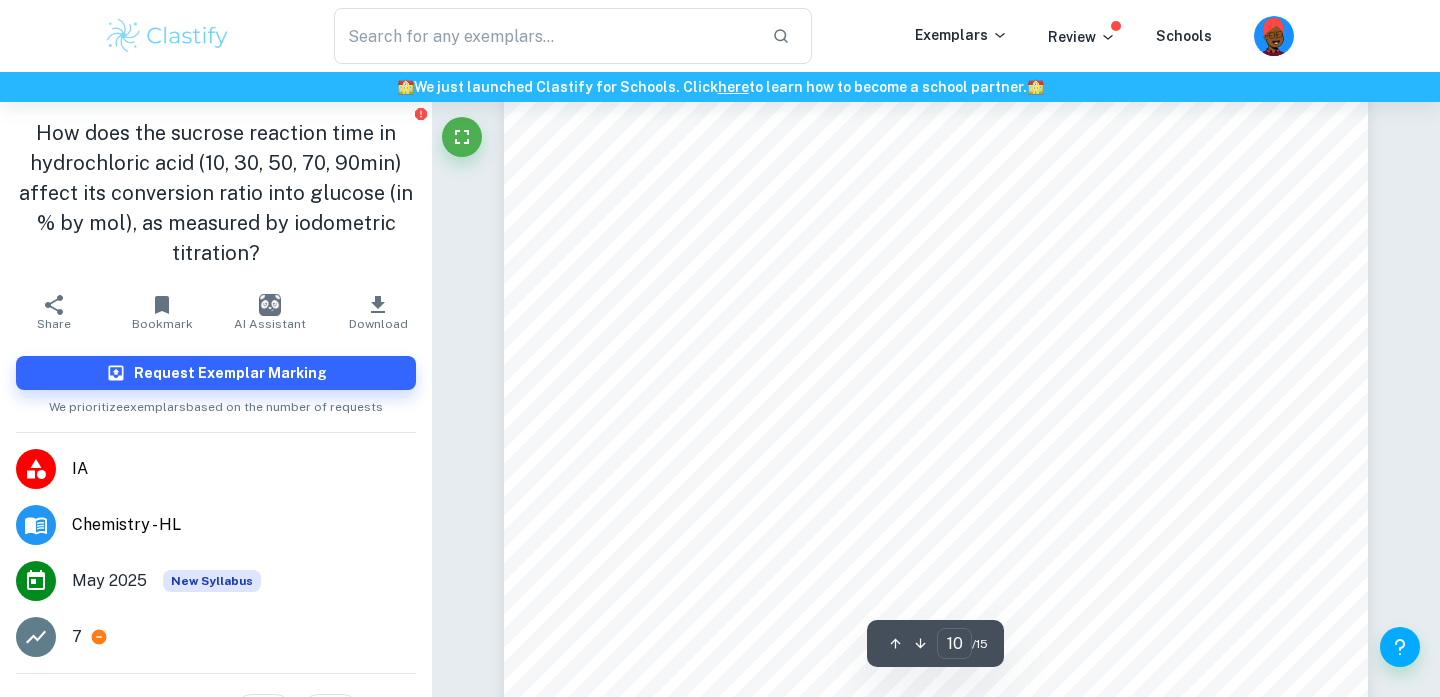 scroll, scrollTop: 11129, scrollLeft: 0, axis: vertical 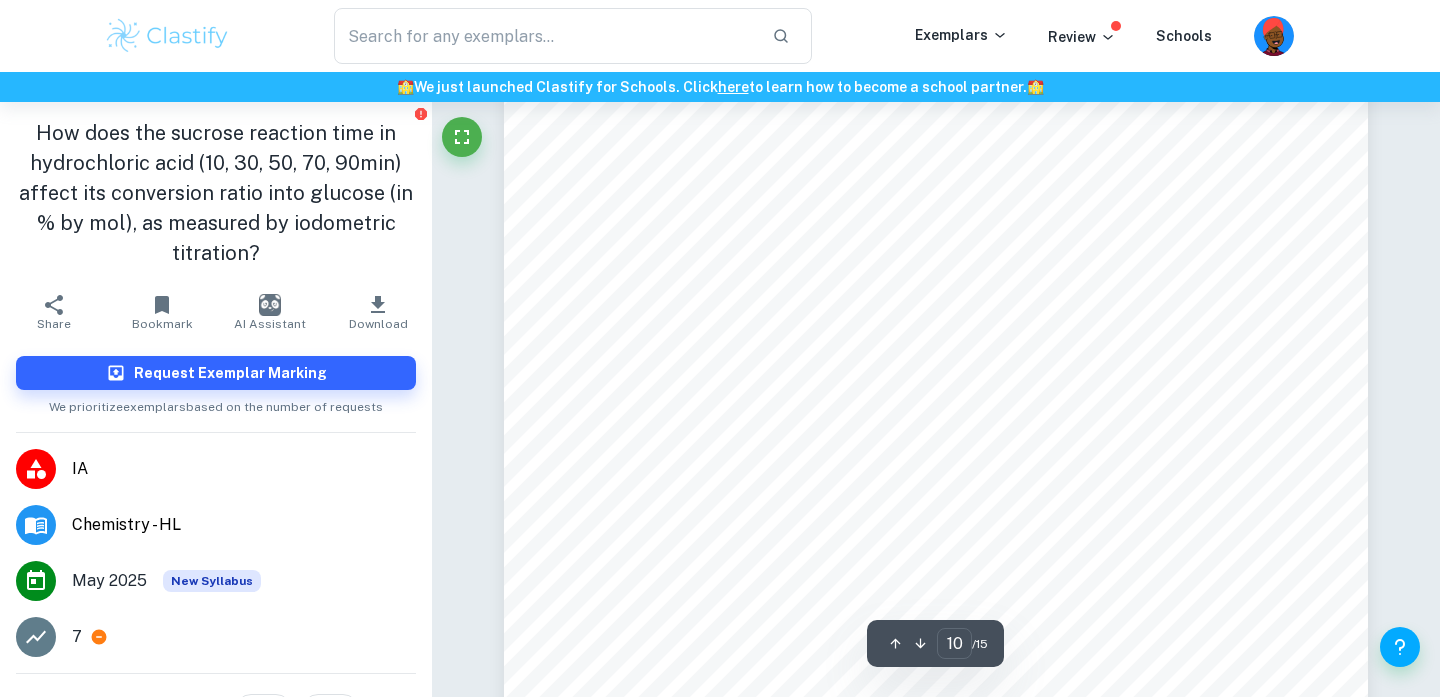 click on "Evaluation Strengths 1. Preliminary experiment conducted: The rough titre allowed for eliciting results with higher accuracy in subsequent trials, predicting the volume at the endpoint, as well as providing modifications for the formal experiment, e.g. altering the time interval from 10min to 20min to prevent error bars overlap. 2. Standardized procedure: The experimental operations of iodometry were normative based on literature (Faculty of Chemistry, 2017), as it clearly outlines the procedures including numerical values. For example, a 2mL 0.5% starch solution was added before the endpoint; this volume was appropriate since it made the color change noticeable while not overly affecting the reaction. In addition, three multiple trials and careful titration with white paper placed under the conical flask were conducted to reduce random errors when analyzing the data. 3. Substantial literature background: Theoretical formulas of sucrose hydrolysis reaction and the procedure Limitations Table 8.   Random error" at bounding box center [936, 683] 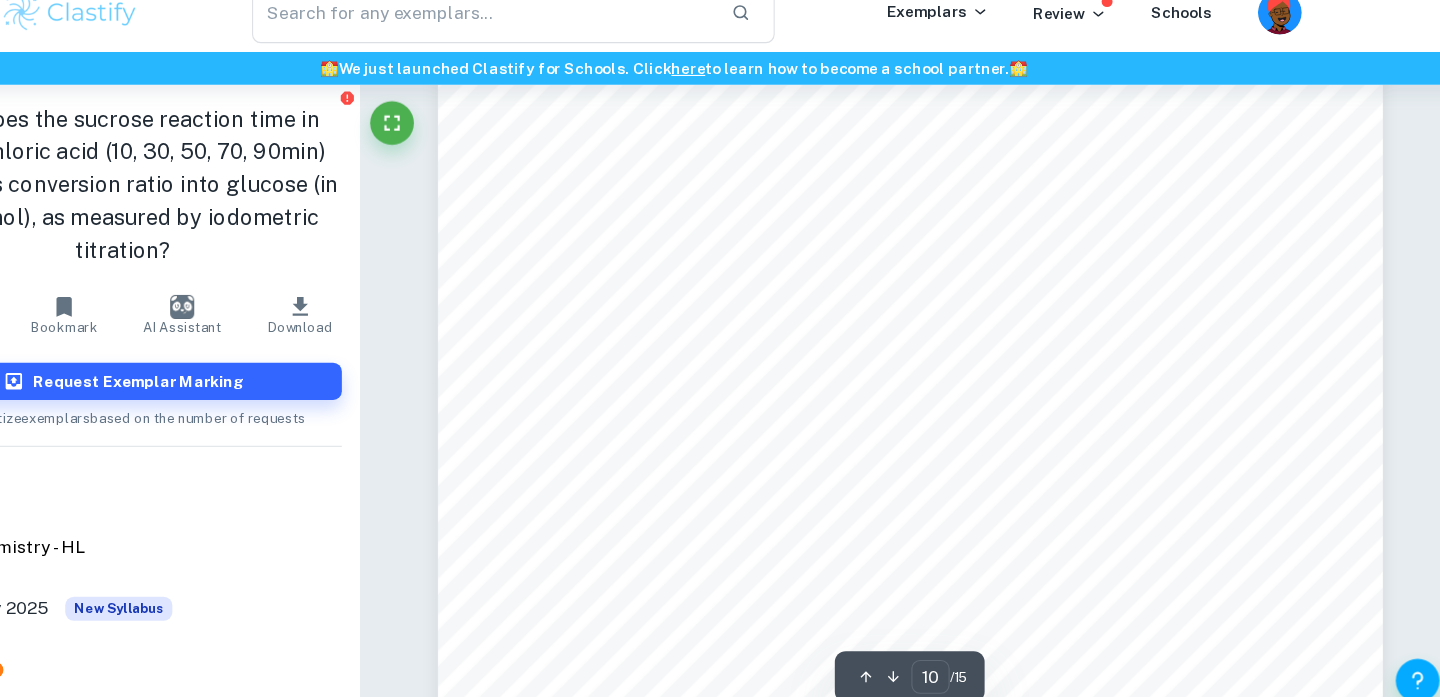 click on "Evaluation Strengths 1. Preliminary experiment conducted: The rough titre allowed for eliciting results with higher accuracy in subsequent trials, predicting the volume at the endpoint, as well as providing modifications for the formal experiment, e.g. altering the time interval from 10min to 20min to prevent error bars overlap. 2. Standardized procedure: The experimental operations of iodometry were normative based on literature (Faculty of Chemistry, 2017), as it clearly outlines the procedures including numerical values. For example, a 2mL 0.5% starch solution was added before the endpoint; this volume was appropriate since it made the color change noticeable while not overly affecting the reaction. In addition, three multiple trials and careful titration with white paper placed under the conical flask were conducted to reduce random errors when analyzing the data. 3. Substantial literature background: Theoretical formulas of sucrose hydrolysis reaction and the procedure Limitations Table 8.   Random error" at bounding box center [936, 683] 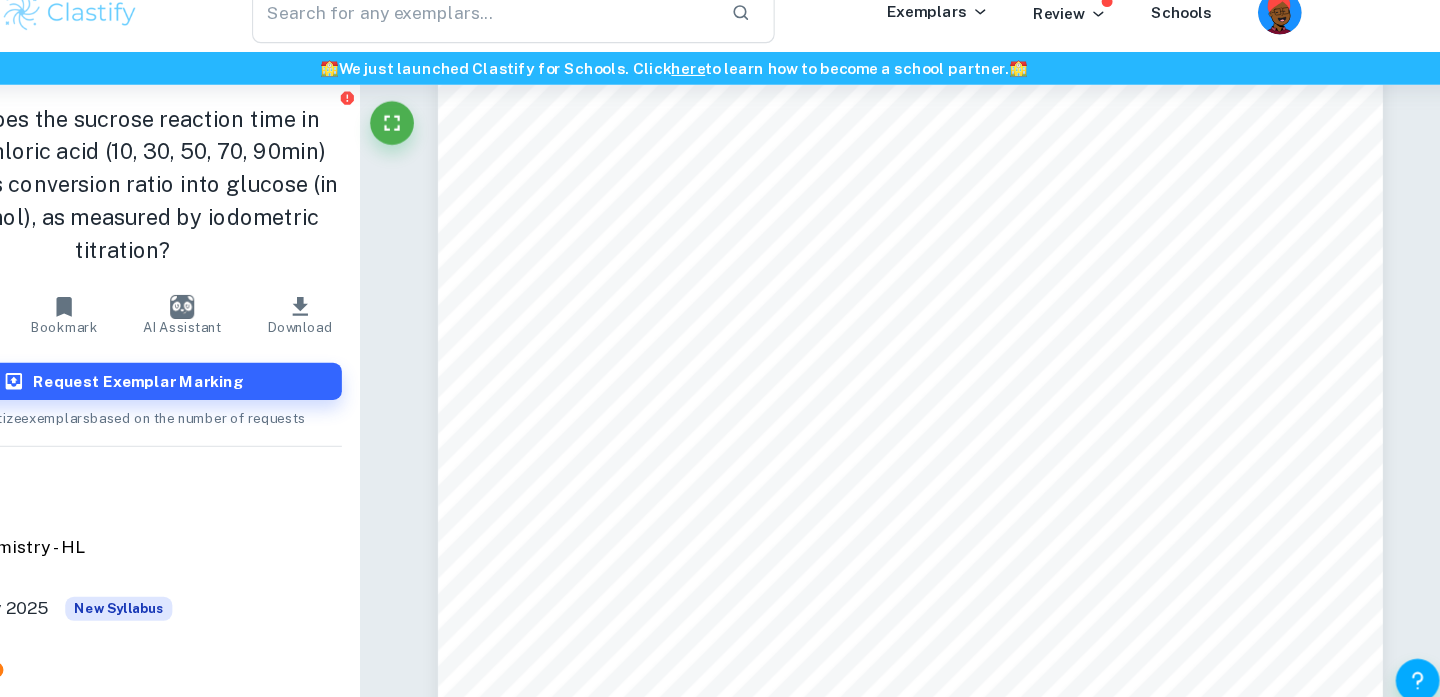 click on "Evaluation Strengths 1. Preliminary experiment conducted: The rough titre allowed for eliciting results with higher accuracy in subsequent trials, predicting the volume at the endpoint, as well as providing modifications for the formal experiment, e.g. altering the time interval from 10min to 20min to prevent error bars overlap. 2. Standardized procedure: The experimental operations of iodometry were normative based on literature (Faculty of Chemistry, 2017), as it clearly outlines the procedures including numerical values. For example, a 2mL 0.5% starch solution was added before the endpoint; this volume was appropriate since it made the color change noticeable while not overly affecting the reaction. In addition, three multiple trials and careful titration with white paper placed under the conical flask were conducted to reduce random errors when analyzing the data. 3. Substantial literature background: Theoretical formulas of sucrose hydrolysis reaction and the procedure Limitations Table 8.   Random error" at bounding box center (936, 683) 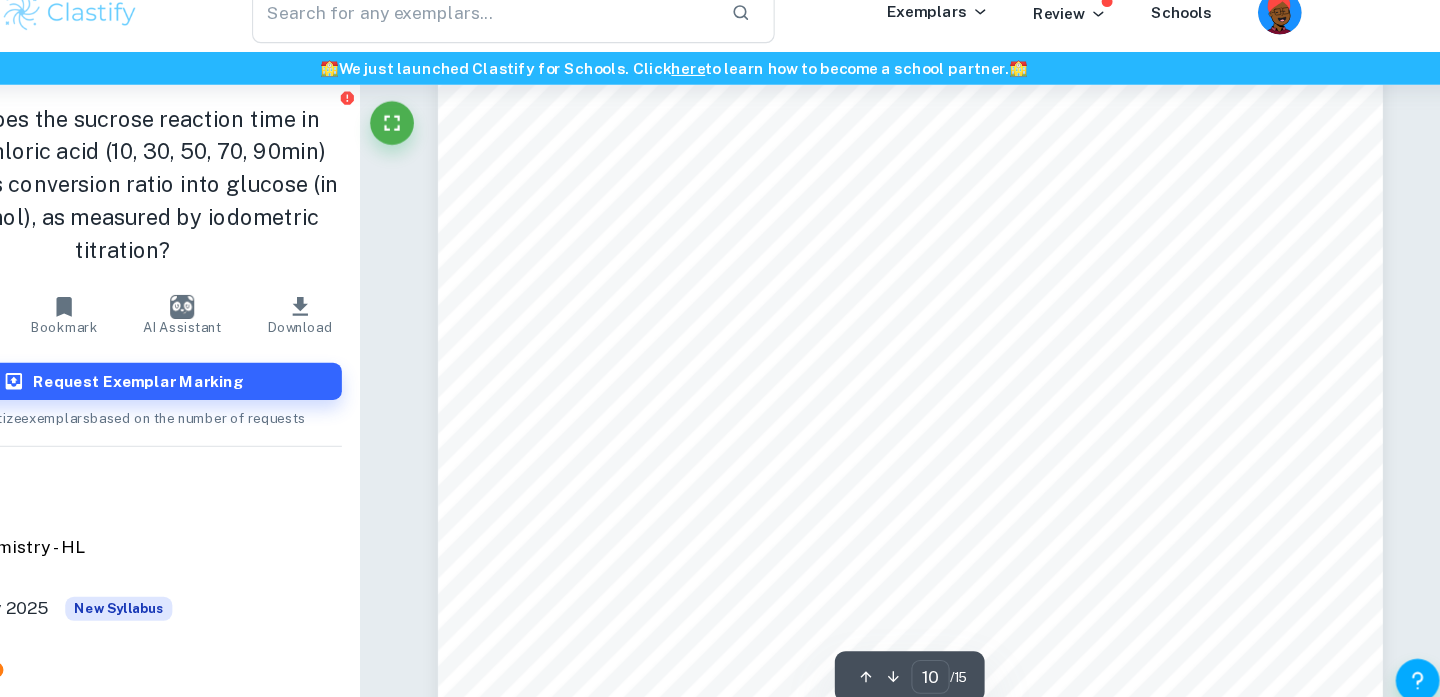 click on "Evaluation Strengths 1. Preliminary experiment conducted: The rough titre allowed for eliciting results with higher accuracy in subsequent trials, predicting the volume at the endpoint, as well as providing modifications for the formal experiment, e.g. altering the time interval from 10min to 20min to prevent error bars overlap. 2. Standardized procedure: The experimental operations of iodometry were normative based on literature (Faculty of Chemistry, 2017), as it clearly outlines the procedures including numerical values. For example, a 2mL 0.5% starch solution was added before the endpoint; this volume was appropriate since it made the color change noticeable while not overly affecting the reaction. In addition, three multiple trials and careful titration with white paper placed under the conical flask were conducted to reduce random errors when analyzing the data. 3. Substantial literature background: Theoretical formulas of sucrose hydrolysis reaction and the procedure Limitations Table 8.   Random error" at bounding box center [936, 683] 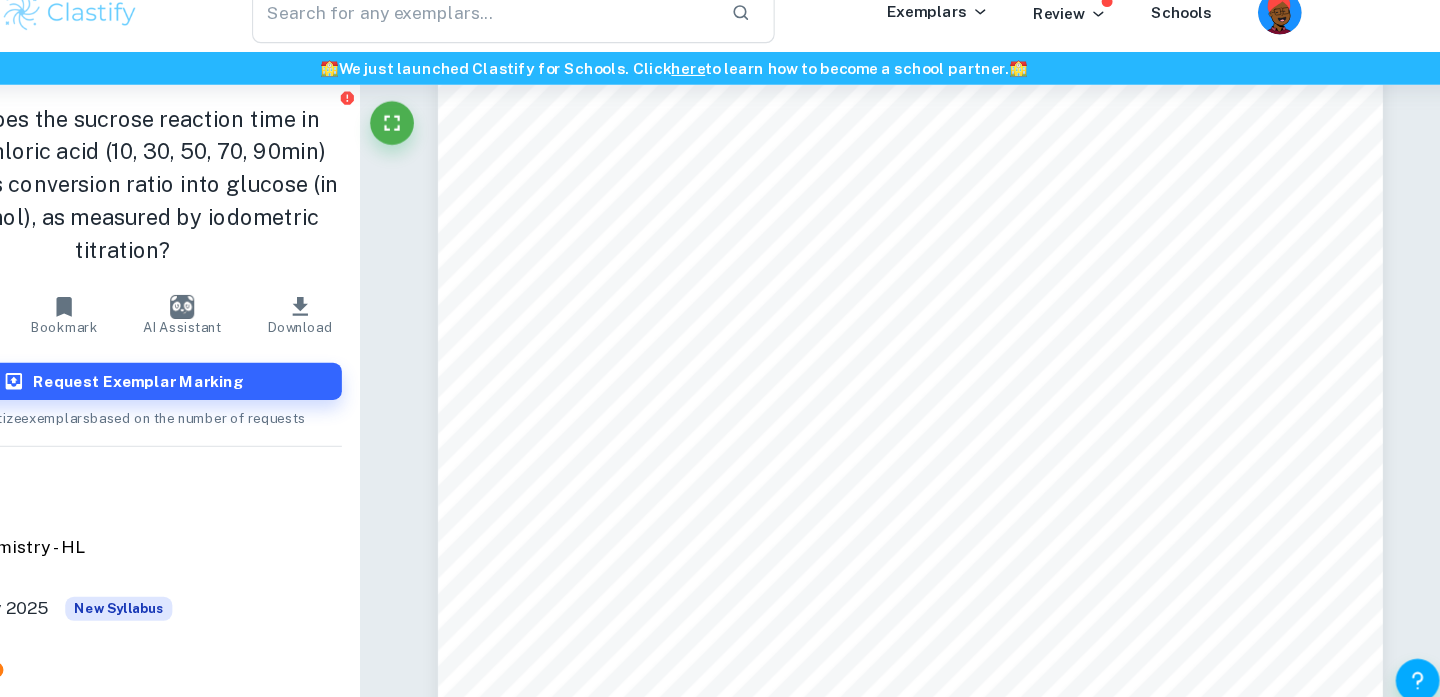 click on "Evaluation Strengths 1. Preliminary experiment conducted: The rough titre allowed for eliciting results with higher accuracy in subsequent trials, predicting the volume at the endpoint, as well as providing modifications for the formal experiment, e.g. altering the time interval from 10min to 20min to prevent error bars overlap. 2. Standardized procedure: The experimental operations of iodometry were normative based on literature (Faculty of Chemistry, 2017), as it clearly outlines the procedures including numerical values. For example, a 2mL 0.5% starch solution was added before the endpoint; this volume was appropriate since it made the color change noticeable while not overly affecting the reaction. In addition, three multiple trials and careful titration with white paper placed under the conical flask were conducted to reduce random errors when analyzing the data. 3. Substantial literature background: Theoretical formulas of sucrose hydrolysis reaction and the procedure Limitations Table 8.   Random error" at bounding box center (936, 683) 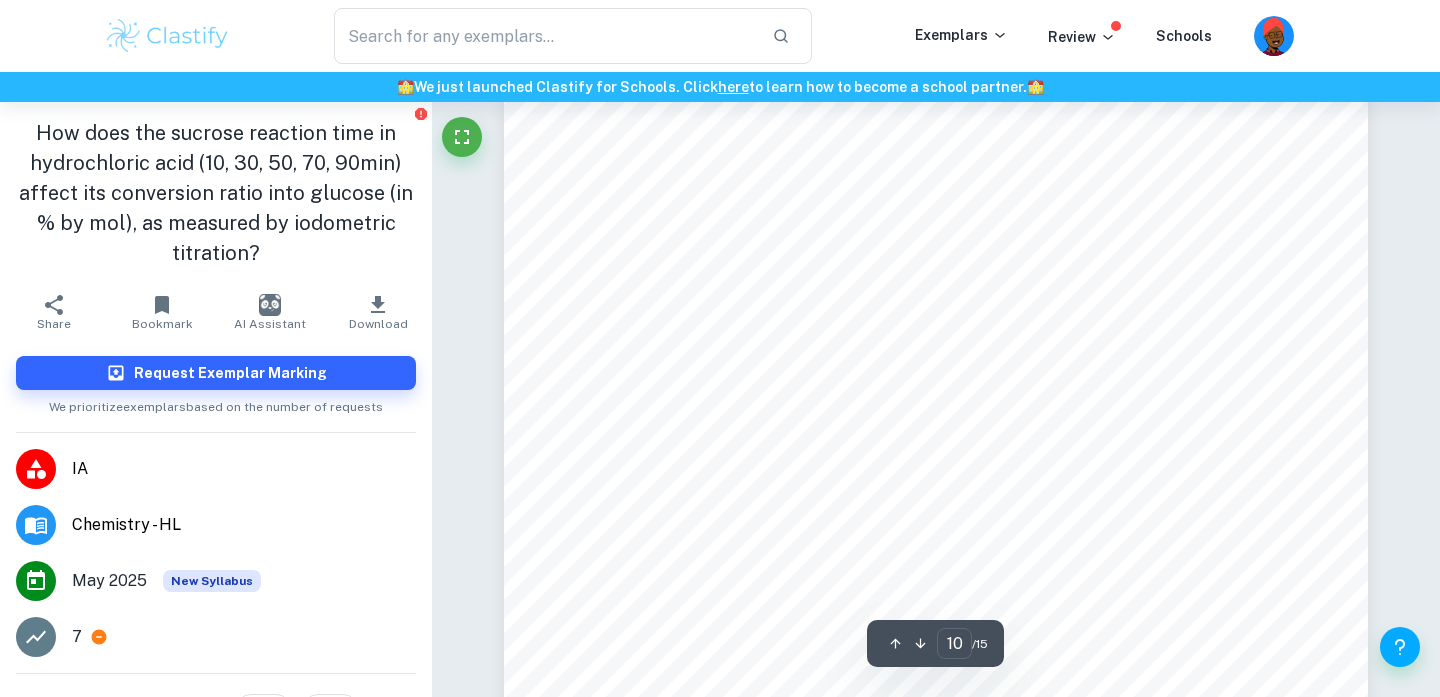 click on "Evaluation Strengths 1. Preliminary experiment conducted: The rough titre allowed for eliciting results with higher accuracy in subsequent trials, predicting the volume at the endpoint, as well as providing modifications for the formal experiment, e.g. altering the time interval from 10min to 20min to prevent error bars overlap. 2. Standardized procedure: The experimental operations of iodometry were normative based on literature (Faculty of Chemistry, 2017), as it clearly outlines the procedures including numerical values. For example, a 2mL 0.5% starch solution was added before the endpoint; this volume was appropriate since it made the color change noticeable while not overly affecting the reaction. In addition, three multiple trials and careful titration with white paper placed under the conical flask were conducted to reduce random errors when analyzing the data. 3. Substantial literature background: Theoretical formulas of sucrose hydrolysis reaction and the procedure Limitations Table 8.   Random error" at bounding box center (936, 683) 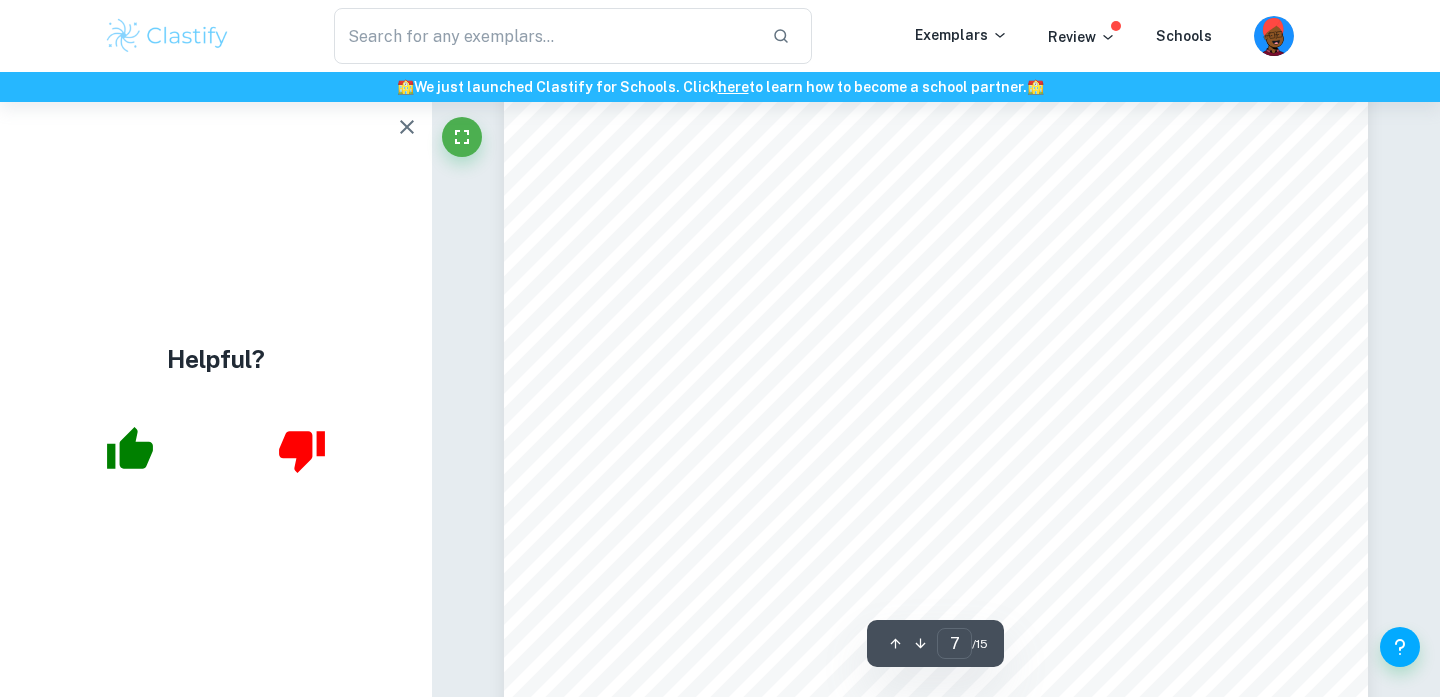 click on "Raw Data Qualitative data Quantitative data Data Analysis Calculation * Titre:   e.g. Average titre volume:   e.g. Moles of sodium thiosulfate: e.g. Moles of iodine: Moles of glucose: e.g. *All sample calculations were conducted on reaction time of 10min V   ( Na 2 S 2 O 3 )   =   V final   2   V initial   ( 20.10 ± 0.05 ) 2 ( 17.20 ± 0.05 )   = 2.90 ± 0.10 mL V avg   =   sum of all trials number of trials 2.90 + 3.00 + 3.10 3   = 3.00 mL n   ( Na 2 S 2 O 3 )   =   c   ( Na 2 S 2 O 3 )   ç   V   ( Na 2 S 2 O 3 ) 0.10   ×   3.00   ×   10 2 3   = 3.0   ×   10 2 4   mol n   ( I 2 )   =   c   ( I 2 )   ç   V   ( I 2 )   = 0.02   ×   8.0   ×   10 2 3   = 1.6   ×   10 2 4   mol n   ( Glc )   =   n   ( I 2 )   2   1 2   n   ( Na 2 S 2 O 3 ) 1.6   ×   10 2 4   2   1 2   ×   3.0   ×   10 2 4   = 1.0   ×   10 2 5   mol 7" at bounding box center (936, 557) 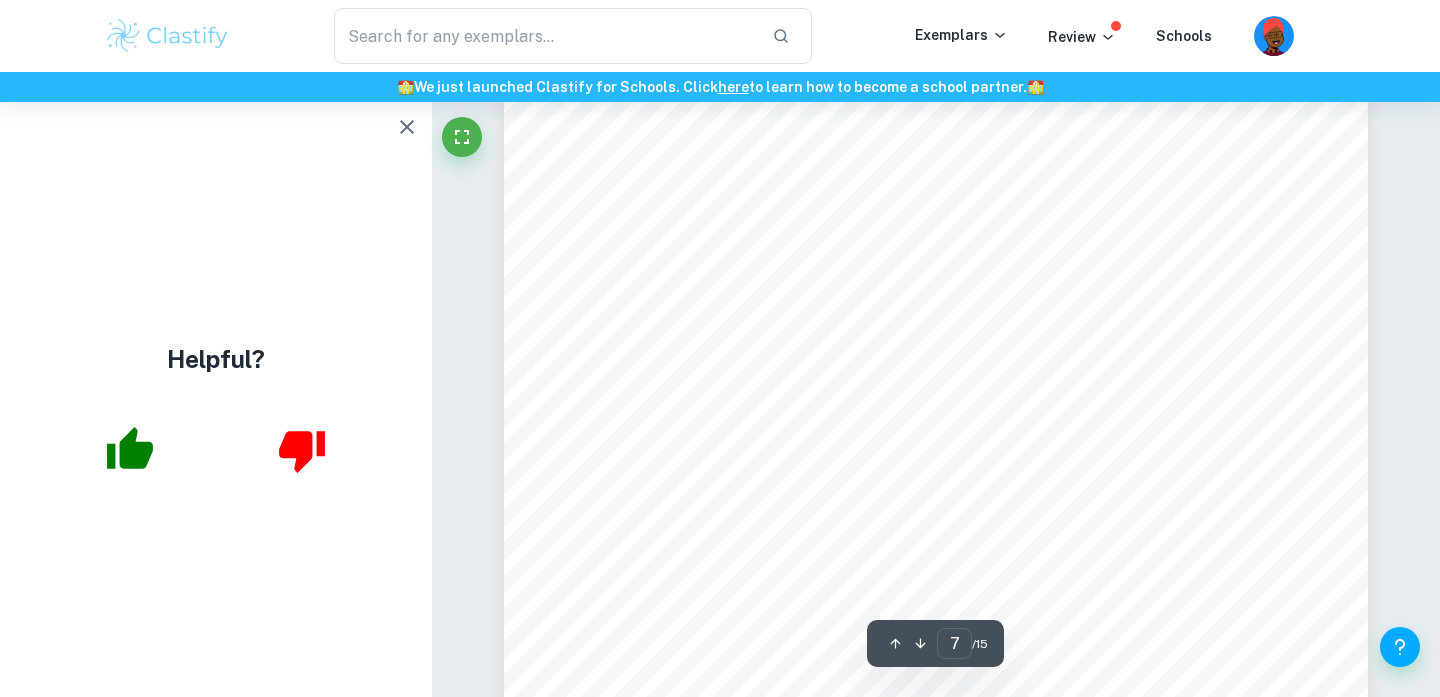 click on "Raw Data Qualitative data Quantitative data Data Analysis Calculation * Titre:   e.g. Average titre volume:   e.g. Moles of sodium thiosulfate: e.g. Moles of iodine: Moles of glucose: e.g. *All sample calculations were conducted on reaction time of 10min V   ( Na 2 S 2 O 3 )   =   V final   2   V initial   ( 20.10 ± 0.05 ) 2 ( 17.20 ± 0.05 )   = 2.90 ± 0.10 mL V avg   =   sum of all trials number of trials 2.90 + 3.00 + 3.10 3   = 3.00 mL n   ( Na 2 S 2 O 3 )   =   c   ( Na 2 S 2 O 3 )   ç   V   ( Na 2 S 2 O 3 ) 0.10   ×   3.00   ×   10 2 3   = 3.0   ×   10 2 4   mol n   ( I 2 )   =   c   ( I 2 )   ç   V   ( I 2 )   = 0.02   ×   8.0   ×   10 2 3   = 1.6   ×   10 2 4   mol n   ( Glc )   =   n   ( I 2 )   2   1 2   n   ( Na 2 S 2 O 3 ) 1.6   ×   10 2 4   2   1 2   ×   3.0   ×   10 2 4   = 1.0   ×   10 2 5   mol 7" at bounding box center [936, 658] 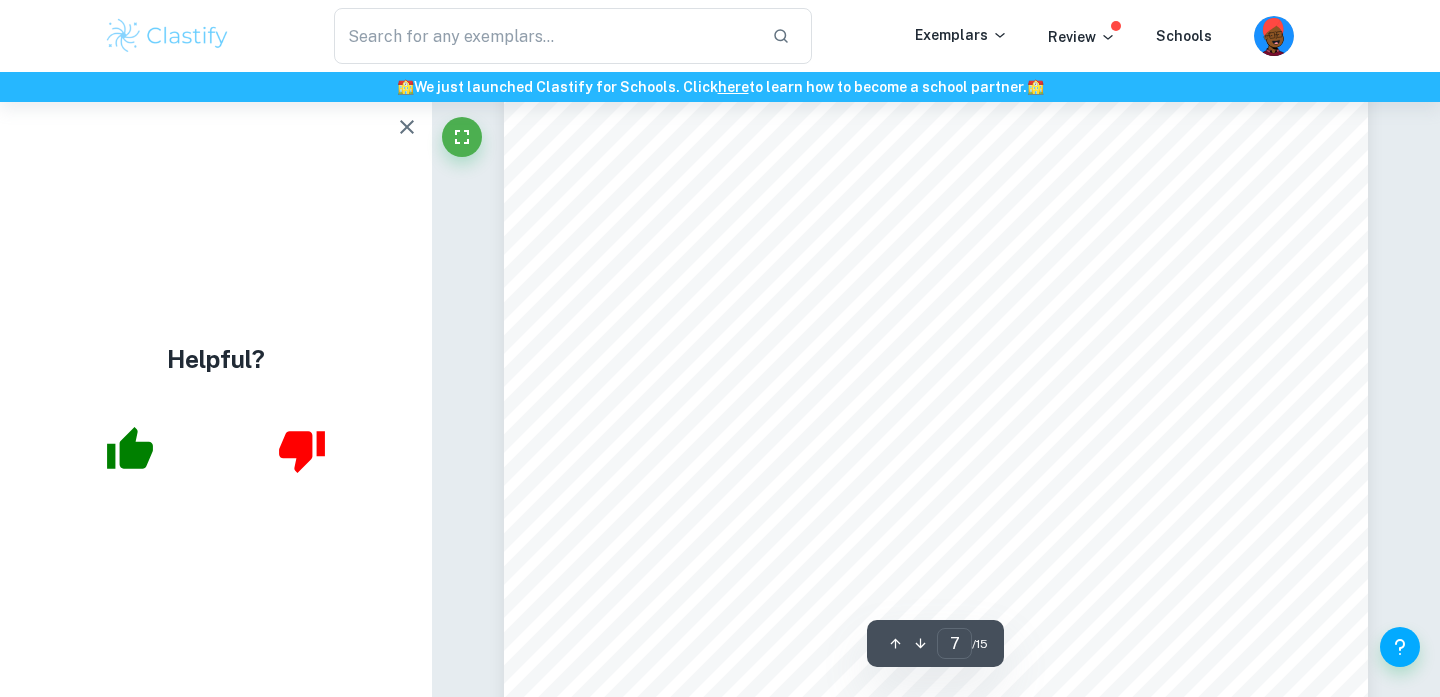 click on "Raw Data Qualitative data Quantitative data Data Analysis Calculation * Titre:   e.g. Average titre volume:   e.g. Moles of sodium thiosulfate: e.g. Moles of iodine: Moles of glucose: e.g. *All sample calculations were conducted on reaction time of 10min V   ( Na 2 S 2 O 3 )   =   V final   2   V initial   ( 20.10 ± 0.05 ) 2 ( 17.20 ± 0.05 )   = 2.90 ± 0.10 mL V avg   =   sum of all trials number of trials 2.90 + 3.00 + 3.10 3   = 3.00 mL n   ( Na 2 S 2 O 3 )   =   c   ( Na 2 S 2 O 3 )   ç   V   ( Na 2 S 2 O 3 ) 0.10   ×   3.00   ×   10 2 3   = 3.0   ×   10 2 4   mol n   ( I 2 )   =   c   ( I 2 )   ç   V   ( I 2 )   = 0.02   ×   8.0   ×   10 2 3   = 1.6   ×   10 2 4   mol n   ( Glc )   =   n   ( I 2 )   2   1 2   n   ( Na 2 S 2 O 3 ) 1.6   ×   10 2 4   2   1 2   ×   3.0   ×   10 2 4   = 1.0   ×   10 2 5   mol 7" at bounding box center [936, 385] 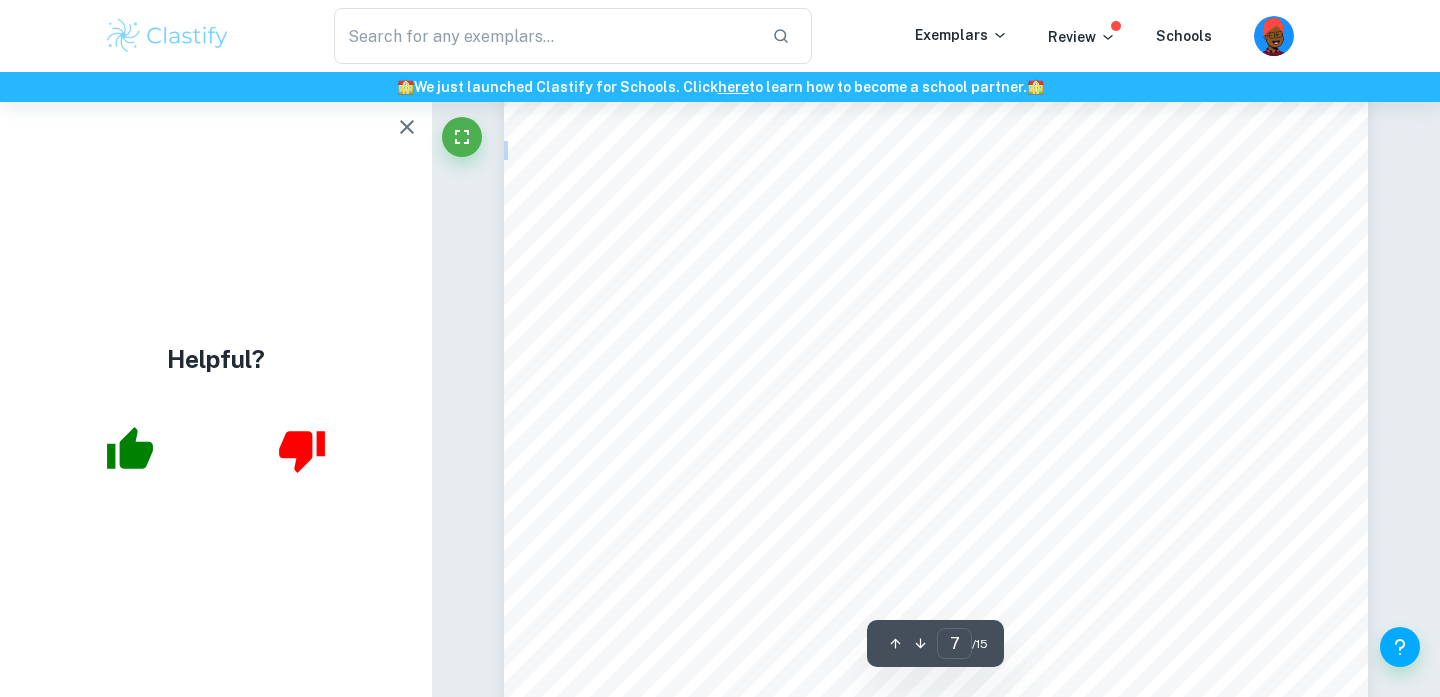 click on "Raw Data Qualitative data Quantitative data Data Analysis Calculation * Titre:   e.g. Average titre volume:   e.g. Moles of sodium thiosulfate: e.g. Moles of iodine: Moles of glucose: e.g. *All sample calculations were conducted on reaction time of 10min V   ( Na 2 S 2 O 3 )   =   V final   2   V initial   ( 20.10 ± 0.05 ) 2 ( 17.20 ± 0.05 )   = 2.90 ± 0.10 mL V avg   =   sum of all trials number of trials 2.90 + 3.00 + 3.10 3   = 3.00 mL n   ( Na 2 S 2 O 3 )   =   c   ( Na 2 S 2 O 3 )   ç   V   ( Na 2 S 2 O 3 ) 0.10   ×   3.00   ×   10 2 3   = 3.0   ×   10 2 4   mol n   ( I 2 )   =   c   ( I 2 )   ç   V   ( I 2 )   = 0.02   ×   8.0   ×   10 2 3   = 1.6   ×   10 2 4   mol n   ( Glc )   =   n   ( I 2 )   2   1 2   n   ( Na 2 S 2 O 3 ) 1.6   ×   10 2 4   2   1 2   ×   3.0   ×   10 2 4   = 1.0   ×   10 2 5   mol 7" at bounding box center [936, 370] 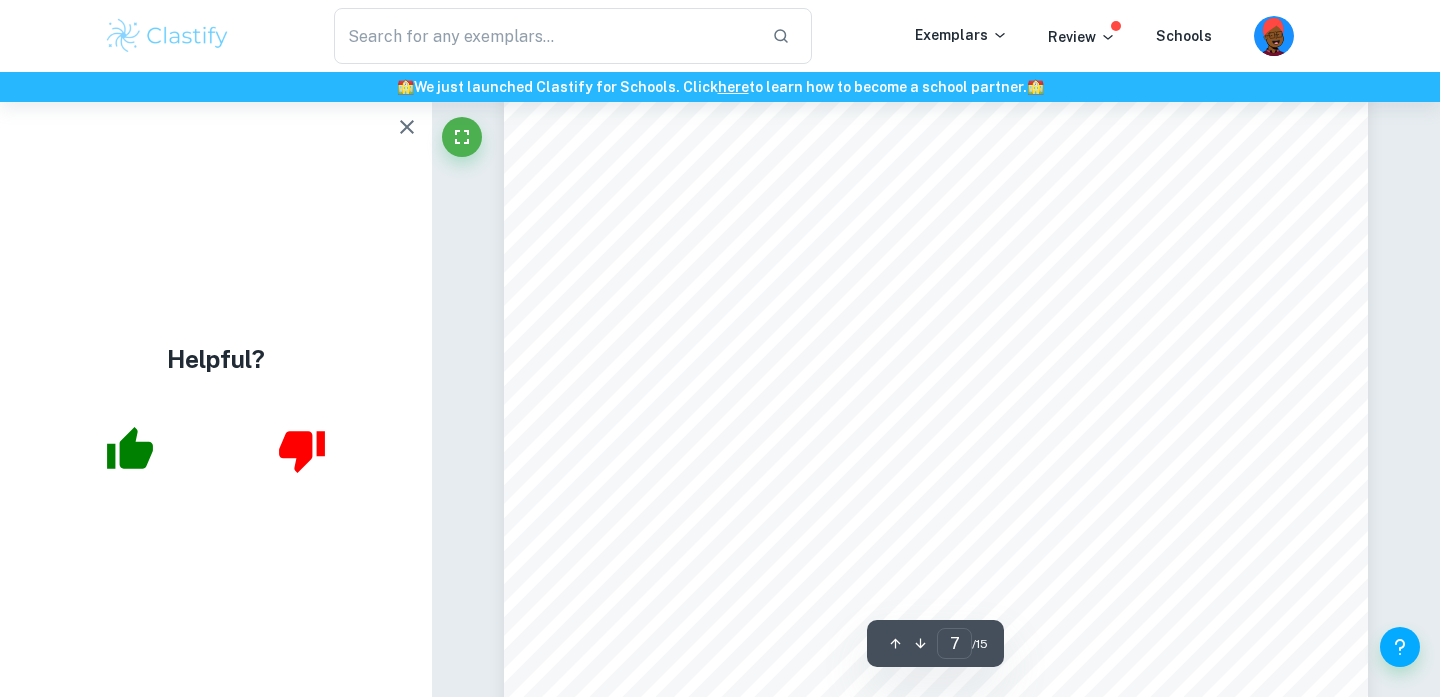 click on "Raw Data Qualitative data Quantitative data Data Analysis Calculation * Titre:   e.g. Average titre volume:   e.g. Moles of sodium thiosulfate: e.g. Moles of iodine: Moles of glucose: e.g. *All sample calculations were conducted on reaction time of 10min V   ( Na 2 S 2 O 3 )   =   V final   2   V initial   ( 20.10 ± 0.05 ) 2 ( 17.20 ± 0.05 )   = 2.90 ± 0.10 mL V avg   =   sum of all trials number of trials 2.90 + 3.00 + 3.10 3   = 3.00 mL n   ( Na 2 S 2 O 3 )   =   c   ( Na 2 S 2 O 3 )   ç   V   ( Na 2 S 2 O 3 ) 0.10   ×   3.00   ×   10 2 3   = 3.0   ×   10 2 4   mol n   ( I 2 )   =   c   ( I 2 )   ç   V   ( I 2 )   = 0.02   ×   8.0   ×   10 2 3   = 1.6   ×   10 2 4   mol n   ( Glc )   =   n   ( I 2 )   2   1 2   n   ( Na 2 S 2 O 3 ) 1.6   ×   10 2 4   2   1 2   ×   3.0   ×   10 2 4   = 1.0   ×   10 2 5   mol 7" at bounding box center (936, 370) 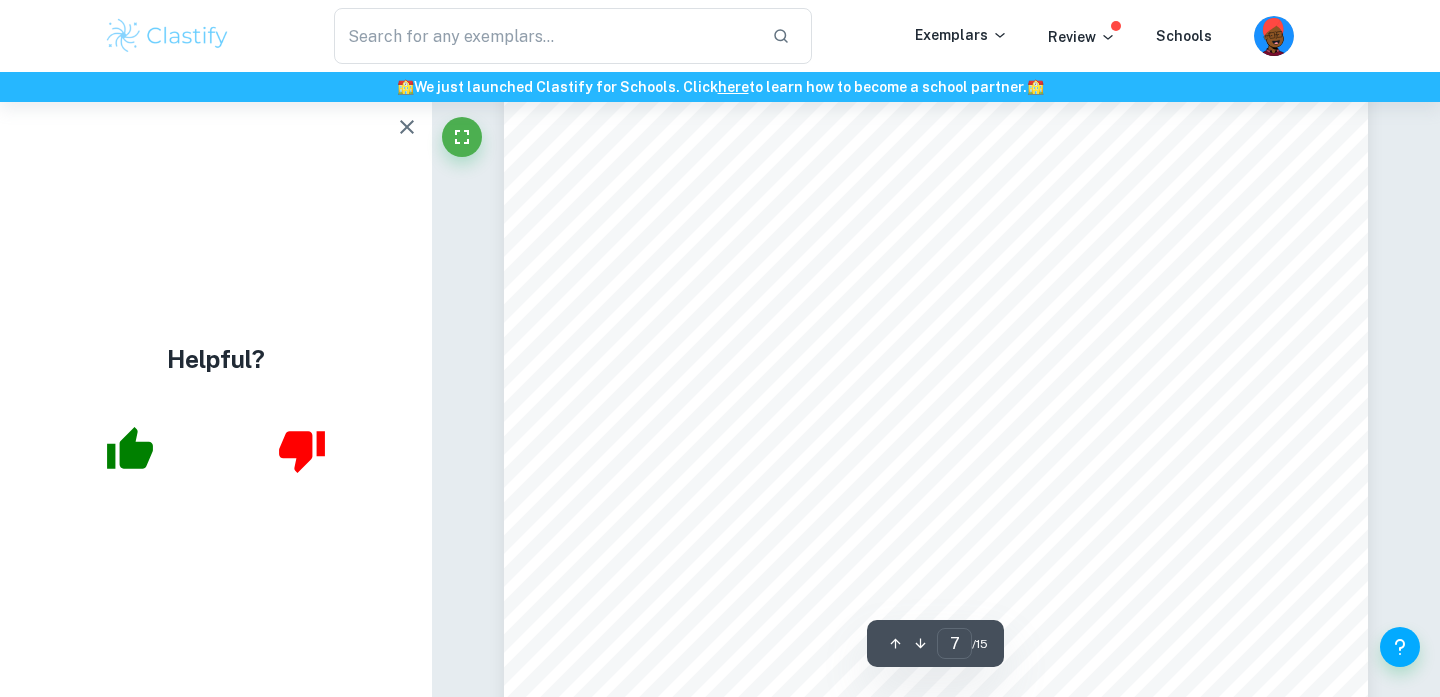 click on "Raw Data Qualitative data Quantitative data Data Analysis Calculation * Titre:   e.g. Average titre volume:   e.g. Moles of sodium thiosulfate: e.g. Moles of iodine: Moles of glucose: e.g. *All sample calculations were conducted on reaction time of 10min V   ( Na 2 S 2 O 3 )   =   V final   2   V initial   ( 20.10 ± 0.05 ) 2 ( 17.20 ± 0.05 )   = 2.90 ± 0.10 mL V avg   =   sum of all trials number of trials 2.90 + 3.00 + 3.10 3   = 3.00 mL n   ( Na 2 S 2 O 3 )   =   c   ( Na 2 S 2 O 3 )   ç   V   ( Na 2 S 2 O 3 ) 0.10   ×   3.00   ×   10 2 3   = 3.0   ×   10 2 4   mol n   ( I 2 )   =   c   ( I 2 )   ç   V   ( I 2 )   = 0.02   ×   8.0   ×   10 2 3   = 1.6   ×   10 2 4   mol n   ( Glc )   =   n   ( I 2 )   2   1 2   n   ( Na 2 S 2 O 3 ) 1.6   ×   10 2 4   2   1 2   ×   3.0   ×   10 2 4   = 1.0   ×   10 2 5   mol 7" at bounding box center [936, 453] 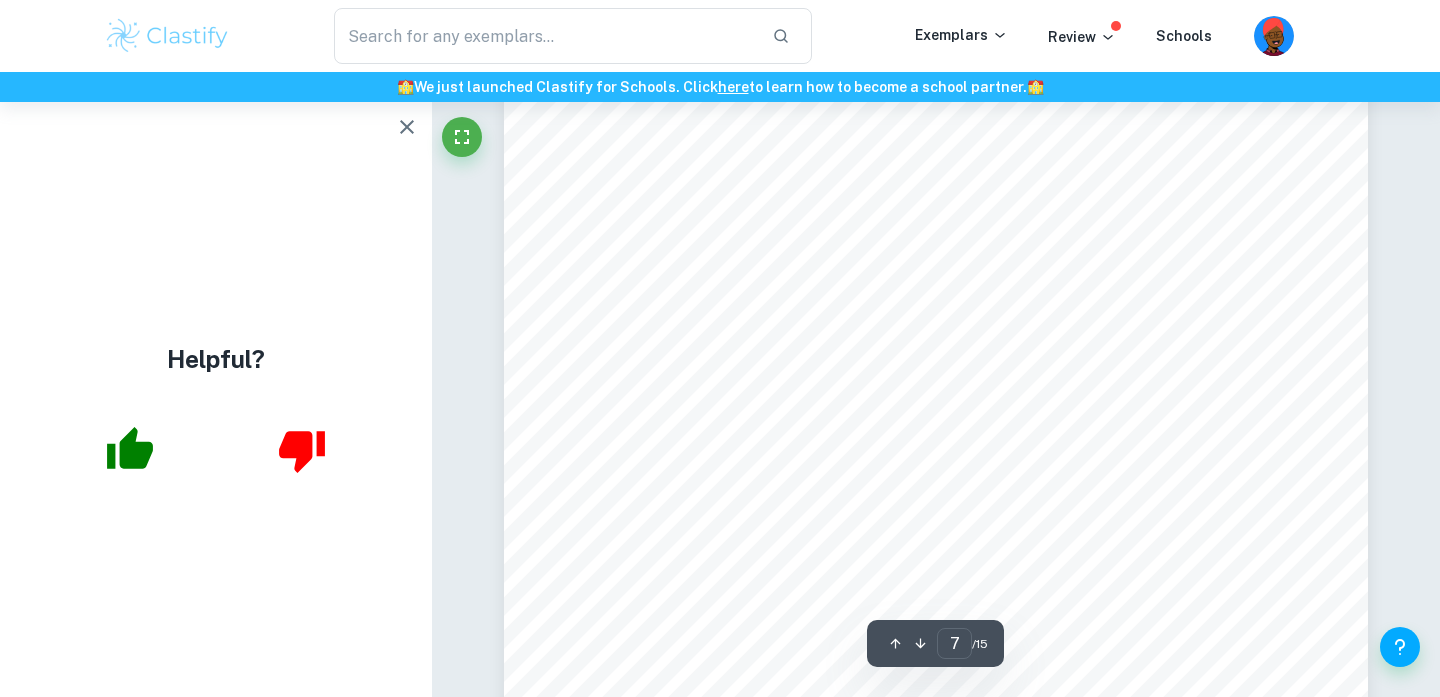 click on "Raw Data Qualitative data Quantitative data Data Analysis Calculation * Titre:   e.g. Average titre volume:   e.g. Moles of sodium thiosulfate: e.g. Moles of iodine: Moles of glucose: e.g. *All sample calculations were conducted on reaction time of 10min V   ( Na 2 S 2 O 3 )   =   V final   2   V initial   ( 20.10 ± 0.05 ) 2 ( 17.20 ± 0.05 )   = 2.90 ± 0.10 mL V avg   =   sum of all trials number of trials 2.90 + 3.00 + 3.10 3   = 3.00 mL n   ( Na 2 S 2 O 3 )   =   c   ( Na 2 S 2 O 3 )   ç   V   ( Na 2 S 2 O 3 ) 0.10   ×   3.00   ×   10 2 3   = 3.0   ×   10 2 4   mol n   ( I 2 )   =   c   ( I 2 )   ç   V   ( I 2 )   = 0.02   ×   8.0   ×   10 2 3   = 1.6   ×   10 2 4   mol n   ( Glc )   =   n   ( I 2 )   2   1 2   n   ( Na 2 S 2 O 3 ) 1.6   ×   10 2 4   2   1 2   ×   3.0   ×   10 2 4   = 1.0   ×   10 2 5   mol 7" at bounding box center [936, 119] 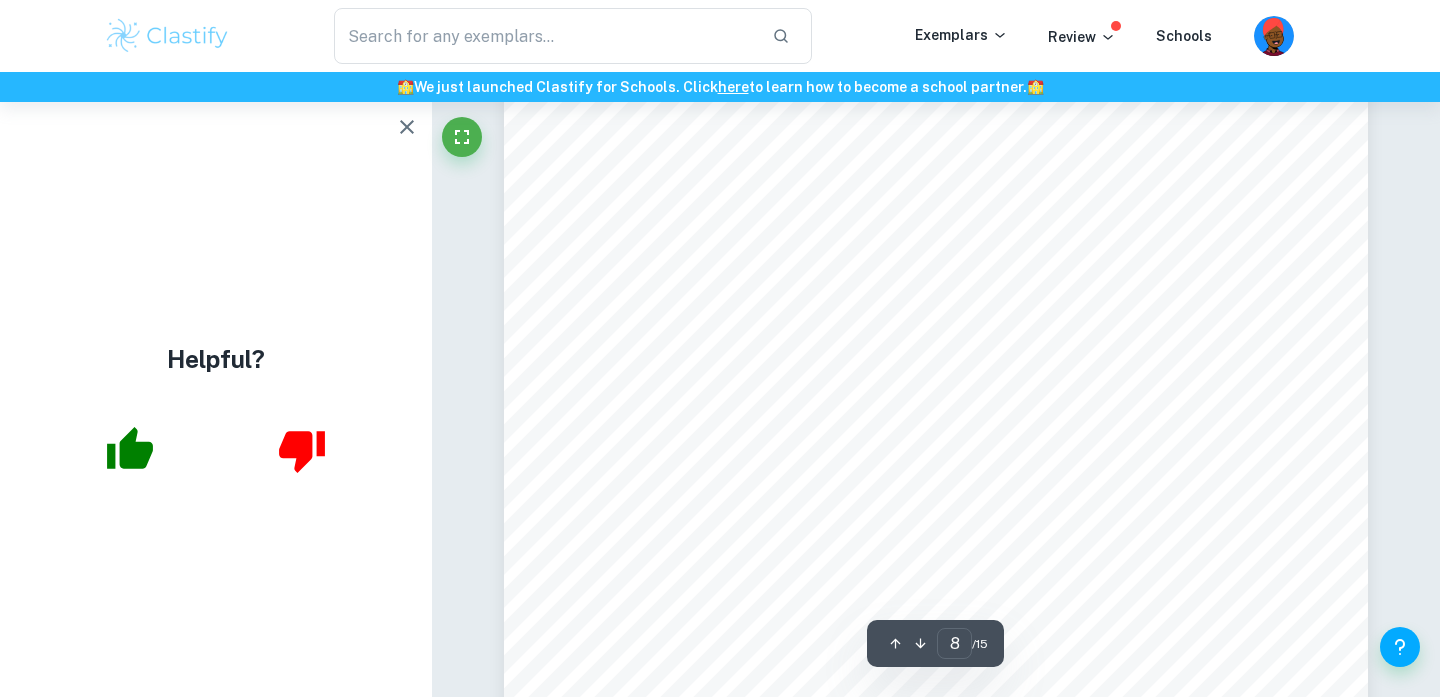 click on "Moles of sucrose before reaction: Conversion ratio of sucrose:   e.g. Generally, It can be derived that   based on the calculation above. Propagation of uncertainty * % uncertainty of   : % uncertainty of   : % uncertainty of   and   : % uncertainty of temperature: % uncertainty of time measurement: Total percentage uncertainty: Absolute uncertainty of   ³ :   , hence   ³   at   can be written as   . Processed Data According to the equations in the background information section : (Vukov, n.d.) Substitute into   ,   g/cm ,   g/mL,   , and   (after HCl diluted), obtain   , then substitute it into the equation   , to get a theoretical model: n   ( Suc ) =   m   ( Suc ) M   ( Suc )  =  5.0   ×   2 % 342.3   = 2.9   ×   10 2 4   mol ³   =   n (Glc) n (Suc)   ×   100 %   1.0   ×   10 2 5 2.9   ×   10 2 4   ×   100 % = 3.4 % ³   =  16   2   5   ( V final   2   V initial ) 29   ×   100 % V   ( Na 2 S 2 O 3 )   0.10 3.00   ×   100 % = 3.3 % V   ( I 2 )   0.2 8.0   ×   100 % = 2.5 % V   ( HCl )   V" at bounding box center [936, 672] 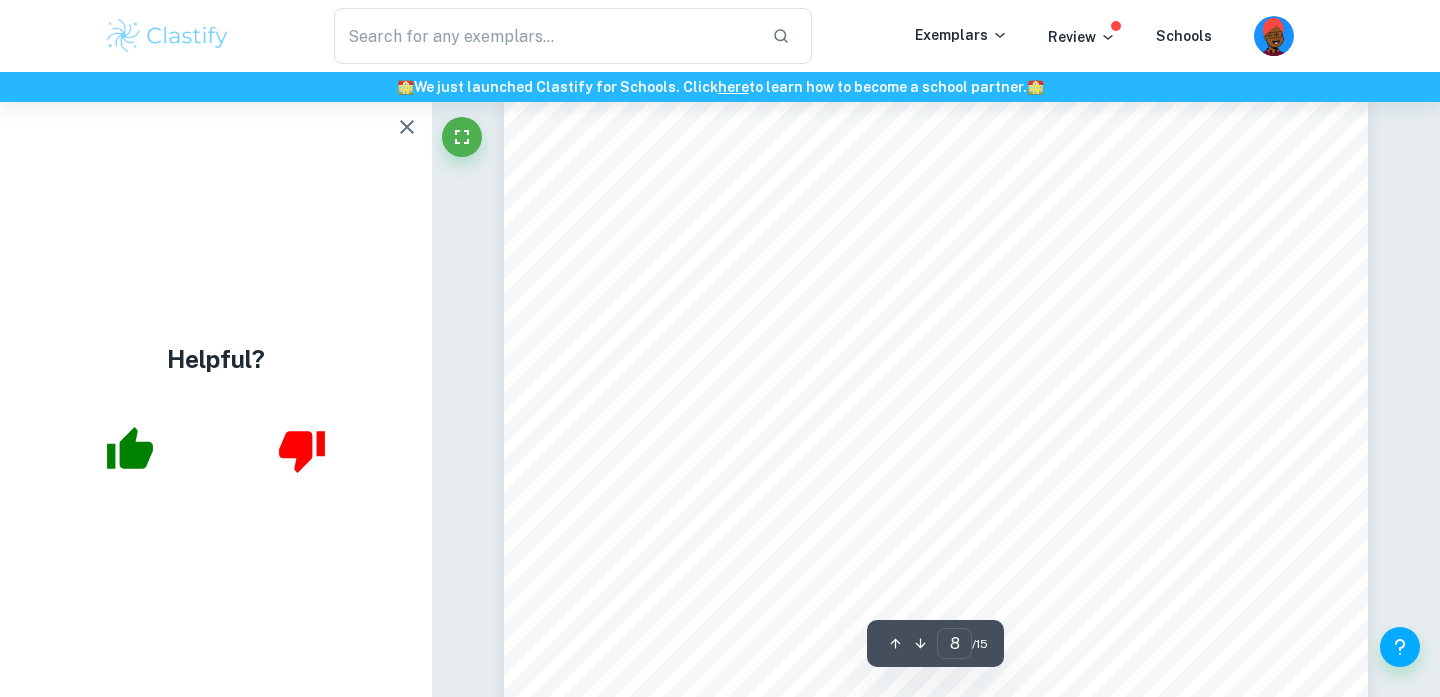 click on "Moles of sucrose before reaction: Conversion ratio of sucrose:   e.g. Generally, It can be derived that   based on the calculation above. Propagation of uncertainty * % uncertainty of   : % uncertainty of   : % uncertainty of   and   : % uncertainty of temperature: % uncertainty of time measurement: Total percentage uncertainty: Absolute uncertainty of   ³ :   , hence   ³   at   can be written as   . Processed Data According to the equations in the background information section : (Vukov, n.d.) Substitute into   ,   g/cm ,   g/mL,   , and   (after HCl diluted), obtain   , then substitute it into the equation   , to get a theoretical model: n   ( Suc ) =   m   ( Suc ) M   ( Suc )  =  5.0   ×   2 % 342.3   = 2.9   ×   10 2 4   mol ³   =   n (Glc) n (Suc)   ×   100 %   1.0   ×   10 2 5 2.9   ×   10 2 4   ×   100 % = 3.4 % ³   =  16   2   5   ( V final   2   V initial ) 29   ×   100 % V   ( Na 2 S 2 O 3 )   0.10 3.00   ×   100 % = 3.3 % V   ( I 2 )   0.2 8.0   ×   100 % = 2.5 % V   ( HCl )   V" at bounding box center [936, 410] 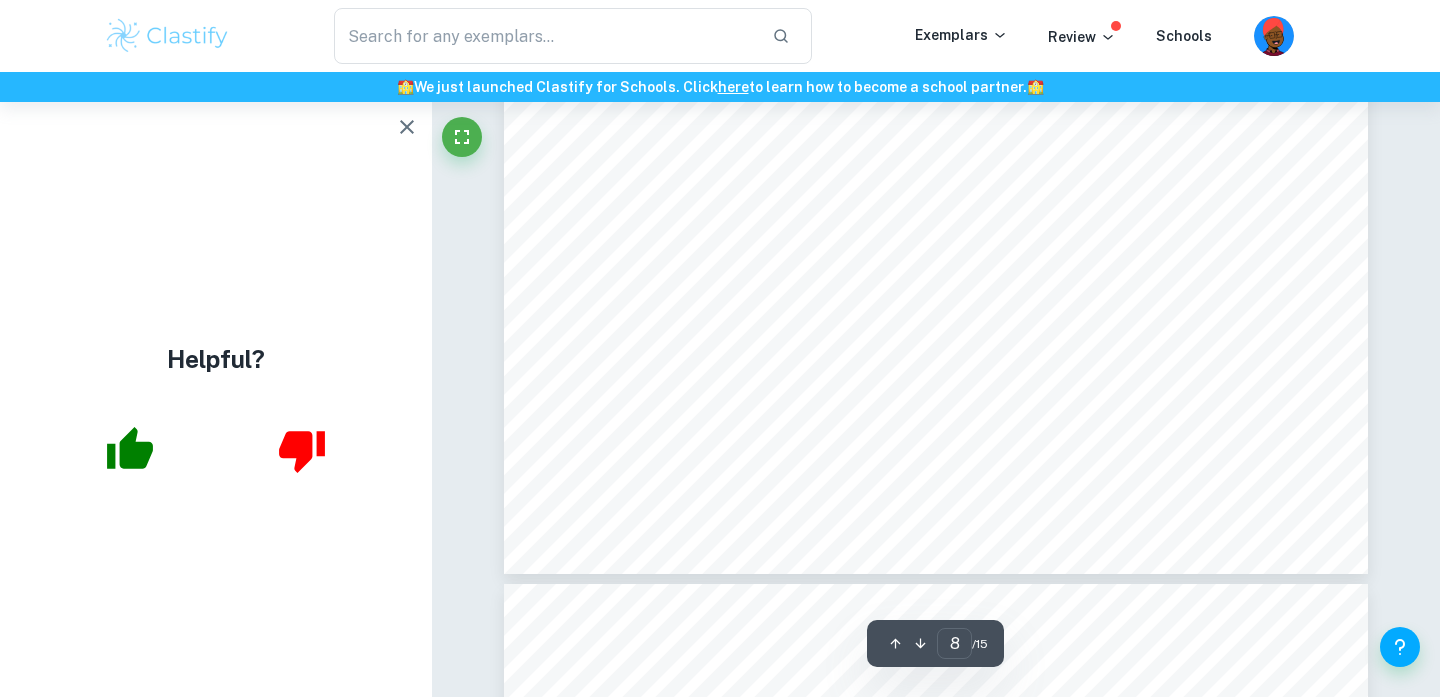 click on "Moles of sucrose before reaction: Conversion ratio of sucrose:   e.g. Generally, It can be derived that   based on the calculation above. Propagation of uncertainty * % uncertainty of   : % uncertainty of   : % uncertainty of   and   : % uncertainty of temperature: % uncertainty of time measurement: Total percentage uncertainty: Absolute uncertainty of   ³ :   , hence   ³   at   can be written as   . Processed Data According to the equations in the background information section : (Vukov, n.d.) Substitute into   ,   g/cm ,   g/mL,   , and   (after HCl diluted), obtain   , then substitute it into the equation   , to get a theoretical model: n   ( Suc ) =   m   ( Suc ) M   ( Suc )  =  5.0   ×   2 % 342.3   = 2.9   ×   10 2 4   mol ³   =   n (Glc) n (Suc)   ×   100 %   1.0   ×   10 2 5 2.9   ×   10 2 4   ×   100 % = 3.4 % ³   =  16   2   5   ( V final   2   V initial ) 29   ×   100 % V   ( Na 2 S 2 O 3 )   0.10 3.00   ×   100 % = 3.3 % V   ( I 2 )   0.2 8.0   ×   100 % = 2.5 % V   ( HCl )   V" at bounding box center [936, -36] 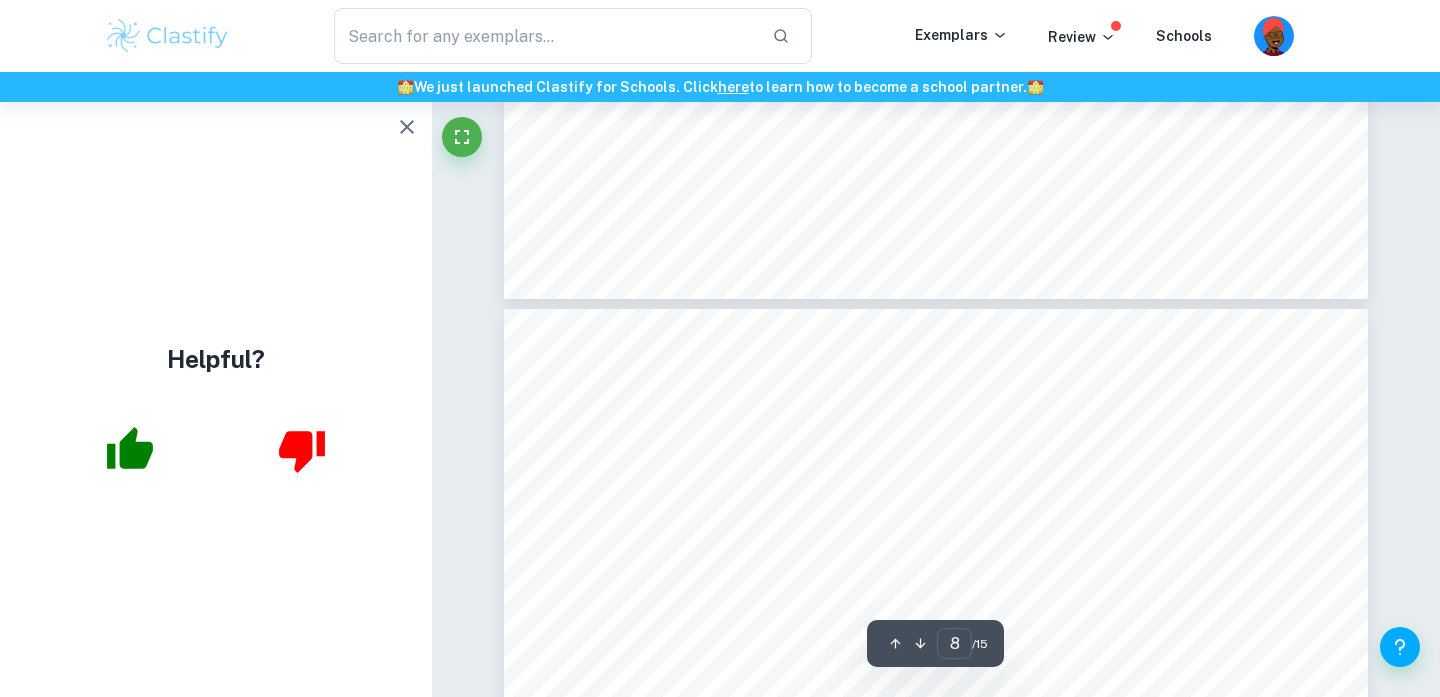 type on "9" 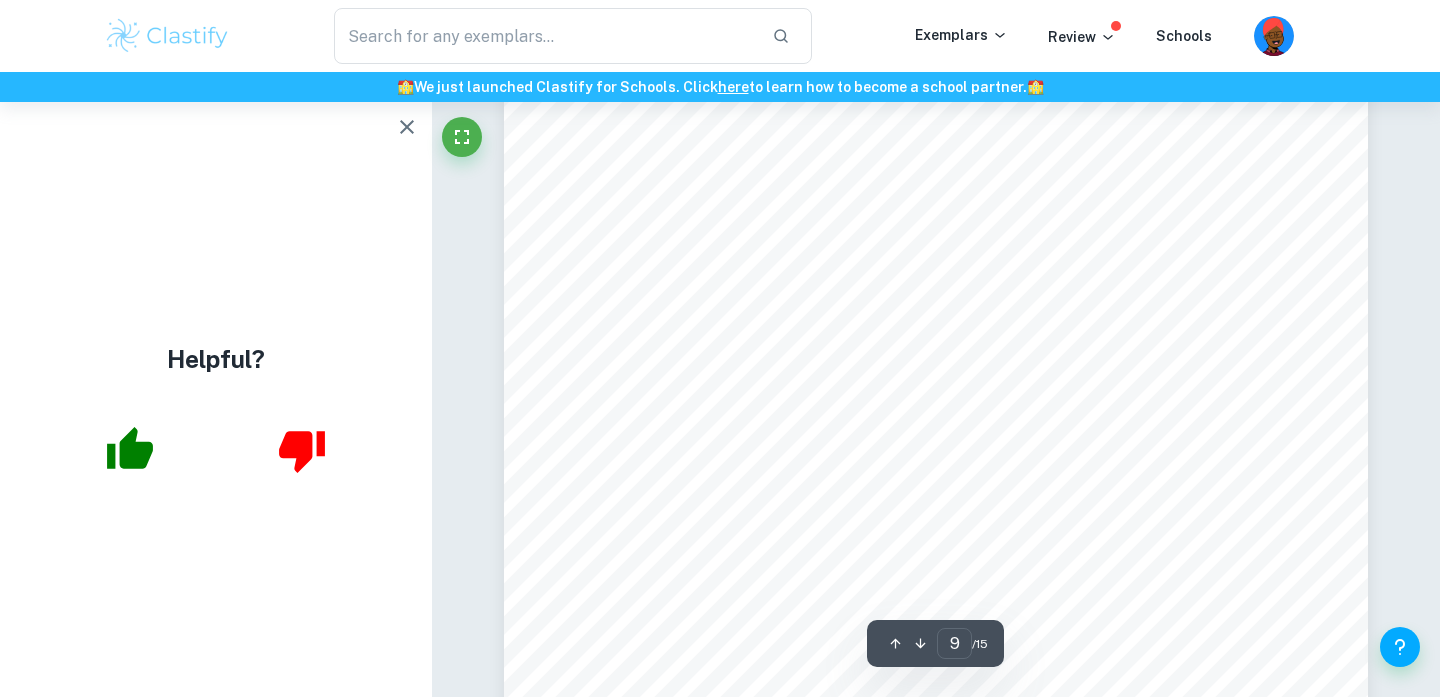 scroll, scrollTop: 10053, scrollLeft: 0, axis: vertical 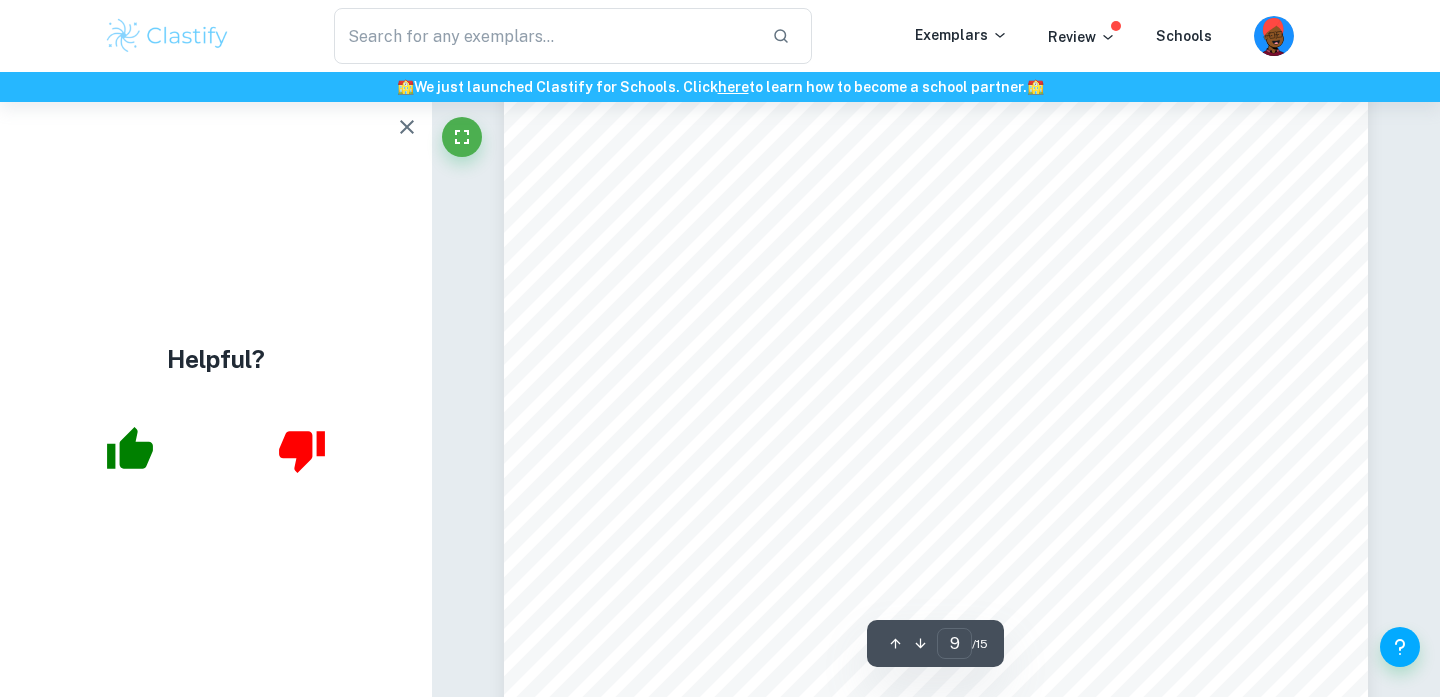 click on "e.g. Calculate the % error at each time and then average, the whole experiment’s % error can be obtained:   . Conclusion This experiment aims to investigate the effect of sucrose reaction time   t   with hydrochloric acid on its conversion ratio (   ³   ) in the human body. This was done by simulating the intragastric environment (HCl with ,   ) under different values of   t . The conversion ratio and moles of glucose were determined by iodometric titration. The result shows that   ³   increases from 3.4% to 20.0% as the reaction time increases from 10 to 90 minutes. Table 4 illustrates that the average titre decreases as   t   increases, indicating a greater conversion ratio at longer   t , which supports the hypothesis. Results are shown in Graph 1 depicting a positive linear correlation between the two variables, with an   R   value of 0.996, demonstrating a strong correlation and high precision. Additionally, the data are mainly consistent with the theoretical model (Vukov, n.d.), with   t, However," at bounding box center (936, 528) 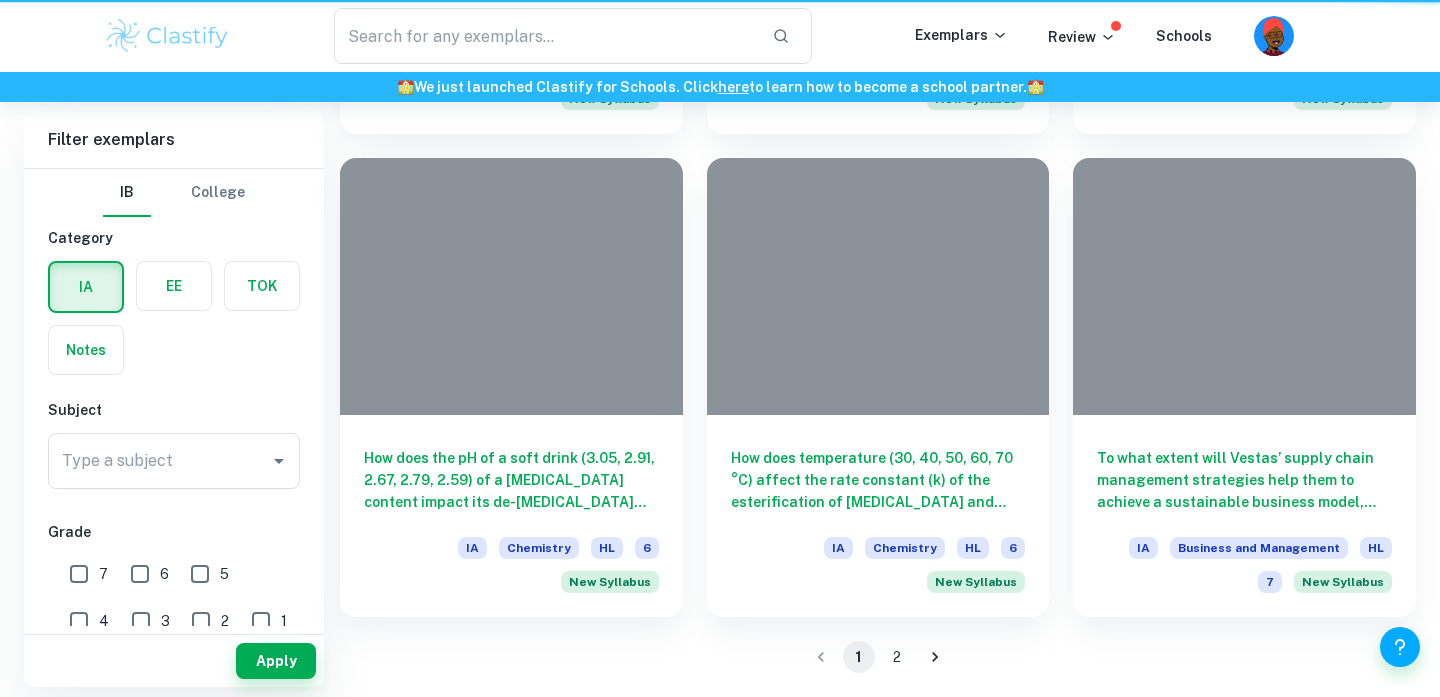 type on "chem ia" 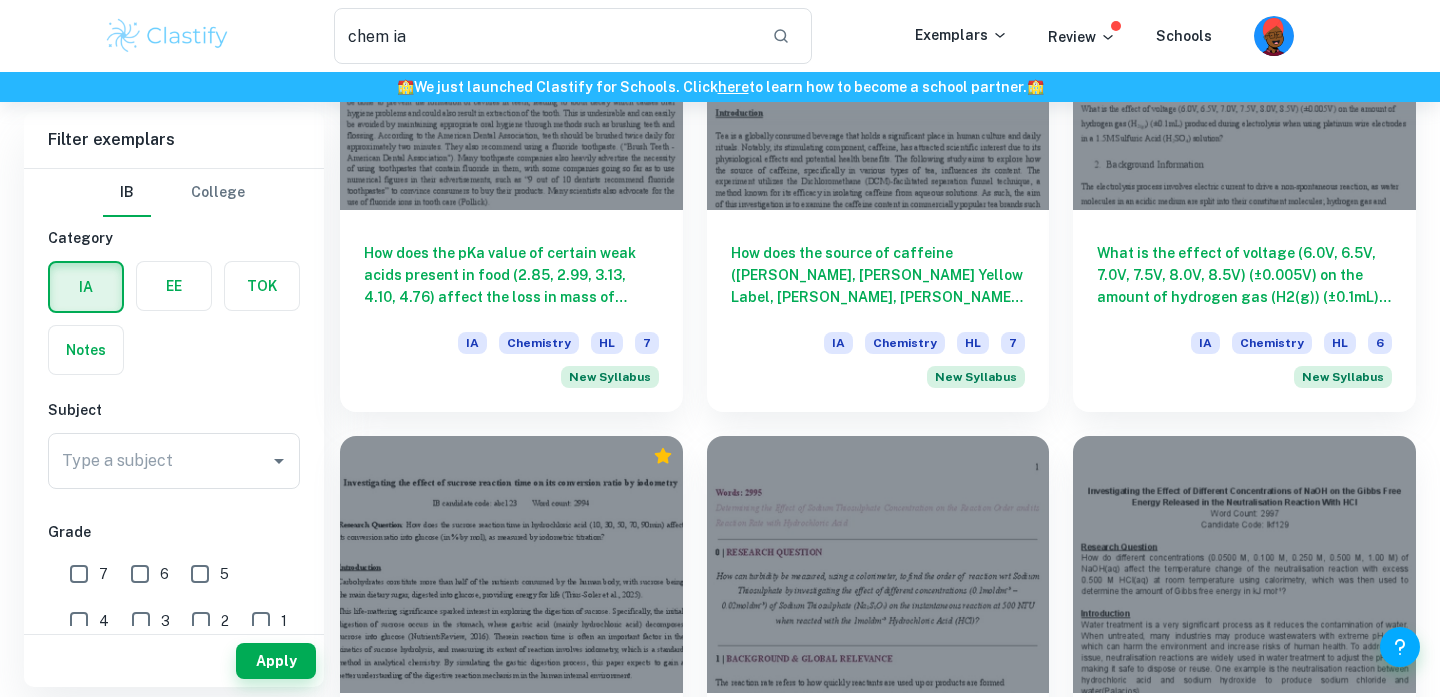 scroll, scrollTop: 750, scrollLeft: 0, axis: vertical 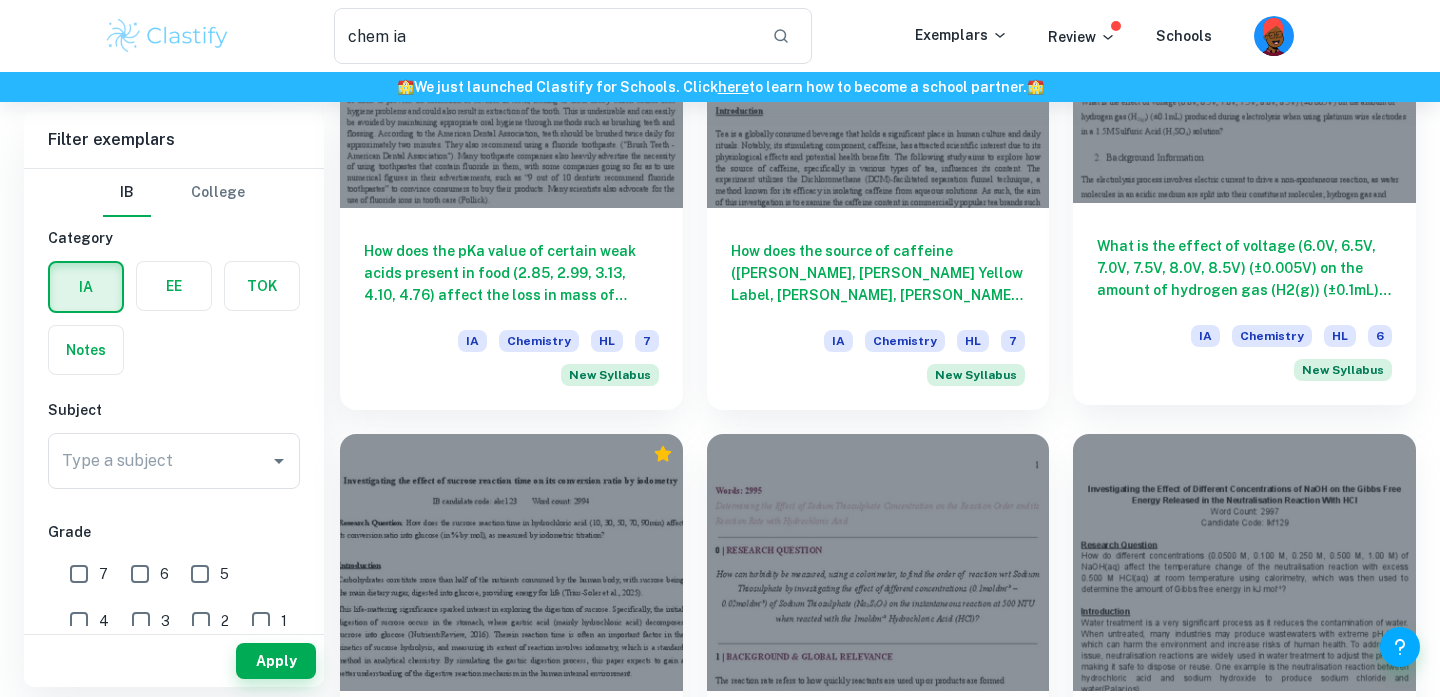 click on "What is the effect of voltage (6.0V, 6.5V, 7.0V, 7.5V, 8.0V, 8.5V) (±0.005V) on the amount of hydrogen gas (H2(g)) (±0.1mL) produced during electrolysis when using platinum wire electrodes in a 1.5M Sulfuric Acid (H2SO4) solution? IA Chemistry HL 6 New Syllabus" at bounding box center [1244, 304] 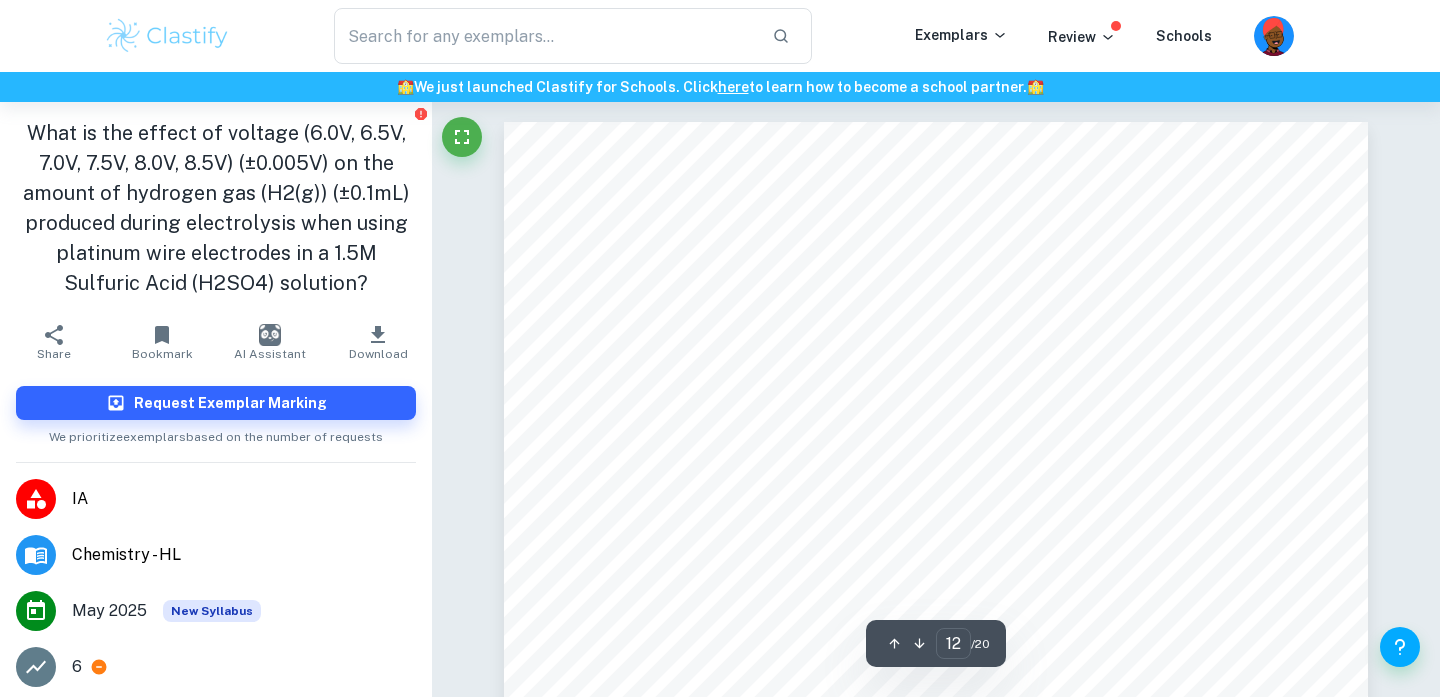 scroll, scrollTop: 12558, scrollLeft: 0, axis: vertical 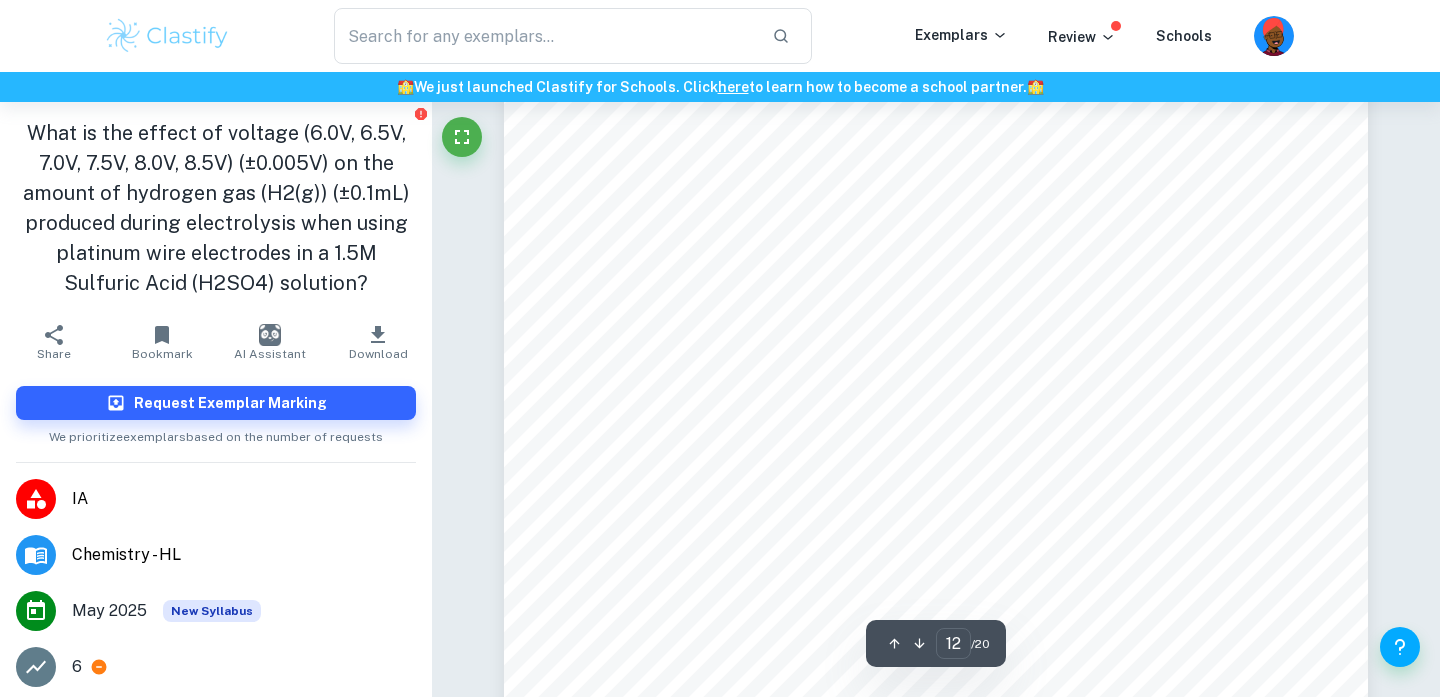 click on "7.5   24.7 - 23.7 = 1.0 8.0   26.3 - 25 = 1.3 8.5   30.3 - 28.8 = 1.5 2. Calculate the mean of the differences: =  3ÿÿ  =   = 0.833mL    20.3+0.5+1+1+1.3+1.5 6 3. Calculate the standard deviation of differences (s d ) Formula: s d   = 3( ÿ 2  ) 2 21 S d   = Standard deviation of differences d i   = The value in data distribution = Mean of Differences  n = total number of sample s d   =   = 0.649769 1.3225+0.1089+0.0441+0.0361+0.2025+0.3969 621 4. Calculating the t statistic: =       ÷  =   = 3.13    0.83 0.649769÷ 6 5. To determine the exact p-value, a software to calculate the p-value must be used: Here is the selection of the paired t-test from the Excel software (left)." at bounding box center (936, 531) 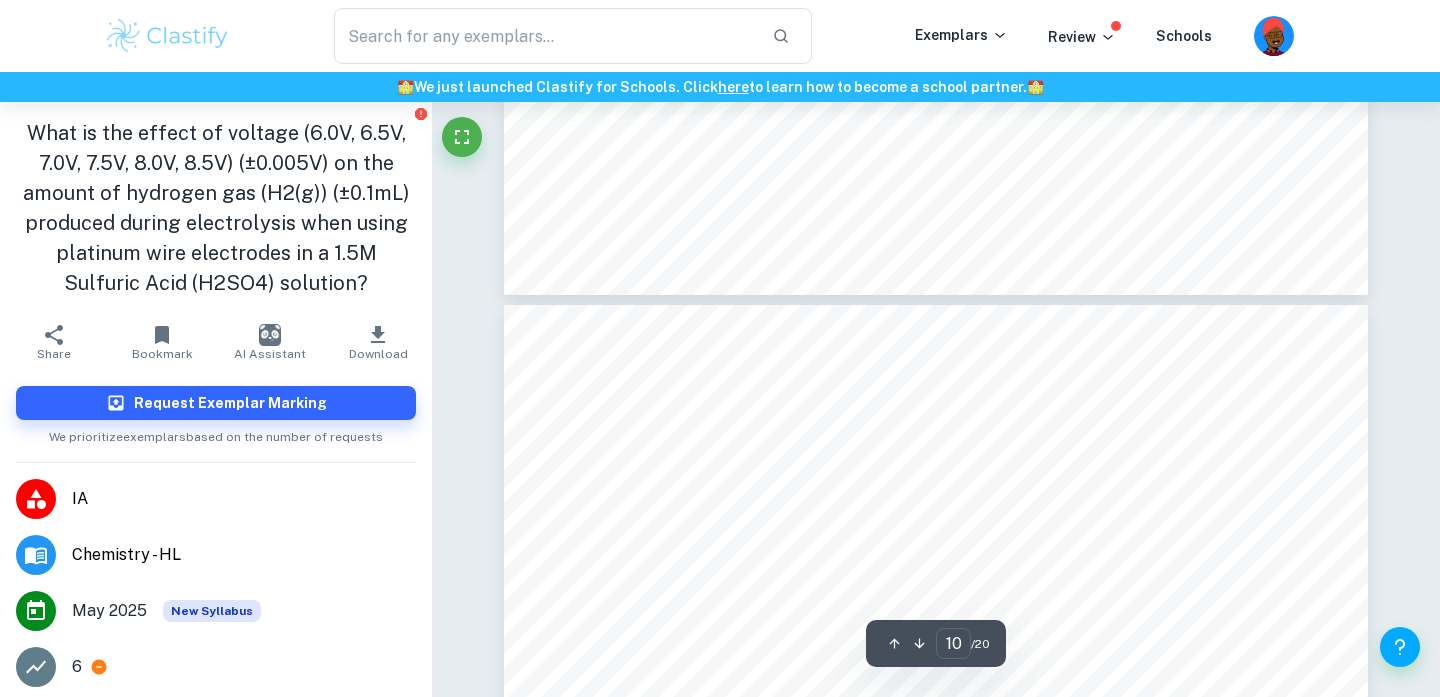 click on "Data Table #3: Quantitative Data Table on the Volume of H 2   Collected with the Mean Volume per Increment (mL) Voltage (±0.005V) Volume of H 2   collected on the Cathode Side of the Hoffman Voltameter in 10 minutes (±0.1mL) Trial 1   Trial 2   Trial 3   Trial 4   Trial 5   Mean 6.000   17.1   17.2   17.1   17.2   17.3   17.2 6.500   19.2   19.2   19.1   19.2   19.3   19.2 7.000   22.2   22.1   22.4   22.3   22.2   22.2 7.500   24.6   24.8   24.6   24.8   24.8   24.7 8.000   26.4   26.2   26.2   26.2   26.4   26.3 8.500   30.0   30.3   30.2   30.4   30.4   30.3 Collected Absolute Uncertainties: Hoffman Voltameter:   ±0.1mL DC Adjustable power supply: -   Voltage:   ±0.005V 1.   To apply the uncertainty to the mL of H 2   collected, only the Hoffman Voltameter9s uncertainty has to be applied as that was the only equipment used to directly measure the dependent variable: Ex. For the 6V average trial: 17.18mL ±0.1mL 2.   as it directly does not affect the H 2   measurement: 2   Q = It Q = 600 x 0.23 = 138C" at bounding box center (936, 864) 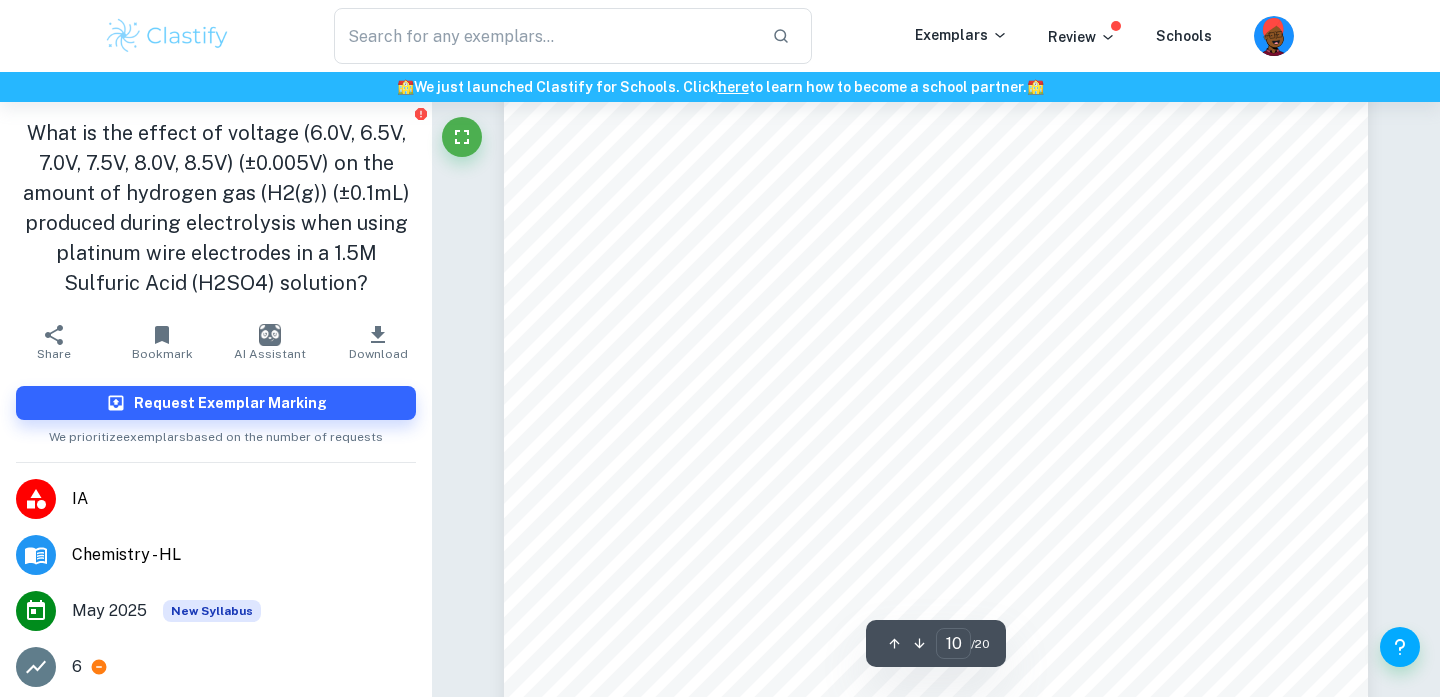 click on "Data Table #3: Quantitative Data Table on the Volume of H 2   Collected with the Mean Volume per Increment (mL) Voltage (±0.005V) Volume of H 2   collected on the Cathode Side of the Hoffman Voltameter in 10 minutes (±0.1mL) Trial 1   Trial 2   Trial 3   Trial 4   Trial 5   Mean 6.000   17.1   17.2   17.1   17.2   17.3   17.2 6.500   19.2   19.2   19.1   19.2   19.3   19.2 7.000   22.2   22.1   22.4   22.3   22.2   22.2 7.500   24.6   24.8   24.6   24.8   24.8   24.7 8.000   26.4   26.2   26.2   26.2   26.4   26.3 8.500   30.0   30.3   30.2   30.4   30.4   30.3 Collected Absolute Uncertainties: Hoffman Voltameter:   ±0.1mL DC Adjustable power supply: -   Voltage:   ±0.005V 1.   To apply the uncertainty to the mL of H 2   collected, only the Hoffman Voltameter9s uncertainty has to be applied as that was the only equipment used to directly measure the dependent variable: Ex. For the 6V average trial: 17.18mL ±0.1mL 2.   as it directly does not affect the H 2   measurement: 2   Q = It Q = 600 x 0.23 = 138C" at bounding box center (936, 615) 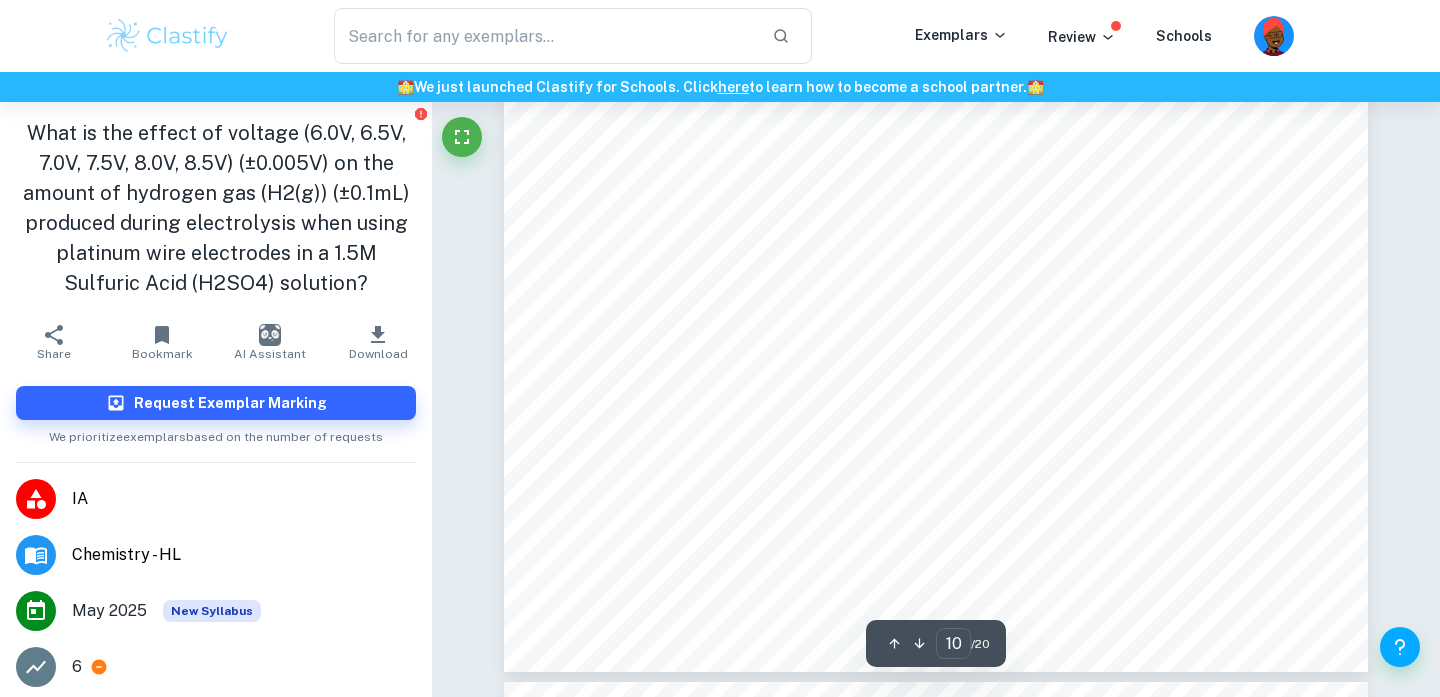 click on "Data Table #3: Quantitative Data Table on the Volume of H 2   Collected with the Mean Volume per Increment (mL) Voltage (±0.005V) Volume of H 2   collected on the Cathode Side of the Hoffman Voltameter in 10 minutes (±0.1mL) Trial 1   Trial 2   Trial 3   Trial 4   Trial 5   Mean 6.000   17.1   17.2   17.1   17.2   17.3   17.2 6.500   19.2   19.2   19.1   19.2   19.3   19.2 7.000   22.2   22.1   22.4   22.3   22.2   22.2 7.500   24.6   24.8   24.6   24.8   24.8   24.7 8.000   26.4   26.2   26.2   26.2   26.4   26.3 8.500   30.0   30.3   30.2   30.4   30.4   30.3 Collected Absolute Uncertainties: Hoffman Voltameter:   ±0.1mL DC Adjustable power supply: -   Voltage:   ±0.005V 1.   To apply the uncertainty to the mL of H 2   collected, only the Hoffman Voltameter9s uncertainty has to be applied as that was the only equipment used to directly measure the dependent variable: Ex. For the 6V average trial: 17.18mL ±0.1mL 2.   as it directly does not affect the H 2   measurement: 2   Q = It Q = 600 x 0.23 = 138C" at bounding box center (936, 113) 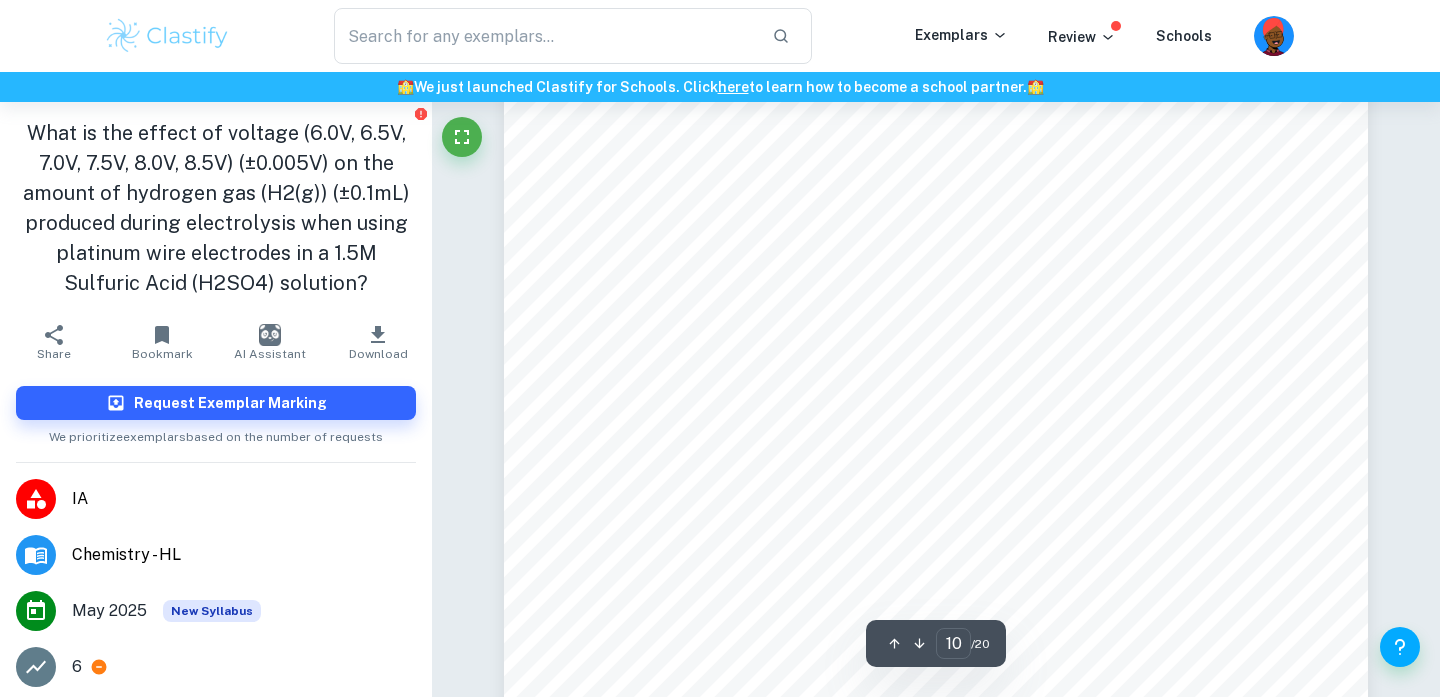 scroll, scrollTop: 10537, scrollLeft: 0, axis: vertical 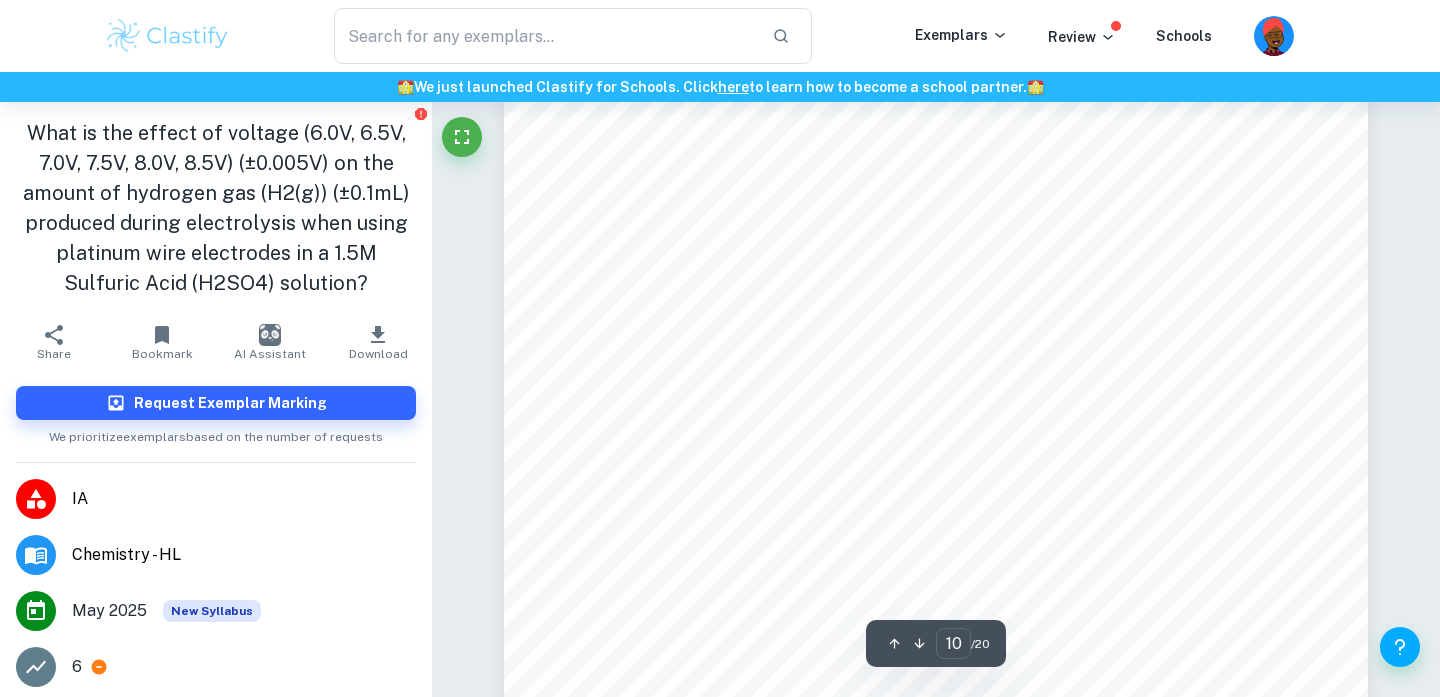 click on "Data Table #3: Quantitative Data Table on the Volume of H 2   Collected with the Mean Volume per Increment (mL) Voltage (±0.005V) Volume of H 2   collected on the Cathode Side of the Hoffman Voltameter in 10 minutes (±0.1mL) Trial 1   Trial 2   Trial 3   Trial 4   Trial 5   Mean 6.000   17.1   17.2   17.1   17.2   17.3   17.2 6.500   19.2   19.2   19.1   19.2   19.3   19.2 7.000   22.2   22.1   22.4   22.3   22.2   22.2 7.500   24.6   24.8   24.6   24.8   24.8   24.7 8.000   26.4   26.2   26.2   26.2   26.4   26.3 8.500   30.0   30.3   30.2   30.4   30.4   30.3 Collected Absolute Uncertainties: Hoffman Voltameter:   ±0.1mL DC Adjustable power supply: -   Voltage:   ±0.005V 1.   To apply the uncertainty to the mL of H 2   collected, only the Hoffman Voltameter9s uncertainty has to be applied as that was the only equipment used to directly measure the dependent variable: Ex. For the 6V average trial: 17.18mL ±0.1mL 2.   as it directly does not affect the H 2   measurement: 2   Q = It Q = 600 x 0.23 = 138C" at bounding box center (936, 296) 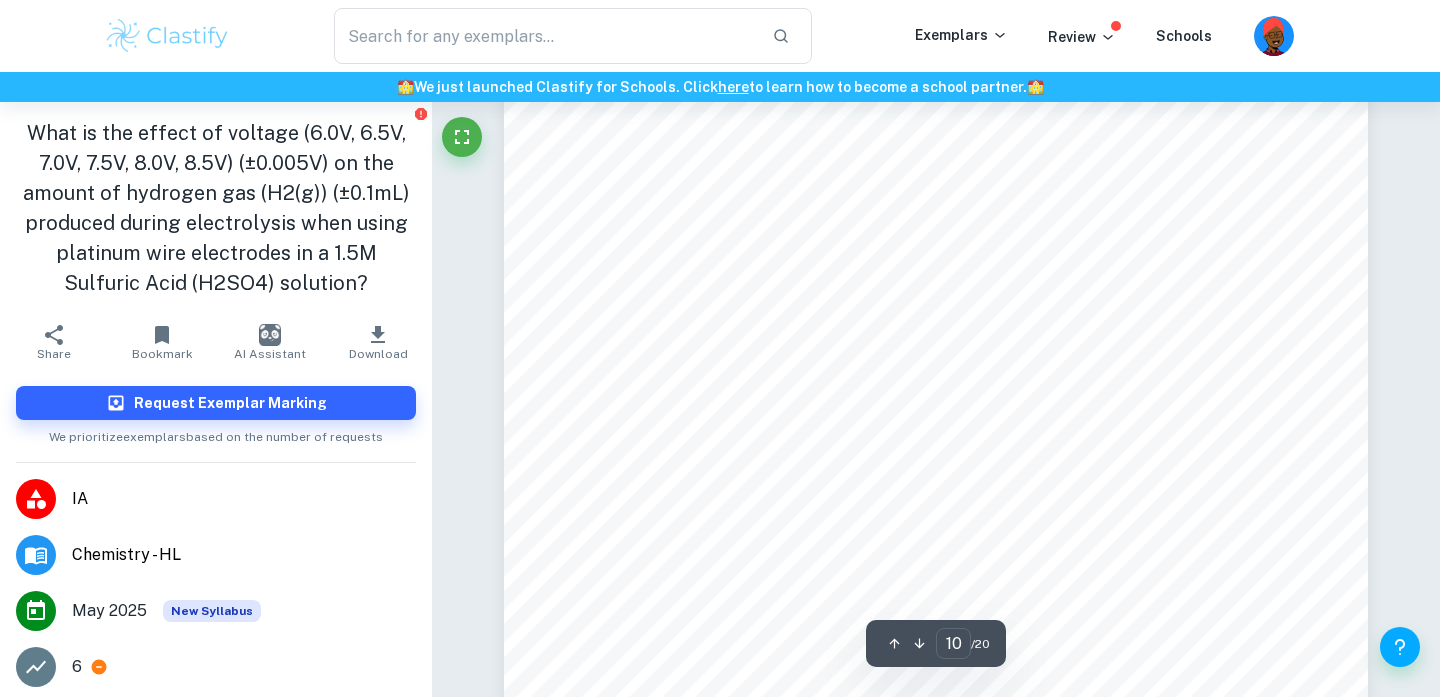 scroll, scrollTop: 10472, scrollLeft: 0, axis: vertical 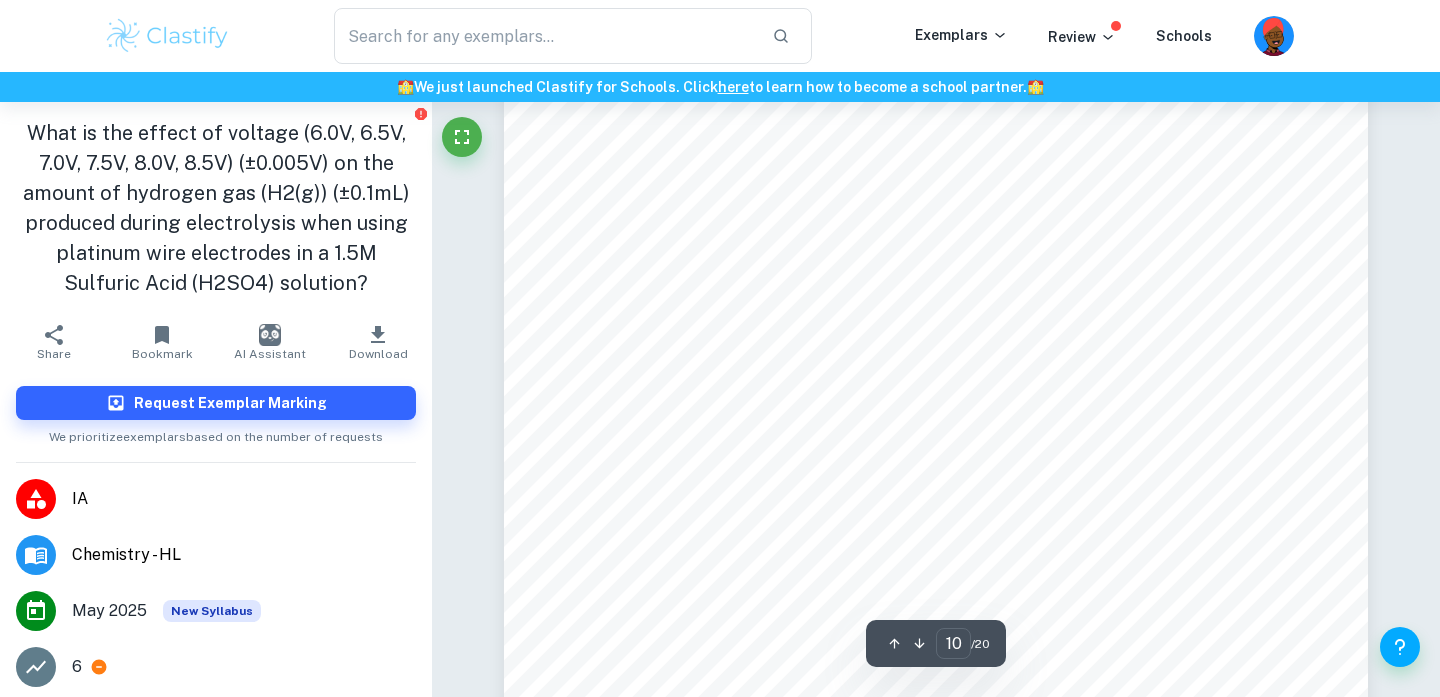 click on "Data Table #3: Quantitative Data Table on the Volume of H 2   Collected with the Mean Volume per Increment (mL) Voltage (±0.005V) Volume of H 2   collected on the Cathode Side of the Hoffman Voltameter in 10 minutes (±0.1mL) Trial 1   Trial 2   Trial 3   Trial 4   Trial 5   Mean 6.000   17.1   17.2   17.1   17.2   17.3   17.2 6.500   19.2   19.2   19.1   19.2   19.3   19.2 7.000   22.2   22.1   22.4   22.3   22.2   22.2 7.500   24.6   24.8   24.6   24.8   24.8   24.7 8.000   26.4   26.2   26.2   26.2   26.4   26.3 8.500   30.0   30.3   30.2   30.4   30.4   30.3 Collected Absolute Uncertainties: Hoffman Voltameter:   ±0.1mL DC Adjustable power supply: -   Voltage:   ±0.005V 1.   To apply the uncertainty to the mL of H 2   collected, only the Hoffman Voltameter9s uncertainty has to be applied as that was the only equipment used to directly measure the dependent variable: Ex. For the 6V average trial: 17.18mL ±0.1mL 2.   as it directly does not affect the H 2   measurement: 2   Q = It Q = 600 x 0.23 = 138C" at bounding box center [936, 361] 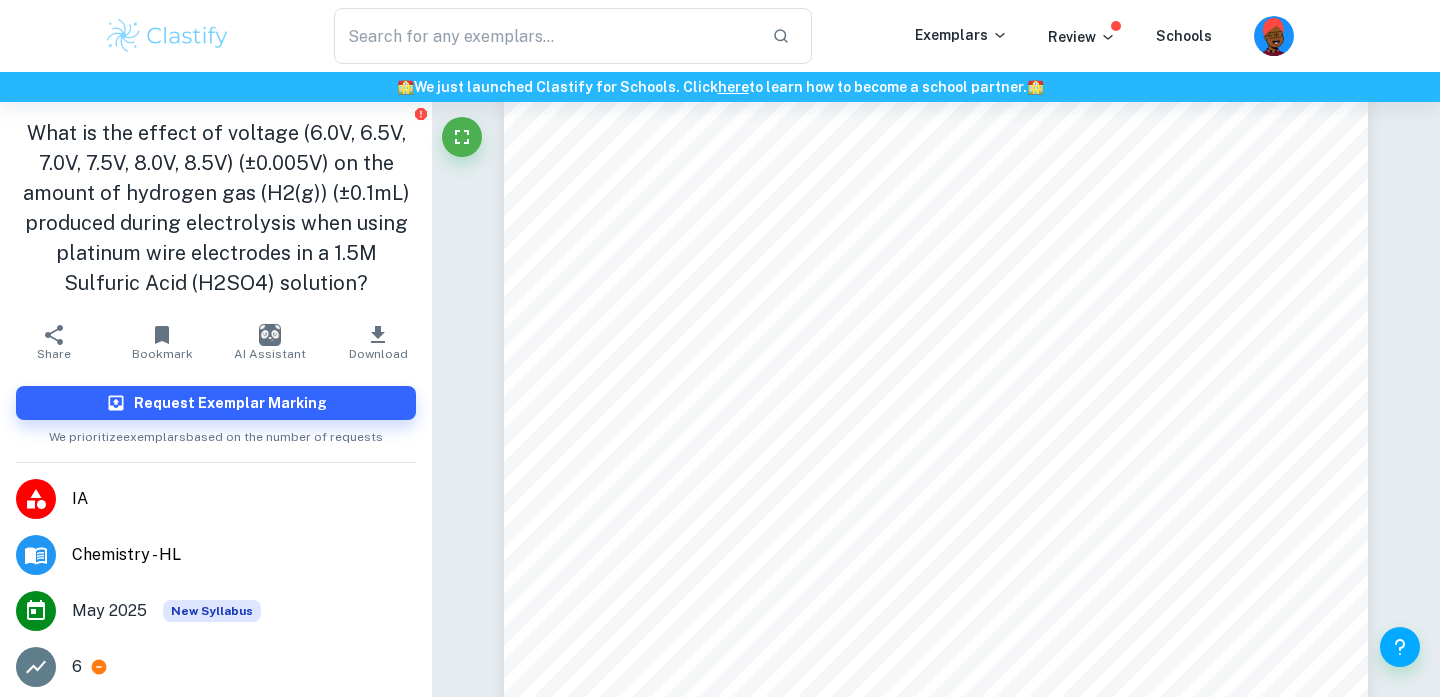 click on "Data Table #3: Quantitative Data Table on the Volume of H 2   Collected with the Mean Volume per Increment (mL) Voltage (±0.005V) Volume of H 2   collected on the Cathode Side of the Hoffman Voltameter in 10 minutes (±0.1mL) Trial 1   Trial 2   Trial 3   Trial 4   Trial 5   Mean 6.000   17.1   17.2   17.1   17.2   17.3   17.2 6.500   19.2   19.2   19.1   19.2   19.3   19.2 7.000   22.2   22.1   22.4   22.3   22.2   22.2 7.500   24.6   24.8   24.6   24.8   24.8   24.7 8.000   26.4   26.2   26.2   26.2   26.4   26.3 8.500   30.0   30.3   30.2   30.4   30.4   30.3 Collected Absolute Uncertainties: Hoffman Voltameter:   ±0.1mL DC Adjustable power supply: -   Voltage:   ±0.005V 1.   To apply the uncertainty to the mL of H 2   collected, only the Hoffman Voltameter9s uncertainty has to be applied as that was the only equipment used to directly measure the dependent variable: Ex. For the 6V average trial: 17.18mL ±0.1mL 2.   as it directly does not affect the H 2   measurement: 2   Q = It Q = 600 x 0.23 = 138C" at bounding box center (936, 361) 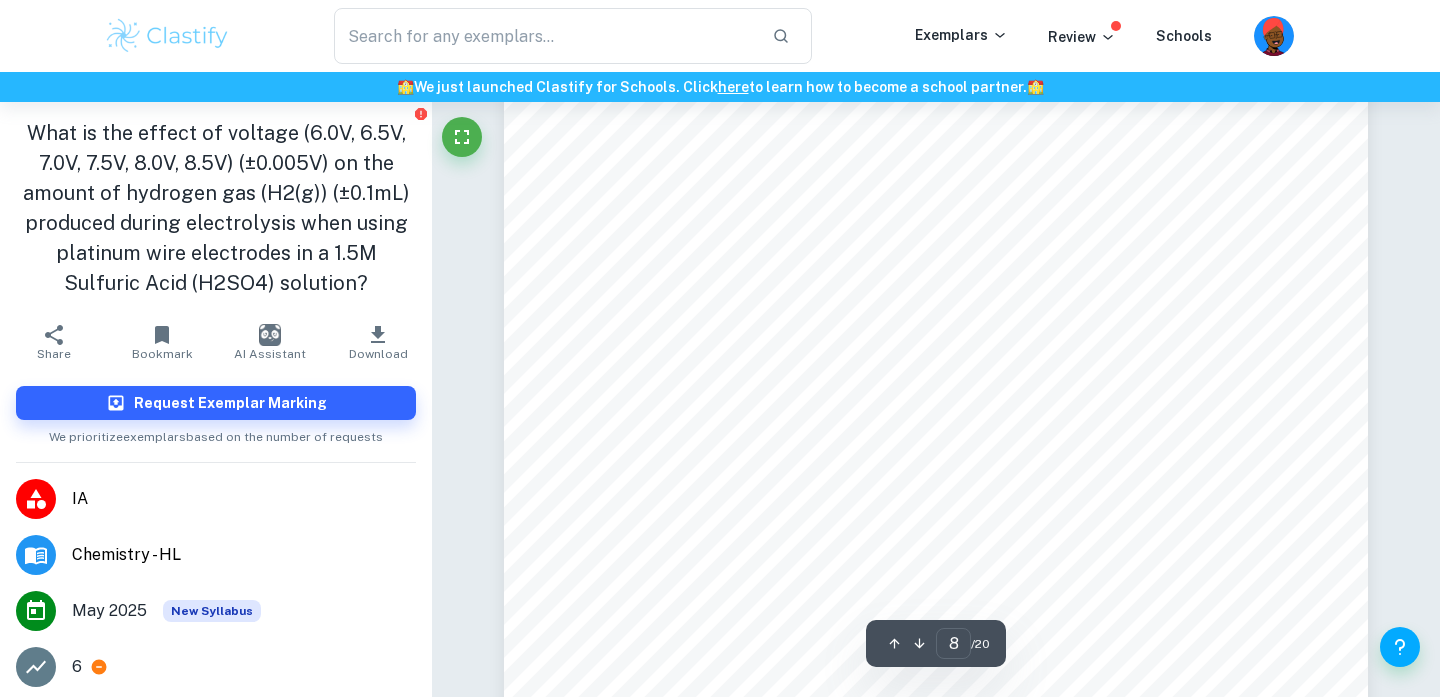 click on "7. Raw Data Data Table #1: Qualitative Observations taken during Experiment Conduction Step #   Qualitative Observation Step #2-5   -   Initially, the sulfuric acid kept slightly leaking out of the bottom of the apparatus, which was an indication that the setup was not tightened enough -   This was then fixed as there was a problem with the electrode being too loose -   After the problem was fixed, there were no sulfuric acid leaks and no air leaks in the apparatus either Step #8-11   -   The volume of H 2   collected for each increment was extremely consistent as the rate at which the bubbles were rigorously forming seemed to be the same -   As the voltage was increased, the bubble production would be larger and flow out faster Step #11-13   -   It was also observed that the platinum electrodes were covered almost entirely in bubbles when getting to the larger voltage value, such as 8V or 8.5V" at bounding box center [936, 604] 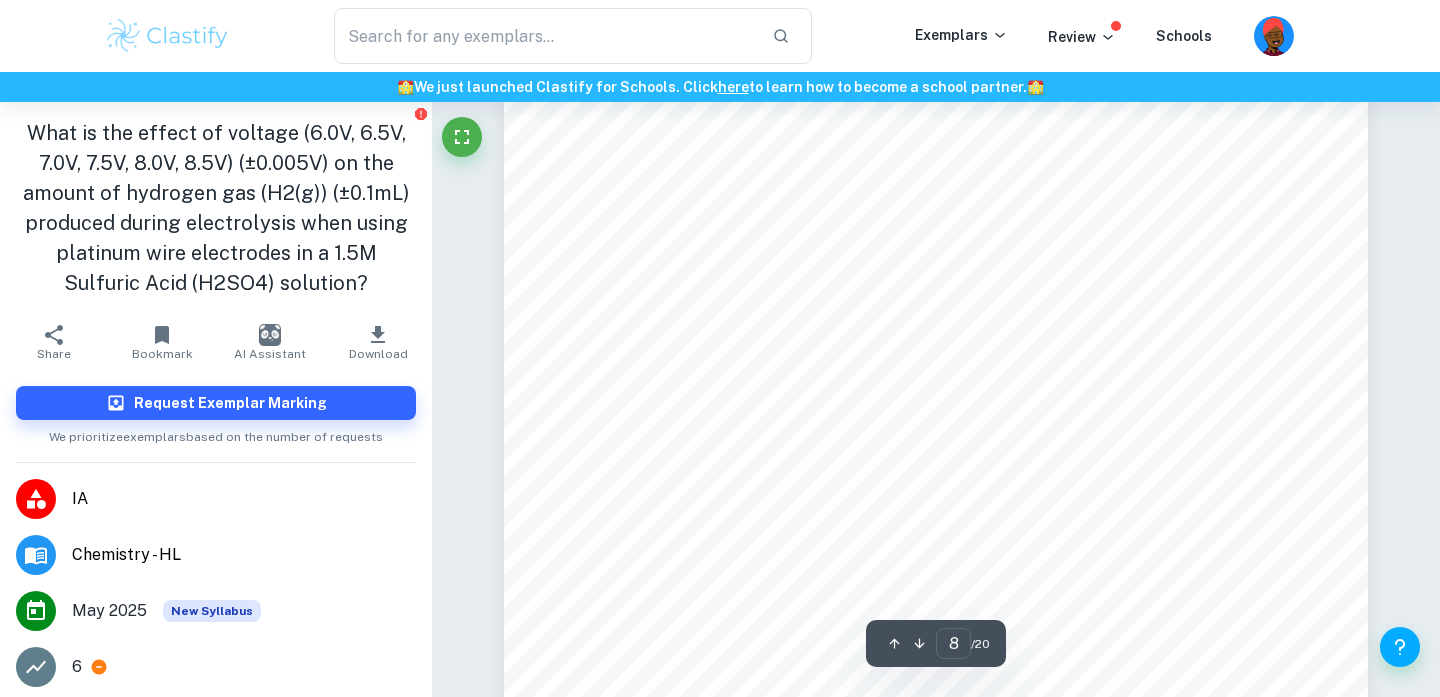 click on "7. Raw Data Data Table #1: Qualitative Observations taken during Experiment Conduction Step #   Qualitative Observation Step #2-5   -   Initially, the sulfuric acid kept slightly leaking out of the bottom of the apparatus, which was an indication that the setup was not tightened enough -   This was then fixed as there was a problem with the electrode being too loose -   After the problem was fixed, there were no sulfuric acid leaks and no air leaks in the apparatus either Step #8-11   -   The volume of H 2   collected for each increment was extremely consistent as the rate at which the bubbles were rigorously forming seemed to be the same -   As the voltage was increased, the bubble production would be larger and flow out faster Step #11-13   -   It was also observed that the platinum electrodes were covered almost entirely in bubbles when getting to the larger voltage value, such as 8V or 8.5V" at bounding box center [936, 606] 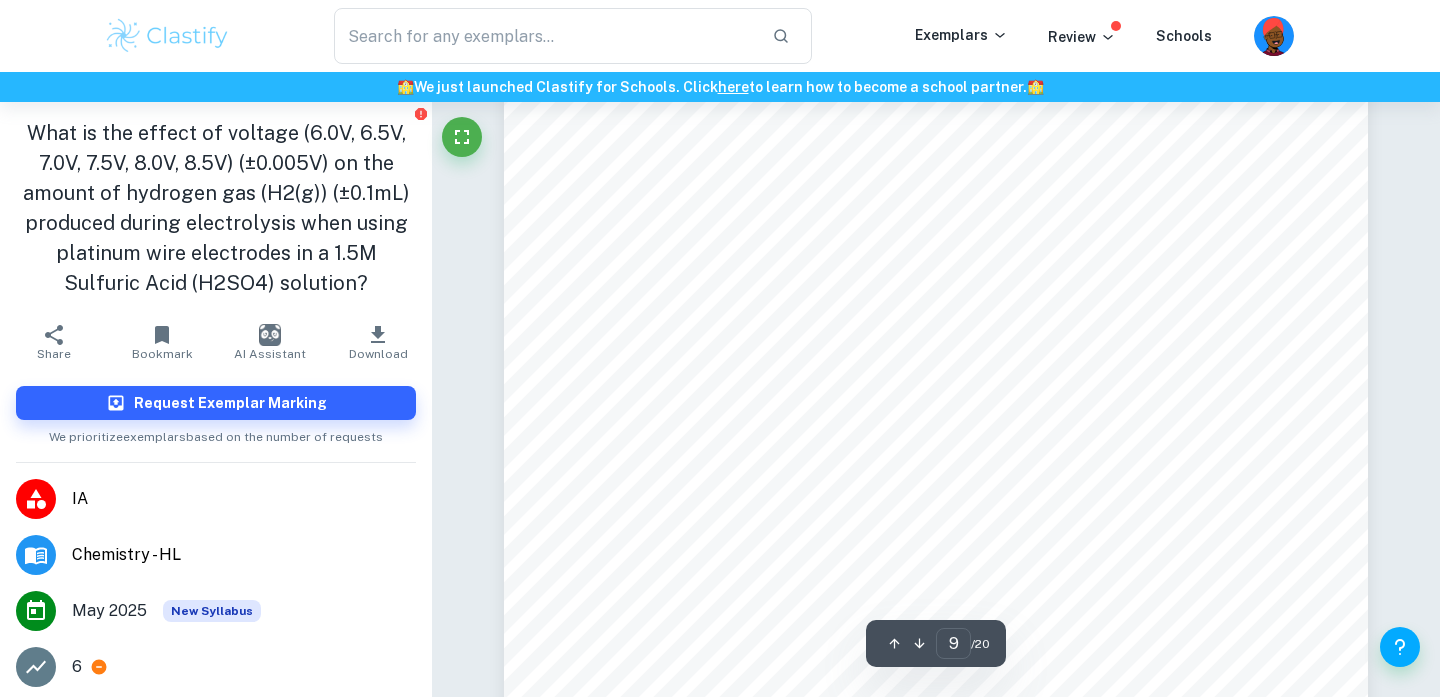 scroll, scrollTop: 9096, scrollLeft: 0, axis: vertical 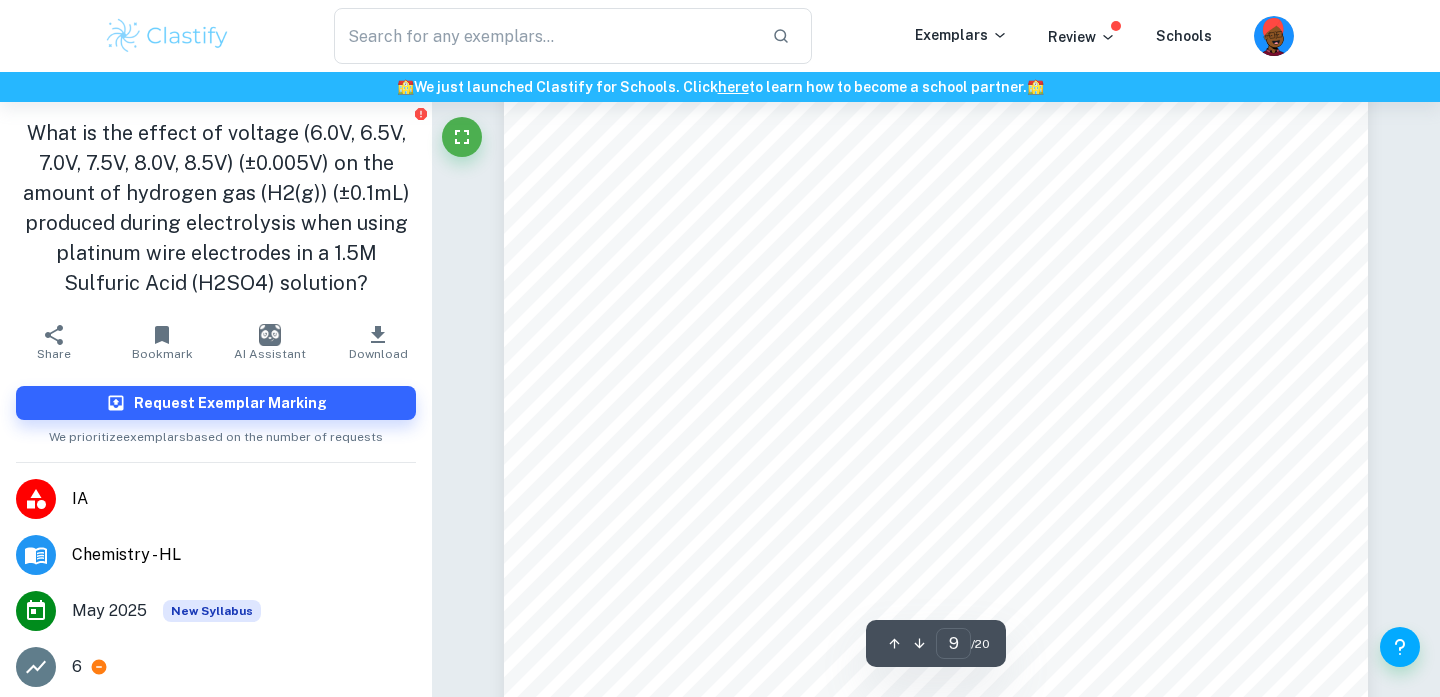 click on "Data Table #2: Raw Quantitative Data of the Volume of H 2   Collected in the Hoffman Voltameter (mL) Voltage (V) Current (A) * Volume of H 2   collected on the Cathode Side of the Hoffman Voltameter in 10 minutes (mL) Trial 1   Trial 2   Trial 3   Trial 4   Trial 5 6.0   0.230   17.1   17.2   17.1   17.2   17.3 6.5   0.246   19.2   19.2   19.1   19.2   19.3 7.0   0.279   22.2   22.1   22.4   22.3   22.2 7.5   0.312   24.6   24.8   24.6   24.8   24.8 8.0   0.329   26.4   26.2   26.2   26.2   26.4 8.5   0.378   30.0   30.3   30.2   30.4   30.4 *Although the current was not directly manipulated in this experiment as the independent variable, the current values corresponding to the voltage are required in order to calculate the theoretical yield of H 2   using Faraday9s Law. 8. Processed Data 1. Sample Calculations for Finding the Mean of the Trials: Using the 6V trials: Mean =   =   = 17.2mL in 10 minutes ÿ  / ÿÿ ýÿÿÿ  ÿÿ (17.1+17.2+17.1+17.2+17.3) 5" at bounding box center [936, 609] 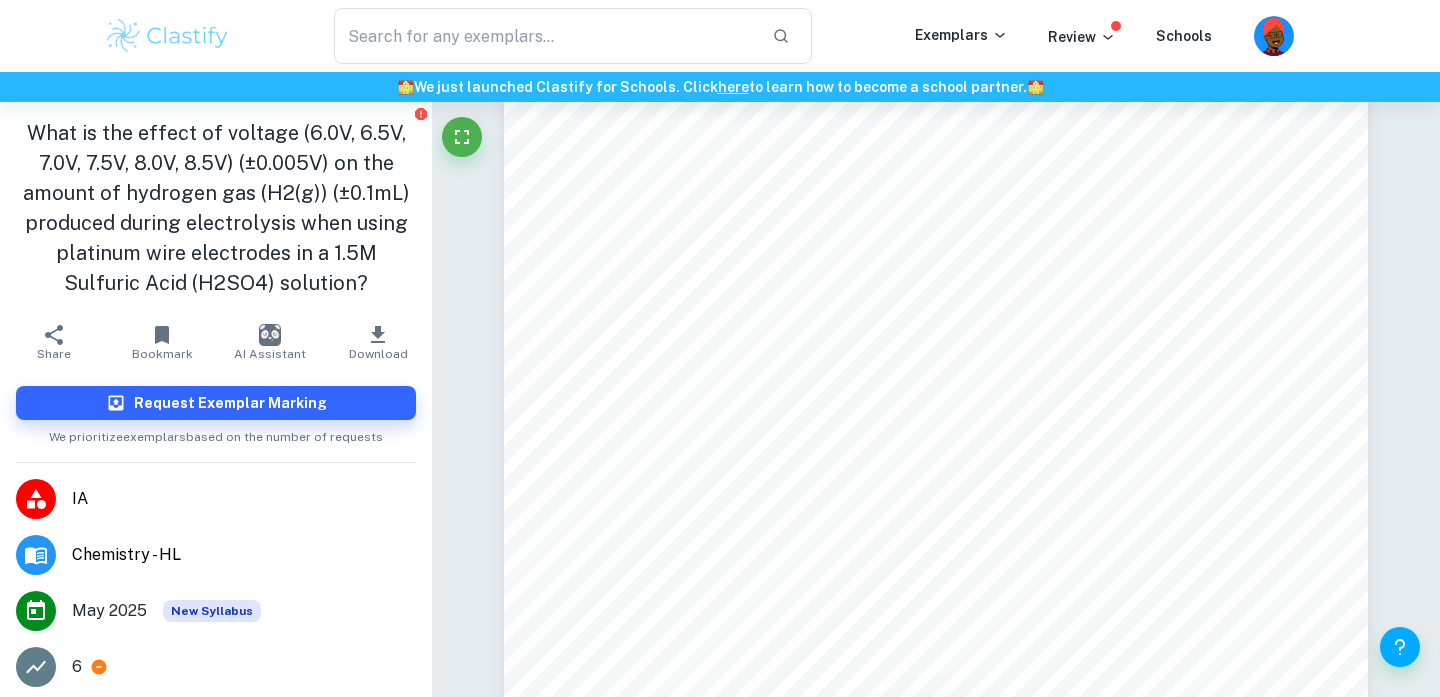click on "Data Table #2: Raw Quantitative Data of the Volume of H 2   Collected in the Hoffman Voltameter (mL) Voltage (V) Current (A) * Volume of H 2   collected on the Cathode Side of the Hoffman Voltameter in 10 minutes (mL) Trial 1   Trial 2   Trial 3   Trial 4   Trial 5 6.0   0.230   17.1   17.2   17.1   17.2   17.3 6.5   0.246   19.2   19.2   19.1   19.2   19.3 7.0   0.279   22.2   22.1   22.4   22.3   22.2 7.5   0.312   24.6   24.8   24.6   24.8   24.8 8.0   0.329   26.4   26.2   26.2   26.2   26.4 8.5   0.378   30.0   30.3   30.2   30.4   30.4 *Although the current was not directly manipulated in this experiment as the independent variable, the current values corresponding to the voltage are required in order to calculate the theoretical yield of H 2   using Faraday9s Law. 8. Processed Data 1. Sample Calculations for Finding the Mean of the Trials: Using the 6V trials: Mean =   =   = 17.2mL in 10 minutes ÿ  / ÿÿ ýÿÿÿ  ÿÿ (17.1+17.2+17.1+17.2+17.3) 5" at bounding box center [936, 609] 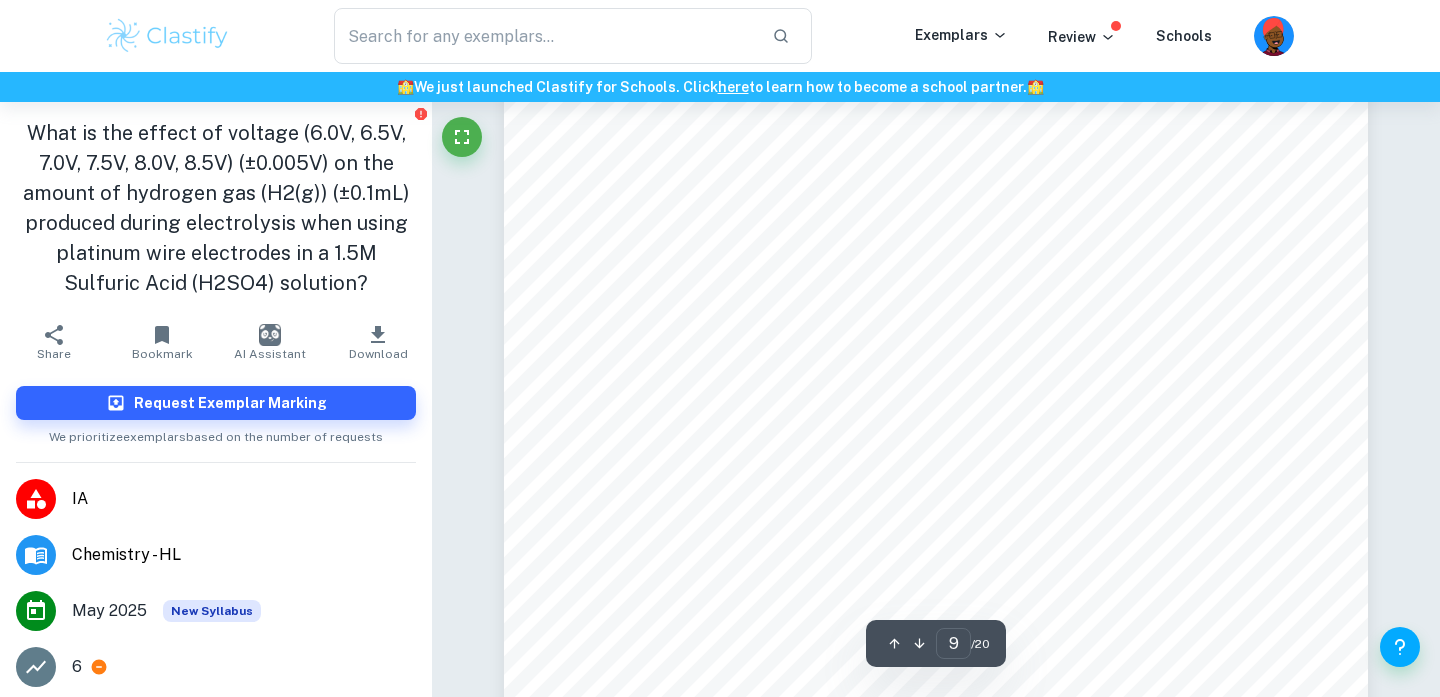 click on "Data Table #2: Raw Quantitative Data of the Volume of H 2   Collected in the Hoffman Voltameter (mL) Voltage (V) Current (A) * Volume of H 2   collected on the Cathode Side of the Hoffman Voltameter in 10 minutes (mL) Trial 1   Trial 2   Trial 3   Trial 4   Trial 5 6.0   0.230   17.1   17.2   17.1   17.2   17.3 6.5   0.246   19.2   19.2   19.1   19.2   19.3 7.0   0.279   22.2   22.1   22.4   22.3   22.2 7.5   0.312   24.6   24.8   24.6   24.8   24.8 8.0   0.329   26.4   26.2   26.2   26.2   26.4 8.5   0.378   30.0   30.3   30.2   30.4   30.4 *Although the current was not directly manipulated in this experiment as the independent variable, the current values corresponding to the voltage are required in order to calculate the theoretical yield of H 2   using Faraday9s Law. 8. Processed Data 1. Sample Calculations for Finding the Mean of the Trials: Using the 6V trials: Mean =   =   = 17.2mL in 10 minutes ÿ  / ÿÿ ýÿÿÿ  ÿÿ (17.1+17.2+17.1+17.2+17.3) 5" at bounding box center (936, 423) 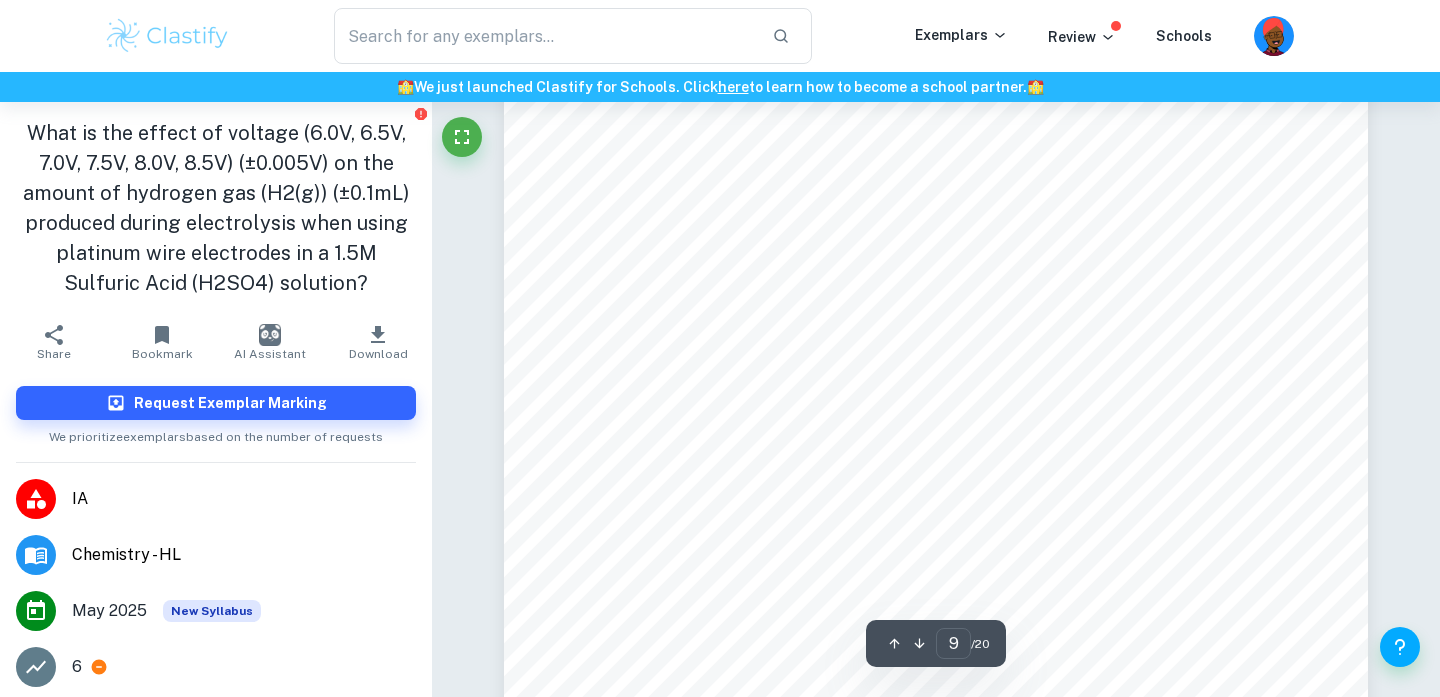 click on "Data Table #2: Raw Quantitative Data of the Volume of H 2   Collected in the Hoffman Voltameter (mL) Voltage (V) Current (A) * Volume of H 2   collected on the Cathode Side of the Hoffman Voltameter in 10 minutes (mL) Trial 1   Trial 2   Trial 3   Trial 4   Trial 5 6.0   0.230   17.1   17.2   17.1   17.2   17.3 6.5   0.246   19.2   19.2   19.1   19.2   19.3 7.0   0.279   22.2   22.1   22.4   22.3   22.2 7.5   0.312   24.6   24.8   24.6   24.8   24.8 8.0   0.329   26.4   26.2   26.2   26.2   26.4 8.5   0.378   30.0   30.3   30.2   30.4   30.4 *Although the current was not directly manipulated in this experiment as the independent variable, the current values corresponding to the voltage are required in order to calculate the theoretical yield of H 2   using Faraday9s Law. 8. Processed Data 1. Sample Calculations for Finding the Mean of the Trials: Using the 6V trials: Mean =   =   = 17.2mL in 10 minutes ÿ  / ÿÿ ýÿÿÿ  ÿÿ (17.1+17.2+17.1+17.2+17.3) 5" at bounding box center (936, 245) 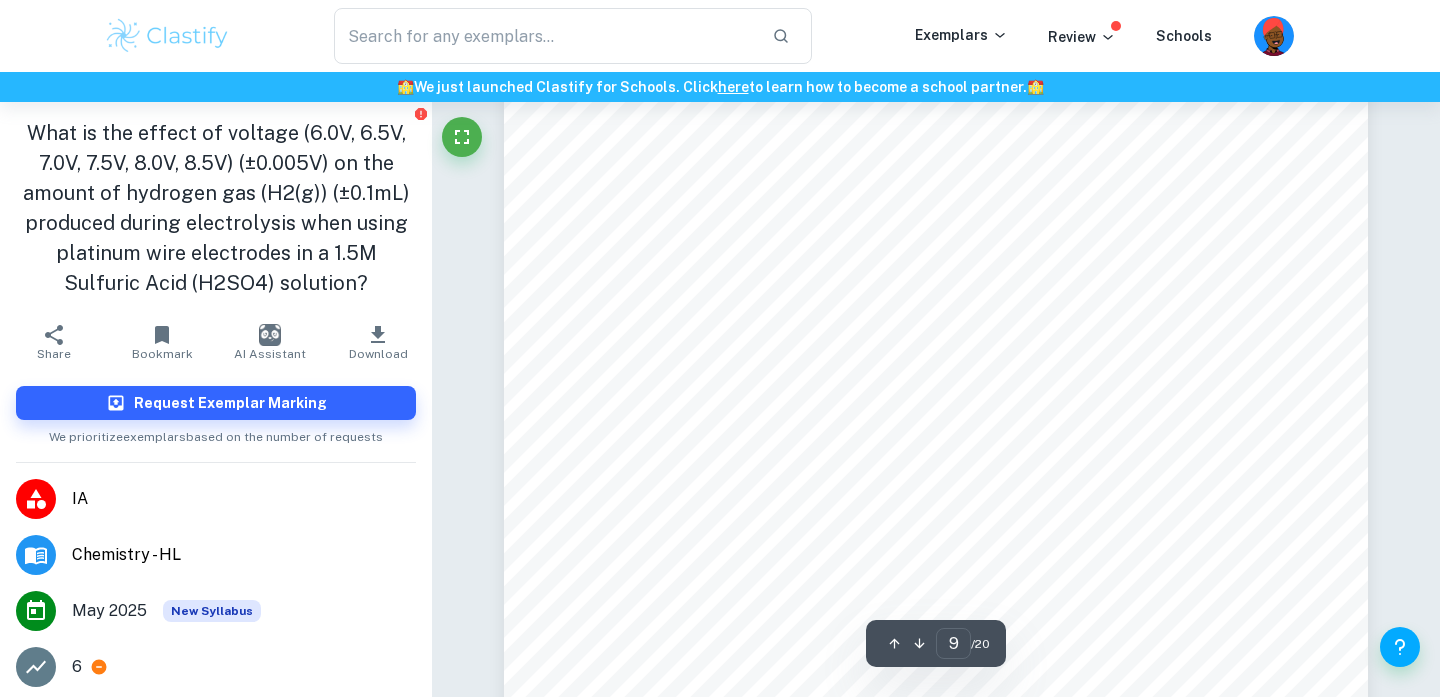 scroll, scrollTop: 9521, scrollLeft: 0, axis: vertical 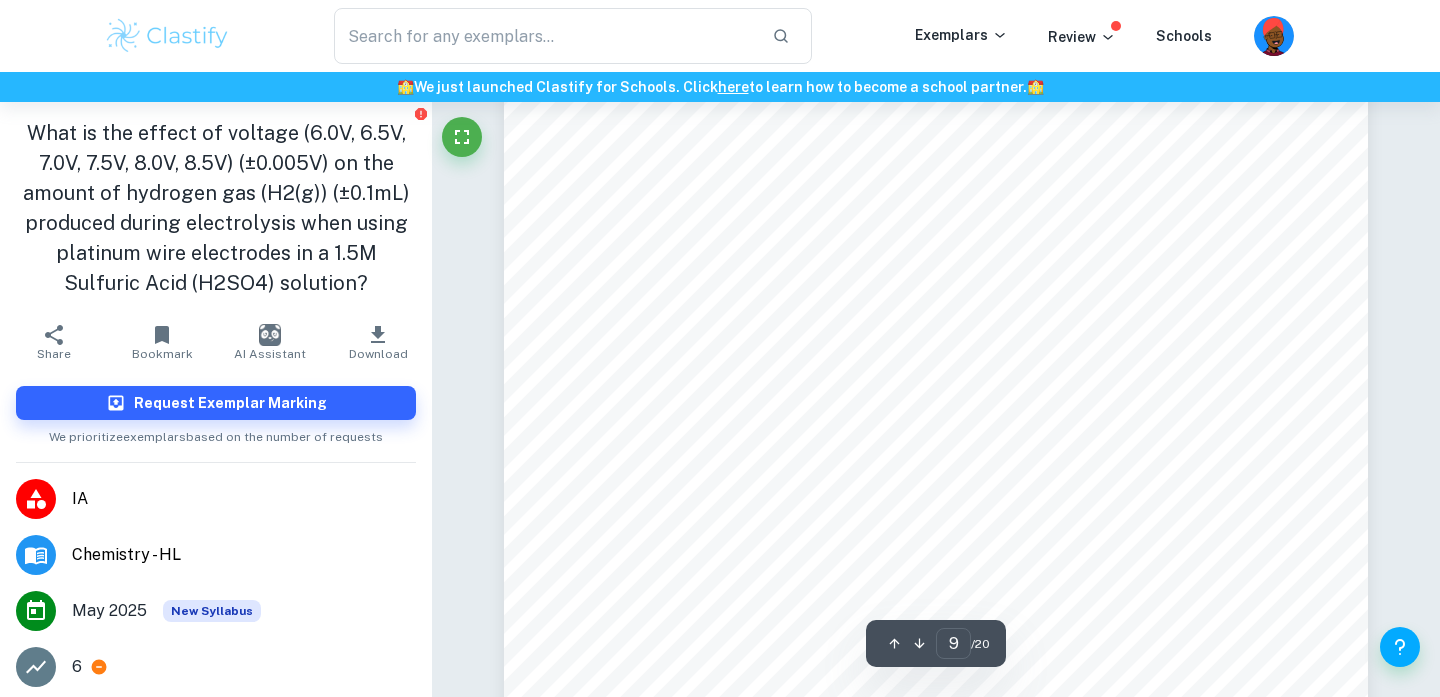 click on "Data Table #2: Raw Quantitative Data of the Volume of H 2   Collected in the Hoffman Voltameter (mL) Voltage (V) Current (A) * Volume of H 2   collected on the Cathode Side of the Hoffman Voltameter in 10 minutes (mL) Trial 1   Trial 2   Trial 3   Trial 4   Trial 5 6.0   0.230   17.1   17.2   17.1   17.2   17.3 6.5   0.246   19.2   19.2   19.1   19.2   19.3 7.0   0.279   22.2   22.1   22.4   22.3   22.2 7.5   0.312   24.6   24.8   24.6   24.8   24.8 8.0   0.329   26.4   26.2   26.2   26.2   26.4 8.5   0.378   30.0   30.3   30.2   30.4   30.4 *Although the current was not directly manipulated in this experiment as the independent variable, the current values corresponding to the voltage are required in order to calculate the theoretical yield of H 2   using Faraday9s Law. 8. Processed Data 1. Sample Calculations for Finding the Mean of the Trials: Using the 6V trials: Mean =   =   = 17.2mL in 10 minutes ÿ  / ÿÿ ýÿÿÿ  ÿÿ (17.1+17.2+17.1+17.2+17.3) 5" at bounding box center [936, 184] 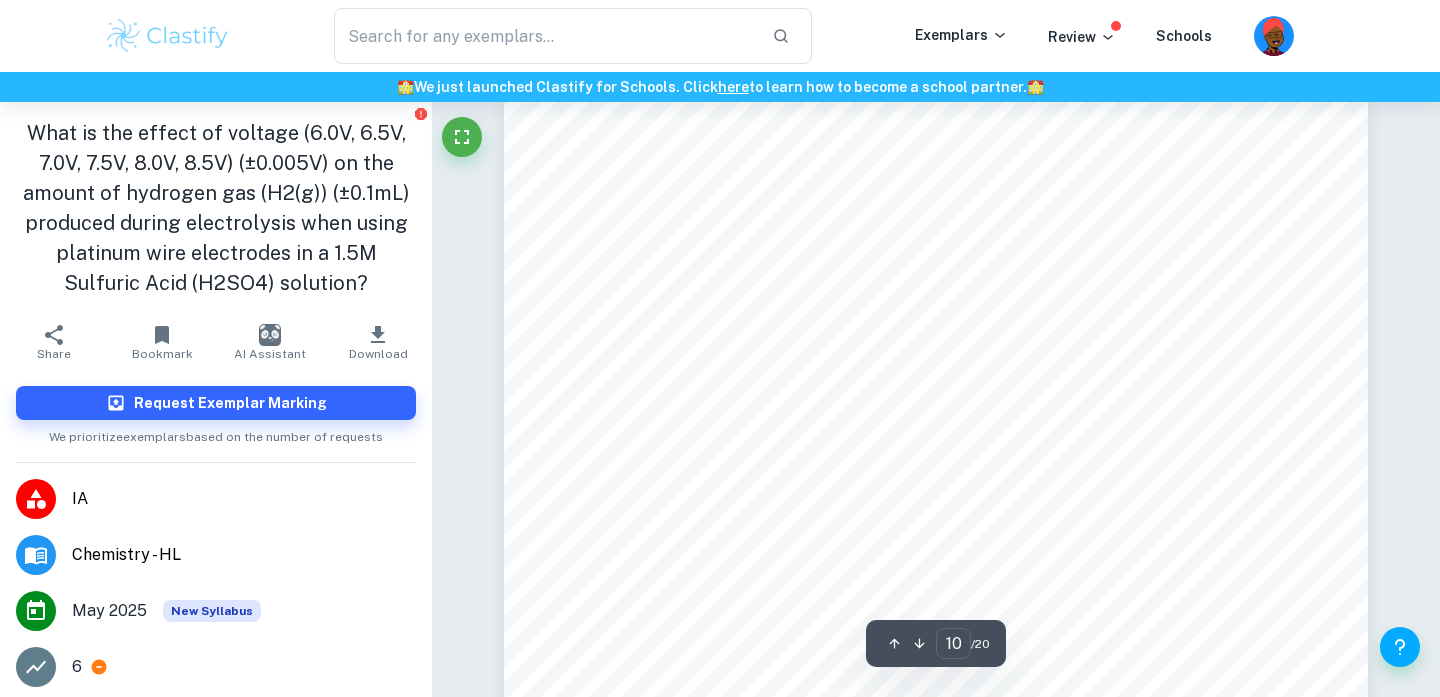 scroll, scrollTop: 10217, scrollLeft: 0, axis: vertical 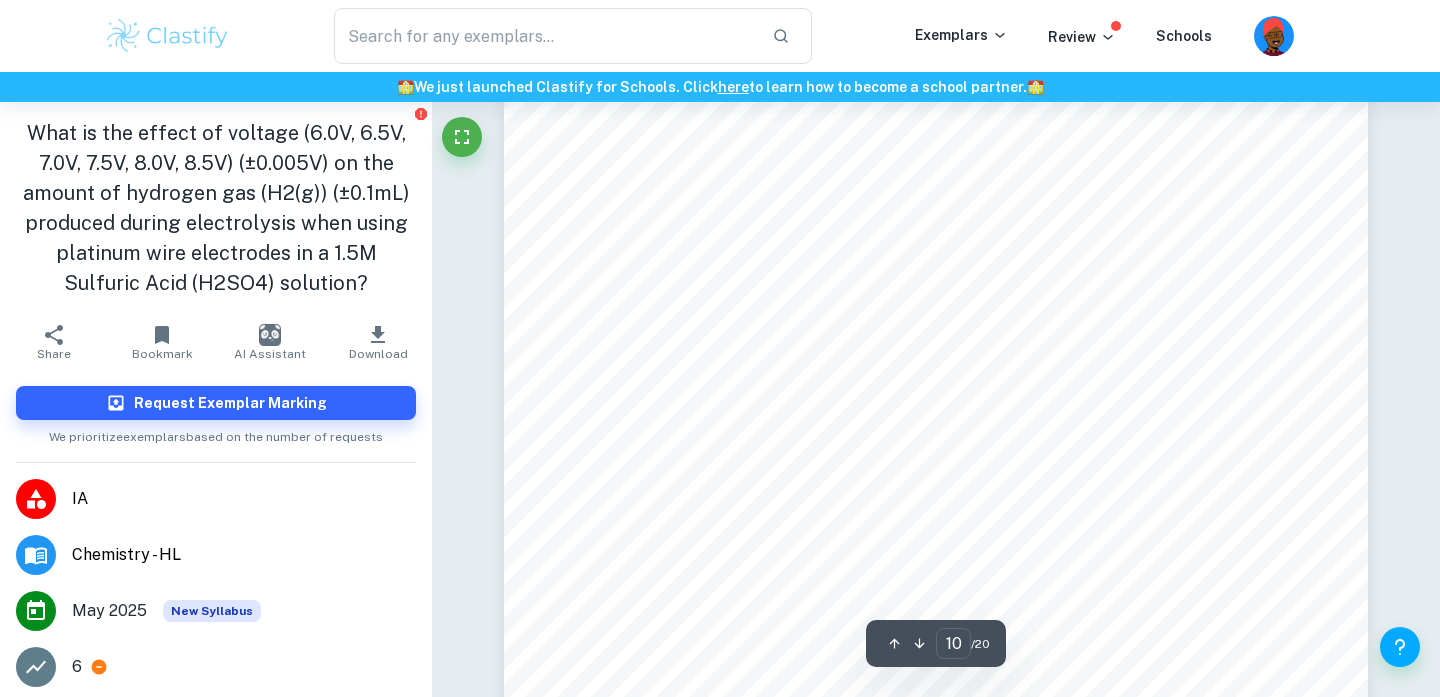 click on "Data Table #3: Quantitative Data Table on the Volume of H 2   Collected with the Mean Volume per Increment (mL) Voltage (±0.005V) Volume of H 2   collected on the Cathode Side of the Hoffman Voltameter in 10 minutes (±0.1mL) Trial 1   Trial 2   Trial 3   Trial 4   Trial 5   Mean 6.000   17.1   17.2   17.1   17.2   17.3   17.2 6.500   19.2   19.2   19.1   19.2   19.3   19.2 7.000   22.2   22.1   22.4   22.3   22.2   22.2 7.500   24.6   24.8   24.6   24.8   24.8   24.7 8.000   26.4   26.2   26.2   26.2   26.4   26.3 8.500   30.0   30.3   30.2   30.4   30.4   30.3 Collected Absolute Uncertainties: Hoffman Voltameter:   ±0.1mL DC Adjustable power supply: -   Voltage:   ±0.005V 1.   To apply the uncertainty to the mL of H 2   collected, only the Hoffman Voltameter9s uncertainty has to be applied as that was the only equipment used to directly measure the dependent variable: Ex. For the 6V average trial: 17.18mL ±0.1mL 2.   as it directly does not affect the H 2   measurement: 2   Q = It Q = 600 x 0.23 = 138C" at bounding box center (936, 616) 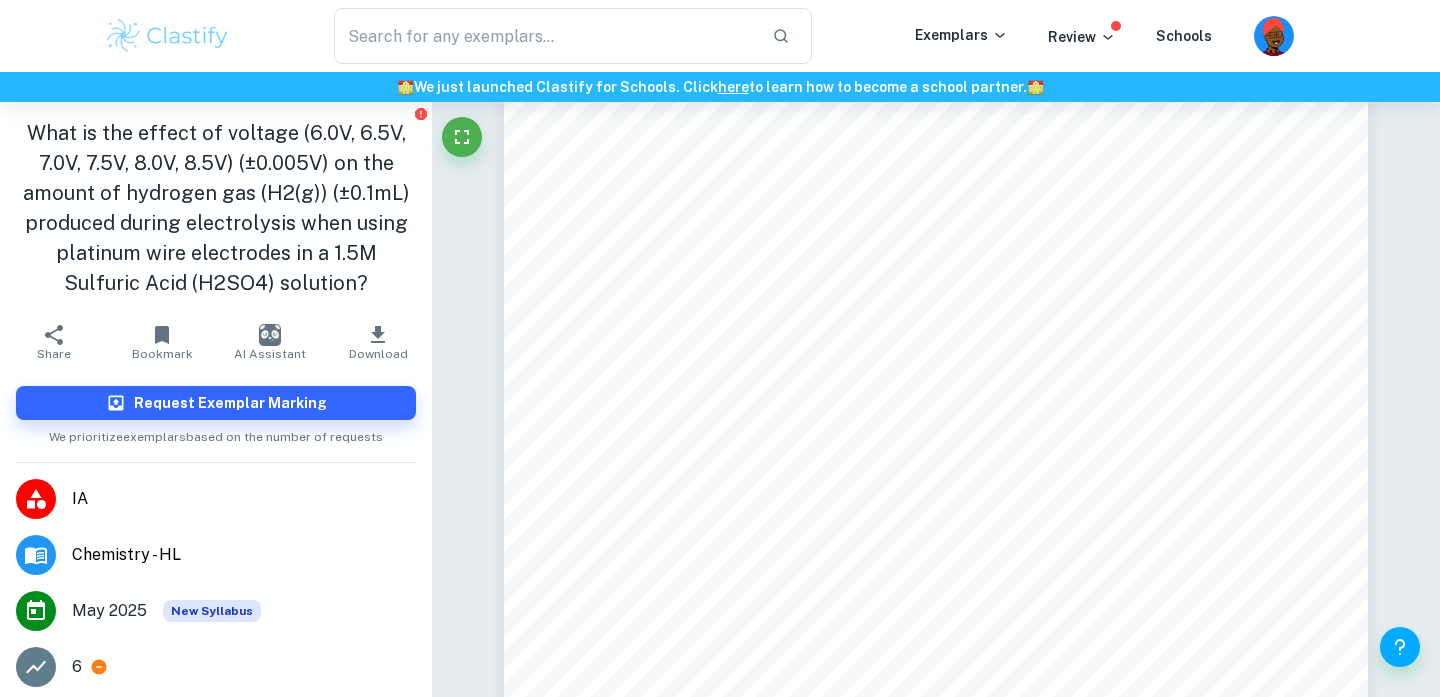 click on "Data Table #3: Quantitative Data Table on the Volume of H 2   Collected with the Mean Volume per Increment (mL) Voltage (±0.005V) Volume of H 2   collected on the Cathode Side of the Hoffman Voltameter in 10 minutes (±0.1mL) Trial 1   Trial 2   Trial 3   Trial 4   Trial 5   Mean 6.000   17.1   17.2   17.1   17.2   17.3   17.2 6.500   19.2   19.2   19.1   19.2   19.3   19.2 7.000   22.2   22.1   22.4   22.3   22.2   22.2 7.500   24.6   24.8   24.6   24.8   24.8   24.7 8.000   26.4   26.2   26.2   26.2   26.4   26.3 8.500   30.0   30.3   30.2   30.4   30.4   30.3 Collected Absolute Uncertainties: Hoffman Voltameter:   ±0.1mL DC Adjustable power supply: -   Voltage:   ±0.005V 1.   To apply the uncertainty to the mL of H 2   collected, only the Hoffman Voltameter9s uncertainty has to be applied as that was the only equipment used to directly measure the dependent variable: Ex. For the 6V average trial: 17.18mL ±0.1mL 2.   as it directly does not affect the H 2   measurement: 2   Q = It Q = 600 x 0.23 = 138C" at bounding box center (936, 616) 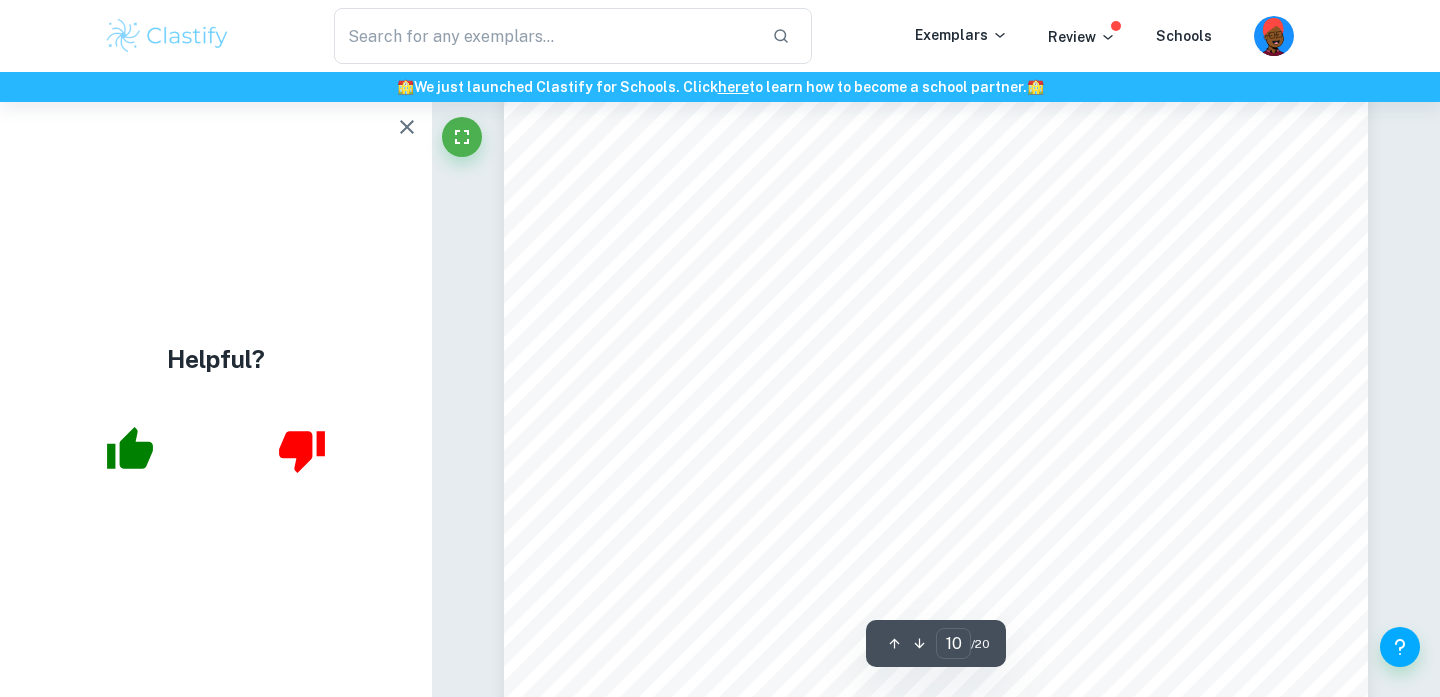 click on "Data Table #3: Quantitative Data Table on the Volume of H 2   Collected with the Mean Volume per Increment (mL) Voltage (±0.005V) Volume of H 2   collected on the Cathode Side of the Hoffman Voltameter in 10 minutes (±0.1mL) Trial 1   Trial 2   Trial 3   Trial 4   Trial 5   Mean 6.000   17.1   17.2   17.1   17.2   17.3   17.2 6.500   19.2   19.2   19.1   19.2   19.3   19.2 7.000   22.2   22.1   22.4   22.3   22.2   22.2 7.500   24.6   24.8   24.6   24.8   24.8   24.7 8.000   26.4   26.2   26.2   26.2   26.4   26.3 8.500   30.0   30.3   30.2   30.4   30.4   30.3 Collected Absolute Uncertainties: Hoffman Voltameter:   ±0.1mL DC Adjustable power supply: -   Voltage:   ±0.005V 1.   To apply the uncertainty to the mL of H 2   collected, only the Hoffman Voltameter9s uncertainty has to be applied as that was the only equipment used to directly measure the dependent variable: Ex. For the 6V average trial: 17.18mL ±0.1mL 2.   as it directly does not affect the H 2   measurement: 2   Q = It Q = 600 x 0.23 = 138C" at bounding box center (936, 448) 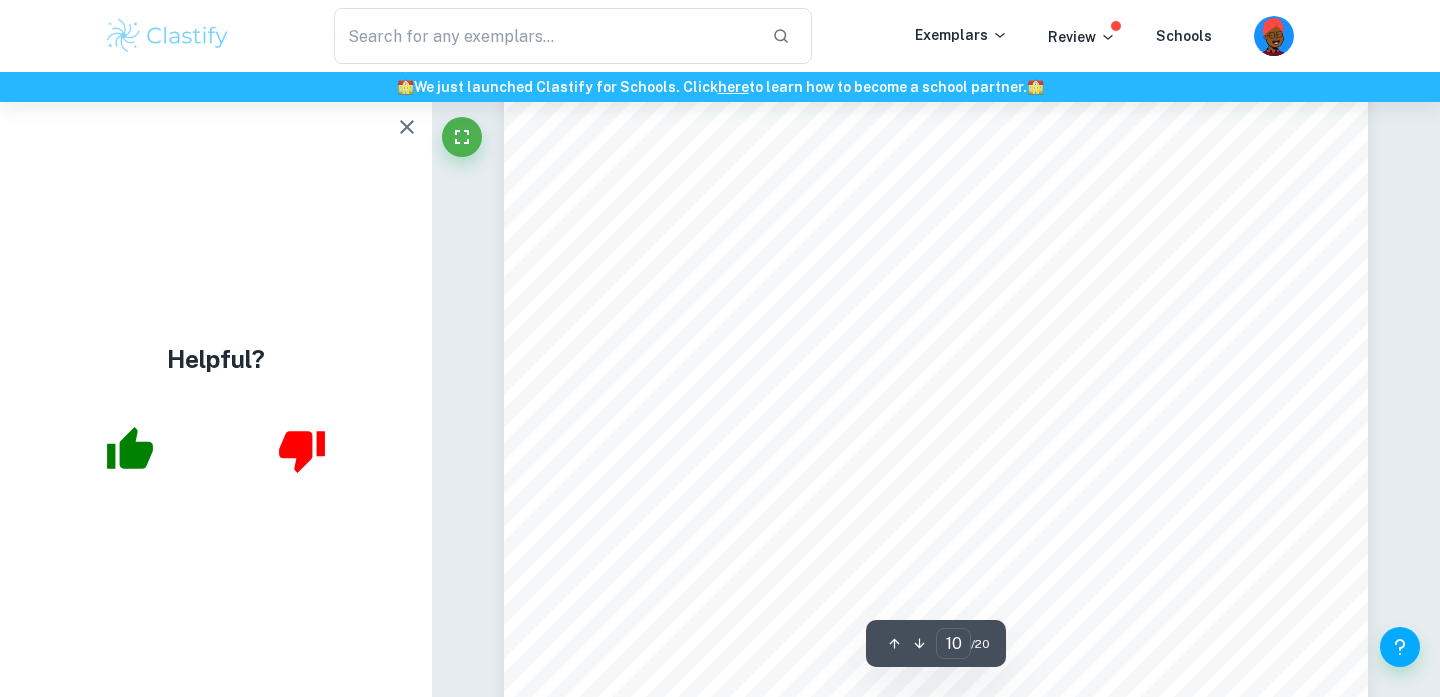 scroll, scrollTop: 10539, scrollLeft: 0, axis: vertical 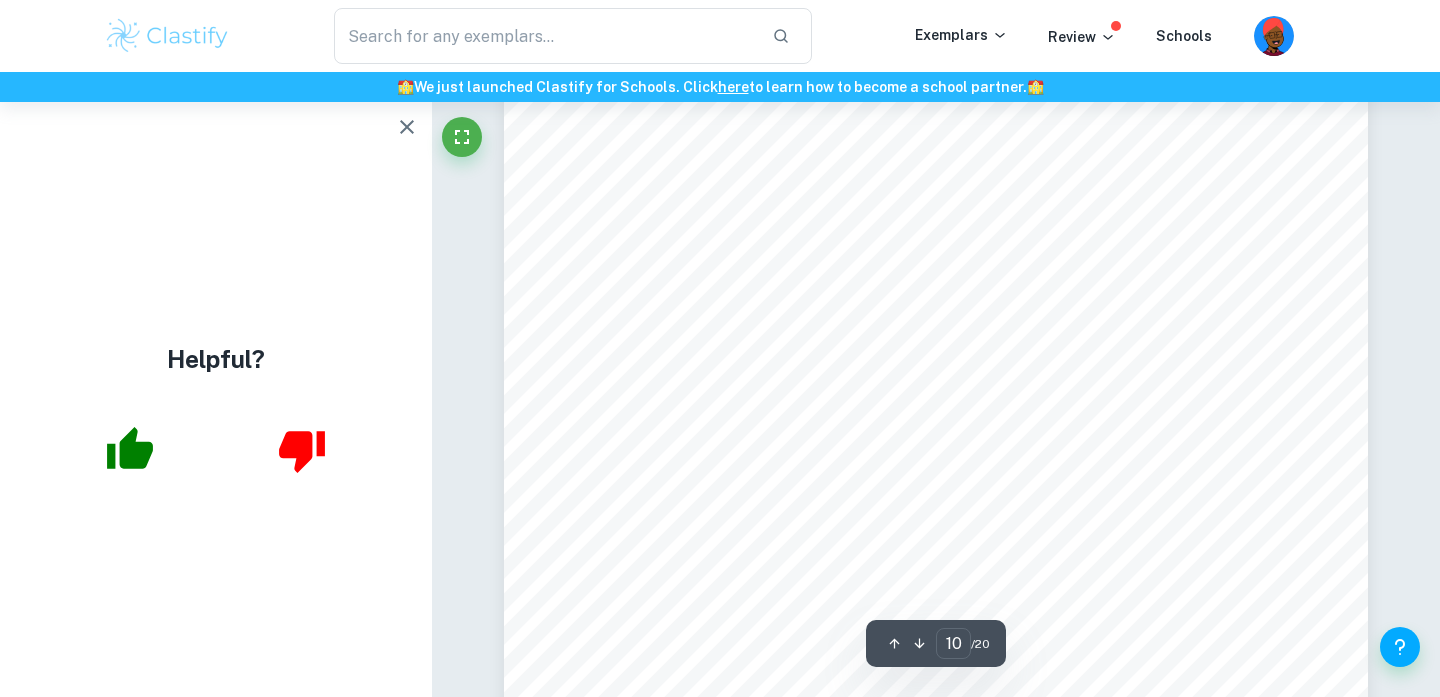 click on "Data Table #3: Quantitative Data Table on the Volume of H 2   Collected with the Mean Volume per Increment (mL) Voltage (±0.005V) Volume of H 2   collected on the Cathode Side of the Hoffman Voltameter in 10 minutes (±0.1mL) Trial 1   Trial 2   Trial 3   Trial 4   Trial 5   Mean 6.000   17.1   17.2   17.1   17.2   17.3   17.2 6.500   19.2   19.2   19.1   19.2   19.3   19.2 7.000   22.2   22.1   22.4   22.3   22.2   22.2 7.500   24.6   24.8   24.6   24.8   24.8   24.7 8.000   26.4   26.2   26.2   26.2   26.4   26.3 8.500   30.0   30.3   30.2   30.4   30.4   30.3 Collected Absolute Uncertainties: Hoffman Voltameter:   ±0.1mL DC Adjustable power supply: -   Voltage:   ±0.005V 1.   To apply the uncertainty to the mL of H 2   collected, only the Hoffman Voltameter9s uncertainty has to be applied as that was the only equipment used to directly measure the dependent variable: Ex. For the 6V average trial: 17.18mL ±0.1mL 2.   as it directly does not affect the H 2   measurement: 2   Q = It Q = 600 x 0.23 = 138C" at bounding box center [936, 294] 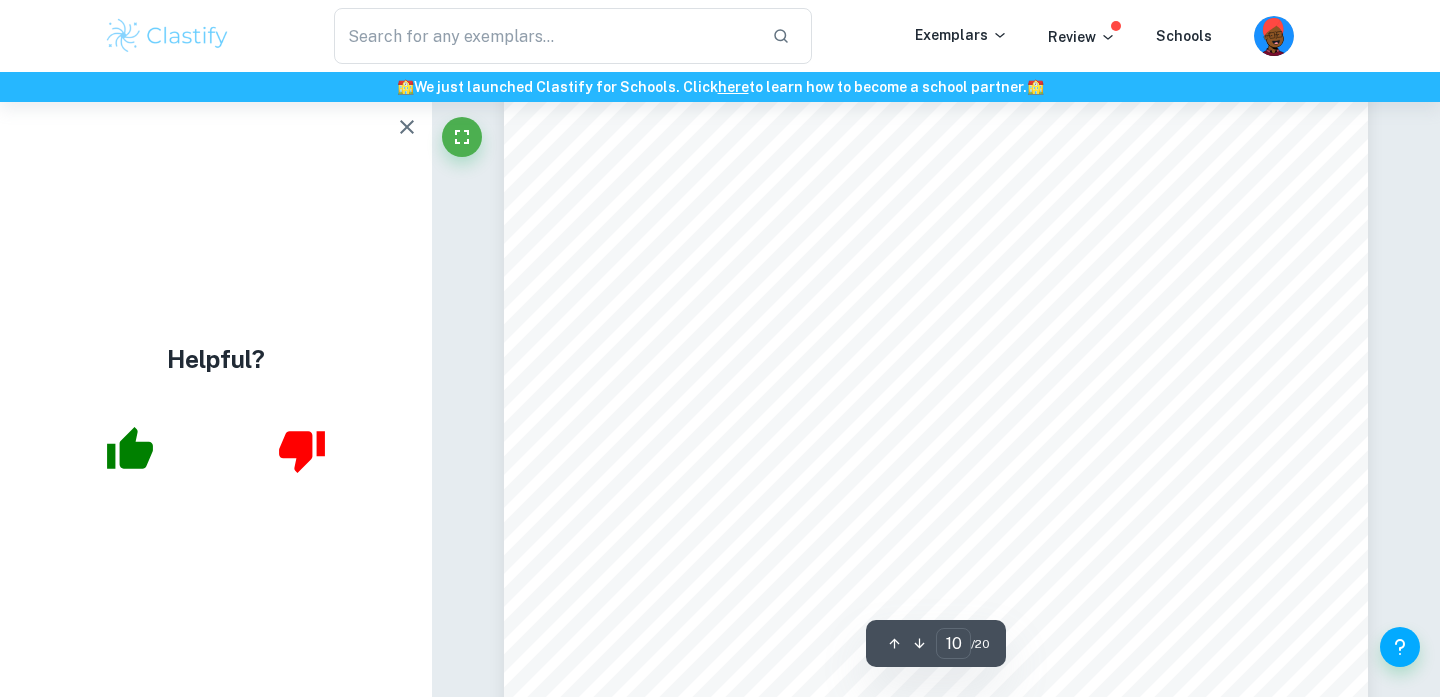 click on "Data Table #3: Quantitative Data Table on the Volume of H 2   Collected with the Mean Volume per Increment (mL) Voltage (±0.005V) Volume of H 2   collected on the Cathode Side of the Hoffman Voltameter in 10 minutes (±0.1mL) Trial 1   Trial 2   Trial 3   Trial 4   Trial 5   Mean 6.000   17.1   17.2   17.1   17.2   17.3   17.2 6.500   19.2   19.2   19.1   19.2   19.3   19.2 7.000   22.2   22.1   22.4   22.3   22.2   22.2 7.500   24.6   24.8   24.6   24.8   24.8   24.7 8.000   26.4   26.2   26.2   26.2   26.4   26.3 8.500   30.0   30.3   30.2   30.4   30.4   30.3 Collected Absolute Uncertainties: Hoffman Voltameter:   ±0.1mL DC Adjustable power supply: -   Voltage:   ±0.005V 1.   To apply the uncertainty to the mL of H 2   collected, only the Hoffman Voltameter9s uncertainty has to be applied as that was the only equipment used to directly measure the dependent variable: Ex. For the 6V average trial: 17.18mL ±0.1mL 2.   as it directly does not affect the H 2   measurement: 2   Q = It Q = 600 x 0.23 = 138C" at bounding box center [936, 289] 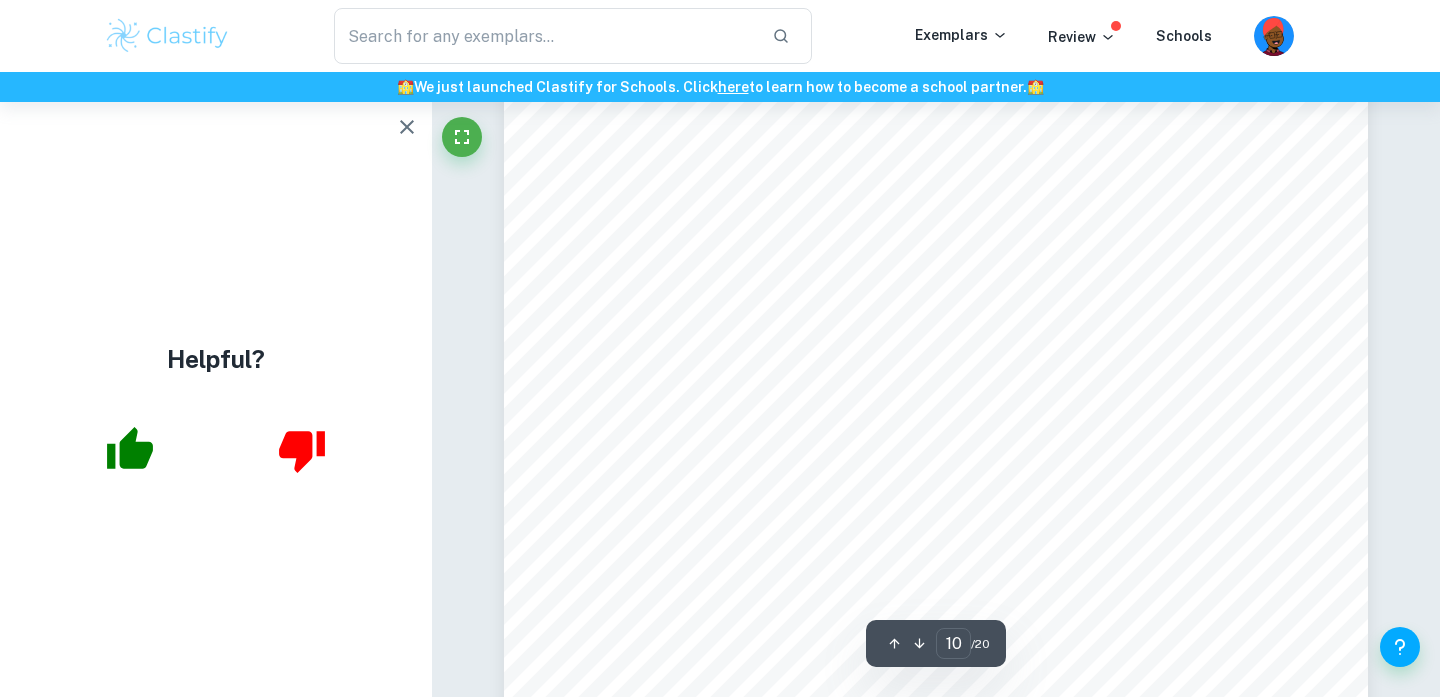 scroll, scrollTop: 10560, scrollLeft: 0, axis: vertical 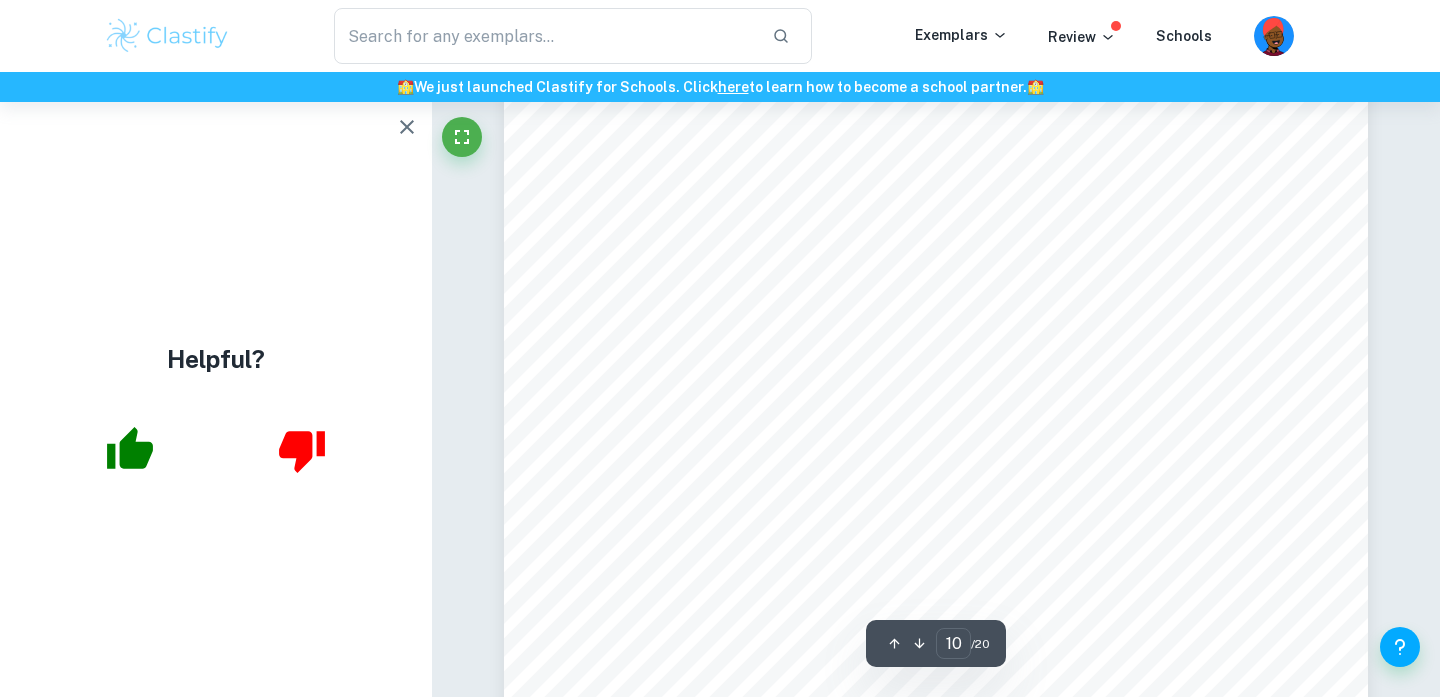 click on "Data Table #3: Quantitative Data Table on the Volume of H 2   Collected with the Mean Volume per Increment (mL) Voltage (±0.005V) Volume of H 2   collected on the Cathode Side of the Hoffman Voltameter in 10 minutes (±0.1mL) Trial 1   Trial 2   Trial 3   Trial 4   Trial 5   Mean 6.000   17.1   17.2   17.1   17.2   17.3   17.2 6.500   19.2   19.2   19.1   19.2   19.3   19.2 7.000   22.2   22.1   22.4   22.3   22.2   22.2 7.500   24.6   24.8   24.6   24.8   24.8   24.7 8.000   26.4   26.2   26.2   26.2   26.4   26.3 8.500   30.0   30.3   30.2   30.4   30.4   30.3 Collected Absolute Uncertainties: Hoffman Voltameter:   ±0.1mL DC Adjustable power supply: -   Voltage:   ±0.005V 1.   To apply the uncertainty to the mL of H 2   collected, only the Hoffman Voltameter9s uncertainty has to be applied as that was the only equipment used to directly measure the dependent variable: Ex. For the 6V average trial: 17.18mL ±0.1mL 2.   as it directly does not affect the H 2   measurement: 2   Q = It Q = 600 x 0.23 = 138C" at bounding box center [936, 273] 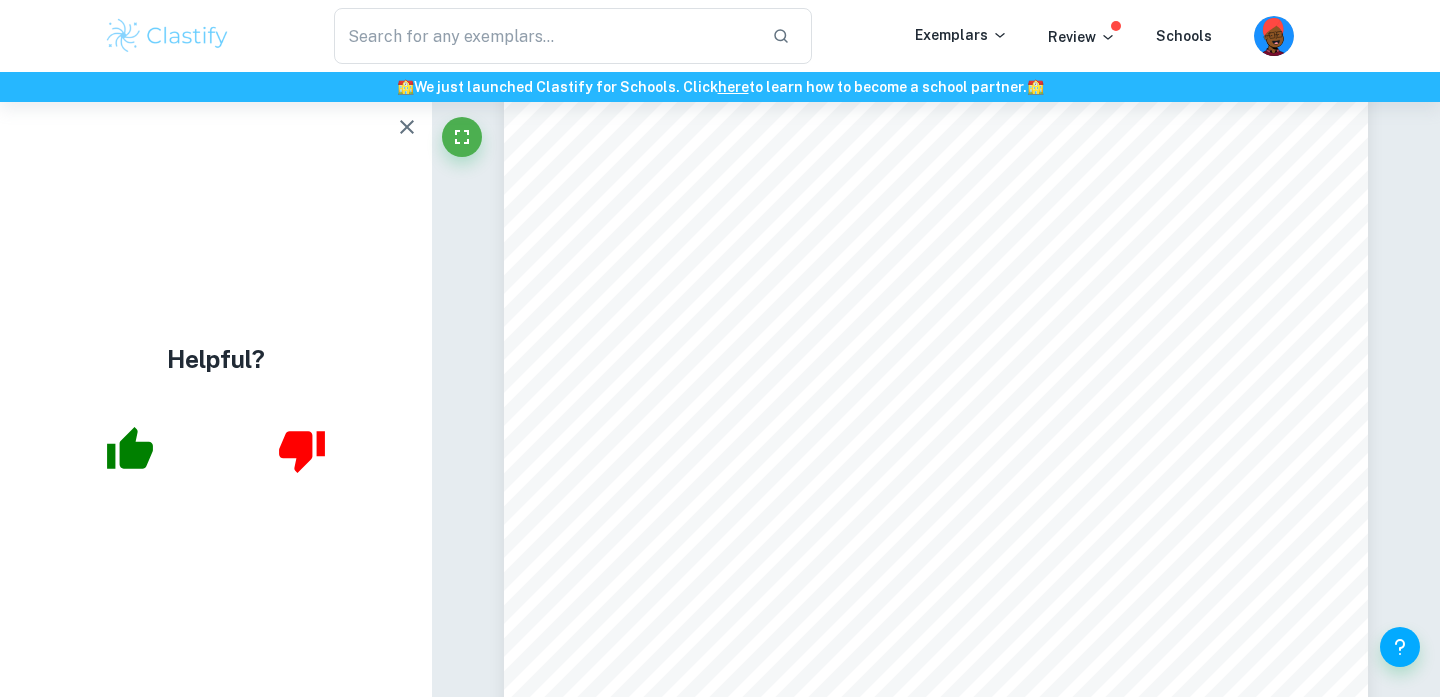 click on "Data Table #3: Quantitative Data Table on the Volume of H 2   Collected with the Mean Volume per Increment (mL) Voltage (±0.005V) Volume of H 2   collected on the Cathode Side of the Hoffman Voltameter in 10 minutes (±0.1mL) Trial 1   Trial 2   Trial 3   Trial 4   Trial 5   Mean 6.000   17.1   17.2   17.1   17.2   17.3   17.2 6.500   19.2   19.2   19.1   19.2   19.3   19.2 7.000   22.2   22.1   22.4   22.3   22.2   22.2 7.500   24.6   24.8   24.6   24.8   24.8   24.7 8.000   26.4   26.2   26.2   26.2   26.4   26.3 8.500   30.0   30.3   30.2   30.4   30.4   30.3 Collected Absolute Uncertainties: Hoffman Voltameter:   ±0.1mL DC Adjustable power supply: -   Voltage:   ±0.005V 1.   To apply the uncertainty to the mL of H 2   collected, only the Hoffman Voltameter9s uncertainty has to be applied as that was the only equipment used to directly measure the dependent variable: Ex. For the 6V average trial: 17.18mL ±0.1mL 2.   as it directly does not affect the H 2   measurement: 2   Q = It Q = 600 x 0.23 = 138C" at bounding box center [936, 273] 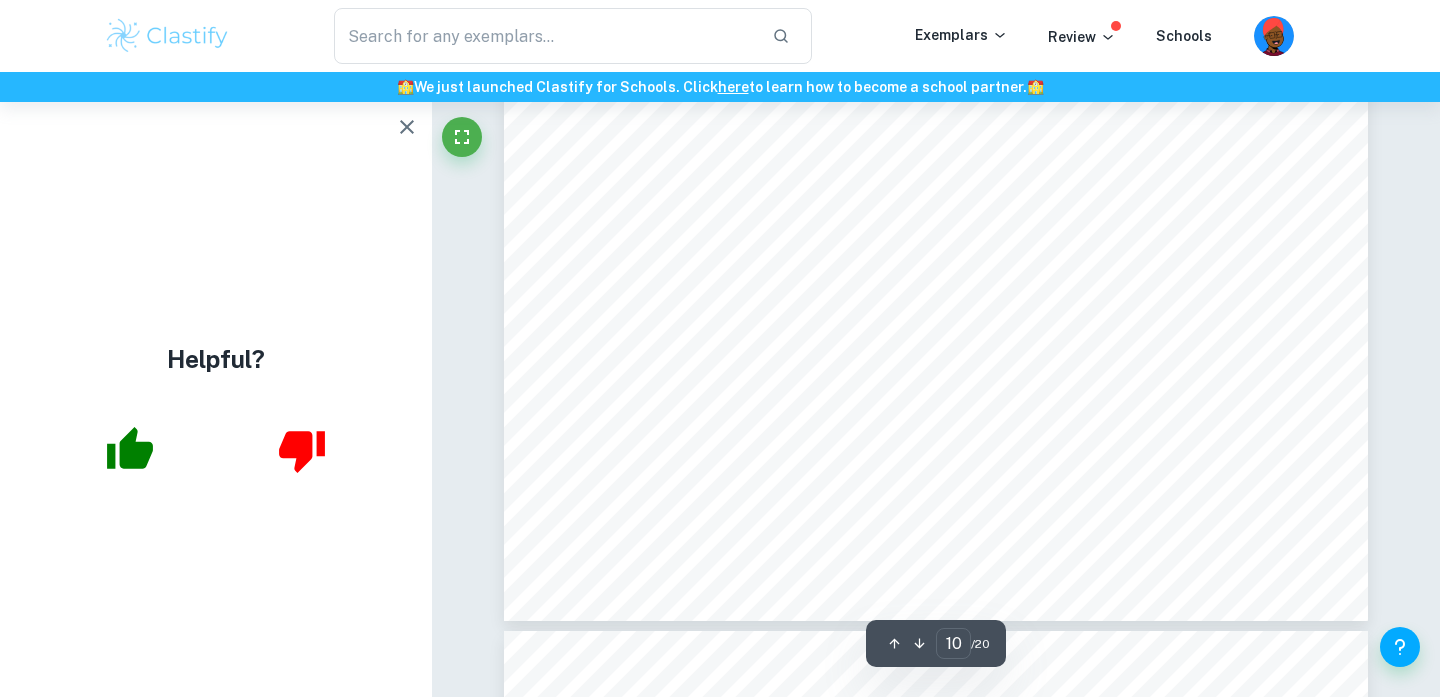 scroll, scrollTop: 10839, scrollLeft: 0, axis: vertical 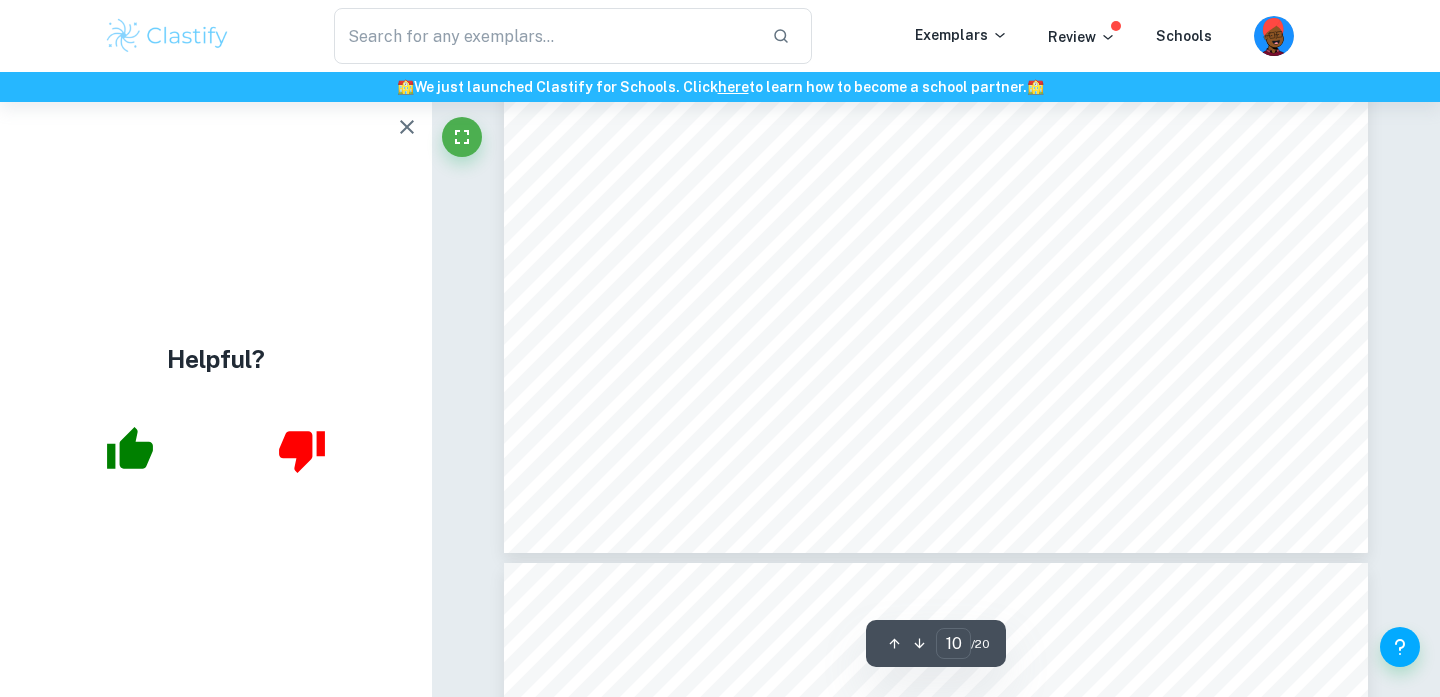 click on "Data Table #3: Quantitative Data Table on the Volume of H 2   Collected with the Mean Volume per Increment (mL) Voltage (±0.005V) Volume of H 2   collected on the Cathode Side of the Hoffman Voltameter in 10 minutes (±0.1mL) Trial 1   Trial 2   Trial 3   Trial 4   Trial 5   Mean 6.000   17.1   17.2   17.1   17.2   17.3   17.2 6.500   19.2   19.2   19.1   19.2   19.3   19.2 7.000   22.2   22.1   22.4   22.3   22.2   22.2 7.500   24.6   24.8   24.6   24.8   24.8   24.7 8.000   26.4   26.2   26.2   26.2   26.4   26.3 8.500   30.0   30.3   30.2   30.4   30.4   30.3 Collected Absolute Uncertainties: Hoffman Voltameter:   ±0.1mL DC Adjustable power supply: -   Voltage:   ±0.005V 1.   To apply the uncertainty to the mL of H 2   collected, only the Hoffman Voltameter9s uncertainty has to be applied as that was the only equipment used to directly measure the dependent variable: Ex. For the 6V average trial: 17.18mL ±0.1mL 2.   as it directly does not affect the H 2   measurement: 2   Q = It Q = 600 x 0.23 = 138C" at bounding box center [936, -6] 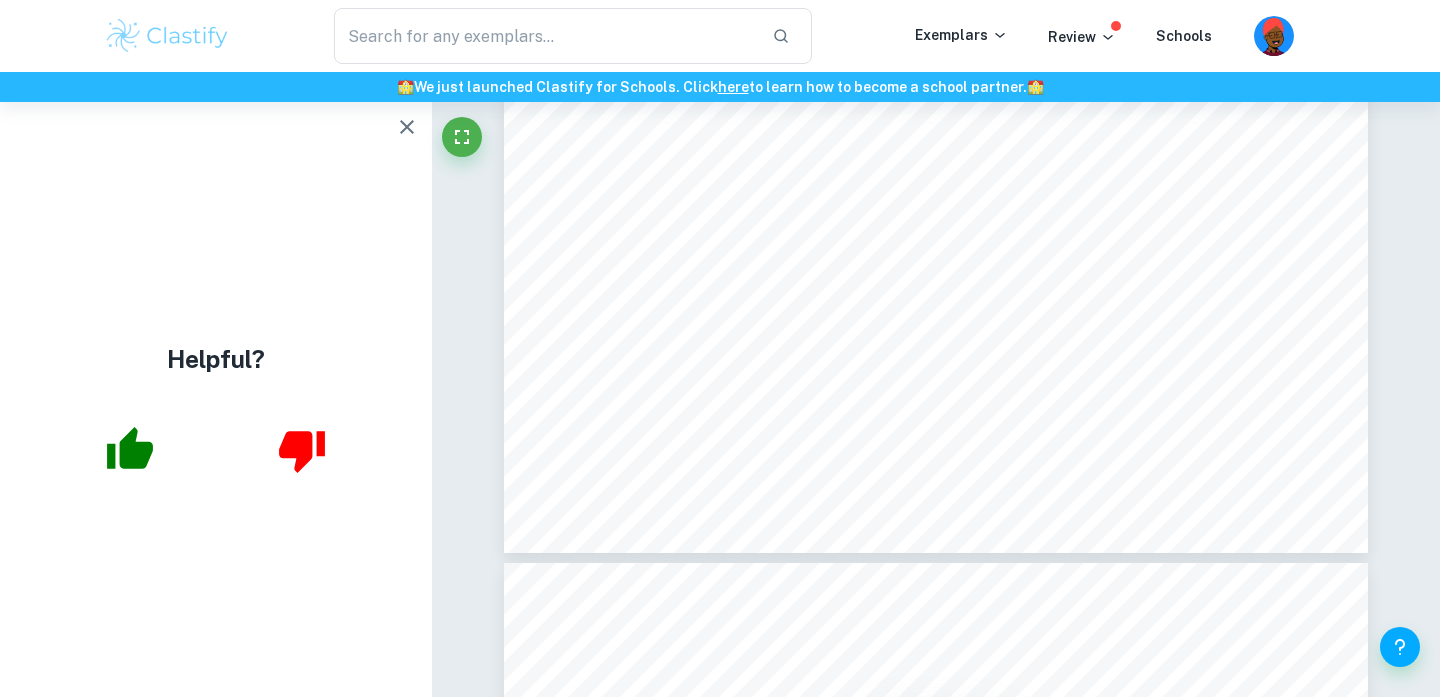 click on "Data Table #3: Quantitative Data Table on the Volume of H 2   Collected with the Mean Volume per Increment (mL) Voltage (±0.005V) Volume of H 2   collected on the Cathode Side of the Hoffman Voltameter in 10 minutes (±0.1mL) Trial 1   Trial 2   Trial 3   Trial 4   Trial 5   Mean 6.000   17.1   17.2   17.1   17.2   17.3   17.2 6.500   19.2   19.2   19.1   19.2   19.3   19.2 7.000   22.2   22.1   22.4   22.3   22.2   22.2 7.500   24.6   24.8   24.6   24.8   24.8   24.7 8.000   26.4   26.2   26.2   26.2   26.4   26.3 8.500   30.0   30.3   30.2   30.4   30.4   30.3 Collected Absolute Uncertainties: Hoffman Voltameter:   ±0.1mL DC Adjustable power supply: -   Voltage:   ±0.005V 1.   To apply the uncertainty to the mL of H 2   collected, only the Hoffman Voltameter9s uncertainty has to be applied as that was the only equipment used to directly measure the dependent variable: Ex. For the 6V average trial: 17.18mL ±0.1mL 2.   as it directly does not affect the H 2   measurement: 2   Q = It Q = 600 x 0.23 = 138C" at bounding box center [936, -6] 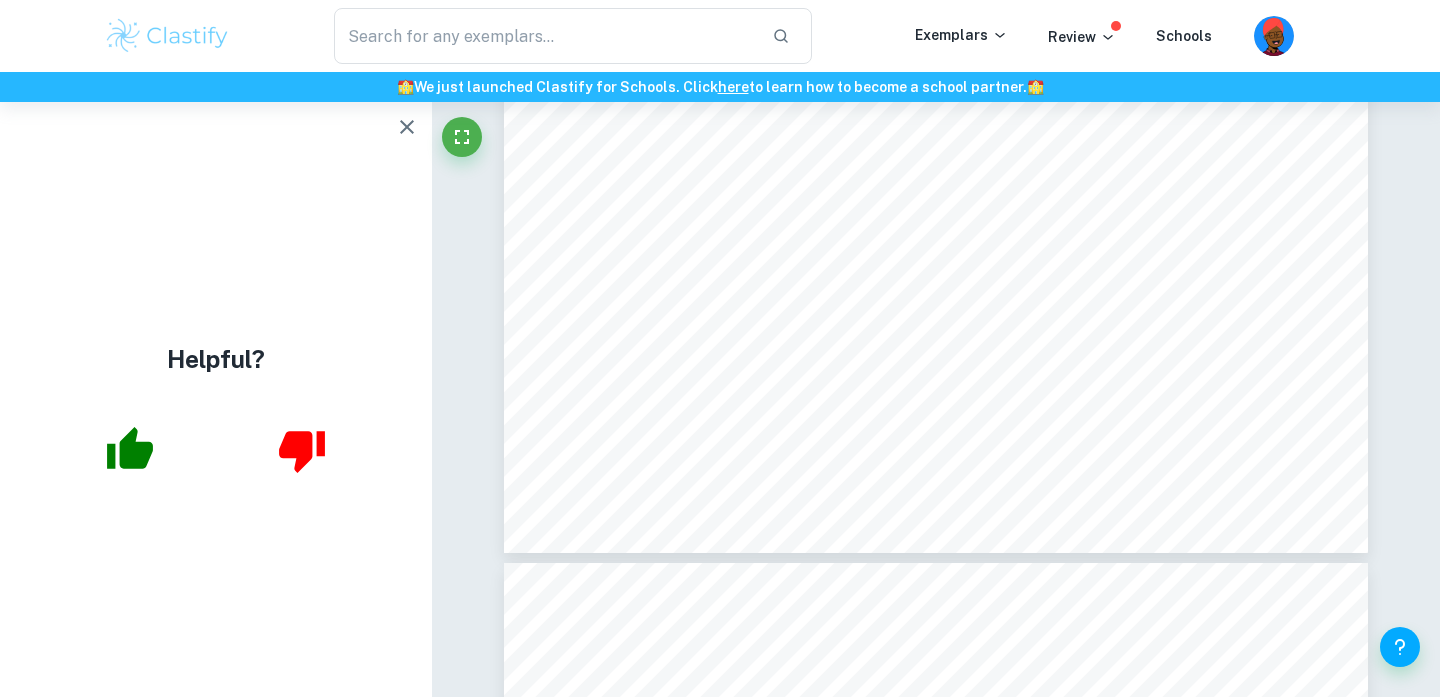 click on "Data Table #3: Quantitative Data Table on the Volume of H 2   Collected with the Mean Volume per Increment (mL) Voltage (±0.005V) Volume of H 2   collected on the Cathode Side of the Hoffman Voltameter in 10 minutes (±0.1mL) Trial 1   Trial 2   Trial 3   Trial 4   Trial 5   Mean 6.000   17.1   17.2   17.1   17.2   17.3   17.2 6.500   19.2   19.2   19.1   19.2   19.3   19.2 7.000   22.2   22.1   22.4   22.3   22.2   22.2 7.500   24.6   24.8   24.6   24.8   24.8   24.7 8.000   26.4   26.2   26.2   26.2   26.4   26.3 8.500   30.0   30.3   30.2   30.4   30.4   30.3 Collected Absolute Uncertainties: Hoffman Voltameter:   ±0.1mL DC Adjustable power supply: -   Voltage:   ±0.005V 1.   To apply the uncertainty to the mL of H 2   collected, only the Hoffman Voltameter9s uncertainty has to be applied as that was the only equipment used to directly measure the dependent variable: Ex. For the 6V average trial: 17.18mL ±0.1mL 2.   as it directly does not affect the H 2   measurement: 2   Q = It Q = 600 x 0.23 = 138C" at bounding box center [936, -6] 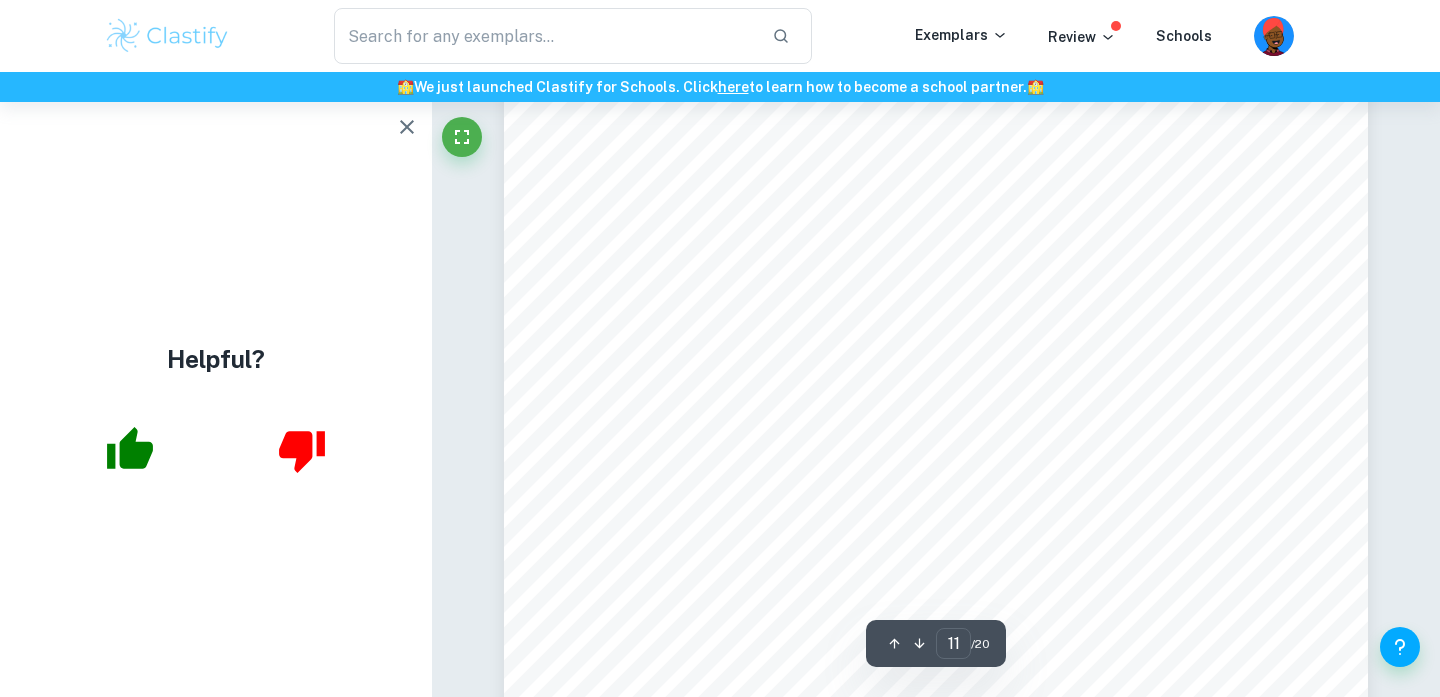 click on "n(H 2 ) =    ý n = moles Q = total charge in Coloumbs F = Faraday9s Constant: 96485C mol -1 n(H 2 ) =   = 138 2(96485)   0. 000715137 Applying Ideal Gas Law: V =    ÿ =   = 0.017505L = 17.5mL 0.000715137(0.0821)(298.15) 1 Table #4: Calculated Data Entailing the Mean Experimental Data versus the Theoretical Data including absolute uncertainties. Voltage (V) ±0.005V   Mean Experimental Data - mL of H 2   produced in 10 minutes ±0.1mL Theoretical Data - mL of H 2 produced in 10 minutes 6.000   17.2   17.5 6.500   19.2   18.7 7.000   22.2   21.2 7.500   24.7   23.7 8.000   26.3   25.0 8.500   30.3   28.8 Perform a paired t-test to compare the difference between the experimental and theoretical data: 1. Calculate the difference Voltage (V)   Difference in Experimental vs Theoretical Data of H 2   Collection (mL) 6.0   17.2 - 17.5 = -0.3 6.5   19.2 - 18.7 = 0.5 7.0   22.2 - 21.2 = 1.0" at bounding box center (936, 592) 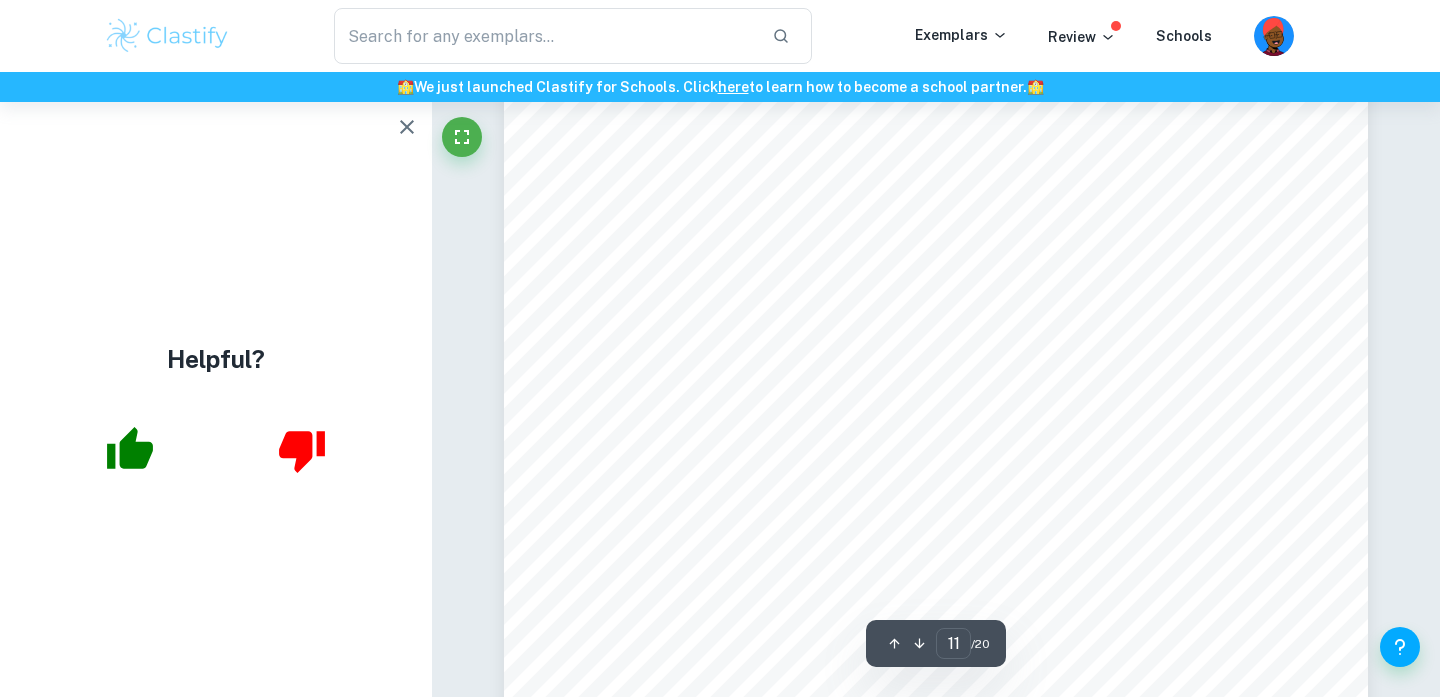 scroll, scrollTop: 11568, scrollLeft: 0, axis: vertical 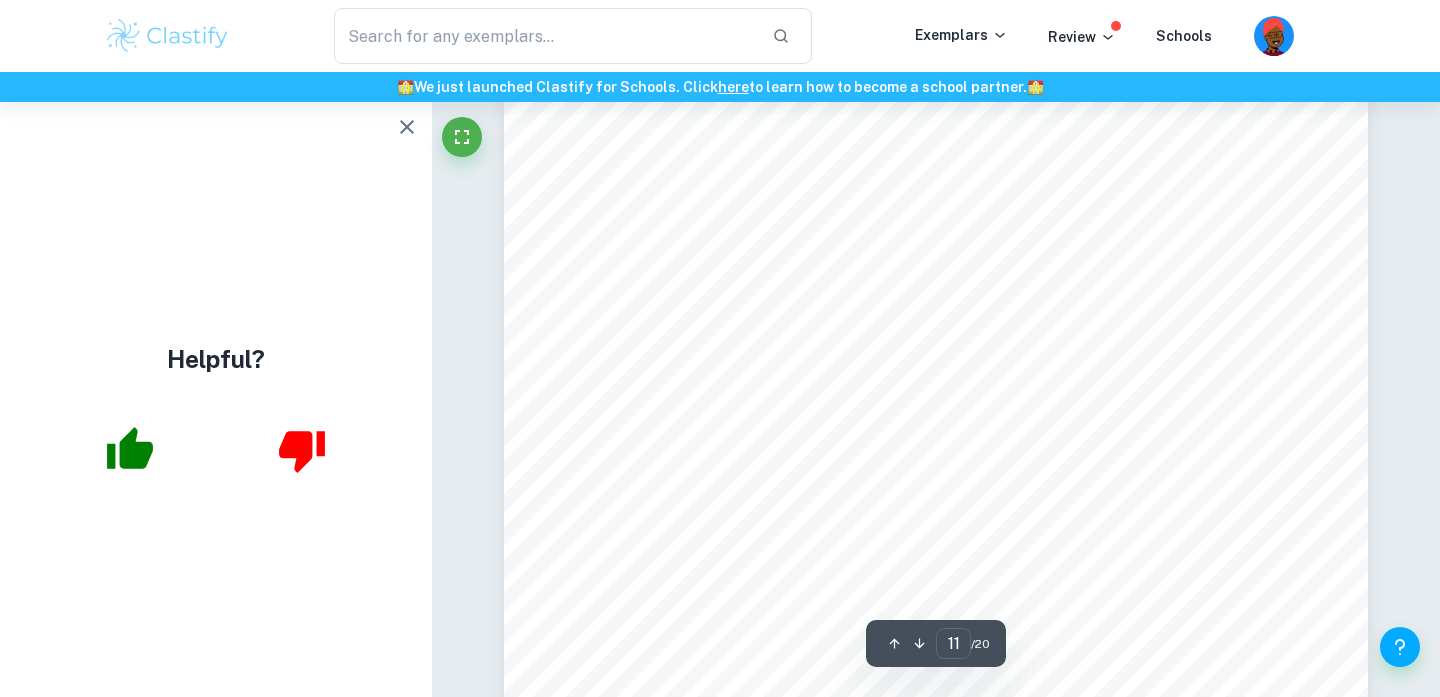 click on "n(H 2 ) =    ý n = moles Q = total charge in Coloumbs F = Faraday9s Constant: 96485C mol -1 n(H 2 ) =   = 138 2(96485)   0. 000715137 Applying Ideal Gas Law: V =    ÿ =   = 0.017505L = 17.5mL 0.000715137(0.0821)(298.15) 1 Table #4: Calculated Data Entailing the Mean Experimental Data versus the Theoretical Data including absolute uncertainties. Voltage (V) ±0.005V   Mean Experimental Data - mL of H 2   produced in 10 minutes ±0.1mL Theoretical Data - mL of H 2 produced in 10 minutes 6.000   17.2   17.5 6.500   19.2   18.7 7.000   22.2   21.2 7.500   24.7   23.7 8.000   26.3   25.0 8.500   30.3   28.8 Perform a paired t-test to compare the difference between the experimental and theoretical data: 1. Calculate the difference Voltage (V)   Difference in Experimental vs Theoretical Data of H 2   Collection (mL) 6.0   17.2 - 17.5 = -0.3 6.5   19.2 - 18.7 = 0.5 7.0   22.2 - 21.2 = 1.0" at bounding box center (936, 393) 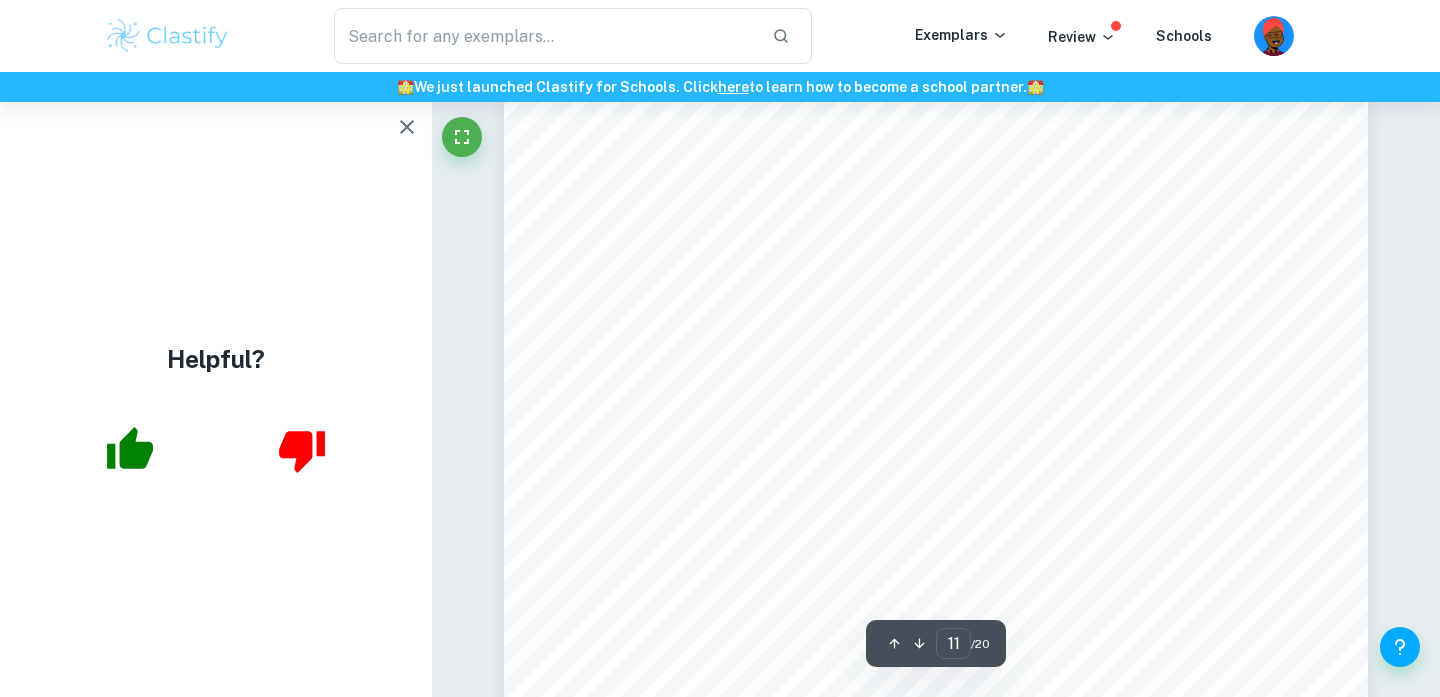 click on "n(H 2 ) =    ý n = moles Q = total charge in Coloumbs F = Faraday9s Constant: 96485C mol -1 n(H 2 ) =   = 138 2(96485)   0. 000715137 Applying Ideal Gas Law: V =    ÿ =   = 0.017505L = 17.5mL 0.000715137(0.0821)(298.15) 1 Table #4: Calculated Data Entailing the Mean Experimental Data versus the Theoretical Data including absolute uncertainties. Voltage (V) ±0.005V   Mean Experimental Data - mL of H 2   produced in 10 minutes ±0.1mL Theoretical Data - mL of H 2 produced in 10 minutes 6.000   17.2   17.5 6.500   19.2   18.7 7.000   22.2   21.2 7.500   24.7   23.7 8.000   26.3   25.0 8.500   30.3   28.8 Perform a paired t-test to compare the difference between the experimental and theoretical data: 1. Calculate the difference Voltage (V)   Difference in Experimental vs Theoretical Data of H 2   Collection (mL) 6.0   17.2 - 17.5 = -0.3 6.5   19.2 - 18.7 = 0.5 7.0   22.2 - 21.2 = 1.0" at bounding box center (936, 382) 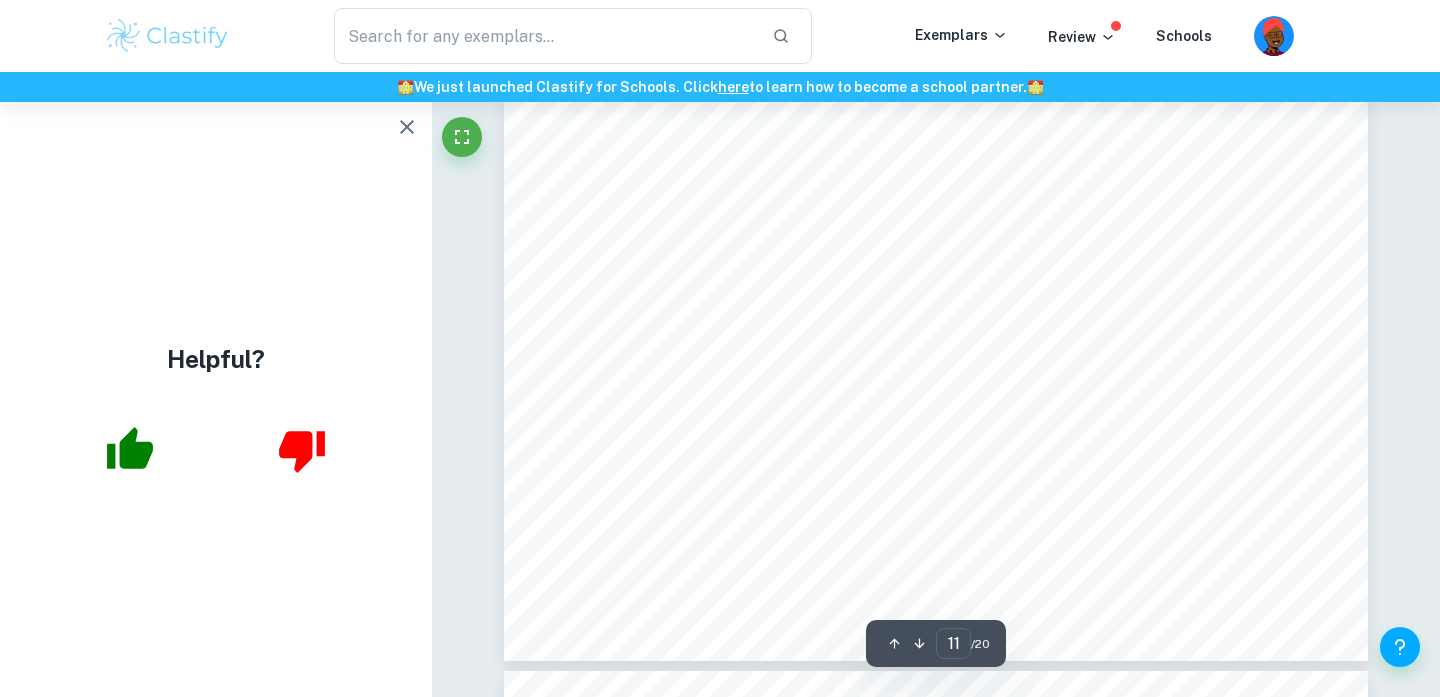 click on "n(H 2 ) =    ý n = moles Q = total charge in Coloumbs F = Faraday9s Constant: 96485C mol -1 n(H 2 ) =   = 138 2(96485)   0. 000715137 Applying Ideal Gas Law: V =    ÿ =   = 0.017505L = 17.5mL 0.000715137(0.0821)(298.15) 1 Table #4: Calculated Data Entailing the Mean Experimental Data versus the Theoretical Data including absolute uncertainties. Voltage (V) ±0.005V   Mean Experimental Data - mL of H 2   produced in 10 minutes ±0.1mL Theoretical Data - mL of H 2 produced in 10 minutes 6.000   17.2   17.5 6.500   19.2   18.7 7.000   22.2   21.2 7.500   24.7   23.7 8.000   26.3   25.0 8.500   30.3   28.8 Perform a paired t-test to compare the difference between the experimental and theoretical data: 1. Calculate the difference Voltage (V)   Difference in Experimental vs Theoretical Data of H 2   Collection (mL) 6.0   17.2 - 17.5 = -0.3 6.5   19.2 - 18.7 = 0.5 7.0   22.2 - 21.2 = 1.0" at bounding box center (936, 102) 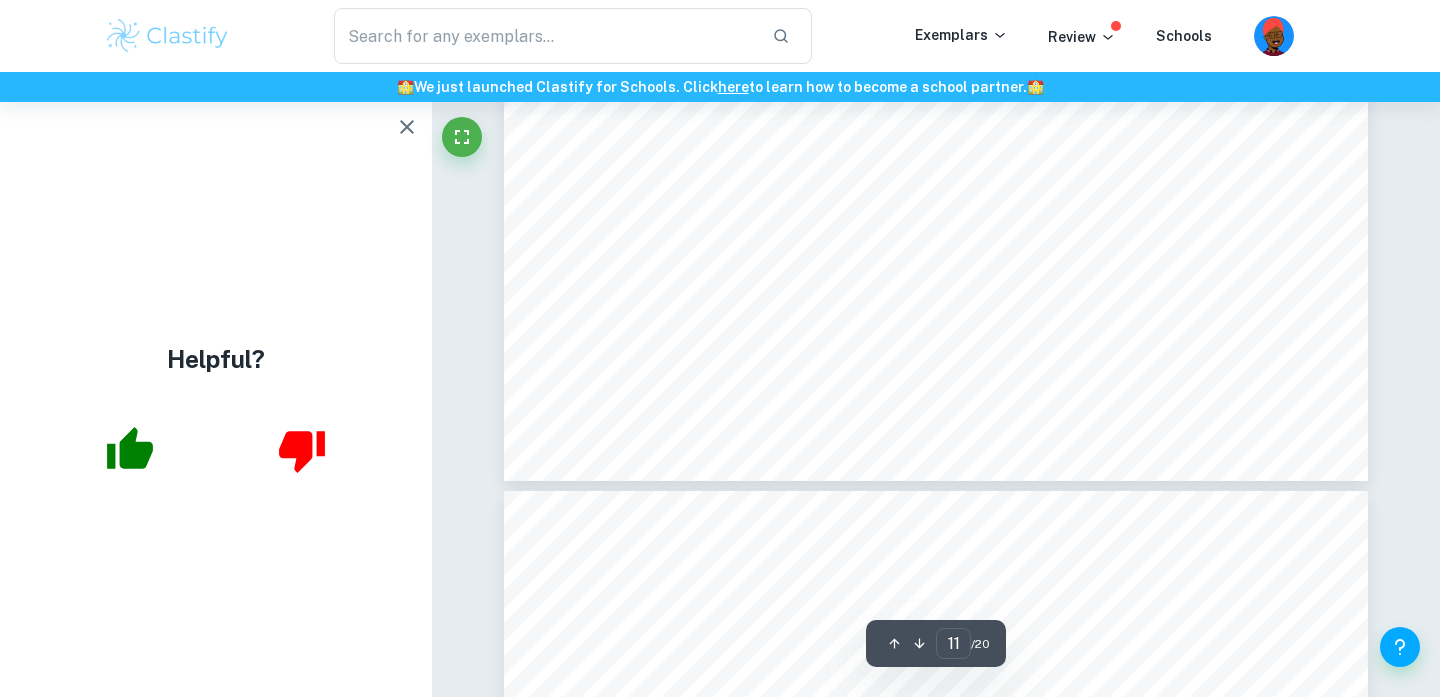 click on "n(H 2 ) =    ý n = moles Q = total charge in Coloumbs F = Faraday9s Constant: 96485C mol -1 n(H 2 ) =   = 138 2(96485)   0. 000715137 Applying Ideal Gas Law: V =    ÿ =   = 0.017505L = 17.5mL 0.000715137(0.0821)(298.15) 1 Table #4: Calculated Data Entailing the Mean Experimental Data versus the Theoretical Data including absolute uncertainties. Voltage (V) ±0.005V   Mean Experimental Data - mL of H 2   produced in 10 minutes ±0.1mL Theoretical Data - mL of H 2 produced in 10 minutes 6.000   17.2   17.5 6.500   19.2   18.7 7.000   22.2   21.2 7.500   24.7   23.7 8.000   26.3   25.0 8.500   30.3   28.8 Perform a paired t-test to compare the difference between the experimental and theoretical data: 1. Calculate the difference Voltage (V)   Difference in Experimental vs Theoretical Data of H 2   Collection (mL) 6.0   17.2 - 17.5 = -0.3 6.5   19.2 - 18.7 = 0.5 7.0   22.2 - 21.2 = 1.0" at bounding box center (936, -78) 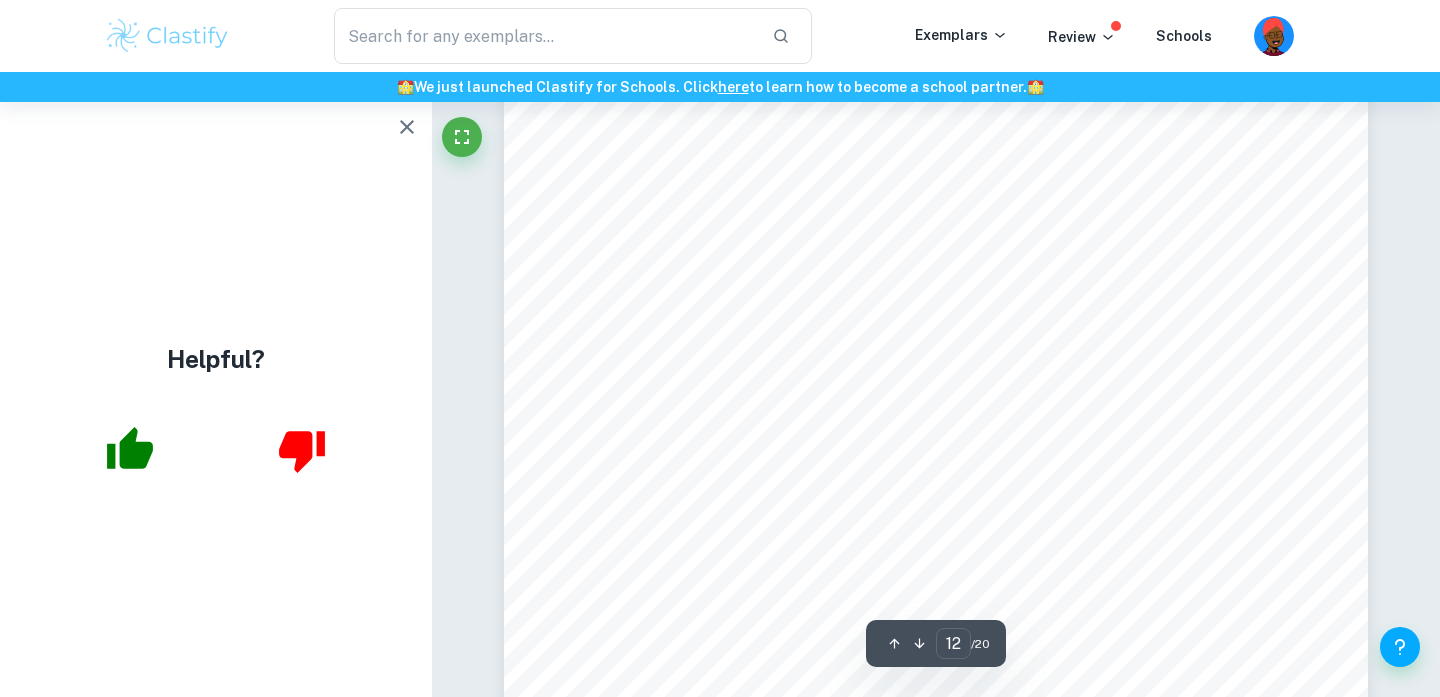 click on "7.5   24.7 - 23.7 = 1.0 8.0   26.3 - 25 = 1.3 8.5   30.3 - 28.8 = 1.5 2. Calculate the mean of the differences: =  3ÿÿ  =   = 0.833mL    20.3+0.5+1+1+1.3+1.5 6 3. Calculate the standard deviation of differences (s d ) Formula: s d   = 3( ÿ 2  ) 2 21 S d   = Standard deviation of differences d i   = The value in data distribution = Mean of Differences  n = total number of sample s d   =   = 0.649769 1.3225+0.1089+0.0441+0.0361+0.2025+0.3969 621 4. Calculating the t statistic: =       ÷  =   = 3.13    0.83 0.649769÷ 6 5. To determine the exact p-value, a software to calculate the p-value must be used: Here is the selection of the paired t-test from the Excel software (left)." at bounding box center [936, 624] 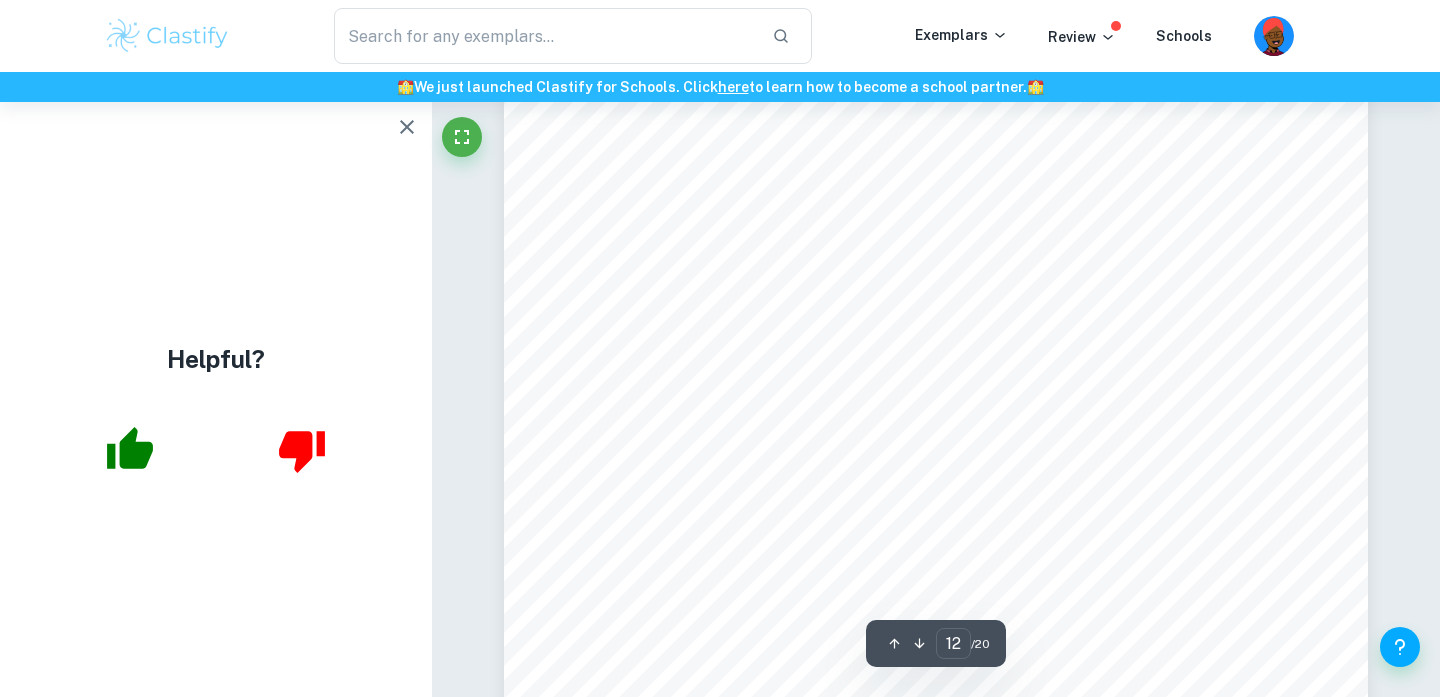 click on "7.5   24.7 - 23.7 = 1.0 8.0   26.3 - 25 = 1.3 8.5   30.3 - 28.8 = 1.5 2. Calculate the mean of the differences: =  3ÿÿ  =   = 0.833mL    20.3+0.5+1+1+1.3+1.5 6 3. Calculate the standard deviation of differences (s d ) Formula: s d   = 3( ÿ 2  ) 2 21 S d   = Standard deviation of differences d i   = The value in data distribution = Mean of Differences  n = total number of sample s d   =   = 0.649769 1.3225+0.1089+0.0441+0.0361+0.2025+0.3969 621 4. Calculating the t statistic: =       ÷  =   = 3.13    0.83 0.649769÷ 6 5. To determine the exact p-value, a software to calculate the p-value must be used: Here is the selection of the paired t-test from the Excel software (left)." at bounding box center [936, 447] 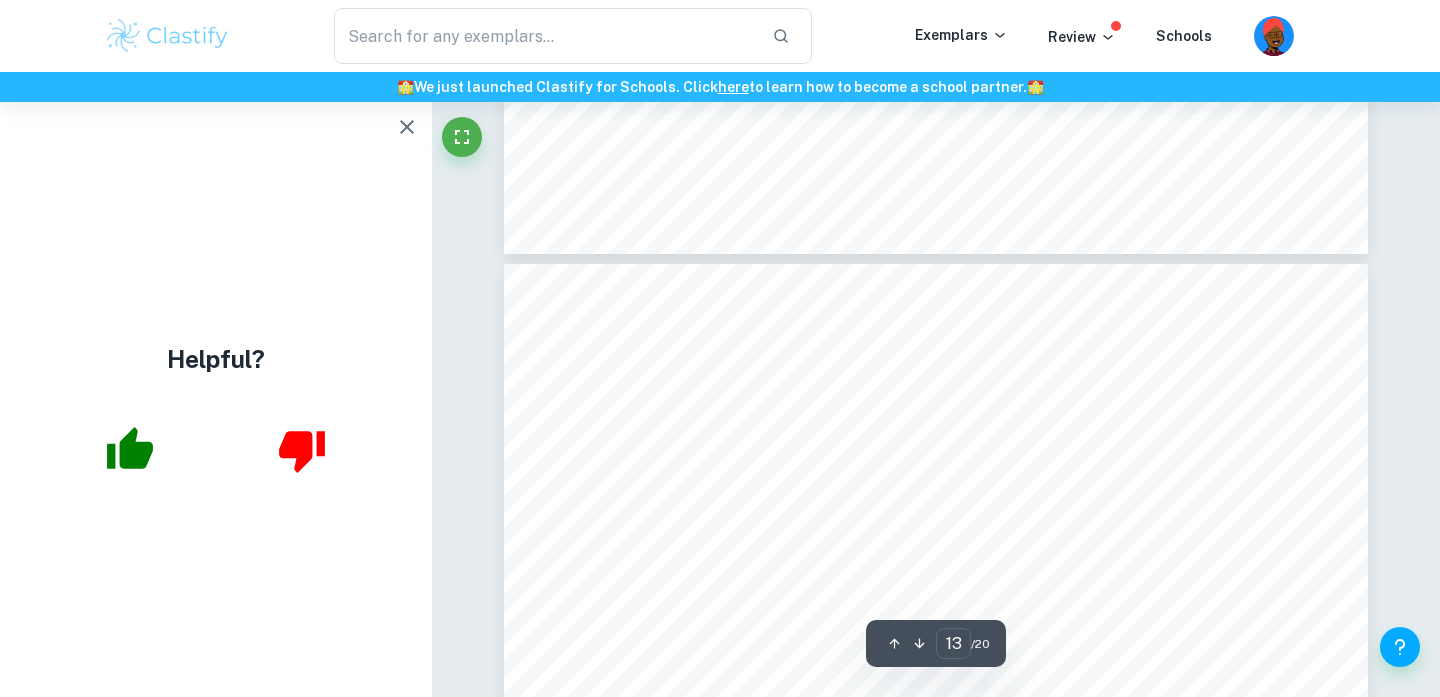 click on "1. Comparing the calculated values from the above calculations, the degrees of freedom (df) is 5, and the calculated t value also matches the Excel software at 3.13 when rounded to three significant figures. 2. The P-value for two pairs applies to this investigation due to the observed versus theoretical data that are being compared, so the p-value that will be used is   0.0260. Therefore, with the test being conducted at a 95% confidence interval, the p-value is 0.026, which is less than 0.05. There is   a statistically significant difference between the experimental and theoretical data. Sample Standard Deviation Calculations: Formula: S = 3(ý ÿ 2ý) 2 21 S = Sample standard deviation = The value in data distribution ý ÿ = Sample Average ý n = total number of sample Using the 6V trial: Calculated rates from trial 1-5 (mL): 17.1, 17.2, 17.1, 17.2, 17.3   Mean = 17.2 mL S =   = 0.083666mL (17.1217.2) 2 +(17.2217.2) 2 +(17.1217.2) 2 +(17.2217.2) 2 +(17.3217.2) 2 521" at bounding box center (936, 823) 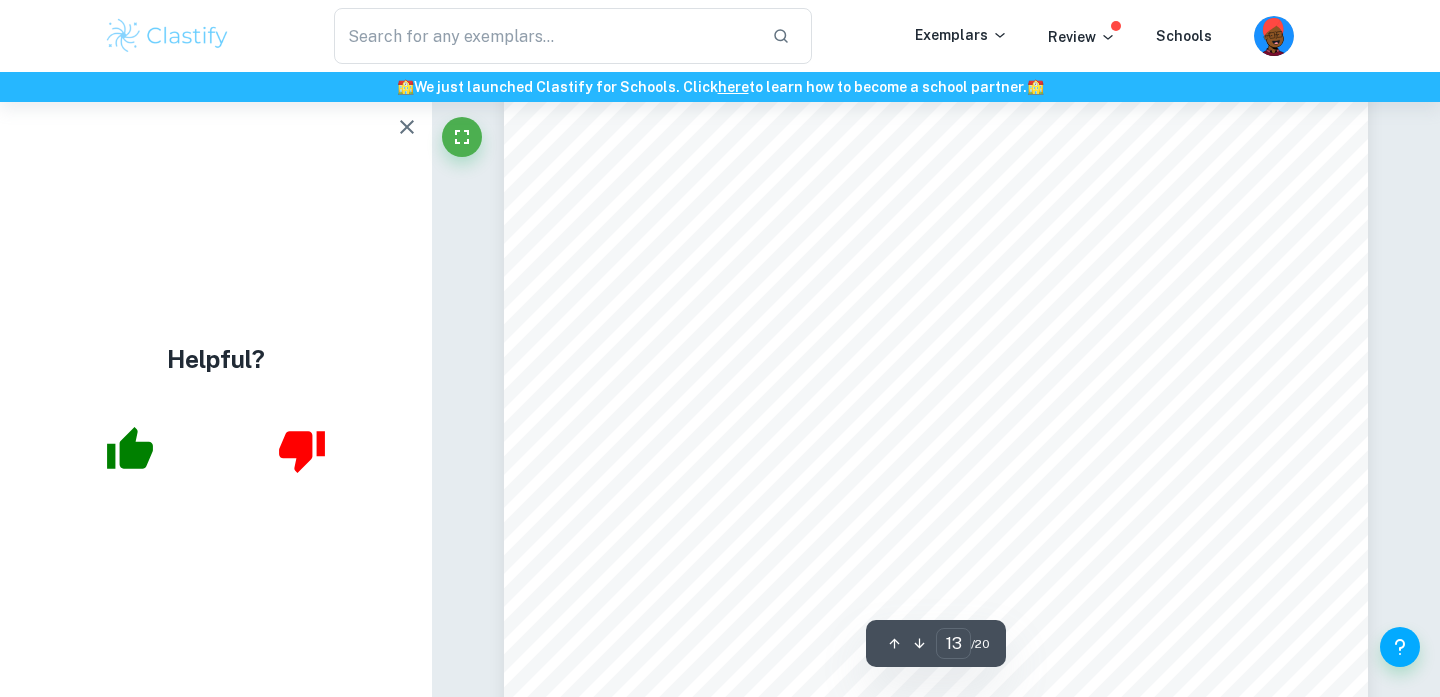 click on "1. Comparing the calculated values from the above calculations, the degrees of freedom (df) is 5, and the calculated t value also matches the Excel software at 3.13 when rounded to three significant figures. 2. The P-value for two pairs applies to this investigation due to the observed versus theoretical data that are being compared, so the p-value that will be used is   0.0260. Therefore, with the test being conducted at a 95% confidence interval, the p-value is 0.026, which is less than 0.05. There is   a statistically significant difference between the experimental and theoretical data. Sample Standard Deviation Calculations: Formula: S = 3(ý ÿ 2ý) 2 21 S = Sample standard deviation = The value in data distribution ý ÿ = Sample Average ý n = total number of sample Using the 6V trial: Calculated rates from trial 1-5 (mL): 17.1, 17.2, 17.1, 17.2, 17.3   Mean = 17.2 mL S =   = 0.083666mL (17.1217.2) 2 +(17.2217.2) 2 +(17.1217.2) 2 +(17.2217.2) 2 +(17.3217.2) 2 521" at bounding box center [936, 619] 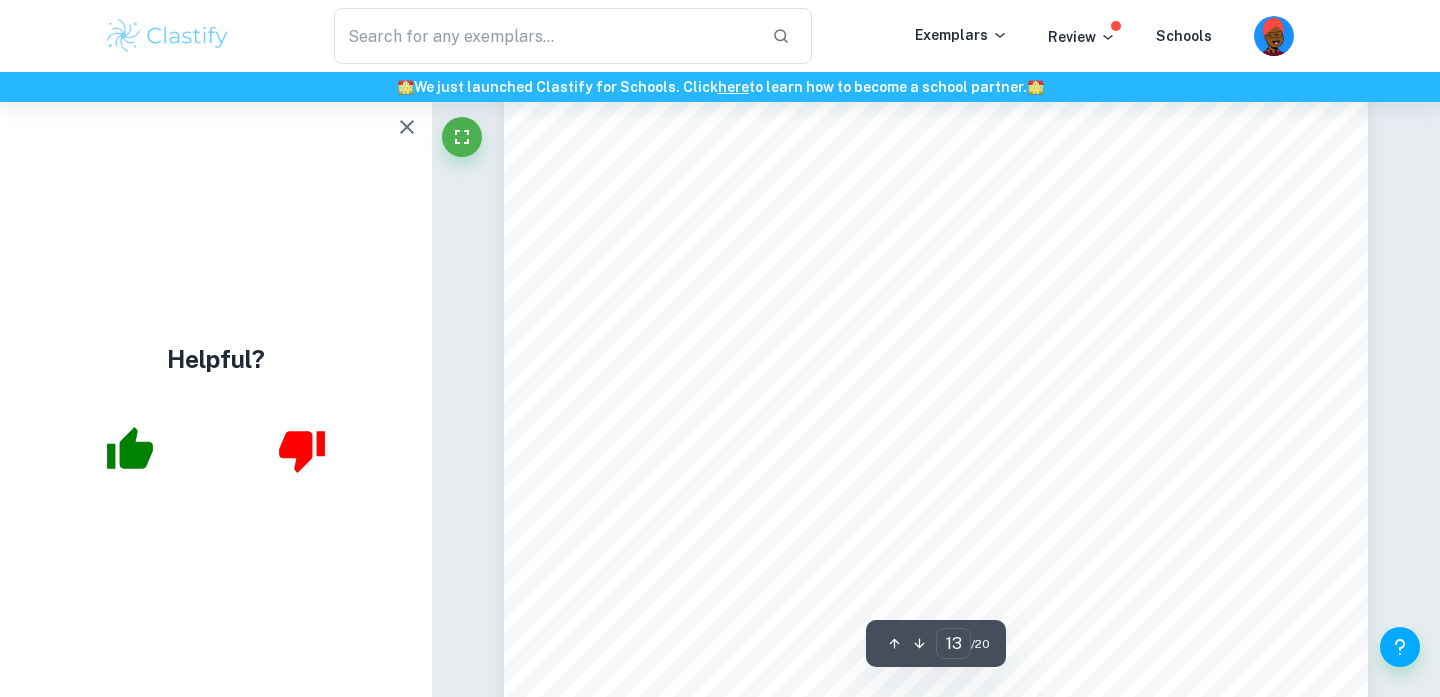 click on "1. Comparing the calculated values from the above calculations, the degrees of freedom (df) is 5, and the calculated t value also matches the Excel software at 3.13 when rounded to three significant figures. 2. The P-value for two pairs applies to this investigation due to the observed versus theoretical data that are being compared, so the p-value that will be used is   0.0260. Therefore, with the test being conducted at a 95% confidence interval, the p-value is 0.026, which is less than 0.05. There is   a statistically significant difference between the experimental and theoretical data. Sample Standard Deviation Calculations: Formula: S = 3(ý ÿ 2ý) 2 21 S = Sample standard deviation = The value in data distribution ý ÿ = Sample Average ý n = total number of sample Using the 6V trial: Calculated rates from trial 1-5 (mL): 17.1, 17.2, 17.1, 17.2, 17.3   Mean = 17.2 mL S =   = 0.083666mL (17.1217.2) 2 +(17.2217.2) 2 +(17.1217.2) 2 +(17.2217.2) 2 +(17.3217.2) 2 521" at bounding box center (936, 302) 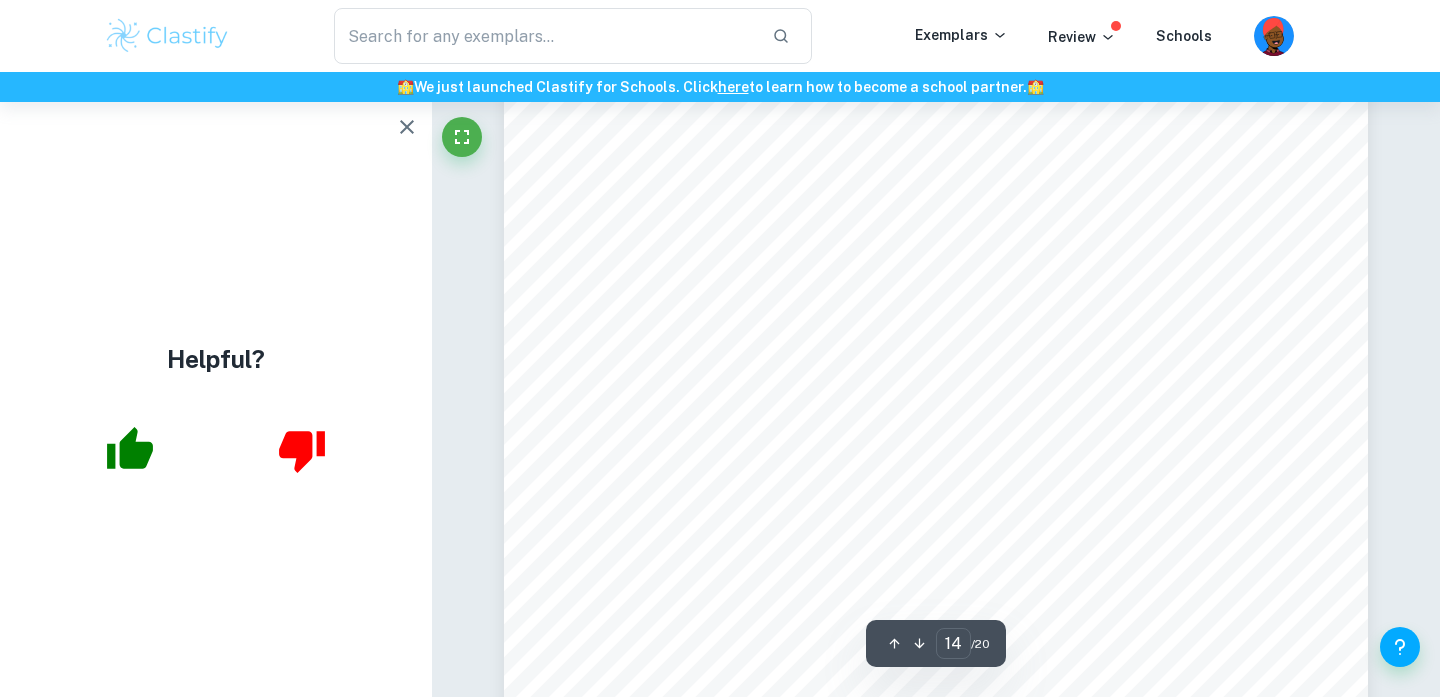 click on "Data Table #5: Calculated Sample Standard Deviation for the Experimental Data (mL) Voltage (±0.005V)   Experimental Data - mL of H 2 produced in 10 minutes (±0.1mL) Sample Standard Deviation (mL) 6.000   17.2   0.083666 6.500   19.2   0.070710 7.000   22.2   0.114018 7.500   24.7   0.109545 8.000   26.3   0.109545 8.500   30.3   0.167332 Figure 4. Graph entailing the effect between the voltage input (V) and the mL of H 2   Produced (mL). Though negligibly small, error bars represent the sample standard deviation calculated in Quantitative Data Table #5. 9. Analysis It can be observed in Figure 4 that as voltage input increases, the volume of H 2   produced also increases correspondingly. This is portrayed when the voltage is 6V, the volume is 17.2mL, and the mL increases by about 2-3mL each increment, with the exception between 8V and 8.5V," at bounding box center [936, 622] 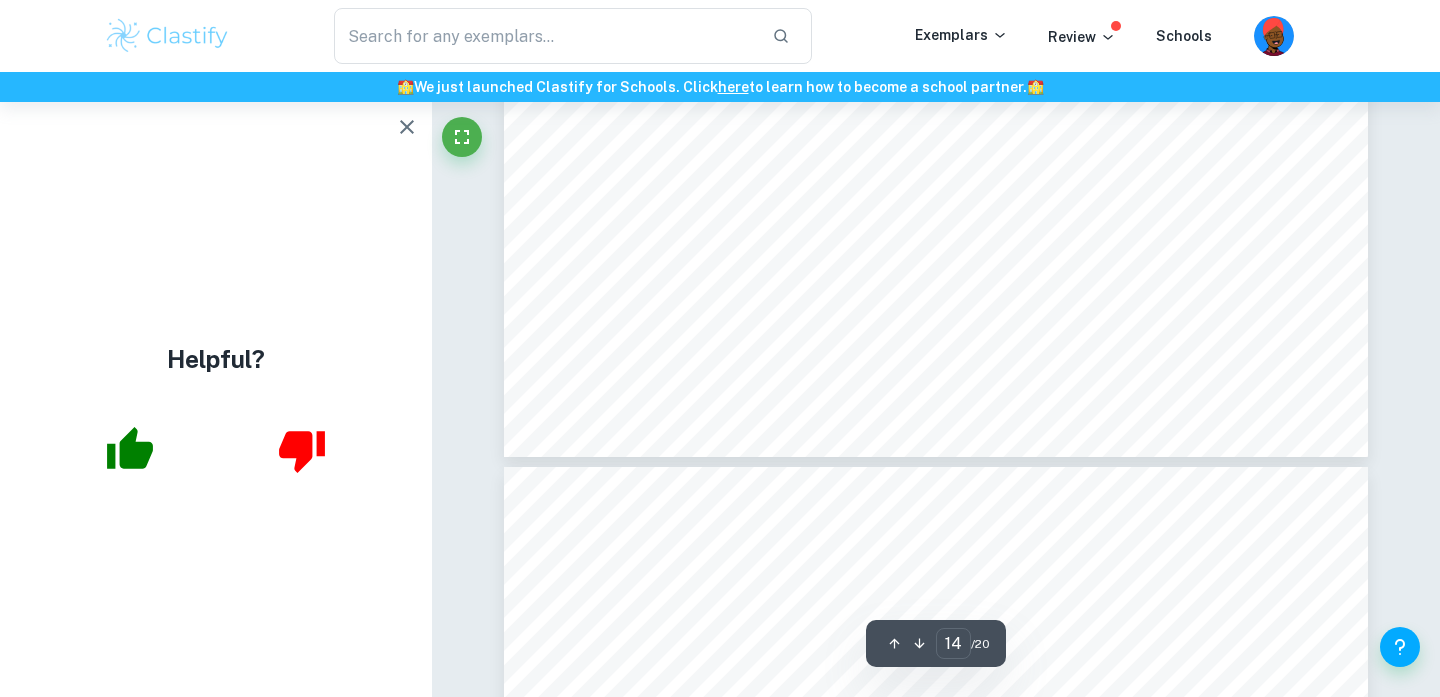 click on "Data Table #5: Calculated Sample Standard Deviation for the Experimental Data (mL) Voltage (±0.005V)   Experimental Data - mL of H 2 produced in 10 minutes (±0.1mL) Sample Standard Deviation (mL) 6.000   17.2   0.083666 6.500   19.2   0.070710 7.000   22.2   0.114018 7.500   24.7   0.109545 8.000   26.3   0.109545 8.500   30.3   0.167332 Figure 4. Graph entailing the effect between the voltage input (V) and the mL of H 2   Produced (mL). Though negligibly small, error bars represent the sample standard deviation calculated in Quantitative Data Table #5. 9. Analysis It can be observed in Figure 4 that as voltage input increases, the volume of H 2   produced also increases correspondingly. This is portrayed when the voltage is 6V, the volume is 17.2mL, and the mL increases by about 2-3mL each increment, with the exception between 8V and 8.5V," at bounding box center (936, -102) 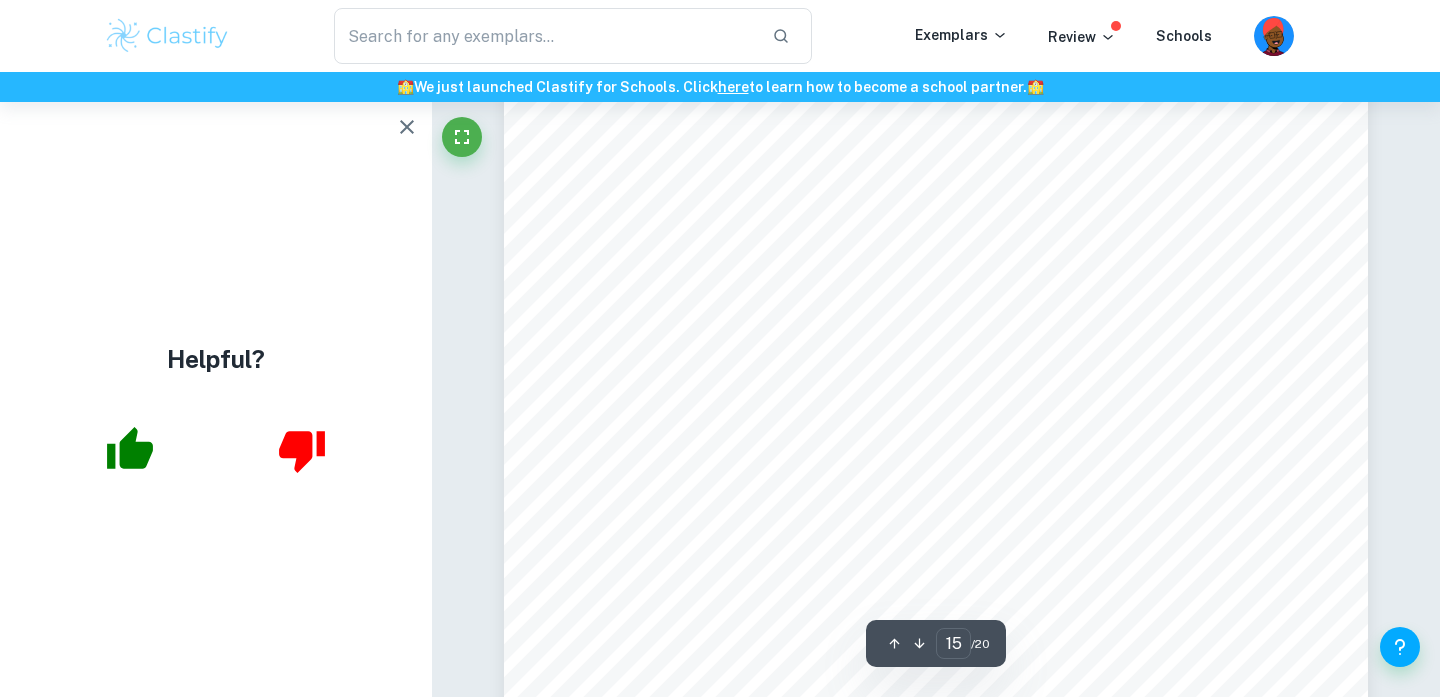 click on "which has a difference of 4mL. When referring to the trendline in Figure #4, it can be seen that the R 2   between the points has a value of 0.989, suggesting a very strong positive correlation in the data set as values between R 2   = 0.8-1 are defined as in the <very strong= category. Although the error bars of standard deviation are displayed on the graph, they cannot be viewed explicitly as they are smaller than the individual points, which suggests that the error is negligible. This can also be further proven when referring to Data Table #5, as the standard deviation values are extremely small compared to the actual measurement, which explains why they are negligible on the graph. There are also no observable outliers or anomalies within the data collected. 10. Conclusion This investigation aimed to answer the research question <What is the effect of voltage (6V, 6.5V, 7V, 7.5V, 8V, 8.5V) on the amount of hydrogen gas (mL) produced during electrolysis when using platinum wire electrodes in a 1.5M H 2 SO" at bounding box center (936, 411) 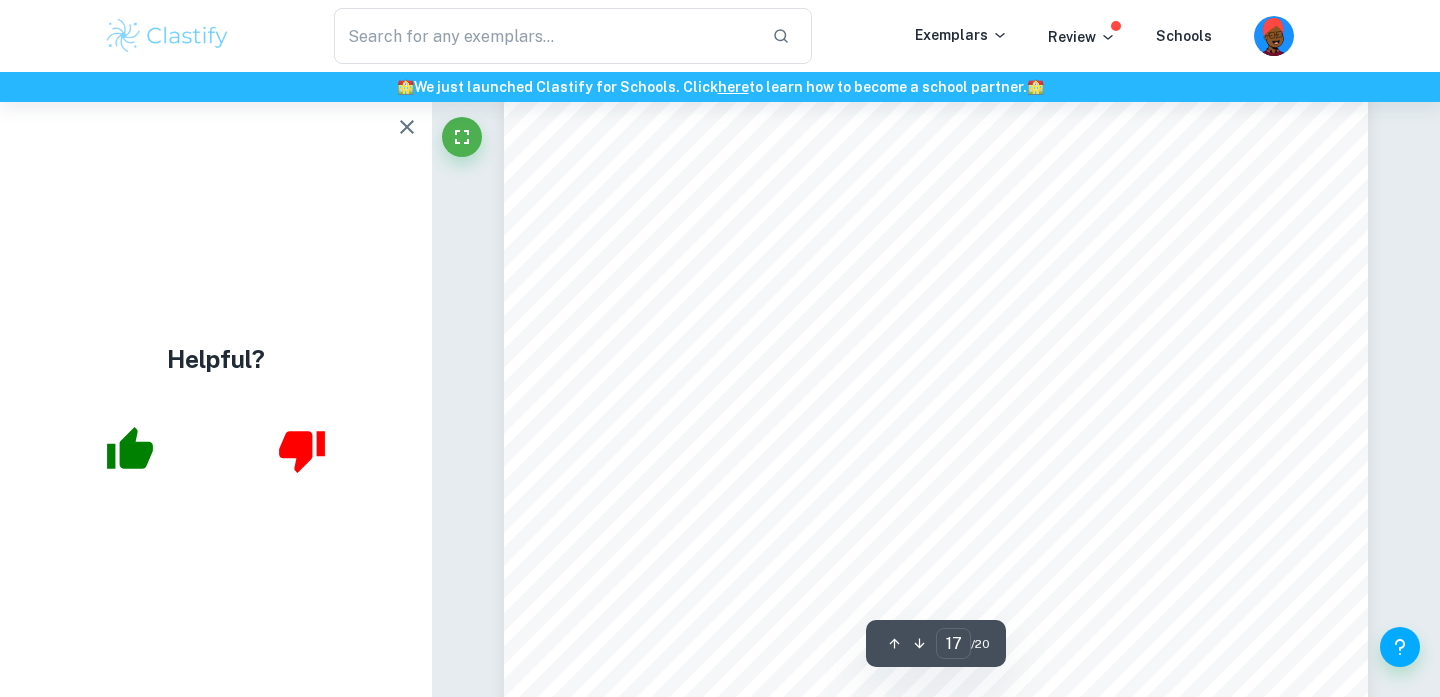 click on "11. Evaluation Table 4: Evaluation of Weaknesses in Experiment Weakness   Effect   Improvement Systematic Error: There could have been gas loss during the collection of H 2 and O 2   in the Hoffman voltameter as it was not checked beforehand to ensure there were no leaks in the system. If leaks in the Hoffman Voltameter apparatus had occurred, a smaller volume of H 2   would have been collected and measured during the trials, which is why the experimental yield of H 2   would have been less than the theoretical yield. This would have resulted in a systematic error, as it would affect all of the trials. Leaks can be checked for in the apparatus by first running a blank trial with only distilled water rather than an aqueous sulfuric acid solution, and with also no applied voltage to ensure that all seals are fully airtight. If bubbles start forming, this is an indication that air is leaking into the system, which is a sign that the knobs must be tightened. Systematic Error: The current from the DC power 2 . H 2" at bounding box center (936, 446) 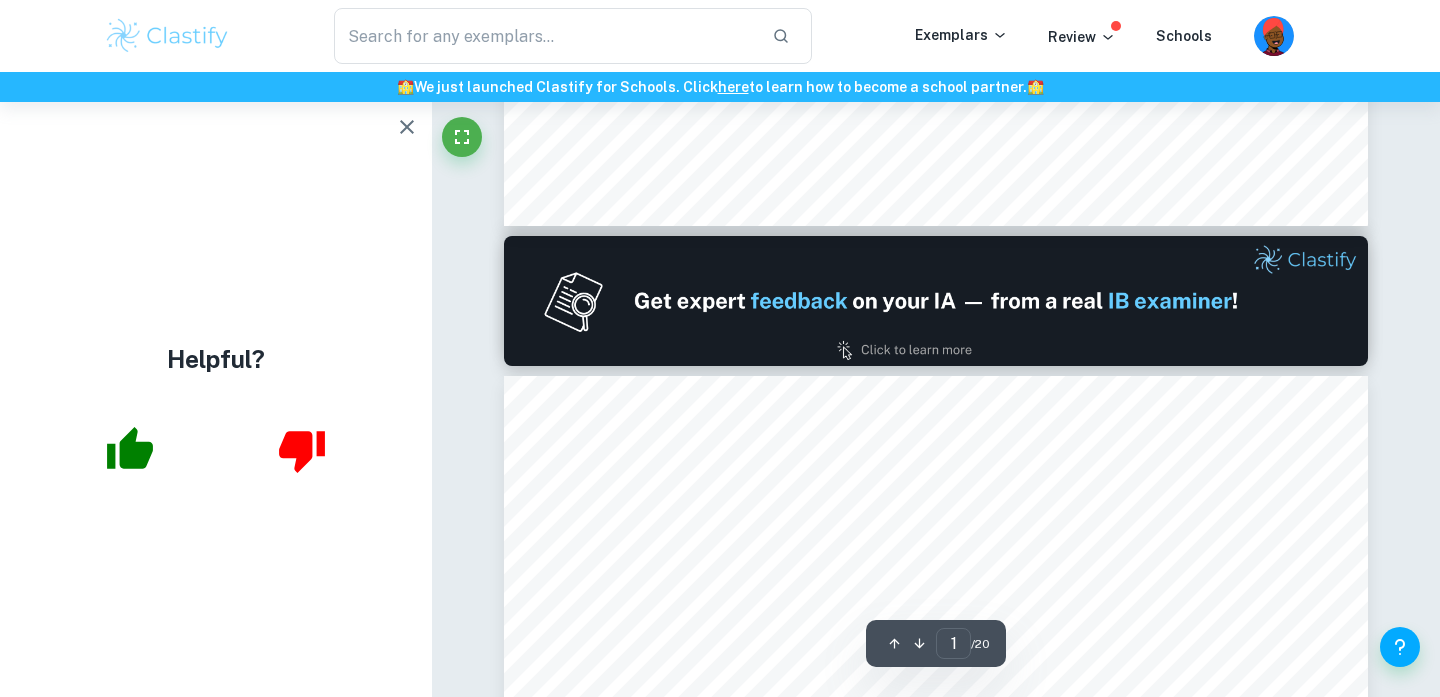 scroll, scrollTop: 0, scrollLeft: 0, axis: both 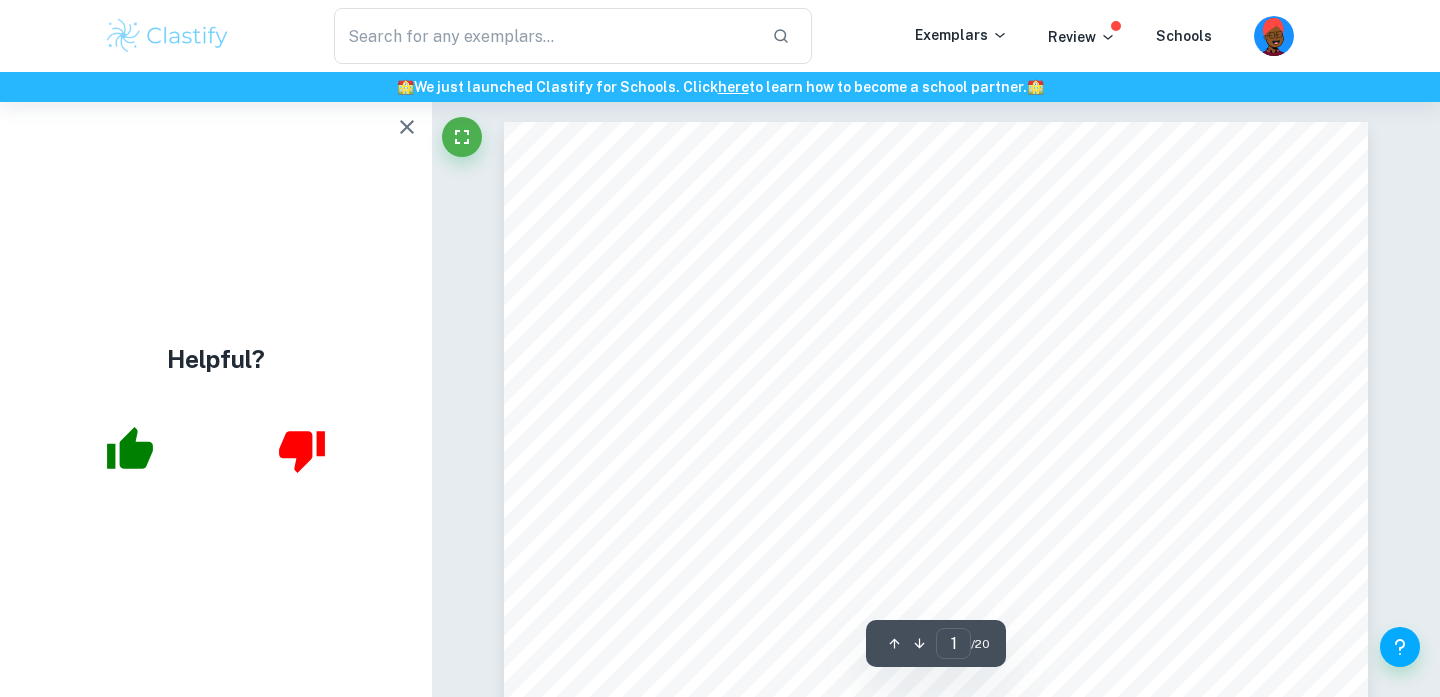 click on "An Investigation into the Effect of Voltage (6.0V, 6.5V, 7.0V, 7.5V, 8.0V, 8.5V) (±0.005V) on the Amount of Hydrogen Gas (H 2(g) ) (±0.1mL) Produced during Electrolysis when using Platinum Wire Electrodes in a 1.5M Sulfuric Acid (H 2 SO 4 ) Solution Word Count:   2981 Candidate Code:   kps426 1. Research Question What is the effect of voltage (6.0V, 6.5V, 7.0V, 7.5V, 8.0V, 8.5V) (±0.005V) on the amount of hydrogen gas (H 2(g) ) (±0.1mL) produced during electrolysis when using platinum wire electrodes in a 1.5M Sulfuric Acid (H 2 SO 4 ) solution? 2. Background Information The electrolysis process involves electric current to drive a non-spontaneous reaction, as water molecules in an acidic medium are split into their constituent molecules; hydrogen gas and oxygen gas (Lower, 2013). This is important because using H 2(g)   as a renewable energy source has become increasingly popular, and therefore can be applied to industrial processes as it does 2 SO 4 ) as the 2   produced can depend 2022). 2 SO 4   +   4" at bounding box center [936, 681] 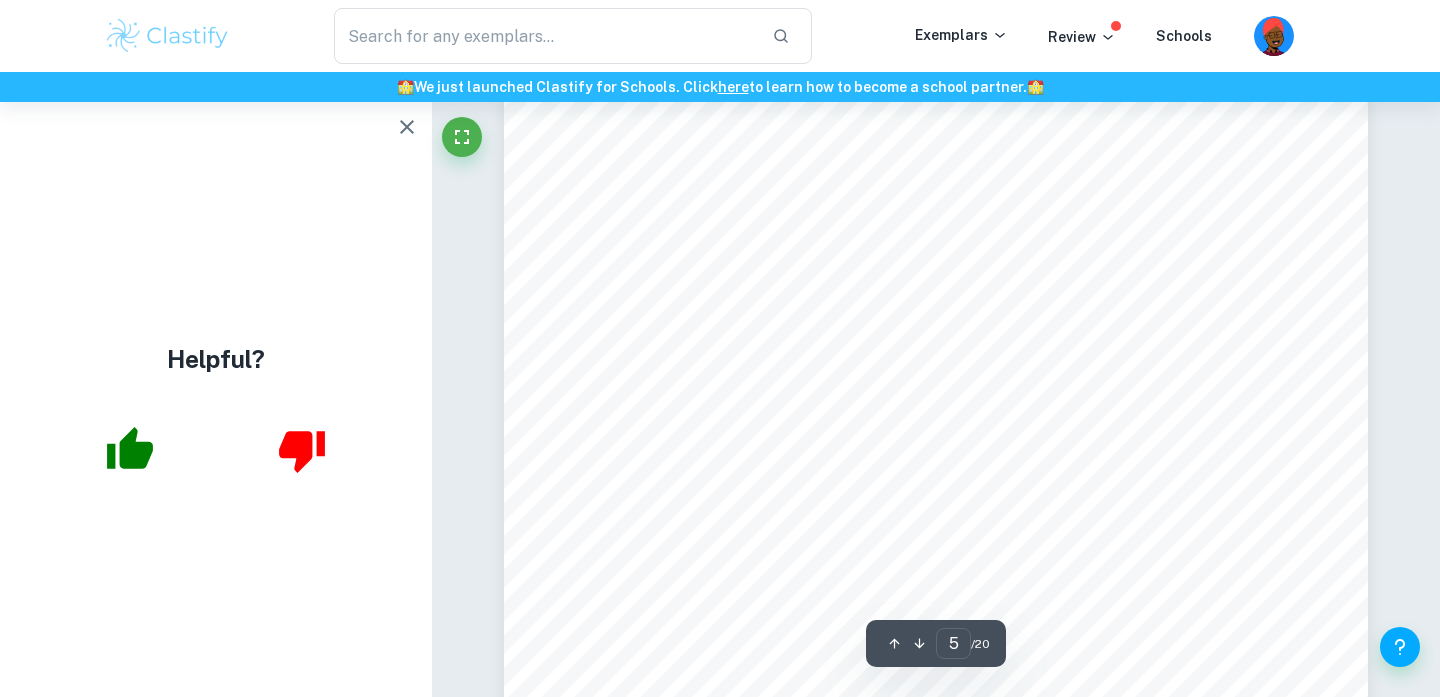 click on "Risk Assessment The use of 1.5M of H 2 SO 4 4sulfuric acid is extremely dangerous if it is exposed to the skin or eyes. Ensure that nitrile gloves, a lab coat, and protective goggles are worn at all times. If the acid comes into contact with the skin, rinse the area thoroughly with cold water. If it is exposed to the eyes, rise at the eyewash station for 15 minutes and contact your supervisor immediately. Glassware4broken glass can be sharp and dangerous. Set up the experiment with plenty of space in the middle of the table, and consistently check if the Hoffman apparatus is securely clamped in the retort stand. In the case of broken glass, contact the supervisor to safely clean up and dispose of the material. Environmental/Ethical Considerations4The sulfuric acid solution should be disposed of properly, as improper disposal could lead to contamination, which may harm ecosystems. Thus, local regulations and neutralizing the acid before disposal will be followed. No ethical implications for this investigation." at bounding box center [936, 633] 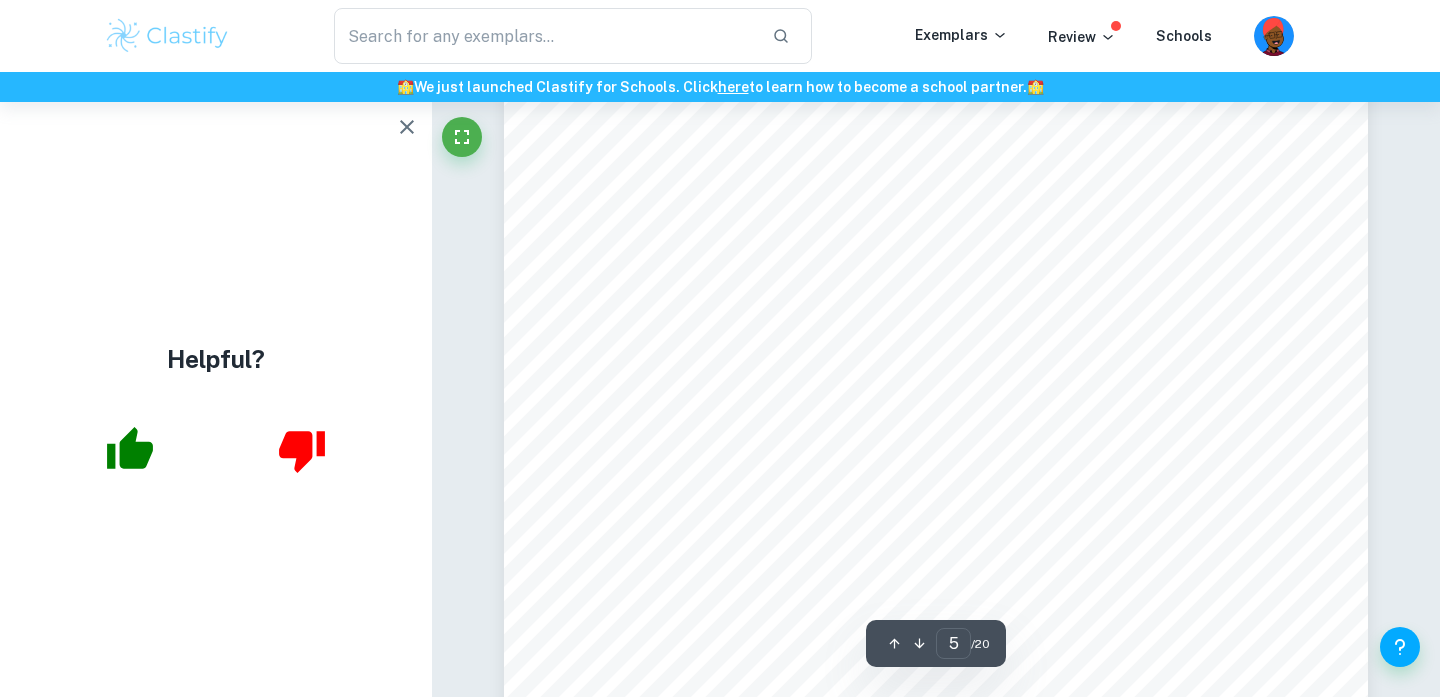 click on "Risk Assessment The use of 1.5M of H 2 SO 4 4sulfuric acid is extremely dangerous if it is exposed to the skin or eyes. Ensure that nitrile gloves, a lab coat, and protective goggles are worn at all times. If the acid comes into contact with the skin, rinse the area thoroughly with cold water. If it is exposed to the eyes, rise at the eyewash station for 15 minutes and contact your supervisor immediately. Glassware4broken glass can be sharp and dangerous. Set up the experiment with plenty of space in the middle of the table, and consistently check if the Hoffman apparatus is securely clamped in the retort stand. In the case of broken glass, contact the supervisor to safely clean up and dispose of the material. Environmental/Ethical Considerations4The sulfuric acid solution should be disposed of properly, as improper disposal could lead to contamination, which may harm ecosystems. Thus, local regulations and neutralizing the acid before disposal will be followed. No ethical implications for this investigation." at bounding box center (936, 236) 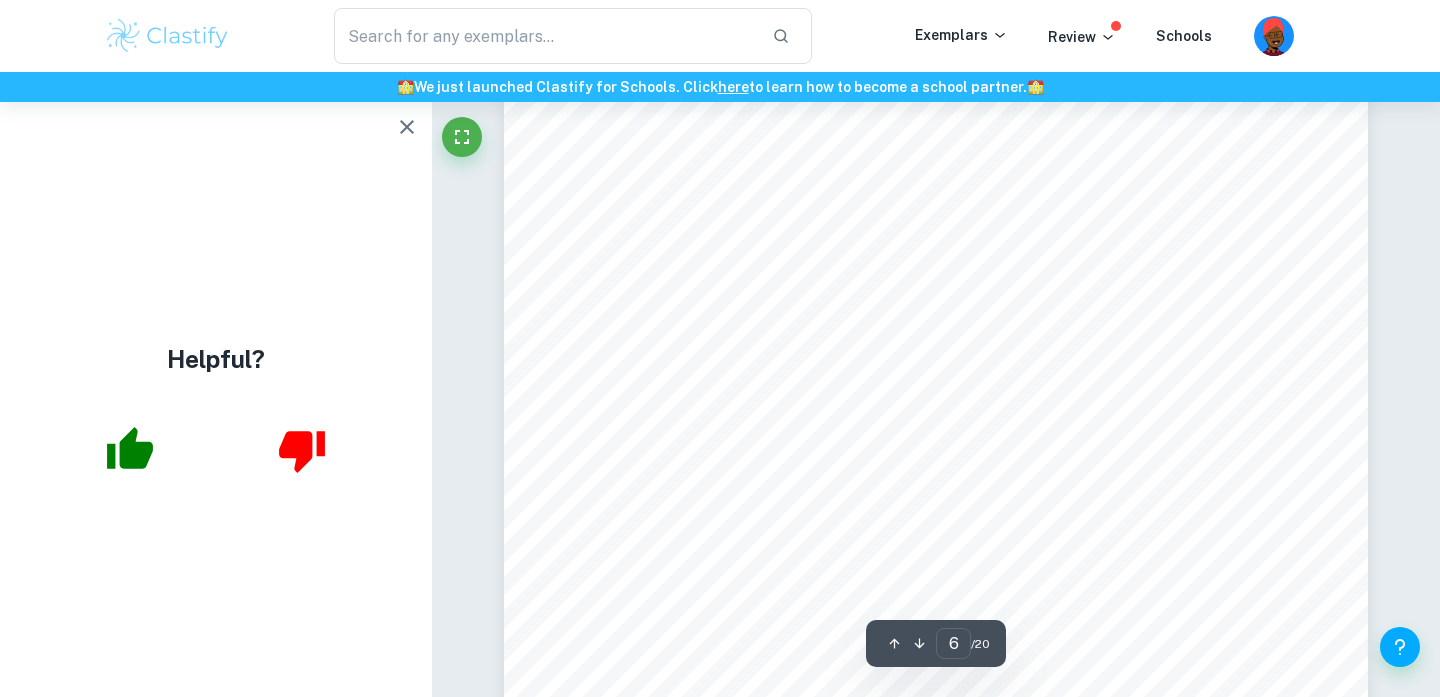 click on "5. Materials -   1 250mL Hoffman Voltameter -   1 retort stand -   2 clamp holders -   2 three-pronged clamps -   1 Korad adjustable DC power supply -   2 Insulated copper wires with banana plug and alligator clip -   250mL of 1.5M H 2 SO 4" at bounding box center (936, 509) 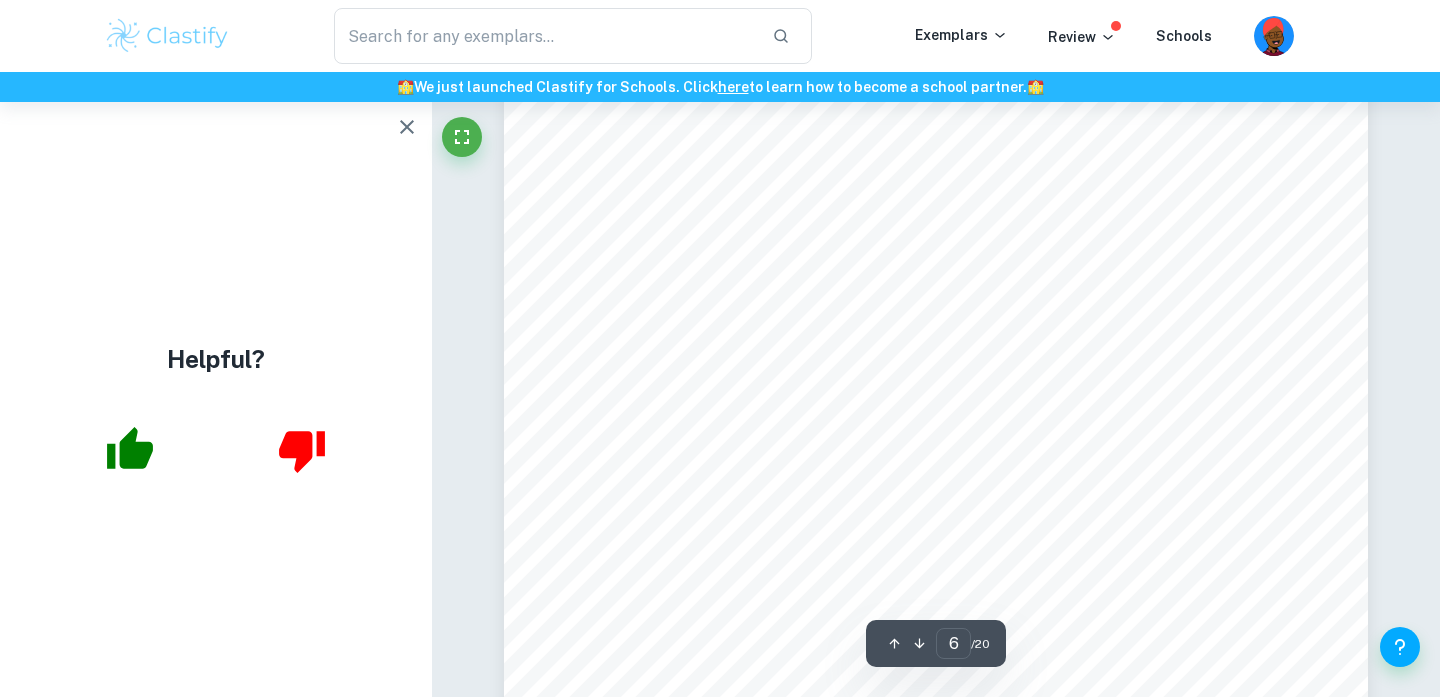 click on "5. Materials -   1 250mL Hoffman Voltameter -   1 retort stand -   2 clamp holders -   2 three-pronged clamps -   1 Korad adjustable DC power supply -   2 Insulated copper wires with banana plug and alligator clip -   250mL of 1.5M H 2 SO 4" at bounding box center [936, 628] 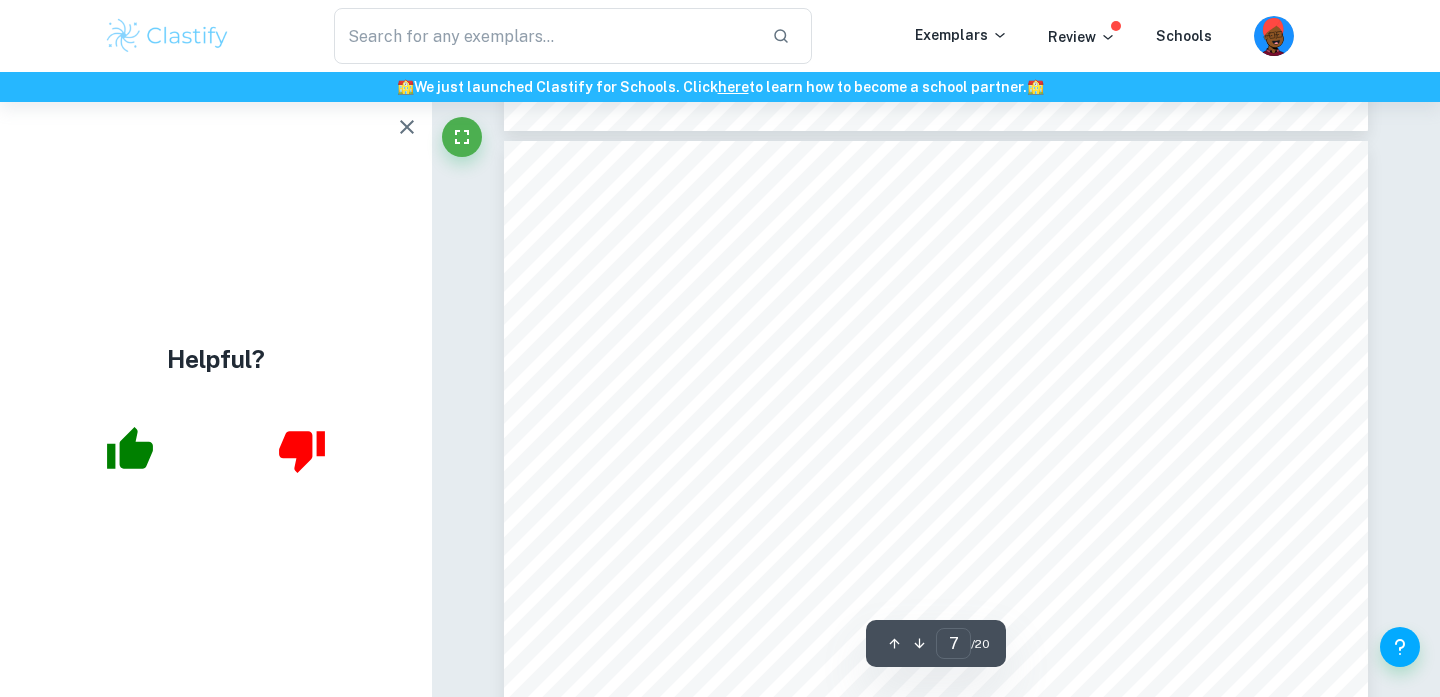 click on "a.   Run the trial to 10 minutes, and turn off the power supply once the stopwatch hits 10 minutes 10. Record the amount of hydrogen gas collected in the cathode (right) side of the Hoffman Voltameter 11. Repeat steps 6-11 for the different amounts of voltage: 6.5V, 7V, 7.5V, 8V, 8.5V, and repeat each increment for 5 trials" at bounding box center (936, 700) 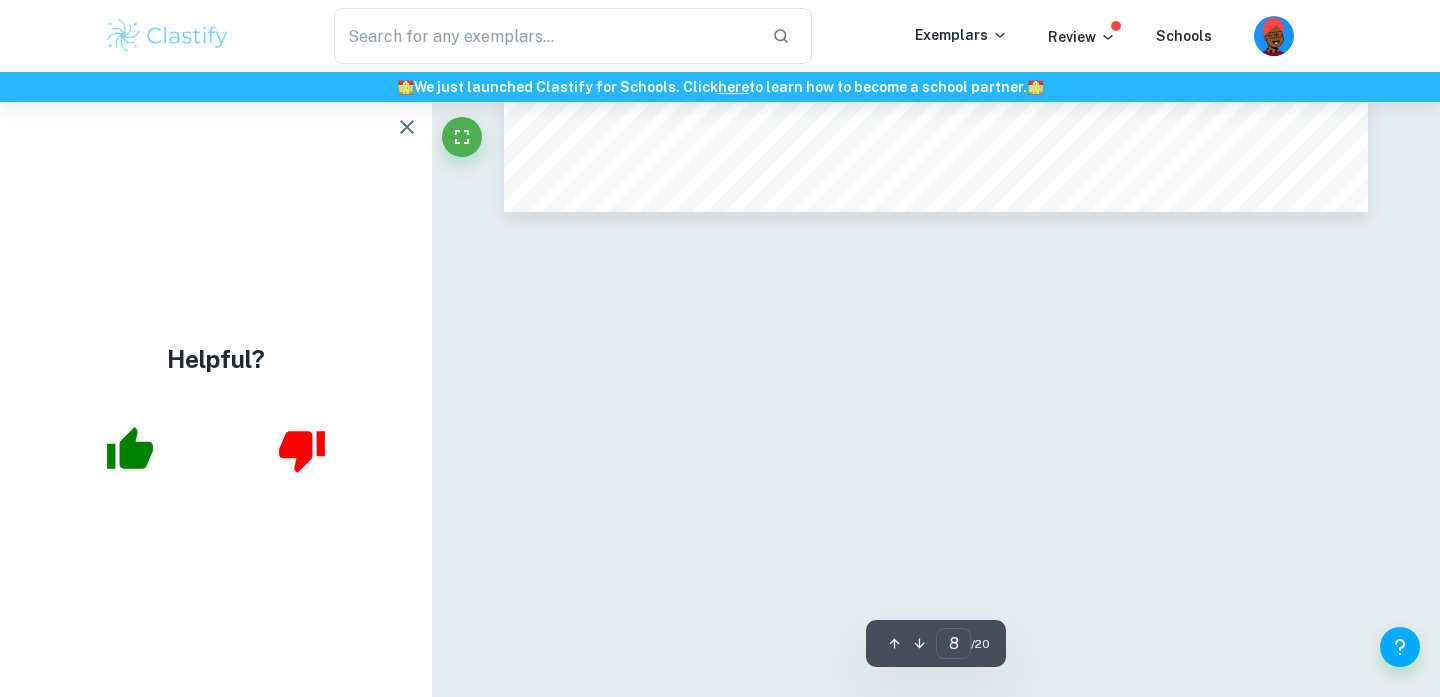 scroll, scrollTop: 8008, scrollLeft: 0, axis: vertical 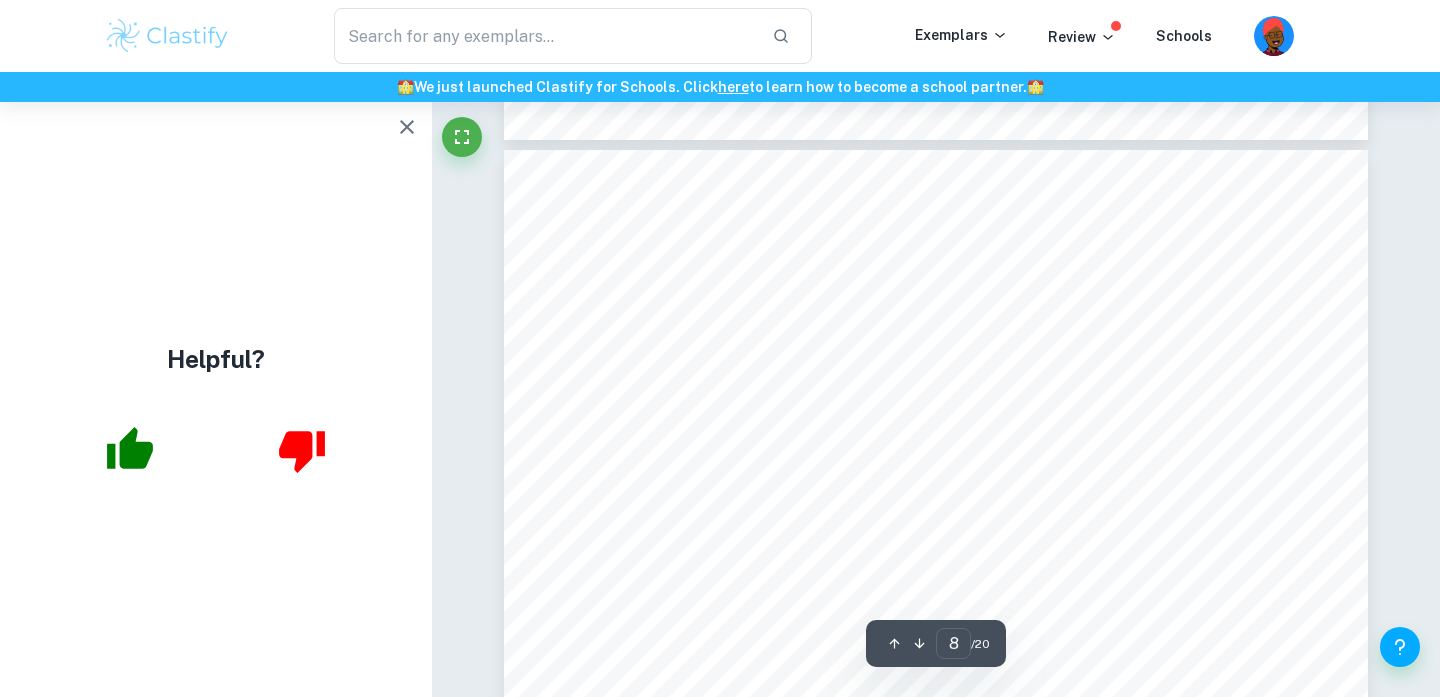 click on "7. Raw Data Data Table #1: Qualitative Observations taken during Experiment Conduction Step #   Qualitative Observation Step #2-5   -   Initially, the sulfuric acid kept slightly leaking out of the bottom of the apparatus, which was an indication that the setup was not tightened enough -   This was then fixed as there was a problem with the electrode being too loose -   After the problem was fixed, there were no sulfuric acid leaks and no air leaks in the apparatus either Step #8-11   -   The volume of H 2   collected for each increment was extremely consistent as the rate at which the bubbles were rigorously forming seemed to be the same -   As the voltage was increased, the bubble production would be larger and flow out faster Step #11-13   -   It was also observed that the platinum electrodes were covered almost entirely in bubbles when getting to the larger voltage value, such as 8V or 8.5V" at bounding box center [936, 709] 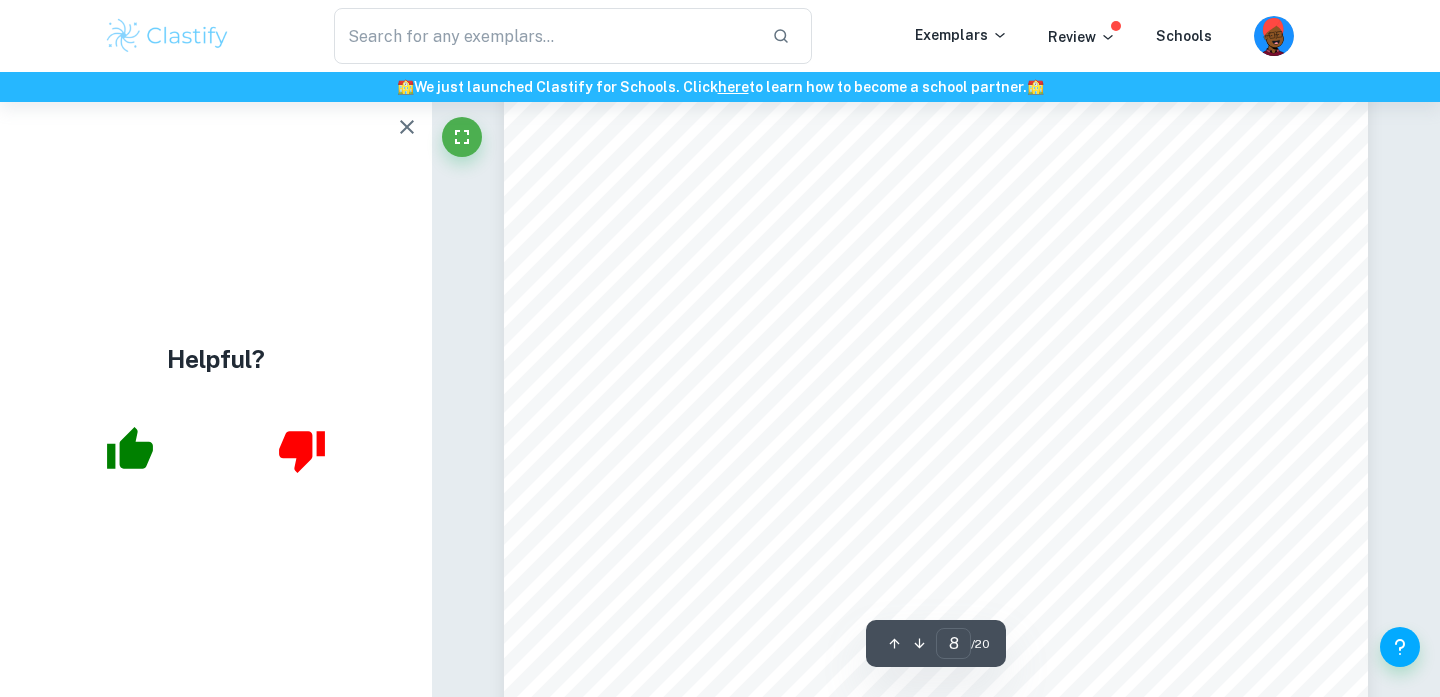 scroll, scrollTop: 8159, scrollLeft: 0, axis: vertical 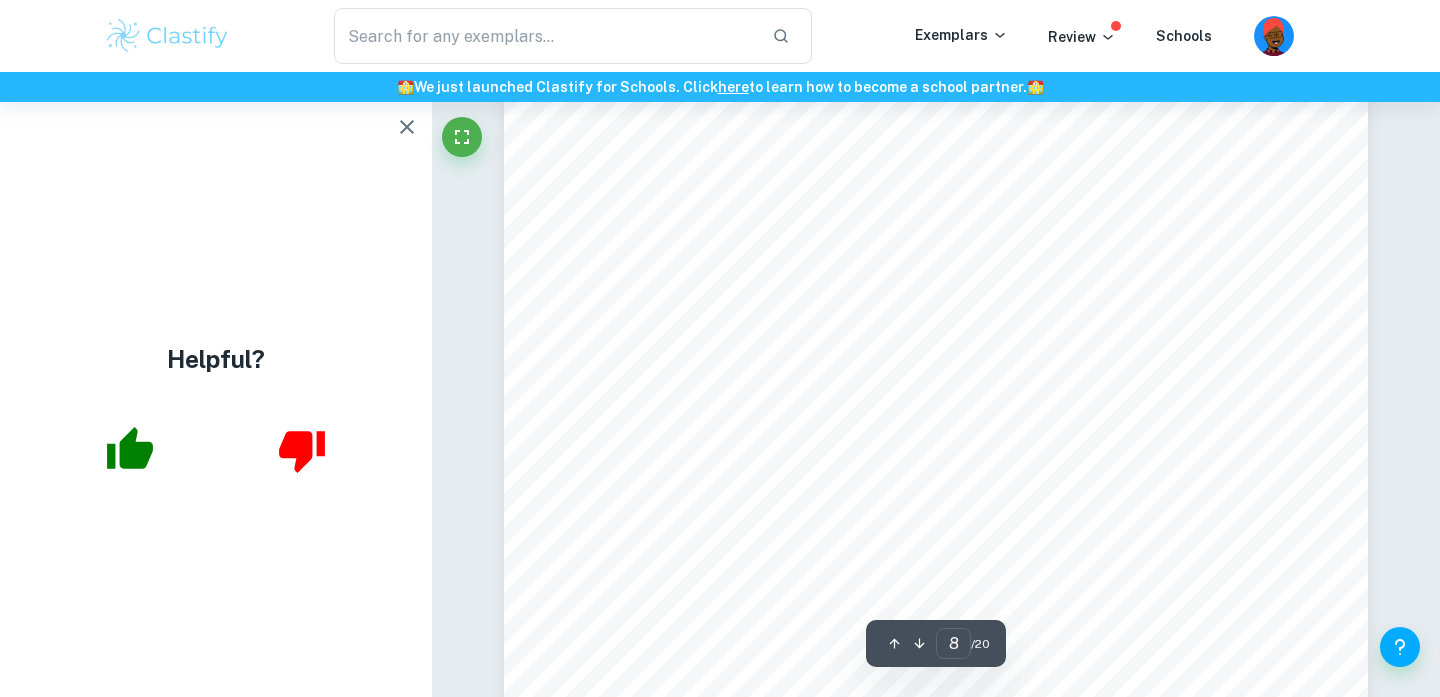 click on "7. Raw Data Data Table #1: Qualitative Observations taken during Experiment Conduction Step #   Qualitative Observation Step #2-5   -   Initially, the sulfuric acid kept slightly leaking out of the bottom of the apparatus, which was an indication that the setup was not tightened enough -   This was then fixed as there was a problem with the electrode being too loose -   After the problem was fixed, there were no sulfuric acid leaks and no air leaks in the apparatus either Step #8-11   -   The volume of H 2   collected for each increment was extremely consistent as the rate at which the bubbles were rigorously forming seemed to be the same -   As the voltage was increased, the bubble production would be larger and flow out faster Step #11-13   -   It was also observed that the platinum electrodes were covered almost entirely in bubbles when getting to the larger voltage value, such as 8V or 8.5V" at bounding box center (936, 558) 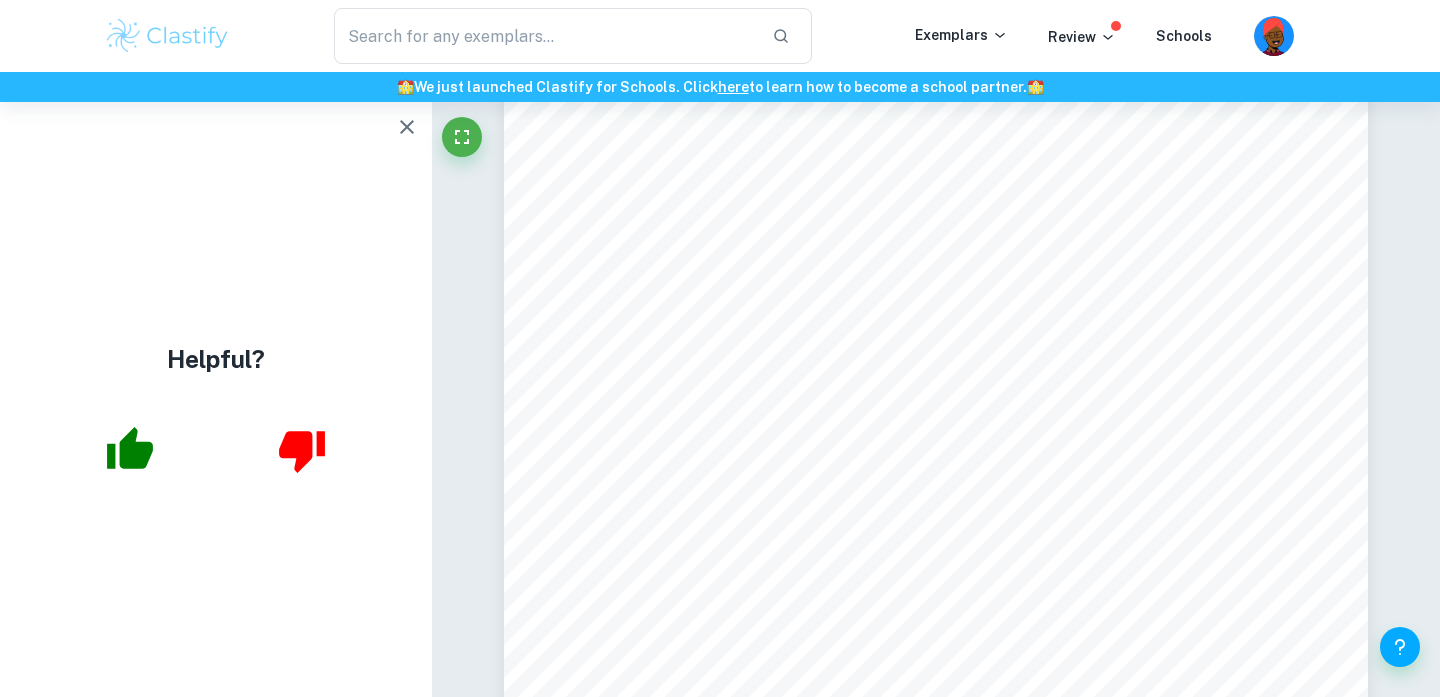 click on "7. Raw Data Data Table #1: Qualitative Observations taken during Experiment Conduction Step #   Qualitative Observation Step #2-5   -   Initially, the sulfuric acid kept slightly leaking out of the bottom of the apparatus, which was an indication that the setup was not tightened enough -   This was then fixed as there was a problem with the electrode being too loose -   After the problem was fixed, there were no sulfuric acid leaks and no air leaks in the apparatus either Step #8-11   -   The volume of H 2   collected for each increment was extremely consistent as the rate at which the bubbles were rigorously forming seemed to be the same -   As the voltage was increased, the bubble production would be larger and flow out faster Step #11-13   -   It was also observed that the platinum electrodes were covered almost entirely in bubbles when getting to the larger voltage value, such as 8V or 8.5V" at bounding box center [936, 558] 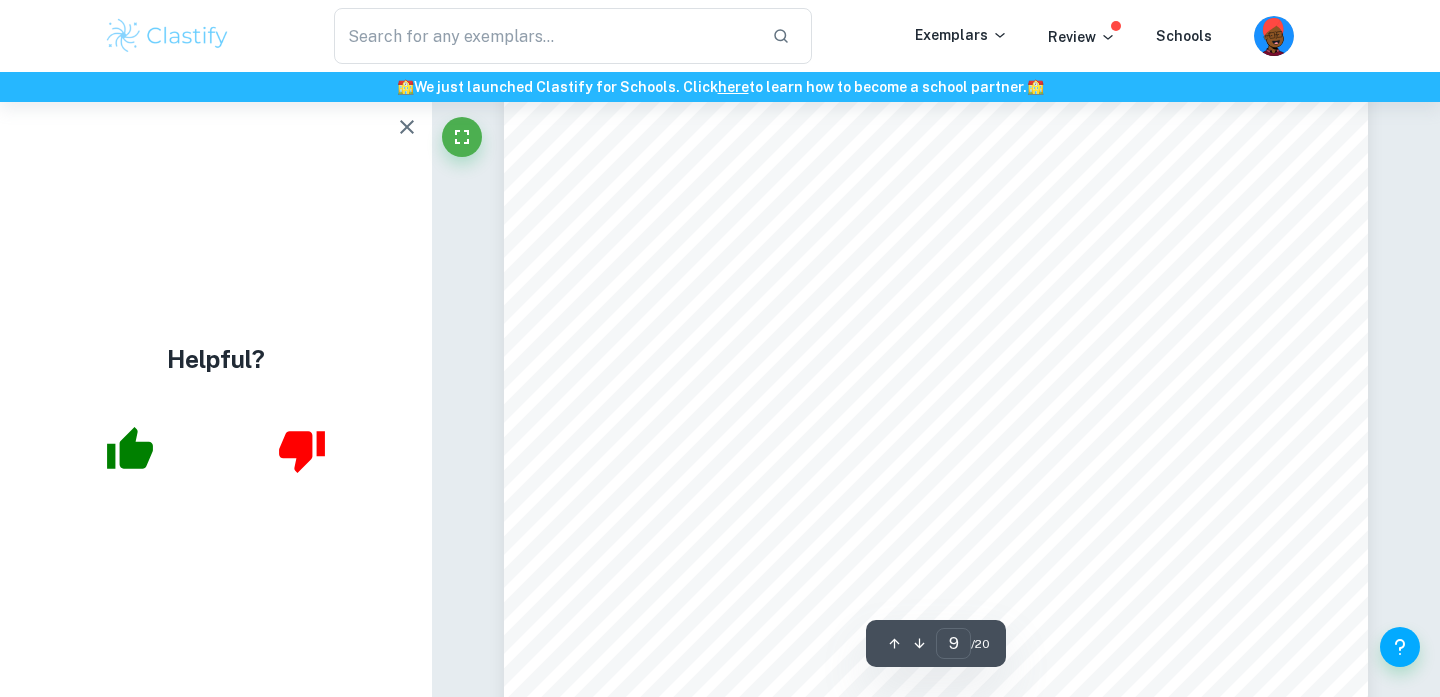 scroll, scrollTop: 9221, scrollLeft: 0, axis: vertical 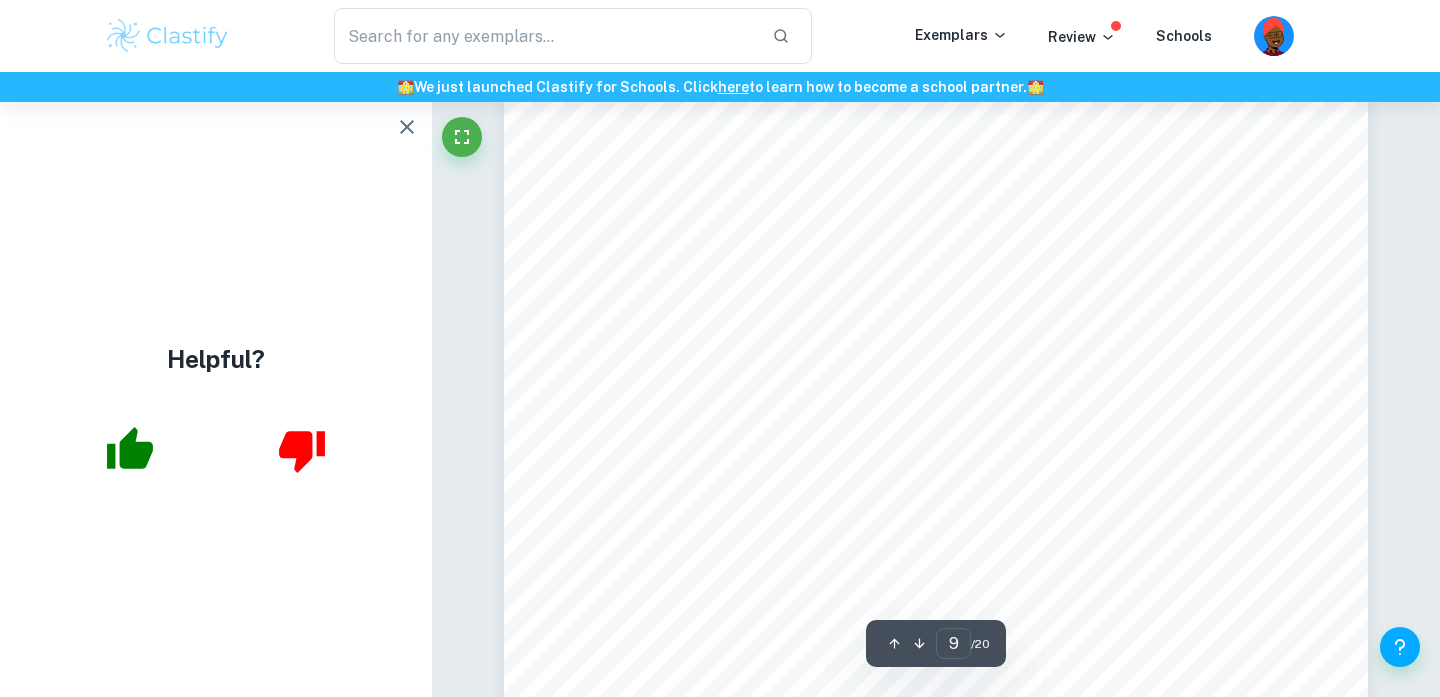 click on "Data Table #2: Raw Quantitative Data of the Volume of H 2   Collected in the Hoffman Voltameter (mL) Voltage (V) Current (A) * Volume of H 2   collected on the Cathode Side of the Hoffman Voltameter in 10 minutes (mL) Trial 1   Trial 2   Trial 3   Trial 4   Trial 5 6.0   0.230   17.1   17.2   17.1   17.2   17.3 6.5   0.246   19.2   19.2   19.1   19.2   19.3 7.0   0.279   22.2   22.1   22.4   22.3   22.2 7.5   0.312   24.6   24.8   24.6   24.8   24.8 8.0   0.329   26.4   26.2   26.2   26.2   26.4 8.5   0.378   30.0   30.3   30.2   30.4   30.4 *Although the current was not directly manipulated in this experiment as the independent variable, the current values corresponding to the voltage are required in order to calculate the theoretical yield of H 2   using Faraday9s Law. 8. Processed Data 1. Sample Calculations for Finding the Mean of the Trials: Using the 6V trials: Mean =   =   = 17.2mL in 10 minutes ÿ  / ÿÿ ýÿÿÿ  ÿÿ (17.1+17.2+17.1+17.2+17.3) 5" at bounding box center [936, 624] 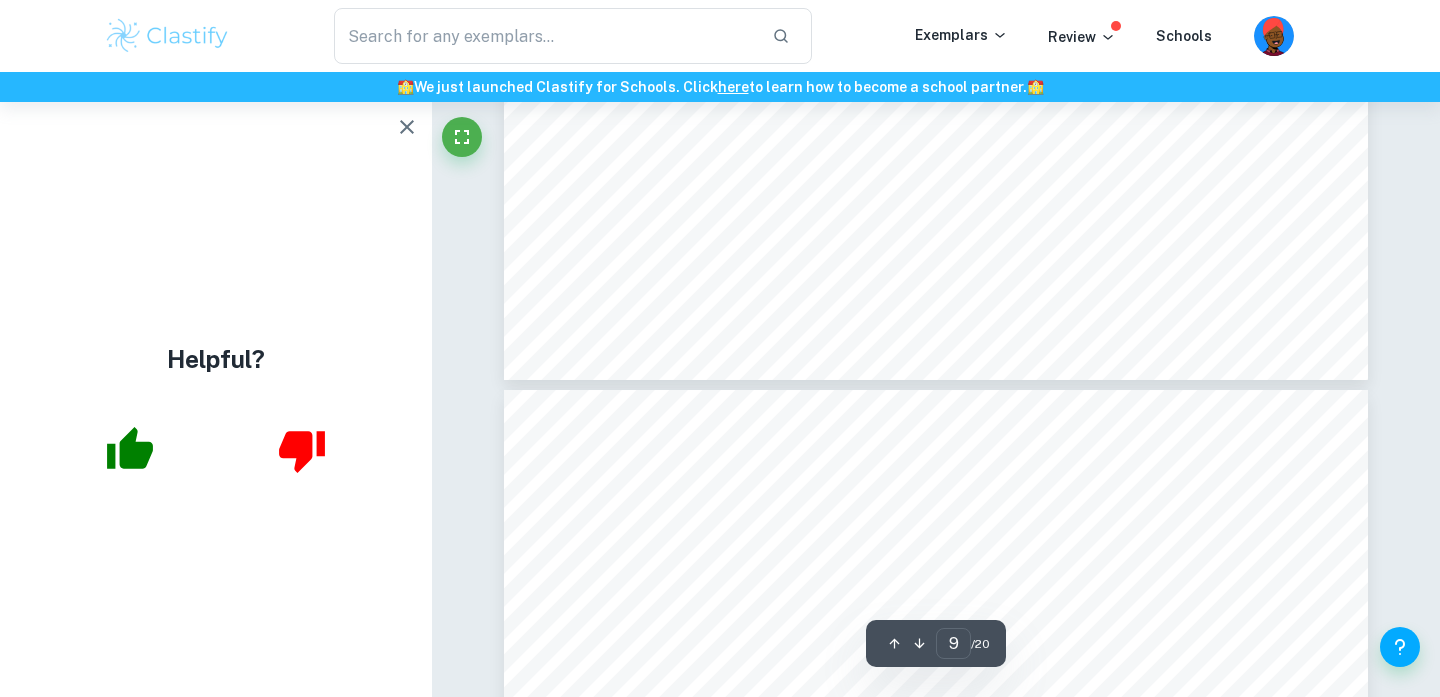 type on "10" 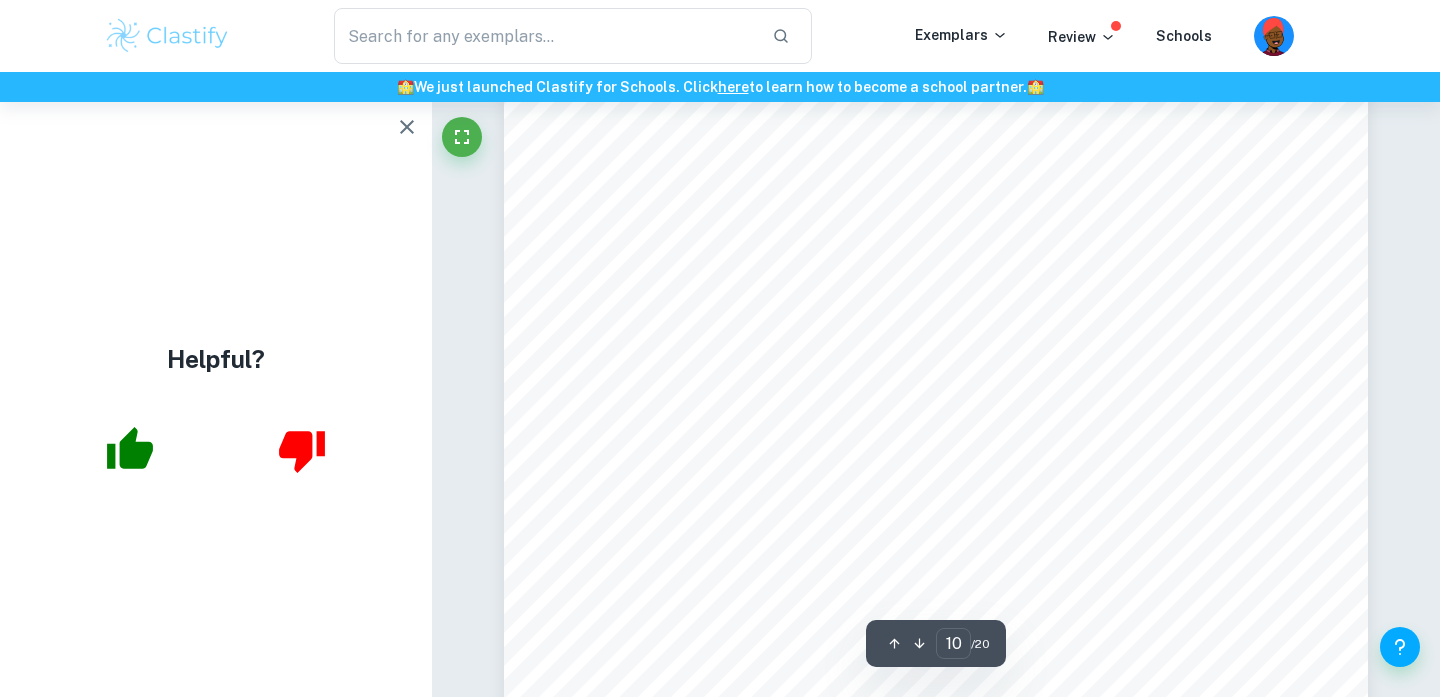 click on "Data Table #3: Quantitative Data Table on the Volume of H 2   Collected with the Mean Volume per Increment (mL) Voltage (±0.005V) Volume of H 2   collected on the Cathode Side of the Hoffman Voltameter in 10 minutes (±0.1mL) Trial 1   Trial 2   Trial 3   Trial 4   Trial 5   Mean 6.000   17.1   17.2   17.1   17.2   17.3   17.2 6.500   19.2   19.2   19.1   19.2   19.3   19.2 7.000   22.2   22.1   22.4   22.3   22.2   22.2 7.500   24.6   24.8   24.6   24.8   24.8   24.7 8.000   26.4   26.2   26.2   26.2   26.4   26.3 8.500   30.0   30.3   30.2   30.4   30.4   30.3 Collected Absolute Uncertainties: Hoffman Voltameter:   ±0.1mL DC Adjustable power supply: -   Voltage:   ±0.005V 1.   To apply the uncertainty to the mL of H 2   collected, only the Hoffman Voltameter9s uncertainty has to be applied as that was the only equipment used to directly measure the dependent variable: Ex. For the 6V average trial: 17.18mL ±0.1mL 2.   as it directly does not affect the H 2   measurement: 2   Q = It Q = 600 x 0.23 = 138C" at bounding box center [936, 612] 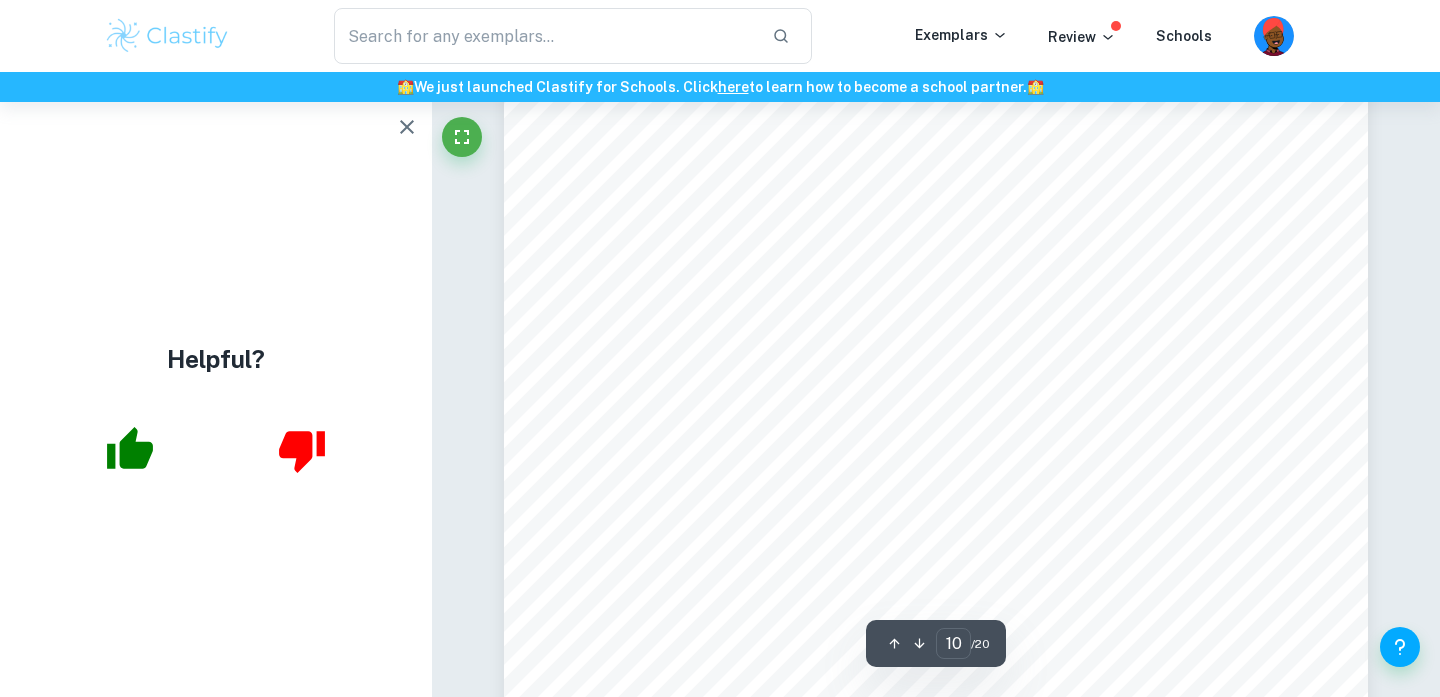 scroll, scrollTop: 10600, scrollLeft: 0, axis: vertical 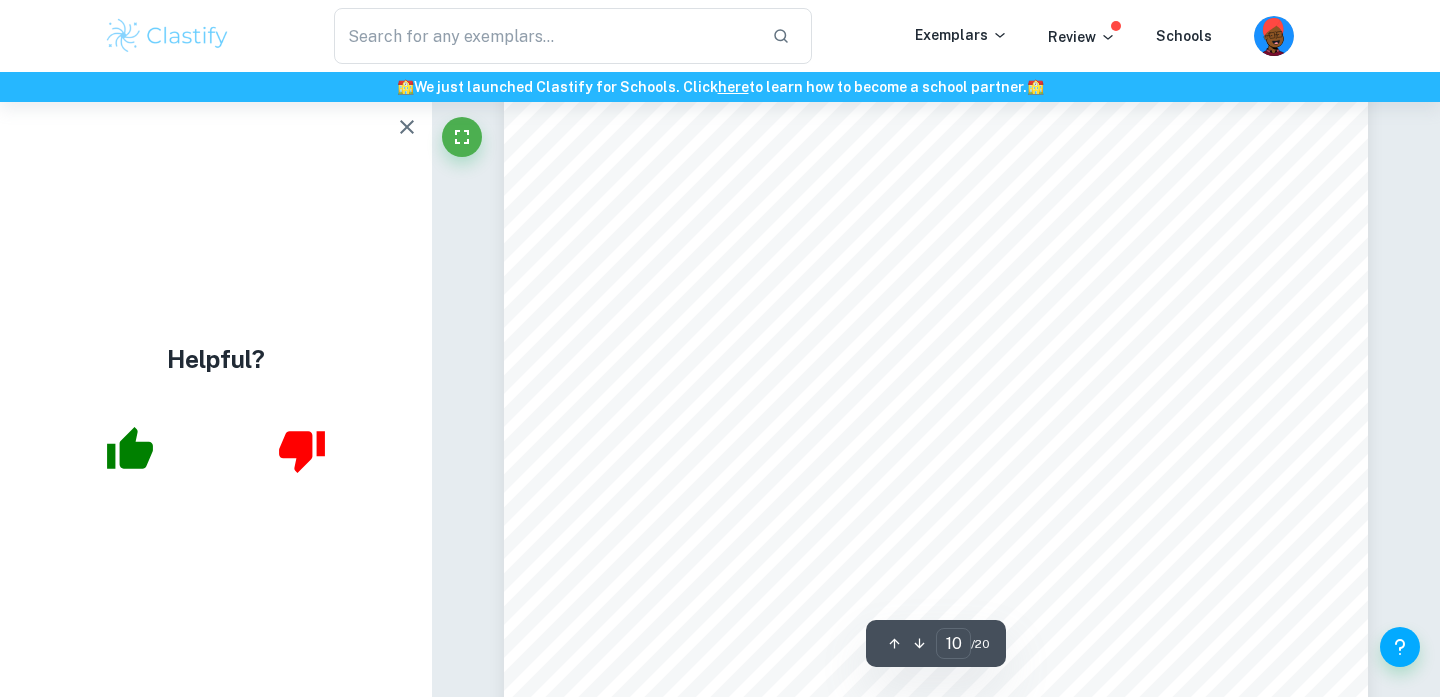 click on "Data Table #3: Quantitative Data Table on the Volume of H 2   Collected with the Mean Volume per Increment (mL) Voltage (±0.005V) Volume of H 2   collected on the Cathode Side of the Hoffman Voltameter in 10 minutes (±0.1mL) Trial 1   Trial 2   Trial 3   Trial 4   Trial 5   Mean 6.000   17.1   17.2   17.1   17.2   17.3   17.2 6.500   19.2   19.2   19.1   19.2   19.3   19.2 7.000   22.2   22.1   22.4   22.3   22.2   22.2 7.500   24.6   24.8   24.6   24.8   24.8   24.7 8.000   26.4   26.2   26.2   26.2   26.4   26.3 8.500   30.0   30.3   30.2   30.4   30.4   30.3 Collected Absolute Uncertainties: Hoffman Voltameter:   ±0.1mL DC Adjustable power supply: -   Voltage:   ±0.005V 1.   To apply the uncertainty to the mL of H 2   collected, only the Hoffman Voltameter9s uncertainty has to be applied as that was the only equipment used to directly measure the dependent variable: Ex. For the 6V average trial: 17.18mL ±0.1mL 2.   as it directly does not affect the H 2   measurement: 2   Q = It Q = 600 x 0.23 = 138C" at bounding box center (936, 373) 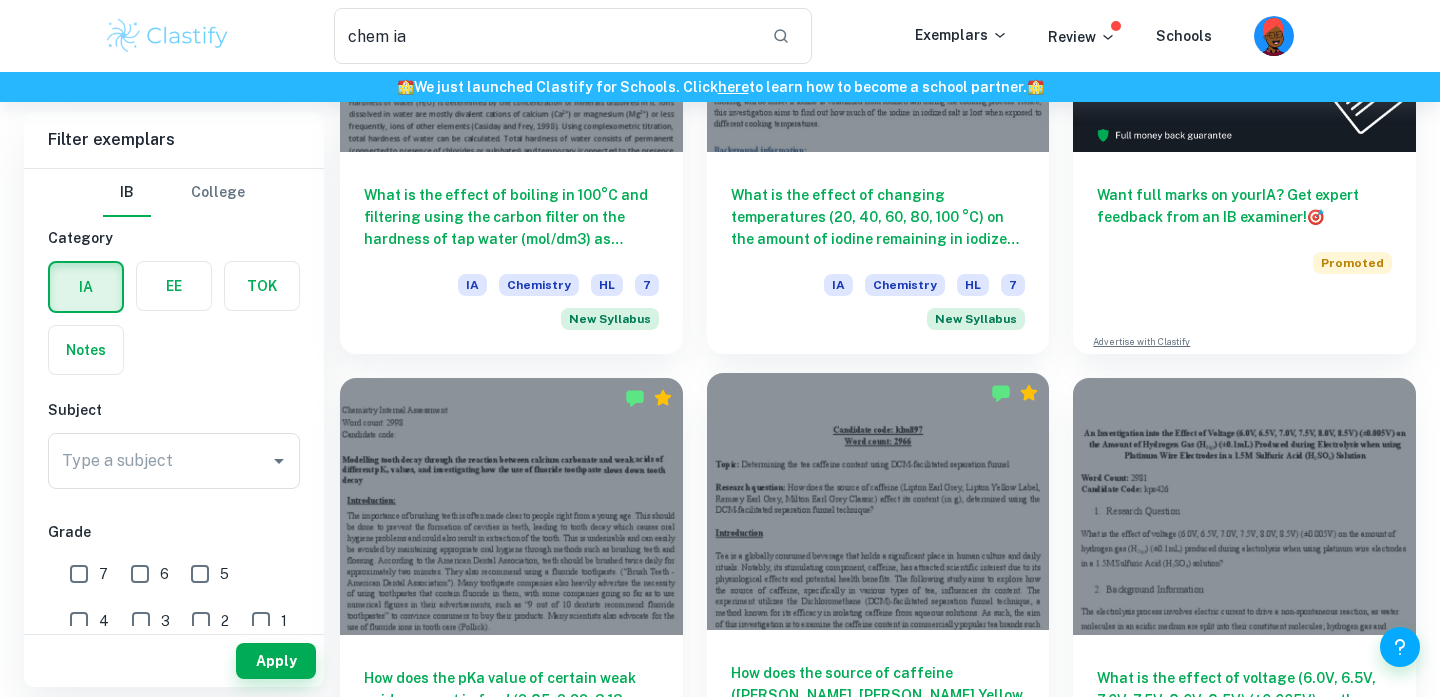 scroll, scrollTop: 0, scrollLeft: 0, axis: both 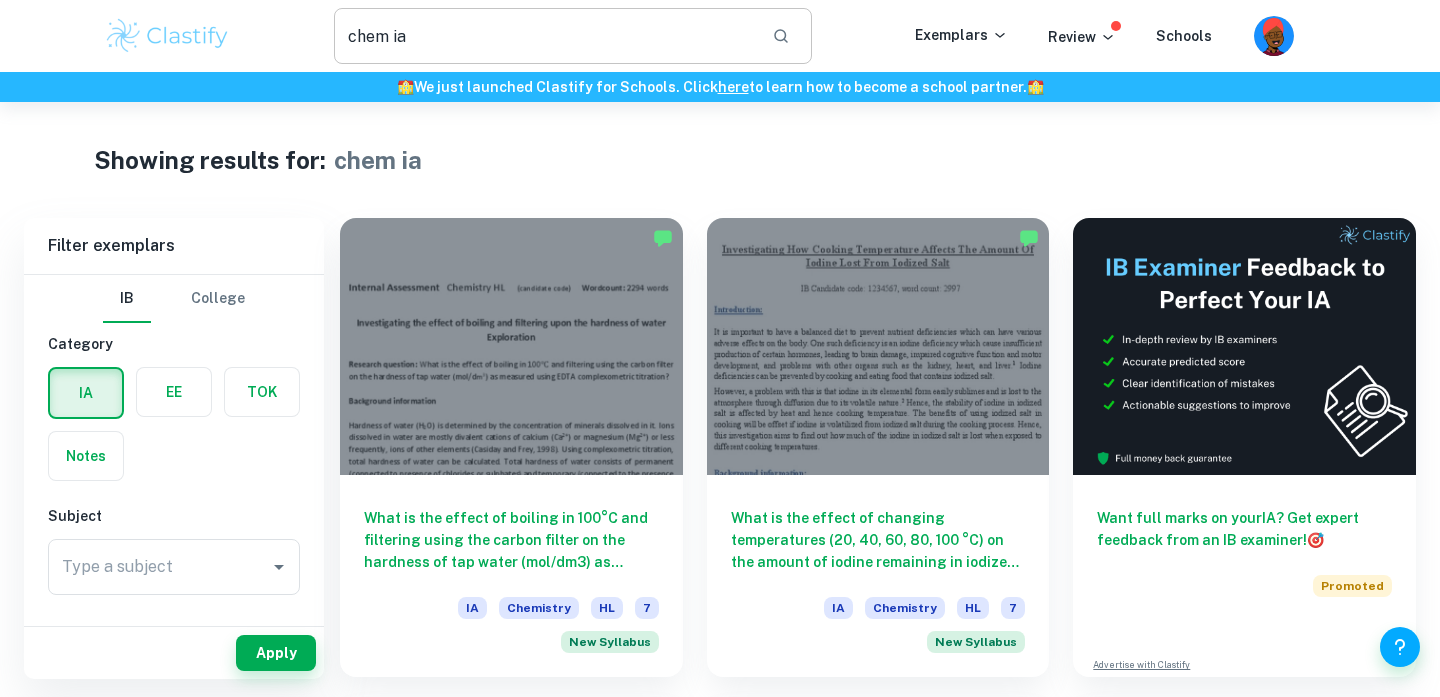 click on "chem ia" at bounding box center (545, 36) 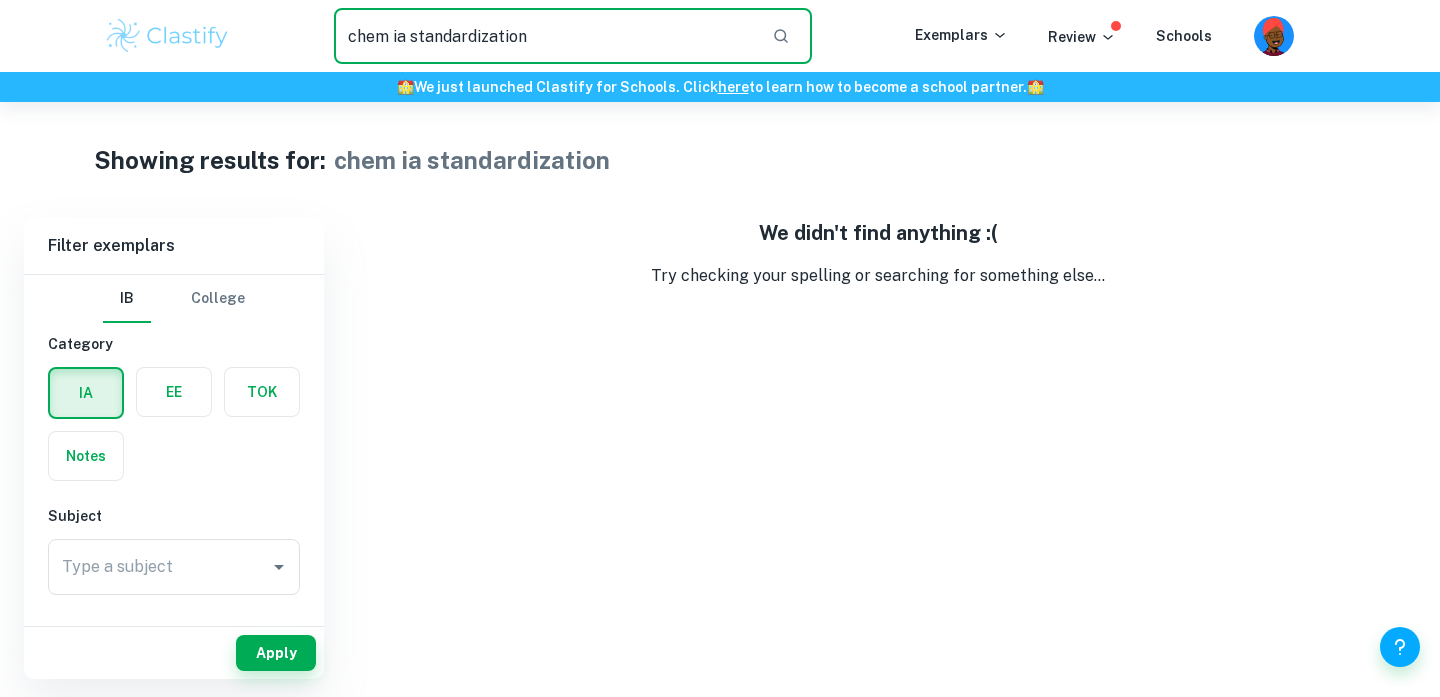 click on "chem ia standardization" at bounding box center (545, 36) 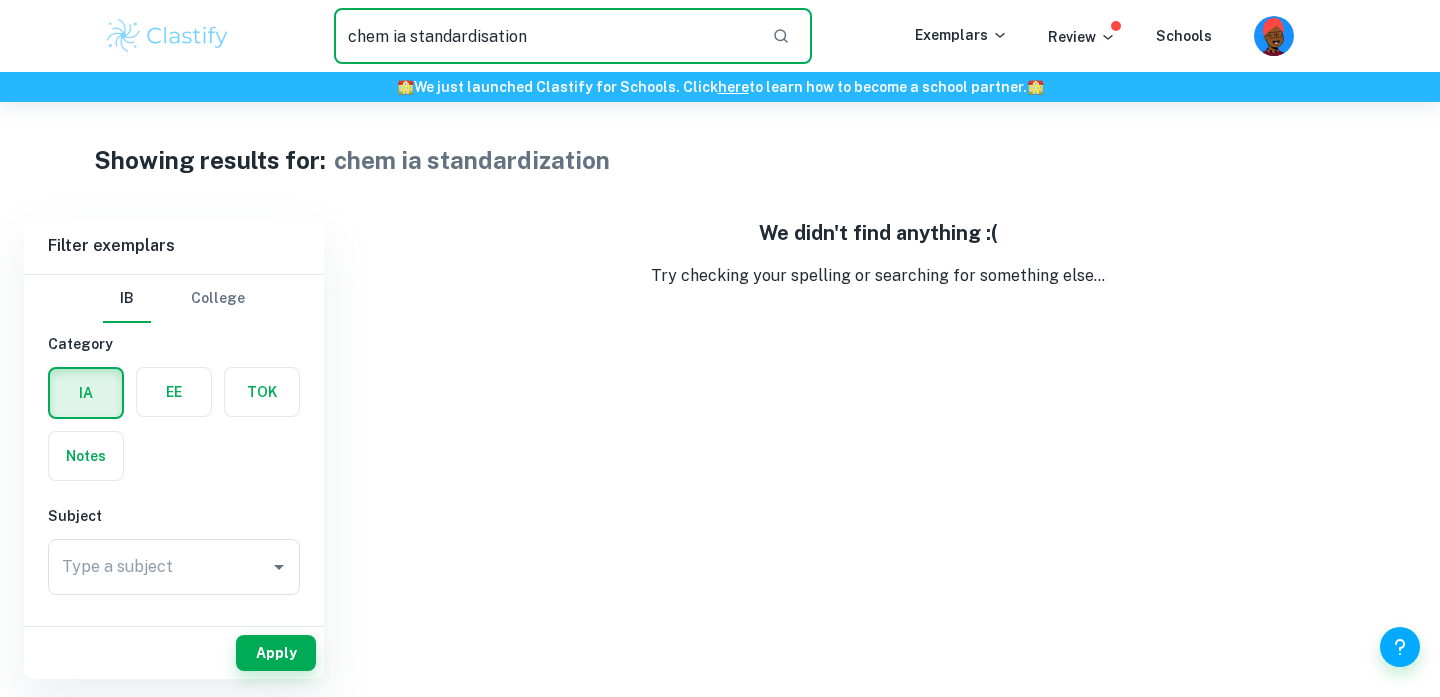 type on "chem ia standardisation" 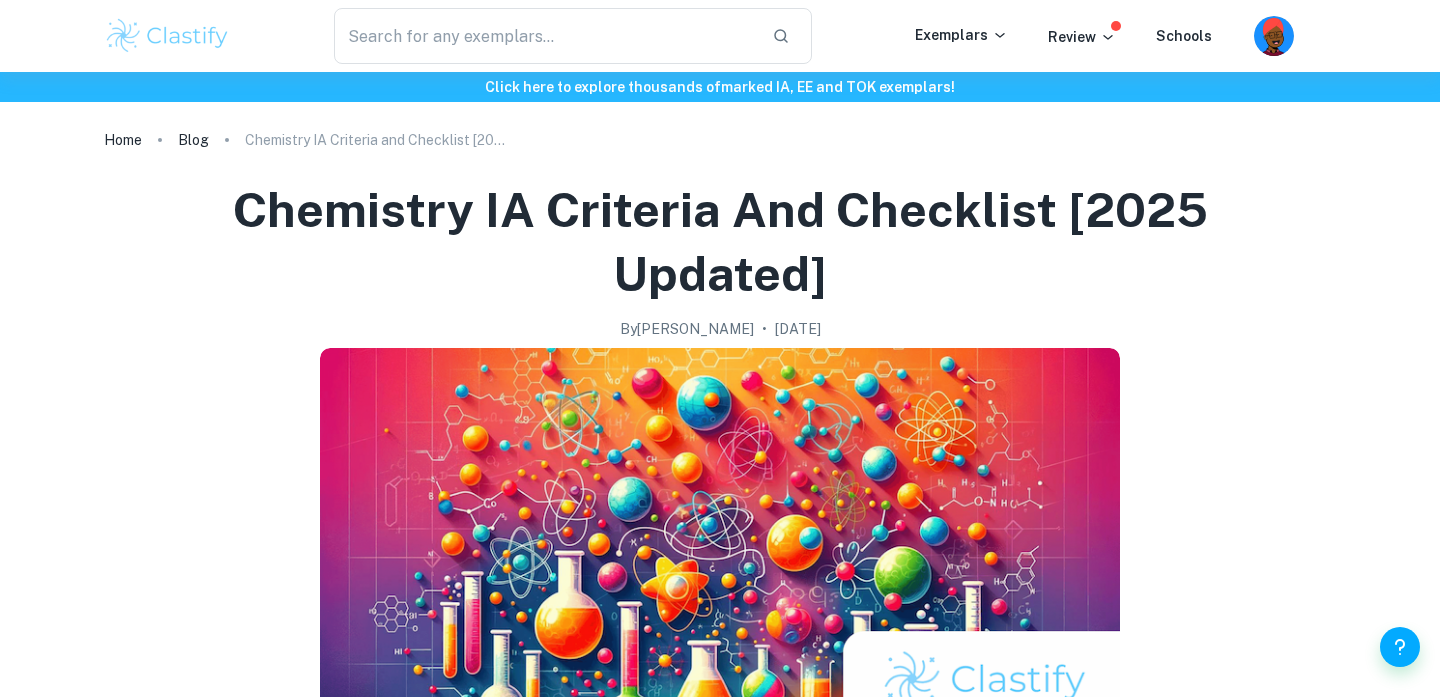 scroll, scrollTop: 2353, scrollLeft: 0, axis: vertical 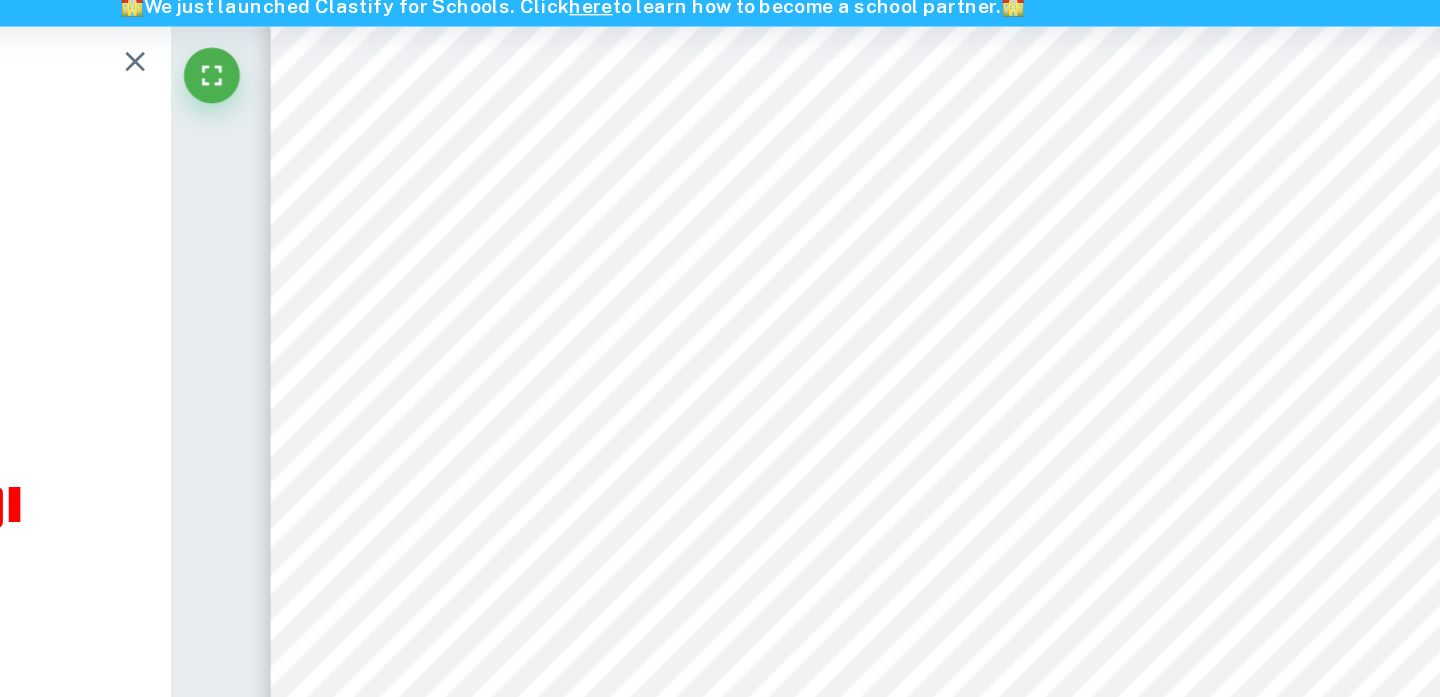 click on "b) Processed data Table 3. Time (s) required to generate 50 kPa change and actual increase in Pressure (s) for every trial. Temp. (K) (±0.1K) 294.5   298.0   303.0   308.0   313.0 Trial Time (s) required to generate 50 kPa change (±0.01 s) Actual increase in P (kPa) (±0.06 kPa) Time (s) required to generate 50 kPa change (±0.01 s) Actual increase in P (kPa) (±0.06 kPa) Time (s) required to generate 50 kPa change (±0.01 s) Actual increase in P (kPa) (±0.06 kPa) Time (s) required to generate 50 kPa change (±0.01 s) Actual increase in P (kPa) (±0.06 kPa) Time (s) required to generate 50 kPa change (±0.01 s) Actual increase in P (kPa) (±0.06 kPa) 1   100.00   50.22   66.00   50.17   38.00   51.08   20.00   50.41   12.00   53.17 2   103.00   50.09   67.00   50.16   36.00   51.18   22.00   51.95   11.00   53.63 3   102.00   50.03   67.00   50.19   33.00   51.18   20.00   50.10   11.00   50.88 Note: Even though there was a leakage of gas in the III trial at 294.5 K, it occurred at approximately 157   ." at bounding box center (936, 209) 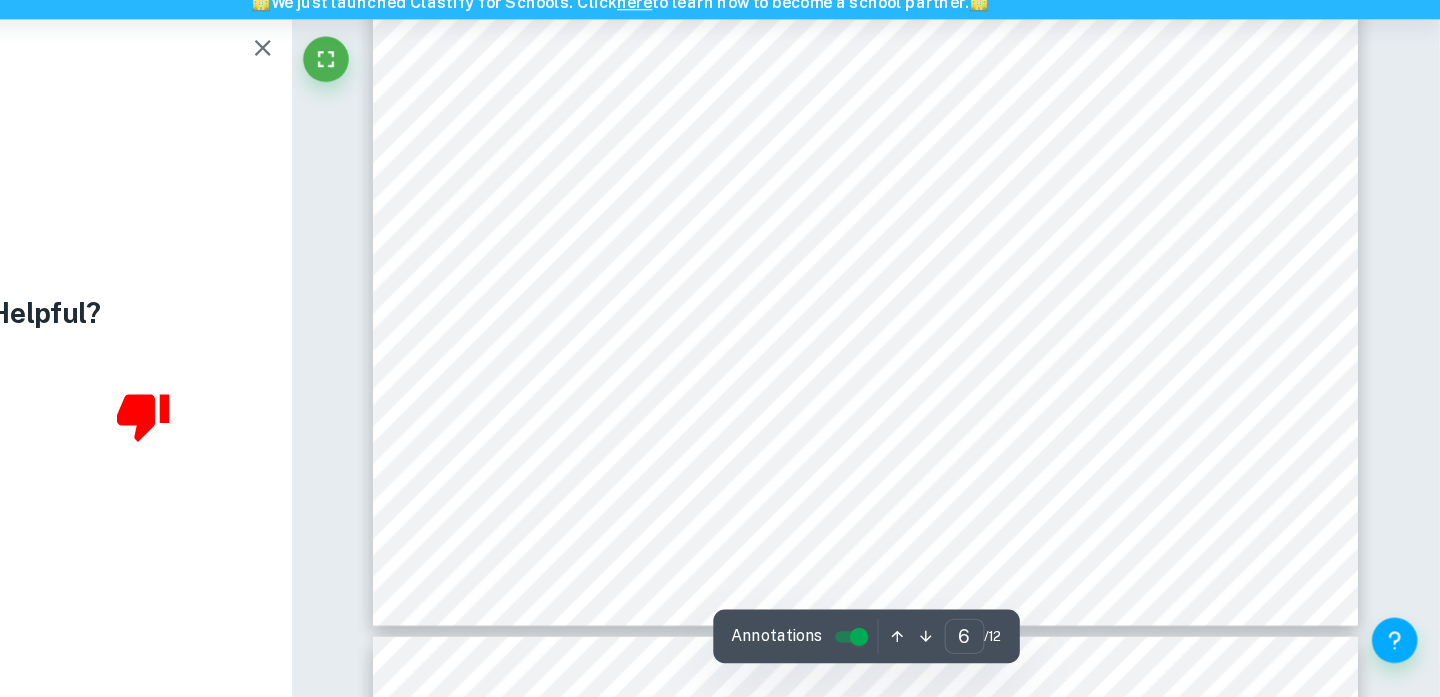 scroll, scrollTop: 6386, scrollLeft: 0, axis: vertical 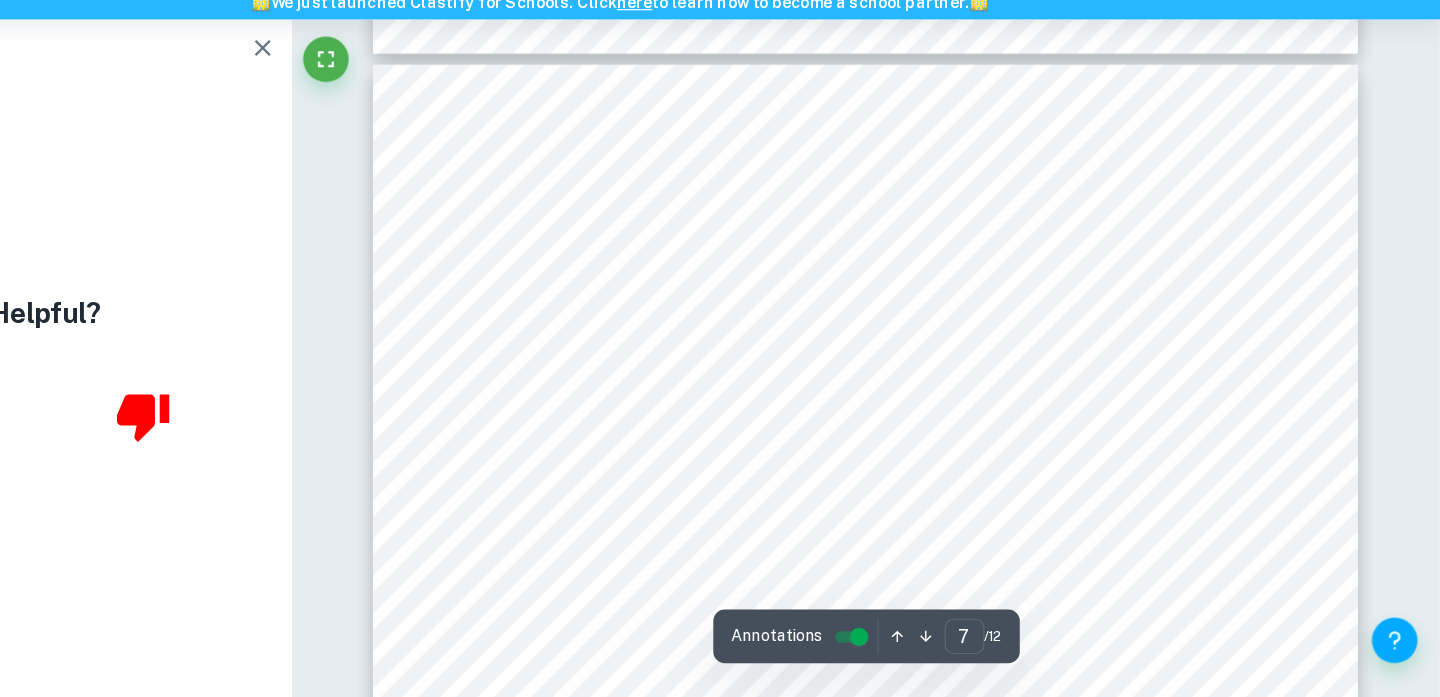 click on "7 Using the ideal gas law equation, obtain the number of moles of oxygen evolved at each temperature: 𝑃𝑉   =   𝑛𝑅𝑇 𝑛   =   𝑃𝑉 𝑅𝑇 R= 8.314 J/mol K Sample calculation to find the number of moles of oxygen at 301K with Manganese (IV) [MEDICAL_DATA]: 𝑀𝑜𝑙𝑒𝑠   =   101 , 000   ∙   (   10 1000000 ) ( 8 . 314 )   ∙   ( 301 )   =   4 . 04 × 10 ! !   𝑚𝑜𝑙 Δ 𝑛 𝑛   =   Δ 𝑉 𝑉   +   Δ 𝑇 𝑇 Δ 𝑛 4 . 04 × 10 ! !   =   1 × 10 ! ! ( 10 ) ( 1000000 ) +   0 . 2 301 Δ 𝑛   =   ( 4 . 04 × 10 ! ! ) × ( 6 . 65 × 10 ! ! ) Δ 𝑛   =   3 . 09 × 10 ! ! Deriving the moles of [MEDICAL_DATA] consumed using the ratio between oxygen and [MEDICAL_DATA] (1:2) at each temperature: 2 𝐻 ! [DEMOGRAPHIC_DATA] !   →   2 [DEMOGRAPHIC_DATA] ! 𝑂   +   [DEMOGRAPHIC_DATA] ! 4 . 04 × 10 ! !   × 2   =   8 . 08 × 10 ! !   𝑚𝑜𝑙 Rate of reaction calculation   Rate of reaction uncertainty calculation The rate of reaction can be found by dividing the total volume of ³   of 𝑅𝑎𝑡𝑒" at bounding box center (936, 701) 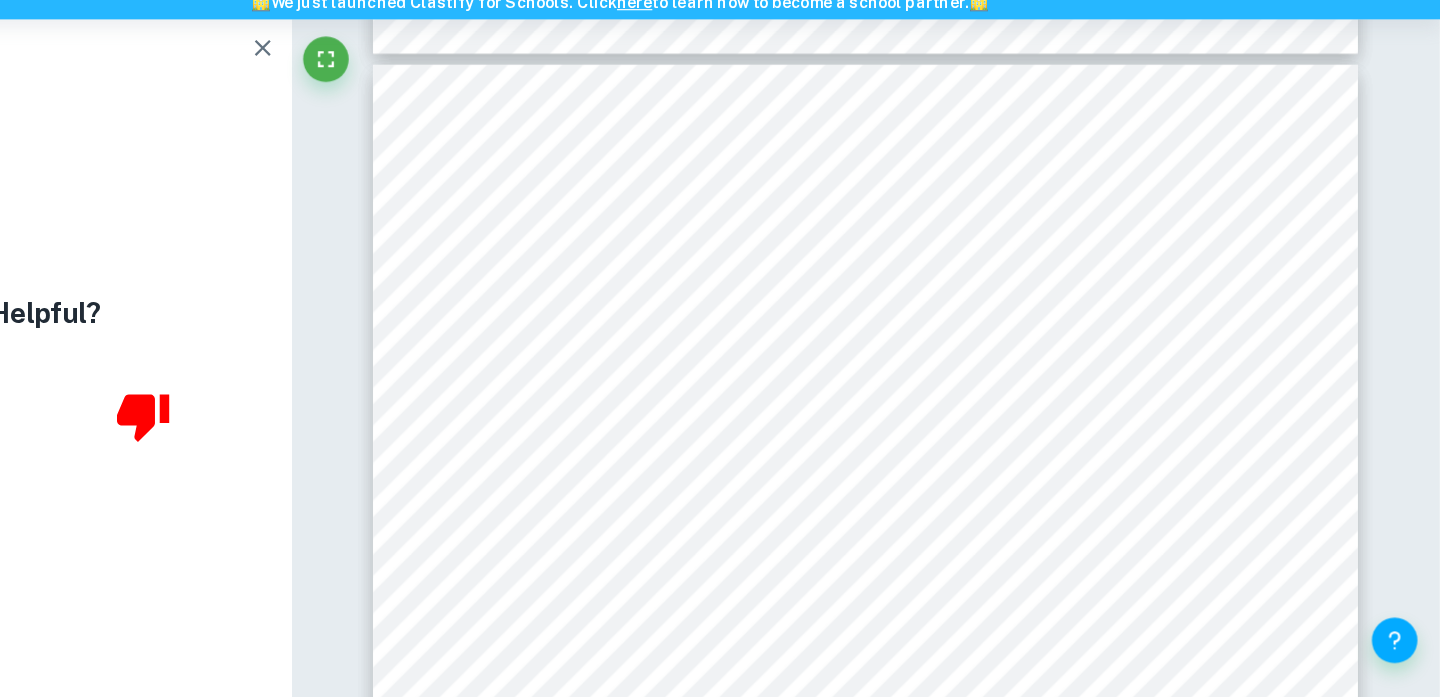 click on "7 Using the ideal gas law equation, obtain the number of moles of oxygen evolved at each temperature: 𝑃𝑉   =   𝑛𝑅𝑇 𝑛   =   𝑃𝑉 𝑅𝑇 R= 8.314 J/mol K Sample calculation to find the number of moles of oxygen at 301K with Manganese (IV) [MEDICAL_DATA]: 𝑀𝑜𝑙𝑒𝑠   =   101 , 000   ∙   (   10 1000000 ) ( 8 . 314 )   ∙   ( 301 )   =   4 . 04 × 10 ! !   𝑚𝑜𝑙 Δ 𝑛 𝑛   =   Δ 𝑉 𝑉   +   Δ 𝑇 𝑇 Δ 𝑛 4 . 04 × 10 ! !   =   1 × 10 ! ! ( 10 ) ( 1000000 ) +   0 . 2 301 Δ 𝑛   =   ( 4 . 04 × 10 ! ! ) × ( 6 . 65 × 10 ! ! ) Δ 𝑛   =   3 . 09 × 10 ! ! Deriving the moles of [MEDICAL_DATA] consumed using the ratio between oxygen and [MEDICAL_DATA] (1:2) at each temperature: 2 𝐻 ! [DEMOGRAPHIC_DATA] !   →   2 [DEMOGRAPHIC_DATA] ! 𝑂   +   [DEMOGRAPHIC_DATA] ! 4 . 04 × 10 ! !   × 2   =   8 . 08 × 10 ! !   𝑚𝑜𝑙 Rate of reaction calculation   Rate of reaction uncertainty calculation The rate of reaction can be found by dividing the total volume of ³   of 𝑅𝑎𝑡𝑒" at bounding box center (936, 701) 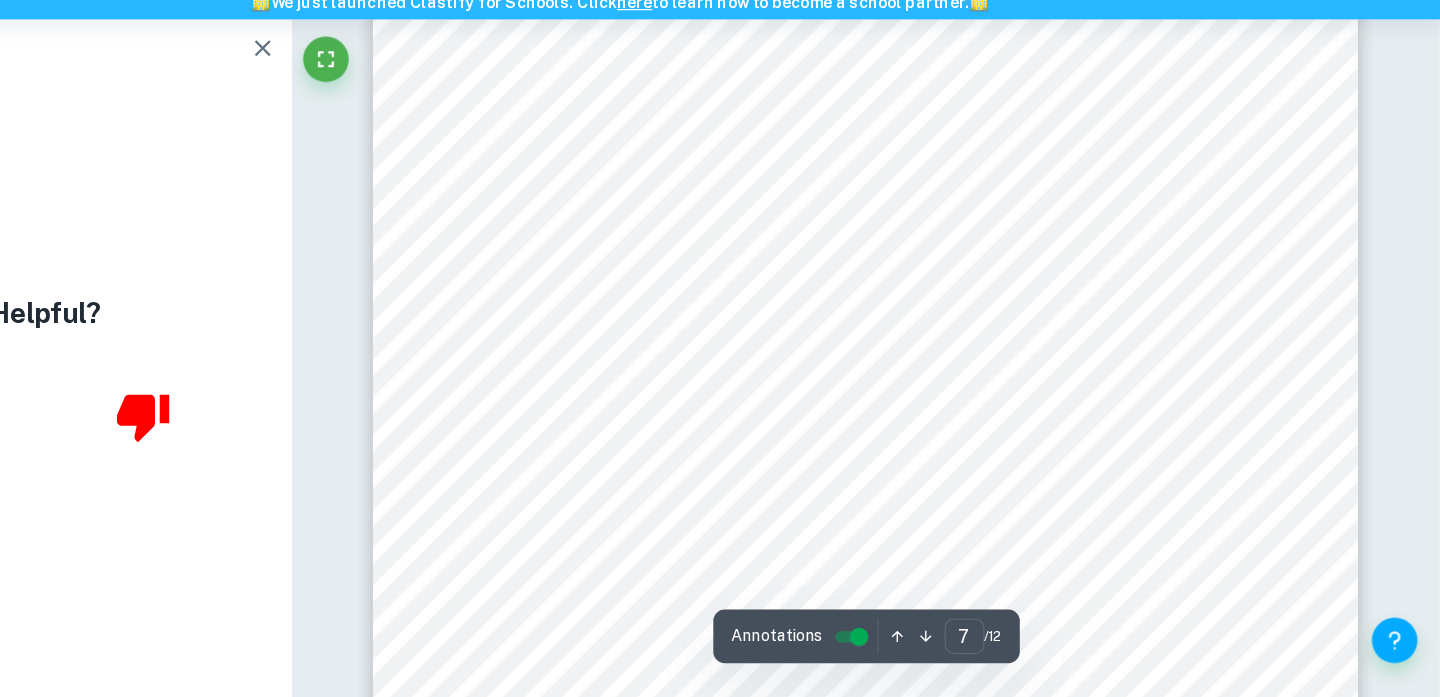 scroll, scrollTop: 7023, scrollLeft: 0, axis: vertical 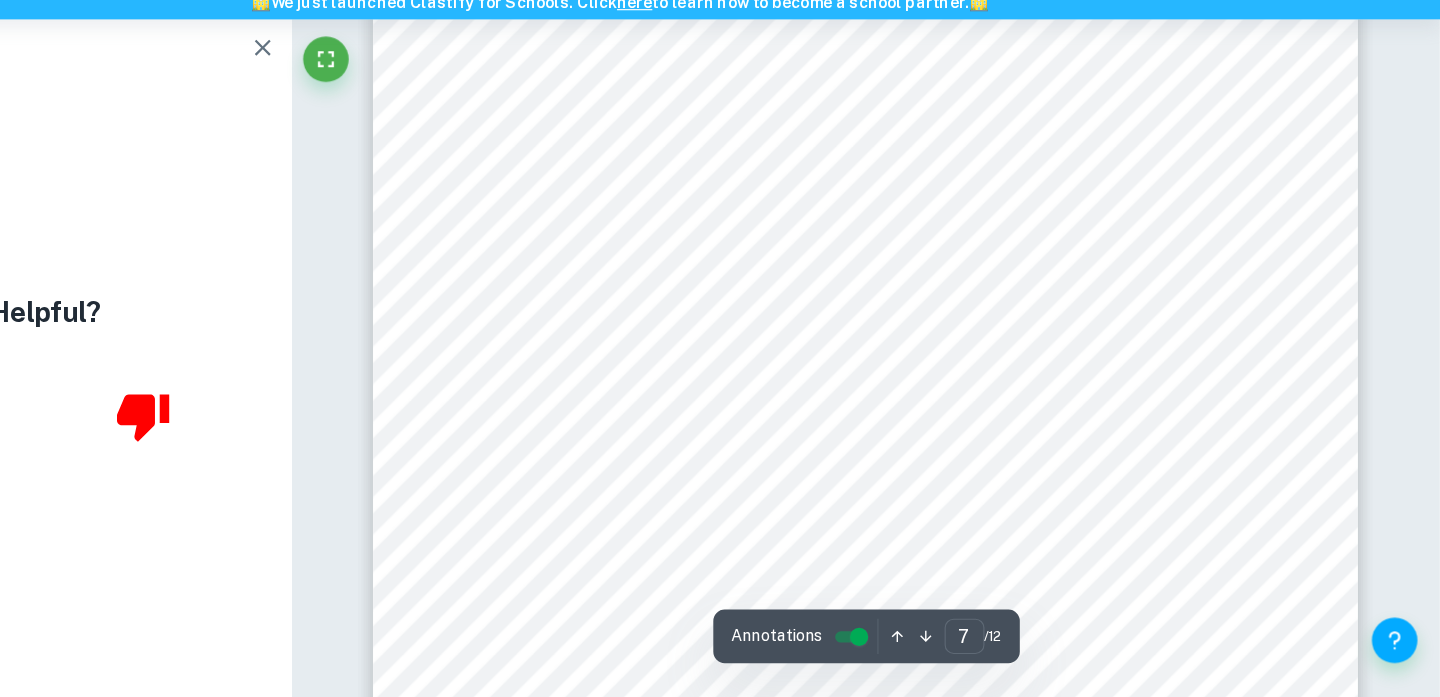 click on "7 Using the ideal gas law equation, obtain the number of moles of oxygen evolved at each temperature: 𝑃𝑉   =   𝑛𝑅𝑇 𝑛   =   𝑃𝑉 𝑅𝑇 R= 8.314 J/mol K Sample calculation to find the number of moles of oxygen at 301K with Manganese (IV) [MEDICAL_DATA]: 𝑀𝑜𝑙𝑒𝑠   =   101 , 000   ∙   (   10 1000000 ) ( 8 . 314 )   ∙   ( 301 )   =   4 . 04 × 10 ! !   𝑚𝑜𝑙 Δ 𝑛 𝑛   =   Δ 𝑉 𝑉   +   Δ 𝑇 𝑇 Δ 𝑛 4 . 04 × 10 ! !   =   1 × 10 ! ! ( 10 ) ( 1000000 ) +   0 . 2 301 Δ 𝑛   =   ( 4 . 04 × 10 ! ! ) × ( 6 . 65 × 10 ! ! ) Δ 𝑛   =   3 . 09 × 10 ! ! Deriving the moles of [MEDICAL_DATA] consumed using the ratio between oxygen and [MEDICAL_DATA] (1:2) at each temperature: 2 𝐻 ! [DEMOGRAPHIC_DATA] !   →   2 [DEMOGRAPHIC_DATA] ! 𝑂   +   [DEMOGRAPHIC_DATA] ! 4 . 04 × 10 ! !   × 2   =   8 . 08 × 10 ! !   𝑚𝑜𝑙 Rate of reaction calculation   Rate of reaction uncertainty calculation The rate of reaction can be found by dividing the total volume of ³   of 𝑅𝑎𝑡𝑒" at bounding box center (936, 566) 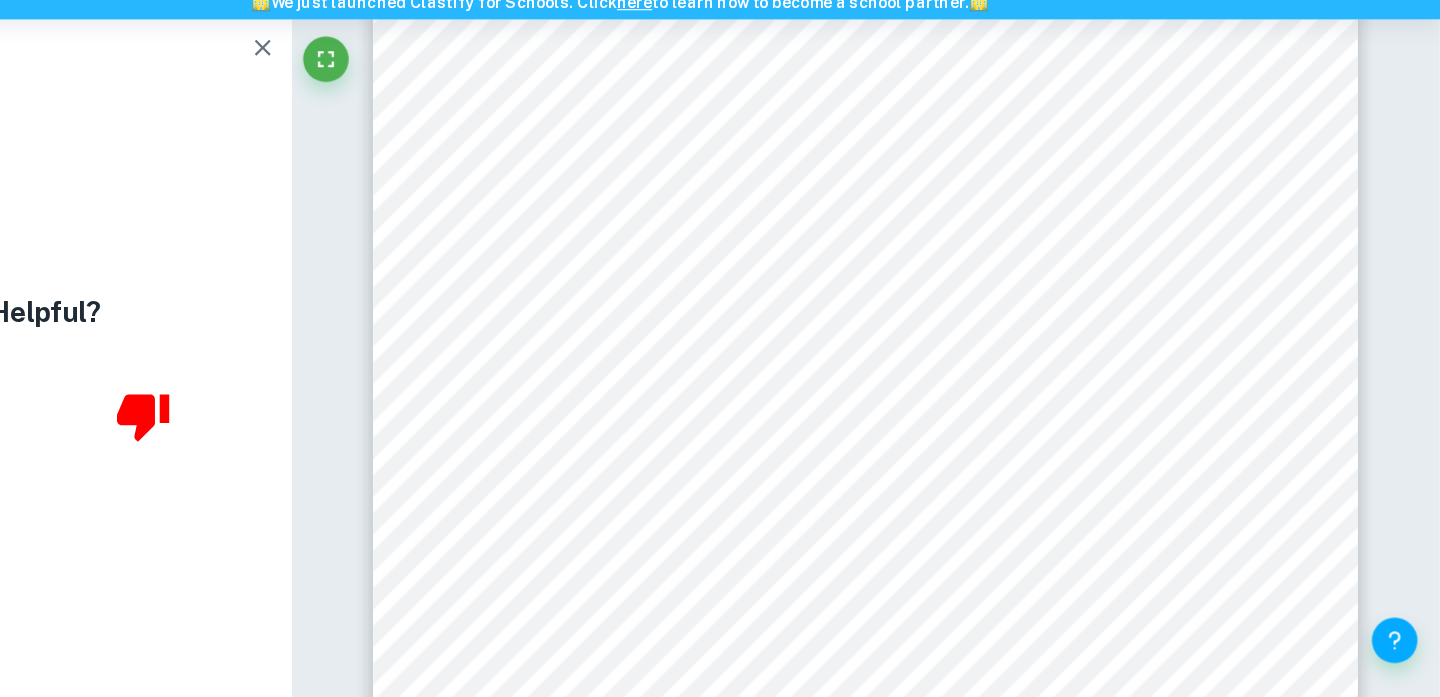click on "7 Using the ideal gas law equation, obtain the number of moles of oxygen evolved at each temperature: 𝑃𝑉   =   𝑛𝑅𝑇 𝑛   =   𝑃𝑉 𝑅𝑇 R= 8.314 J/mol K Sample calculation to find the number of moles of oxygen at 301K with Manganese (IV) [MEDICAL_DATA]: 𝑀𝑜𝑙𝑒𝑠   =   101 , 000   ∙   (   10 1000000 ) ( 8 . 314 )   ∙   ( 301 )   =   4 . 04 × 10 ! !   𝑚𝑜𝑙 Δ 𝑛 𝑛   =   Δ 𝑉 𝑉   +   Δ 𝑇 𝑇 Δ 𝑛 4 . 04 × 10 ! !   =   1 × 10 ! ! ( 10 ) ( 1000000 ) +   0 . 2 301 Δ 𝑛   =   ( 4 . 04 × 10 ! ! ) × ( 6 . 65 × 10 ! ! ) Δ 𝑛   =   3 . 09 × 10 ! ! Deriving the moles of [MEDICAL_DATA] consumed using the ratio between oxygen and [MEDICAL_DATA] (1:2) at each temperature: 2 𝐻 ! [DEMOGRAPHIC_DATA] !   →   2 [DEMOGRAPHIC_DATA] ! 𝑂   +   [DEMOGRAPHIC_DATA] ! 4 . 04 × 10 ! !   × 2   =   8 . 08 × 10 ! !   𝑚𝑜𝑙 Rate of reaction calculation   Rate of reaction uncertainty calculation The rate of reaction can be found by dividing the total volume of ³   of 𝑅𝑎𝑡𝑒" at bounding box center (936, 566) 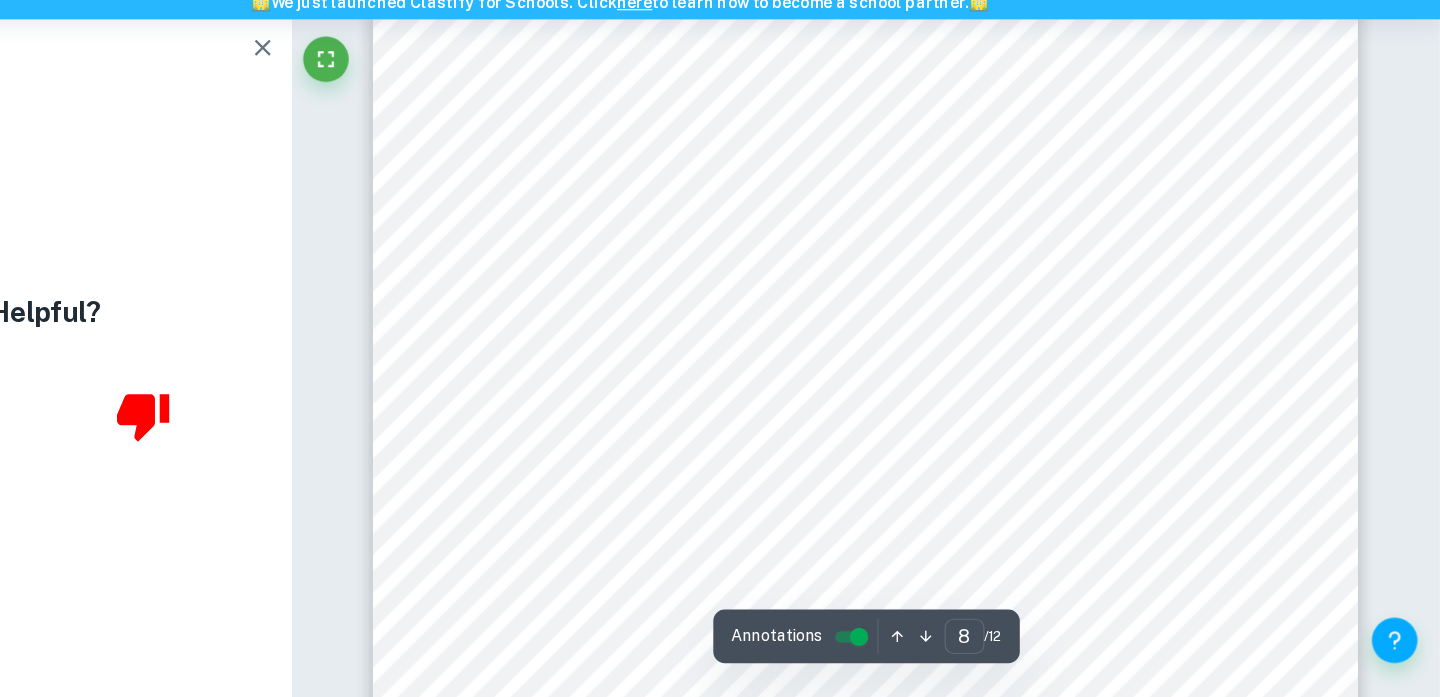 scroll, scrollTop: 8202, scrollLeft: 0, axis: vertical 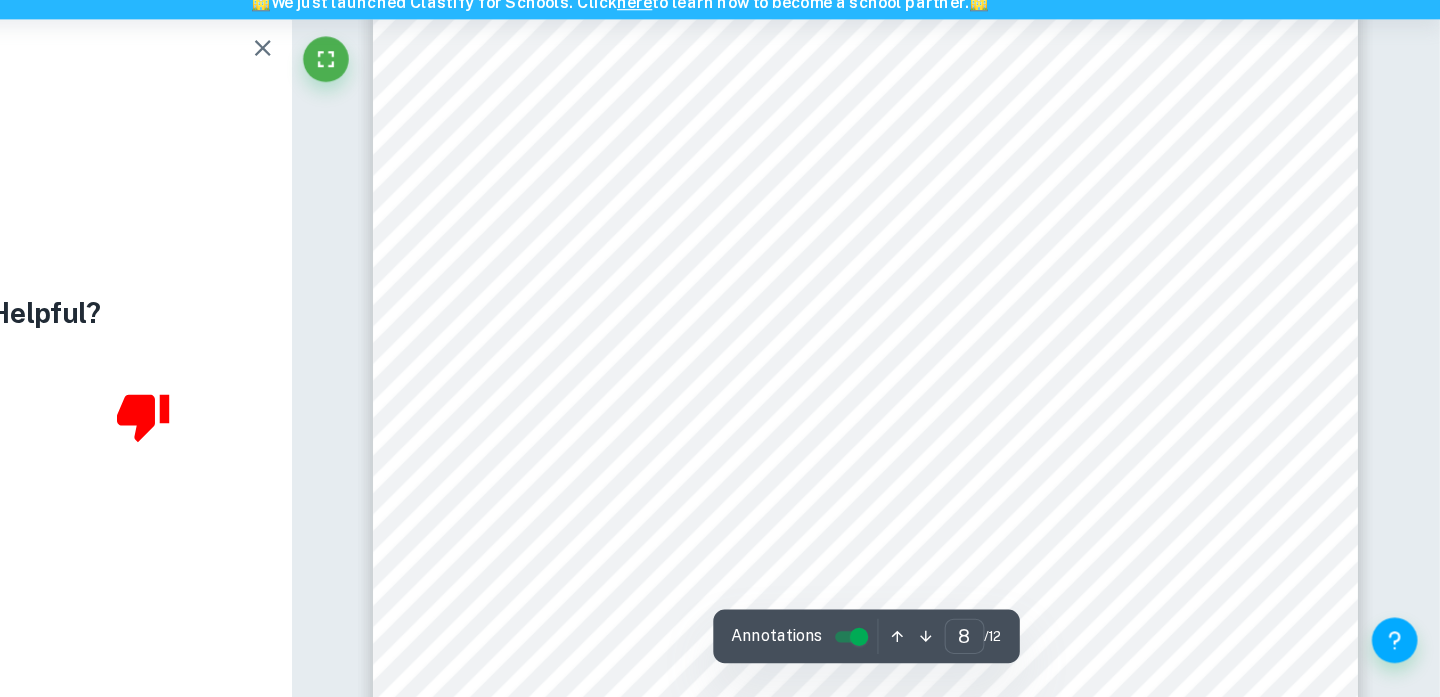 click on "8 The graph shows how the rate of reaction changes with respect to temperature. The rate of reactions were approximately 2 times greater for manganese [MEDICAL_DATA] (0.00428 mol [PERSON_NAME] ! !   301K) compared to catalase (0.00187   𝑚𝑜𝑙 [PERSON_NAME] ! ! 𝑠 ! !   at 301K). The trend lines differed between both at 307K when catalase began to denature, which influenced the   𝑅 ! value (0.954). The trend line for catalase is non-linear because of the denaturing of the active site, which reduces the reaction rate. 9.2 Using the Arrhenius Equation: 9.2.1 Table 10: Calculations for finding the rate constant Rate constant calculation   Rate constant uncertainty calculation The reaction is in first order hence, 𝑘   =   𝑟𝑎𝑡𝑒 𝐻 ! 𝑂 !   [ 𝑐𝑎𝑡𝑎𝑙𝑎𝑠𝑒 ] Sample   calculation   for   finding   rate   constant   at   301K   for decomposition with Catalase: Concentration of   𝐻 ! [DEMOGRAPHIC_DATA] ! : 30%   𝑜𝑓   [DEMOGRAPHIC_DATA] ! 𝑂 !   =   30 𝑔 100 𝑔   × 100 𝐷𝑒𝑛𝑠𝑖𝑡𝑦" at bounding box center [936, 515] 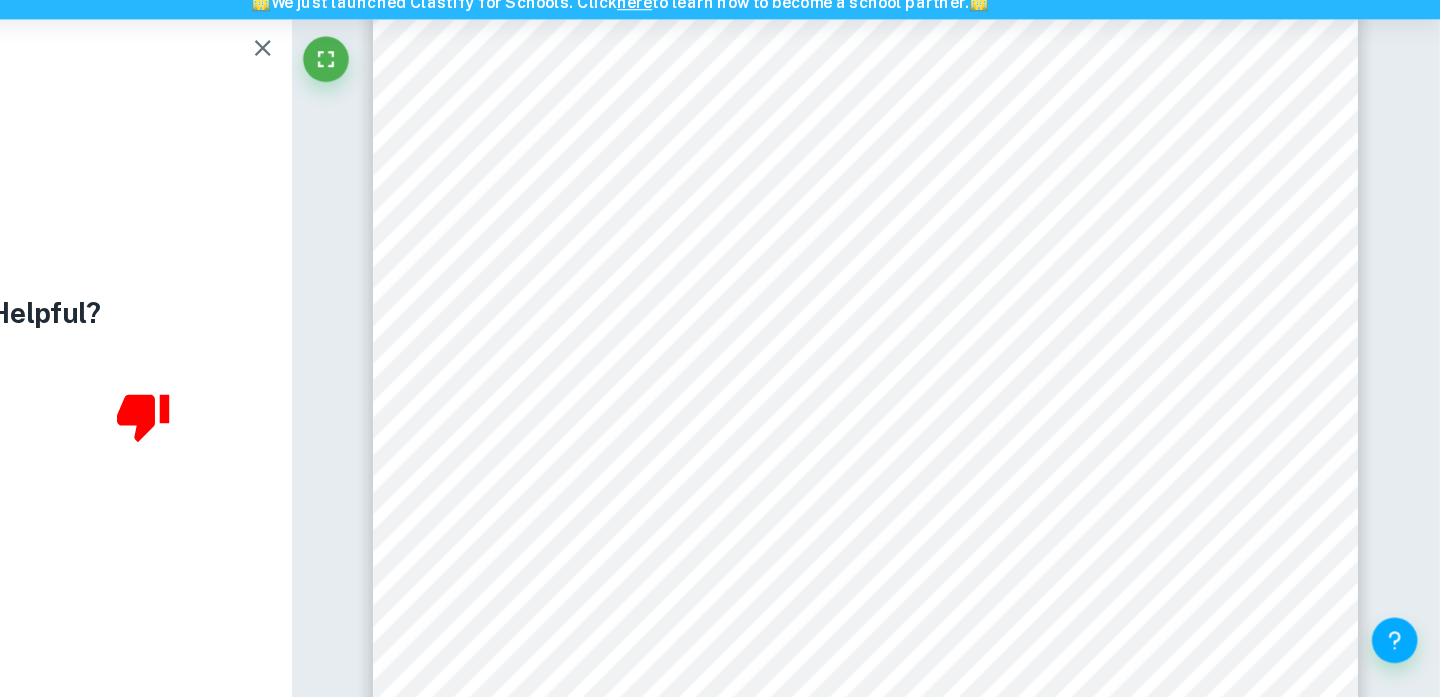 click on "8 The graph shows how the rate of reaction changes with respect to temperature. The rate of reactions were approximately 2 times greater for manganese [MEDICAL_DATA] (0.00428 mol [PERSON_NAME] ! !   301K) compared to catalase (0.00187   𝑚𝑜𝑙 [PERSON_NAME] ! ! 𝑠 ! !   at 301K). The trend lines differed between both at 307K when catalase began to denature, which influenced the   𝑅 ! value (0.954). The trend line for catalase is non-linear because of the denaturing of the active site, which reduces the reaction rate. 9.2 Using the Arrhenius Equation: 9.2.1 Table 10: Calculations for finding the rate constant Rate constant calculation   Rate constant uncertainty calculation The reaction is in first order hence, 𝑘   =   𝑟𝑎𝑡𝑒 𝐻 ! 𝑂 !   [ 𝑐𝑎𝑡𝑎𝑙𝑎𝑠𝑒 ] Sample   calculation   for   finding   rate   constant   at   301K   for decomposition with Catalase: Concentration of   𝐻 ! [DEMOGRAPHIC_DATA] ! : 30%   𝑜𝑓   [DEMOGRAPHIC_DATA] ! 𝑂 !   =   30 𝑔 100 𝑔   × 100 𝐷𝑒𝑛𝑠𝑖𝑡𝑦" at bounding box center (936, 515) 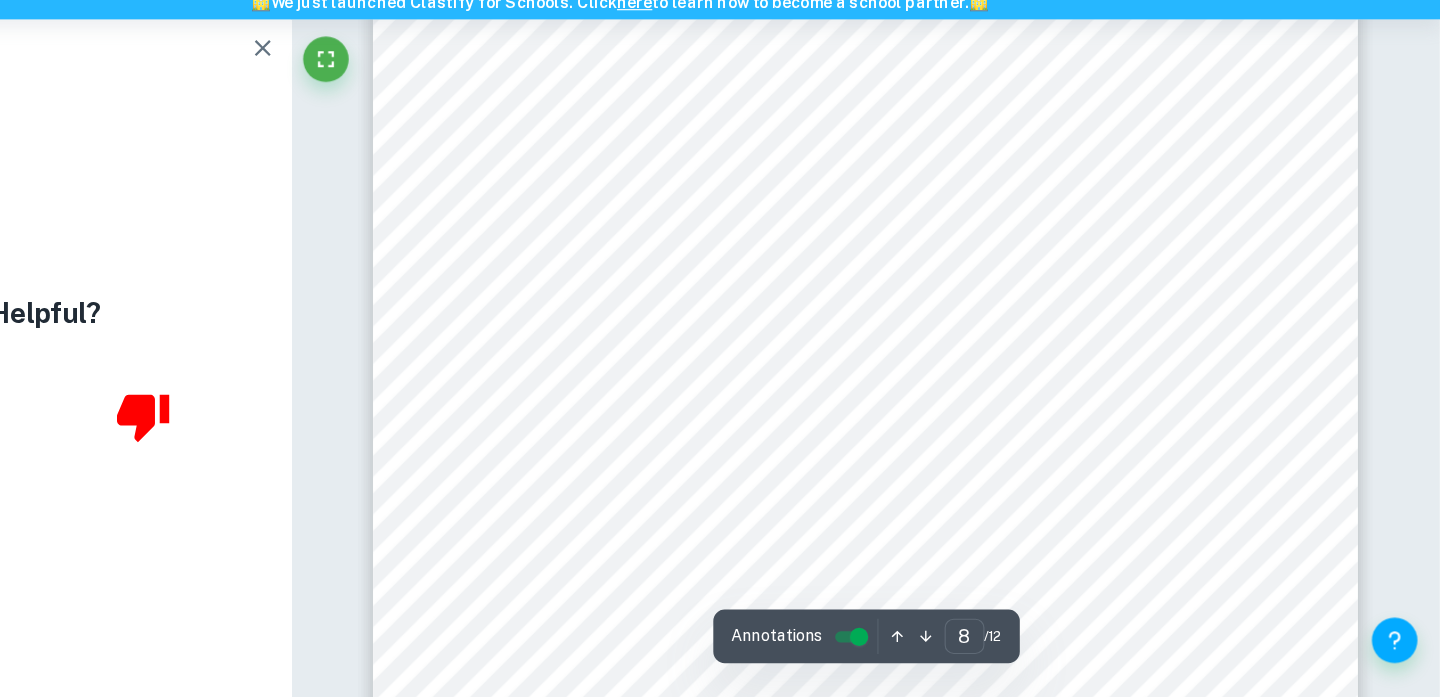 click on "8 The graph shows how the rate of reaction changes with respect to temperature. The rate of reactions were approximately 2 times greater for manganese [MEDICAL_DATA] (0.00428 mol [PERSON_NAME] ! !   301K) compared to catalase (0.00187   𝑚𝑜𝑙 [PERSON_NAME] ! ! 𝑠 ! !   at 301K). The trend lines differed between both at 307K when catalase began to denature, which influenced the   𝑅 ! value (0.954). The trend line for catalase is non-linear because of the denaturing of the active site, which reduces the reaction rate. 9.2 Using the Arrhenius Equation: 9.2.1 Table 10: Calculations for finding the rate constant Rate constant calculation   Rate constant uncertainty calculation The reaction is in first order hence, 𝑘   =   𝑟𝑎𝑡𝑒 𝐻 ! 𝑂 !   [ 𝑐𝑎𝑡𝑎𝑙𝑎𝑠𝑒 ] Sample   calculation   for   finding   rate   constant   at   301K   for decomposition with Catalase: Concentration of   𝐻 ! [DEMOGRAPHIC_DATA] ! : 30%   𝑜𝑓   [DEMOGRAPHIC_DATA] ! 𝑂 !   =   30 𝑔 100 𝑔   × 100 𝐷𝑒𝑛𝑠𝑖𝑡𝑦" at bounding box center [936, 515] 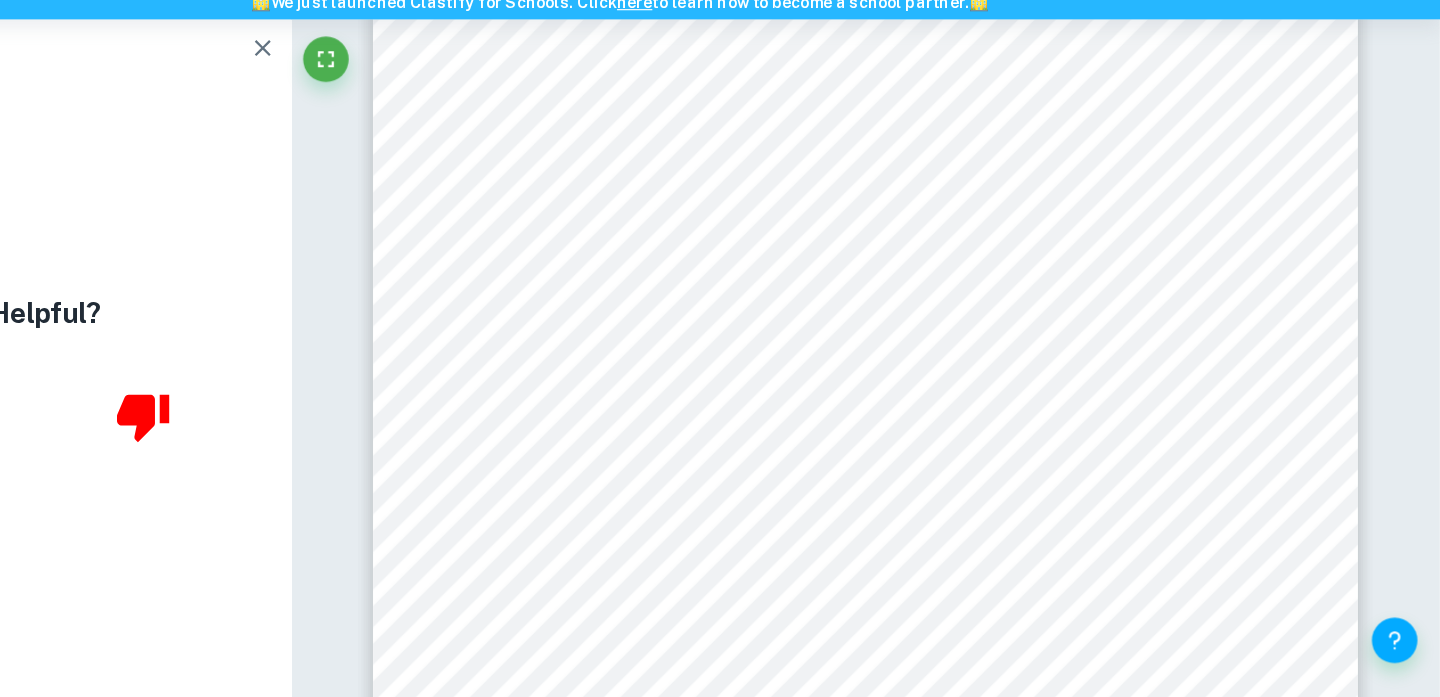 click on "8 The graph shows how the rate of reaction changes with respect to temperature. The rate of reactions were approximately 2 times greater for manganese [MEDICAL_DATA] (0.00428 mol [PERSON_NAME] ! !   301K) compared to catalase (0.00187   𝑚𝑜𝑙 [PERSON_NAME] ! ! 𝑠 ! !   at 301K). The trend lines differed between both at 307K when catalase began to denature, which influenced the   𝑅 ! value (0.954). The trend line for catalase is non-linear because of the denaturing of the active site, which reduces the reaction rate. 9.2 Using the Arrhenius Equation: 9.2.1 Table 10: Calculations for finding the rate constant Rate constant calculation   Rate constant uncertainty calculation The reaction is in first order hence, 𝑘   =   𝑟𝑎𝑡𝑒 𝐻 ! 𝑂 !   [ 𝑐𝑎𝑡𝑎𝑙𝑎𝑠𝑒 ] Sample   calculation   for   finding   rate   constant   at   301K   for decomposition with Catalase: Concentration of   𝐻 ! [DEMOGRAPHIC_DATA] ! : 30%   𝑜𝑓   [DEMOGRAPHIC_DATA] ! 𝑂 !   =   30 𝑔 100 𝑔   × 100 𝐷𝑒𝑛𝑠𝑖𝑡𝑦" at bounding box center [936, 515] 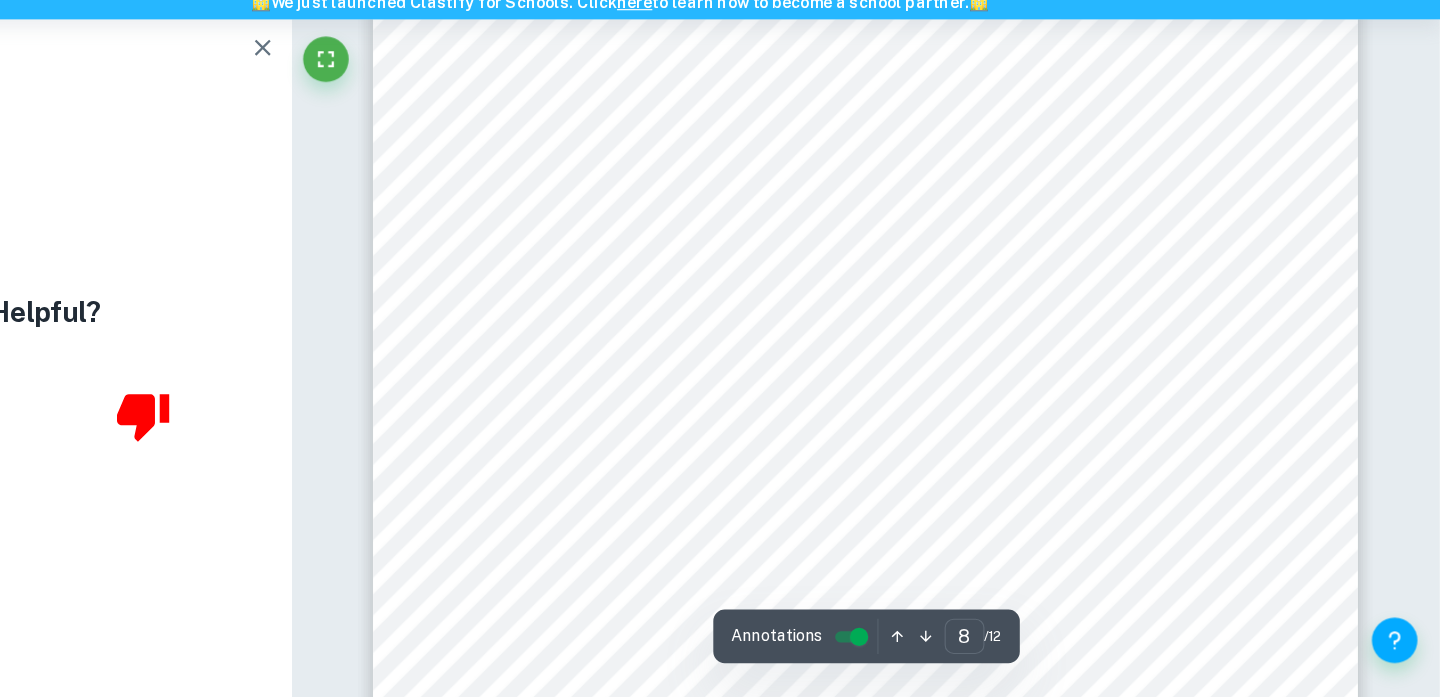 click on "8 The graph shows how the rate of reaction changes with respect to temperature. The rate of reactions were approximately 2 times greater for manganese [MEDICAL_DATA] (0.00428 mol [PERSON_NAME] ! !   301K) compared to catalase (0.00187   𝑚𝑜𝑙 [PERSON_NAME] ! ! 𝑠 ! !   at 301K). The trend lines differed between both at 307K when catalase began to denature, which influenced the   𝑅 ! value (0.954). The trend line for catalase is non-linear because of the denaturing of the active site, which reduces the reaction rate. 9.2 Using the Arrhenius Equation: 9.2.1 Table 10: Calculations for finding the rate constant Rate constant calculation   Rate constant uncertainty calculation The reaction is in first order hence, 𝑘   =   𝑟𝑎𝑡𝑒 𝐻 ! 𝑂 !   [ 𝑐𝑎𝑡𝑎𝑙𝑎𝑠𝑒 ] Sample   calculation   for   finding   rate   constant   at   301K   for decomposition with Catalase: Concentration of   𝐻 ! [DEMOGRAPHIC_DATA] ! : 30%   𝑜𝑓   [DEMOGRAPHIC_DATA] ! 𝑂 !   =   30 𝑔 100 𝑔   × 100 𝐷𝑒𝑛𝑠𝑖𝑡𝑦" at bounding box center [936, 439] 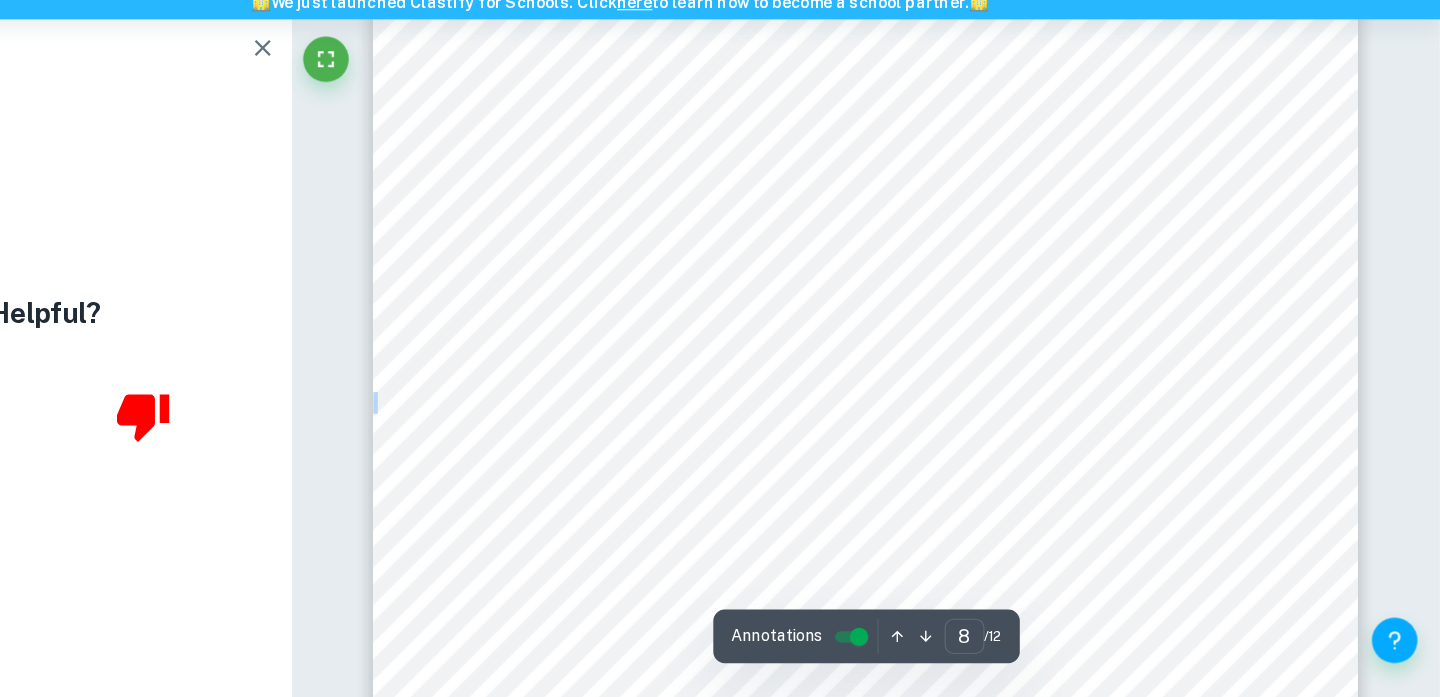 click on "8 The graph shows how the rate of reaction changes with respect to temperature. The rate of reactions were approximately 2 times greater for manganese [MEDICAL_DATA] (0.00428 mol [PERSON_NAME] ! !   301K) compared to catalase (0.00187   𝑚𝑜𝑙 [PERSON_NAME] ! ! 𝑠 ! !   at 301K). The trend lines differed between both at 307K when catalase began to denature, which influenced the   𝑅 ! value (0.954). The trend line for catalase is non-linear because of the denaturing of the active site, which reduces the reaction rate. 9.2 Using the Arrhenius Equation: 9.2.1 Table 10: Calculations for finding the rate constant Rate constant calculation   Rate constant uncertainty calculation The reaction is in first order hence, 𝑘   =   𝑟𝑎𝑡𝑒 𝐻 ! 𝑂 !   [ 𝑐𝑎𝑡𝑎𝑙𝑎𝑠𝑒 ] Sample   calculation   for   finding   rate   constant   at   301K   for decomposition with Catalase: Concentration of   𝐻 ! [DEMOGRAPHIC_DATA] ! : 30%   𝑜𝑓   [DEMOGRAPHIC_DATA] ! 𝑂 !   =   30 𝑔 100 𝑔   × 100 𝐷𝑒𝑛𝑠𝑖𝑡𝑦" at bounding box center (936, 430) 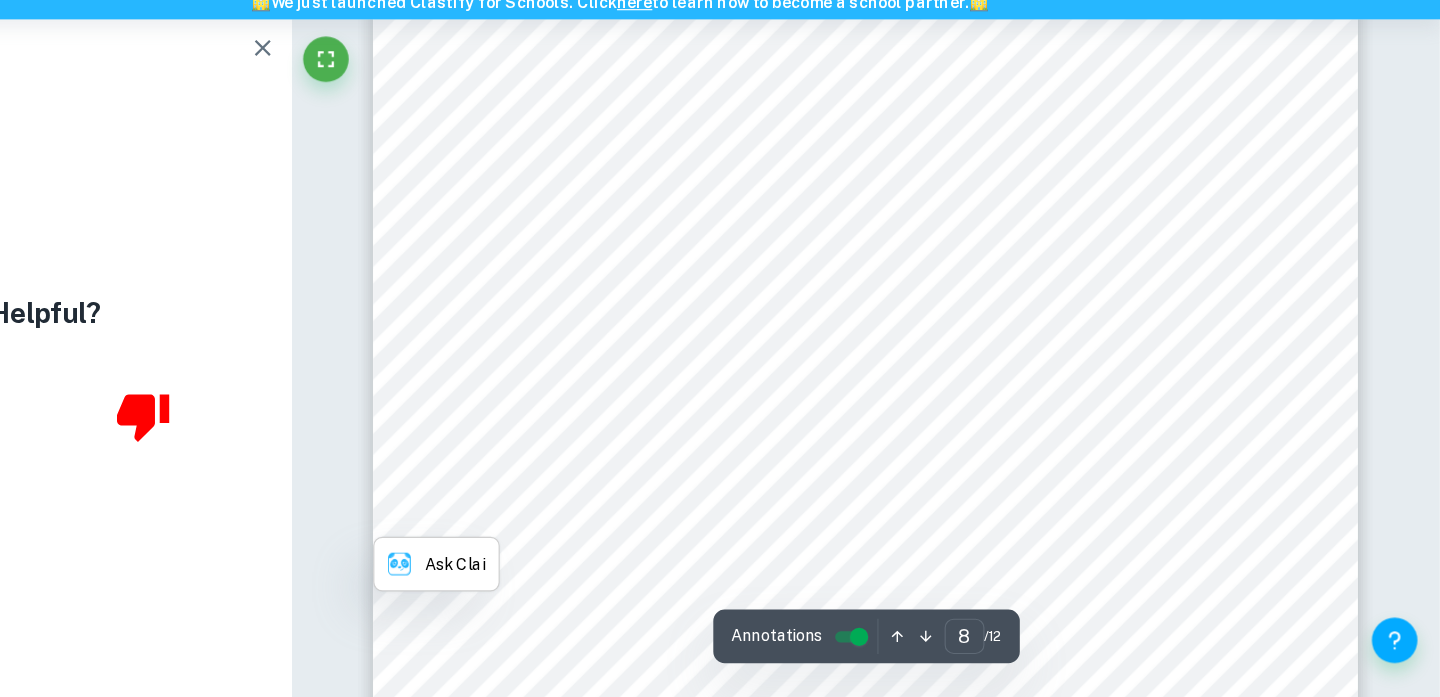 click on "8 The graph shows how the rate of reaction changes with respect to temperature. The rate of reactions were approximately 2 times greater for manganese [MEDICAL_DATA] (0.00428 mol [PERSON_NAME] ! !   301K) compared to catalase (0.00187   𝑚𝑜𝑙 [PERSON_NAME] ! ! 𝑠 ! !   at 301K). The trend lines differed between both at 307K when catalase began to denature, which influenced the   𝑅 ! value (0.954). The trend line for catalase is non-linear because of the denaturing of the active site, which reduces the reaction rate. 9.2 Using the Arrhenius Equation: 9.2.1 Table 10: Calculations for finding the rate constant Rate constant calculation   Rate constant uncertainty calculation The reaction is in first order hence, 𝑘   =   𝑟𝑎𝑡𝑒 𝐻 ! 𝑂 !   [ 𝑐𝑎𝑡𝑎𝑙𝑎𝑠𝑒 ] Sample   calculation   for   finding   rate   constant   at   301K   for decomposition with Catalase: Concentration of   𝐻 ! [DEMOGRAPHIC_DATA] ! : 30%   𝑜𝑓   [DEMOGRAPHIC_DATA] ! 𝑂 !   =   30 𝑔 100 𝑔   × 100 𝐷𝑒𝑛𝑠𝑖𝑡𝑦" at bounding box center [936, 430] 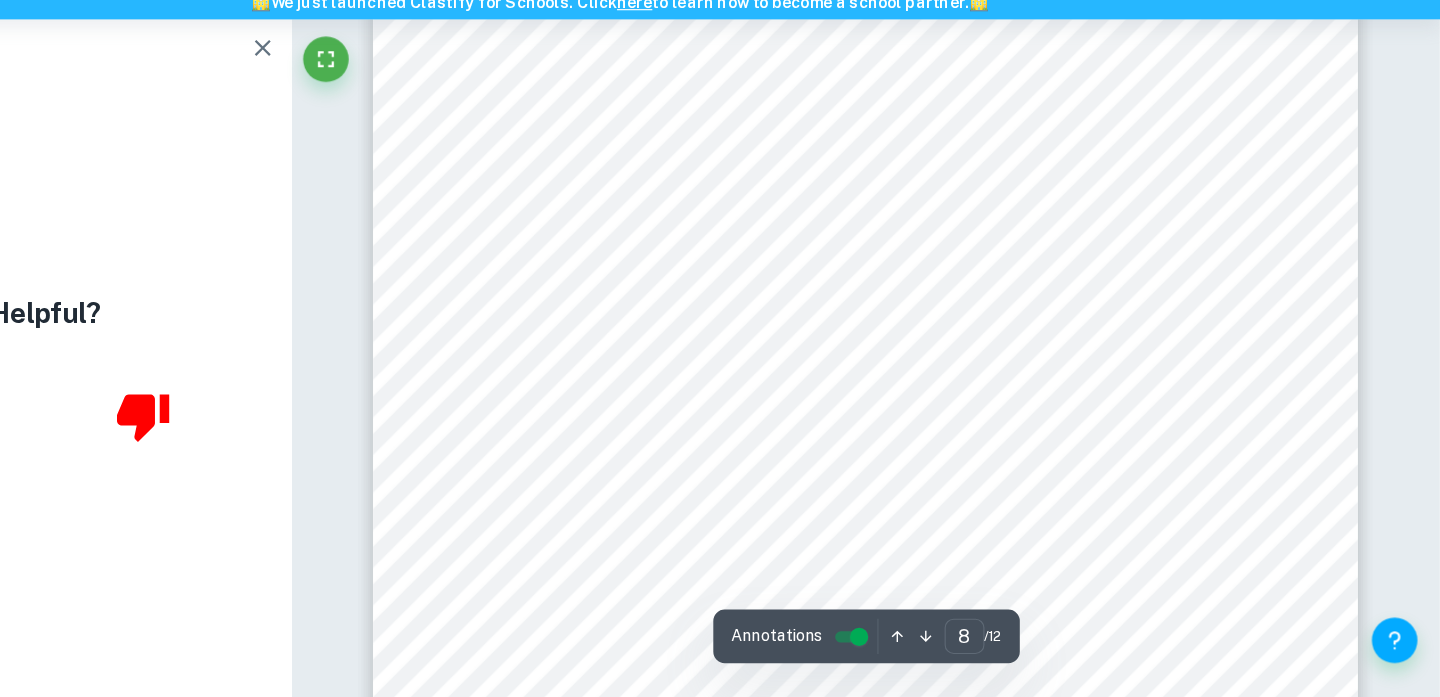 scroll, scrollTop: 8296, scrollLeft: 0, axis: vertical 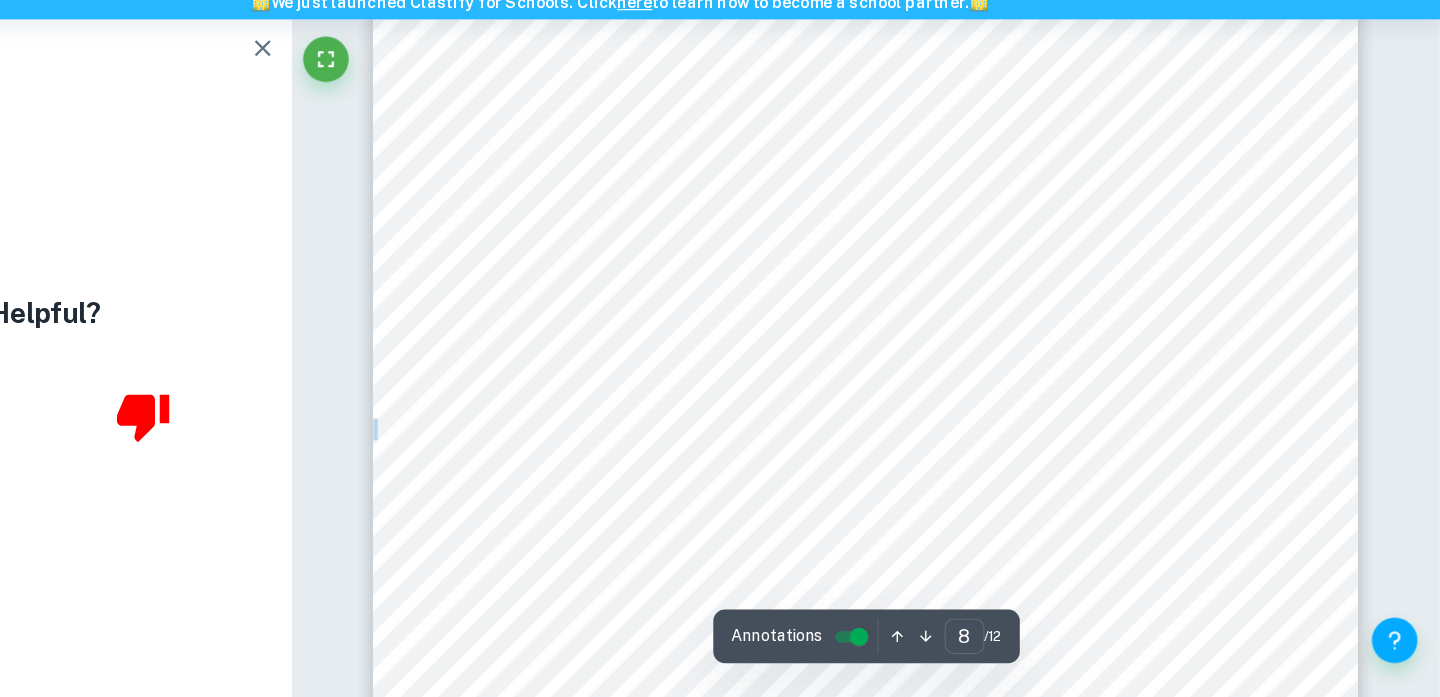 click on "8 The graph shows how the rate of reaction changes with respect to temperature. The rate of reactions were approximately 2 times greater for manganese [MEDICAL_DATA] (0.00428 mol [PERSON_NAME] ! !   301K) compared to catalase (0.00187   𝑚𝑜𝑙 [PERSON_NAME] ! ! 𝑠 ! !   at 301K). The trend lines differed between both at 307K when catalase began to denature, which influenced the   𝑅 ! value (0.954). The trend line for catalase is non-linear because of the denaturing of the active site, which reduces the reaction rate. 9.2 Using the Arrhenius Equation: 9.2.1 Table 10: Calculations for finding the rate constant Rate constant calculation   Rate constant uncertainty calculation The reaction is in first order hence, 𝑘   =   𝑟𝑎𝑡𝑒 𝐻 ! 𝑂 !   [ 𝑐𝑎𝑡𝑎𝑙𝑎𝑠𝑒 ] Sample   calculation   for   finding   rate   constant   at   301K   for decomposition with Catalase: Concentration of   𝐻 ! [DEMOGRAPHIC_DATA] ! : 30%   𝑜𝑓   [DEMOGRAPHIC_DATA] ! 𝑂 !   =   30 𝑔 100 𝑔   × 100 𝐷𝑒𝑛𝑠𝑖𝑡𝑦" at bounding box center (936, 421) 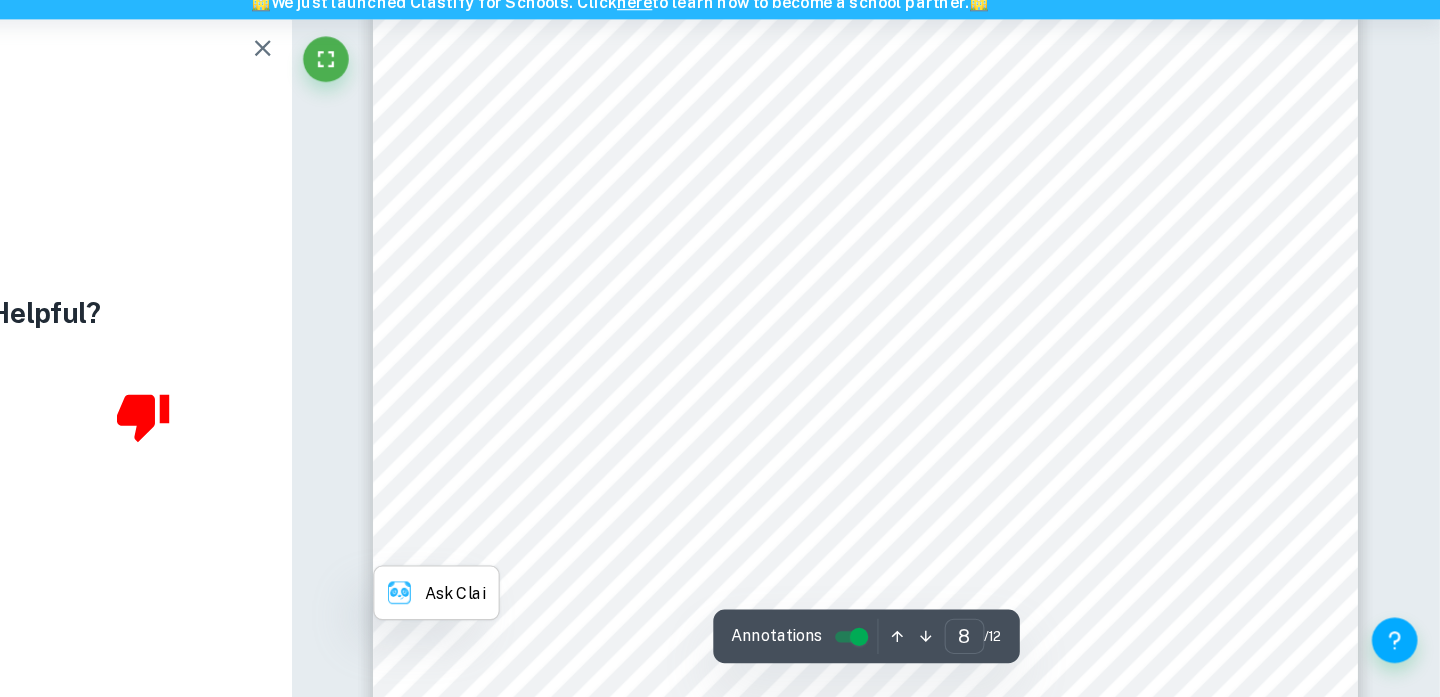 click on "8 The graph shows how the rate of reaction changes with respect to temperature. The rate of reactions were approximately 2 times greater for manganese [MEDICAL_DATA] (0.00428 mol [PERSON_NAME] ! !   301K) compared to catalase (0.00187   𝑚𝑜𝑙 [PERSON_NAME] ! ! 𝑠 ! !   at 301K). The trend lines differed between both at 307K when catalase began to denature, which influenced the   𝑅 ! value (0.954). The trend line for catalase is non-linear because of the denaturing of the active site, which reduces the reaction rate. 9.2 Using the Arrhenius Equation: 9.2.1 Table 10: Calculations for finding the rate constant Rate constant calculation   Rate constant uncertainty calculation The reaction is in first order hence, 𝑘   =   𝑟𝑎𝑡𝑒 𝐻 ! 𝑂 !   [ 𝑐𝑎𝑡𝑎𝑙𝑎𝑠𝑒 ] Sample   calculation   for   finding   rate   constant   at   301K   for decomposition with Catalase: Concentration of   𝐻 ! [DEMOGRAPHIC_DATA] ! : 30%   𝑜𝑓   [DEMOGRAPHIC_DATA] ! 𝑂 !   =   30 𝑔 100 𝑔   × 100 𝐷𝑒𝑛𝑠𝑖𝑡𝑦" at bounding box center (936, 421) 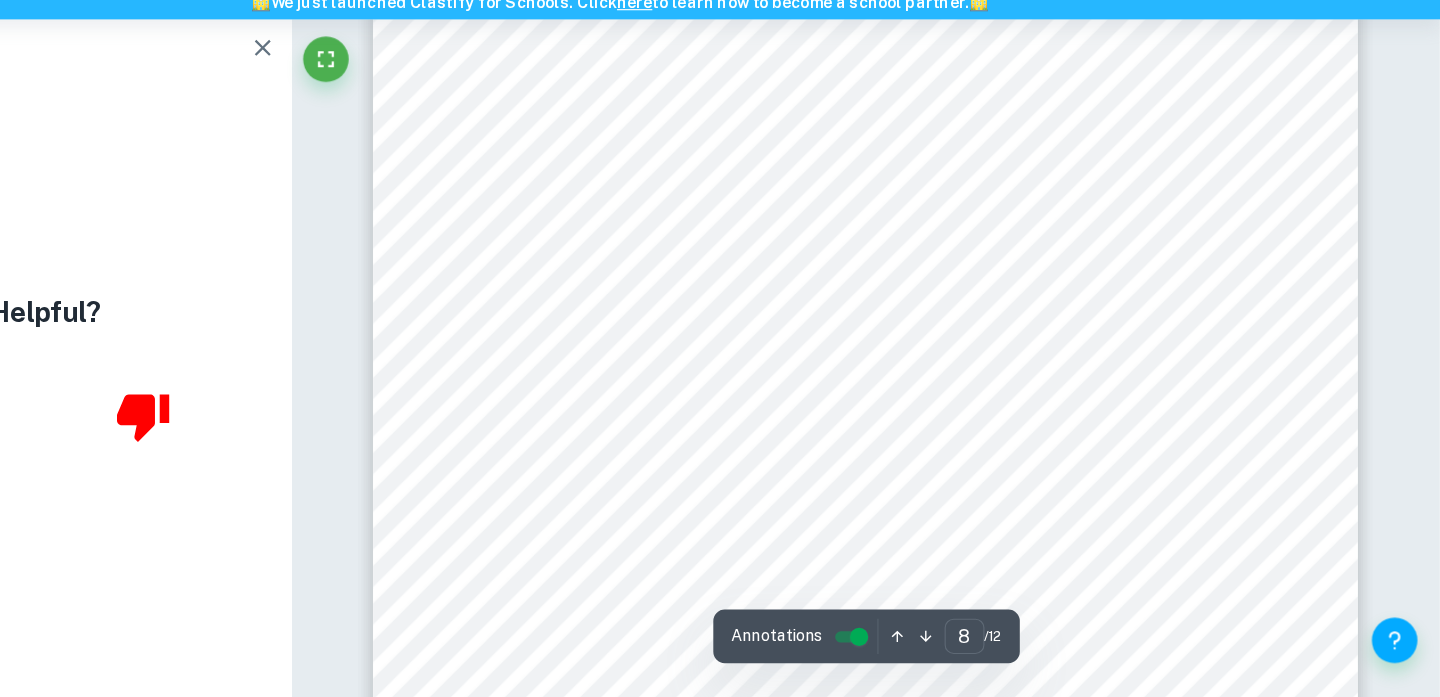 scroll, scrollTop: 8337, scrollLeft: 0, axis: vertical 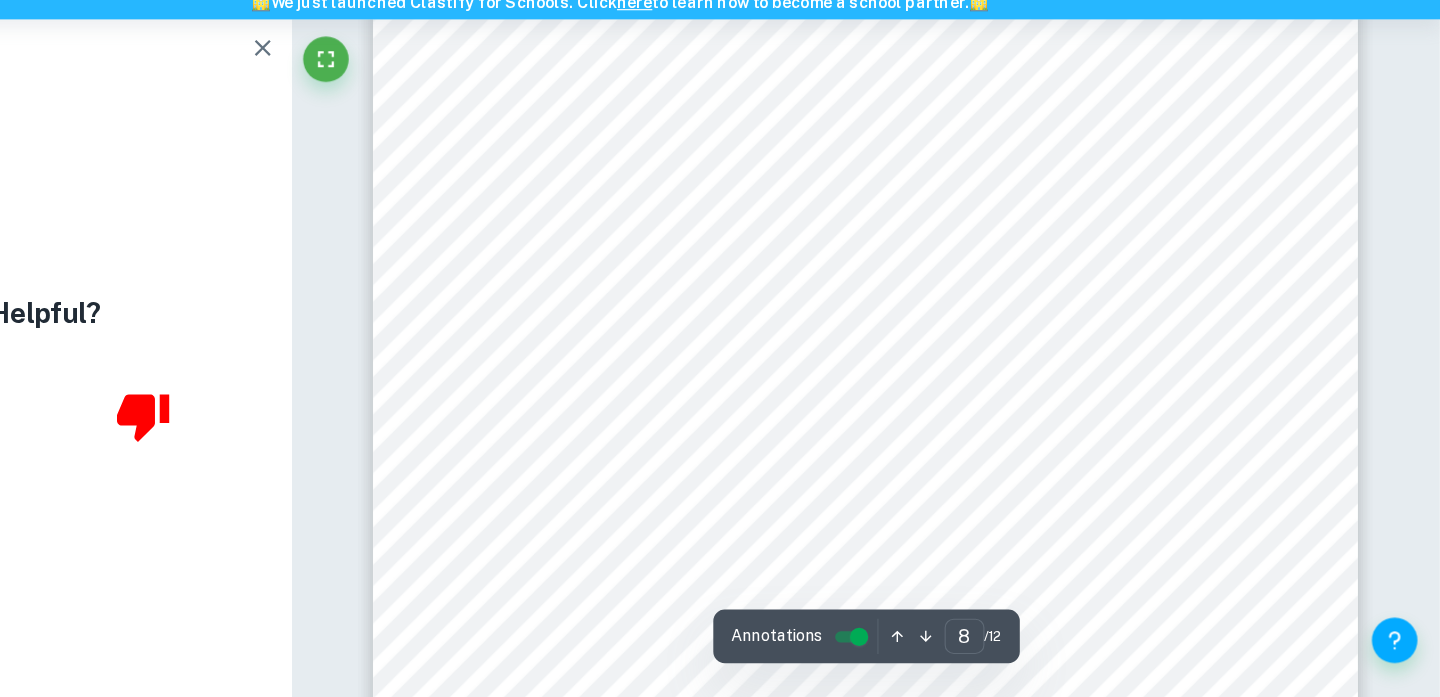 click on "8 The graph shows how the rate of reaction changes with respect to temperature. The rate of reactions were approximately 2 times greater for manganese [MEDICAL_DATA] (0.00428 mol [PERSON_NAME] ! !   301K) compared to catalase (0.00187   𝑚𝑜𝑙 [PERSON_NAME] ! ! 𝑠 ! !   at 301K). The trend lines differed between both at 307K when catalase began to denature, which influenced the   𝑅 ! value (0.954). The trend line for catalase is non-linear because of the denaturing of the active site, which reduces the reaction rate. 9.2 Using the Arrhenius Equation: 9.2.1 Table 10: Calculations for finding the rate constant Rate constant calculation   Rate constant uncertainty calculation The reaction is in first order hence, 𝑘   =   𝑟𝑎𝑡𝑒 𝐻 ! 𝑂 !   [ 𝑐𝑎𝑡𝑎𝑙𝑎𝑠𝑒 ] Sample   calculation   for   finding   rate   constant   at   301K   for decomposition with Catalase: Concentration of   𝐻 ! [DEMOGRAPHIC_DATA] ! : 30%   𝑜𝑓   [DEMOGRAPHIC_DATA] ! 𝑂 !   =   30 𝑔 100 𝑔   × 100 𝐷𝑒𝑛𝑠𝑖𝑡𝑦" at bounding box center (936, 380) 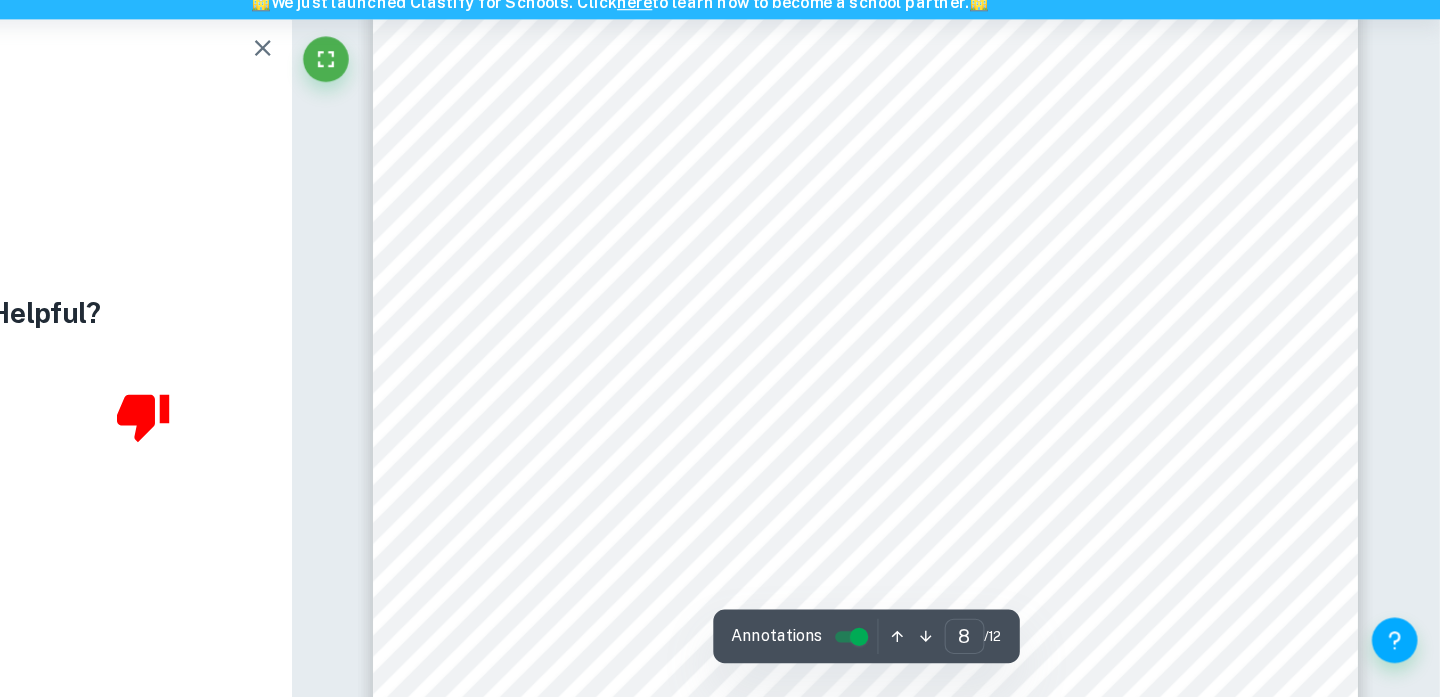 click on "8 The graph shows how the rate of reaction changes with respect to temperature. The rate of reactions were approximately 2 times greater for manganese [MEDICAL_DATA] (0.00428 mol [PERSON_NAME] ! !   301K) compared to catalase (0.00187   𝑚𝑜𝑙 [PERSON_NAME] ! ! 𝑠 ! !   at 301K). The trend lines differed between both at 307K when catalase began to denature, which influenced the   𝑅 ! value (0.954). The trend line for catalase is non-linear because of the denaturing of the active site, which reduces the reaction rate. 9.2 Using the Arrhenius Equation: 9.2.1 Table 10: Calculations for finding the rate constant Rate constant calculation   Rate constant uncertainty calculation The reaction is in first order hence, 𝑘   =   𝑟𝑎𝑡𝑒 𝐻 ! 𝑂 !   [ 𝑐𝑎𝑡𝑎𝑙𝑎𝑠𝑒 ] Sample   calculation   for   finding   rate   constant   at   301K   for decomposition with Catalase: Concentration of   𝐻 ! [DEMOGRAPHIC_DATA] ! : 30%   𝑜𝑓   [DEMOGRAPHIC_DATA] ! 𝑂 !   =   30 𝑔 100 𝑔   × 100 𝐷𝑒𝑛𝑠𝑖𝑡𝑦" at bounding box center (936, 343) 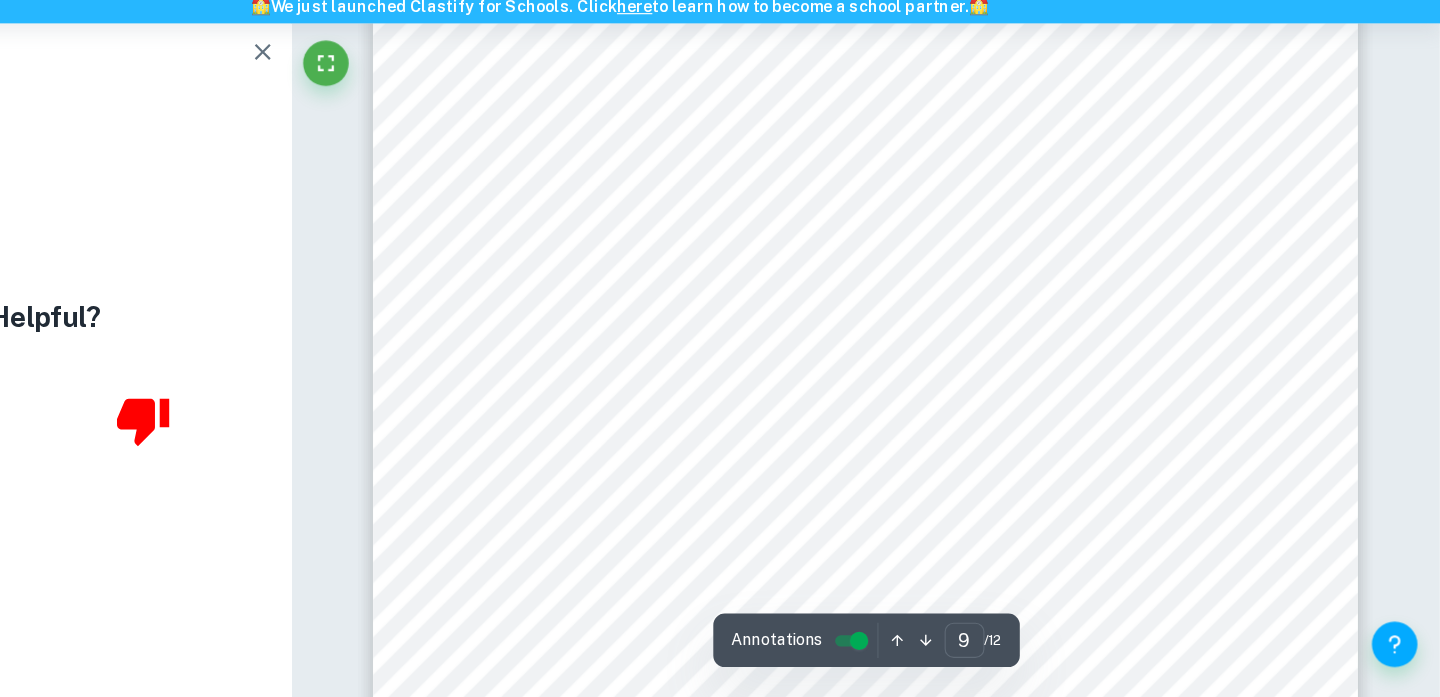 click on "9 9.2.3   Table 12: Showing the calculated values for ln k and 1/temperature to be plotted on the graph of decomposition of [MEDICAL_DATA] with manganese (IV) [MEDICAL_DATA]. Temperature ( ± 0.2 K)   1/temperature /1/[PERSON_NAME] /   𝑚𝑜𝑙 [PERSON_NAME] ! ! 𝑠 ! !   ln k 301   3.32 × 10 ! !   0.031   -3.474 303   3.30 × 10 ! !   0.031   -3.472 305   3.29 × 10 ! !   0.037   -3.285 307   3.26 × 10 ! !   0.046   -3.097 309   3.24 × 10 ! !   0.051   -2.972 9.3 To find activation energy for each process: 9.3.1 Table 13: Shows the graphs to find activation energy Activation energy for Catalase The gradient of the graph is -2980 𝐸 !   =   − 2980 × − 8 . 31 𝐸 !   =   25   𝑘𝐽 / 𝑚𝑜𝑙 The graph has a moderate negative correlation with an   𝑅 !   value of 0.689. The data points suggest that the graph is accurate to a good extent and but less precise as there are deviations from the line of best fit supporting the evidence from the   𝑅 !   value. Activation energy for Manganese (IV) [MEDICAL_DATA]" at bounding box center (936, 374) 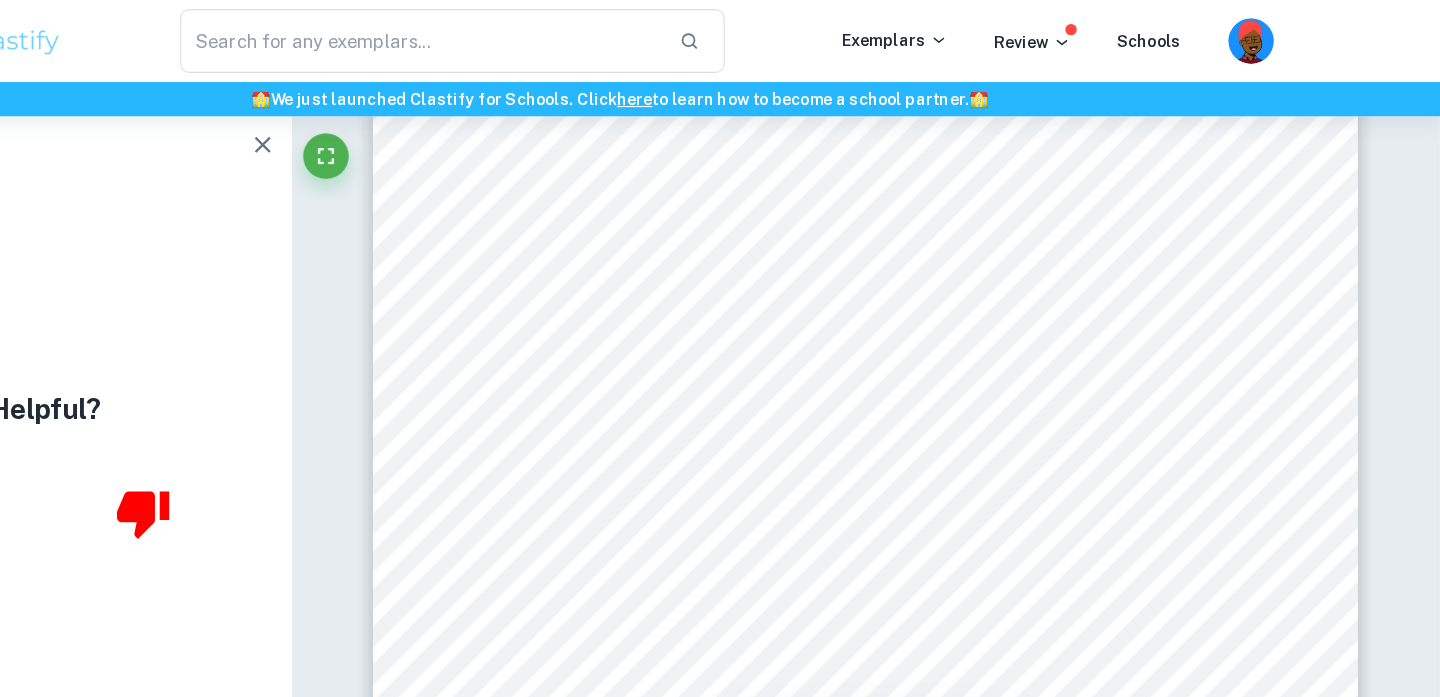 scroll, scrollTop: 6997, scrollLeft: 0, axis: vertical 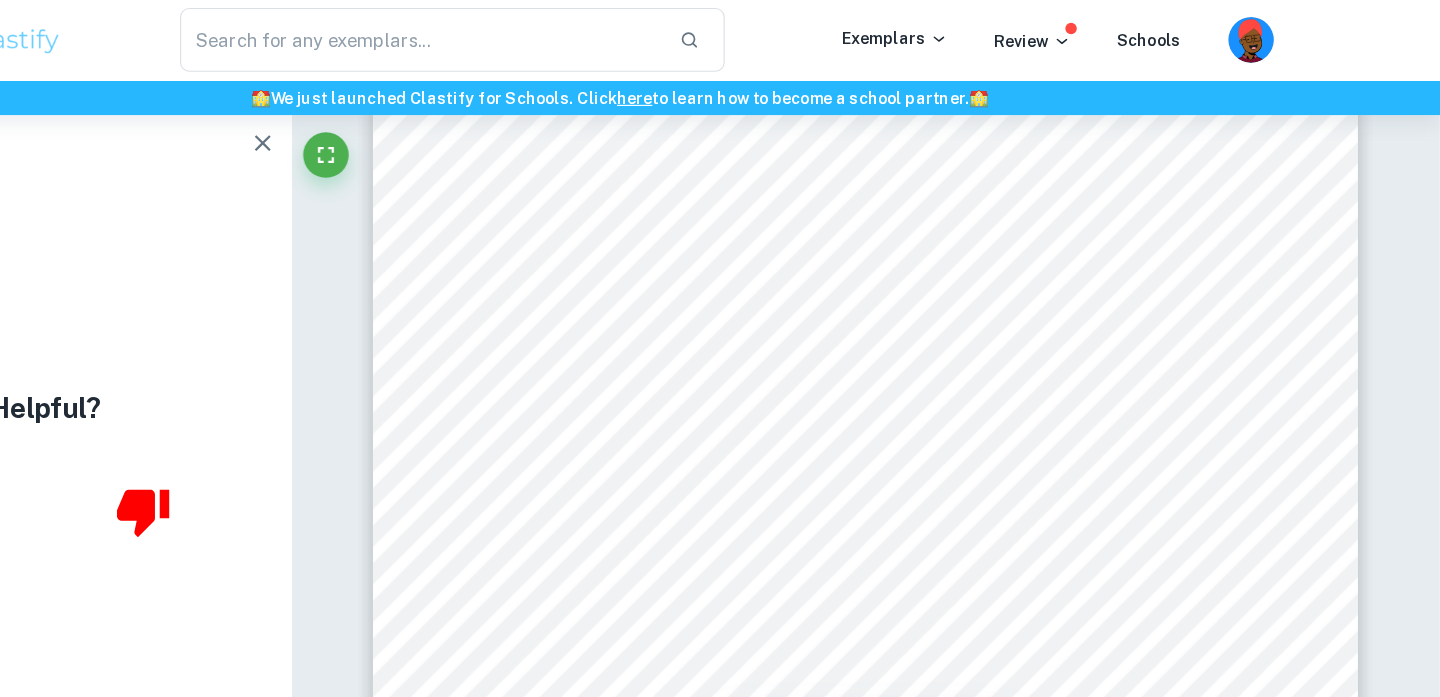 click on "7 Using the ideal gas law equation, obtain the number of moles of oxygen evolved at each temperature: 𝑃𝑉   =   𝑛𝑅𝑇 𝑛   =   𝑃𝑉 𝑅𝑇 R= 8.314 J/mol K Sample calculation to find the number of moles of oxygen at 301K with Manganese (IV) [MEDICAL_DATA]: 𝑀𝑜𝑙𝑒𝑠   =   101 , 000   ∙   (   10 1000000 ) ( 8 . 314 )   ∙   ( 301 )   =   4 . 04 × 10 ! !   𝑚𝑜𝑙 Δ 𝑛 𝑛   =   Δ 𝑉 𝑉   +   Δ 𝑇 𝑇 Δ 𝑛 4 . 04 × 10 ! !   =   1 × 10 ! ! ( 10 ) ( 1000000 ) +   0 . 2 301 Δ 𝑛   =   ( 4 . 04 × 10 ! ! ) × ( 6 . 65 × 10 ! ! ) Δ 𝑛   =   3 . 09 × 10 ! ! Deriving the moles of [MEDICAL_DATA] consumed using the ratio between oxygen and [MEDICAL_DATA] (1:2) at each temperature: 2 𝐻 ! [DEMOGRAPHIC_DATA] !   →   2 [DEMOGRAPHIC_DATA] ! 𝑂   +   [DEMOGRAPHIC_DATA] ! 4 . 04 × 10 ! !   × 2   =   8 . 08 × 10 ! !   𝑚𝑜𝑙 Rate of reaction calculation   Rate of reaction uncertainty calculation The rate of reaction can be found by dividing the total volume of ³   of 𝑅𝑎𝑡𝑒" at bounding box center (936, 592) 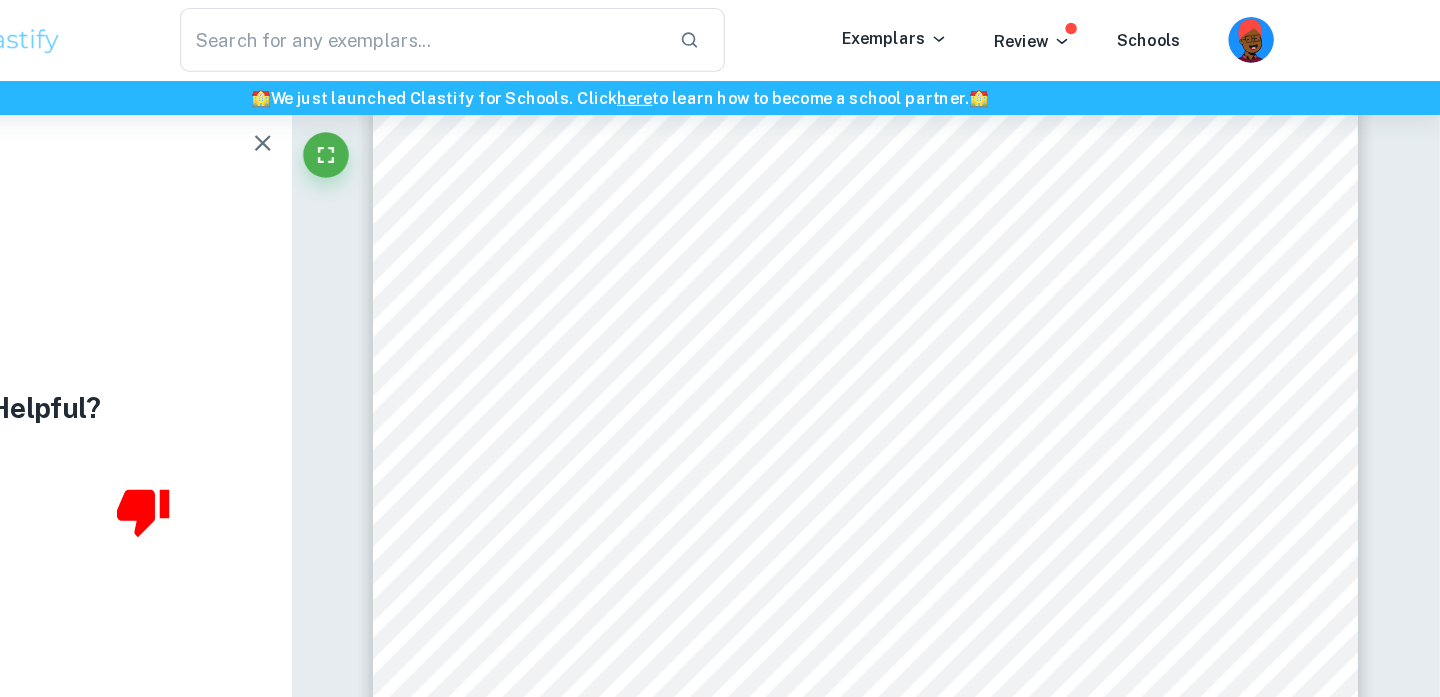 click on "7 Using the ideal gas law equation, obtain the number of moles of oxygen evolved at each temperature: 𝑃𝑉   =   𝑛𝑅𝑇 𝑛   =   𝑃𝑉 𝑅𝑇 R= 8.314 J/mol K Sample calculation to find the number of moles of oxygen at 301K with Manganese (IV) [MEDICAL_DATA]: 𝑀𝑜𝑙𝑒𝑠   =   101 , 000   ∙   (   10 1000000 ) ( 8 . 314 )   ∙   ( 301 )   =   4 . 04 × 10 ! !   𝑚𝑜𝑙 Δ 𝑛 𝑛   =   Δ 𝑉 𝑉   +   Δ 𝑇 𝑇 Δ 𝑛 4 . 04 × 10 ! !   =   1 × 10 ! ! ( 10 ) ( 1000000 ) +   0 . 2 301 Δ 𝑛   =   ( 4 . 04 × 10 ! ! ) × ( 6 . 65 × 10 ! ! ) Δ 𝑛   =   3 . 09 × 10 ! ! Deriving the moles of [MEDICAL_DATA] consumed using the ratio between oxygen and [MEDICAL_DATA] (1:2) at each temperature: 2 𝐻 ! [DEMOGRAPHIC_DATA] !   →   2 [DEMOGRAPHIC_DATA] ! 𝑂   +   [DEMOGRAPHIC_DATA] ! 4 . 04 × 10 ! !   × 2   =   8 . 08 × 10 ! !   𝑚𝑜𝑙 Rate of reaction calculation   Rate of reaction uncertainty calculation The rate of reaction can be found by dividing the total volume of ³   of 𝑅𝑎𝑡𝑒" at bounding box center [936, 592] 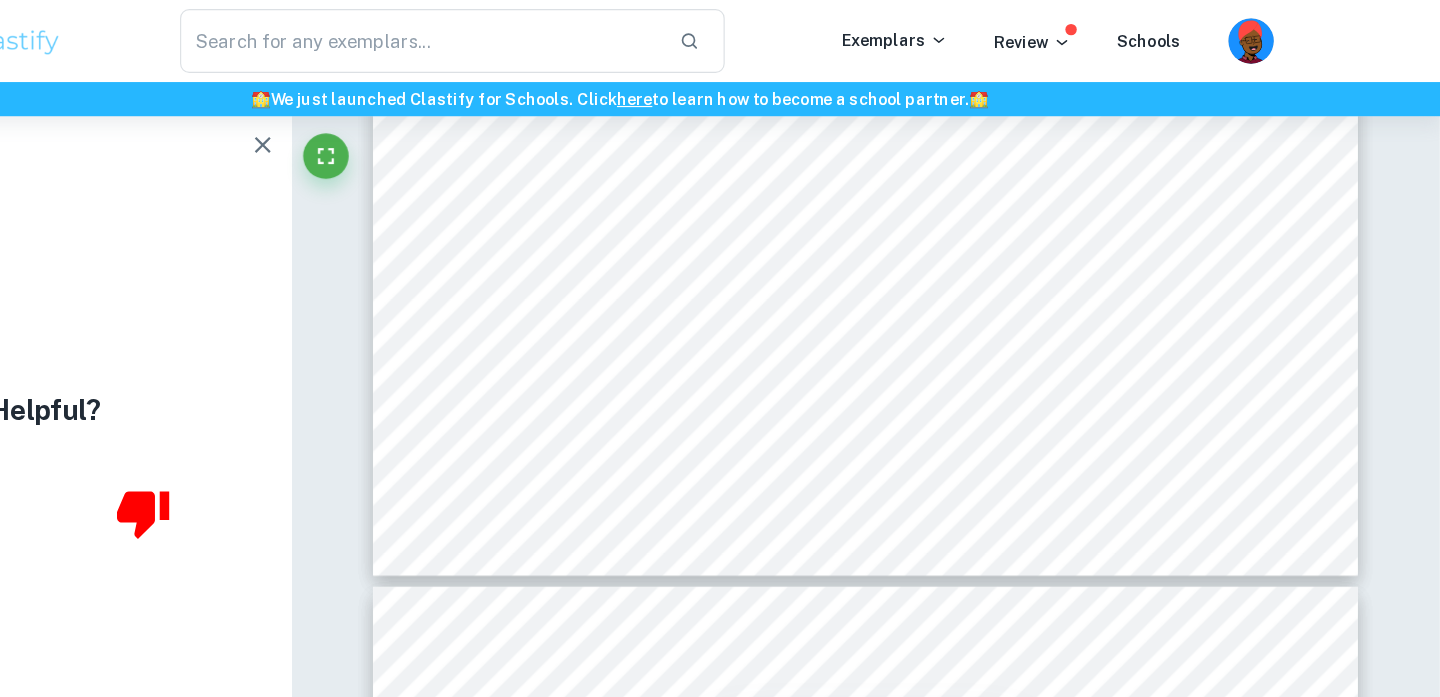 scroll, scrollTop: 6507, scrollLeft: 0, axis: vertical 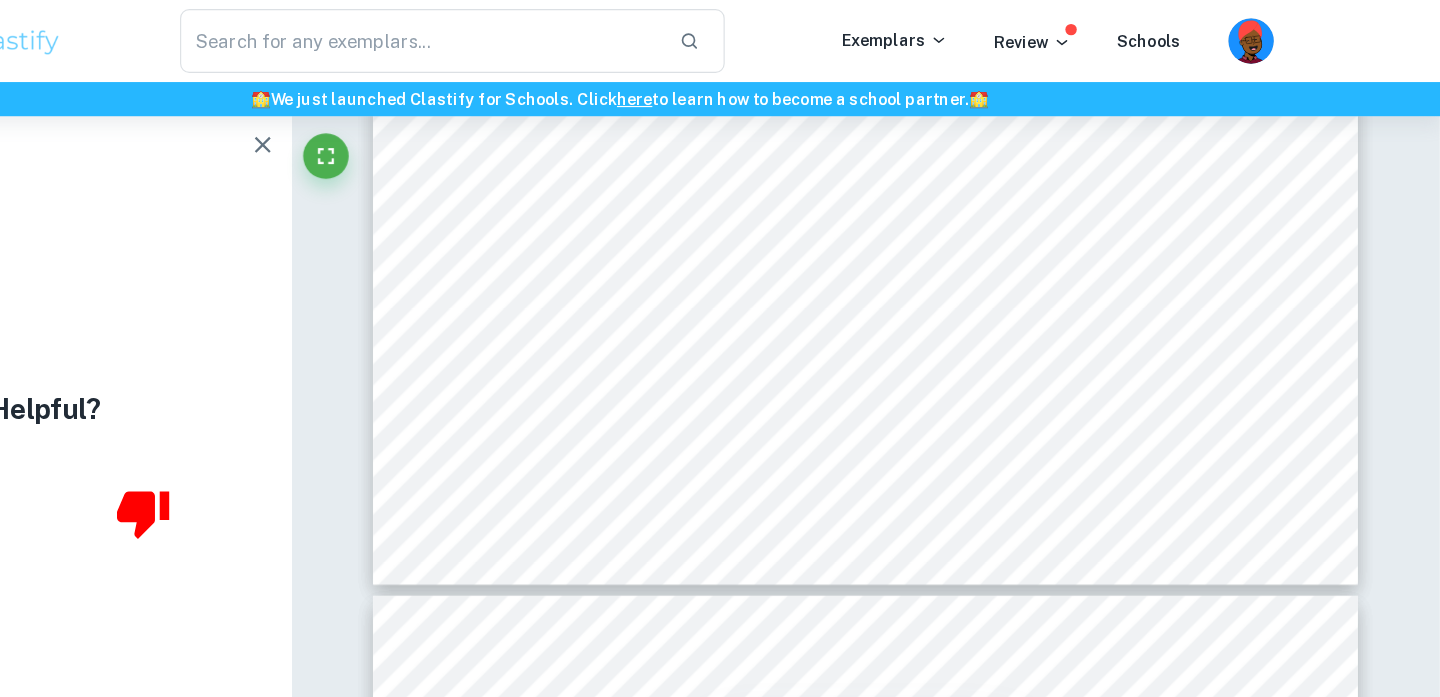 click on "6 Temperature ( ± 0.2 K)/ K 1   2   3   4   5   Variance/ s 2   Standard deviation/s 301   85.2   87.6   88.3   86.7   85.5   1.20   1.34 303   69.3   70.5   67.2   68.0   69.4   1.16   1.29 305   40.0   41.2   40.4   40.0   39.2   0.65   0.73 307   28.1   22.0   23.2   21.4   22.3   2.43   2.71 309   33.0   34.1   33.5   32.2   34.1   0.74   0.82 Any anomalous data is marked* 8.2.1 Qualitative data for decomposition in the presence of Manganese (IV) oxide: •   It took time for the there to be a change in volume in the upturned cylinder but smaller bubbles rose from the bottom continuously •   As the temperature was increased the bubbles became larger and gas was released faster. •   The temperature continued to rise after being heated. 8.2.2 Table 6: Measure the time taken for Oxygen to evolve with Manganese (IV) oxide Time taken for 10 cm ³   of oxygen to evolve ( ± 0.01 s) Trials Temperature ( ± 0.2 K)/ K 1   2   3   4   5   Variance/ s 2   Standard deviation/s 301   37.9   38.4   38.0   36.9" at bounding box center (936, -46) 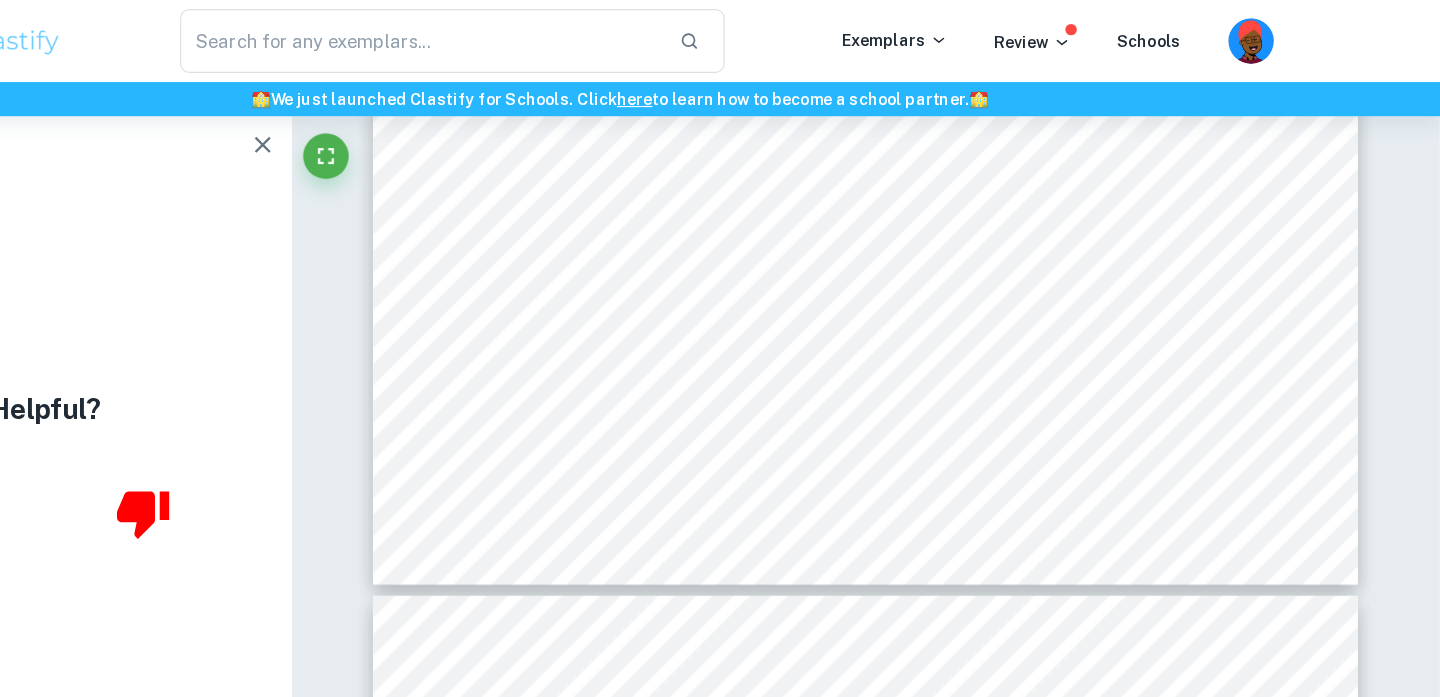 click on "6 Temperature ( ± 0.2 K)/ K 1   2   3   4   5   Variance/ s 2   Standard deviation/s 301   85.2   87.6   88.3   86.7   85.5   1.20   1.34 303   69.3   70.5   67.2   68.0   69.4   1.16   1.29 305   40.0   41.2   40.4   40.0   39.2   0.65   0.73 307   28.1   22.0   23.2   21.4   22.3   2.43   2.71 309   33.0   34.1   33.5   32.2   34.1   0.74   0.82 Any anomalous data is marked* 8.2.1 Qualitative data for decomposition in the presence of Manganese (IV) oxide: •   It took time for the there to be a change in volume in the upturned cylinder but smaller bubbles rose from the bottom continuously •   As the temperature was increased the bubbles became larger and gas was released faster. •   The temperature continued to rise after being heated. 8.2.2 Table 6: Measure the time taken for Oxygen to evolve with Manganese (IV) oxide Time taken for 10 cm ³   of oxygen to evolve ( ± 0.01 s) Trials Temperature ( ± 0.2 K)/ K 1   2   3   4   5   Variance/ s 2   Standard deviation/s 301   37.9   38.4   38.0   36.9" at bounding box center (936, -46) 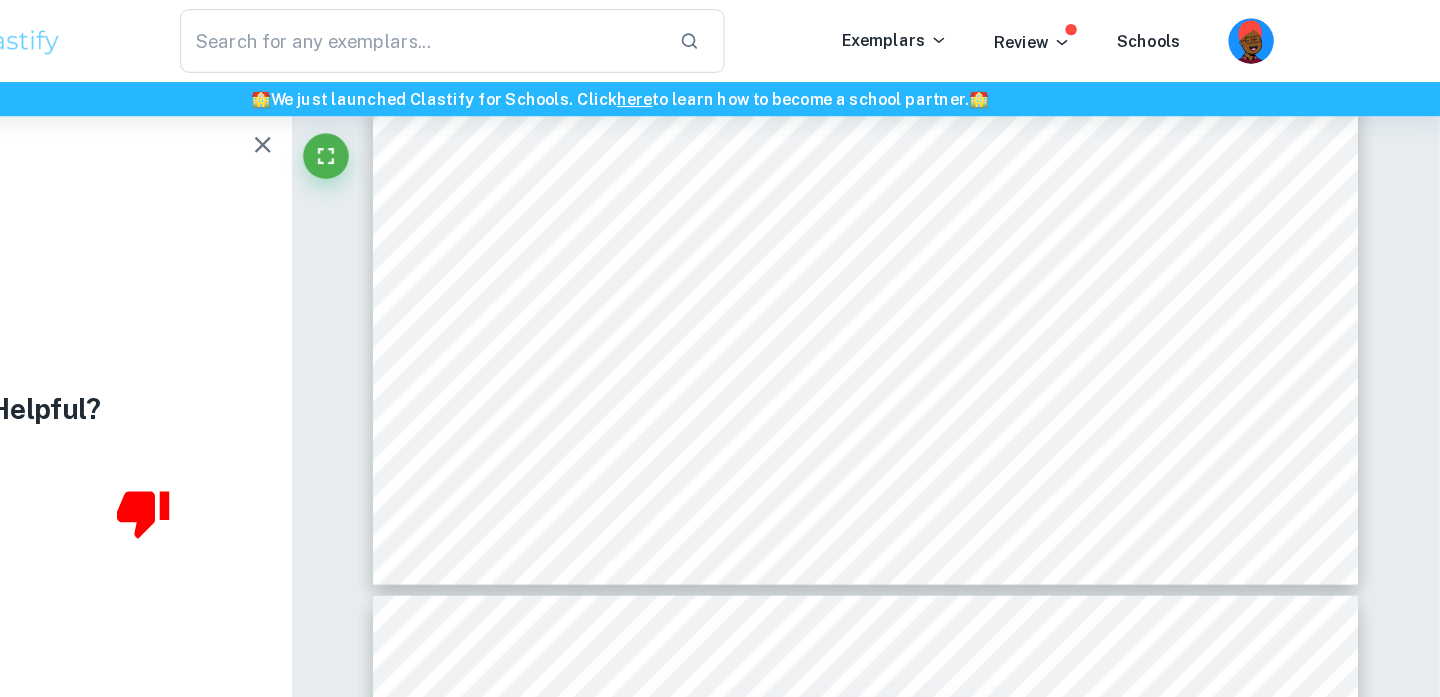 click on "6 Temperature ( ± 0.2 K)/ K 1   2   3   4   5   Variance/ s 2   Standard deviation/s 301   85.2   87.6   88.3   86.7   85.5   1.20   1.34 303   69.3   70.5   67.2   68.0   69.4   1.16   1.29 305   40.0   41.2   40.4   40.0   39.2   0.65   0.73 307   28.1   22.0   23.2   21.4   22.3   2.43   2.71 309   33.0   34.1   33.5   32.2   34.1   0.74   0.82 Any anomalous data is marked* 8.2.1 Qualitative data for decomposition in the presence of Manganese (IV) oxide: •   It took time for the there to be a change in volume in the upturned cylinder but smaller bubbles rose from the bottom continuously •   As the temperature was increased the bubbles became larger and gas was released faster. •   The temperature continued to rise after being heated. 8.2.2 Table 6: Measure the time taken for Oxygen to evolve with Manganese (IV) oxide Time taken for 10 cm ³   of oxygen to evolve ( ± 0.01 s) Trials Temperature ( ± 0.2 K)/ K 1   2   3   4   5   Variance/ s 2   Standard deviation/s 301   37.9   38.4   38.0   36.9" at bounding box center (936, -46) 